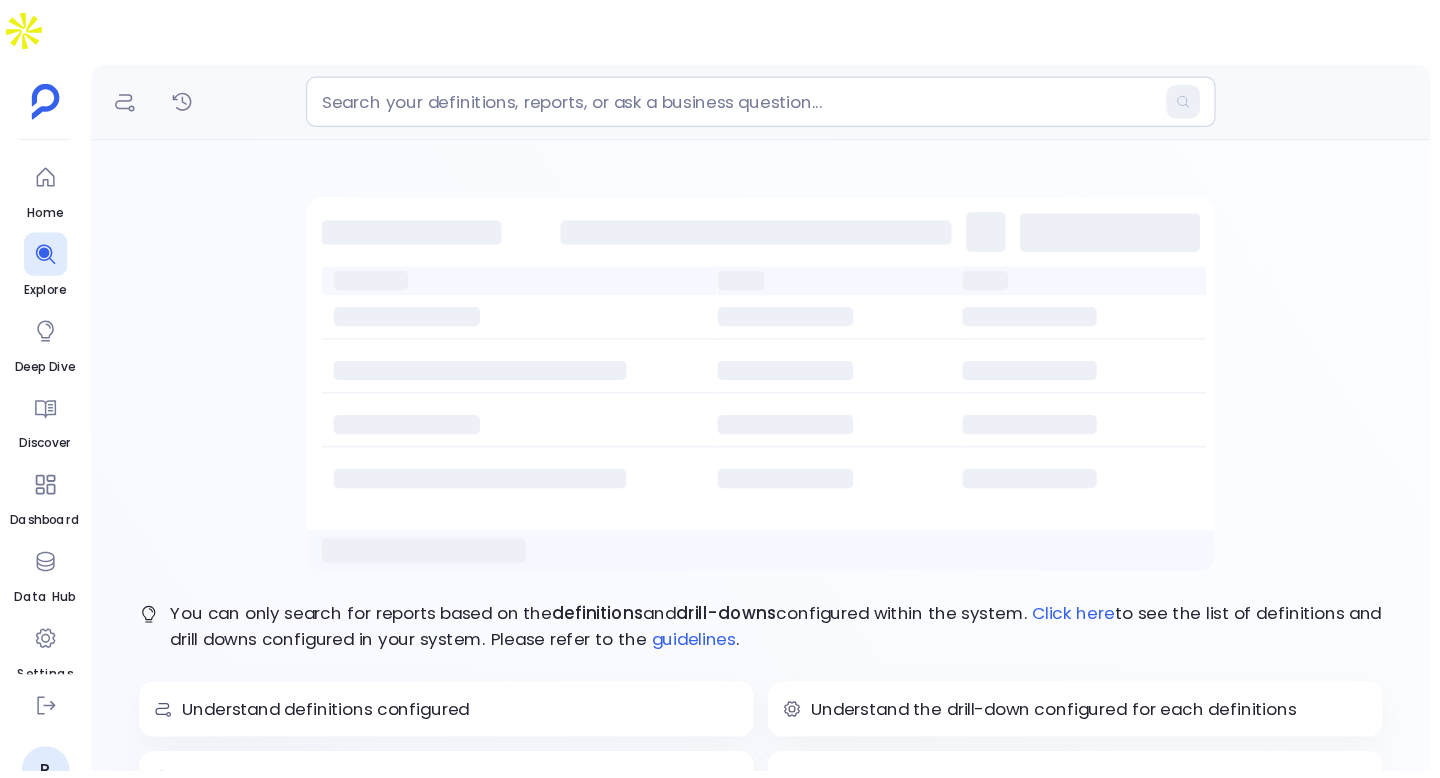 scroll, scrollTop: 0, scrollLeft: 0, axis: both 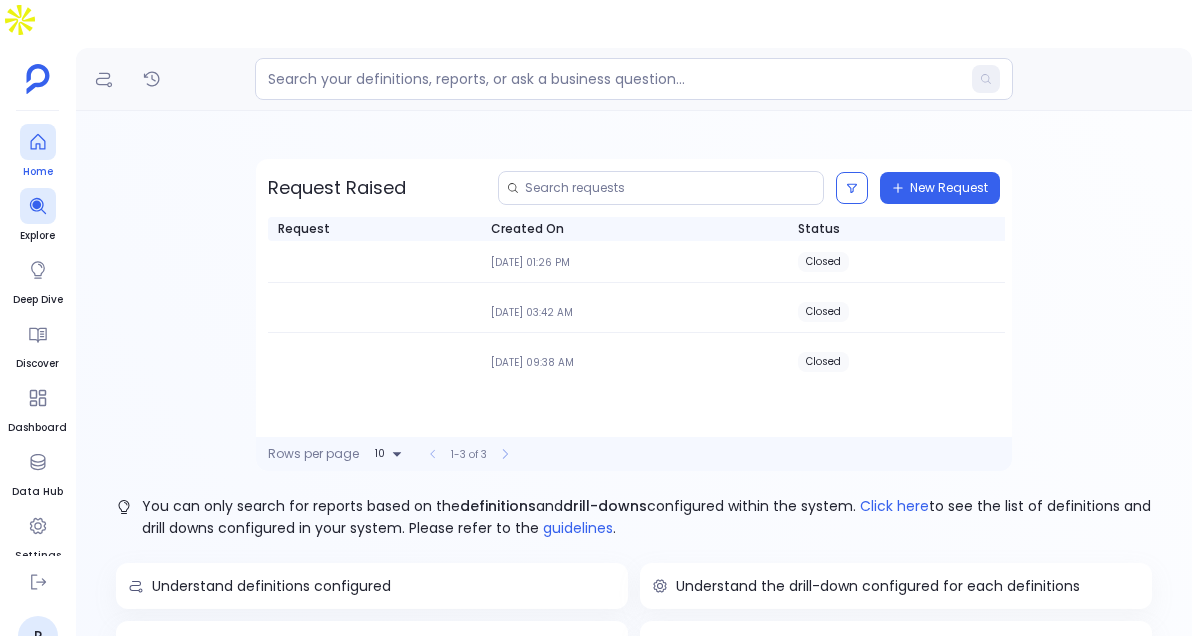 click at bounding box center [38, 142] 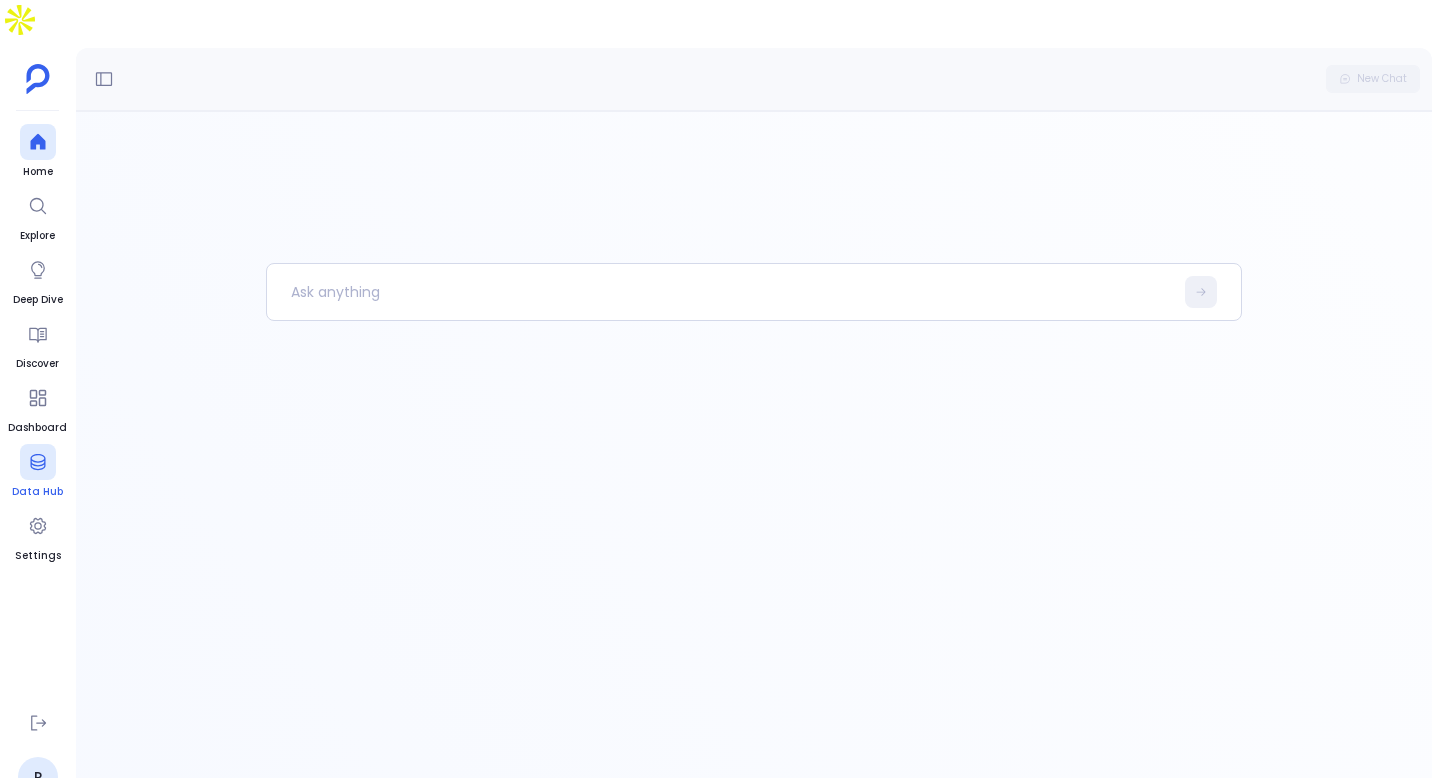 click at bounding box center [38, 462] 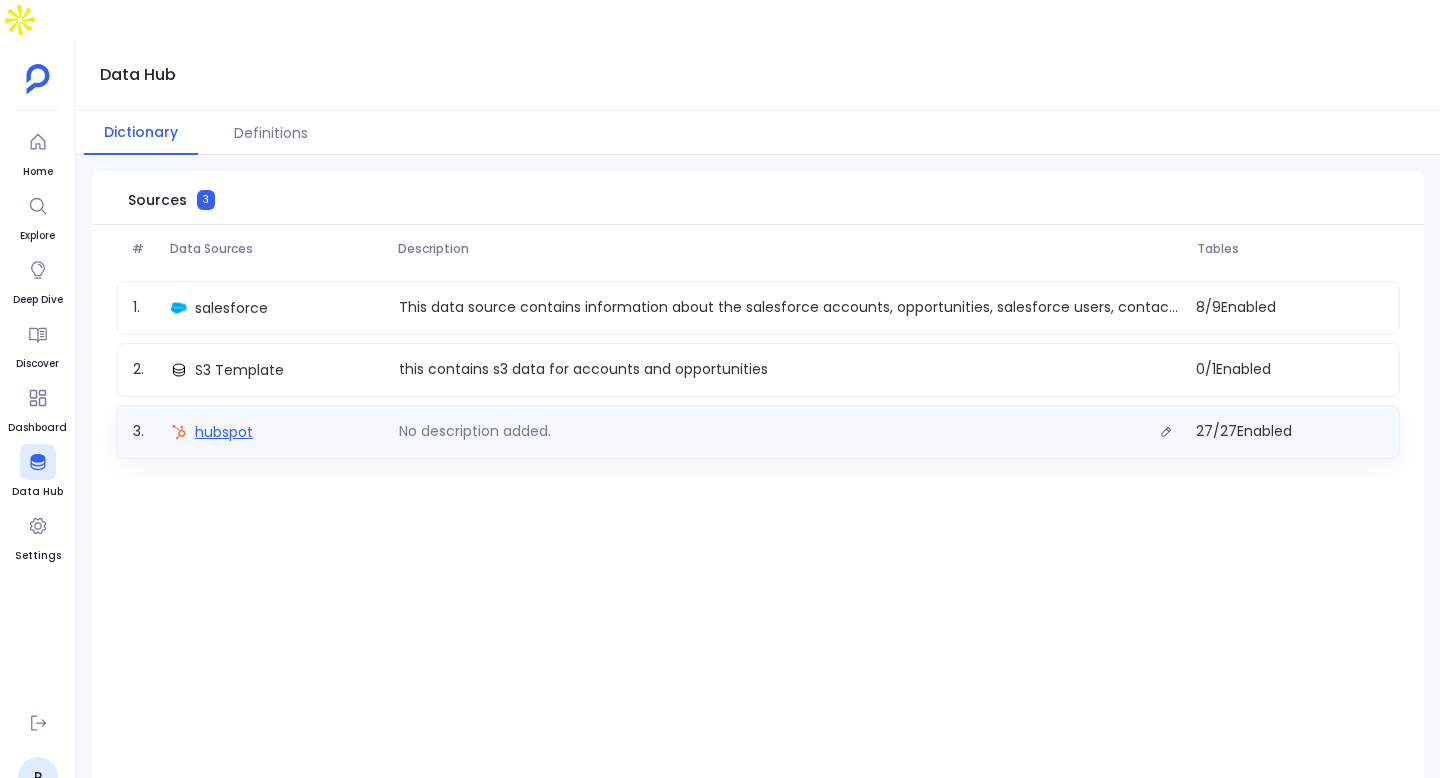 click on "hubspot" at bounding box center [224, 432] 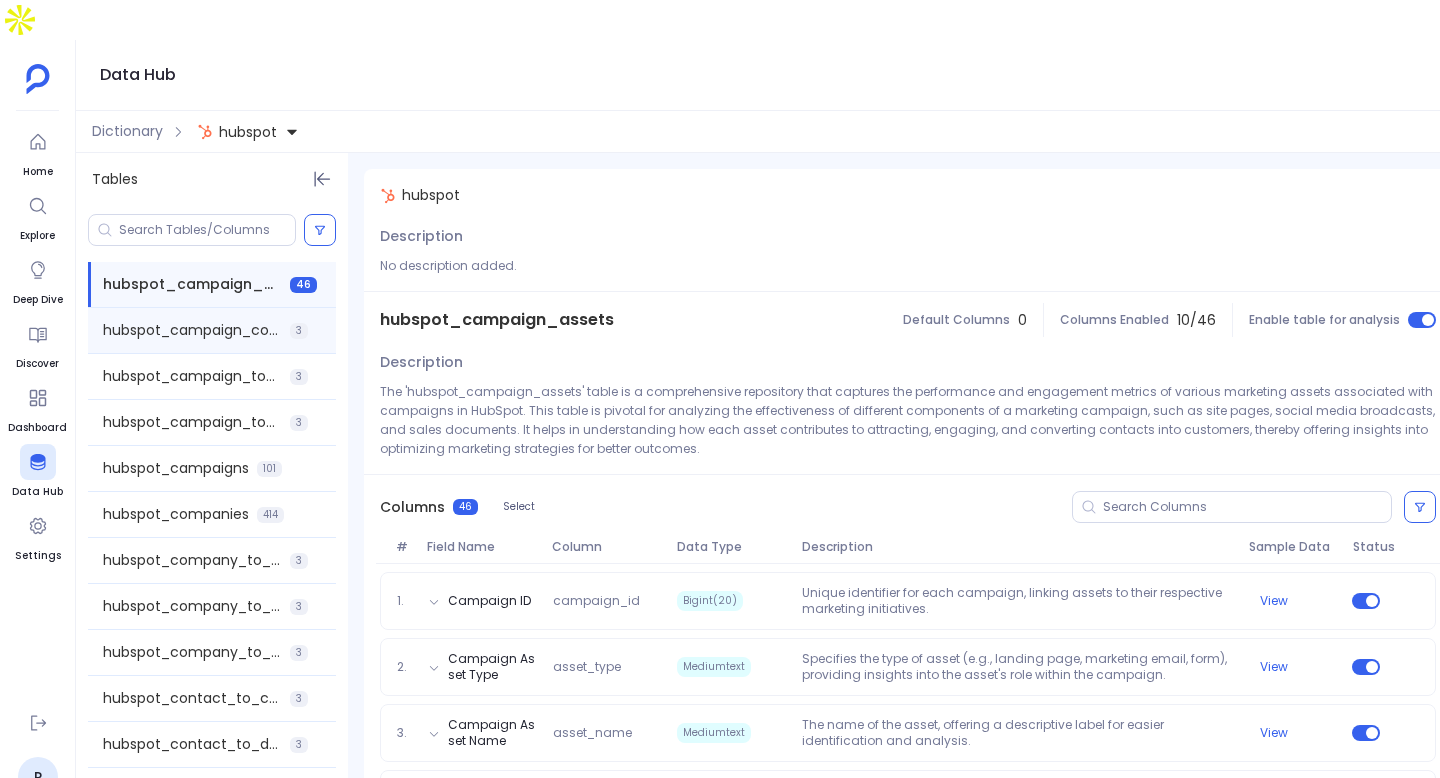 click on "hubspot_campaign_contacts 3" at bounding box center (212, 330) 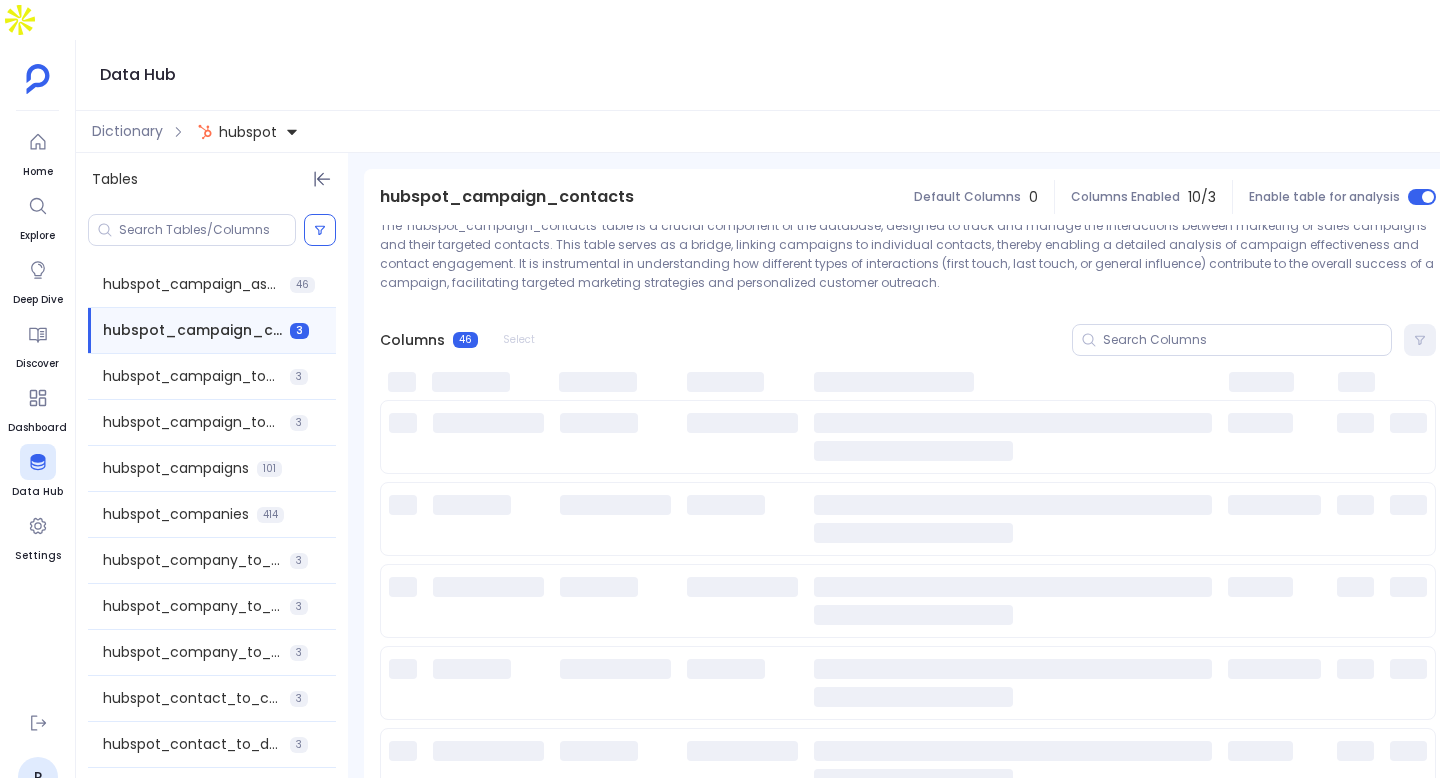 scroll, scrollTop: 0, scrollLeft: 0, axis: both 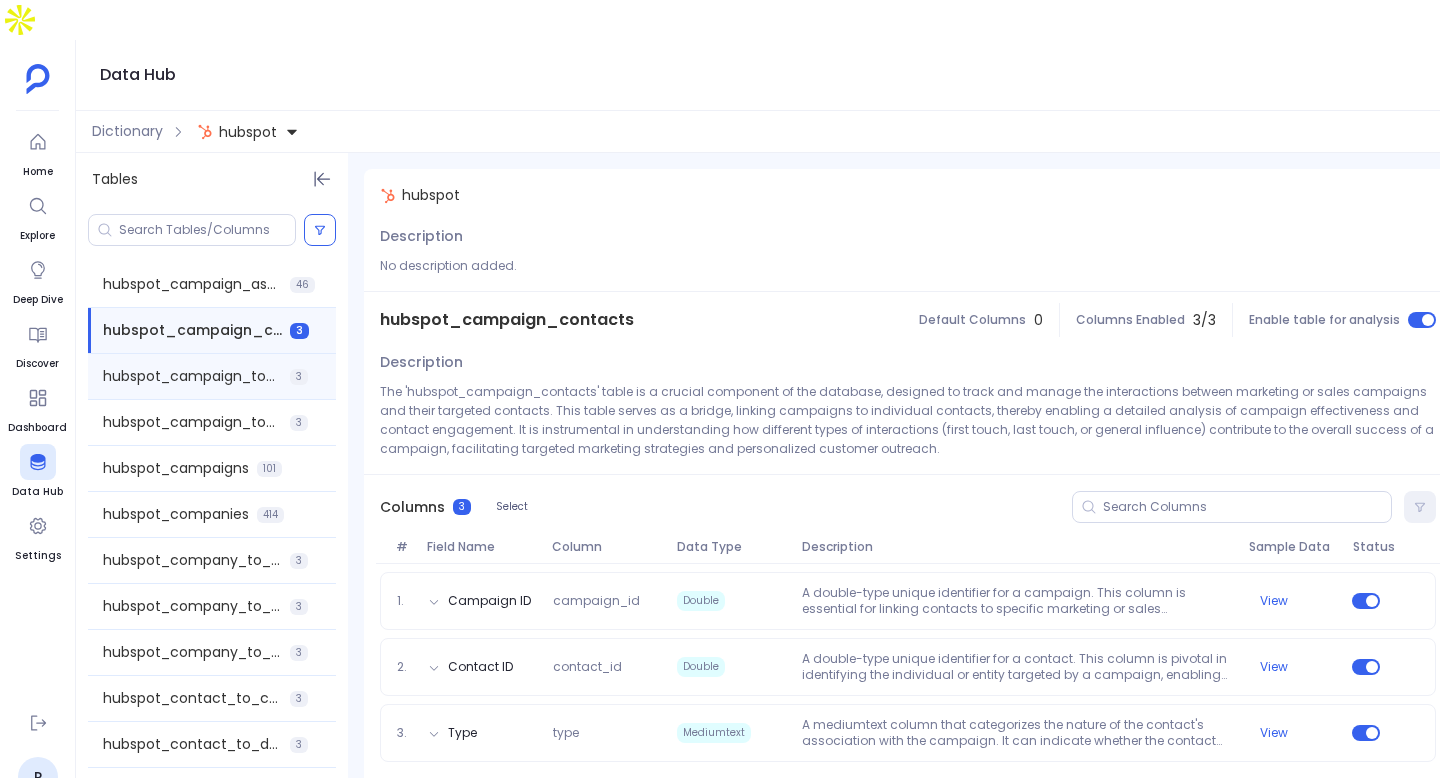 click on "hubspot_campaign_to_contact_association" at bounding box center [192, 376] 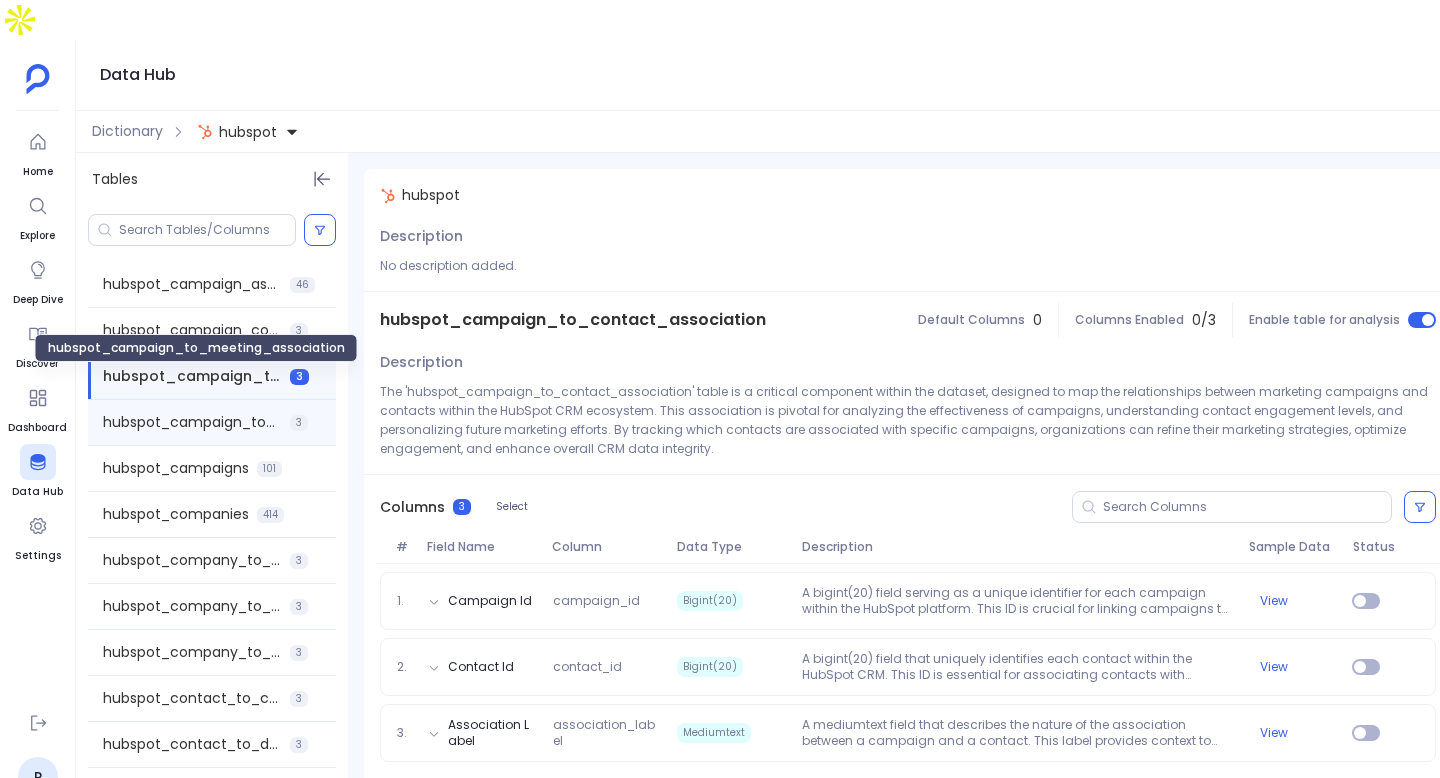 click on "hubspot_campaign_to_meeting_association" at bounding box center (192, 422) 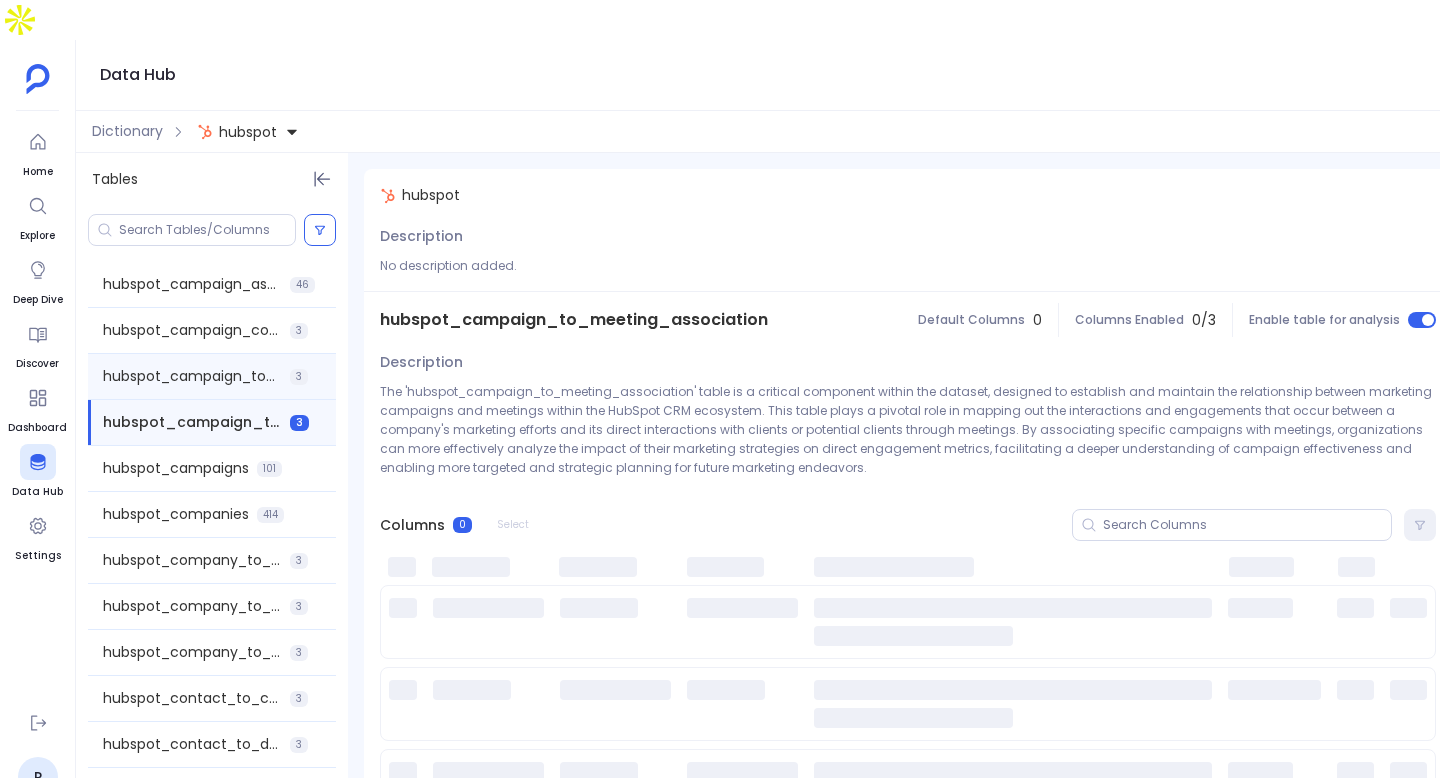 click on "hubspot_campaign_to_contact_association 3" at bounding box center (212, 376) 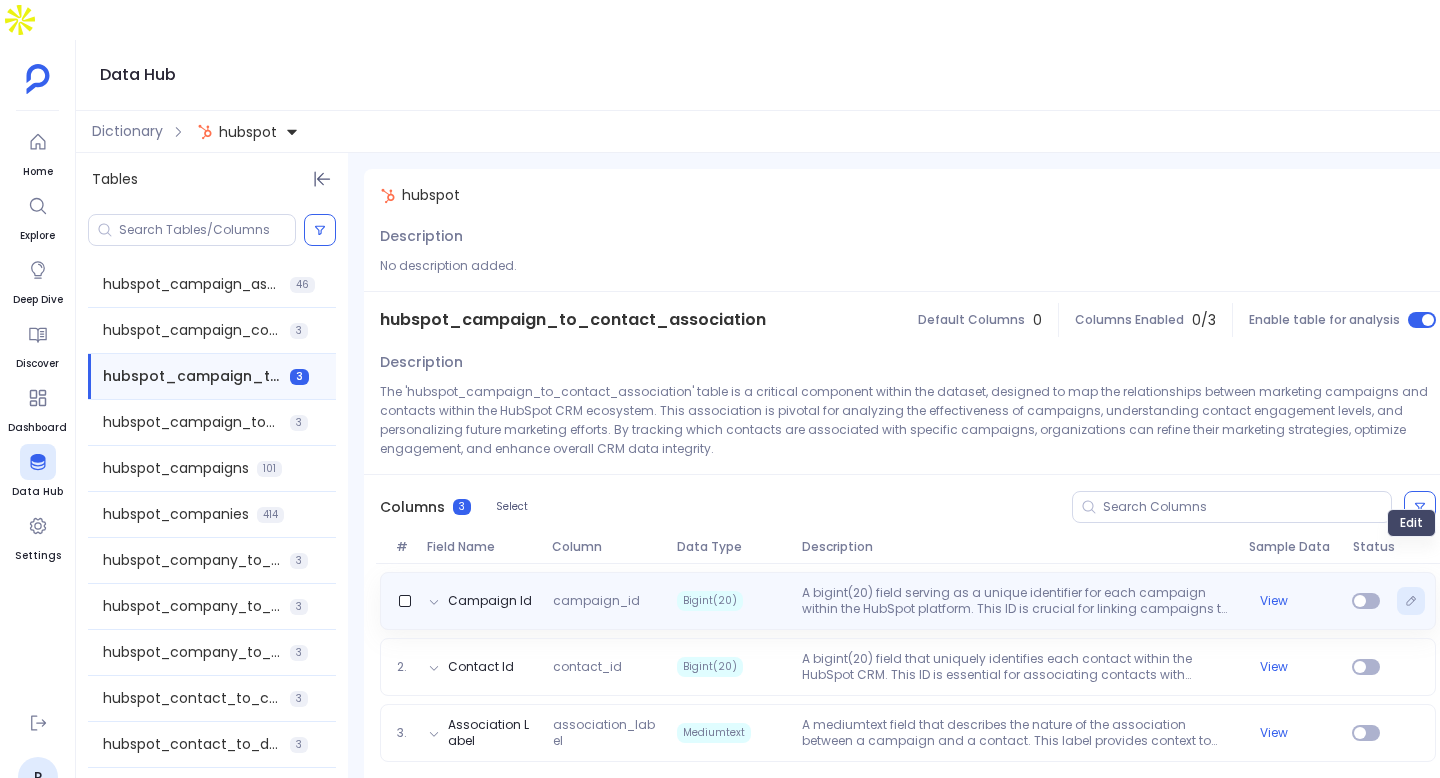 click at bounding box center [1411, 601] 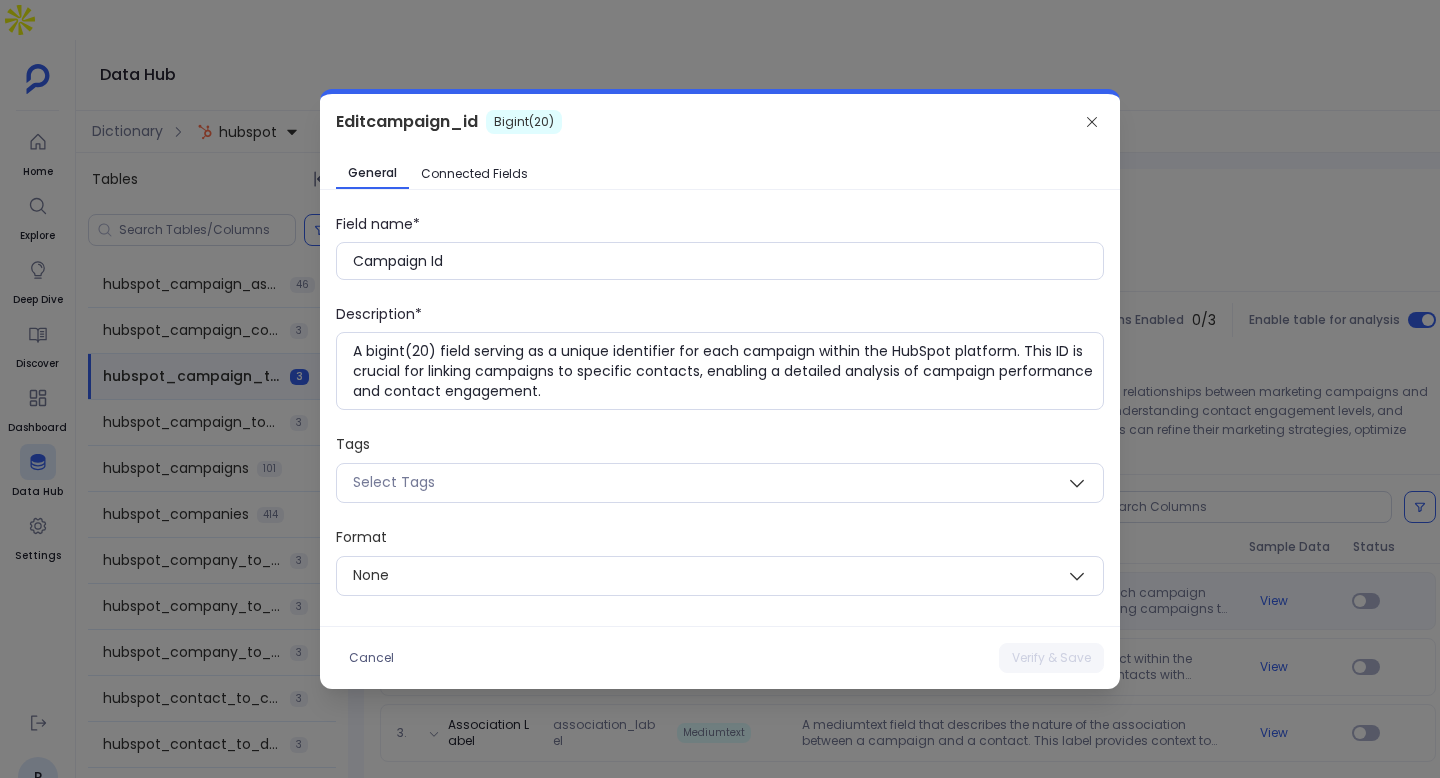 click on "Edit  campaign_id Bigint(20)" at bounding box center (720, 122) 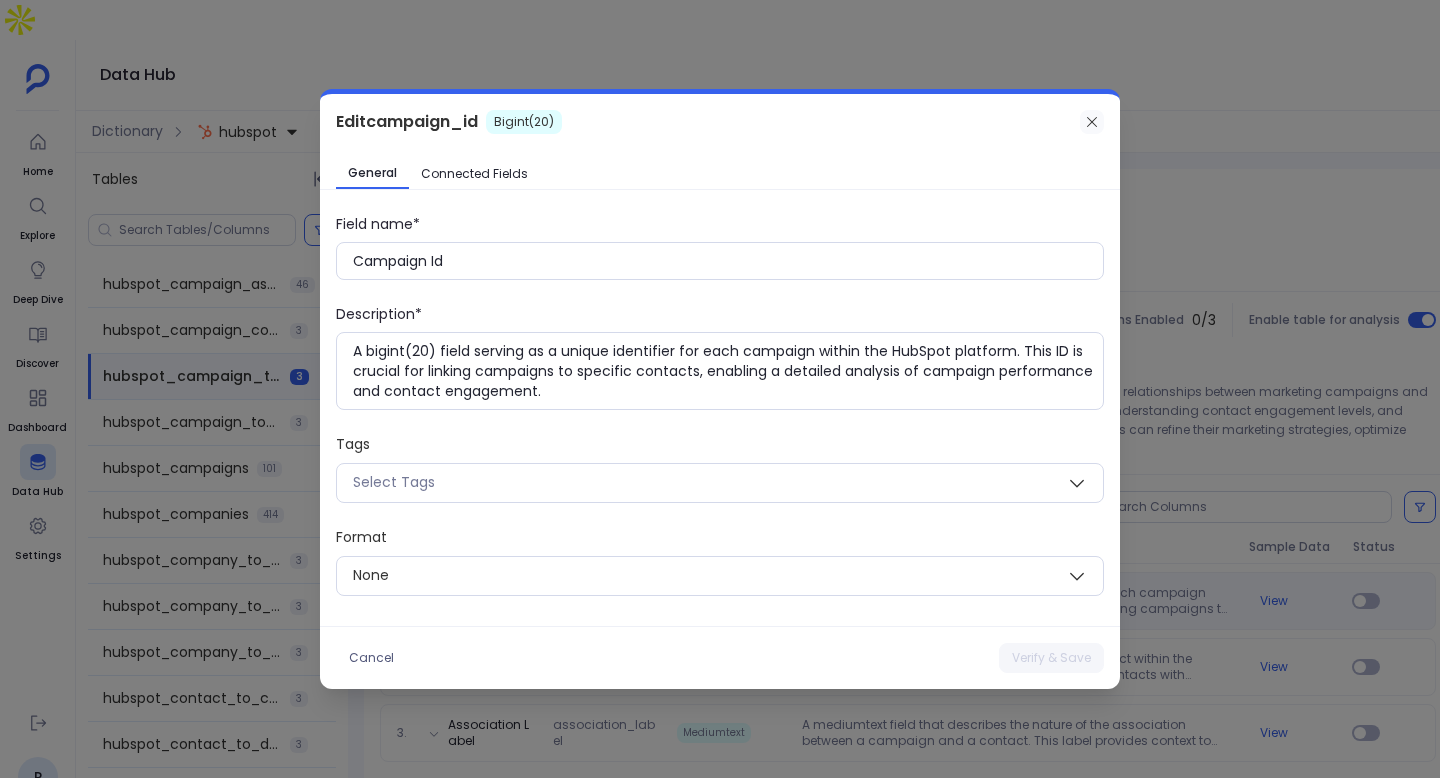 click 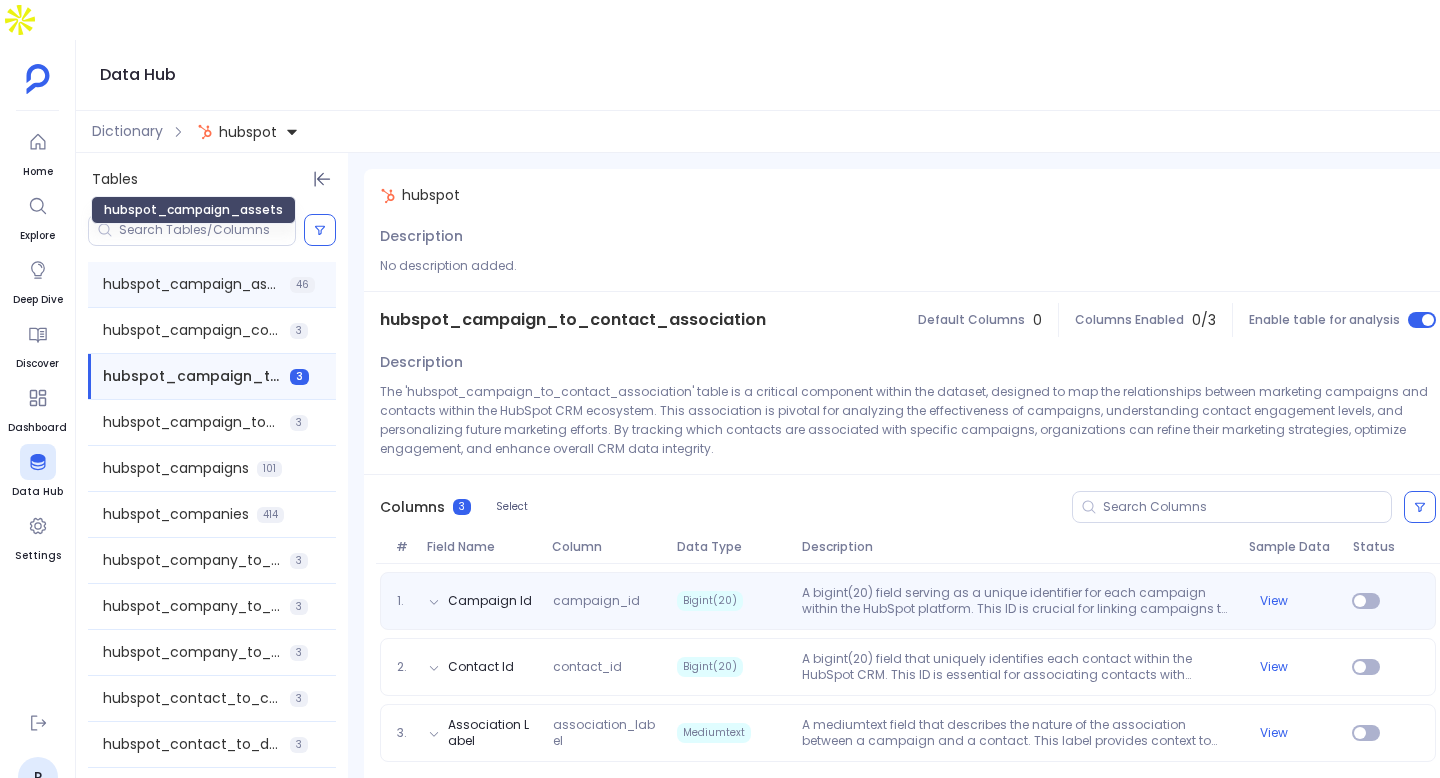 click on "hubspot_campaign_assets" at bounding box center (192, 284) 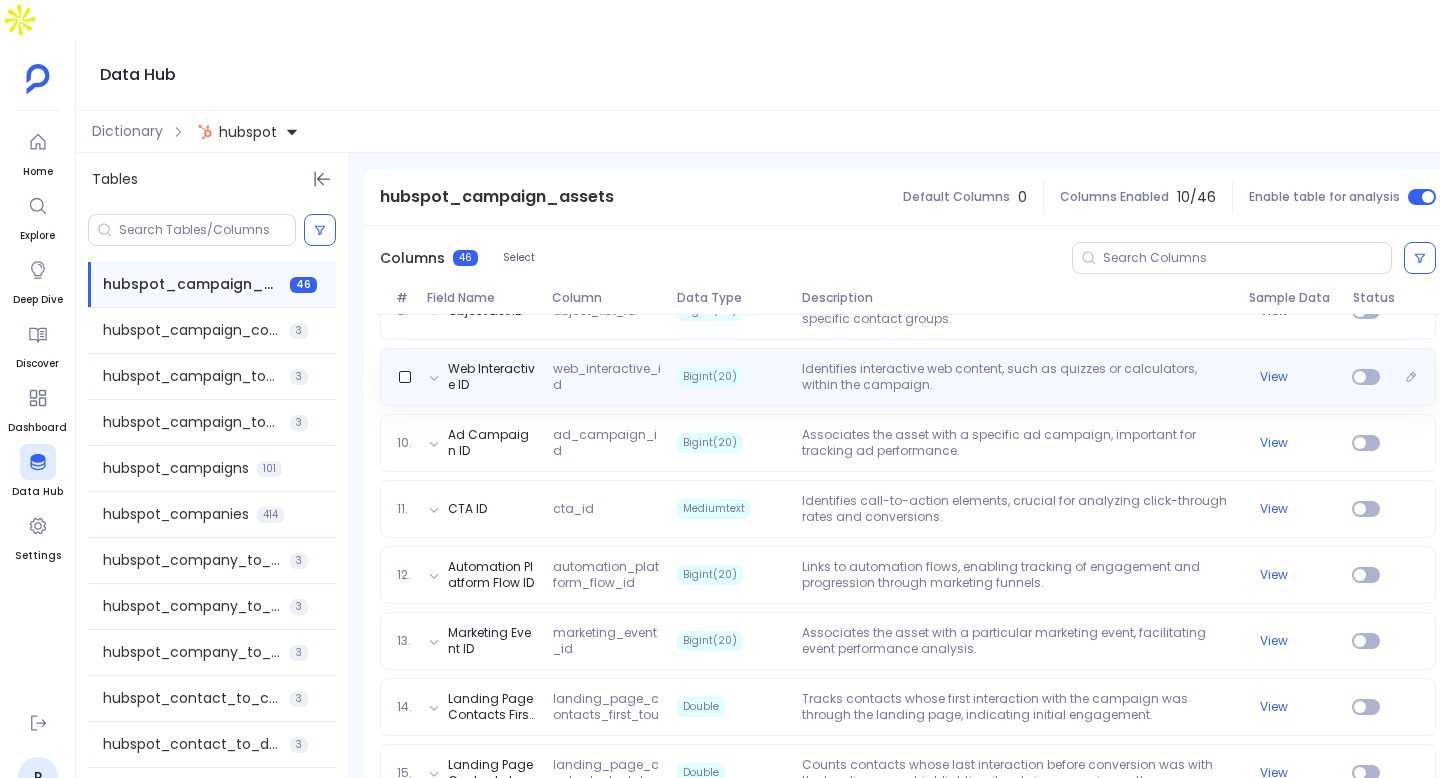 scroll, scrollTop: 0, scrollLeft: 0, axis: both 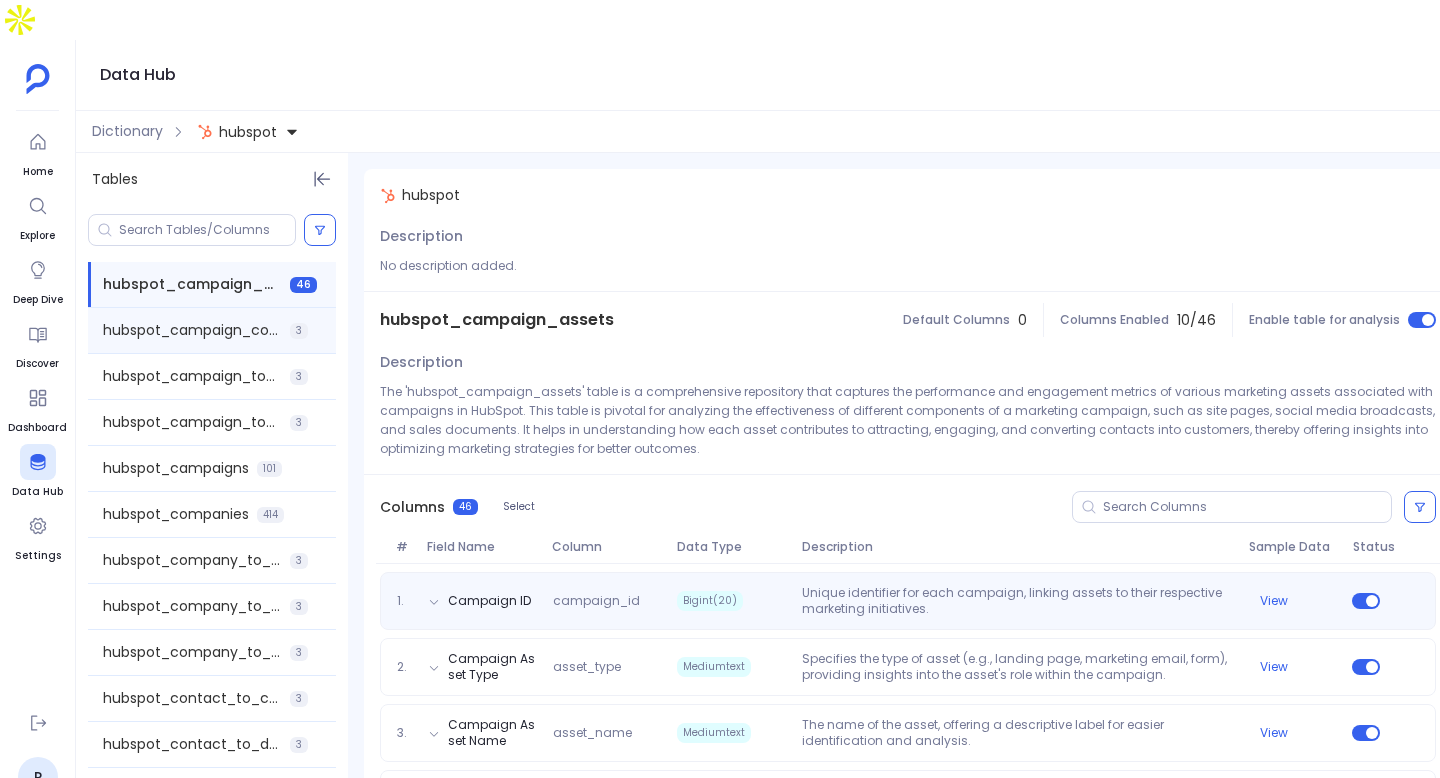 click on "hubspot_campaign_contacts 3" at bounding box center (212, 330) 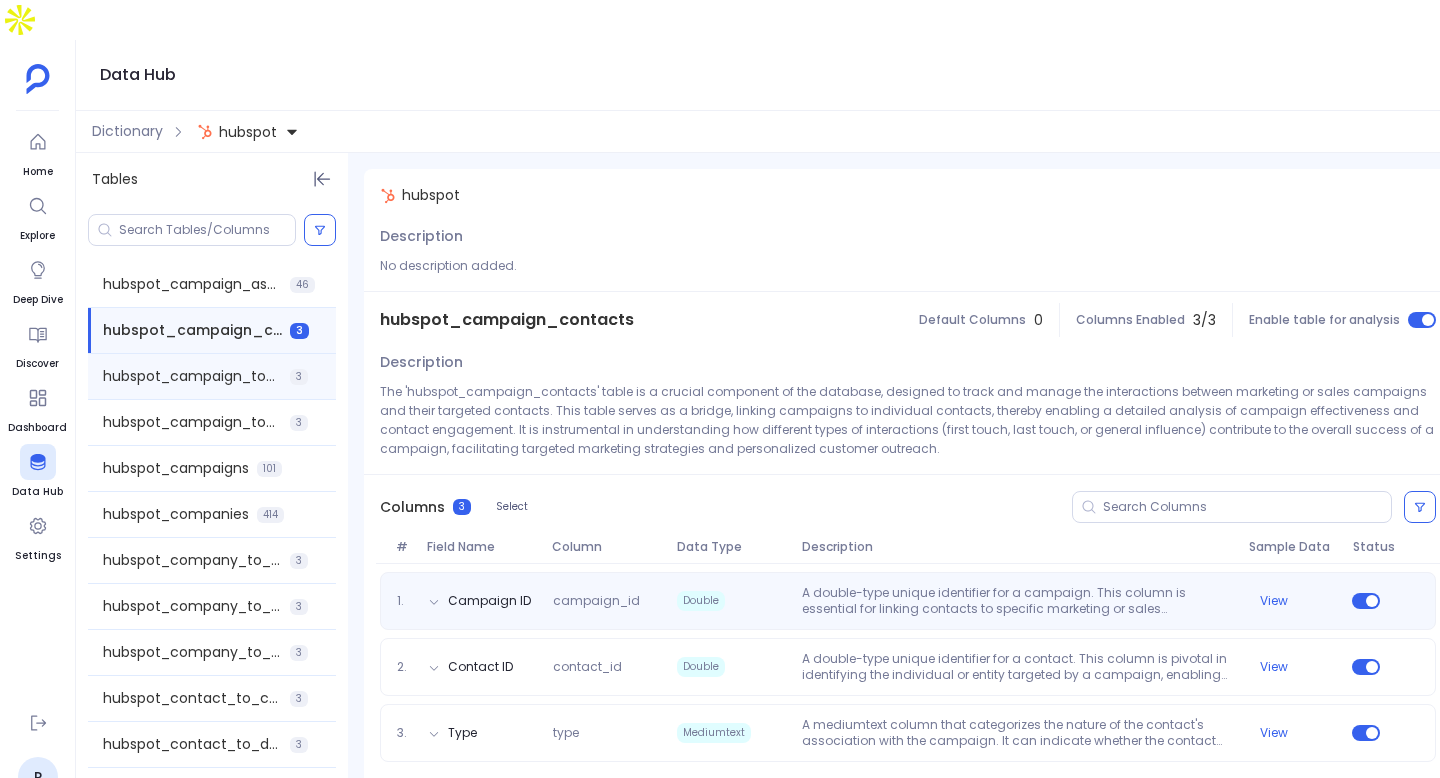 click on "hubspot_campaign_to_contact_association 3" at bounding box center [212, 376] 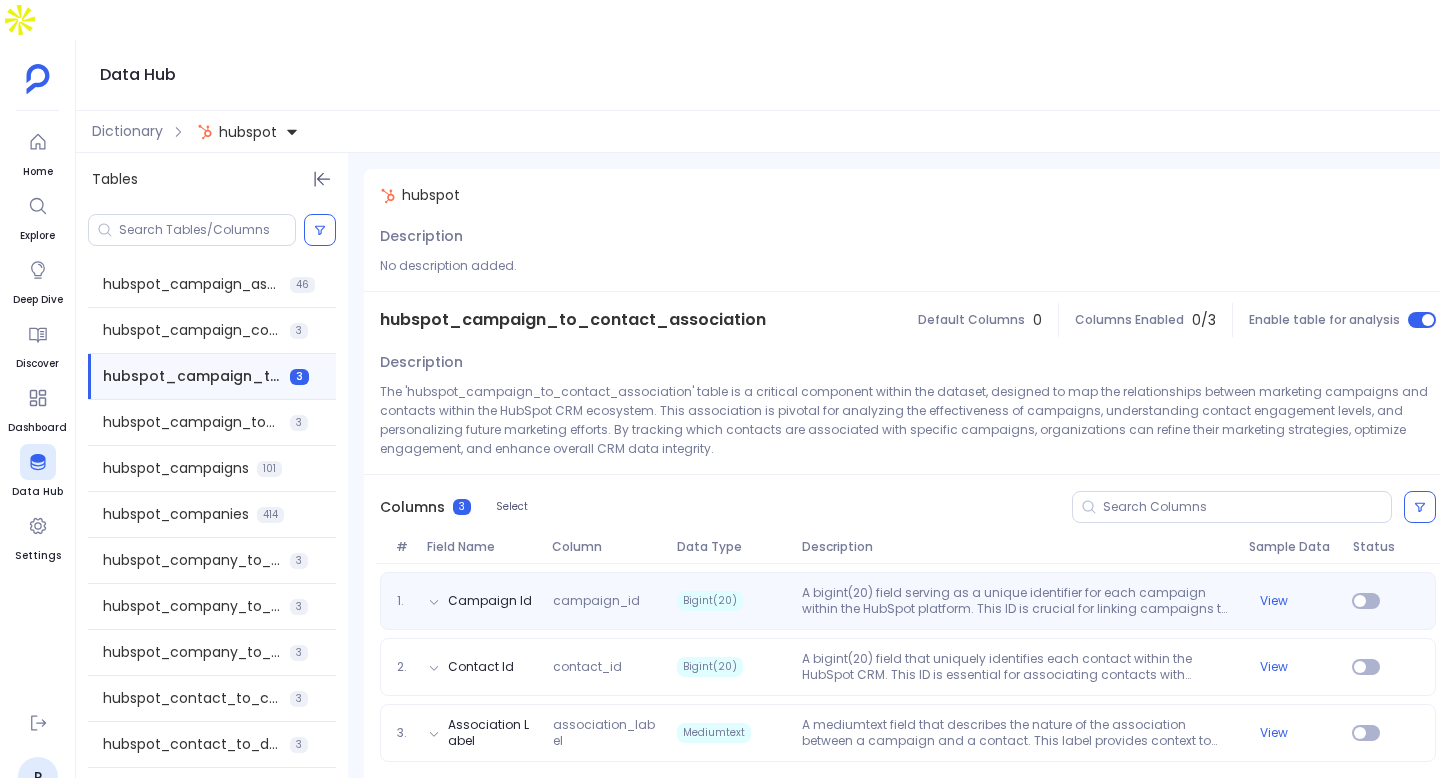 click at bounding box center (212, 230) 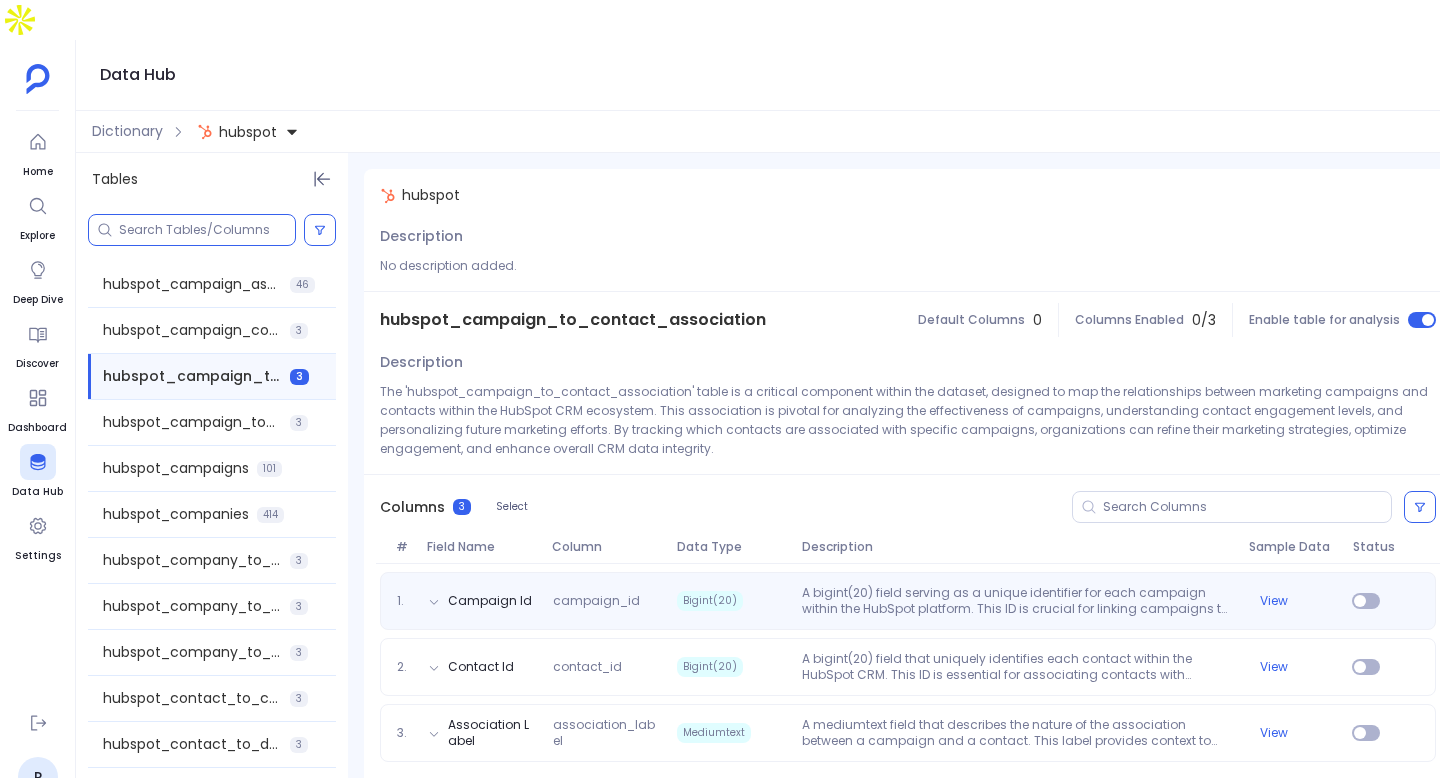 click at bounding box center (207, 230) 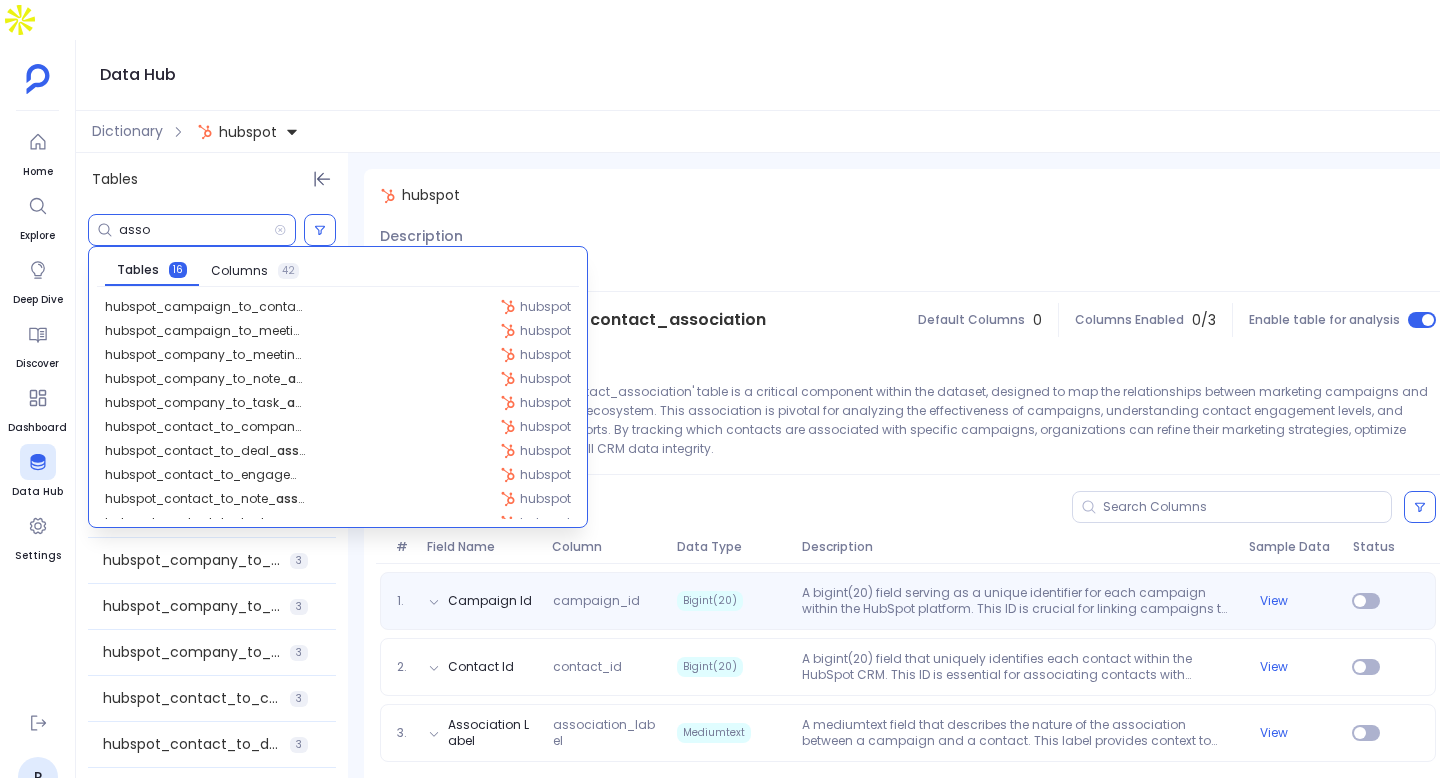 type on "asso" 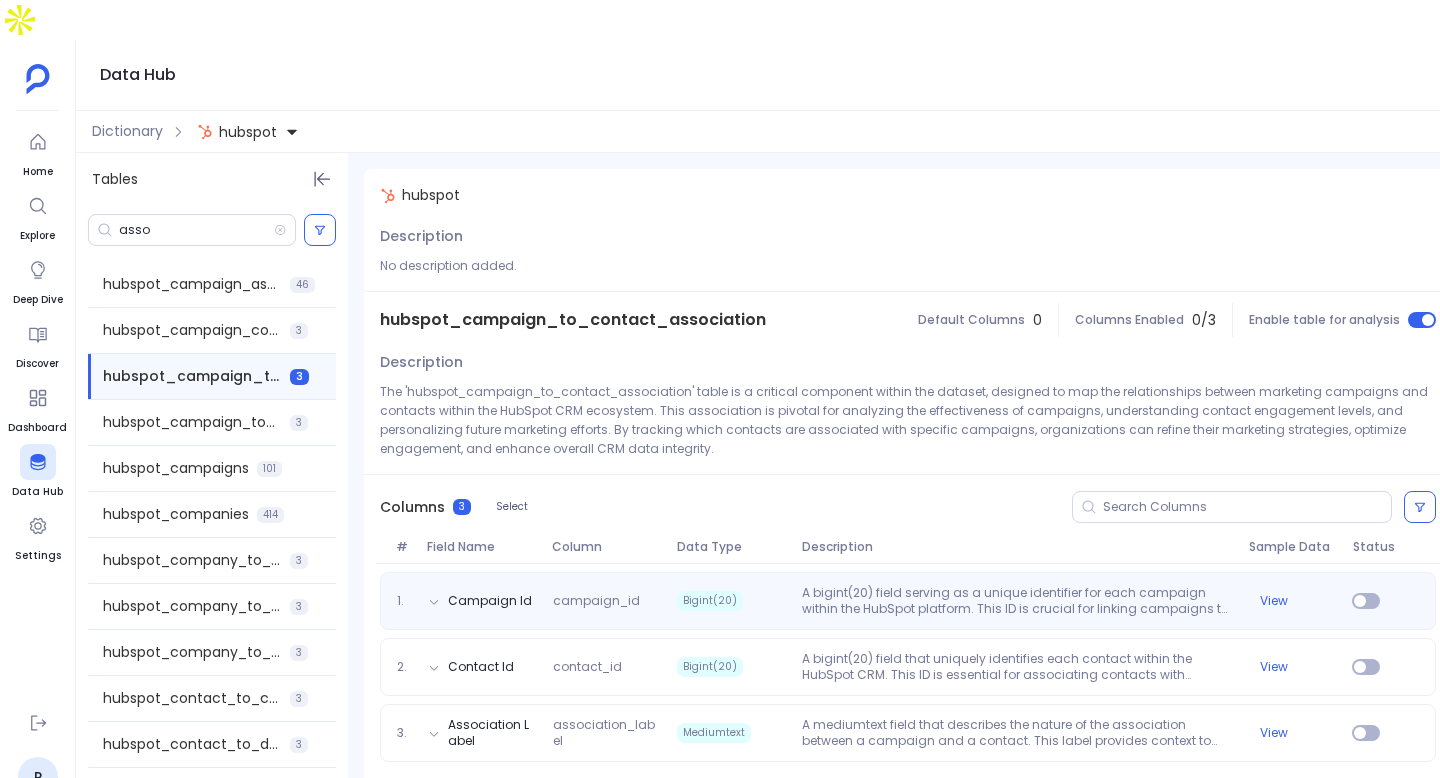 click on "asso" at bounding box center (212, 230) 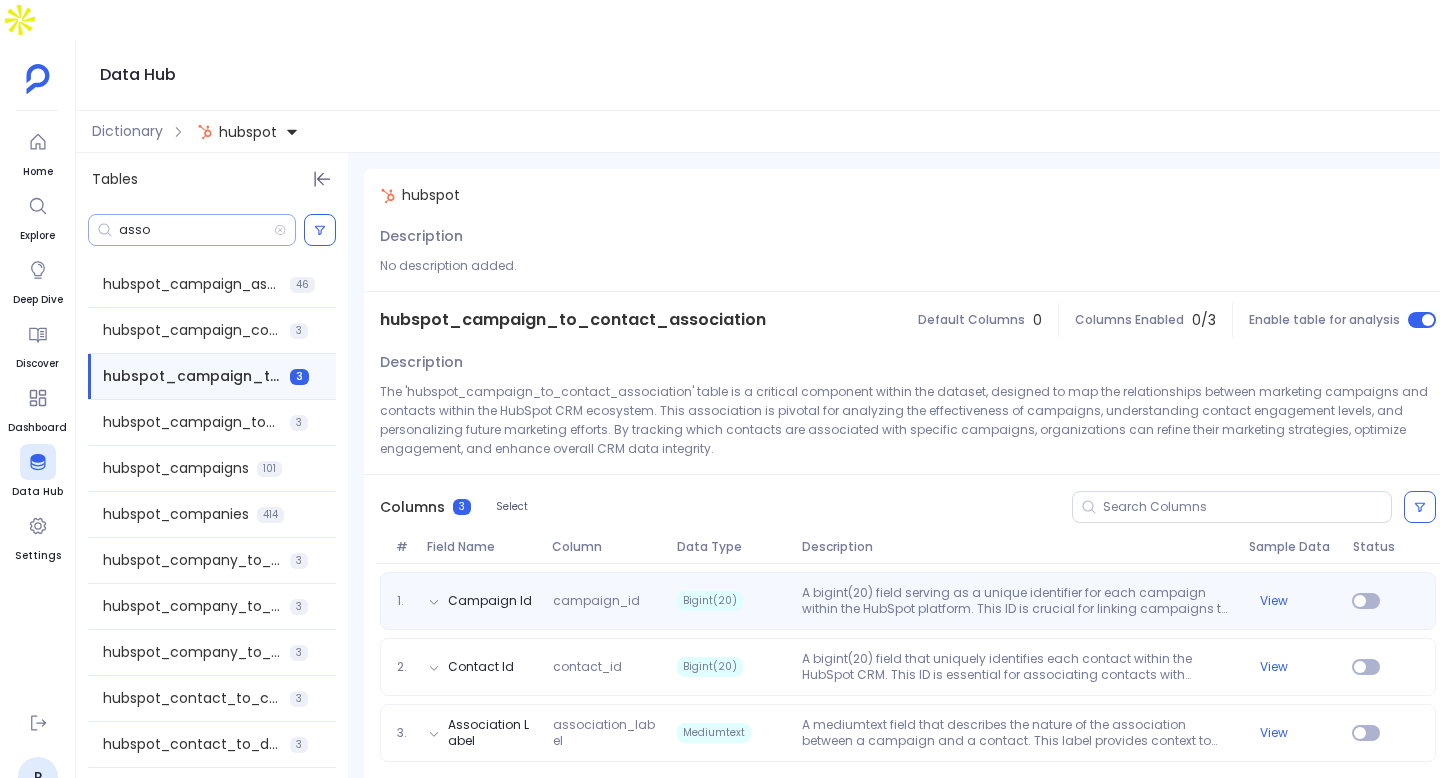 click on "asso" at bounding box center [192, 230] 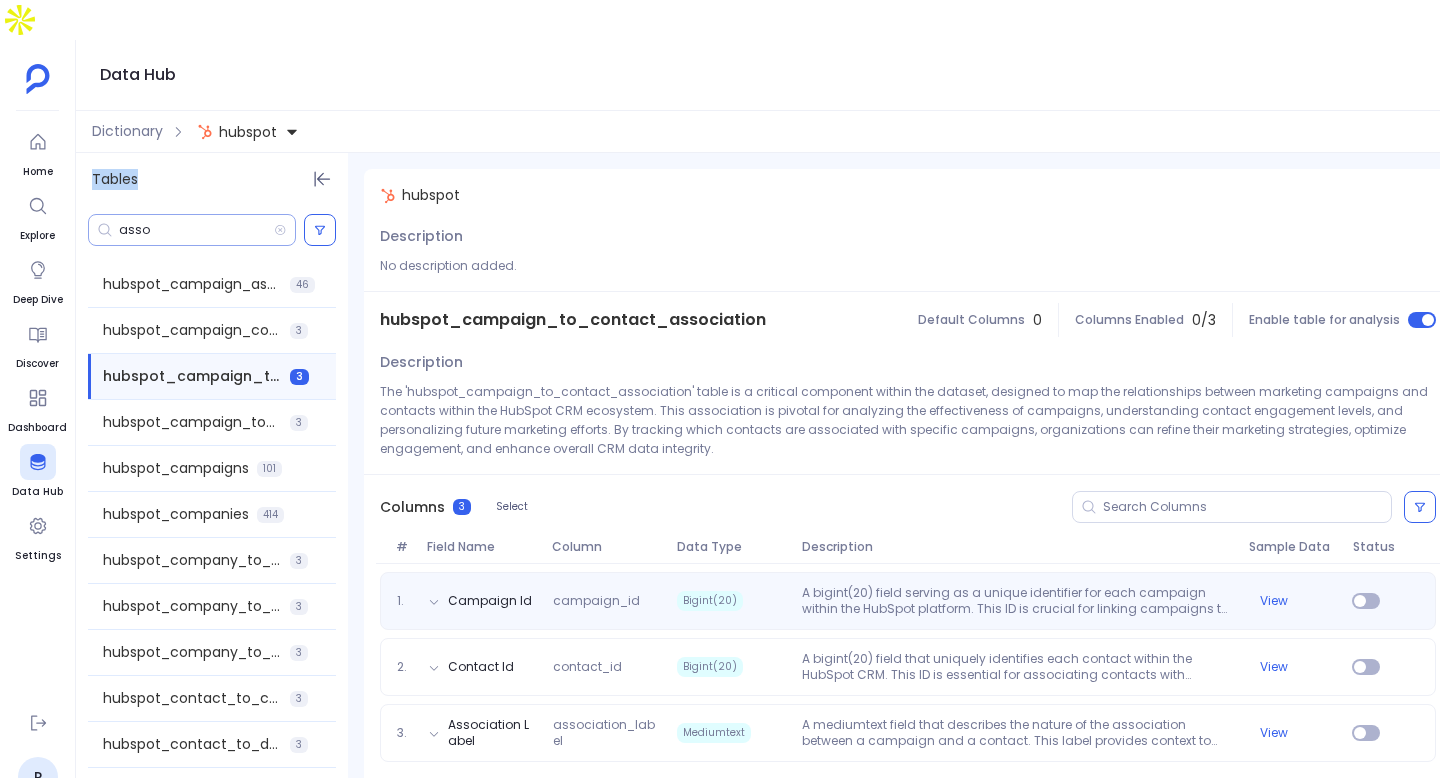 click on "asso" at bounding box center [192, 230] 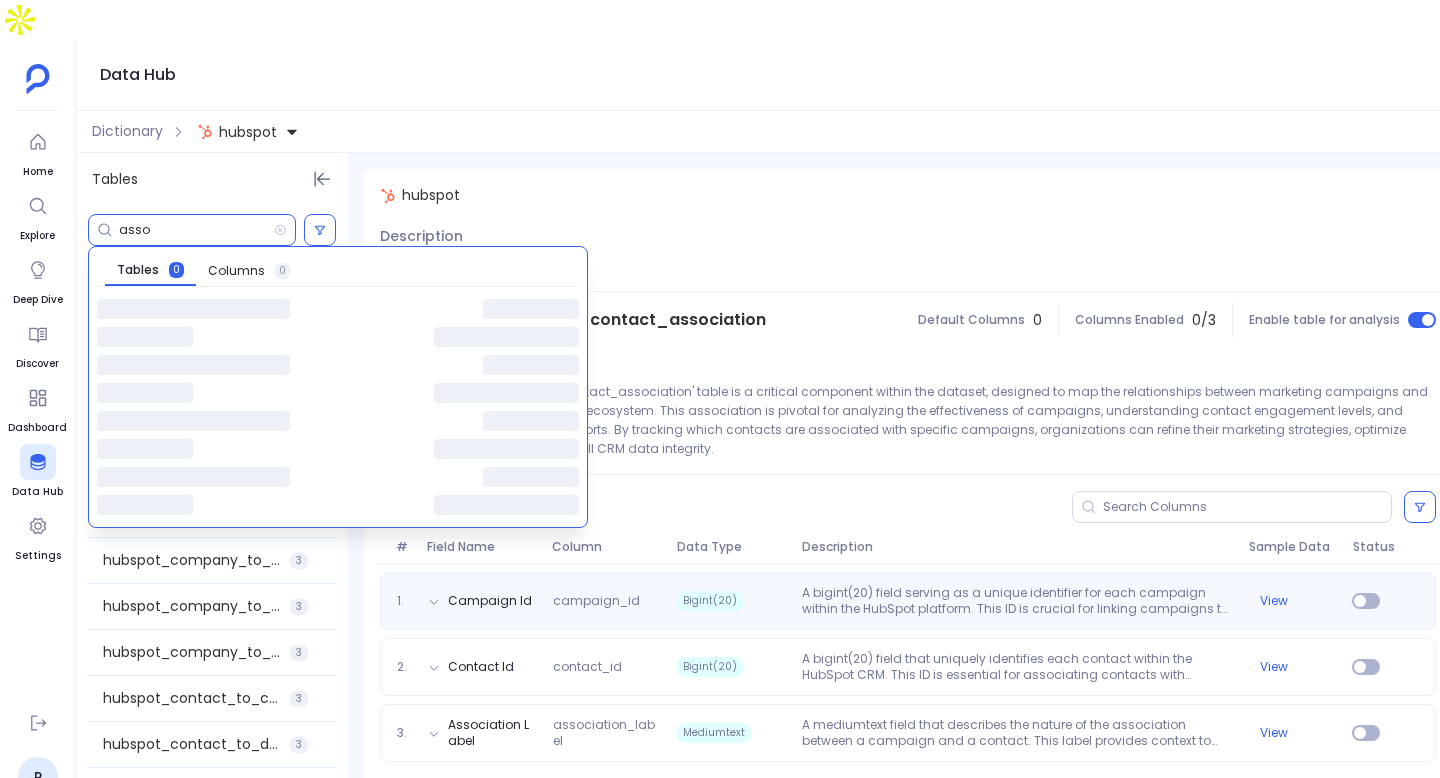 click on "asso" at bounding box center (196, 230) 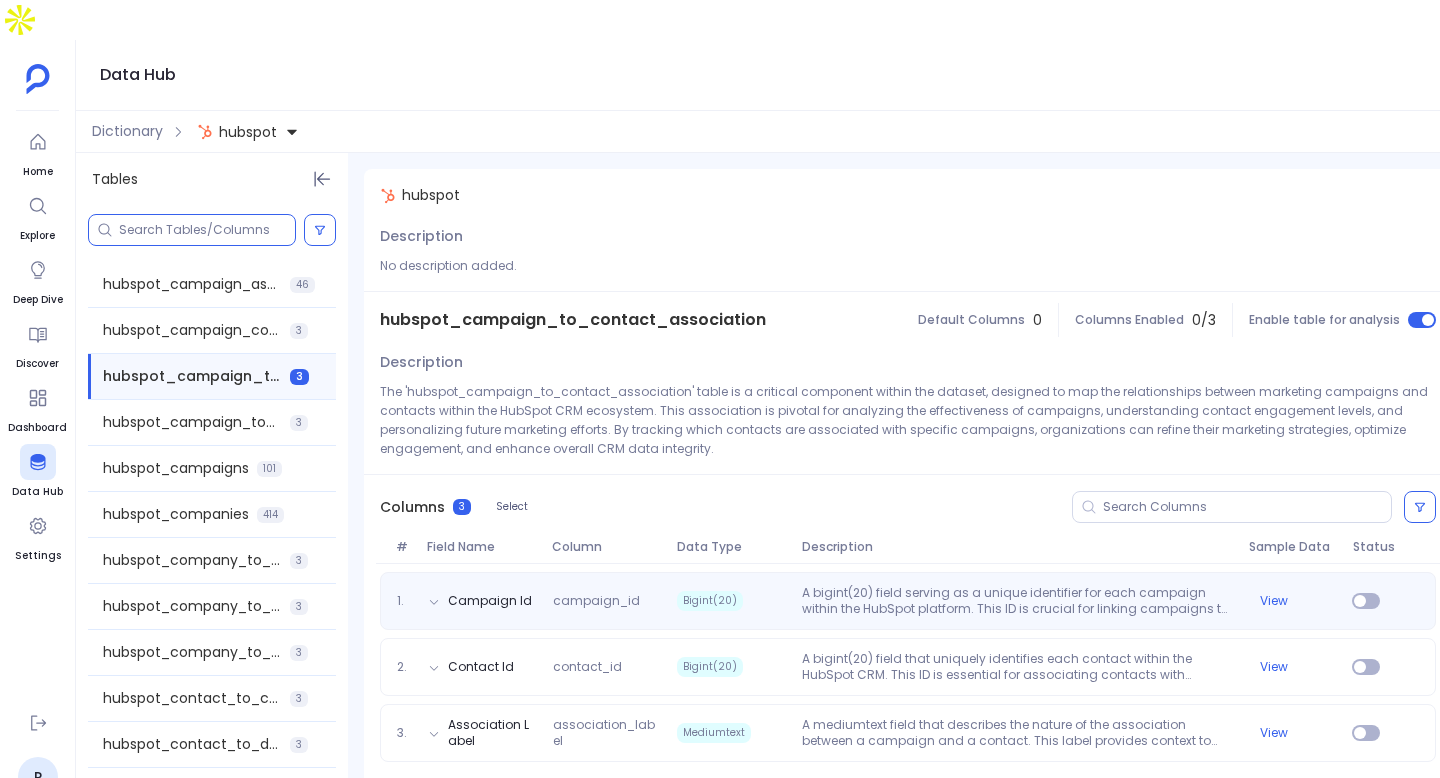 type 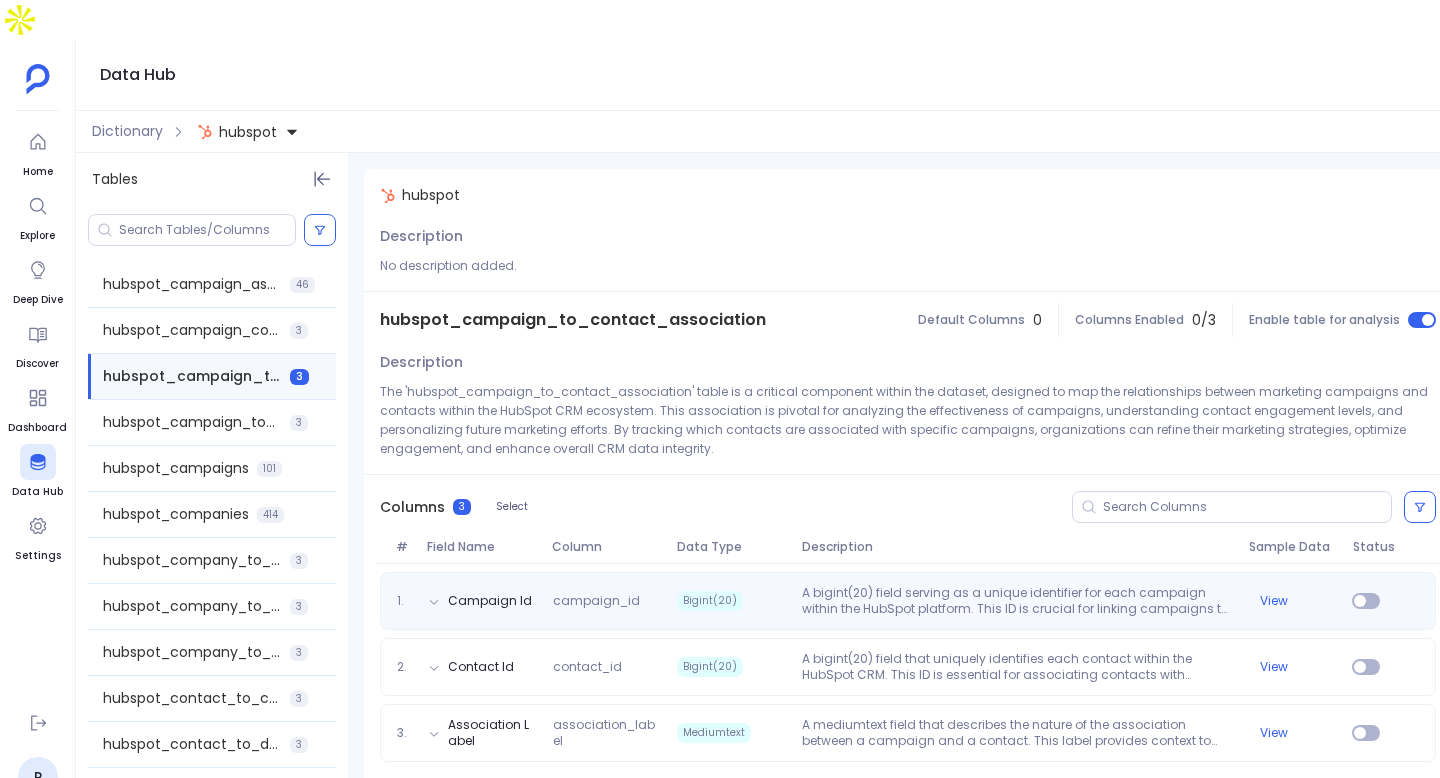 click on "Data Hub" at bounding box center (758, 75) 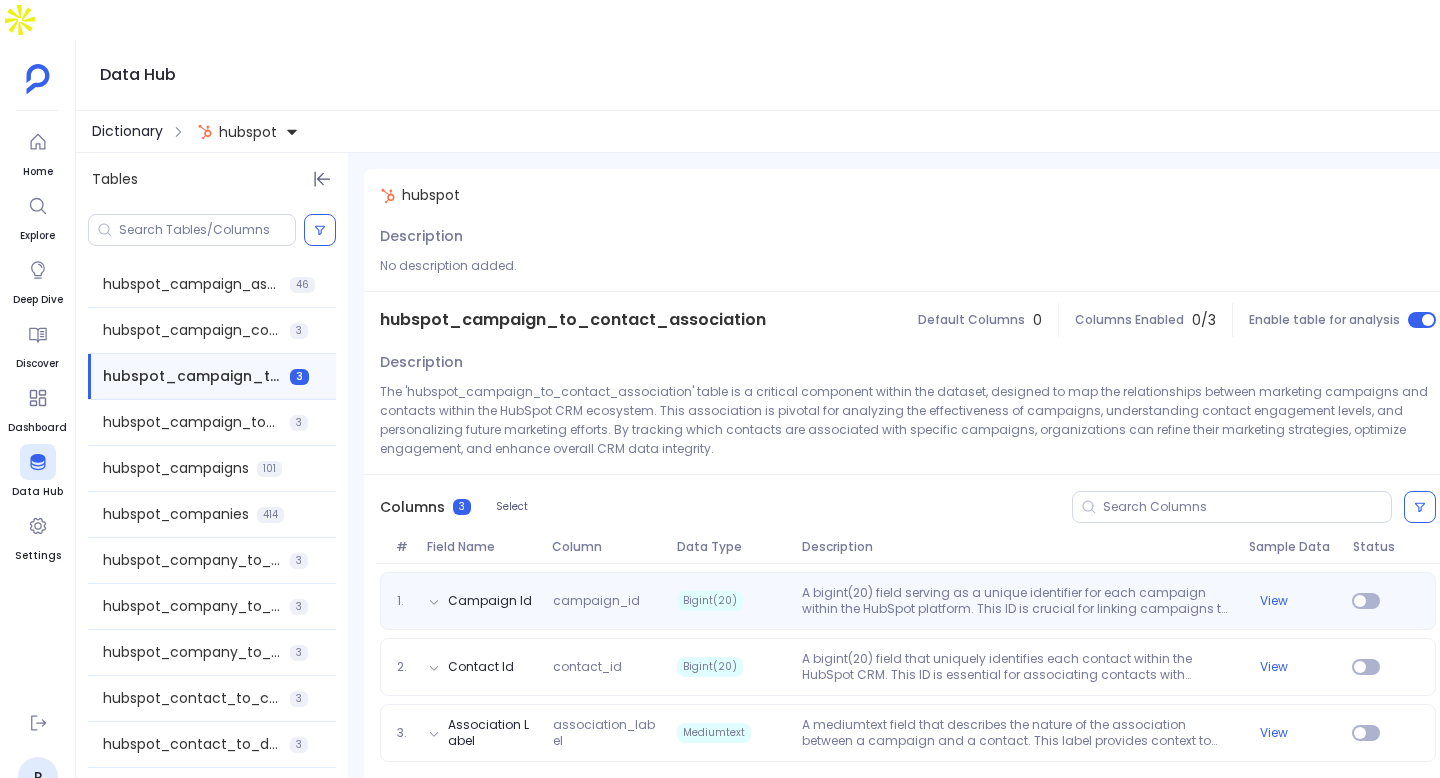 click on "Dictionary" at bounding box center [127, 131] 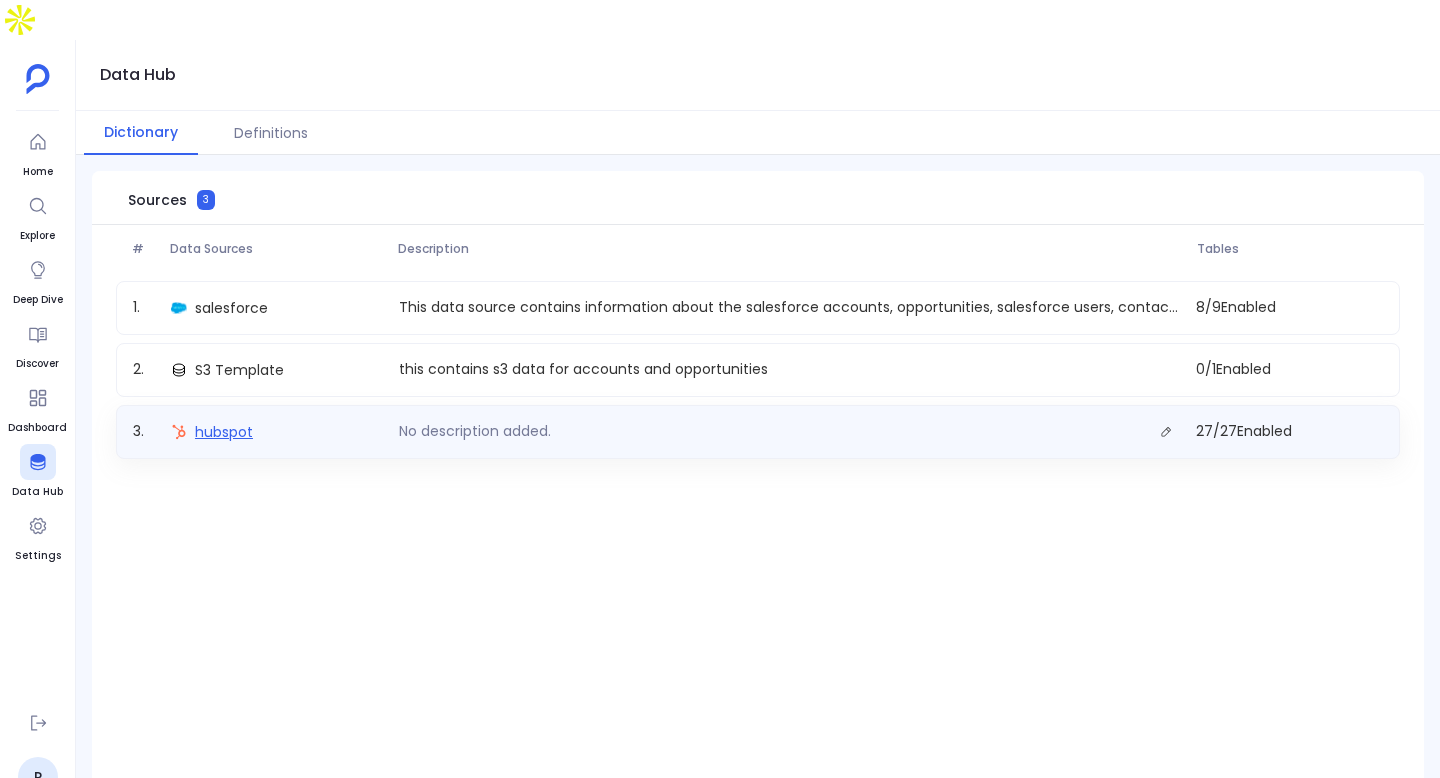 click on "hubspot" at bounding box center [224, 432] 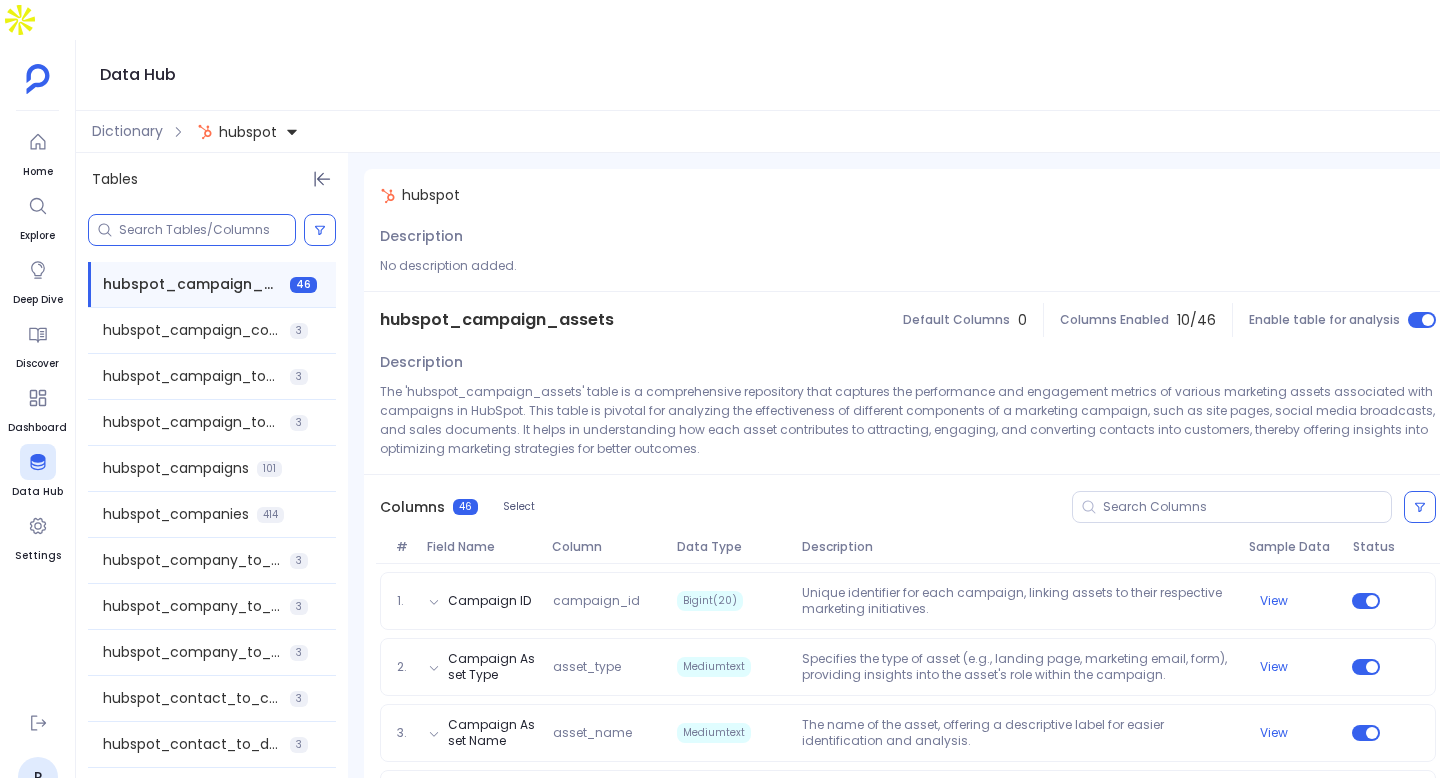 click at bounding box center (207, 230) 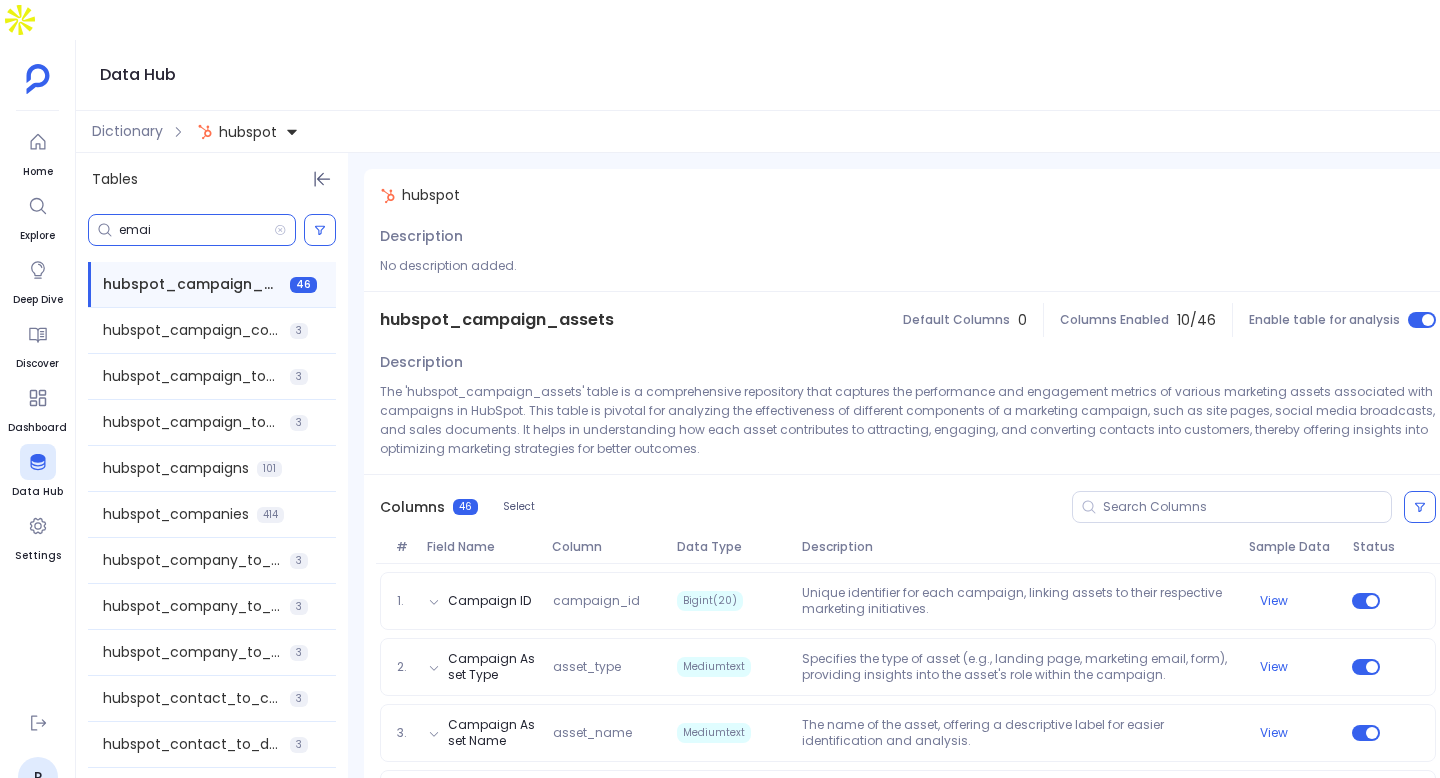 type on "email" 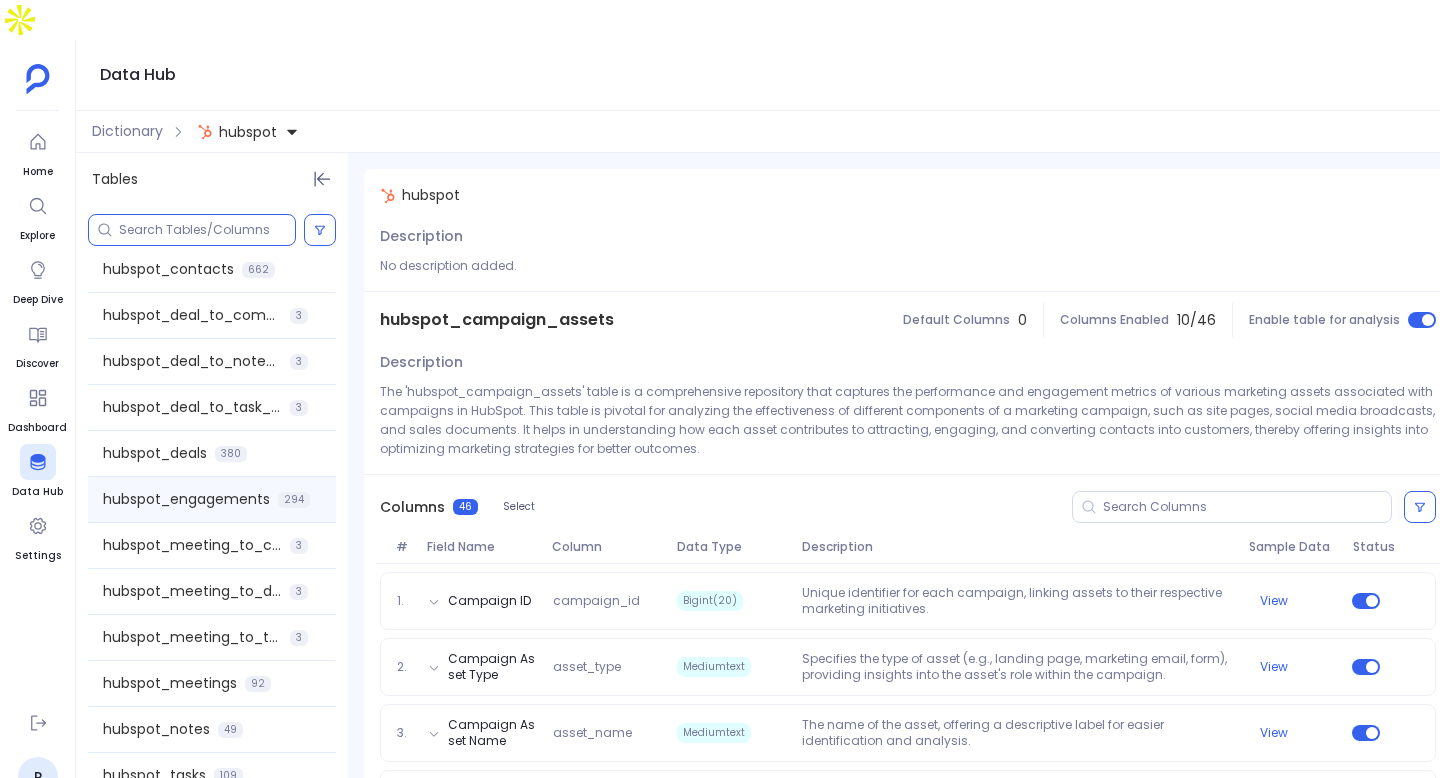 scroll, scrollTop: 657, scrollLeft: 0, axis: vertical 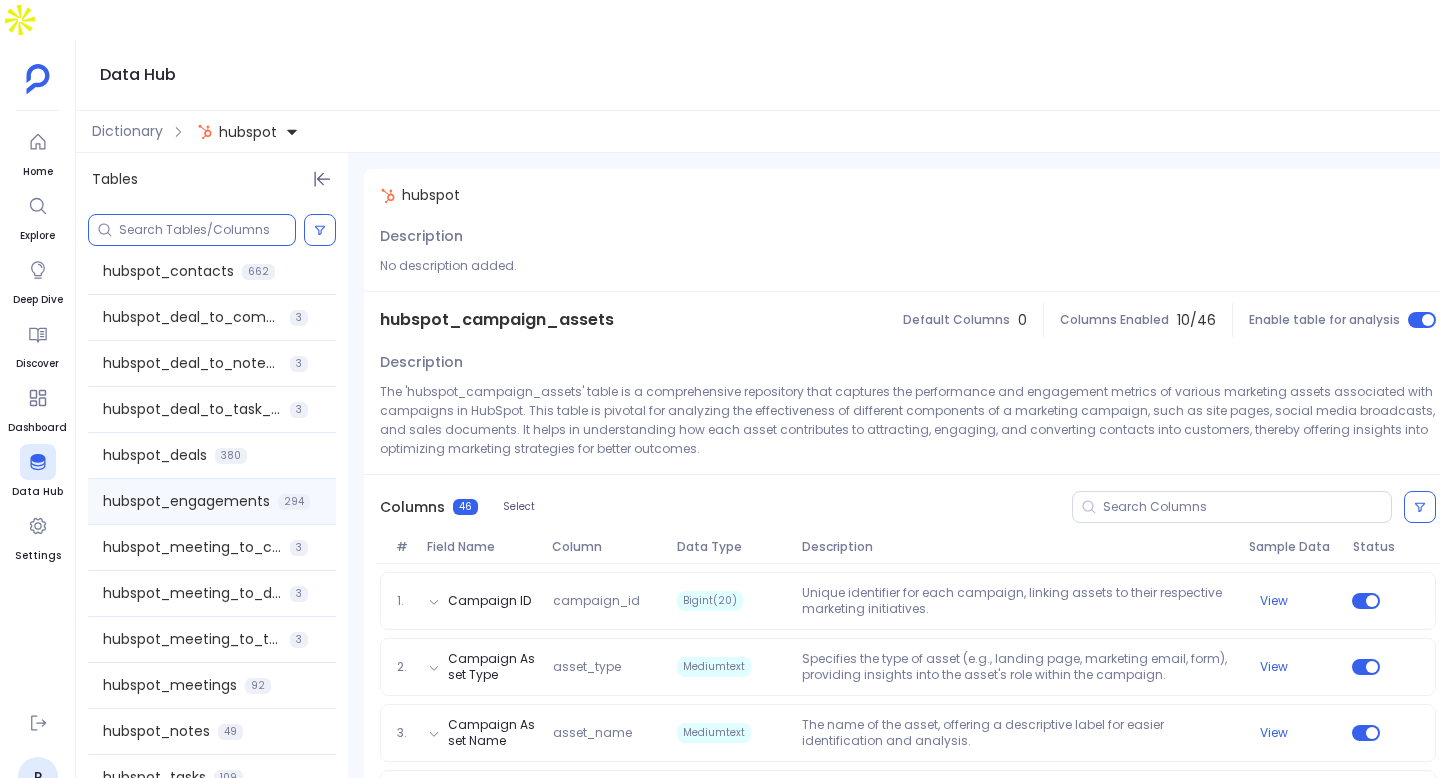 click on "hubspot_engagements" at bounding box center (186, 501) 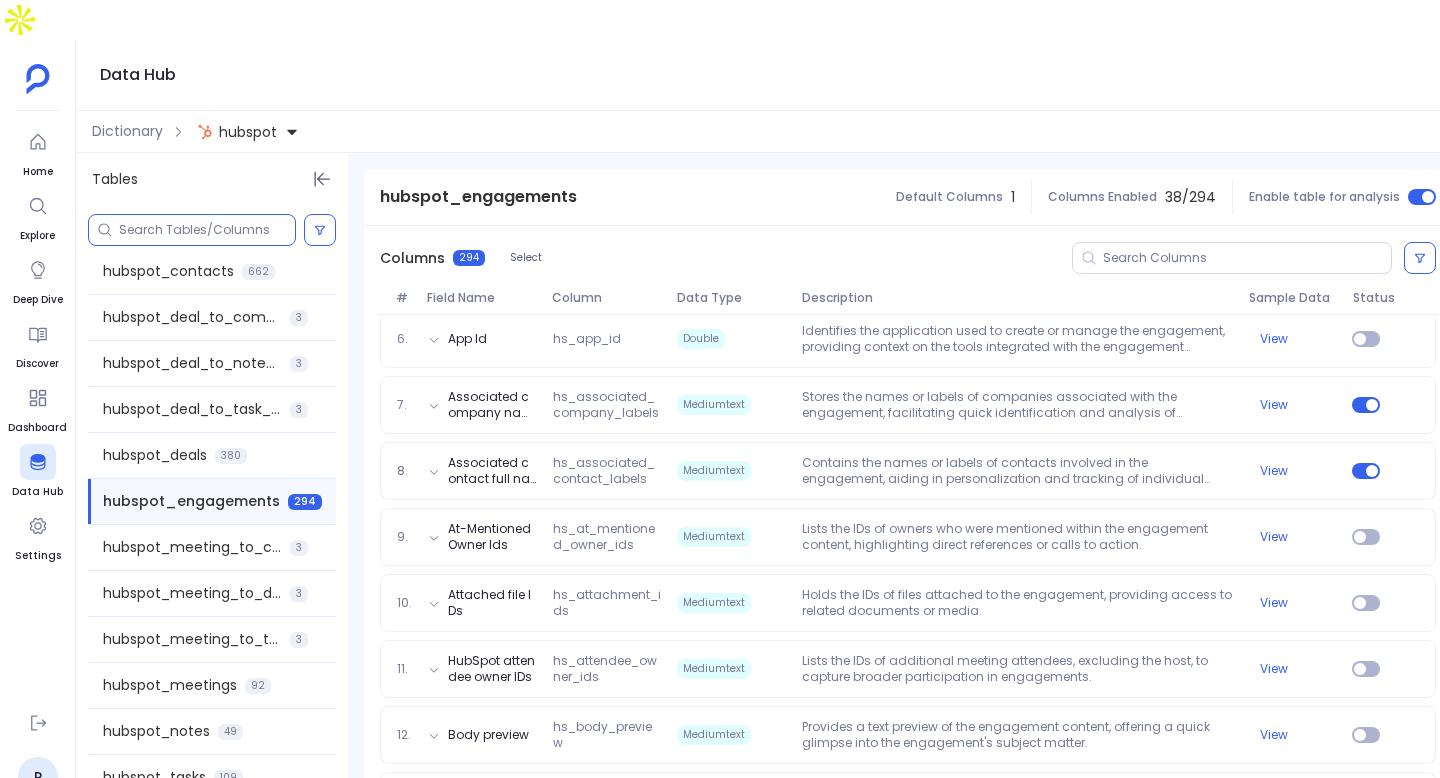 scroll, scrollTop: 606, scrollLeft: 0, axis: vertical 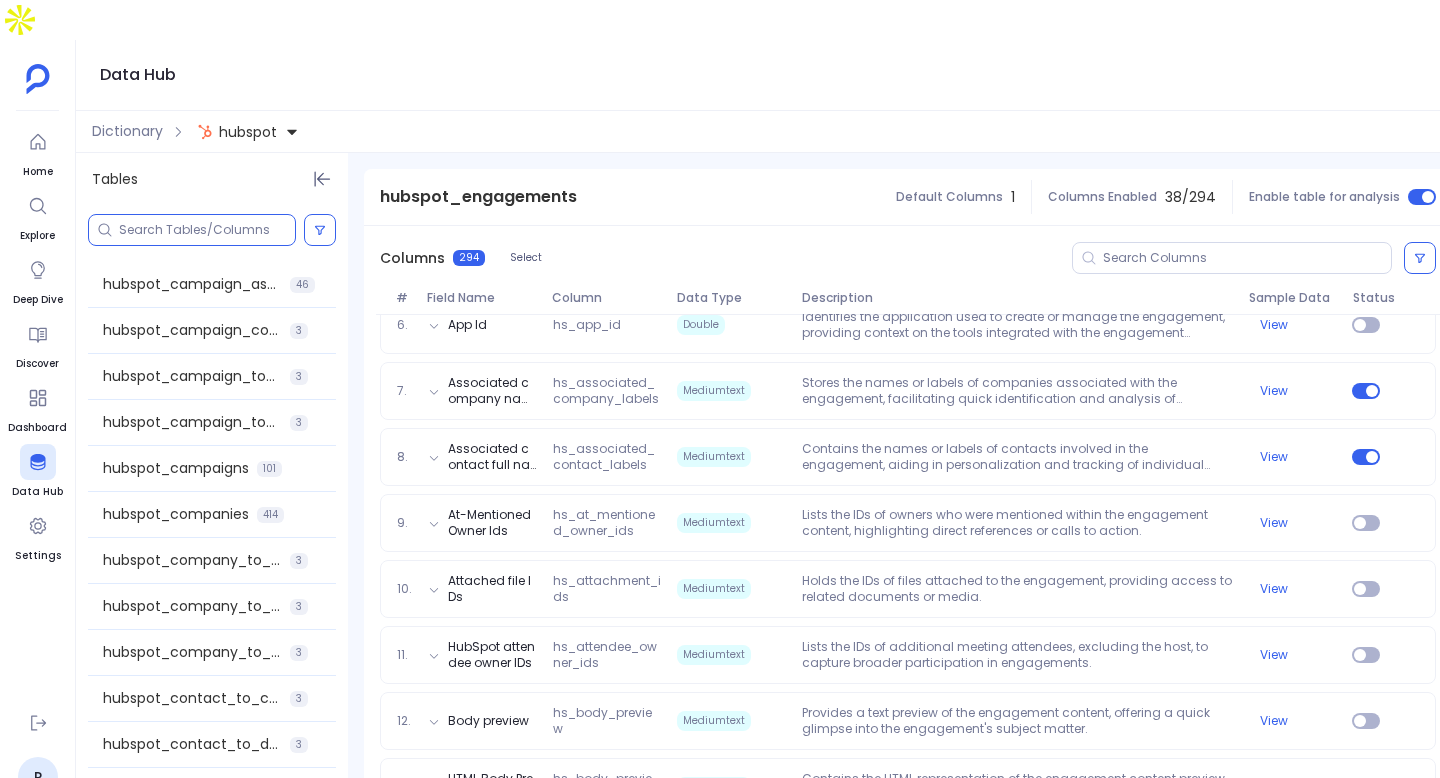 click at bounding box center [207, 230] 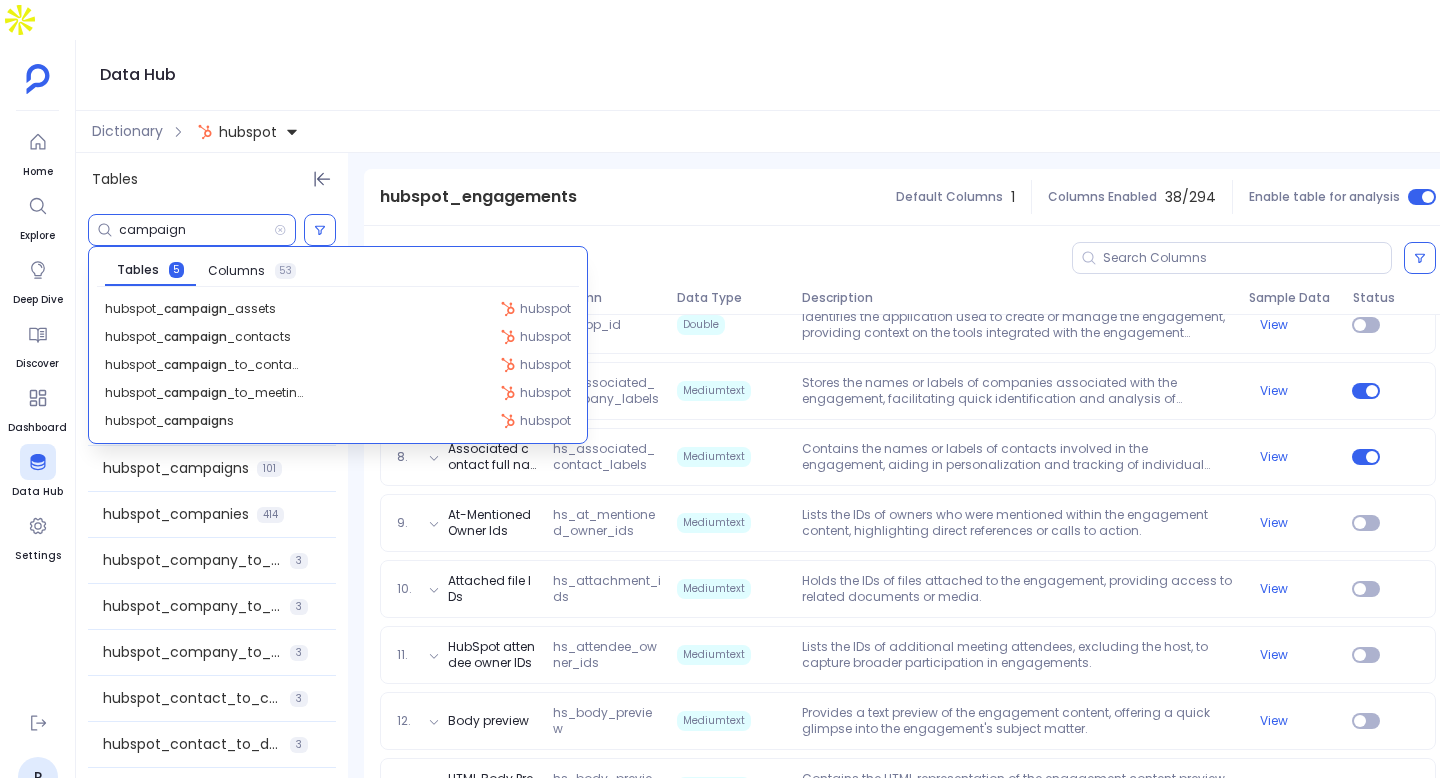 type on "campaign" 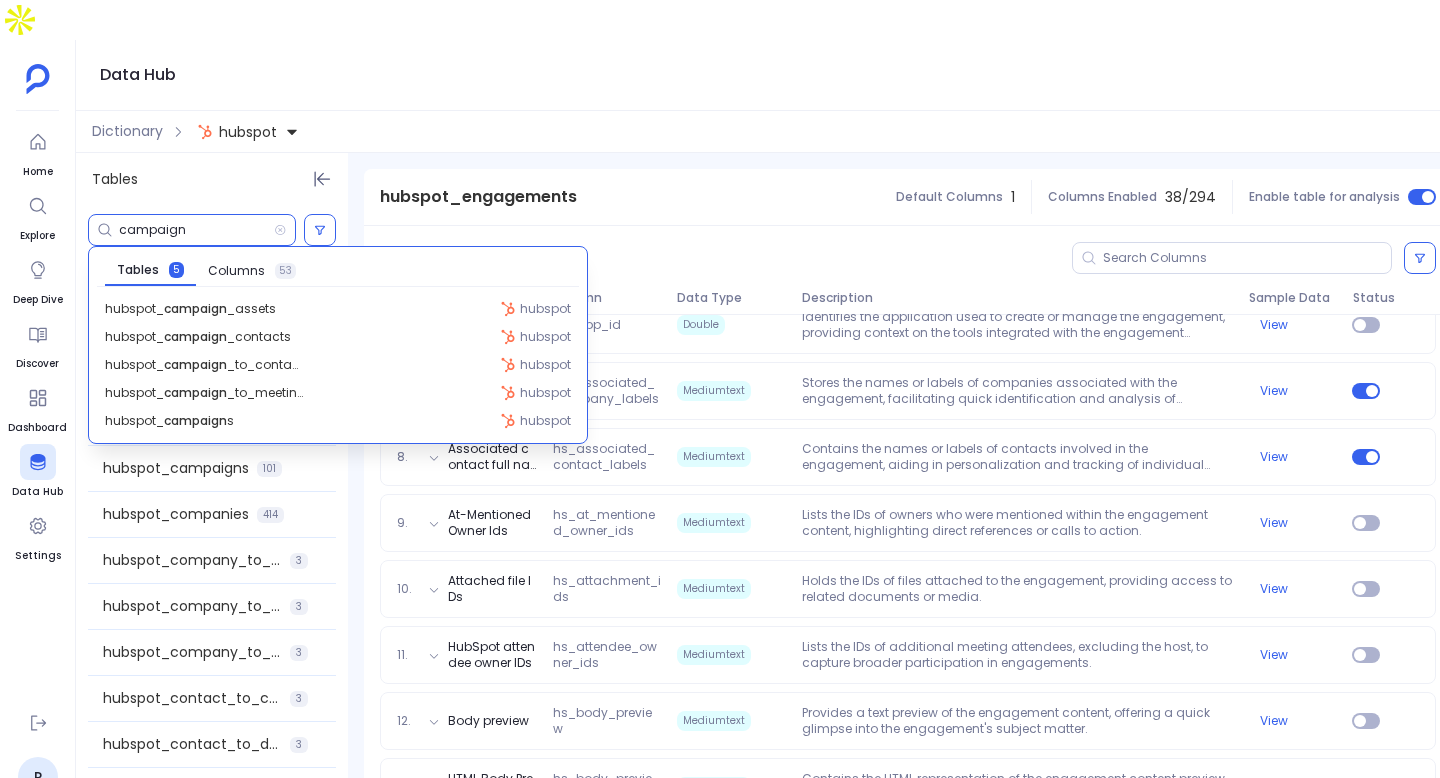 click on "campaign" at bounding box center (196, 230) 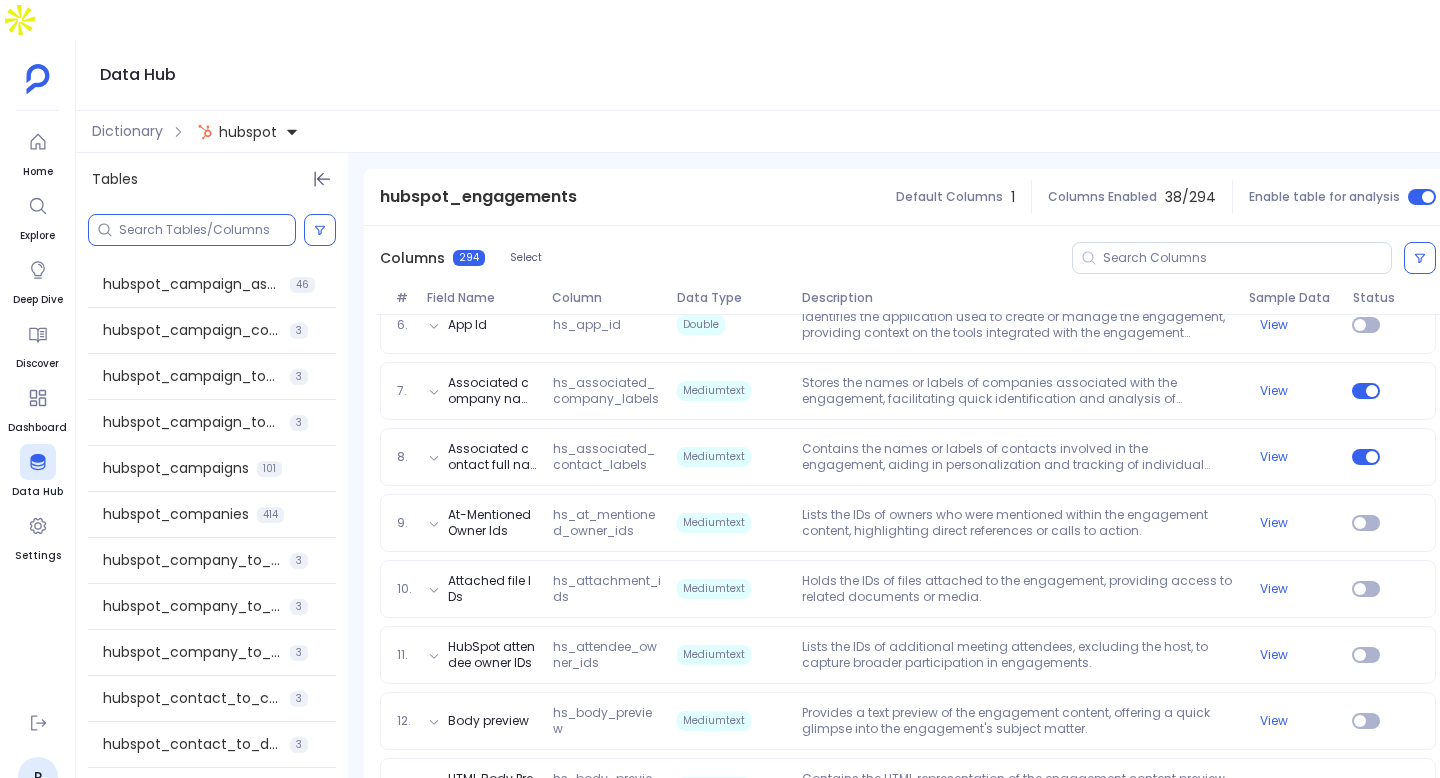 click on "hubspot" at bounding box center (248, 132) 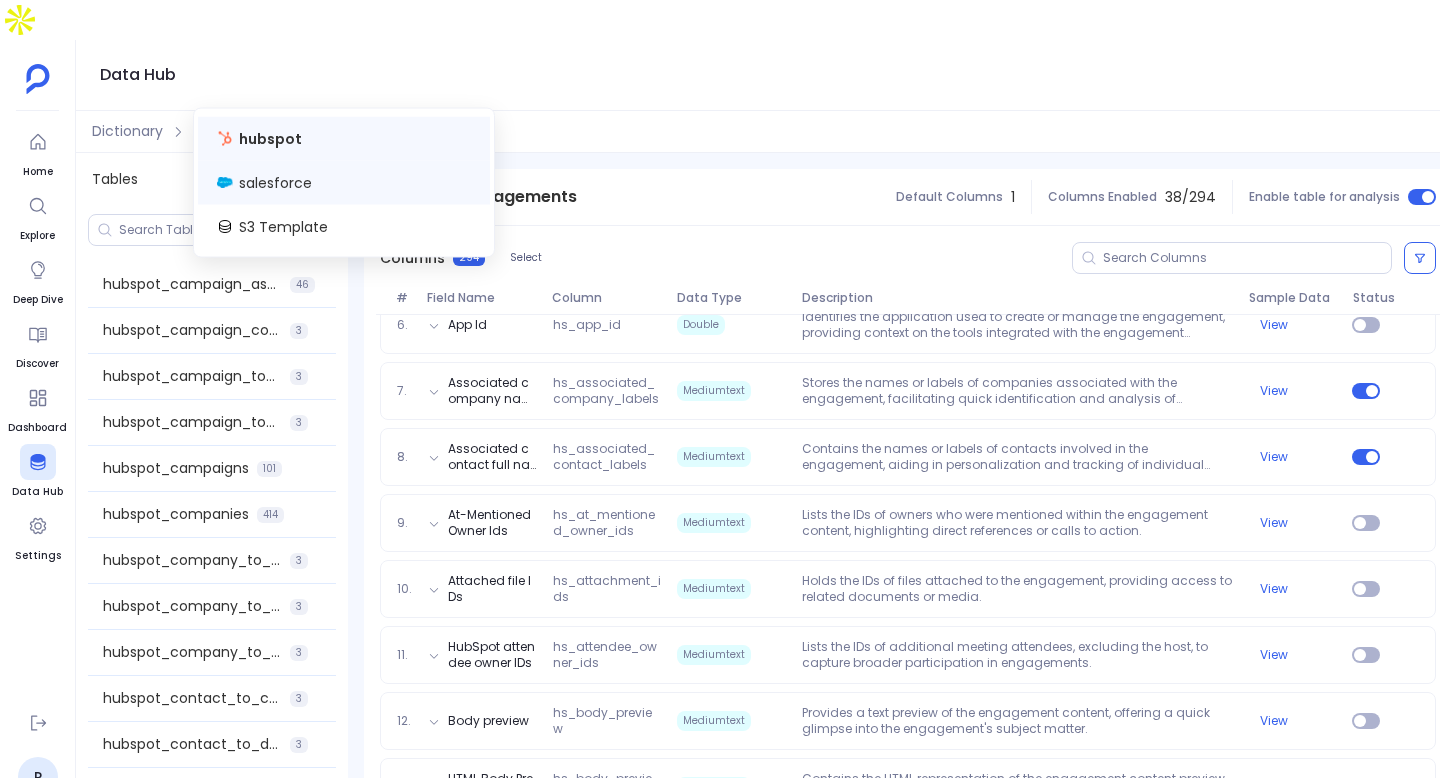 click on "salesforce" at bounding box center [275, 183] 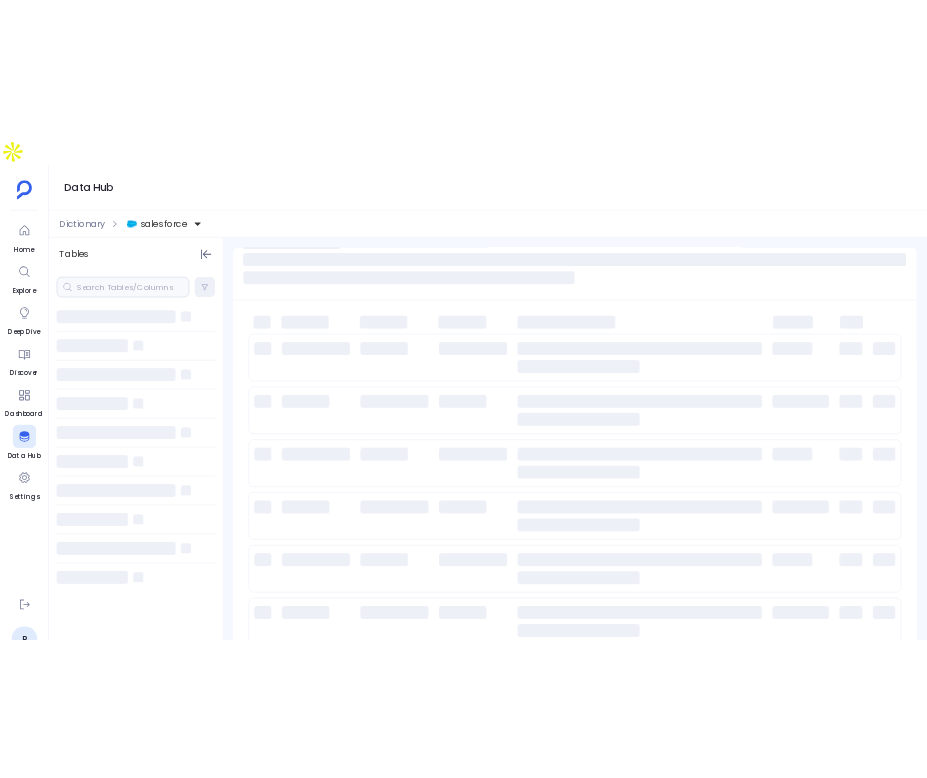 scroll, scrollTop: 0, scrollLeft: 0, axis: both 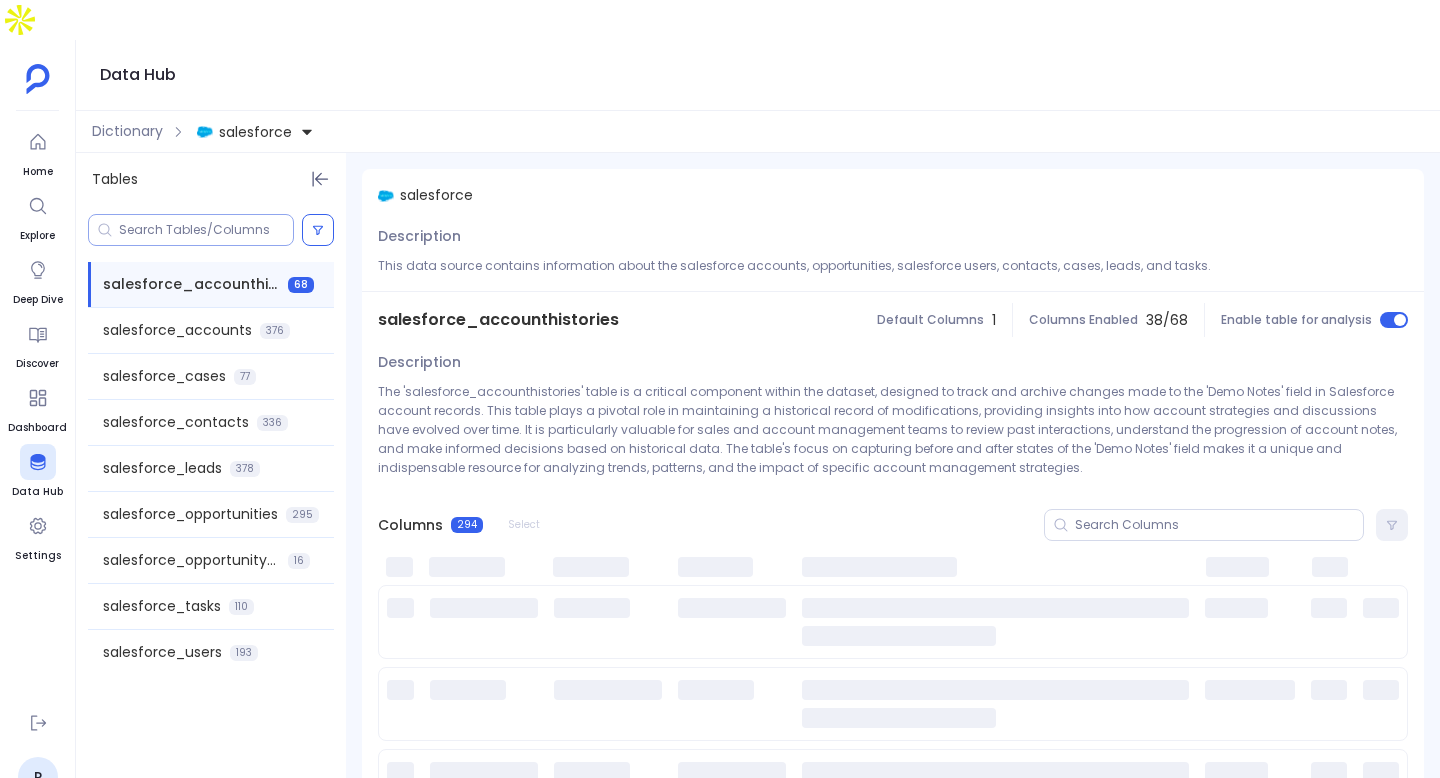 click at bounding box center (191, 230) 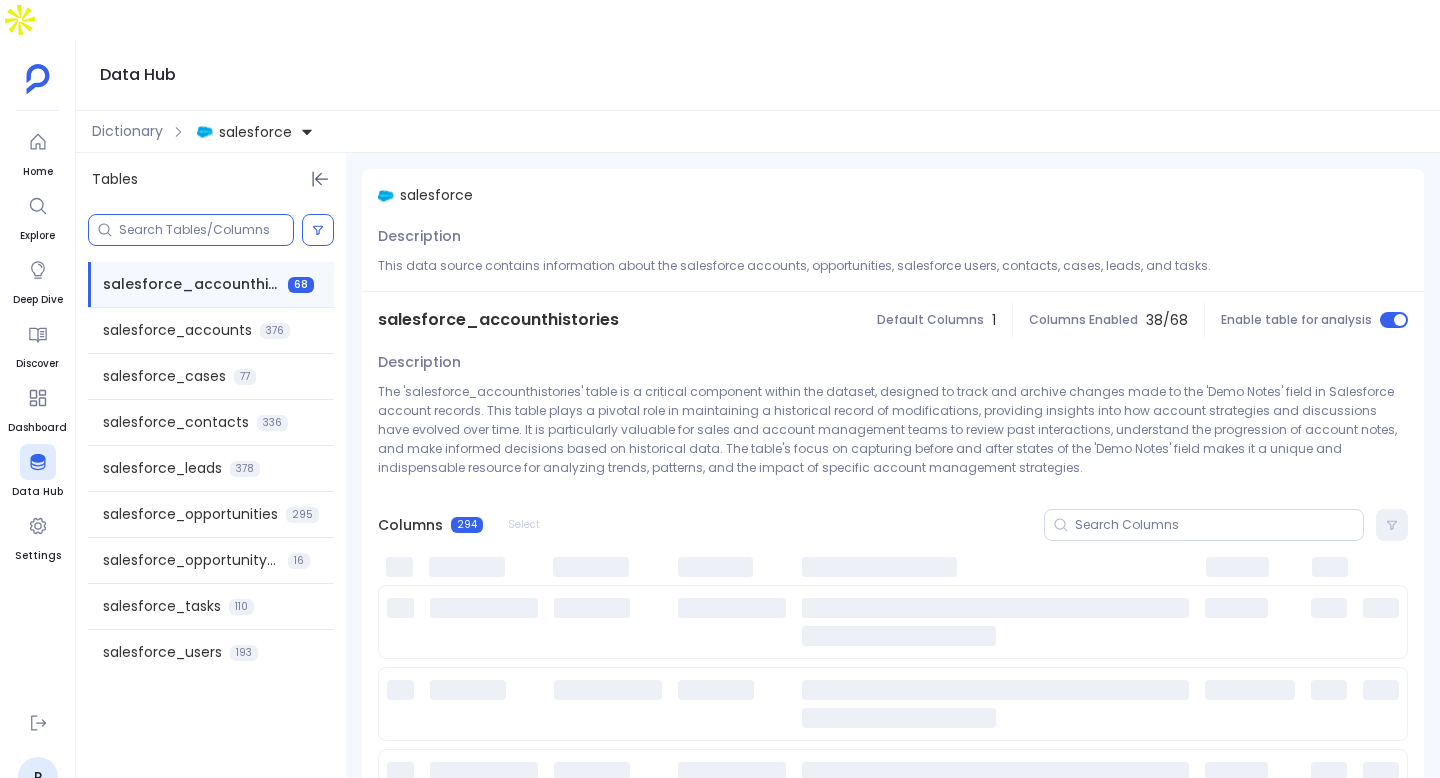 click at bounding box center [206, 230] 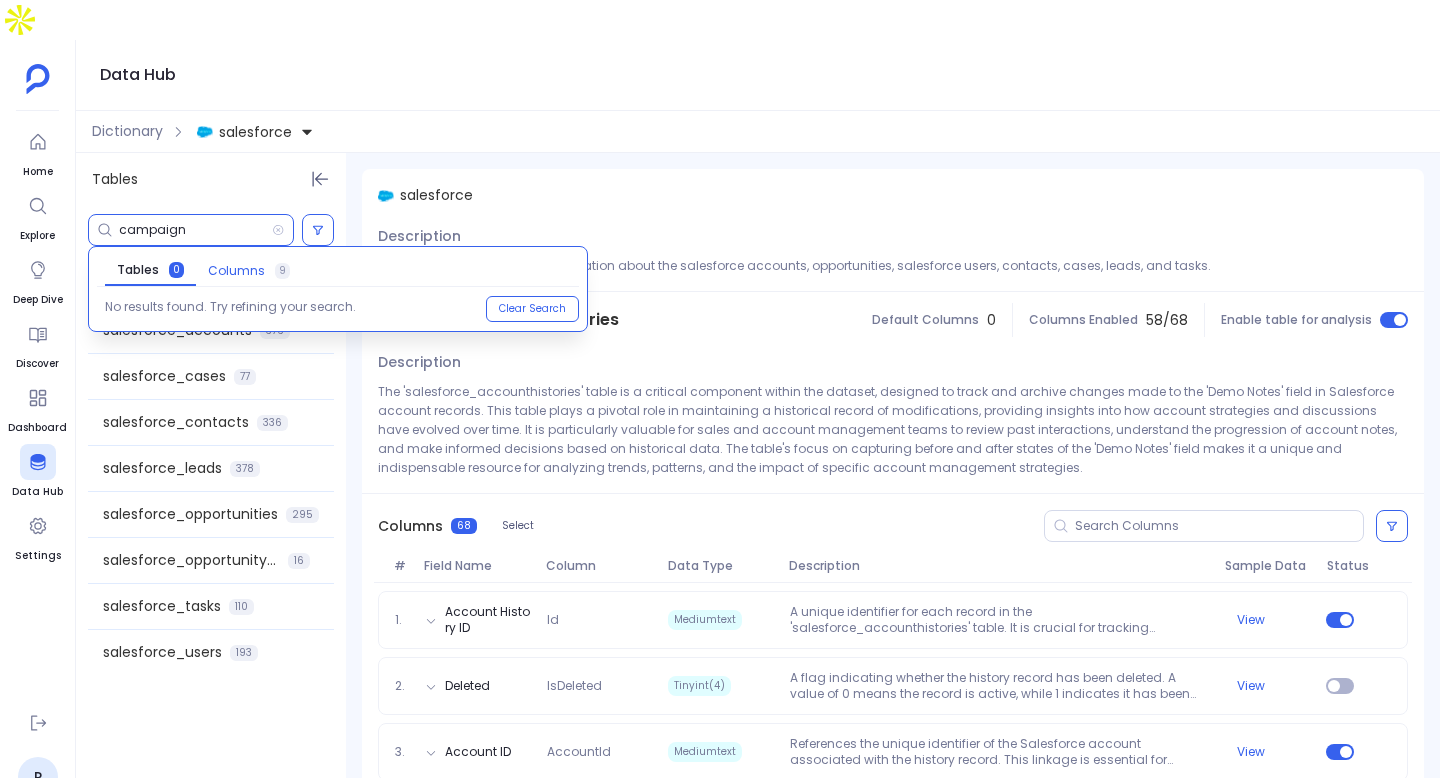 type on "campaign" 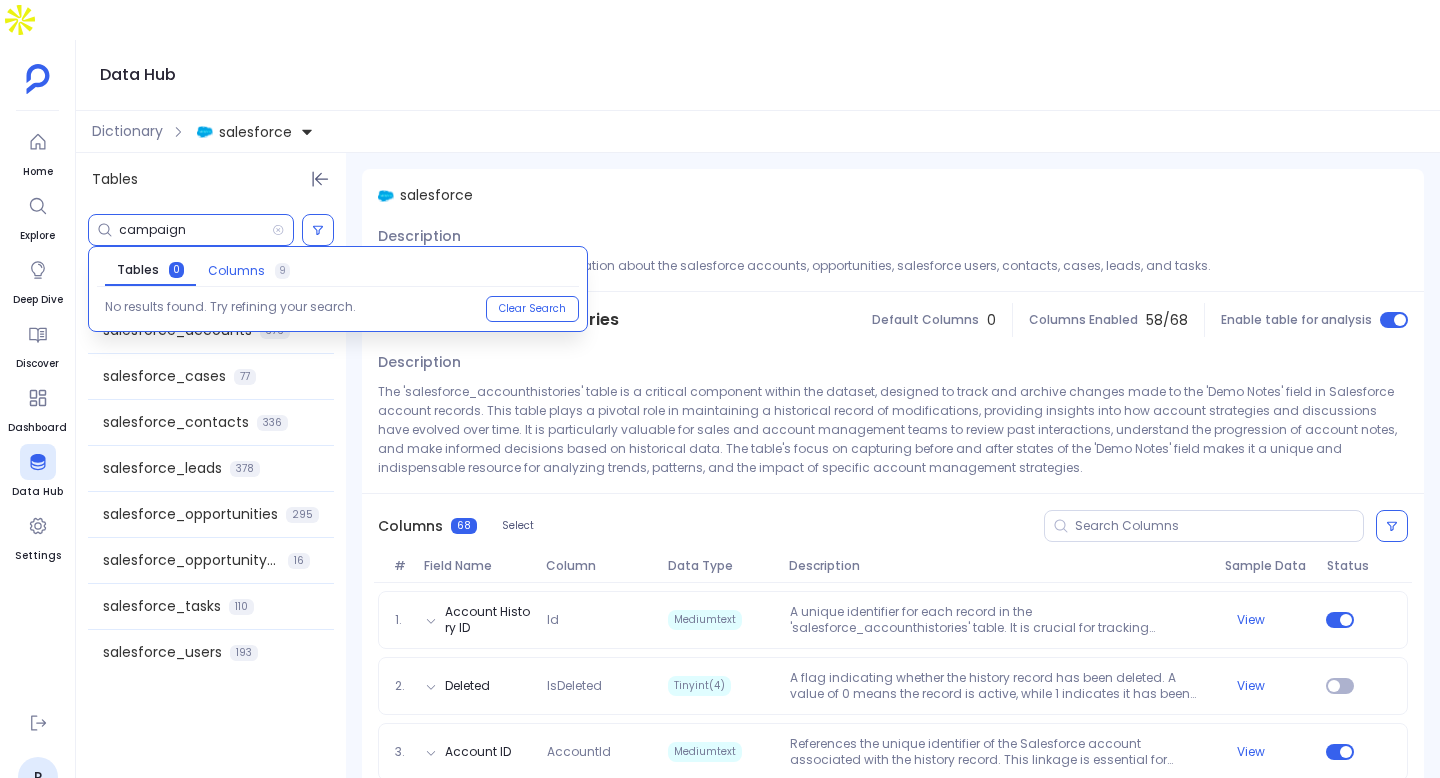 click on "Columns" at bounding box center (236, 271) 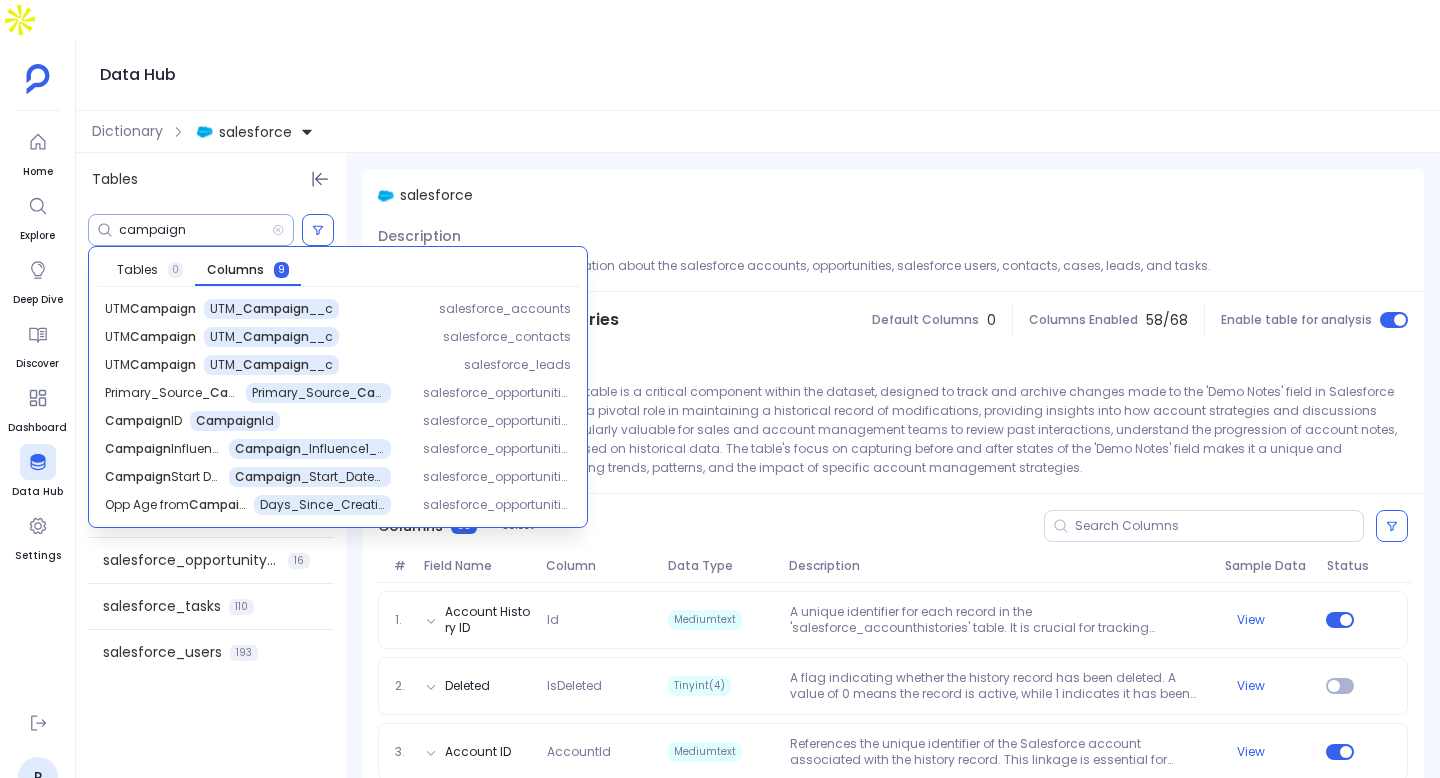 click on "campaign" at bounding box center (195, 230) 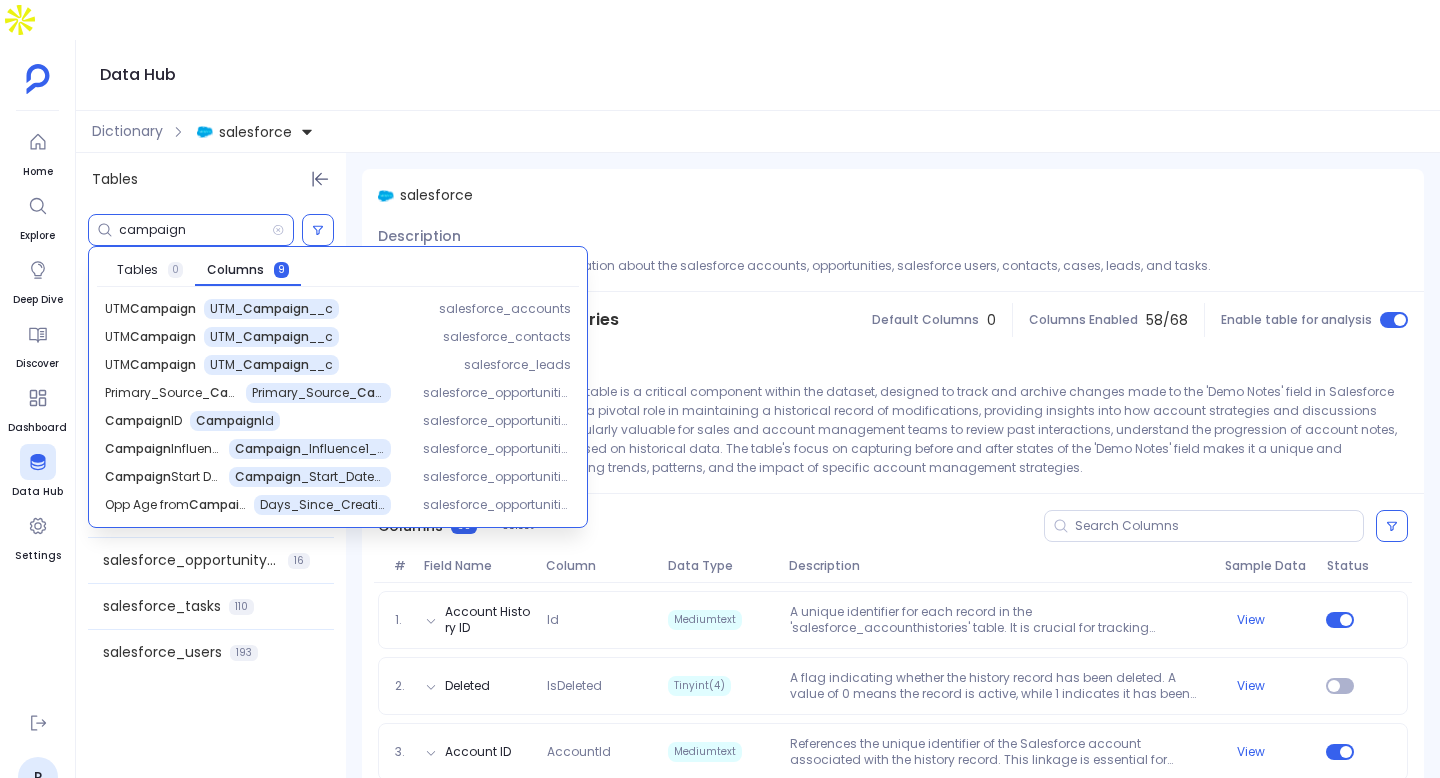 click on "campaign" at bounding box center [195, 230] 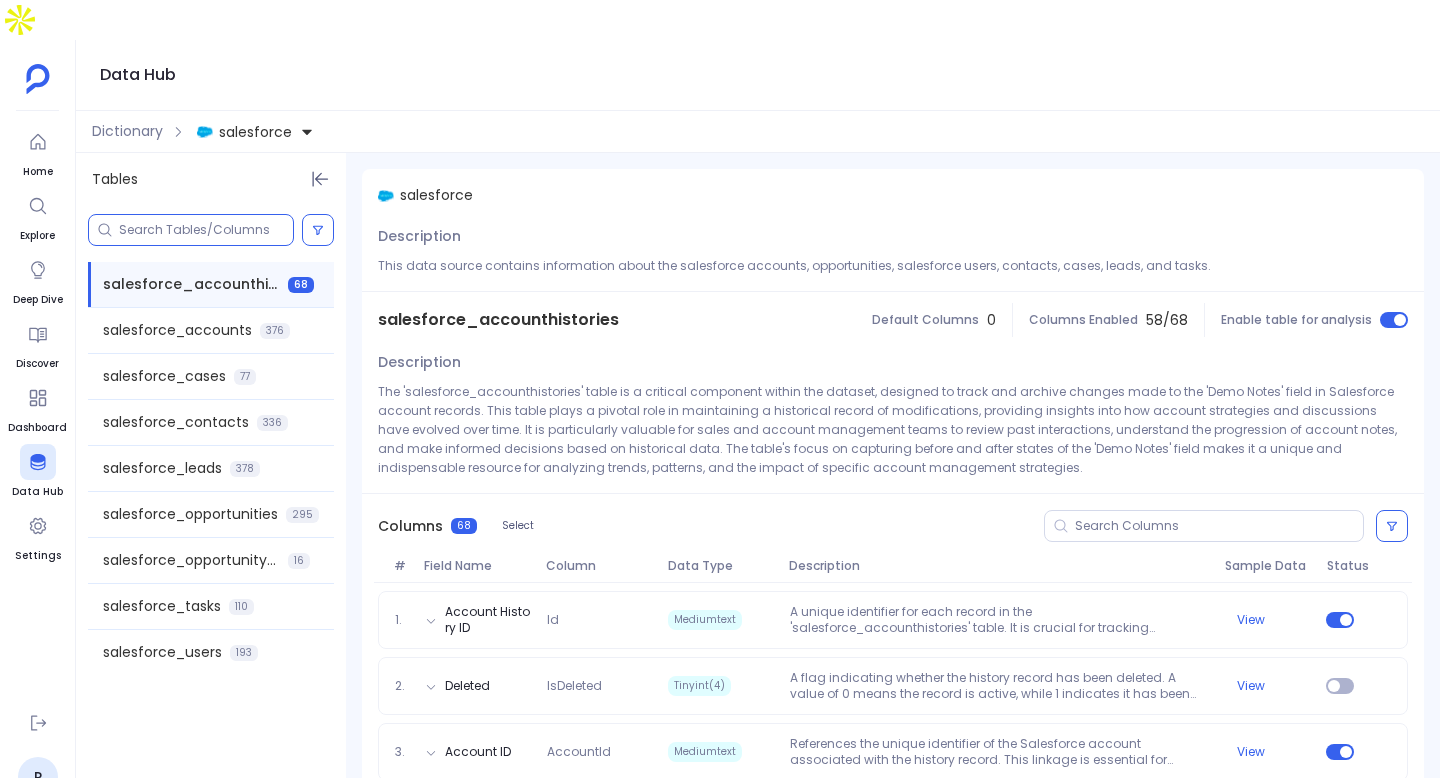 type 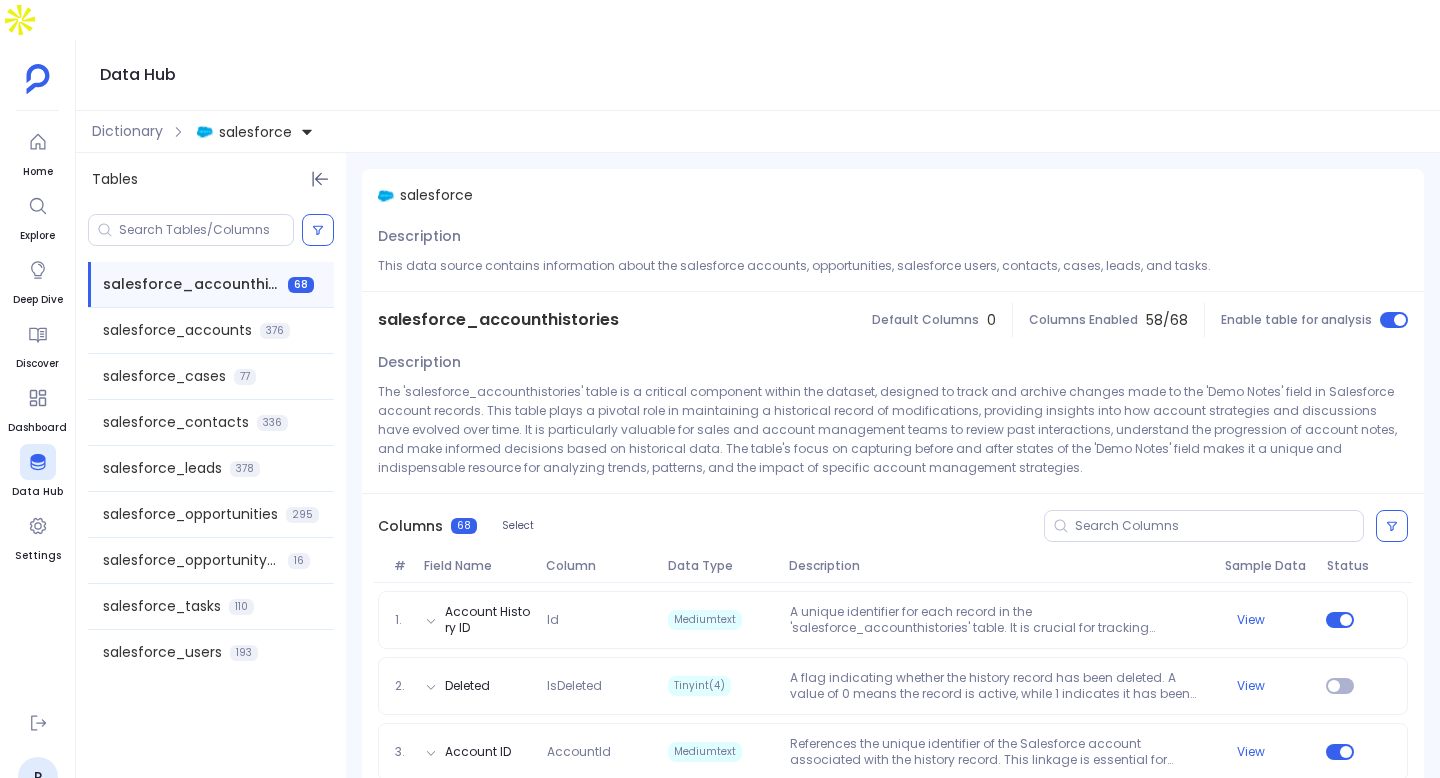 click on "salesforce_accounthistories" at bounding box center [498, 320] 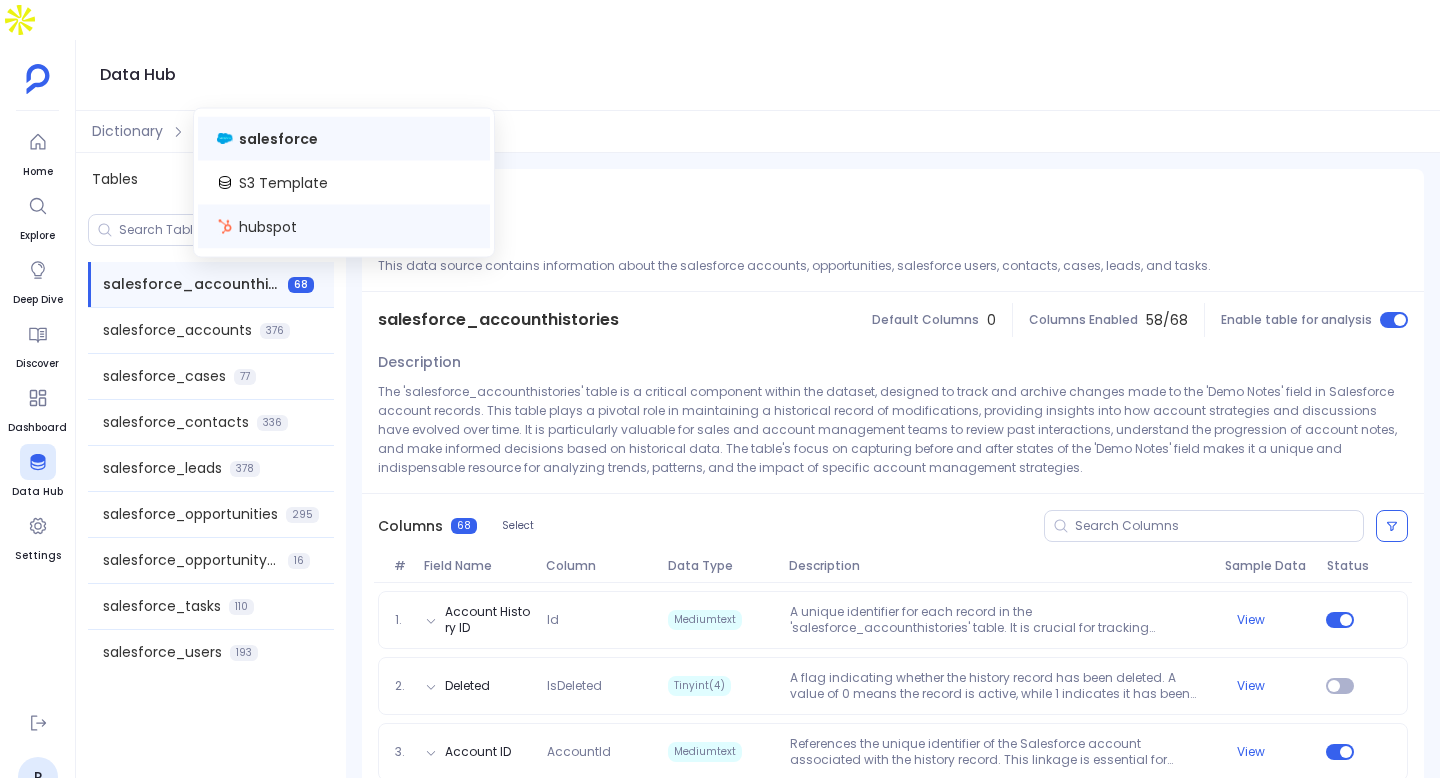 click on "hubspot" at bounding box center [344, 227] 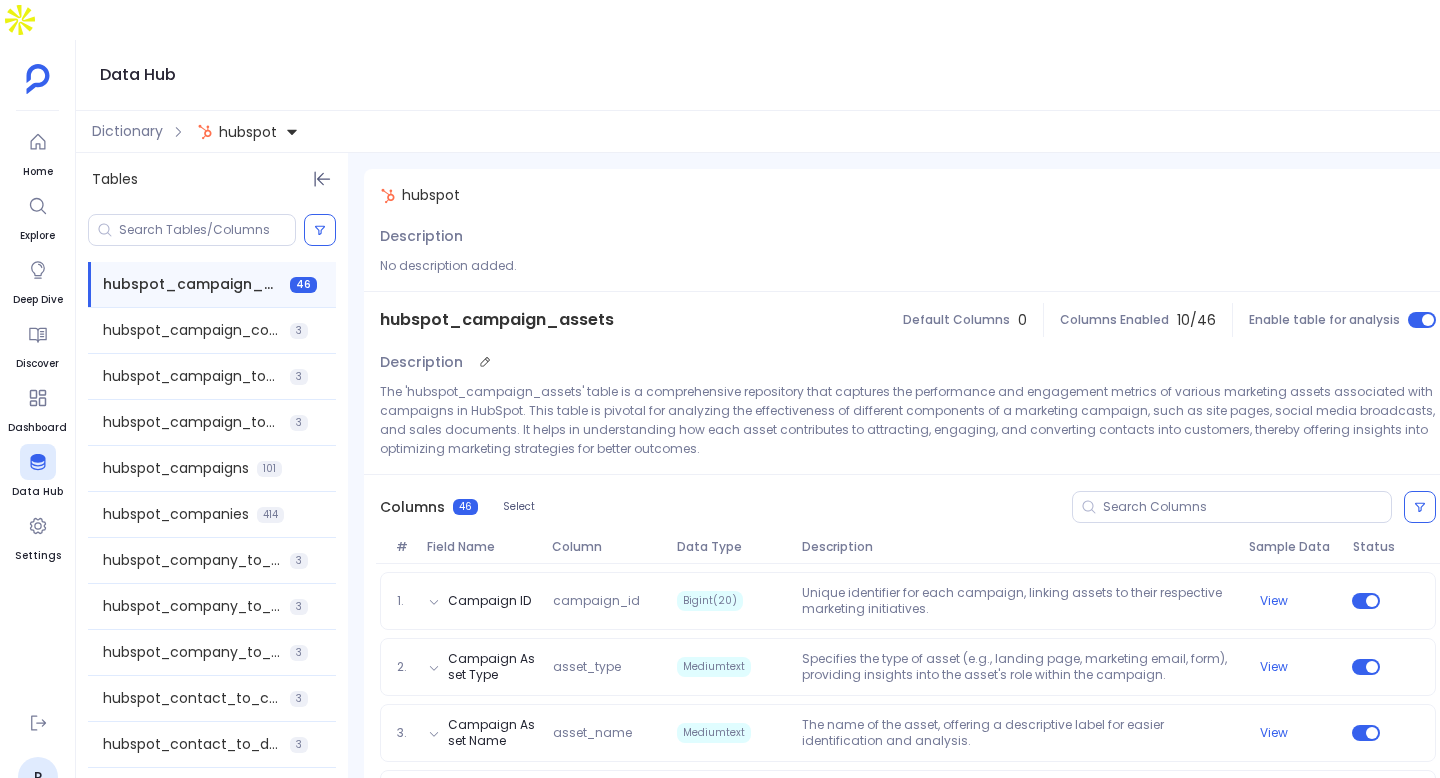 click on "Description The 'hubspot_campaign_assets' table is a comprehensive repository that captures the performance and engagement metrics of various marketing assets associated with campaigns in HubSpot. This table is pivotal for analyzing the effectiveness of different components of a marketing campaign, such as site pages, social media broadcasts, and sales documents. It helps in understanding how each asset contributes to attracting, engaging, and converting contacts into customers, thereby offering insights into optimizing marketing strategies for better outcomes." at bounding box center (908, 411) 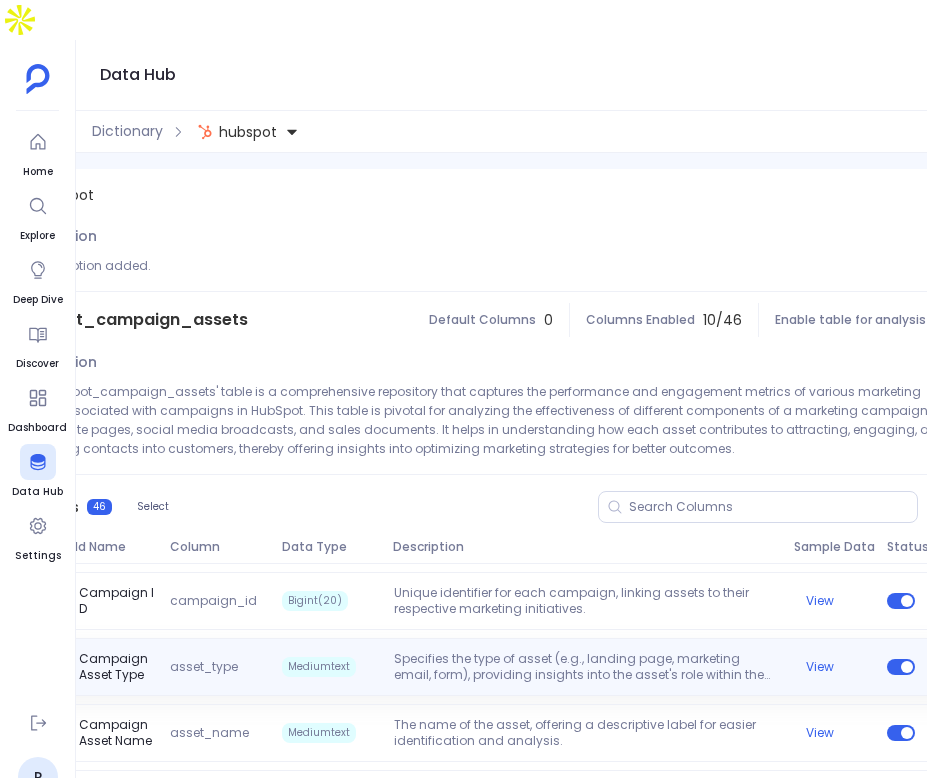 scroll, scrollTop: 0, scrollLeft: 403, axis: horizontal 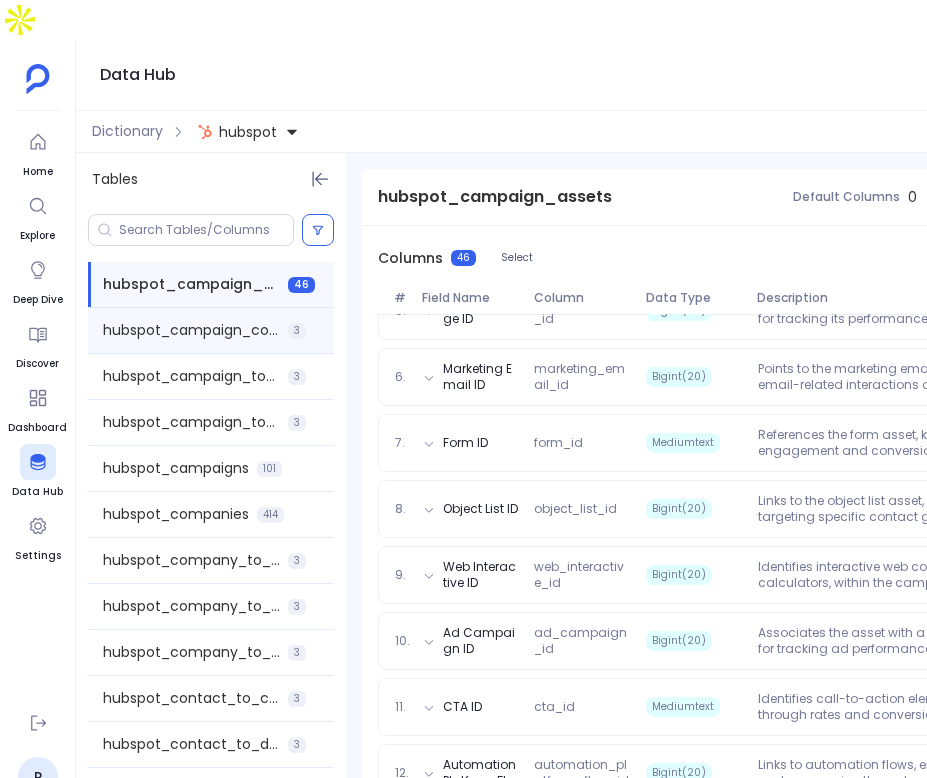 click on "hubspot_campaign_contacts 3" at bounding box center (211, 330) 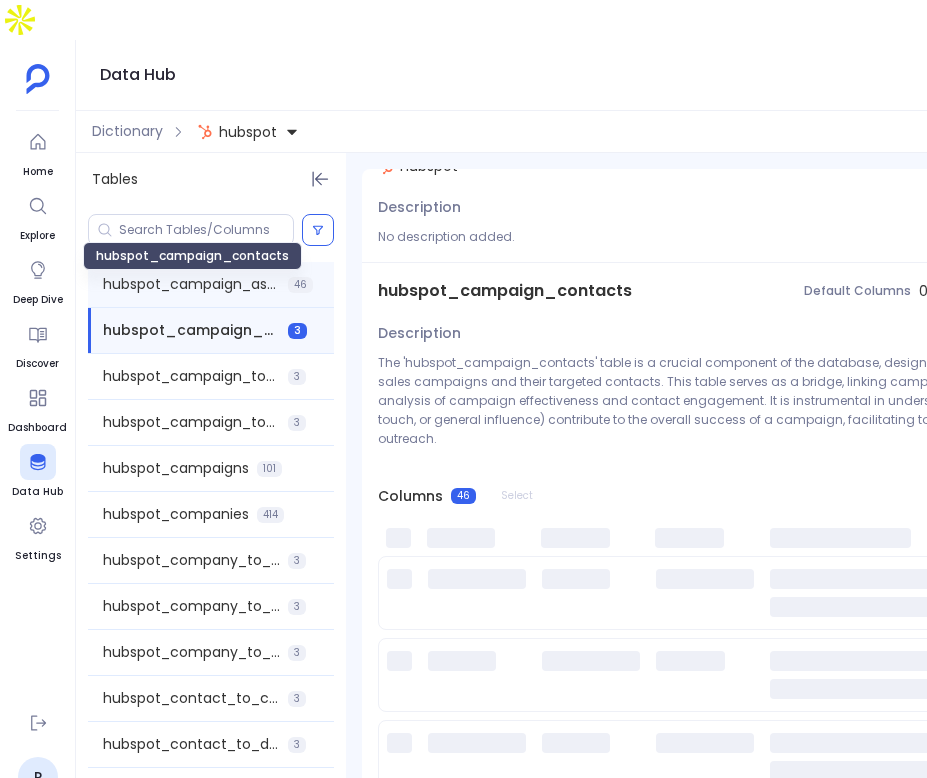 scroll, scrollTop: 0, scrollLeft: 0, axis: both 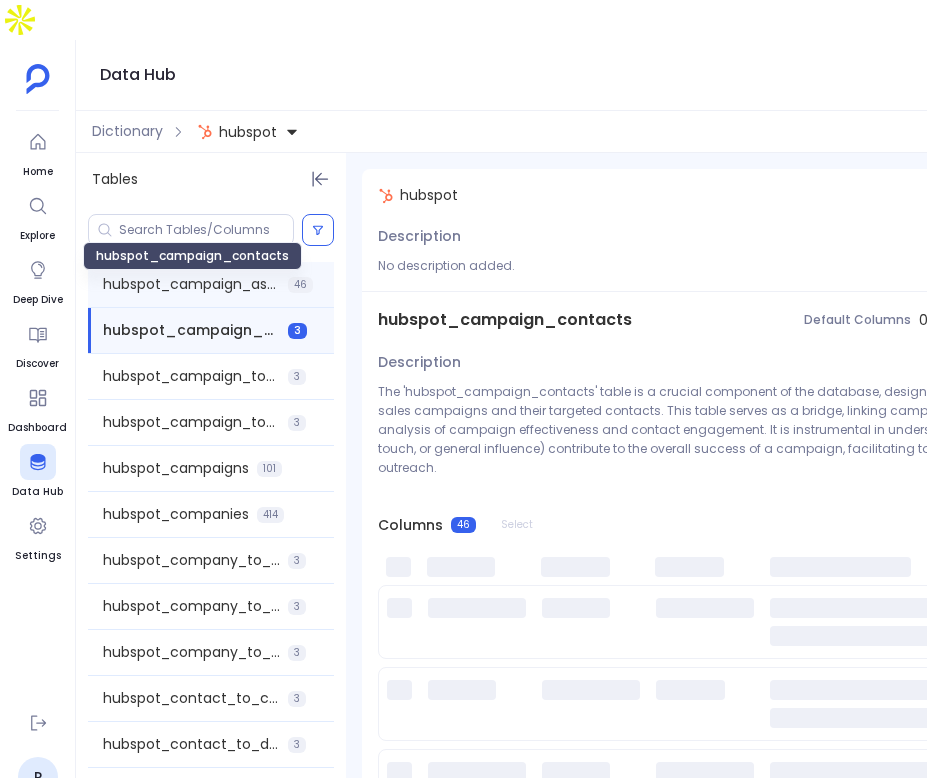 click on "hubspot_campaign_assets" at bounding box center [191, 284] 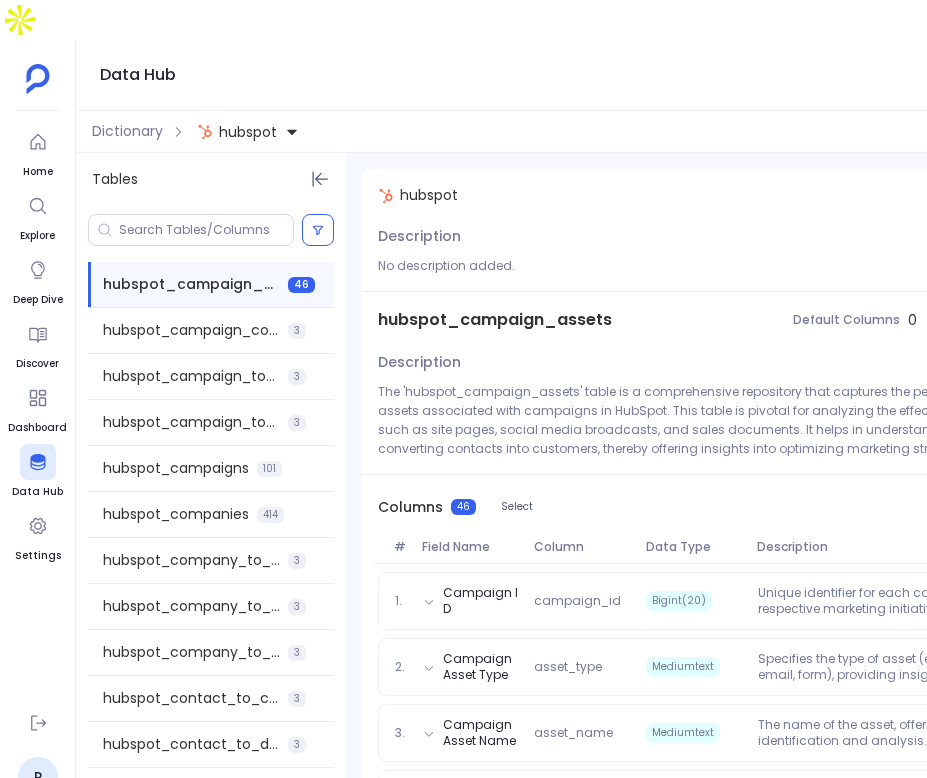 scroll, scrollTop: 0, scrollLeft: 403, axis: horizontal 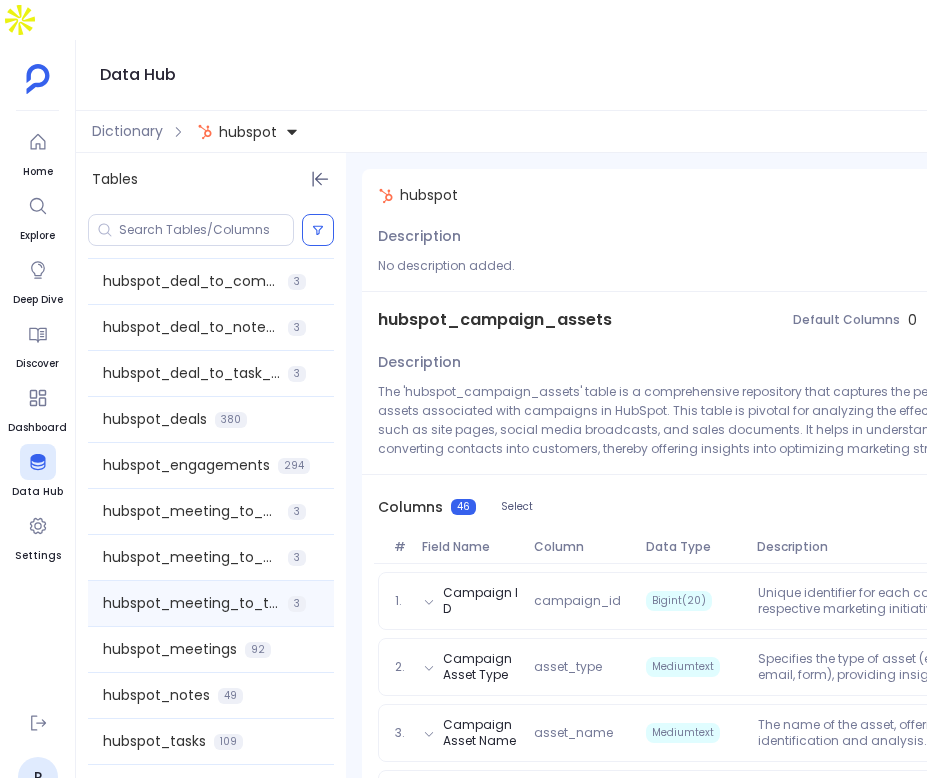 click on "hubspot_meeting_to_task_association" at bounding box center (191, 603) 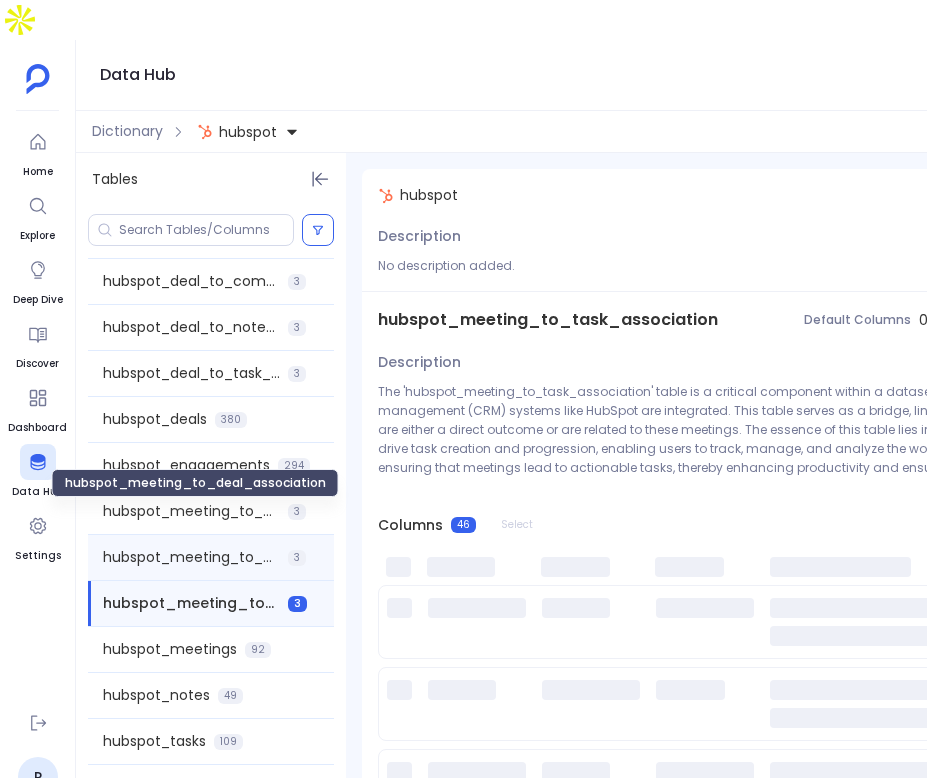 click on "hubspot_meeting_to_deal_association" at bounding box center (191, 557) 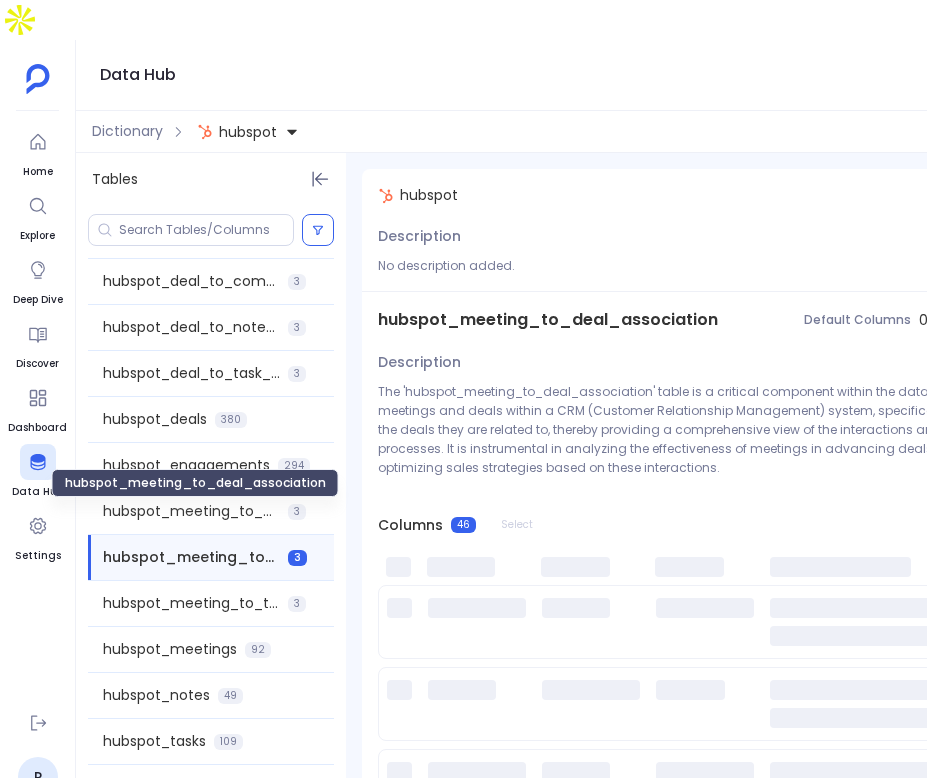 click on "hubspot_meeting_to_deal_association" at bounding box center [195, 483] 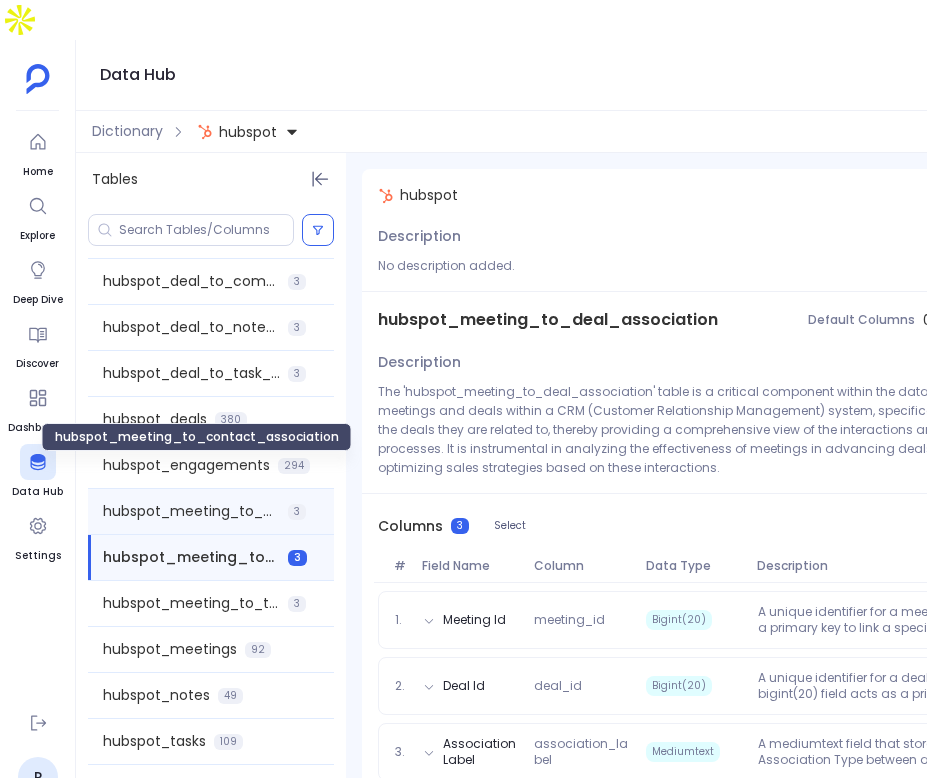 click on "hubspot_meeting_to_contact_association" at bounding box center (191, 511) 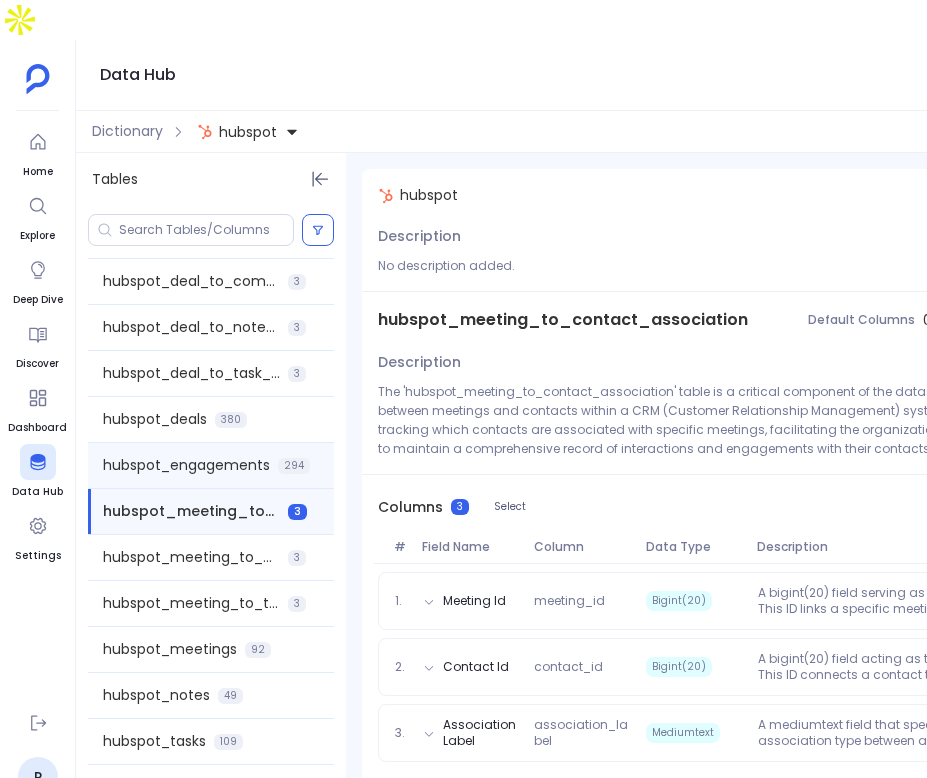 click on "hubspot_engagements" at bounding box center (186, 465) 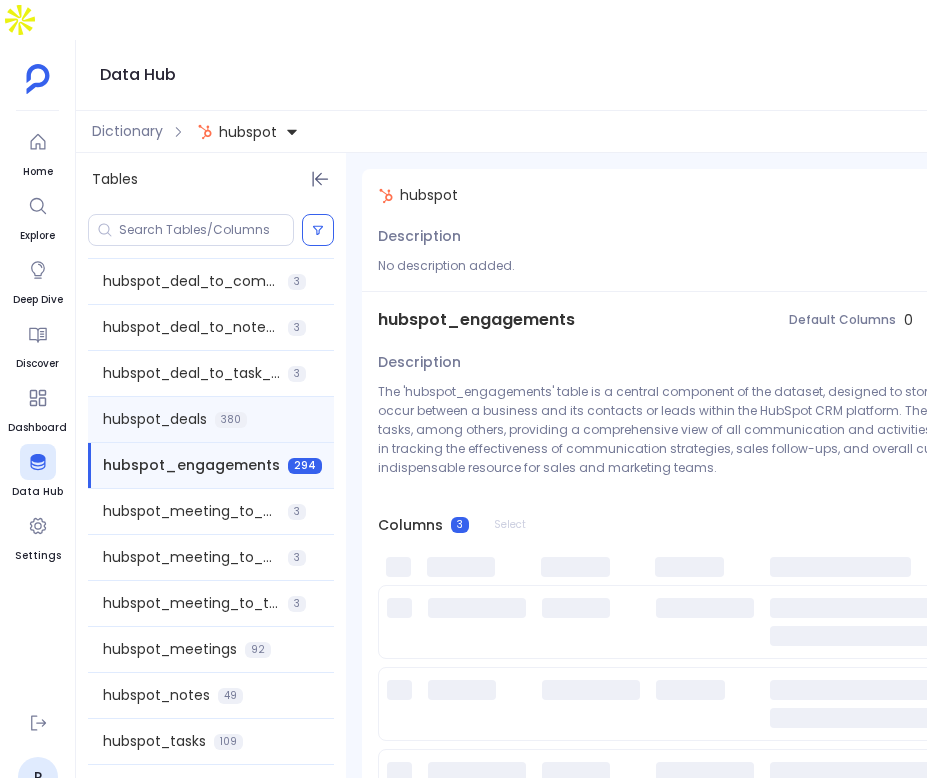 click on "hubspot_deals 380" at bounding box center (211, 419) 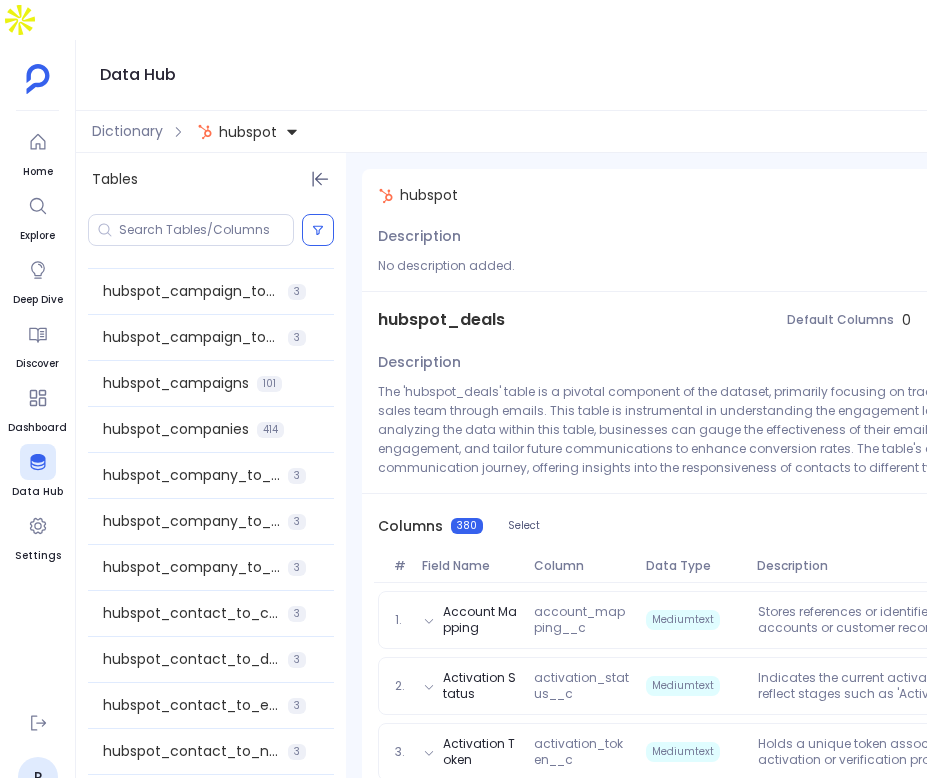scroll, scrollTop: 87, scrollLeft: 0, axis: vertical 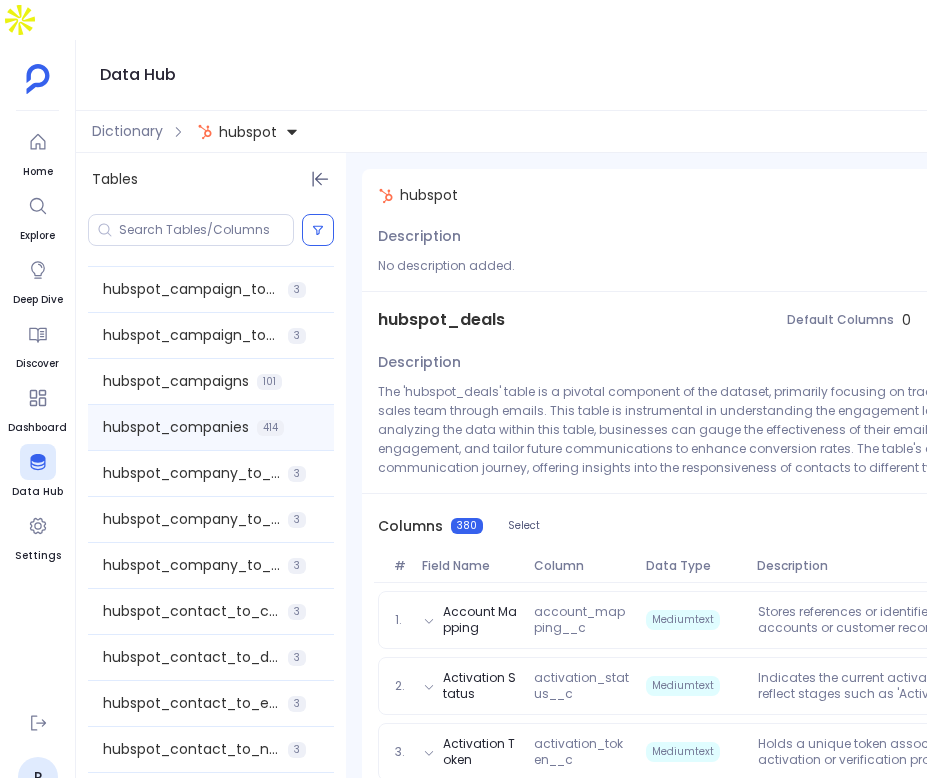 click on "hubspot_companies" at bounding box center (176, 427) 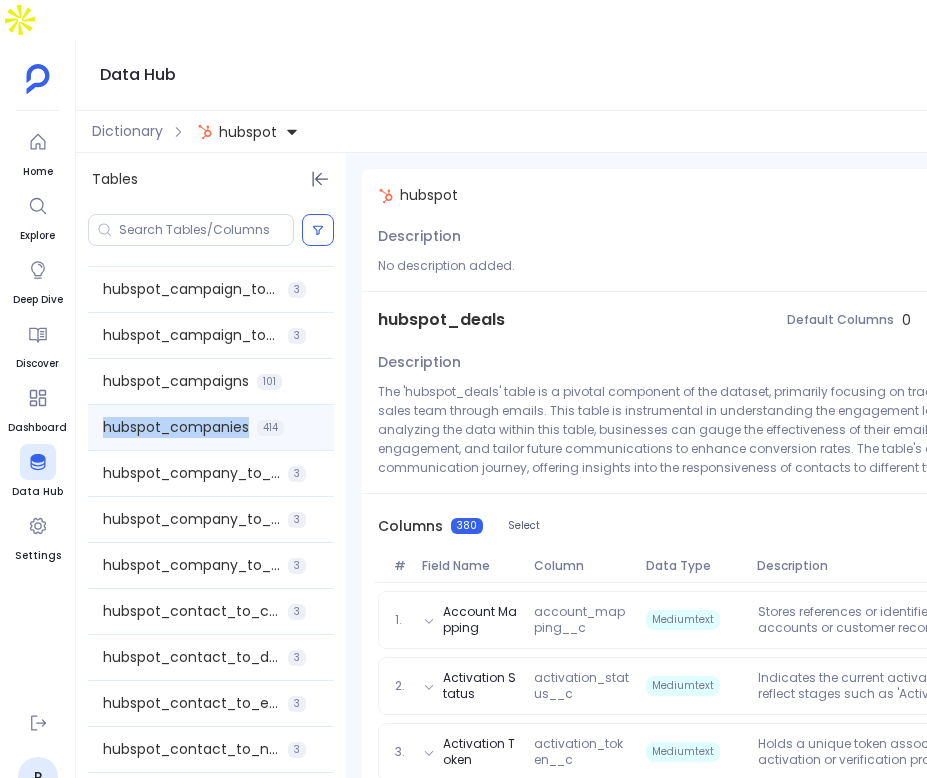 click on "hubspot_companies" at bounding box center (176, 427) 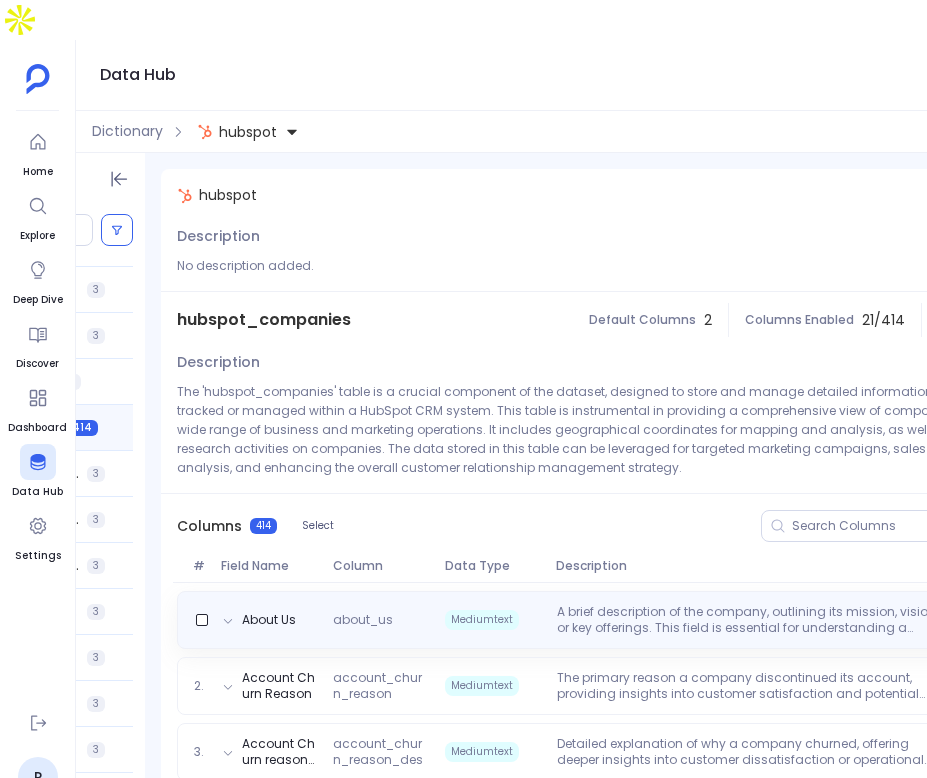 scroll, scrollTop: 0, scrollLeft: 216, axis: horizontal 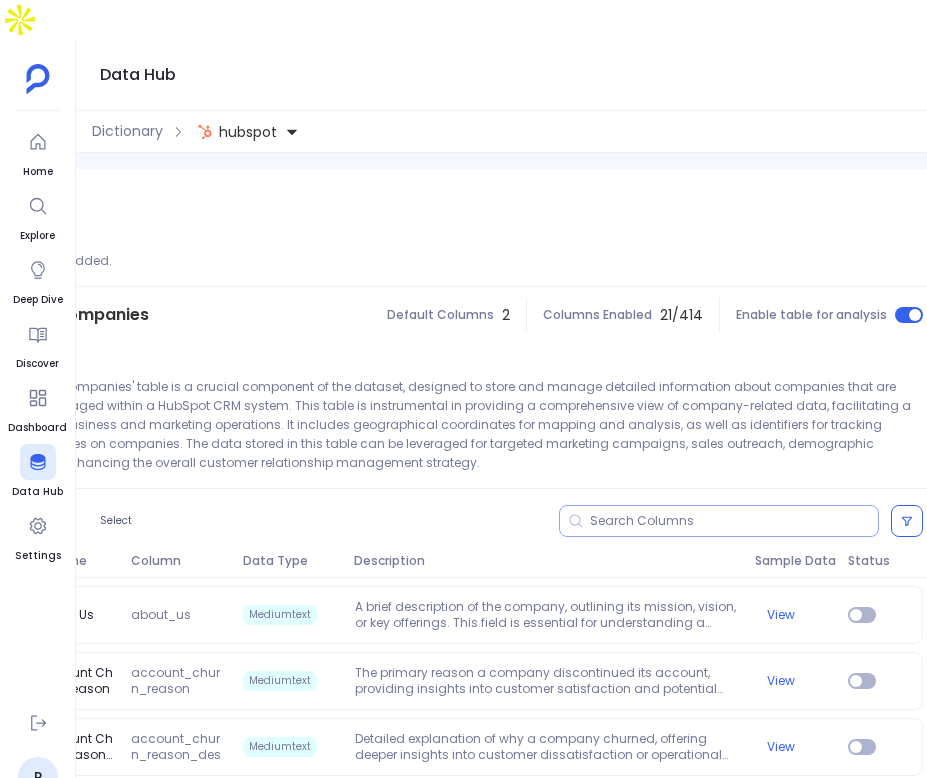 click at bounding box center (734, 521) 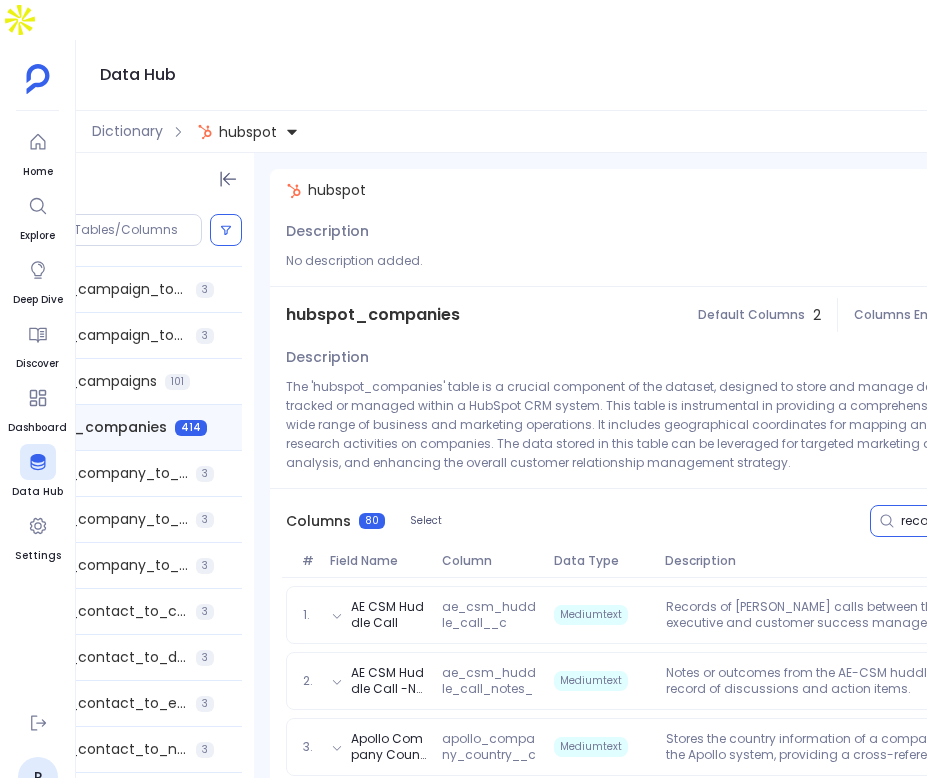 scroll, scrollTop: 0, scrollLeft: 19, axis: horizontal 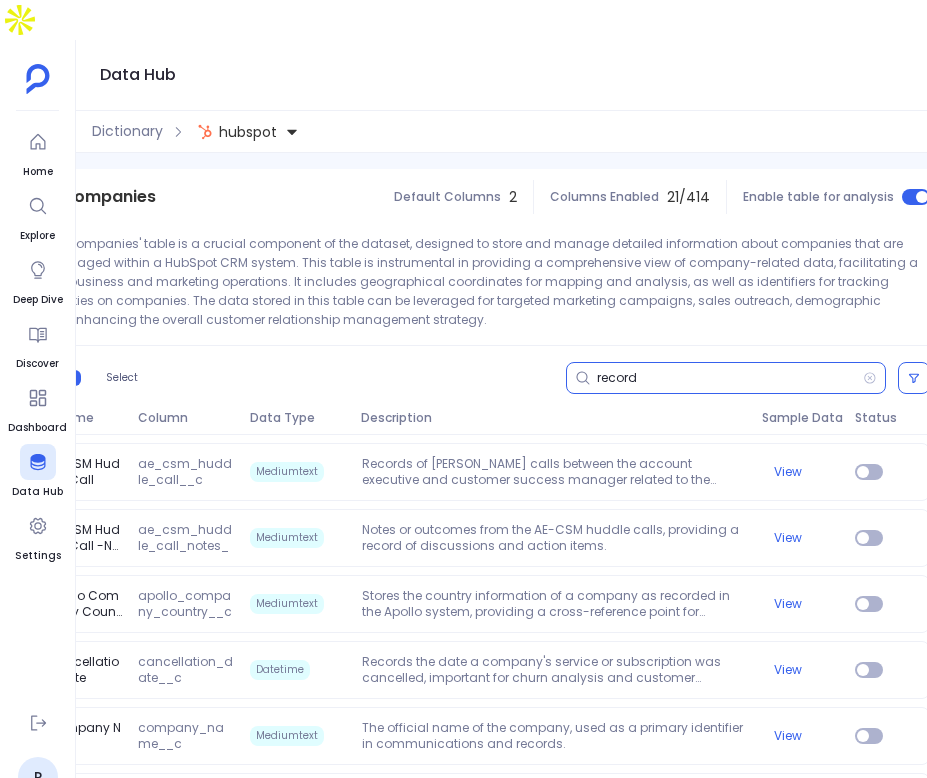 click on "record" at bounding box center [730, 378] 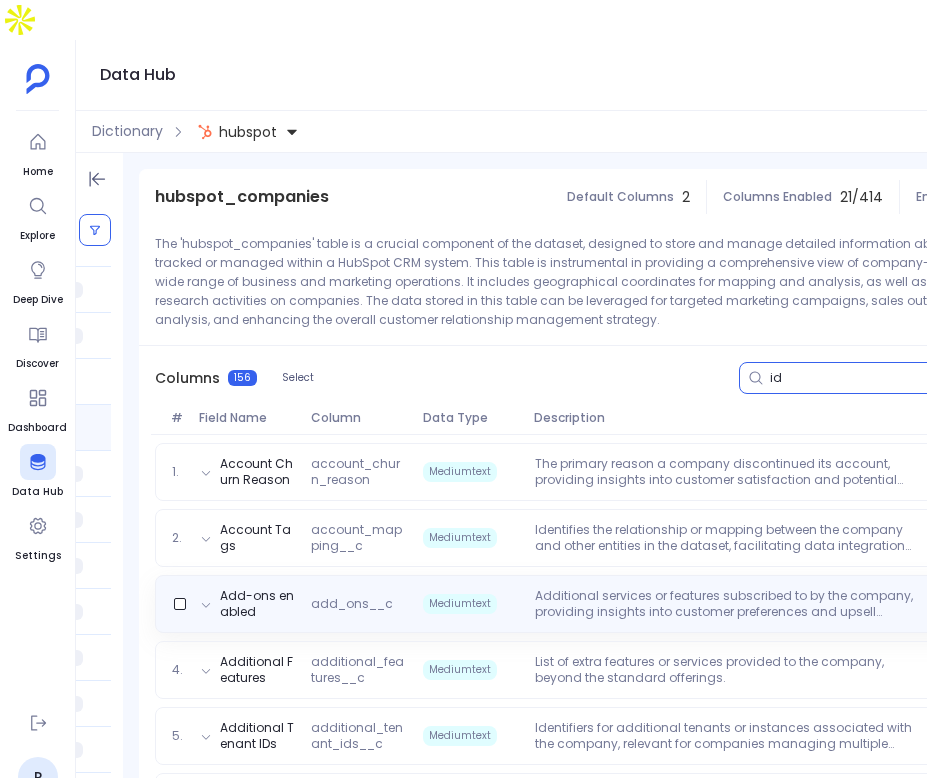 scroll, scrollTop: 0, scrollLeft: 205, axis: horizontal 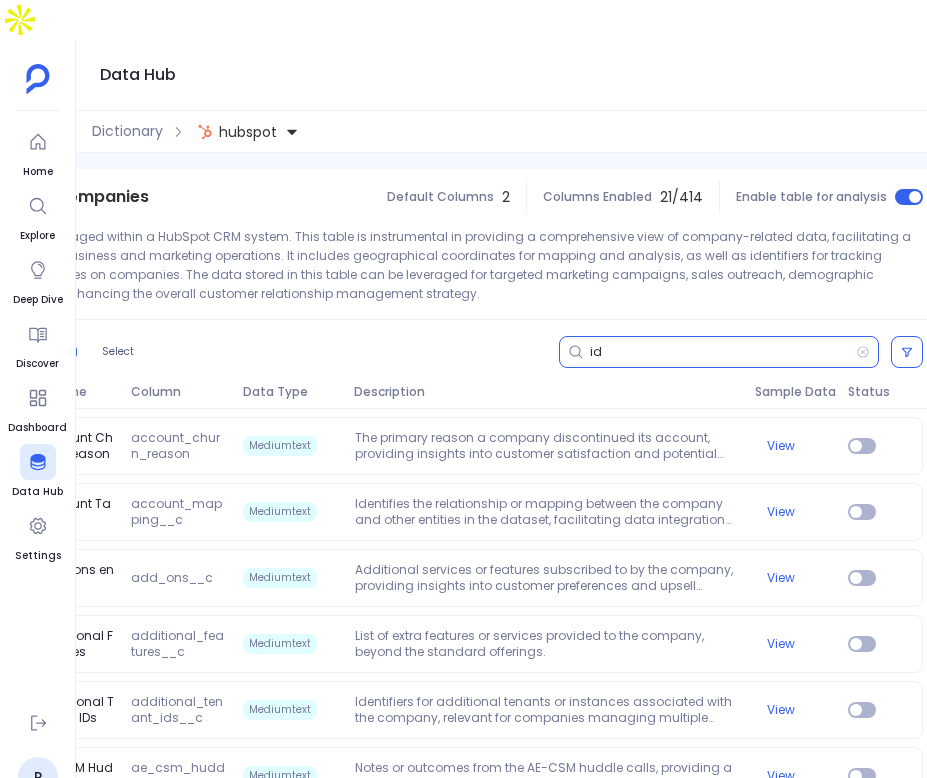 type on "id" 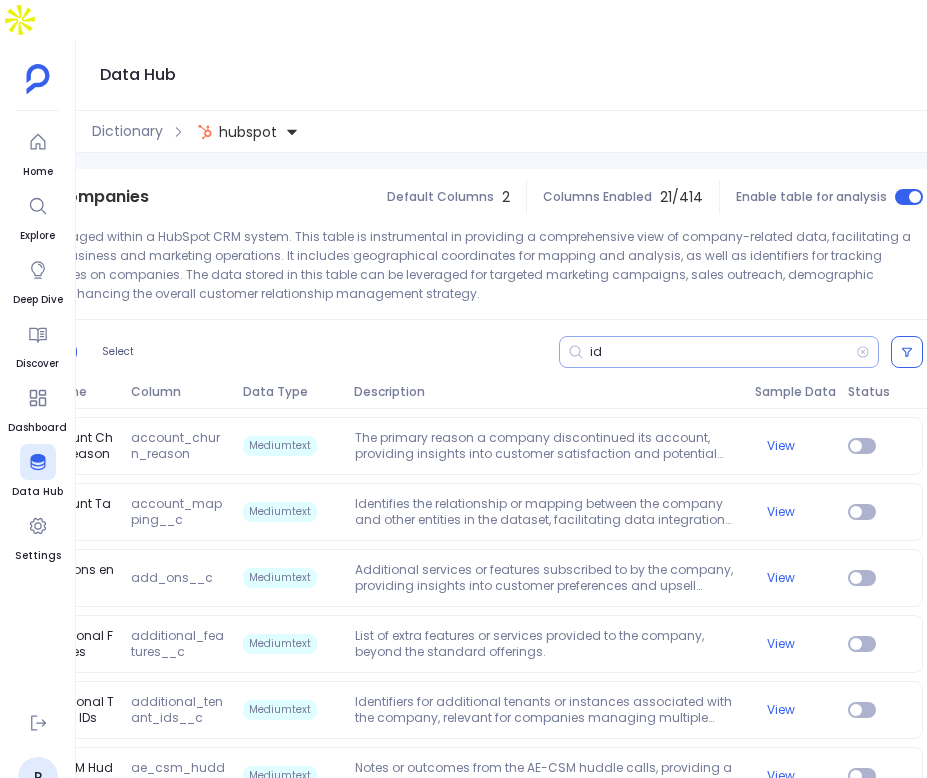 click on "id" at bounding box center [719, 352] 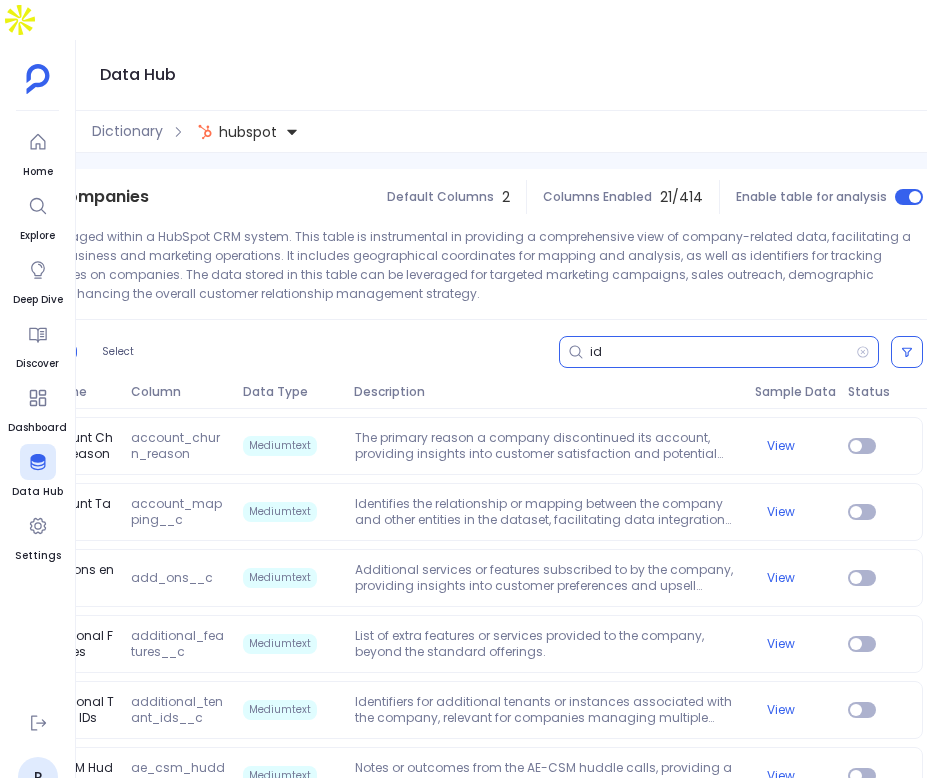 click on "id" at bounding box center (723, 352) 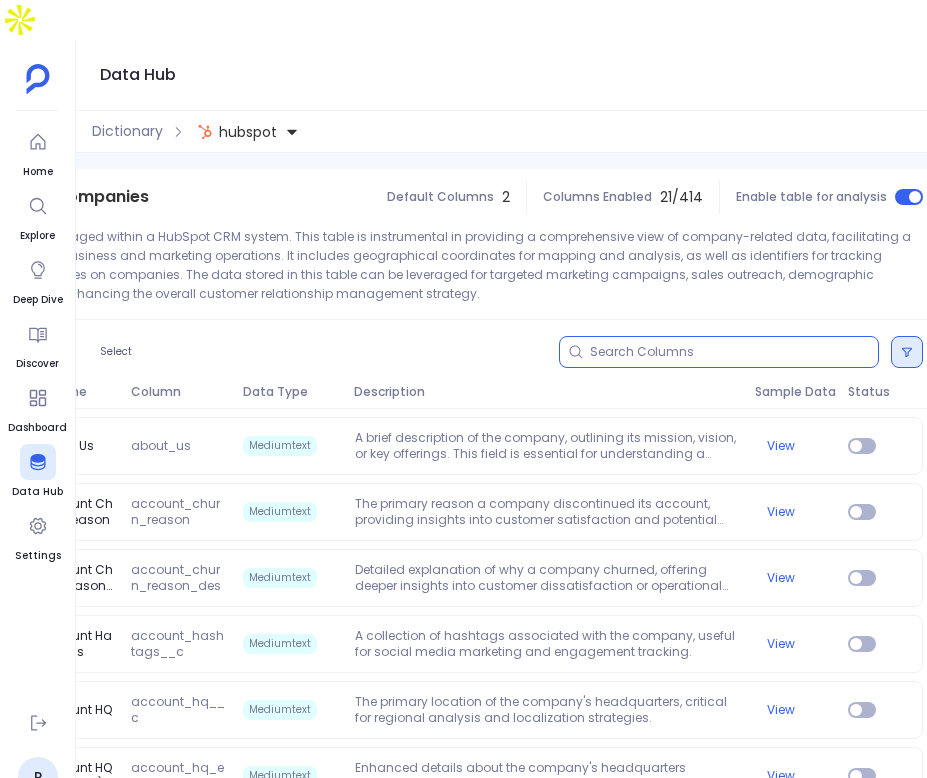 type 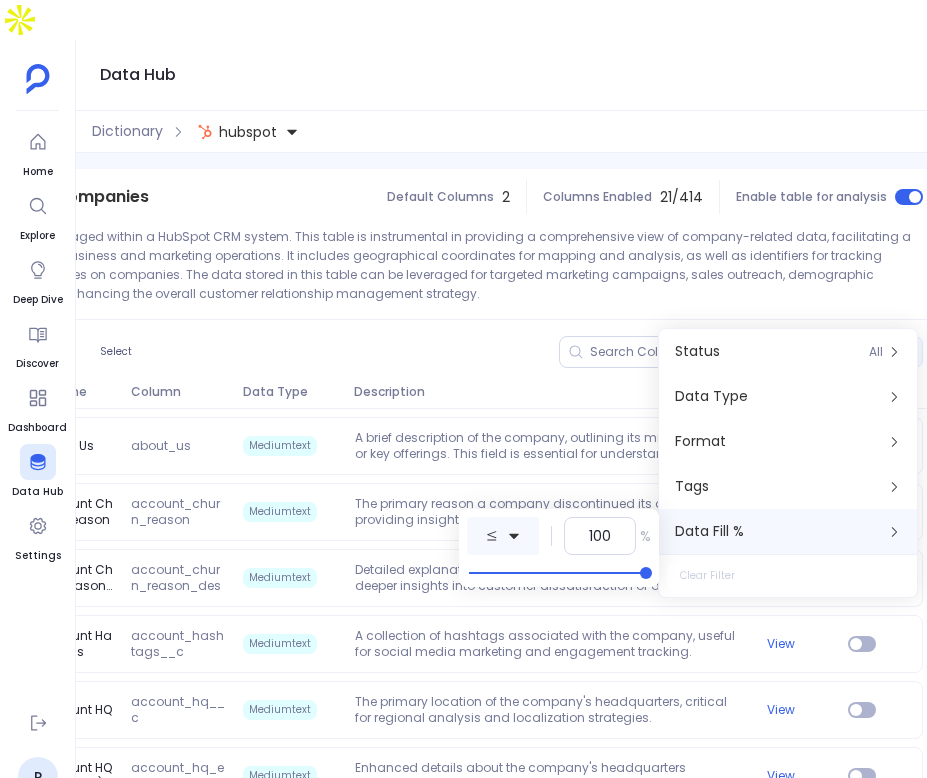 click at bounding box center (503, 536) 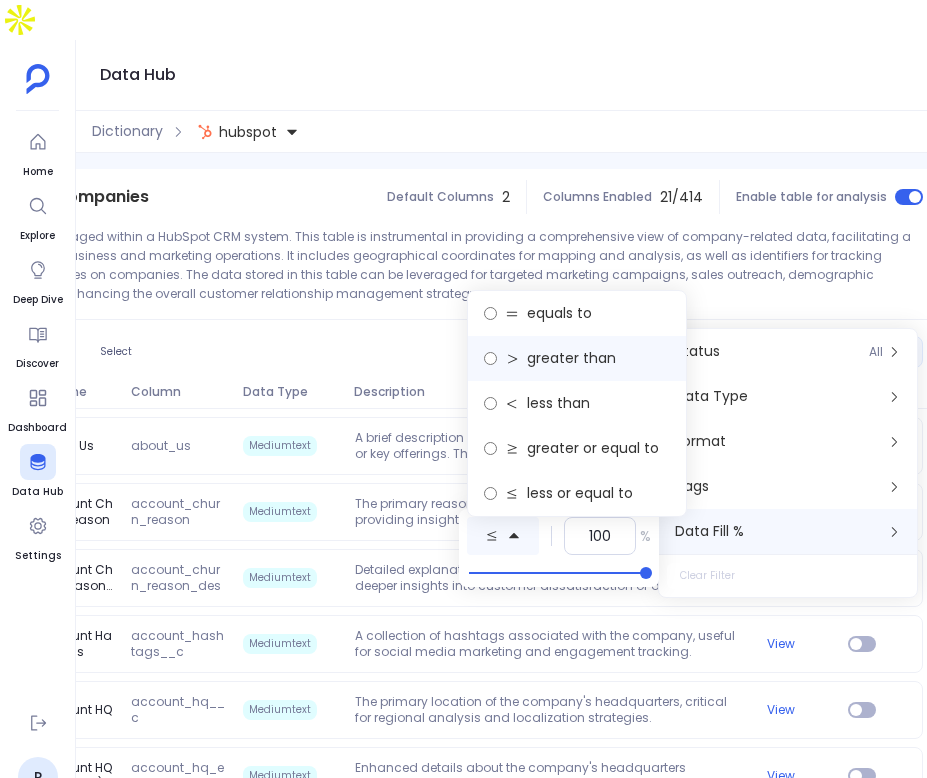 click on "greater than" at bounding box center [571, 358] 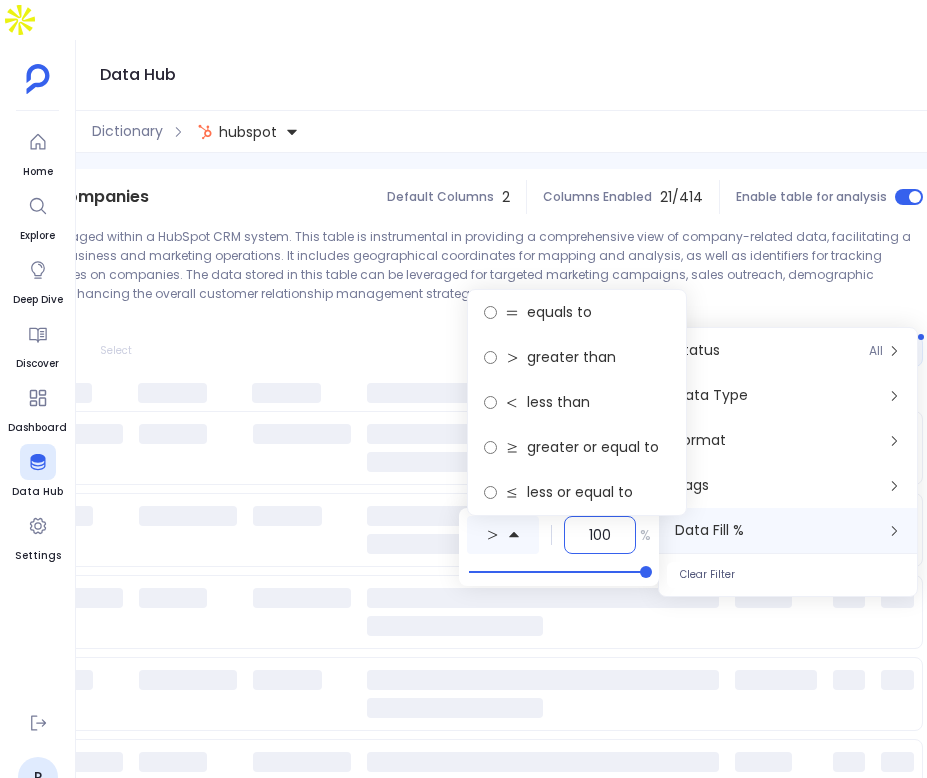 click on "100" at bounding box center (600, 535) 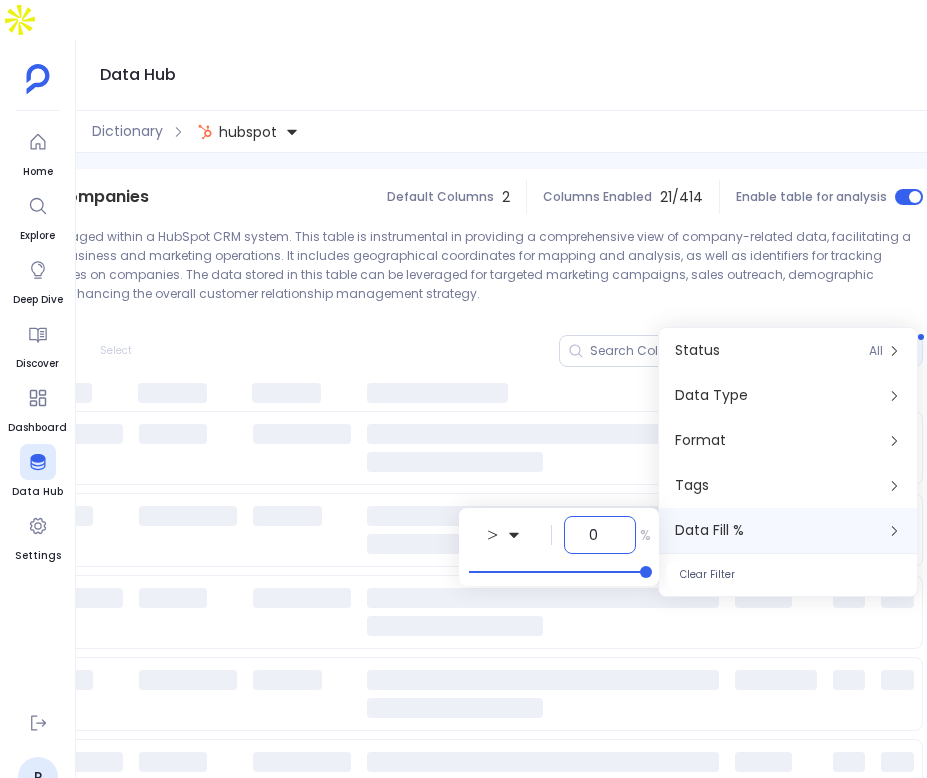 scroll, scrollTop: 0, scrollLeft: 0, axis: both 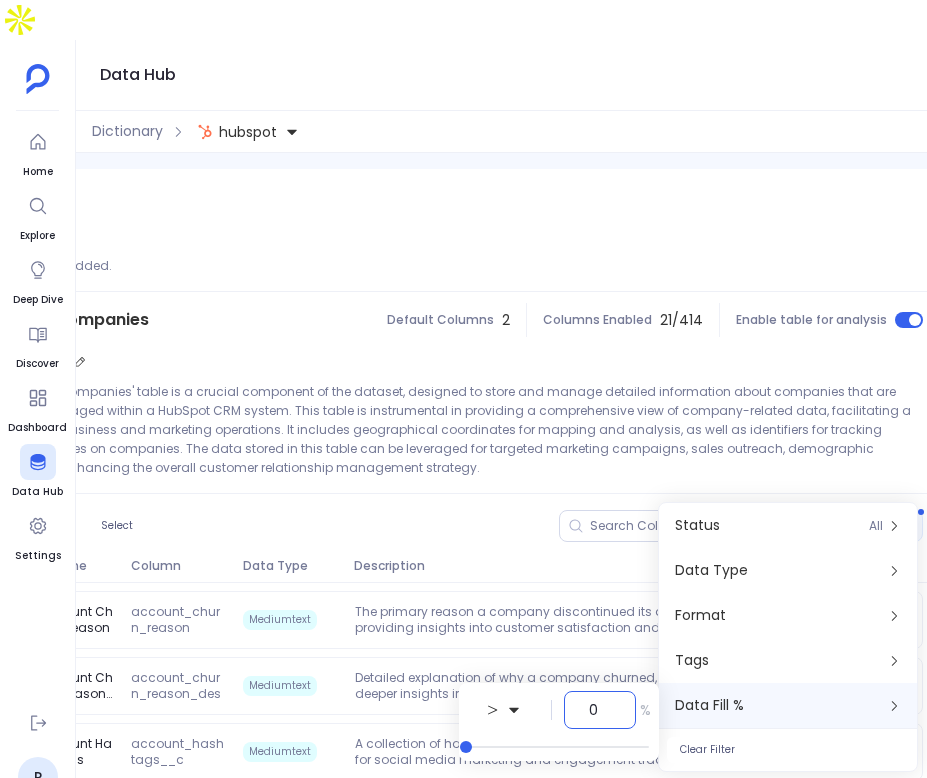 type on "0" 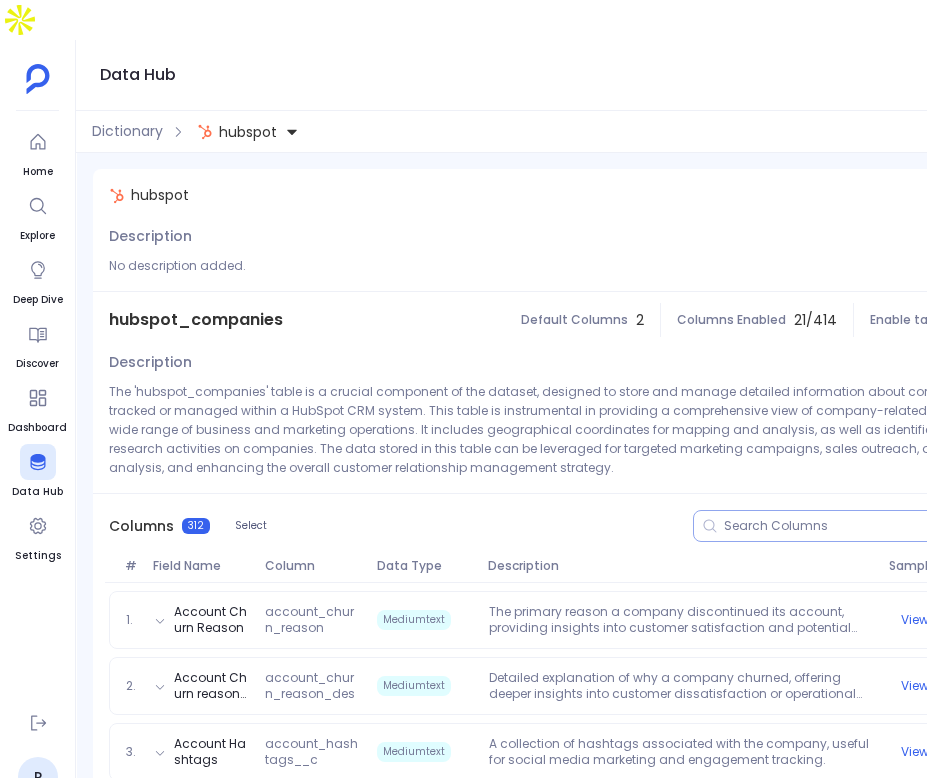 scroll, scrollTop: 0, scrollLeft: 69, axis: horizontal 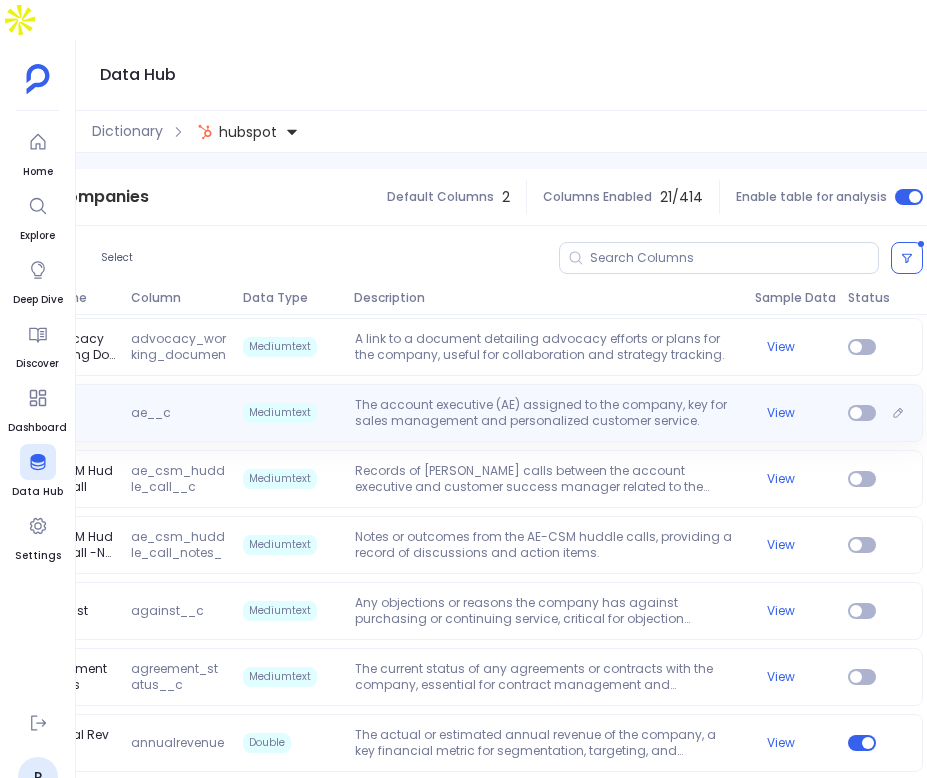 click on "The account executive (AE) assigned to the company, key for sales management and personalized customer service." at bounding box center [547, 413] 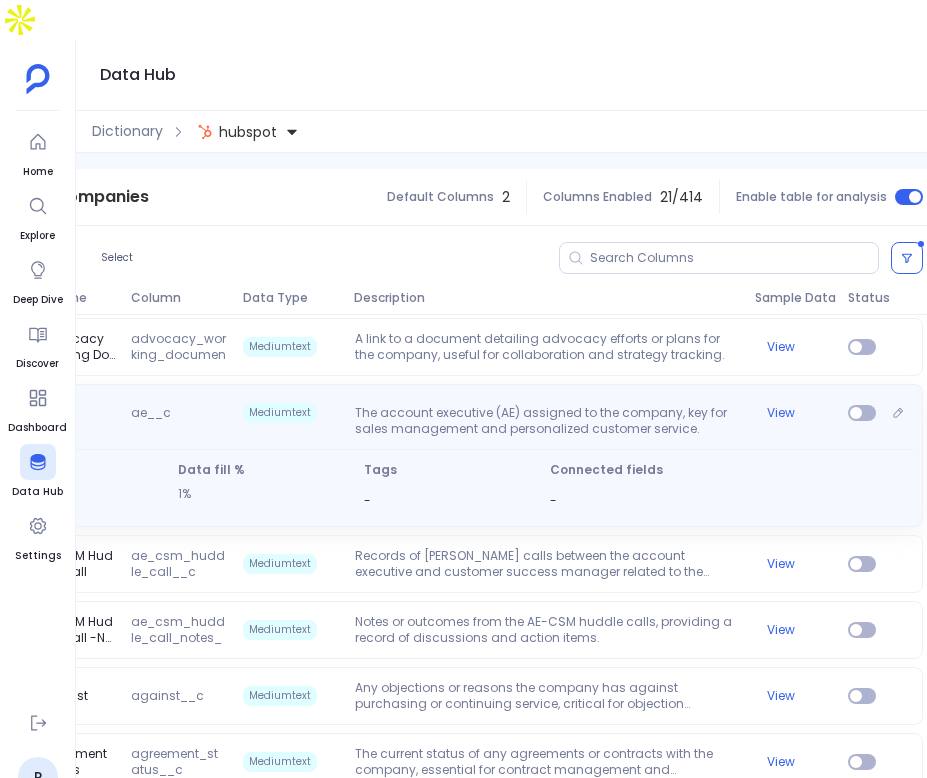 click on "The account executive (AE) assigned to the company, key for sales management and personalized customer service." at bounding box center (547, 421) 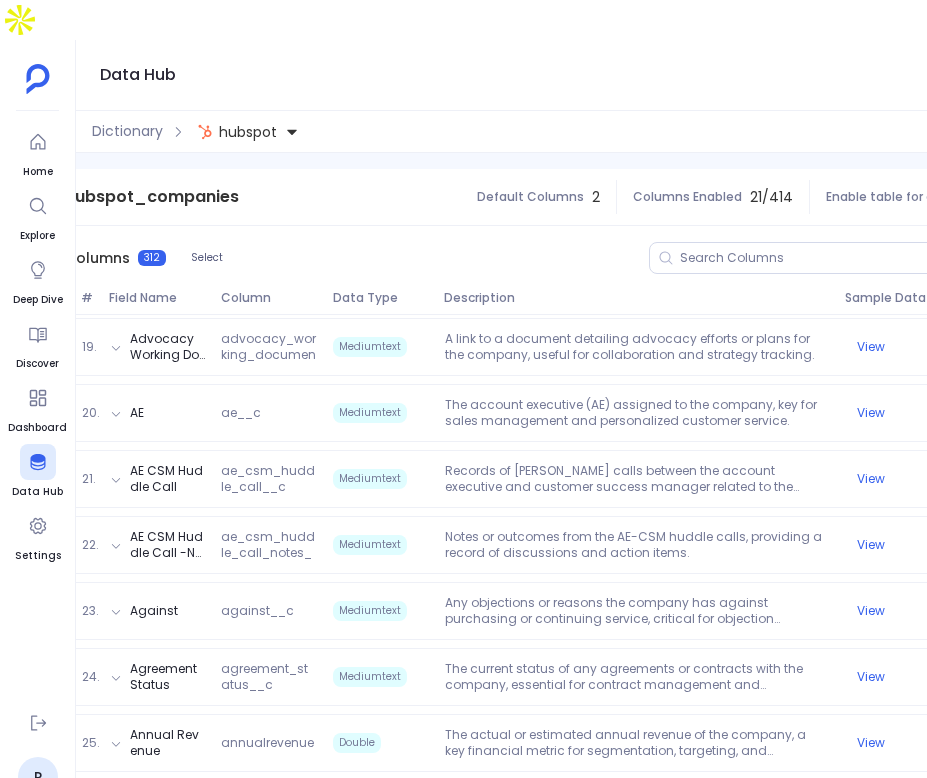 scroll, scrollTop: 0, scrollLeft: 175, axis: horizontal 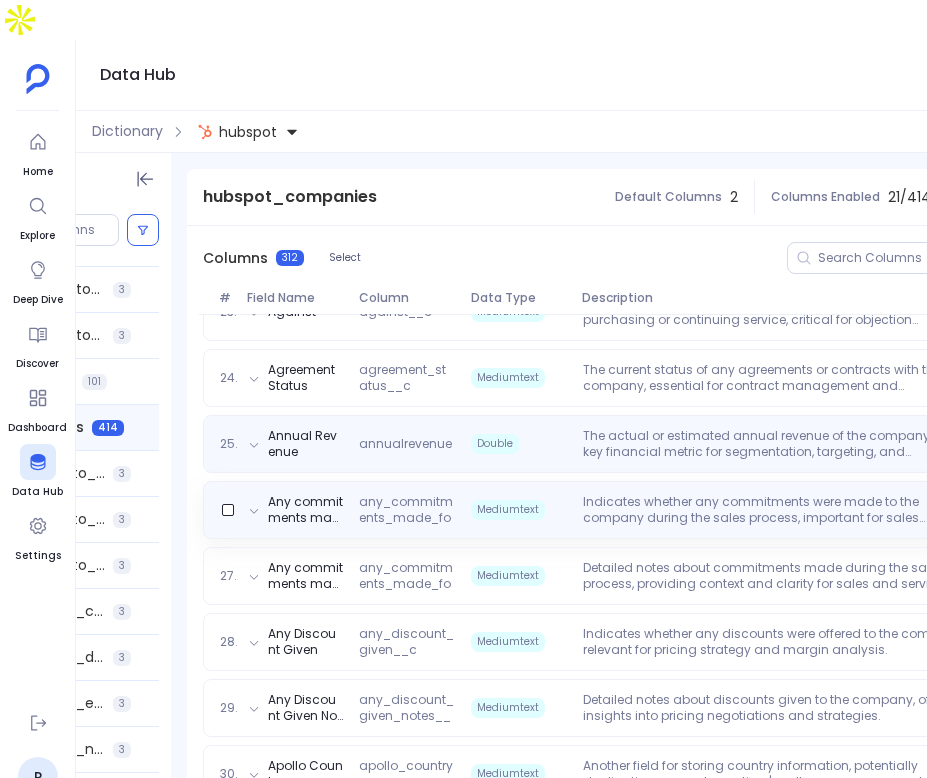 click on "The actual or estimated annual revenue of the company, a key financial metric for segmentation, targeting, and performance analysis." at bounding box center (775, 444) 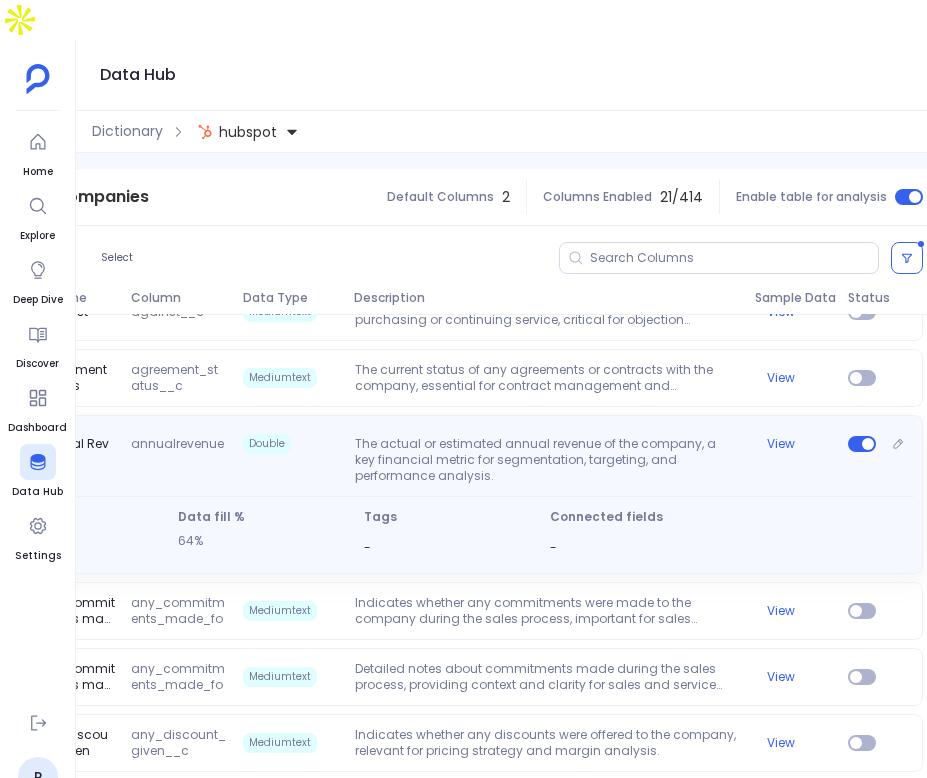 scroll, scrollTop: 0, scrollLeft: 90, axis: horizontal 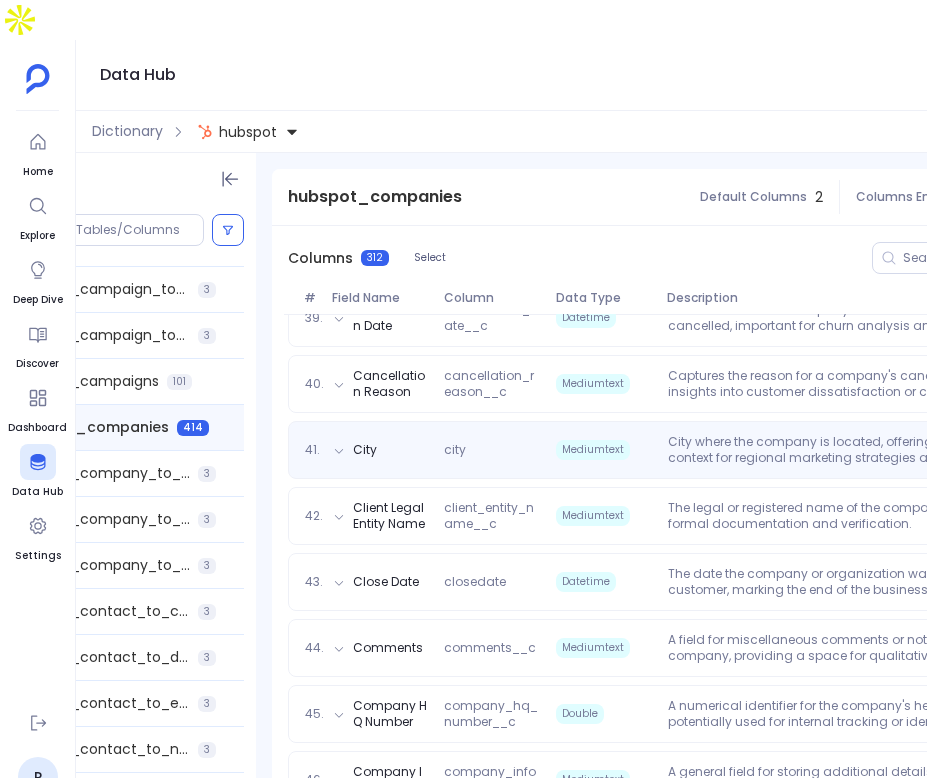 click on "41. City city Mediumtext City where the company is located, offering geographical context for regional marketing strategies and operations. View" at bounding box center [762, 450] 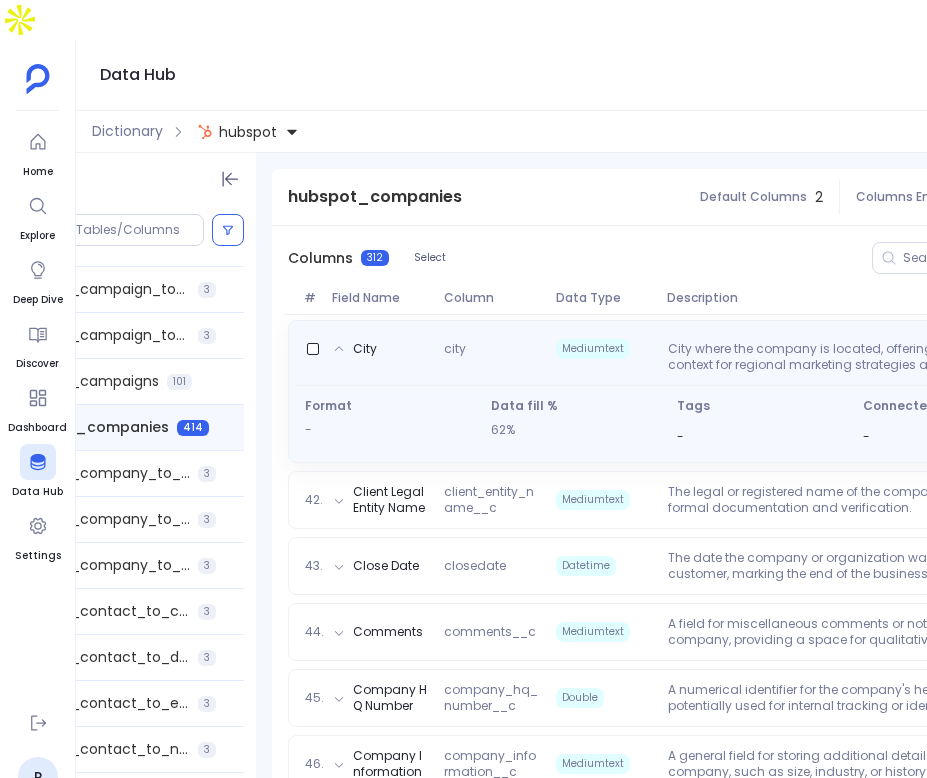 scroll, scrollTop: 2810, scrollLeft: 0, axis: vertical 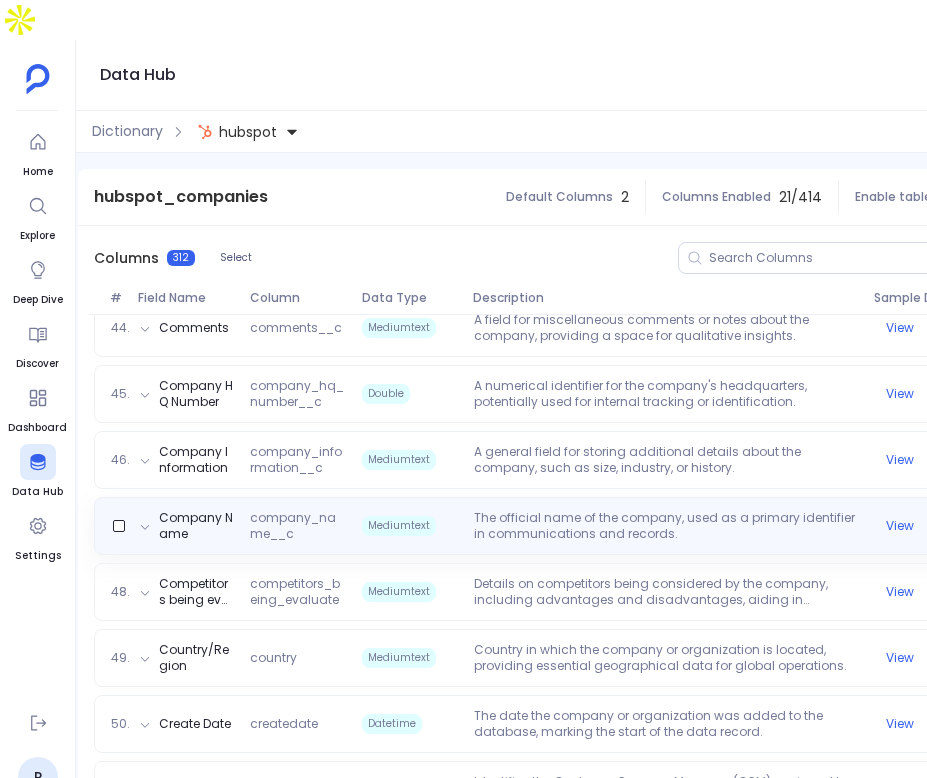click on "Company Name company_name__c Mediumtext The official name of the company, used as a primary identifier in communications and records. View" at bounding box center (568, 526) 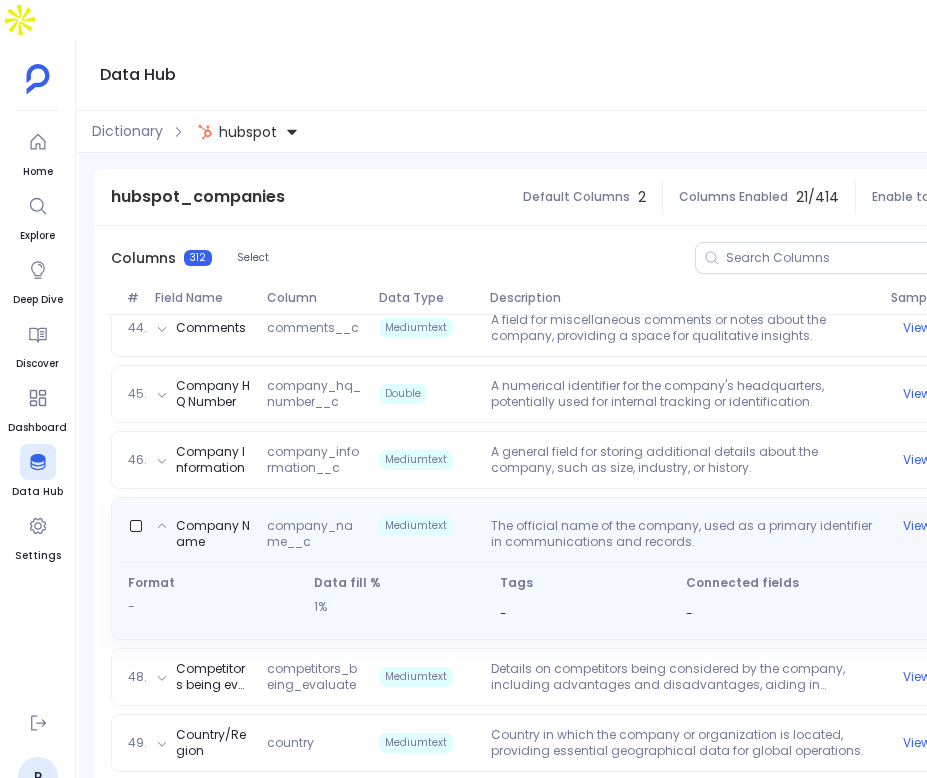 scroll, scrollTop: 0, scrollLeft: 189, axis: horizontal 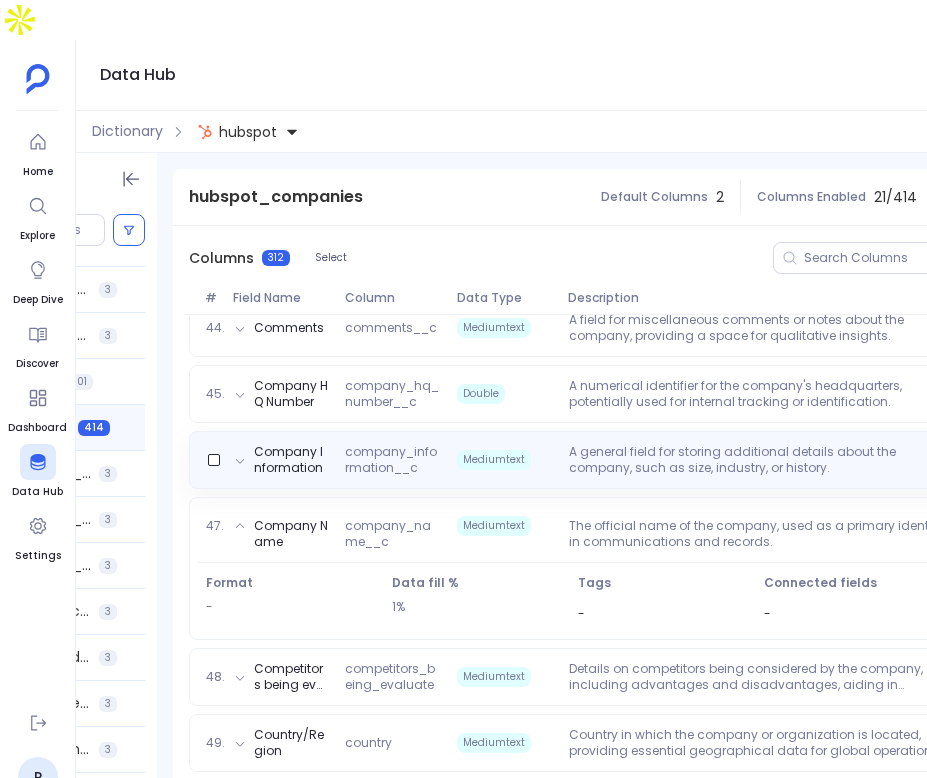 click on "A general field for storing additional details about the company, such as size, industry, or history." at bounding box center [761, 460] 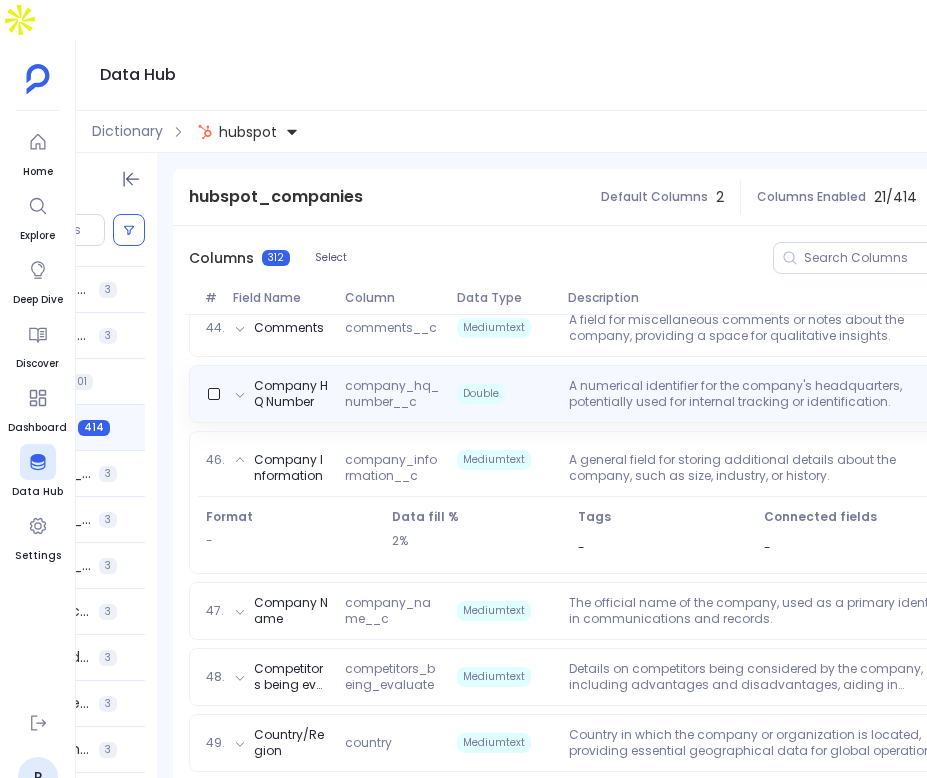 click on "A numerical identifier for the company's headquarters, potentially used for internal tracking or identification." at bounding box center (761, 394) 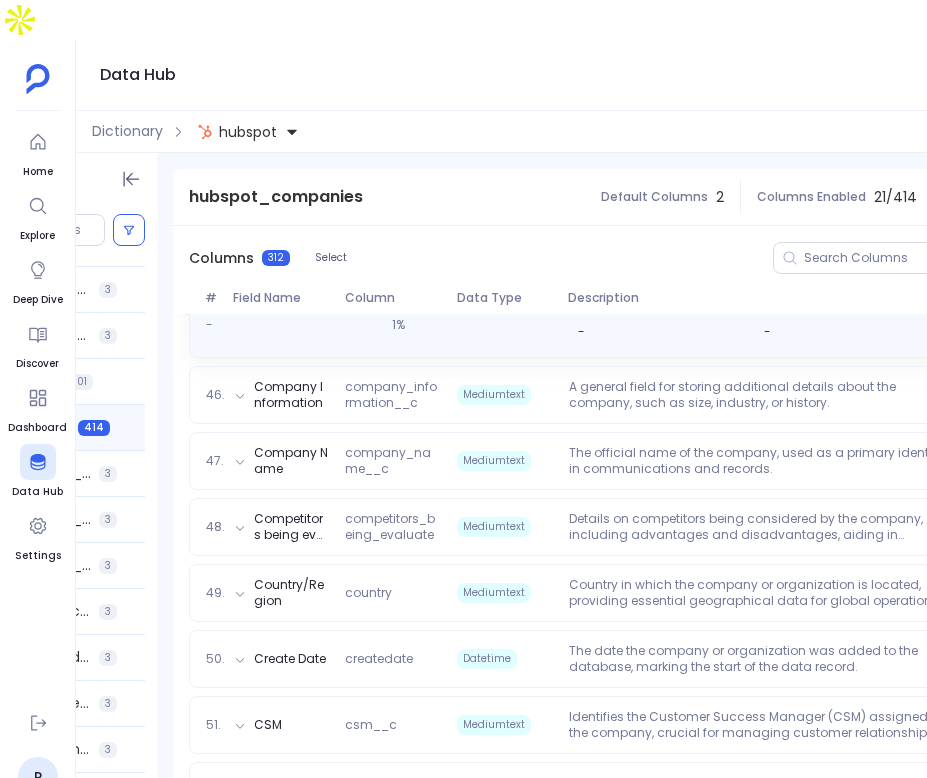scroll, scrollTop: 3331, scrollLeft: 0, axis: vertical 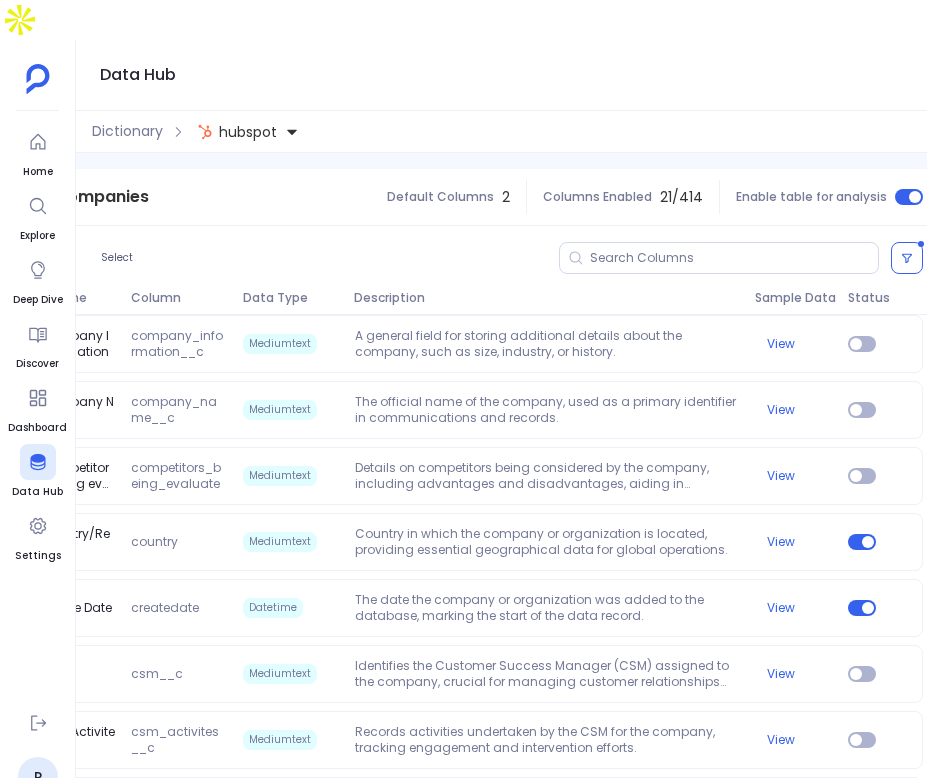 click on "1. Account Churn Reason account_churn_reason Mediumtext The primary reason a company discontinued its account, providing insights into customer satisfaction and potential areas for service improvement. View 2. Account [PERSON_NAME] reason description account_churn_reason_description__c Mediumtext Detailed explanation of why a company churned, offering deeper insights into customer dissatisfaction or operational challenges. View 3. Account Hashtags account_hashtags__c Mediumtext A collection of hashtags associated with the company, useful for social media marketing and engagement tracking. View 4. Account HQ account_hq__c Mediumtext The primary location of the company's headquarters, critical for regional analysis and localization strategies. View 5. Account HQ (Enriched) account_hq_enriched__c Mediumtext Enhanced details about the company's headquarters location, including additional geographical or contextual information. View 6. Account Tags account_mapping__c Mediumtext View 7. Account Source account_source__c 8." at bounding box center (449, 602) 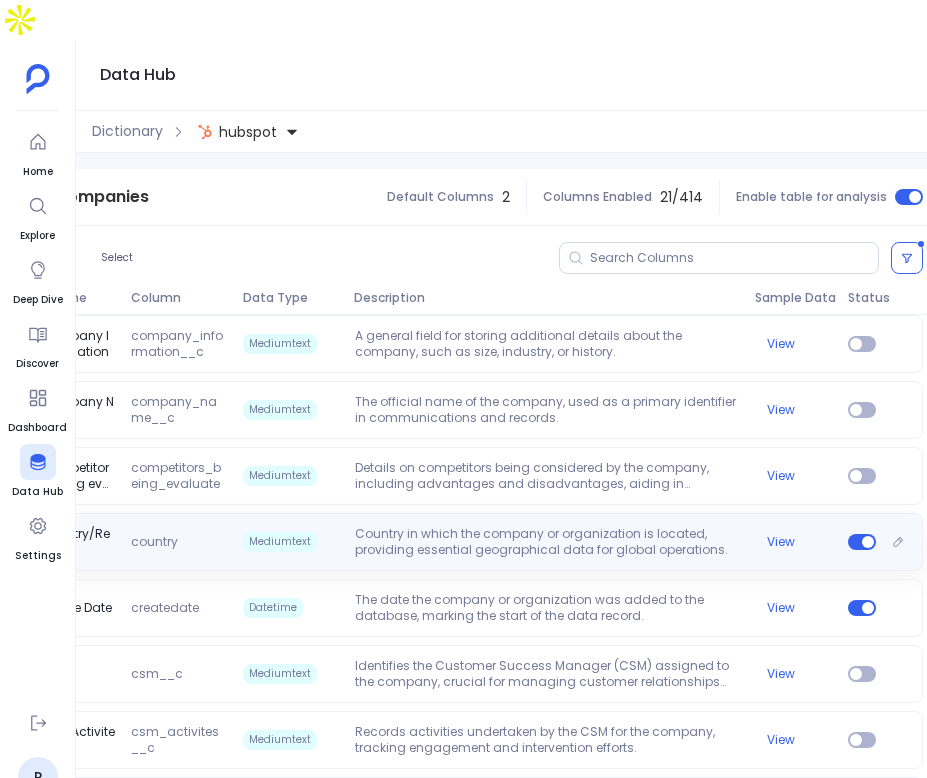 click on "Country in which the company or organization is located, providing essential geographical data for global operations." at bounding box center (547, 542) 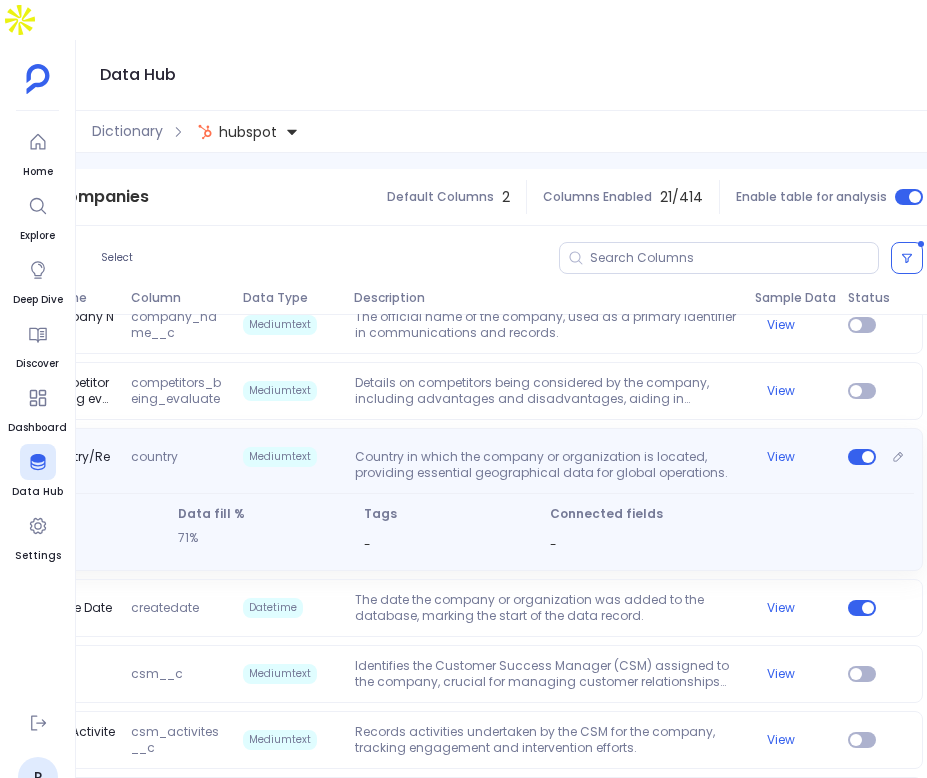 scroll, scrollTop: 0, scrollLeft: 121, axis: horizontal 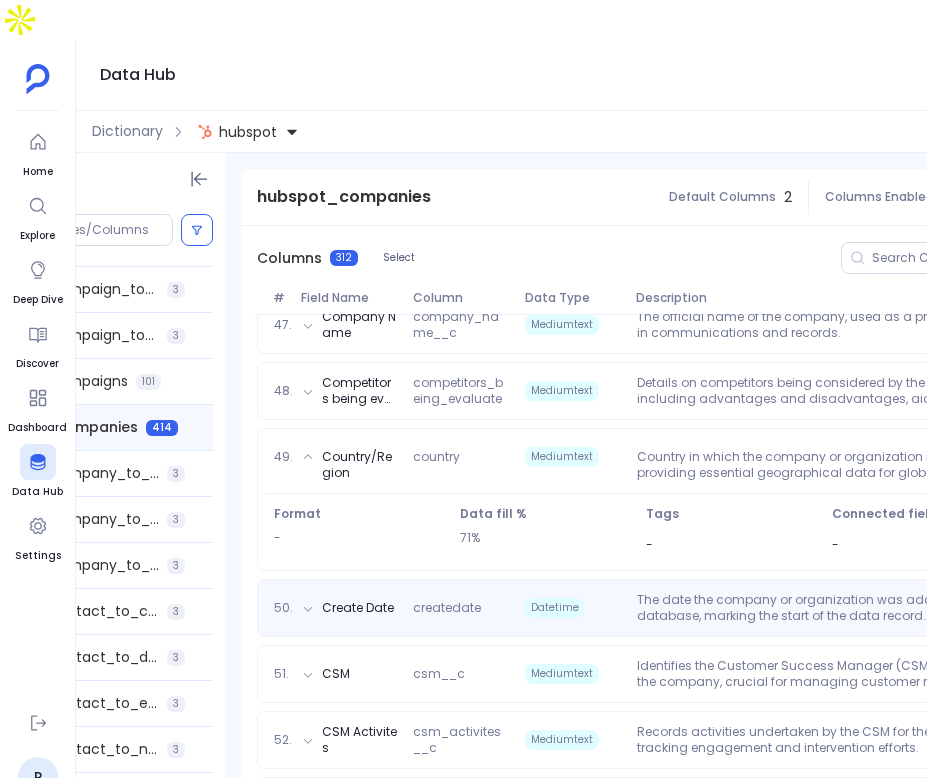 click on "50. Create Date createdate Datetime The date the company or organization was added to the database, marking the start of the data record. View" at bounding box center [731, 608] 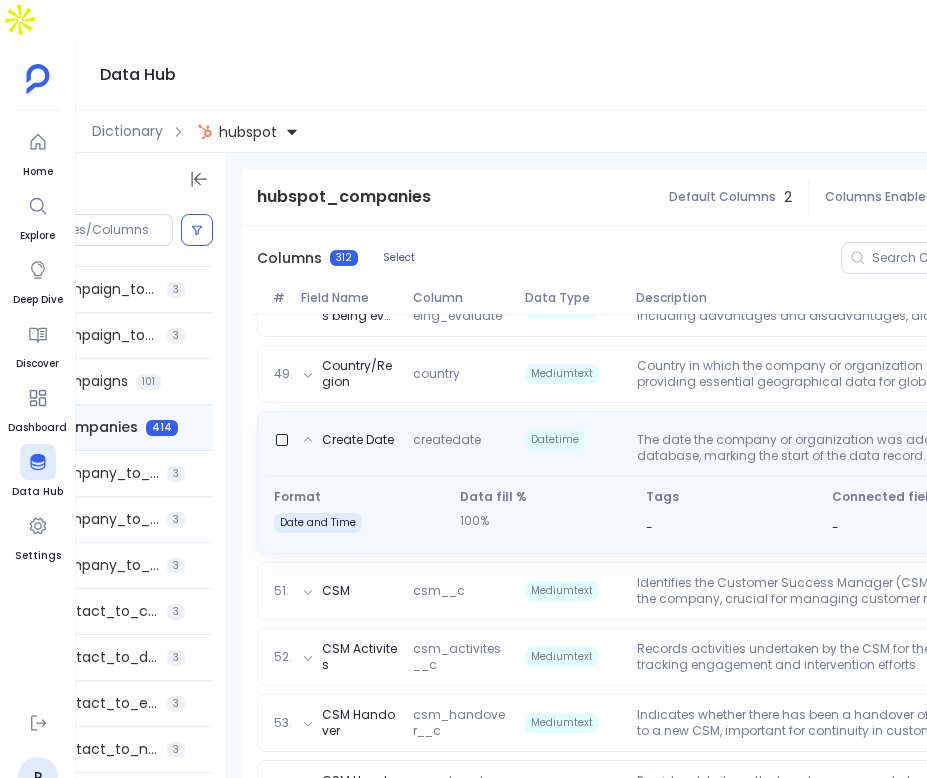 scroll, scrollTop: 3489, scrollLeft: 0, axis: vertical 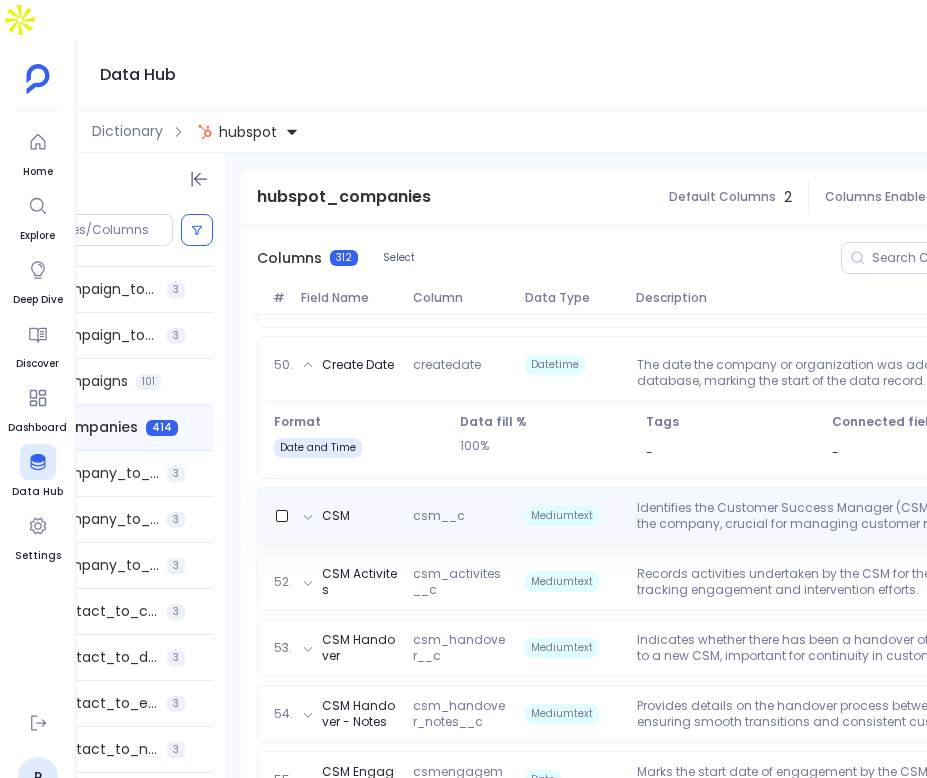 click on "Identifies the Customer Success Manager (CSM) assigned to the company, crucial for managing customer relationships and success initiatives." at bounding box center [829, 516] 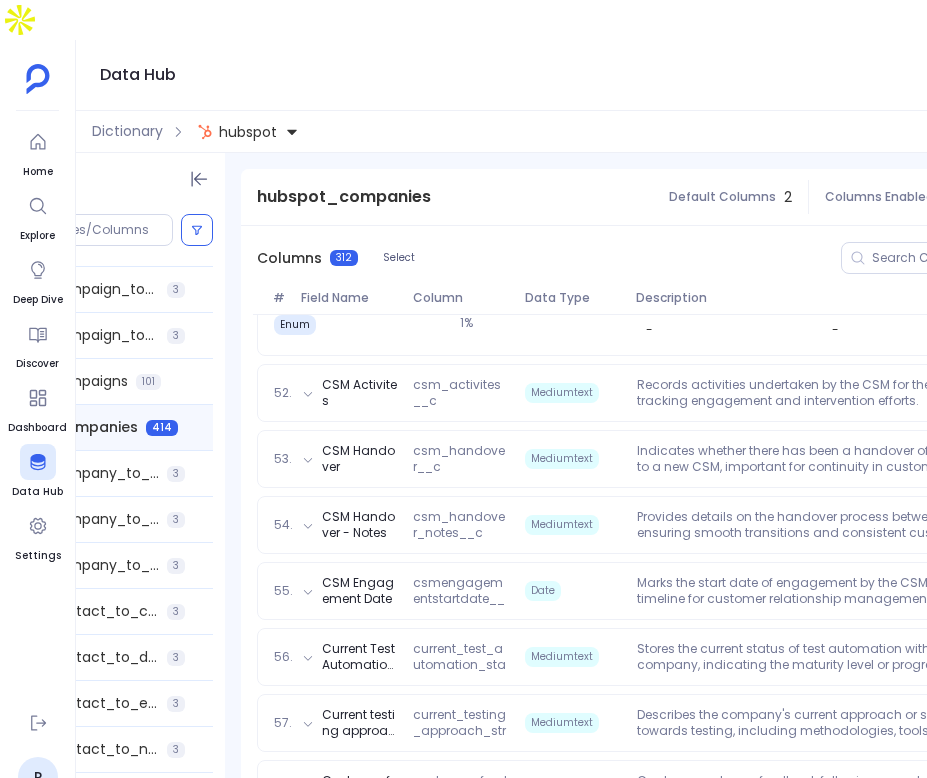 scroll, scrollTop: 3778, scrollLeft: 0, axis: vertical 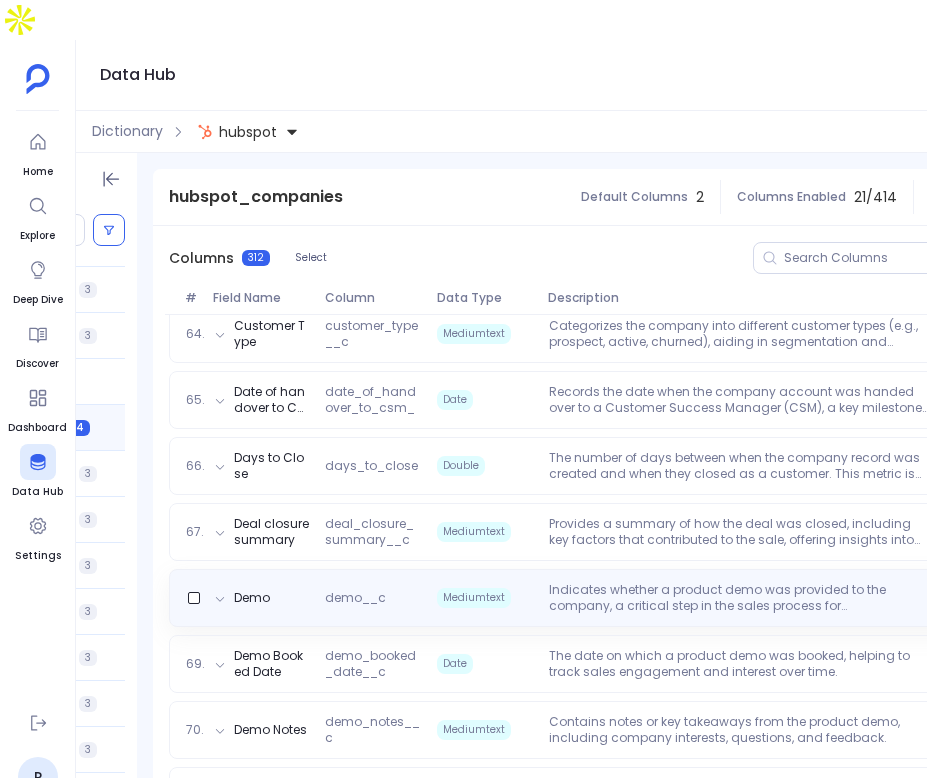 click on "Indicates whether a product demo was provided to the company, a critical step in the sales process for demonstrating product value." at bounding box center (741, 598) 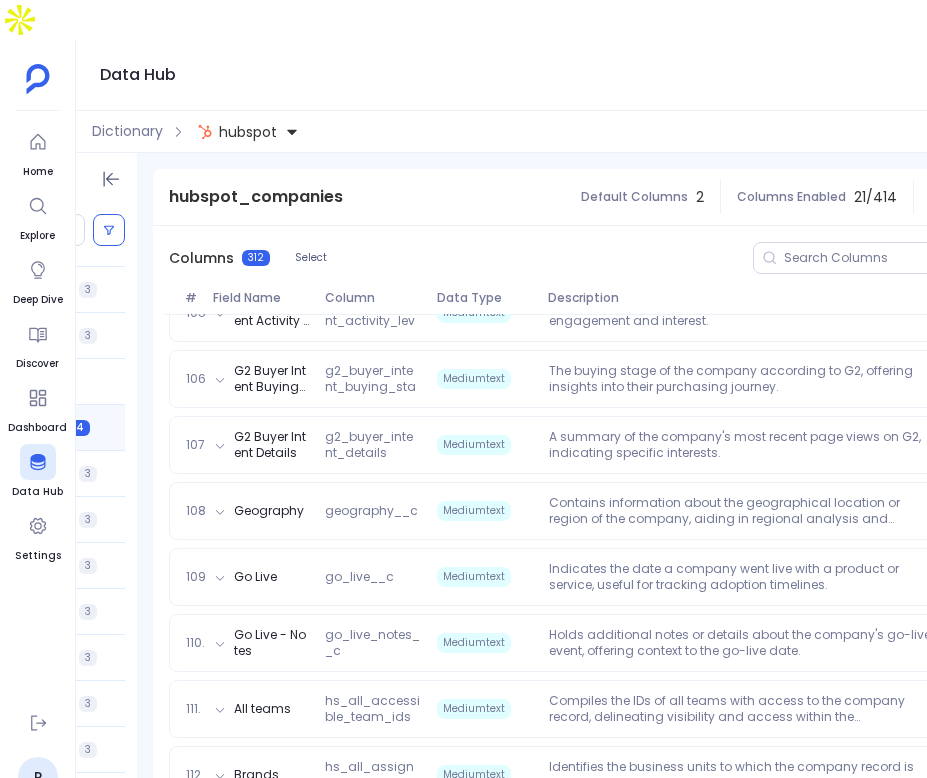 scroll, scrollTop: 7870, scrollLeft: 0, axis: vertical 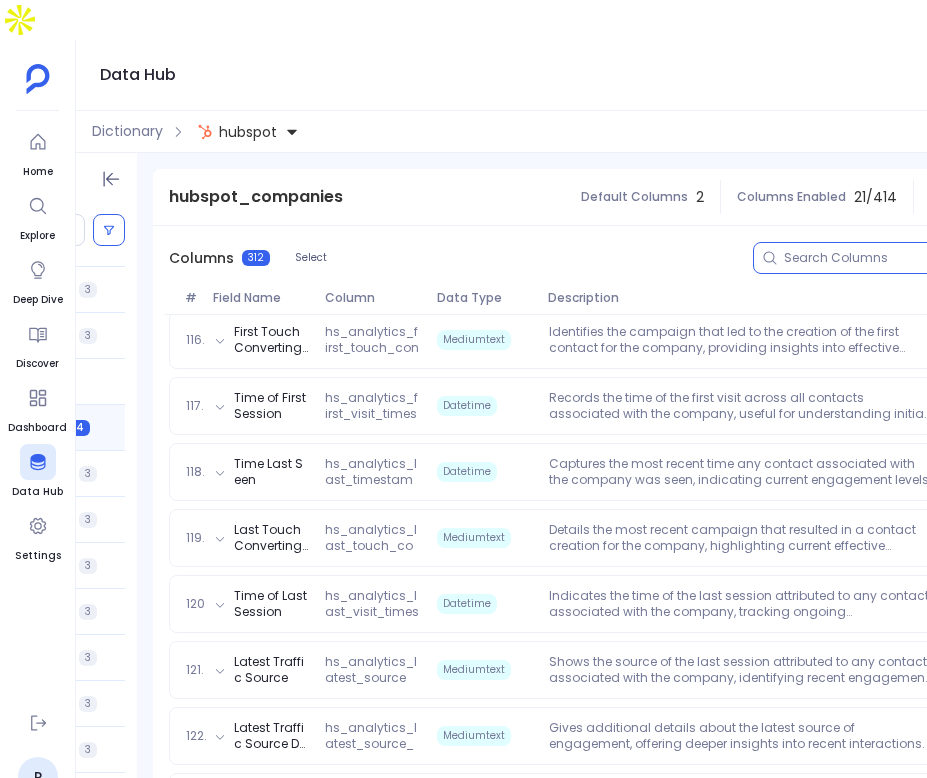 click at bounding box center (928, 258) 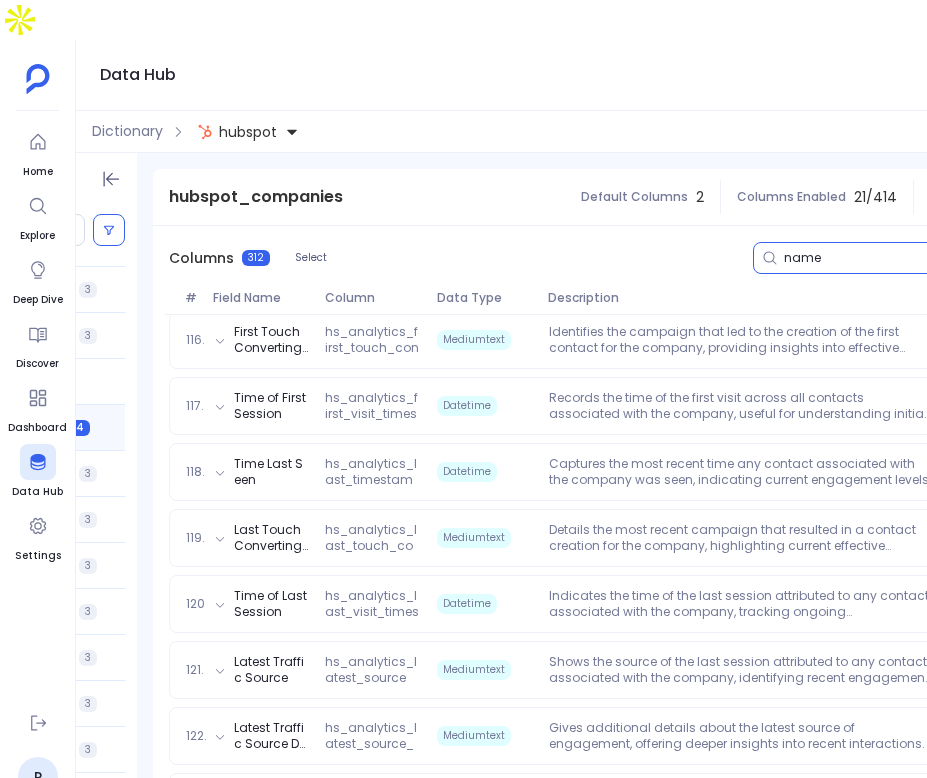 scroll, scrollTop: 185, scrollLeft: 0, axis: vertical 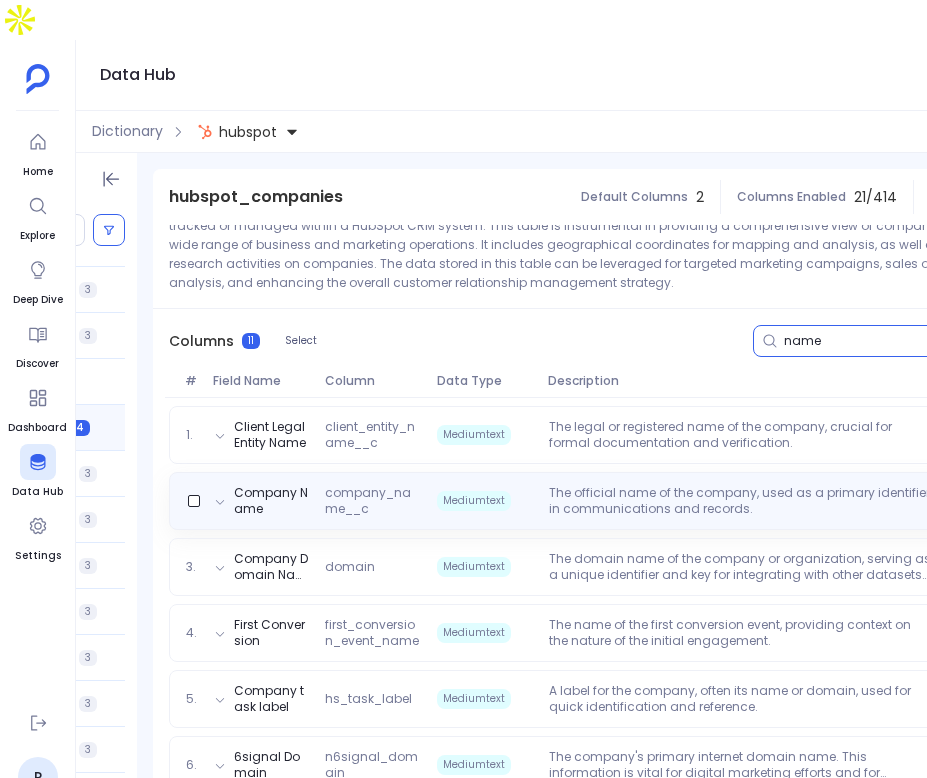 click on "Company Name company_name__c Mediumtext The official name of the company, used as a primary identifier in communications and records. View" at bounding box center [643, 501] 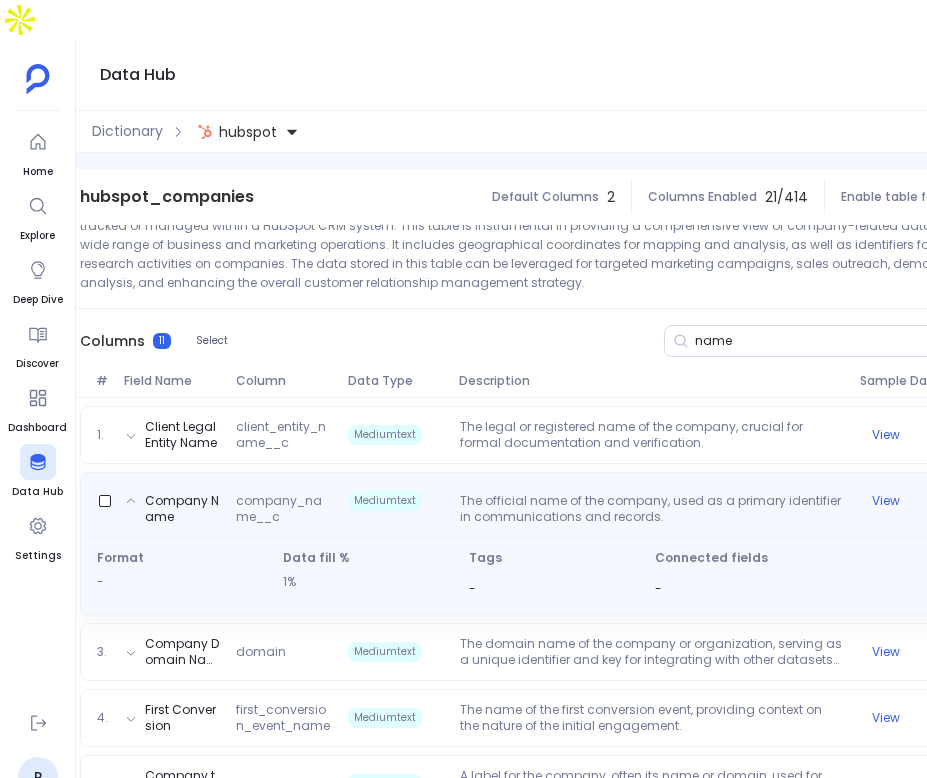scroll, scrollTop: 0, scrollLeft: 169, axis: horizontal 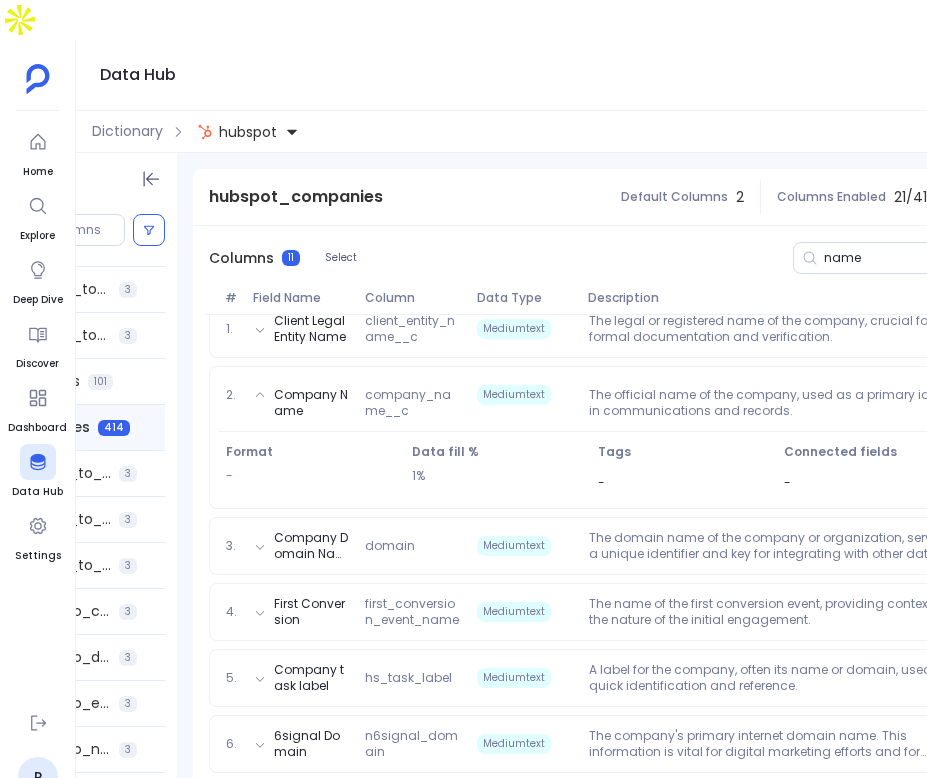 click on "1. Client Legal Entity Name client_entity_name__c Mediumtext The legal or registered name of the company, crucial for formal documentation and verification. View 2. Company Name company_name__c Mediumtext The official name of the company, used as a primary identifier in communications and records. View Format - Data fill % 1% Tags - Connected fields - 3. Company Domain Name domain Mediumtext The domain name of the company or organization, serving as a unique identifier and key for integrating with other datasets or online information. View 4. First Conversion first_conversion_event_name Mediumtext The name of the first conversion event, providing context on the nature of the initial engagement. View 5. Company task label hs_task_label Mediumtext A label for the company, often its name or domain, used for quick identification and reference. View 6. 6signal Domain n6signal_domain Mediumtext View 7. 6signal Name n6signal_name Mediumtext View 8. Company name name Mediumtext View 9. Partner Executive Mediumtext" at bounding box center [683, 705] 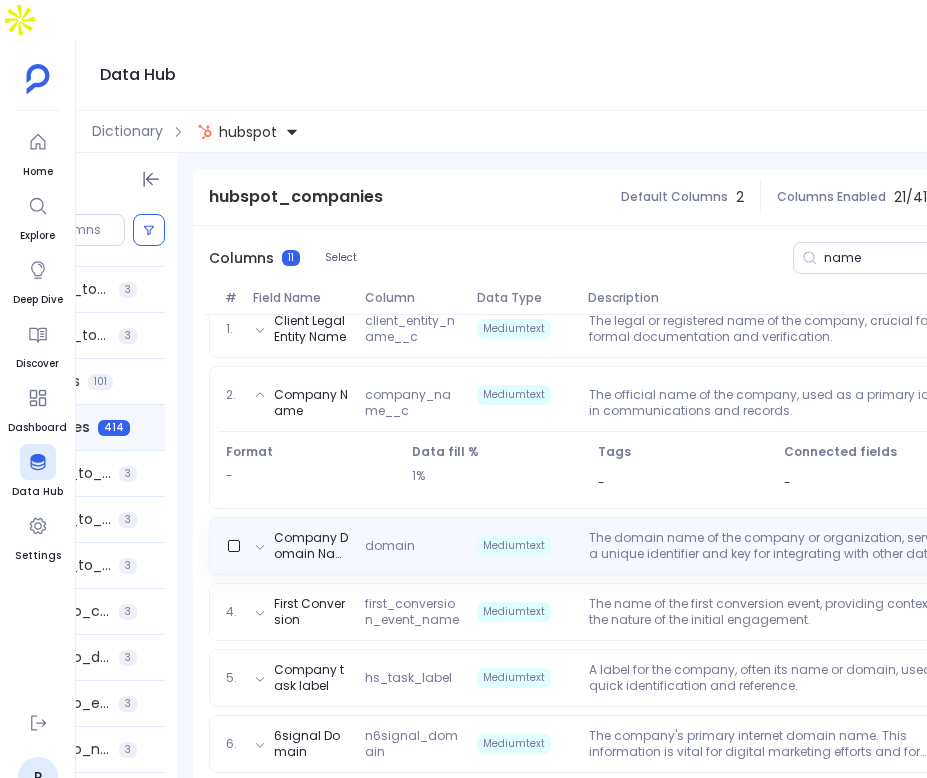 click on "The domain name of the company or organization, serving as a unique identifier and key for integrating with other datasets or online information." at bounding box center (781, 546) 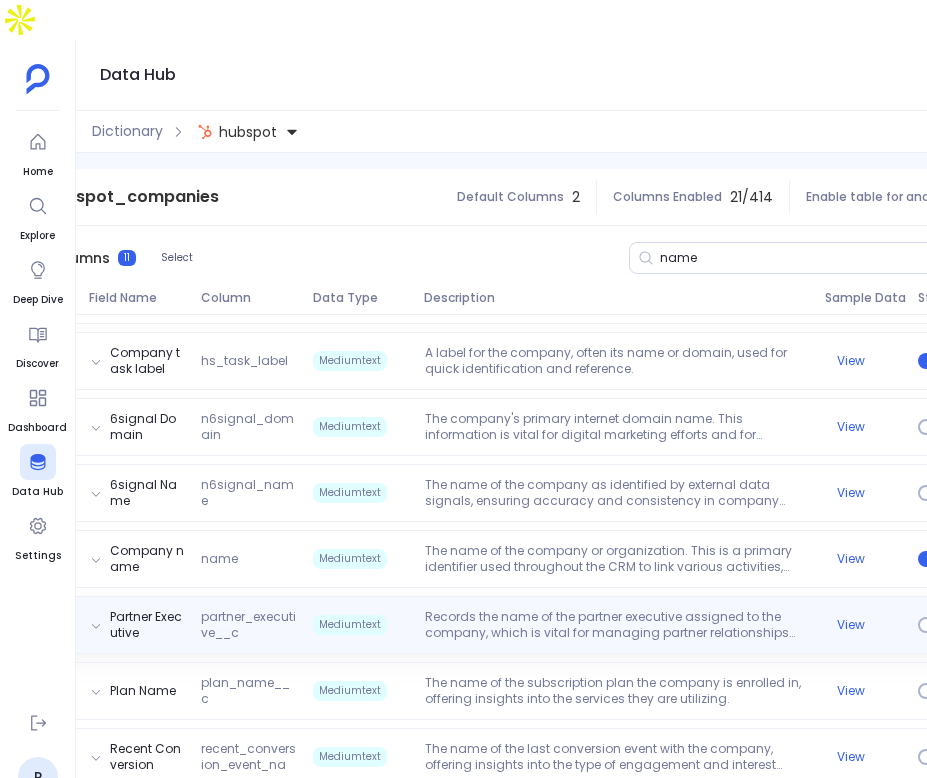 scroll, scrollTop: 0, scrollLeft: 242, axis: horizontal 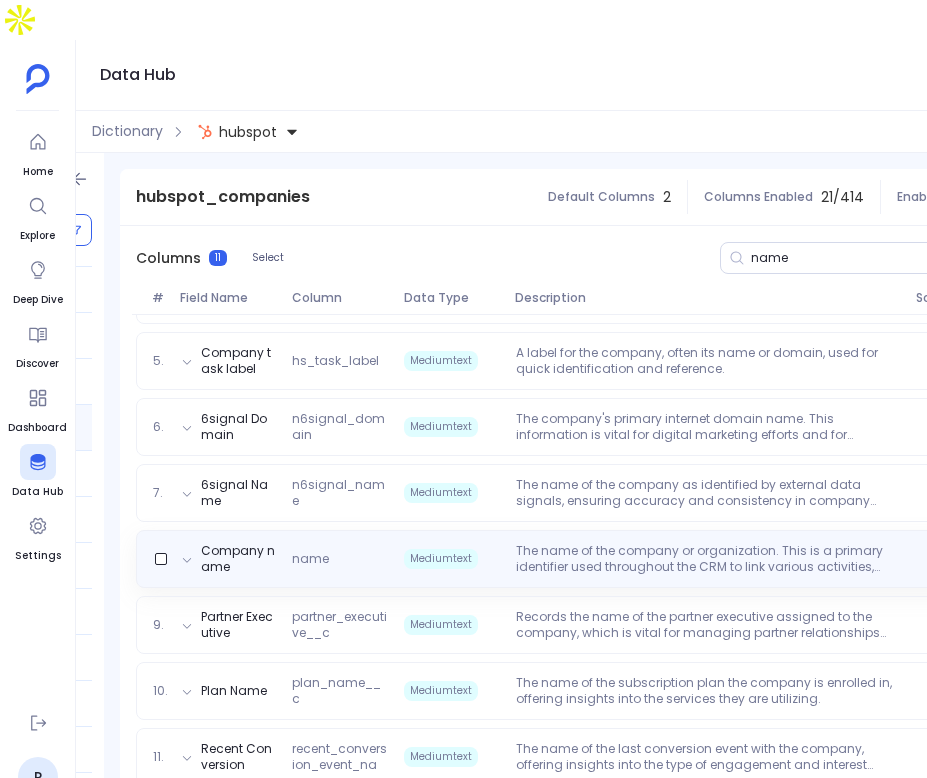 click on "The name of the company or organization. This is a primary identifier used throughout the CRM to link various activities, contacts, and deals to the company." at bounding box center [708, 559] 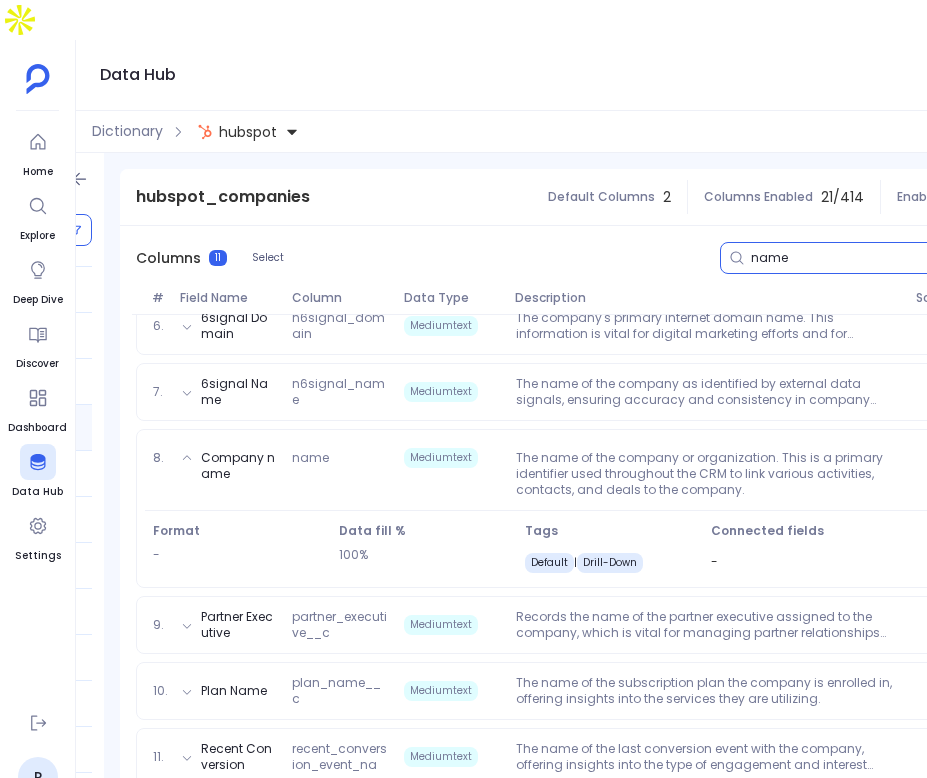 click on "name" at bounding box center (884, 258) 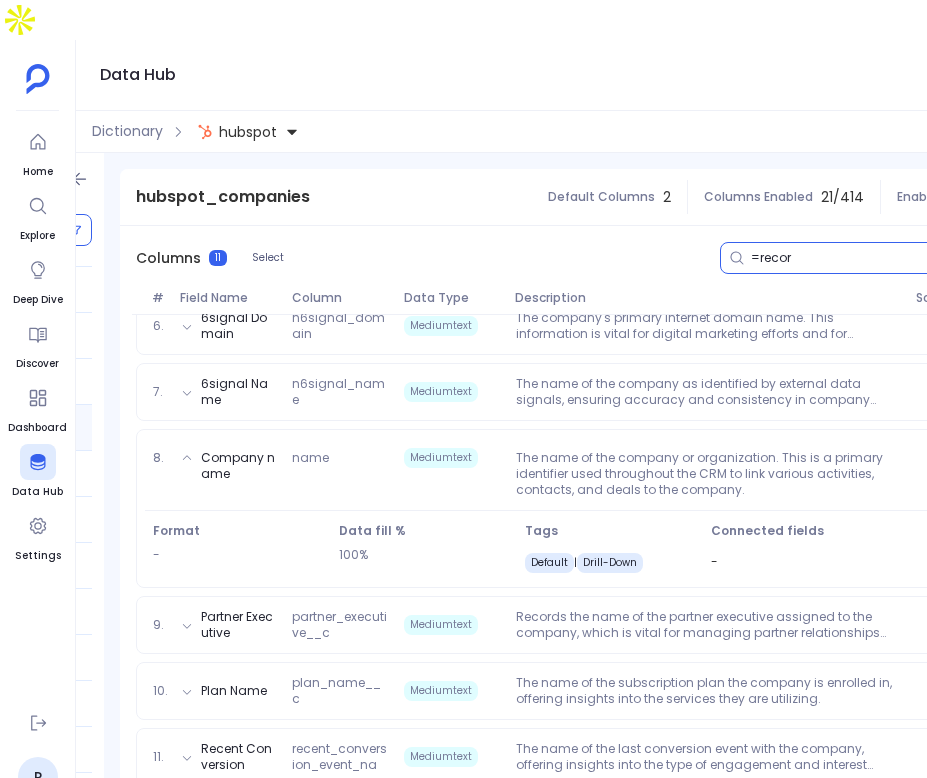 type on "=record" 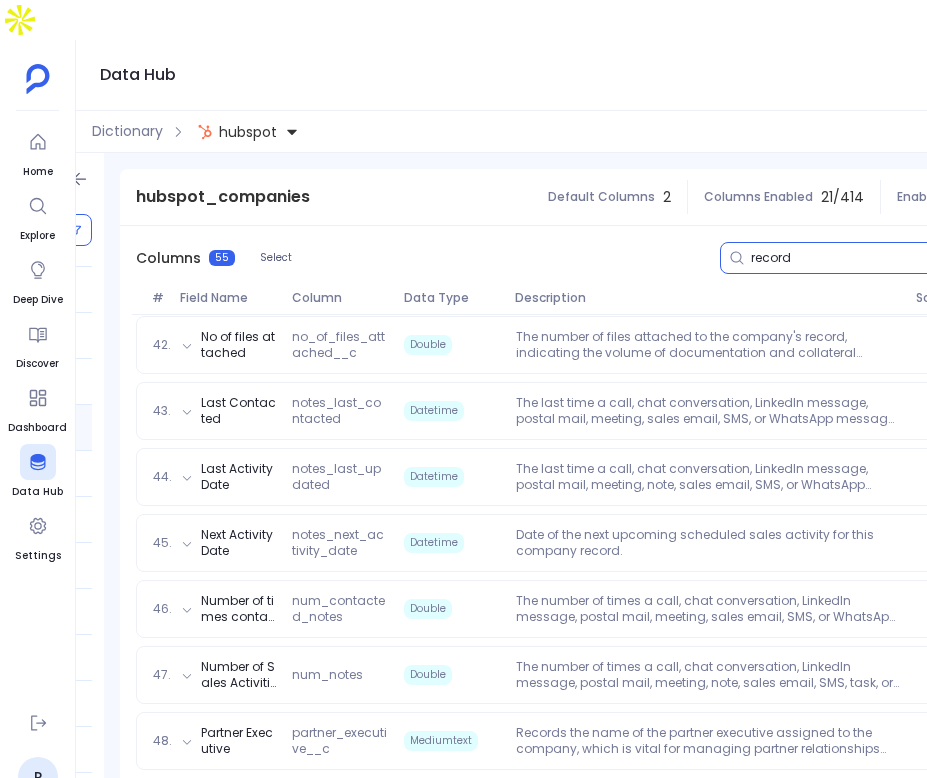 scroll, scrollTop: 3427, scrollLeft: 0, axis: vertical 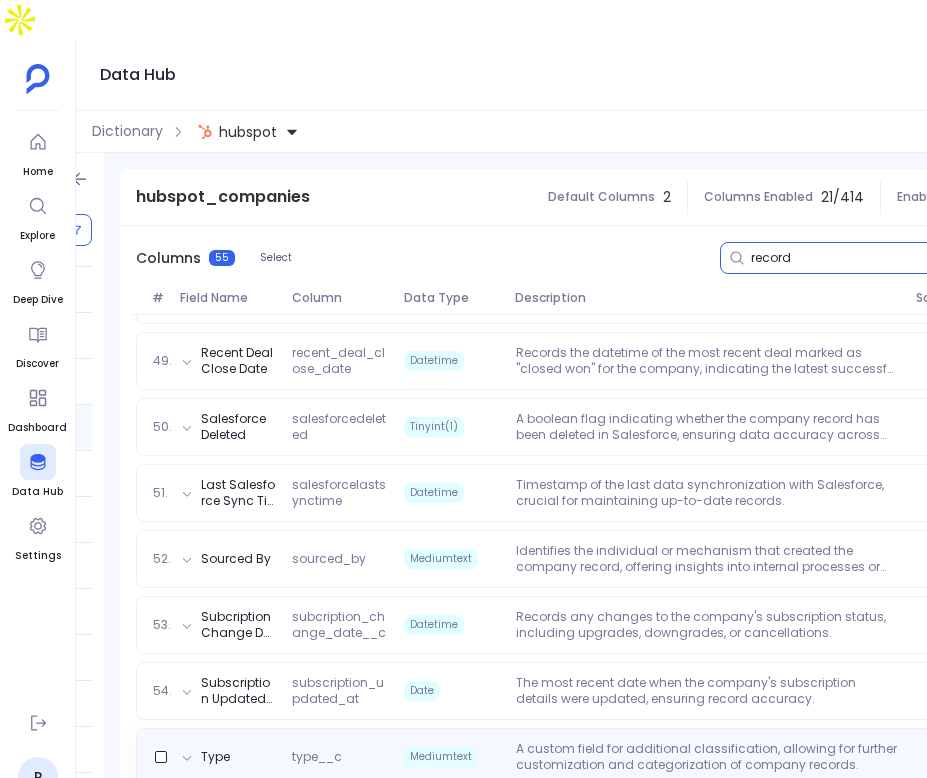 click on "Mediumtext" at bounding box center (452, 757) 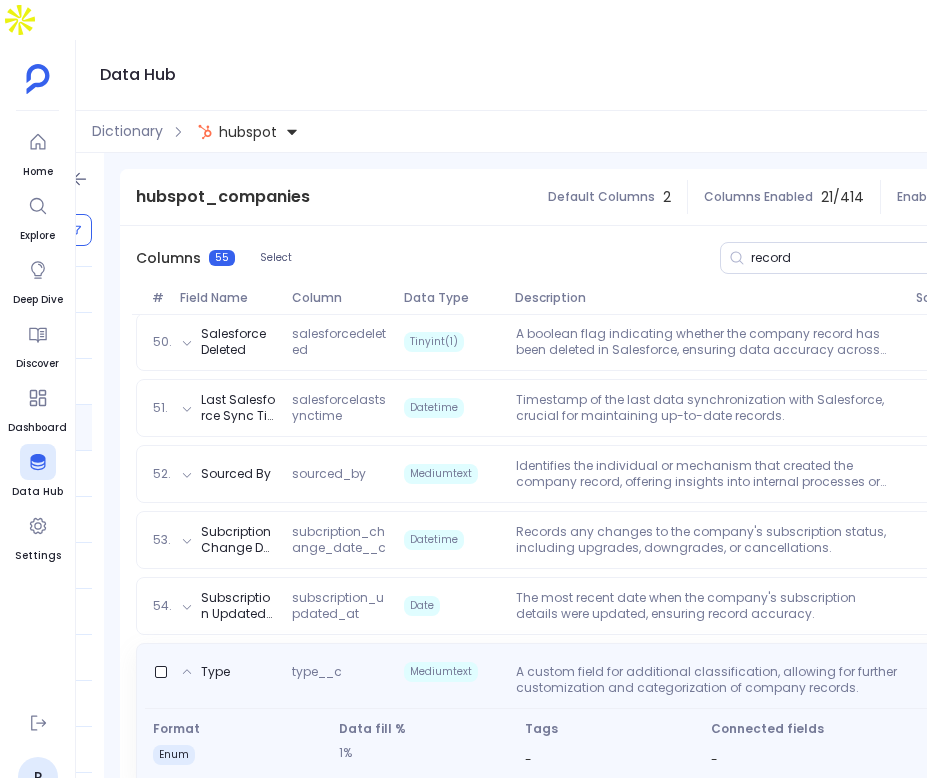 scroll, scrollTop: 3457, scrollLeft: 0, axis: vertical 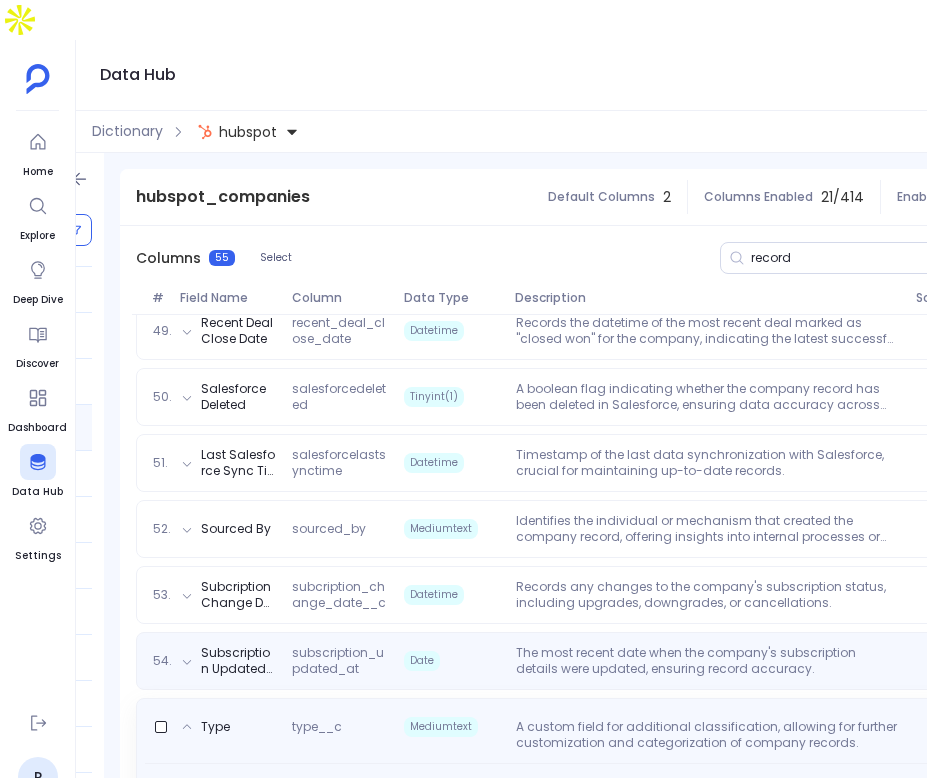 click on "54. Subscription Updated At subscription_updated_at Date The most recent date when the company's subscription details were updated, ensuring record accuracy. View" at bounding box center (610, 661) 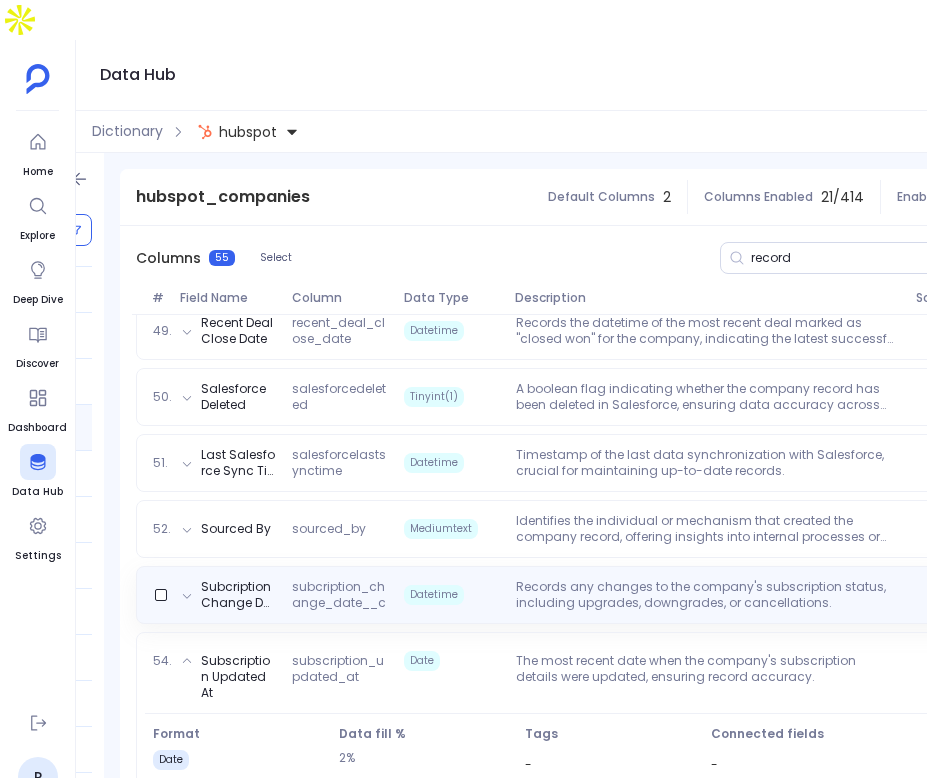 click on "Subcription Change Date subcription_change_date__c Datetime Records any changes to the company's subscription status, including upgrades, downgrades, or cancellations. View" at bounding box center (610, 595) 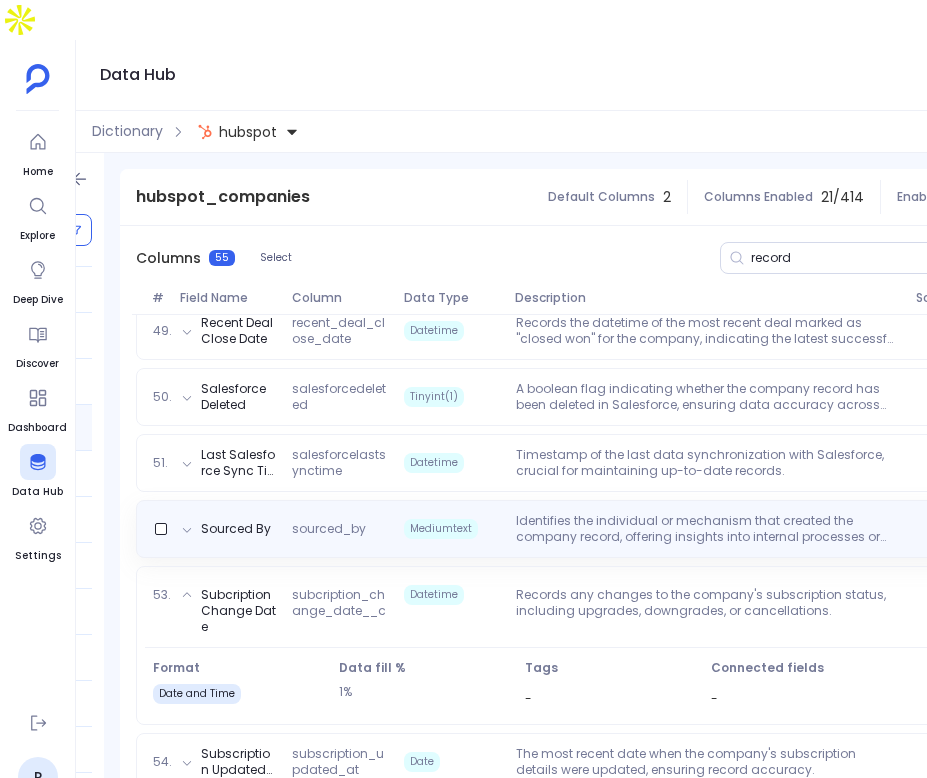 click on "Identifies the individual or mechanism that created the company record, offering insights into internal processes or partnerships." at bounding box center [708, 529] 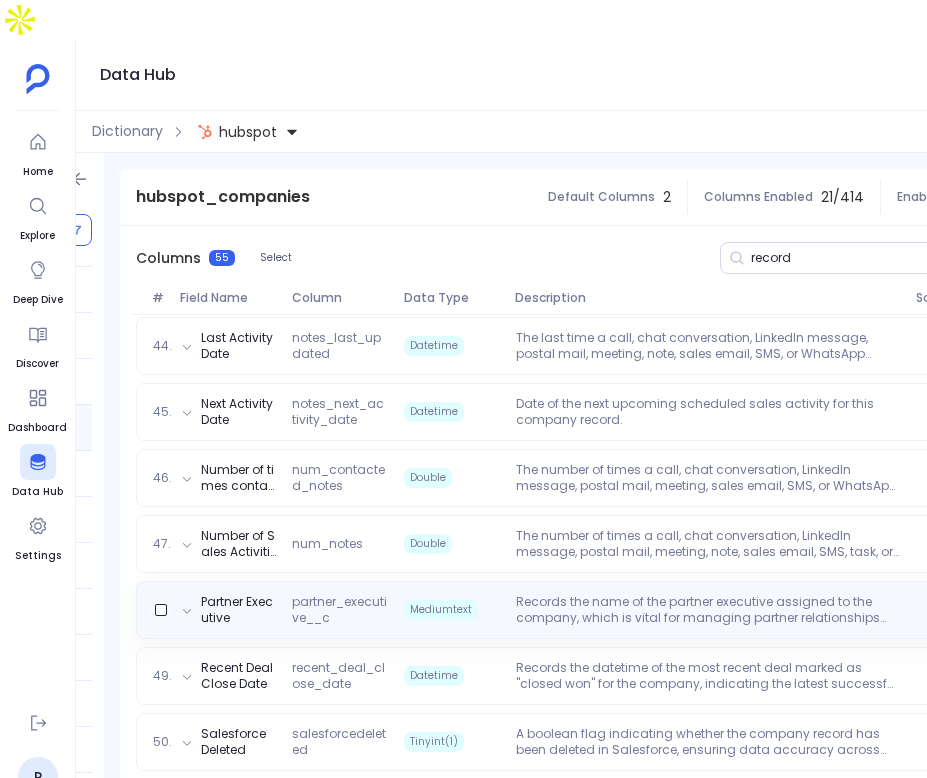 scroll, scrollTop: 3077, scrollLeft: 0, axis: vertical 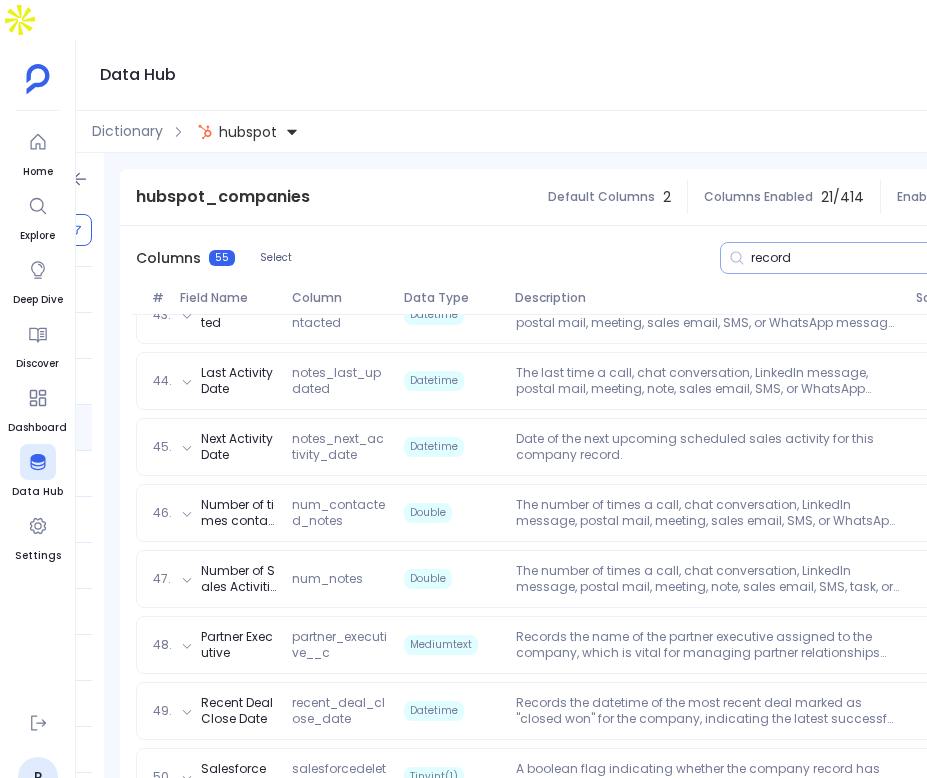 click on "record" at bounding box center [884, 258] 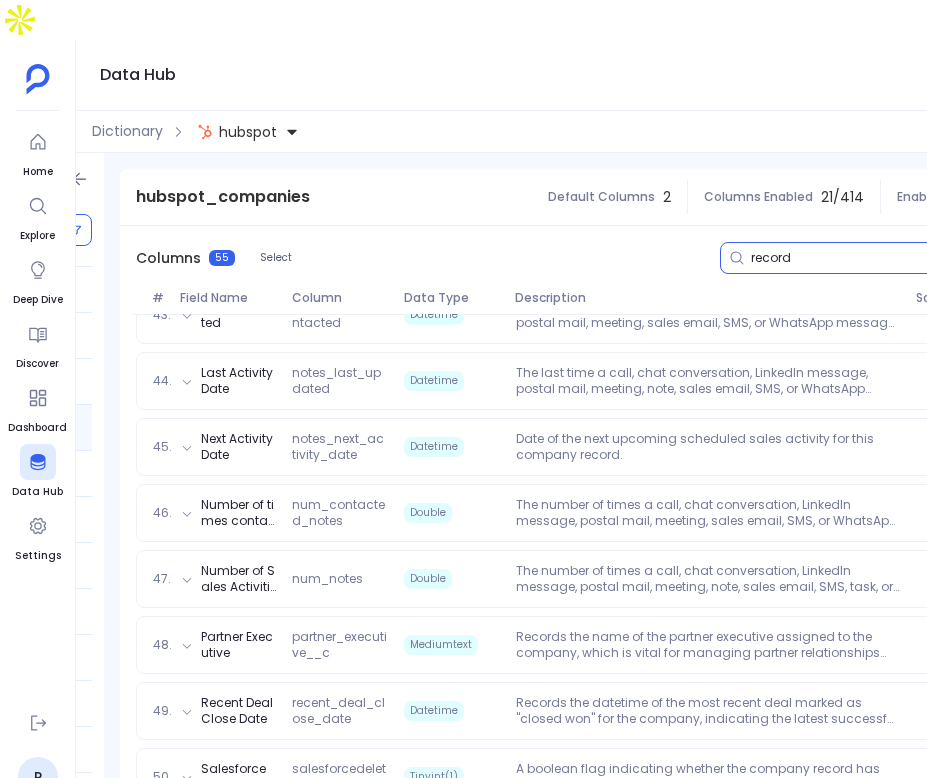 click on "record" at bounding box center [884, 258] 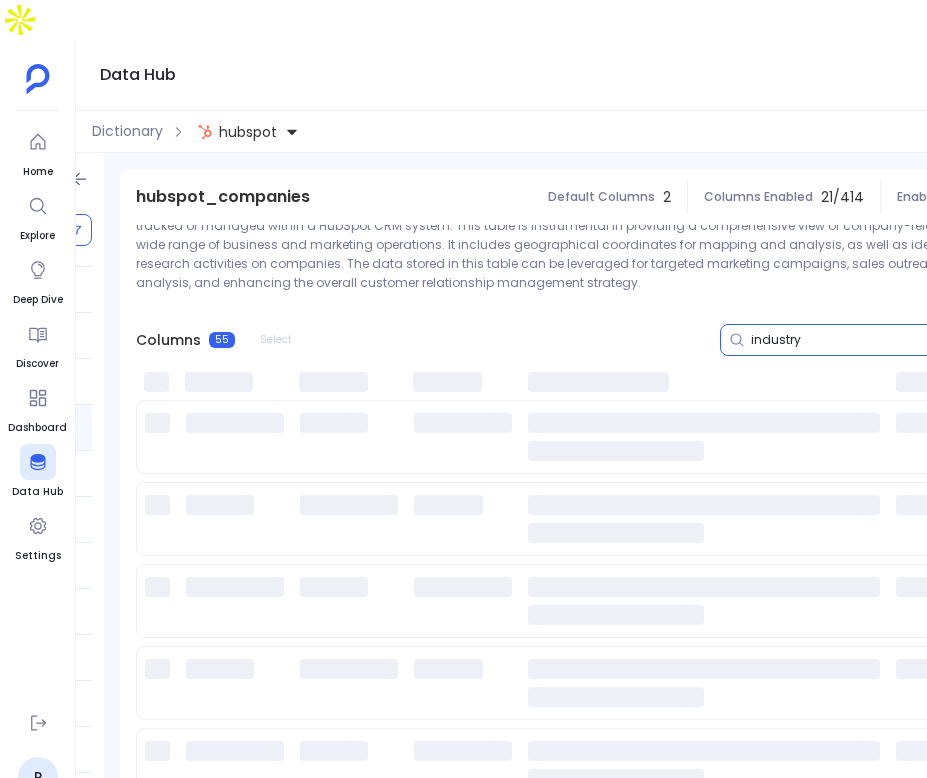 scroll, scrollTop: 127, scrollLeft: 0, axis: vertical 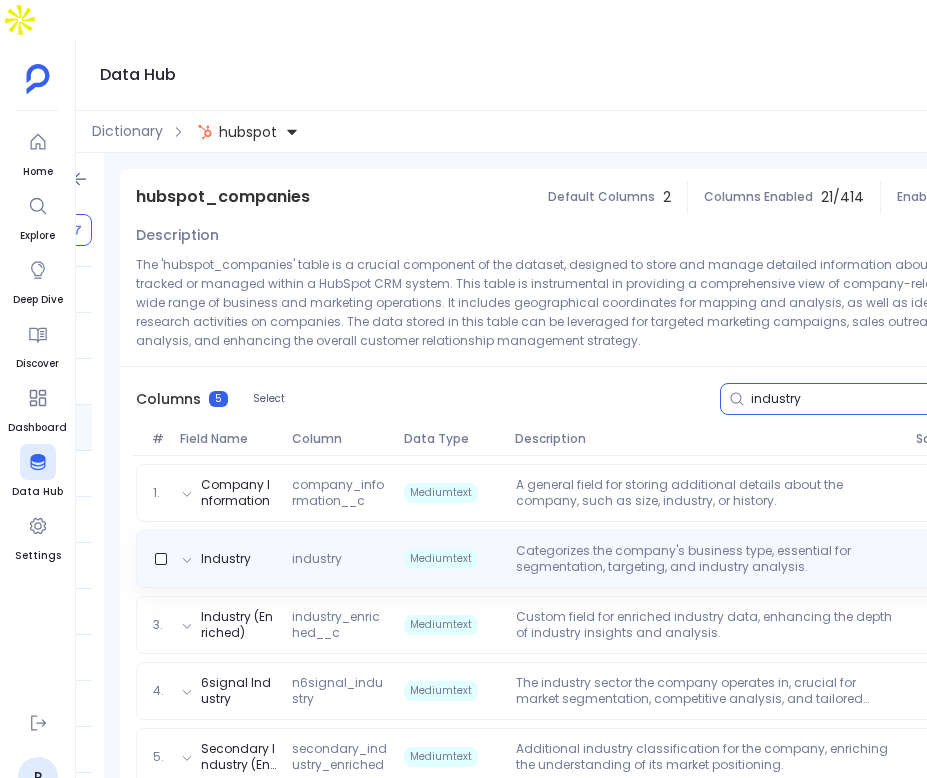 type on "industry" 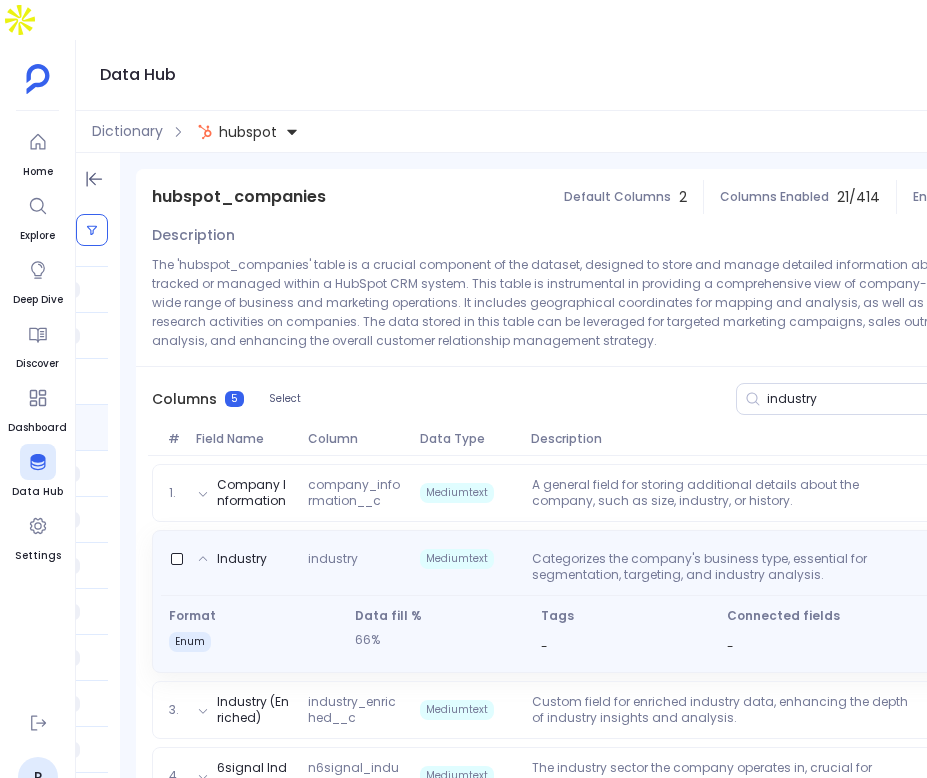 scroll, scrollTop: 0, scrollLeft: 87, axis: horizontal 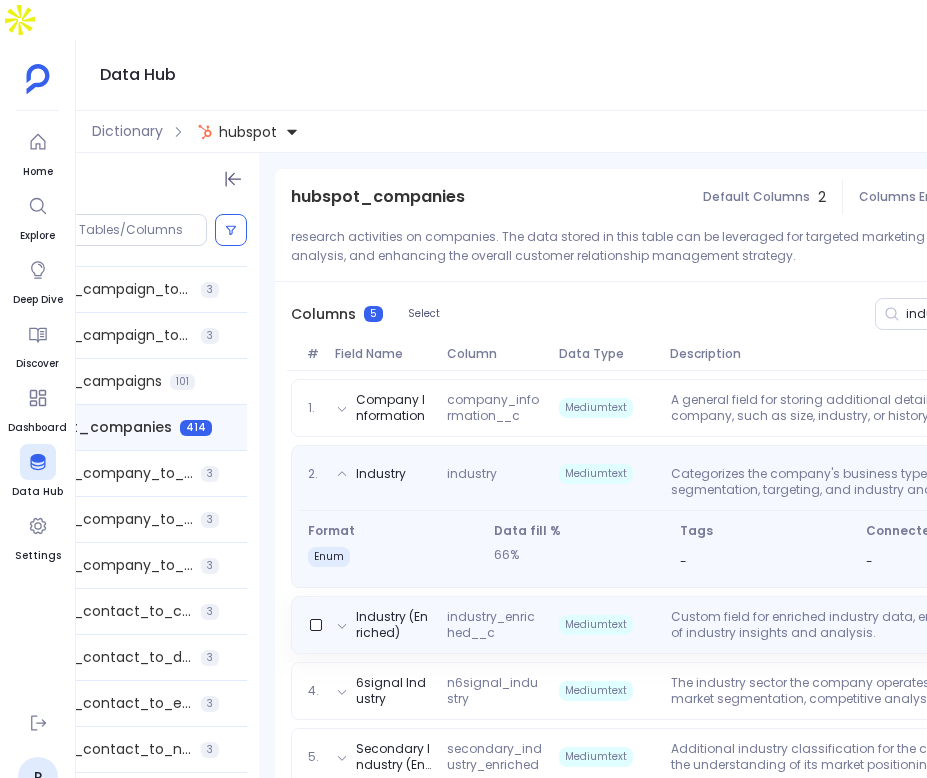 click on "Mediumtext" at bounding box center (607, 625) 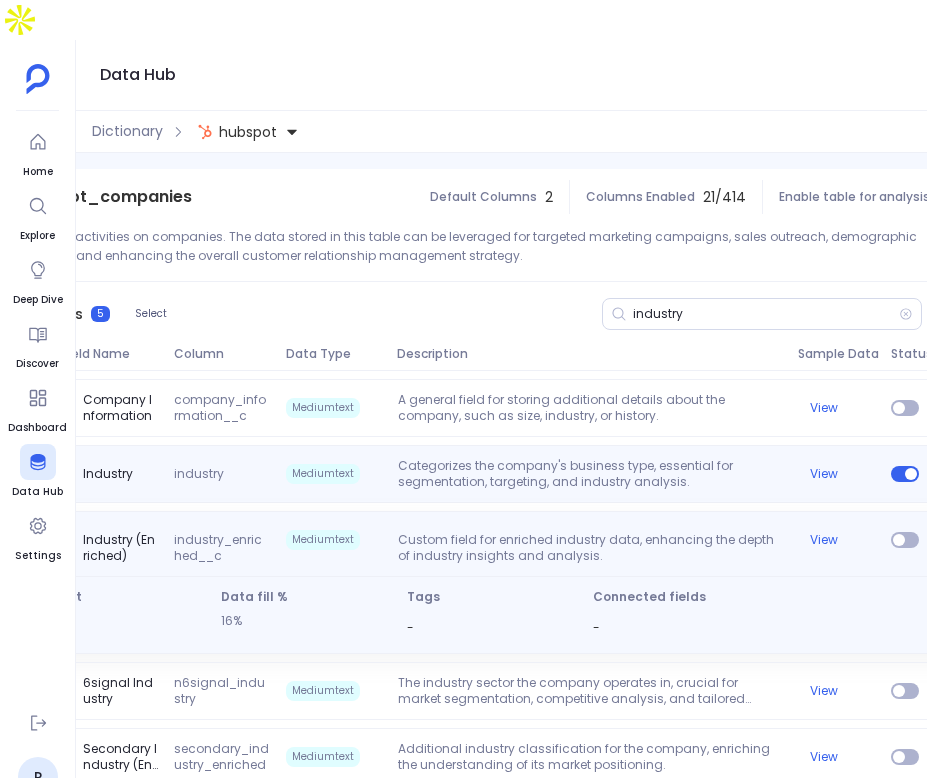 scroll, scrollTop: 0, scrollLeft: 379, axis: horizontal 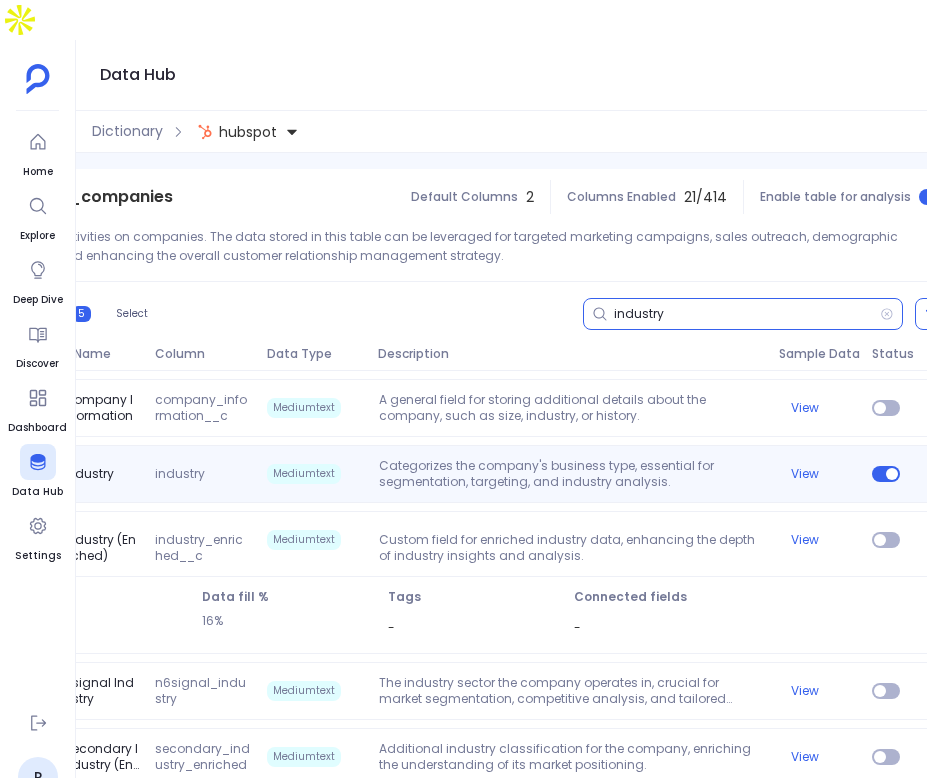 click on "industry" at bounding box center [747, 314] 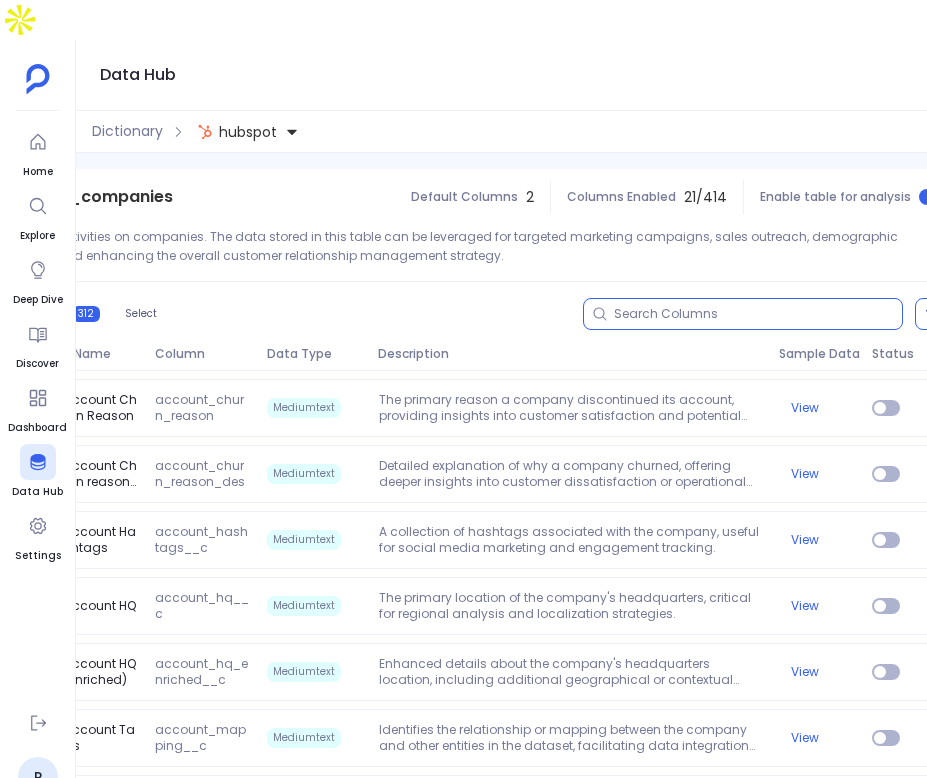 scroll, scrollTop: 0, scrollLeft: 0, axis: both 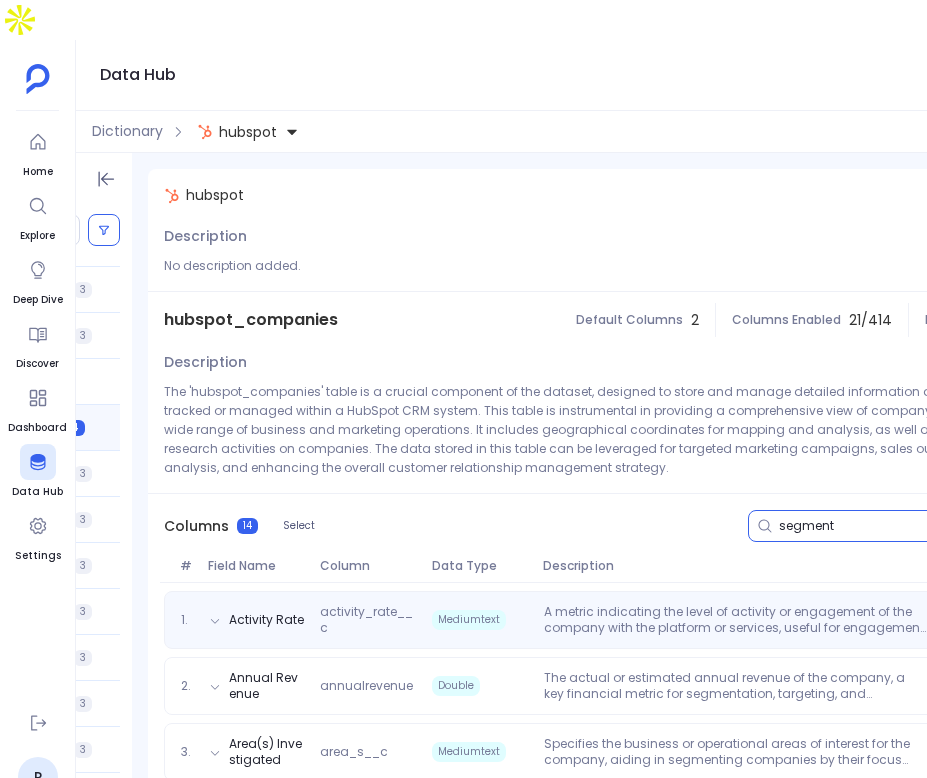 type on "segment" 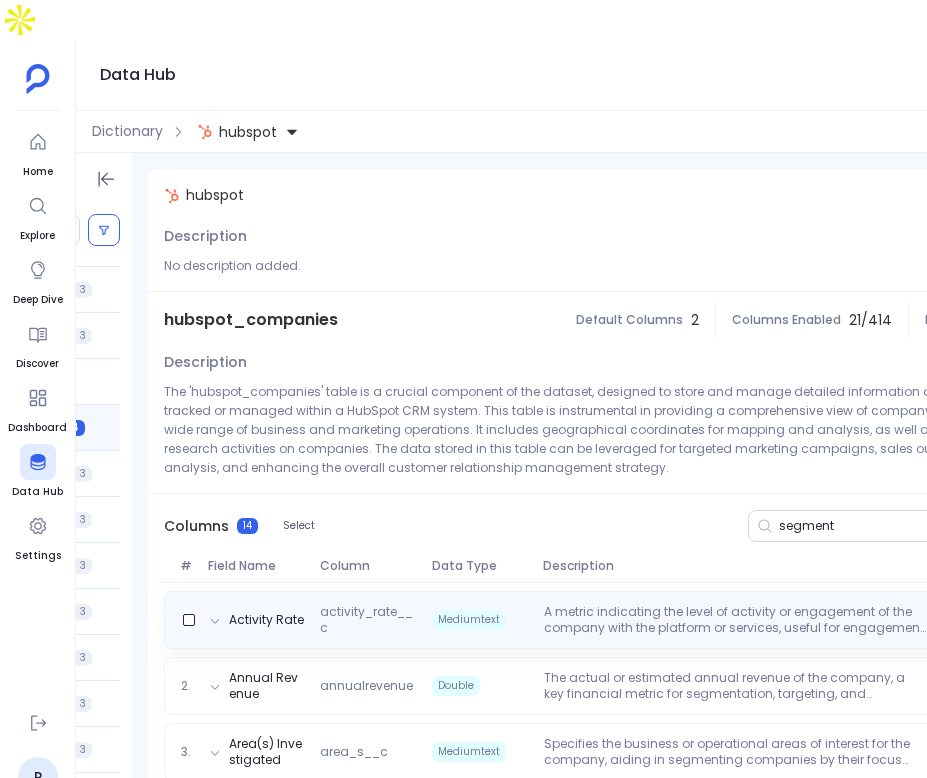 click on "Activity Rate activity_rate__c Mediumtext A metric indicating the level of activity or engagement of the company with the platform or services, useful for engagement analysis and customer segmentation. View" at bounding box center (638, 620) 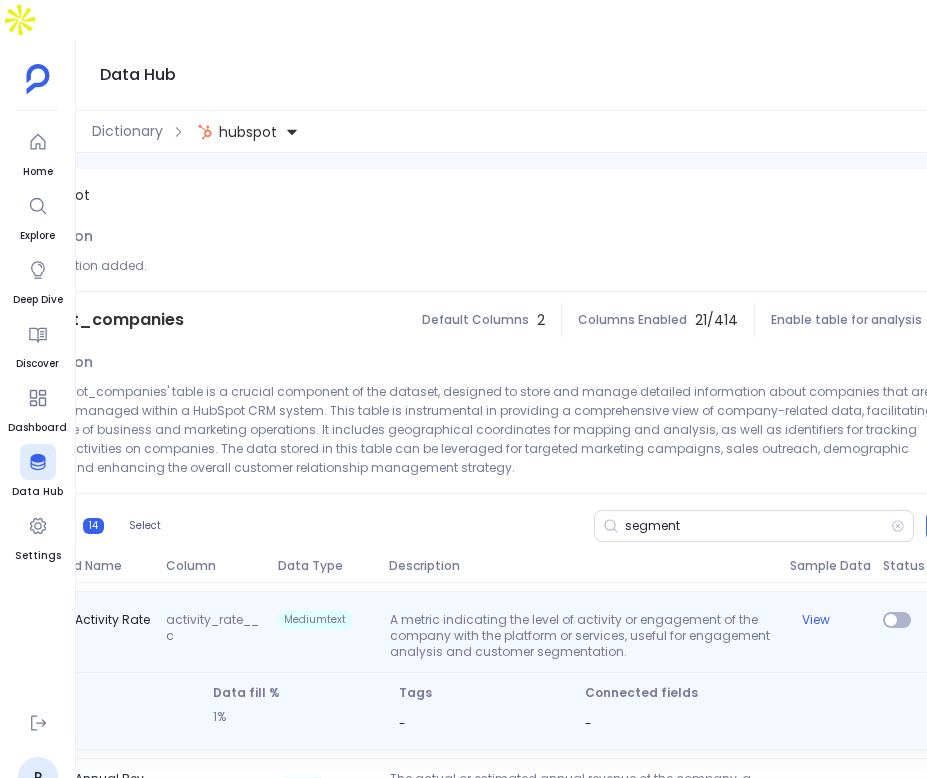 scroll, scrollTop: 0, scrollLeft: 403, axis: horizontal 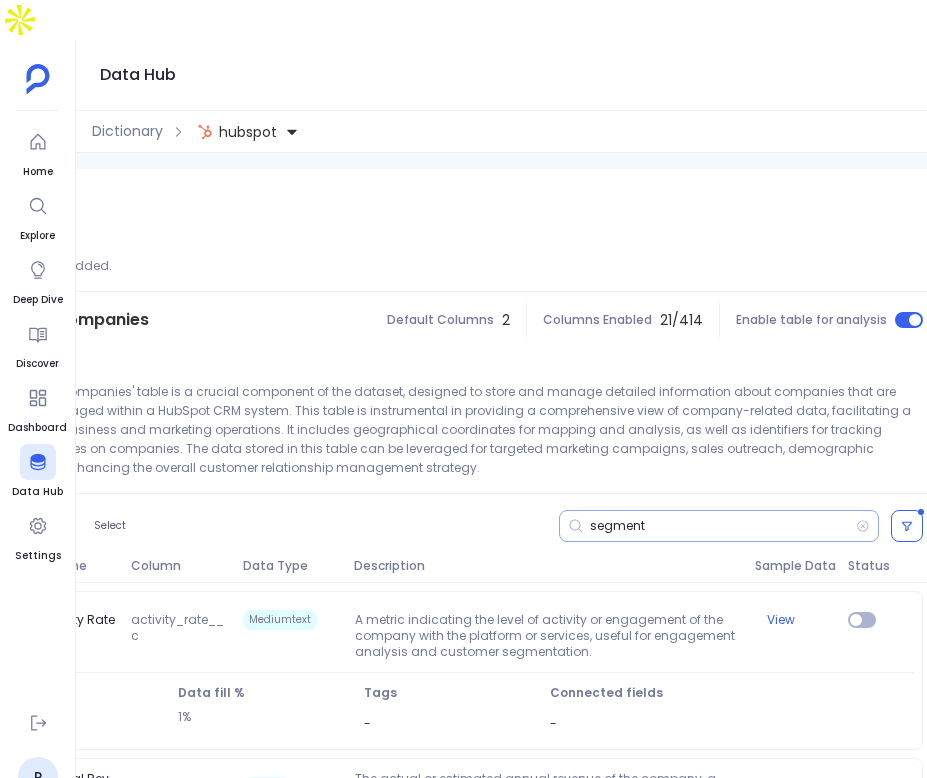 click on "segment" at bounding box center (723, 526) 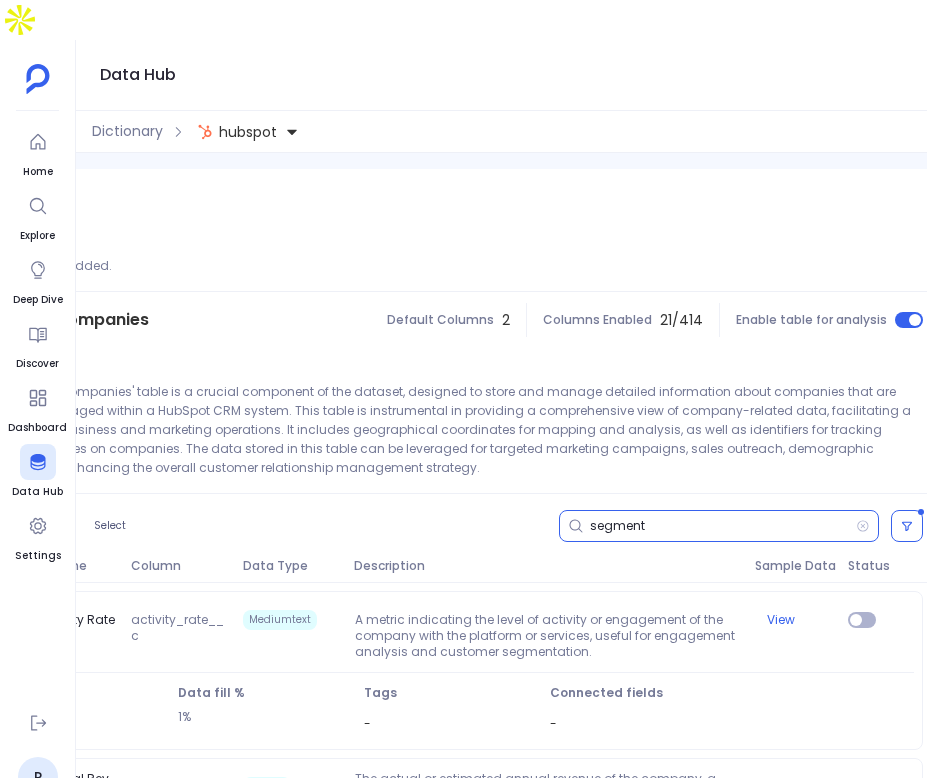 click on "segment" at bounding box center [723, 526] 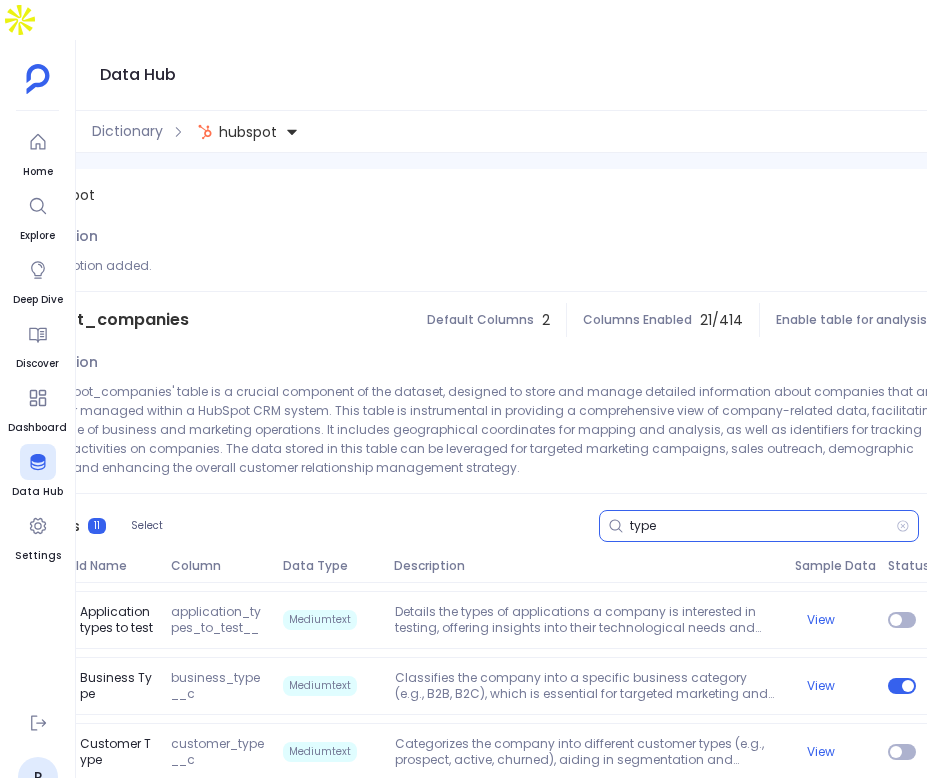 scroll, scrollTop: 0, scrollLeft: 401, axis: horizontal 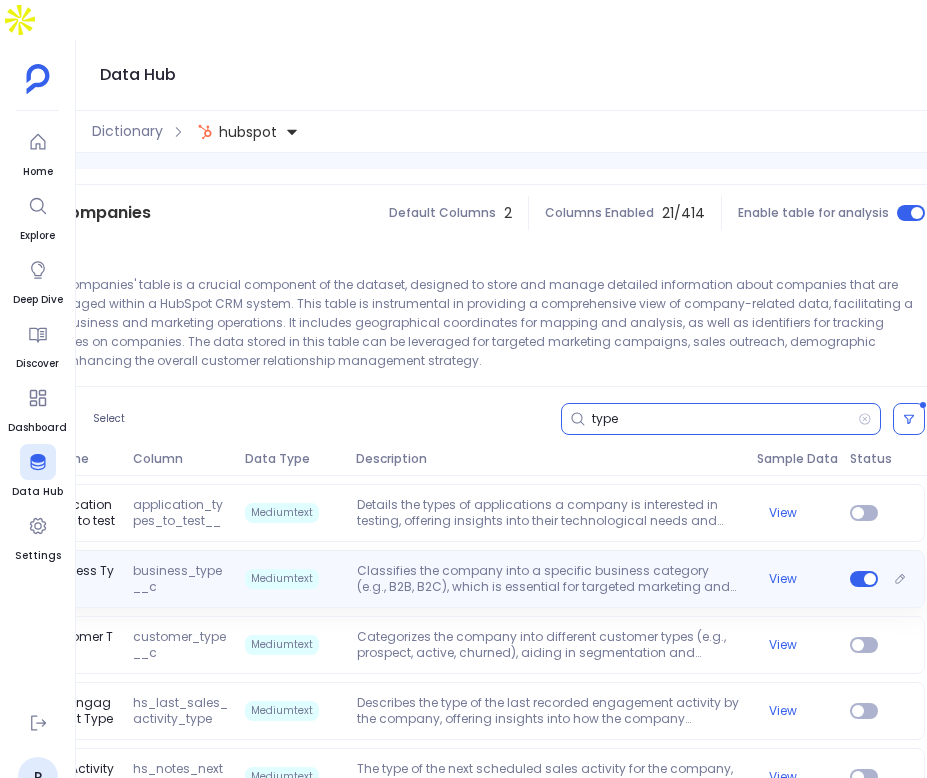 type on "type" 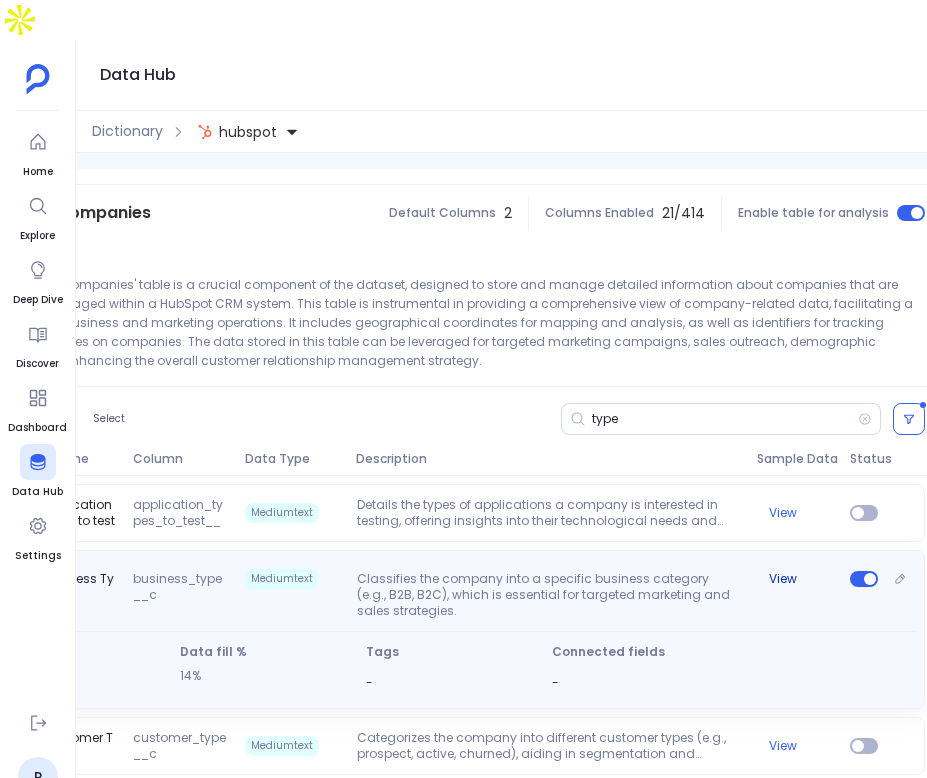 click on "View" at bounding box center (783, 579) 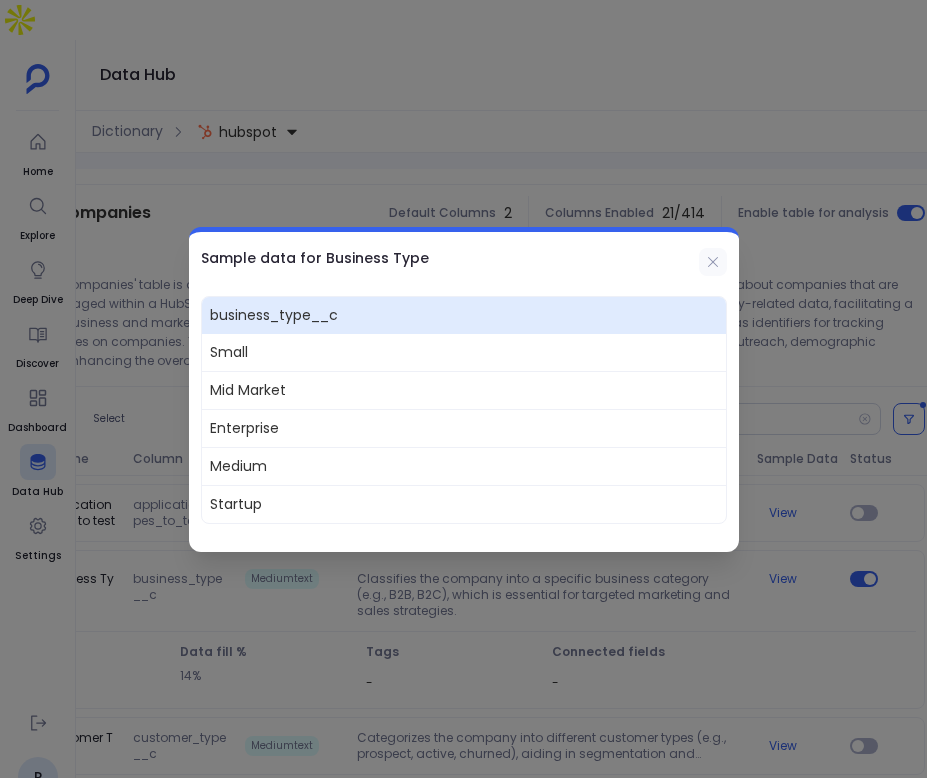click 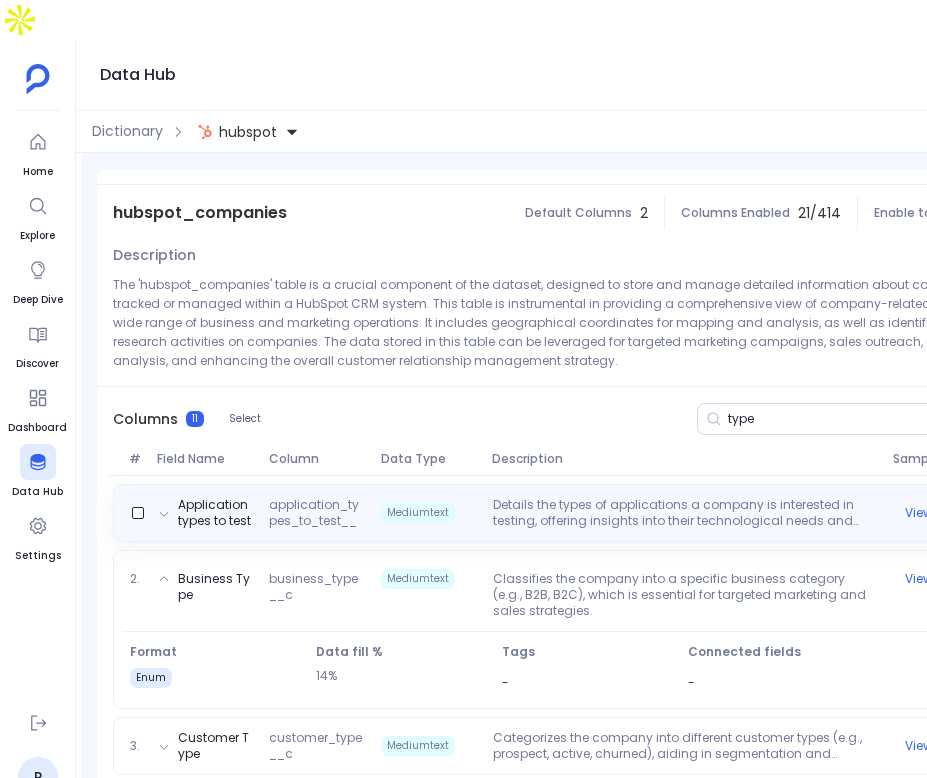 scroll, scrollTop: 0, scrollLeft: 214, axis: horizontal 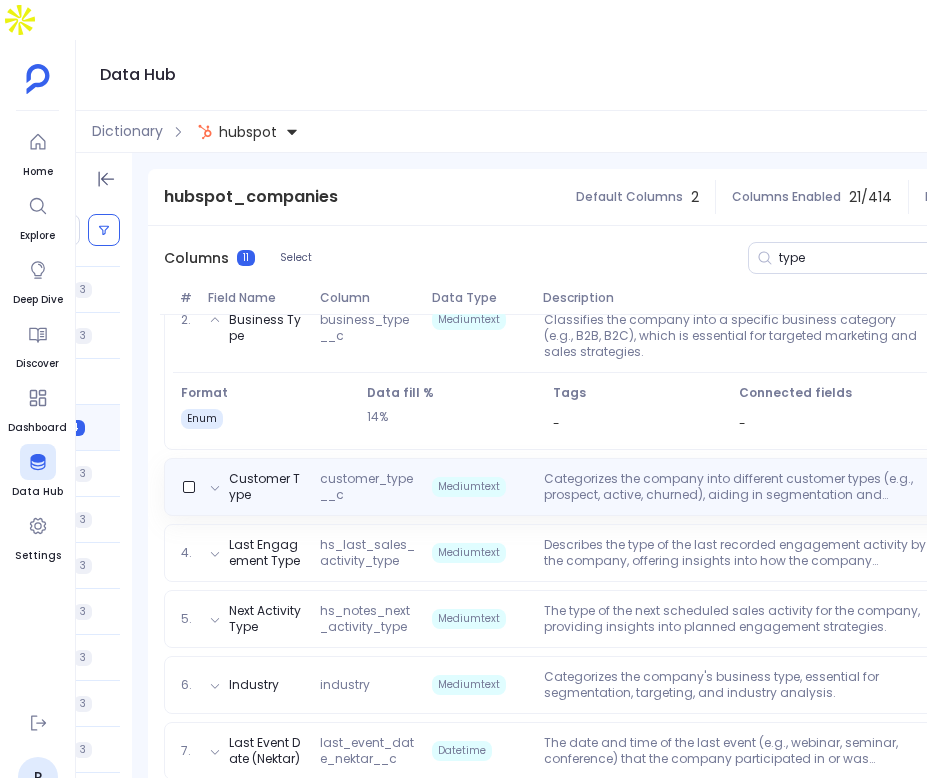 click on "Categorizes the company into different customer types (e.g., prospect, active, churned), aiding in segmentation and targeted marketing strategies." at bounding box center (736, 487) 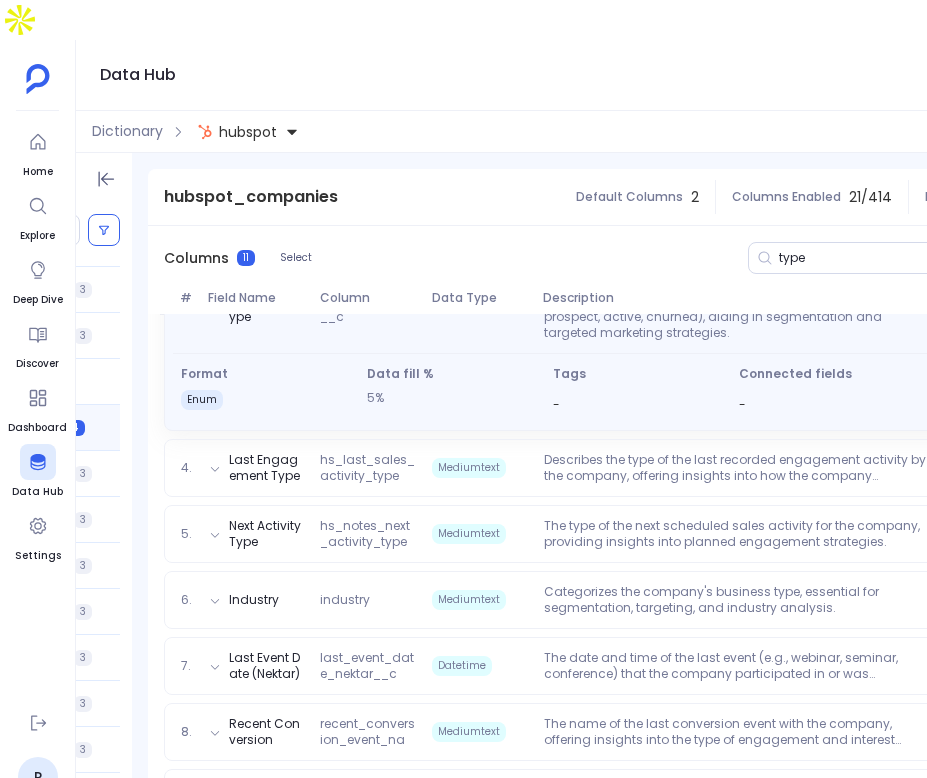 scroll, scrollTop: 469, scrollLeft: 0, axis: vertical 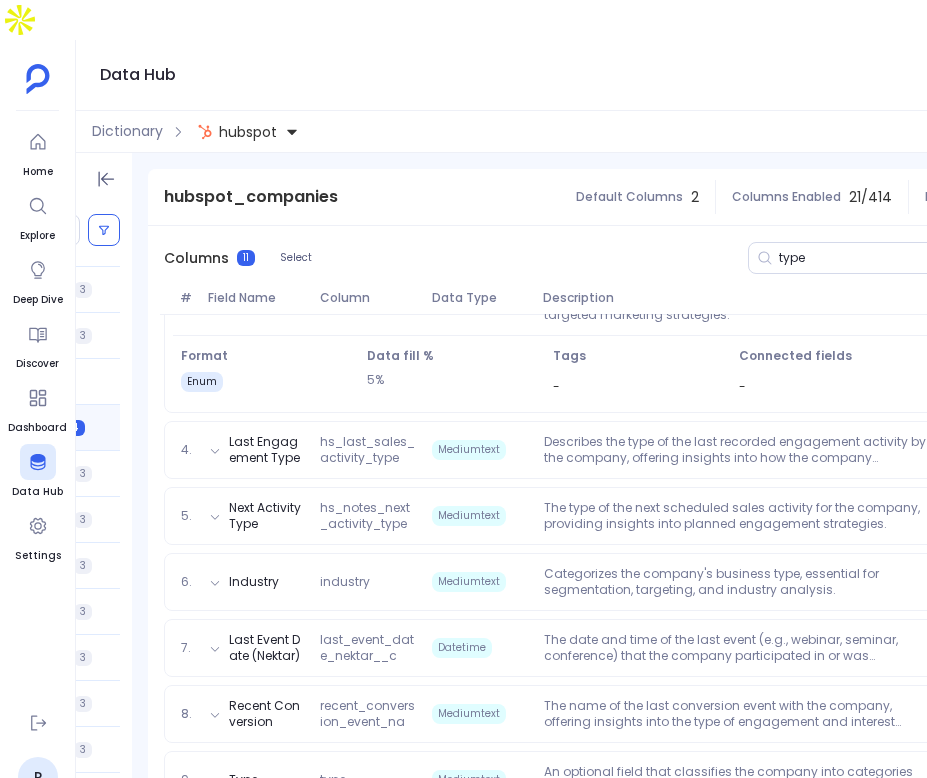 click on "1. Application types to test application_types_to_test__c Mediumtext Details the types of applications a company is interested in testing, offering insights into their technological needs and preferences. View 2. Business Type business_type__c Mediumtext Classifies the company into a specific business category (e.g., B2B, B2C), which is essential for targeted marketing and sales strategies. View 3. Customer Type customer_type__c Mediumtext Categorizes the company into different customer types (e.g., prospect, active, churned), aiding in segmentation and targeted marketing strategies. View Format enum Data fill % 5% Tags - Connected fields - 4. Last Engagement Type hs_last_sales_activity_type Mediumtext Describes the type of the last recorded engagement activity by the company, offering insights into how the company interacts with sales and marketing efforts. View 5. Next Activity Type hs_notes_next_activity_type Mediumtext View 6. Industry industry Mediumtext View 7. Last Event Date (Nektar) Datetime View 8." at bounding box center [638, 535] 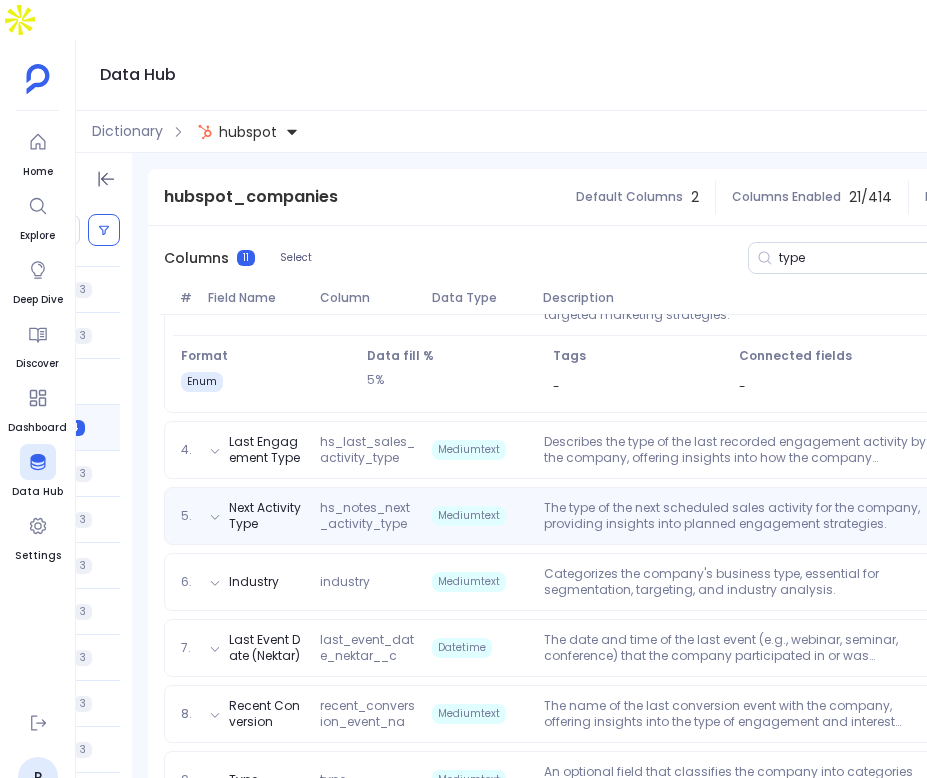 click on "5. Next Activity Type hs_notes_next_activity_type Mediumtext The type of the next scheduled sales activity for the company, providing insights into planned engagement strategies. View" at bounding box center (638, 516) 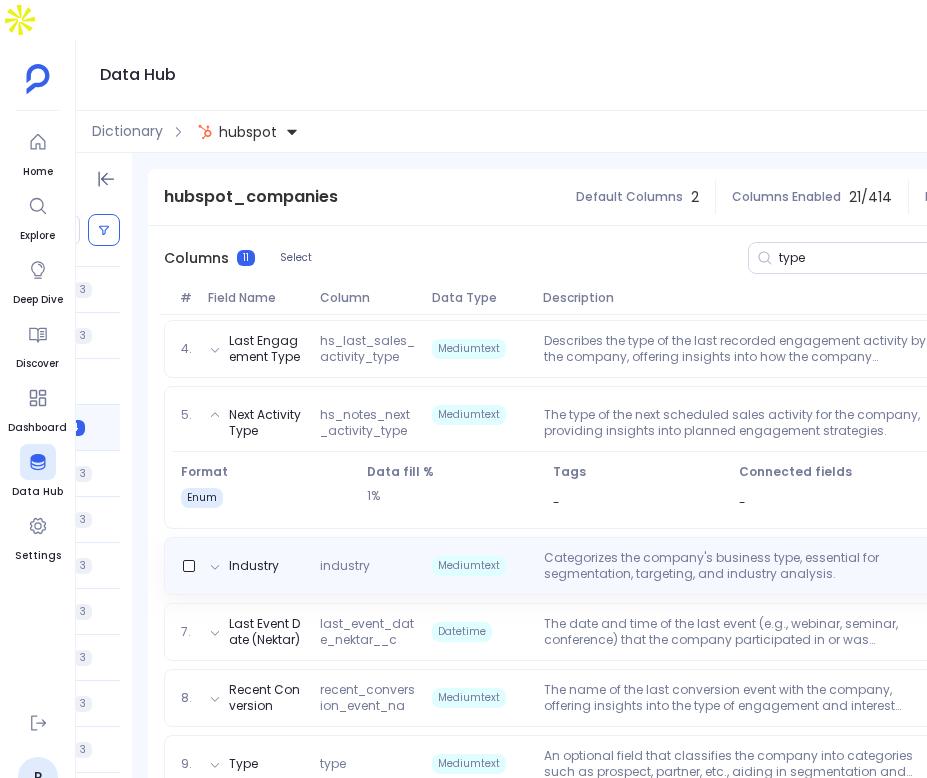 click on "Categorizes the company's business type, essential for segmentation, targeting, and industry analysis." at bounding box center (736, 566) 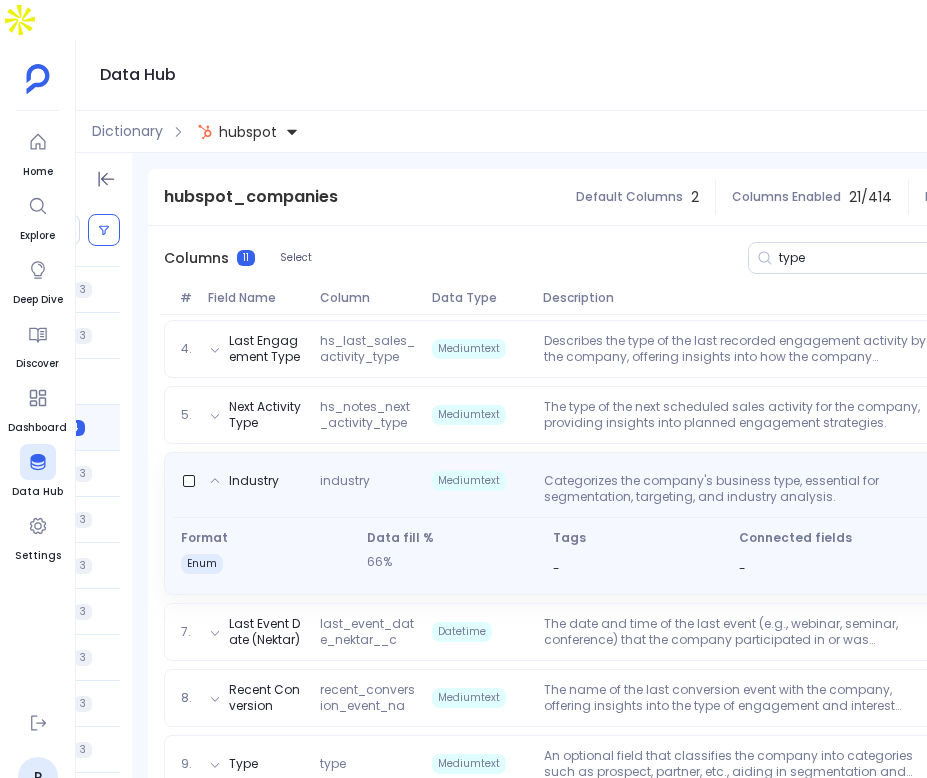 scroll, scrollTop: 608, scrollLeft: 0, axis: vertical 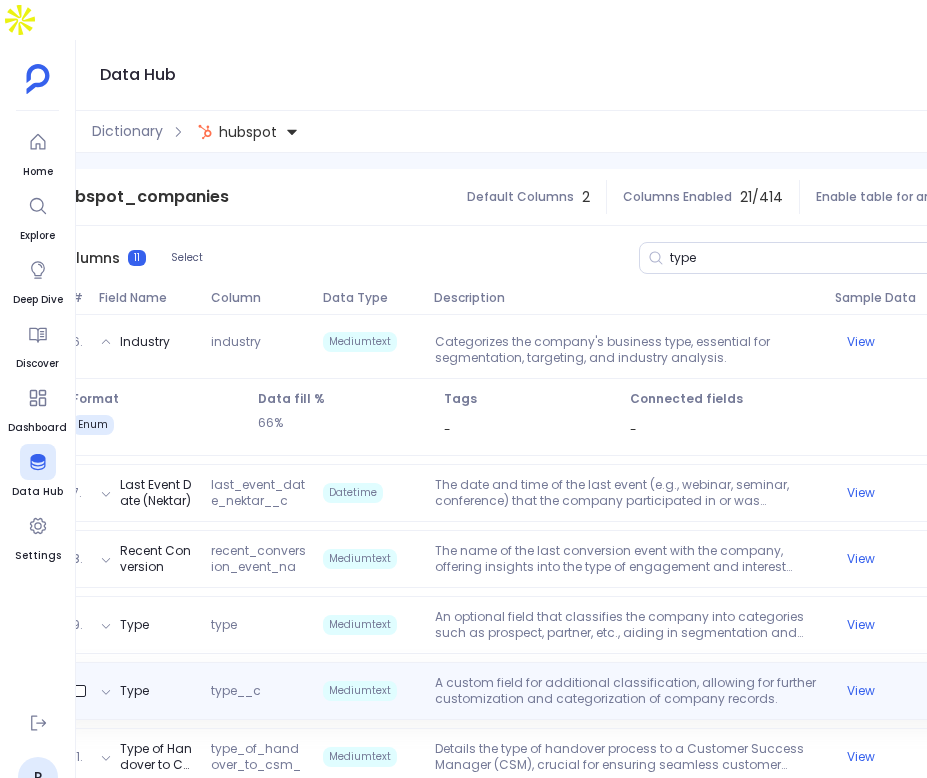 click on "Type type__c Mediumtext A custom field for additional classification, allowing for further customization and categorization of company records. View" at bounding box center (529, 691) 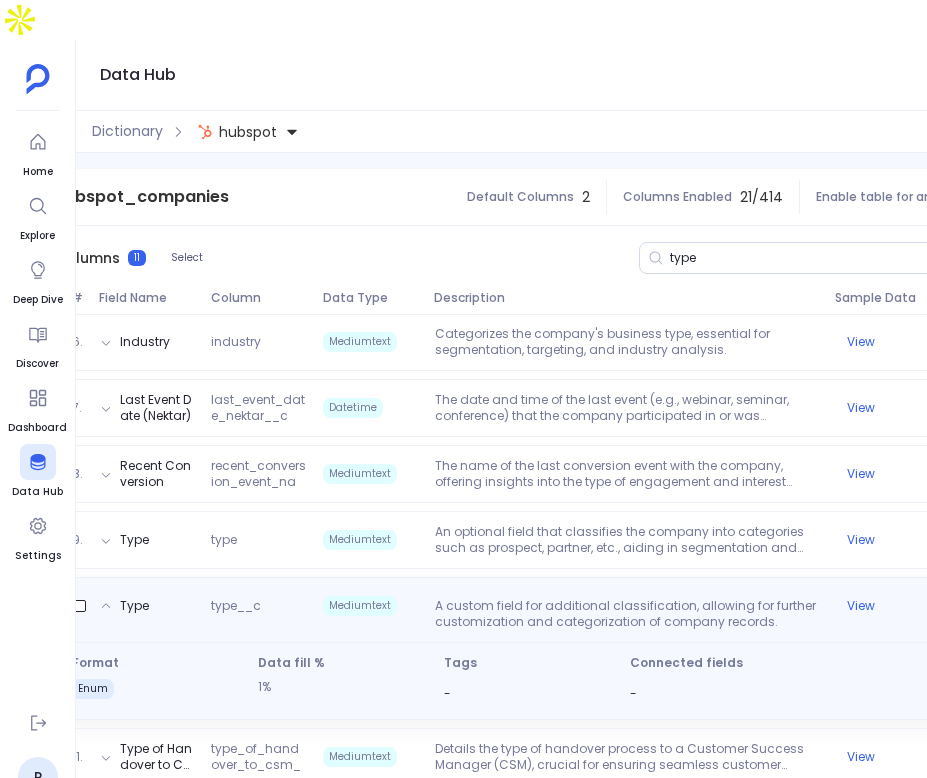 scroll, scrollTop: 304, scrollLeft: 0, axis: vertical 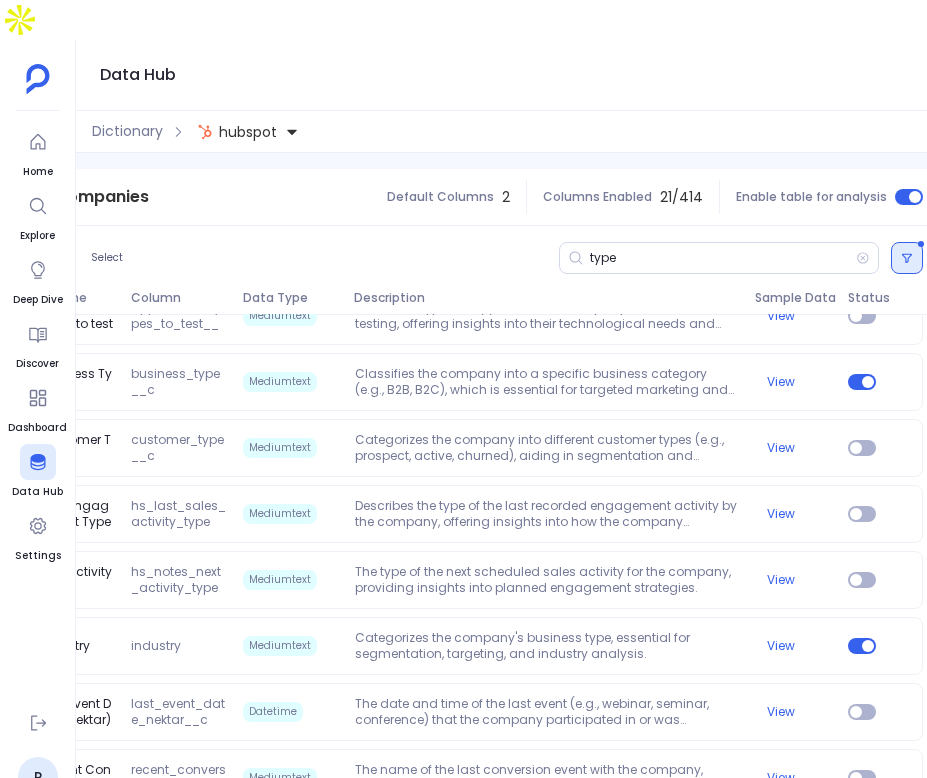 click 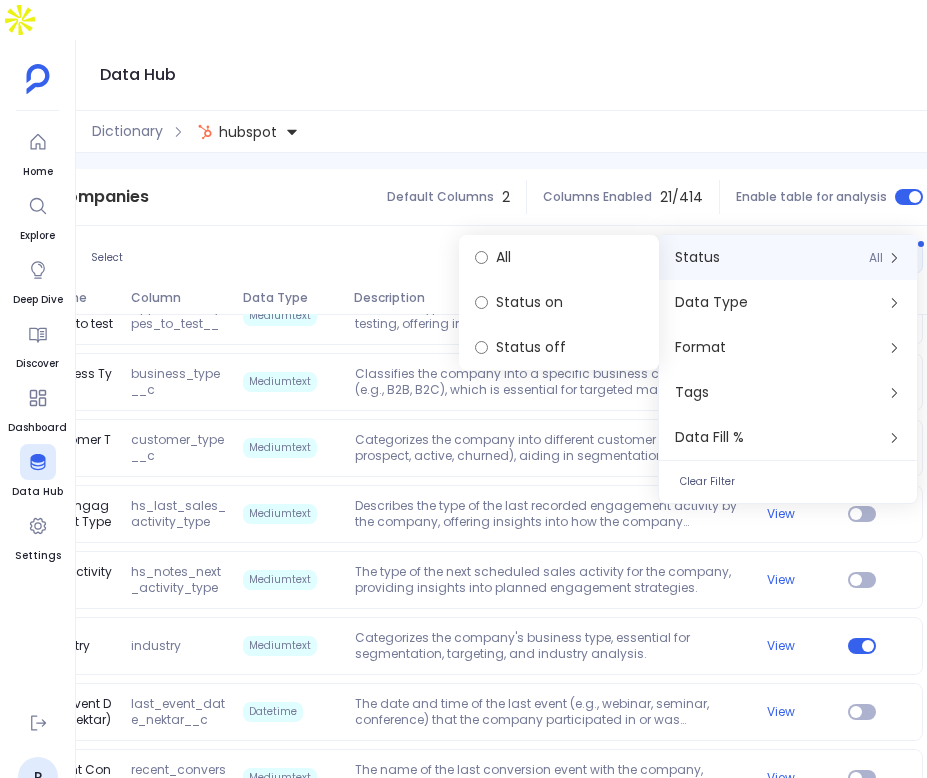 click on "type" at bounding box center [723, 258] 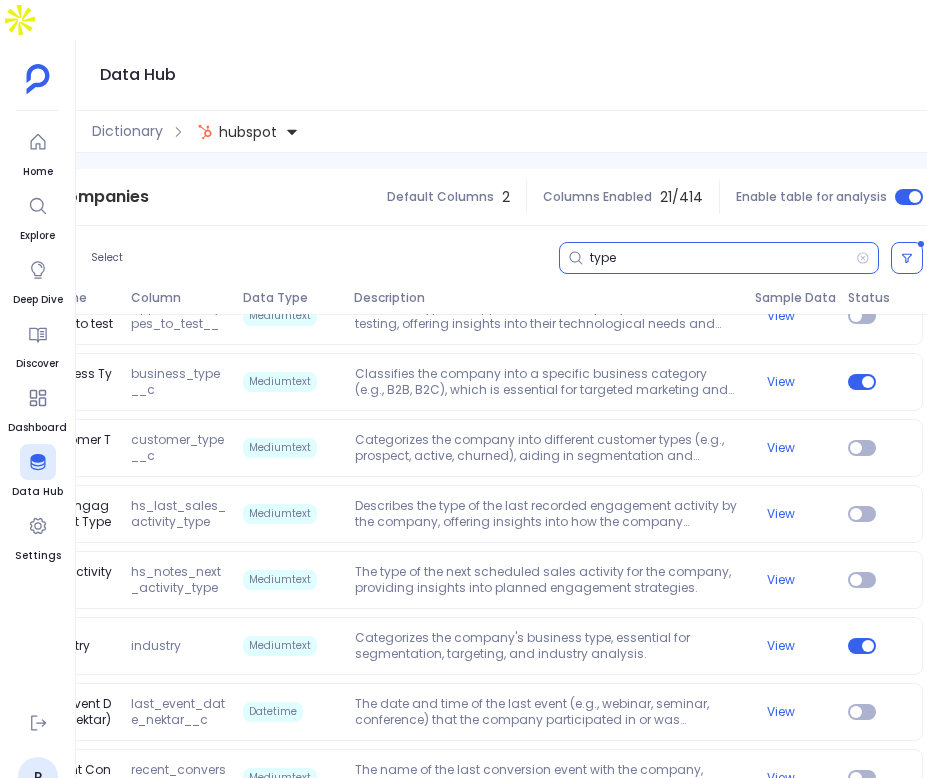 click on "type" at bounding box center (723, 258) 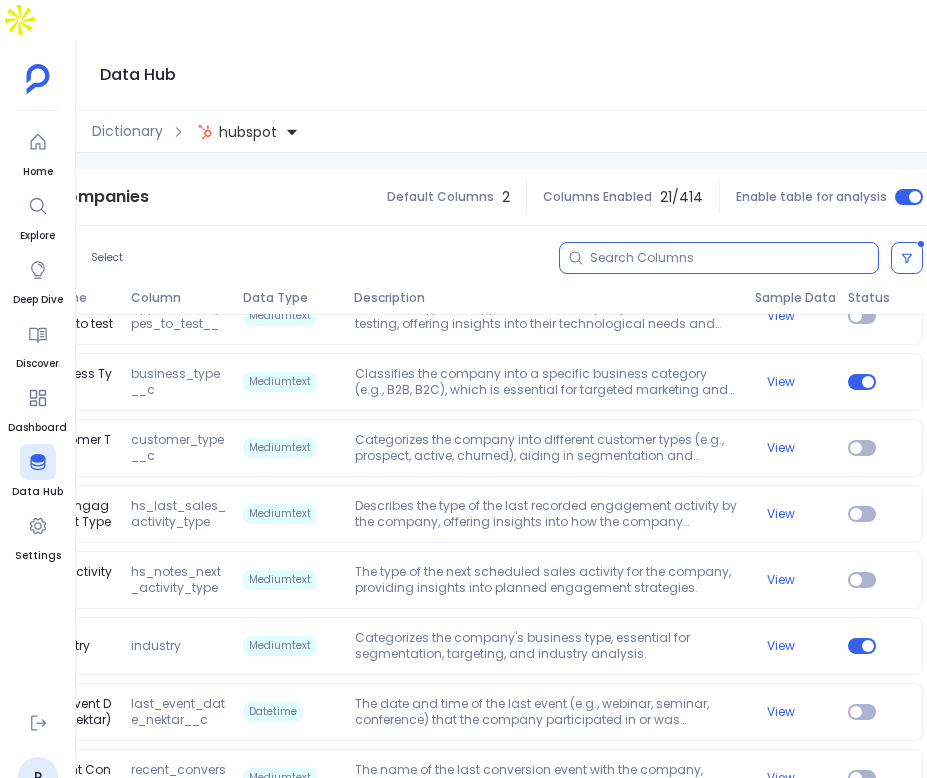 scroll, scrollTop: 0, scrollLeft: 0, axis: both 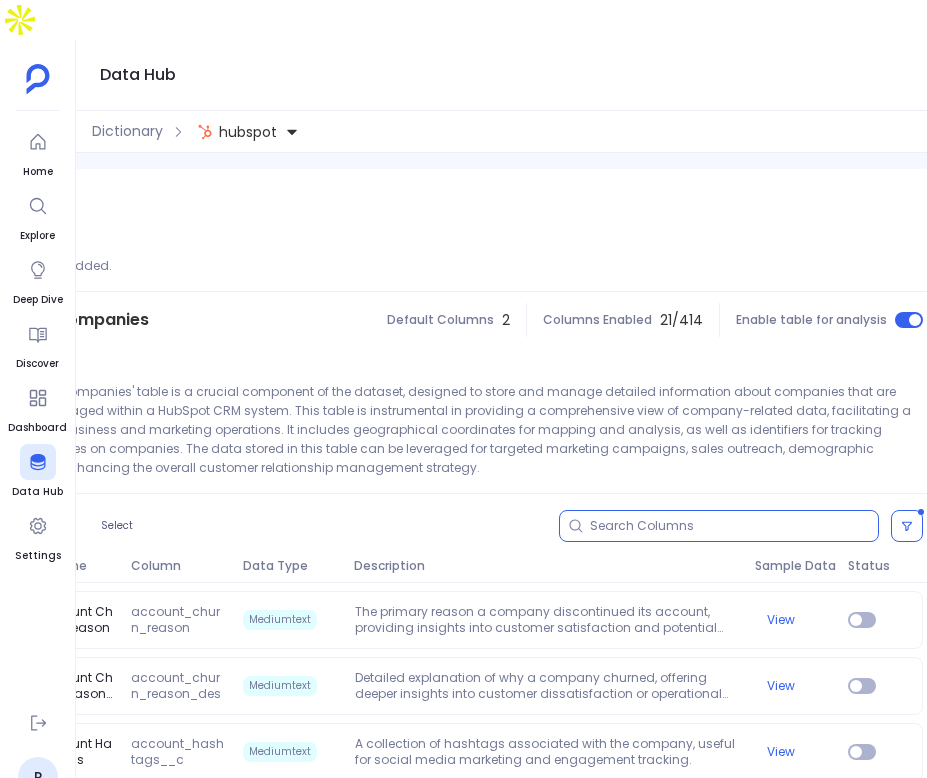 type 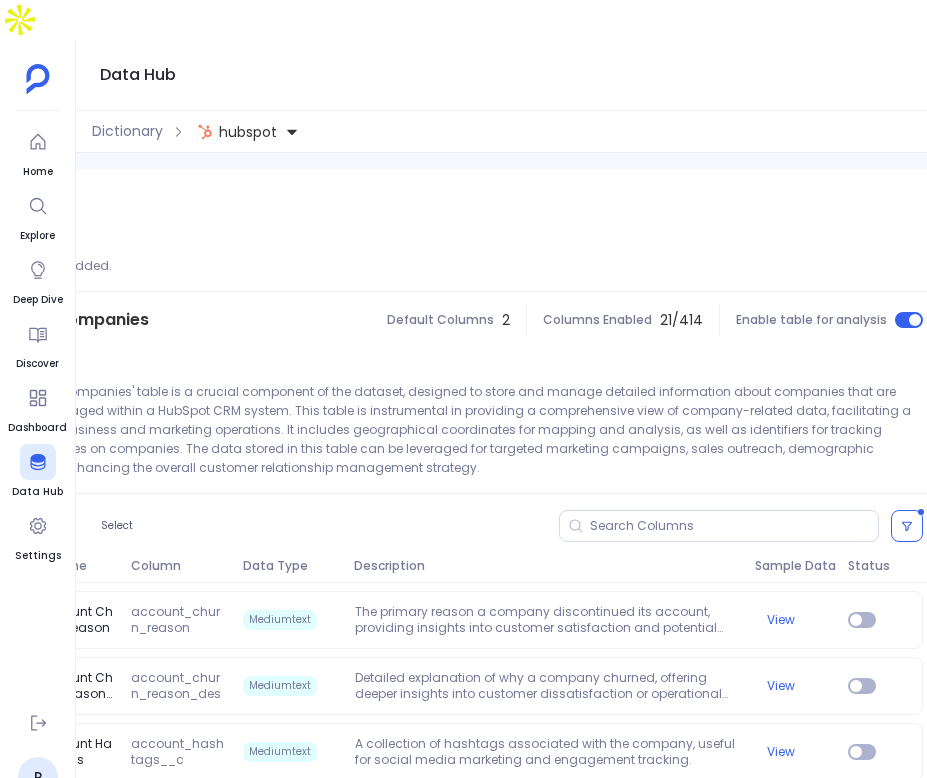 click on "Columns 312 Select" at bounding box center [449, 526] 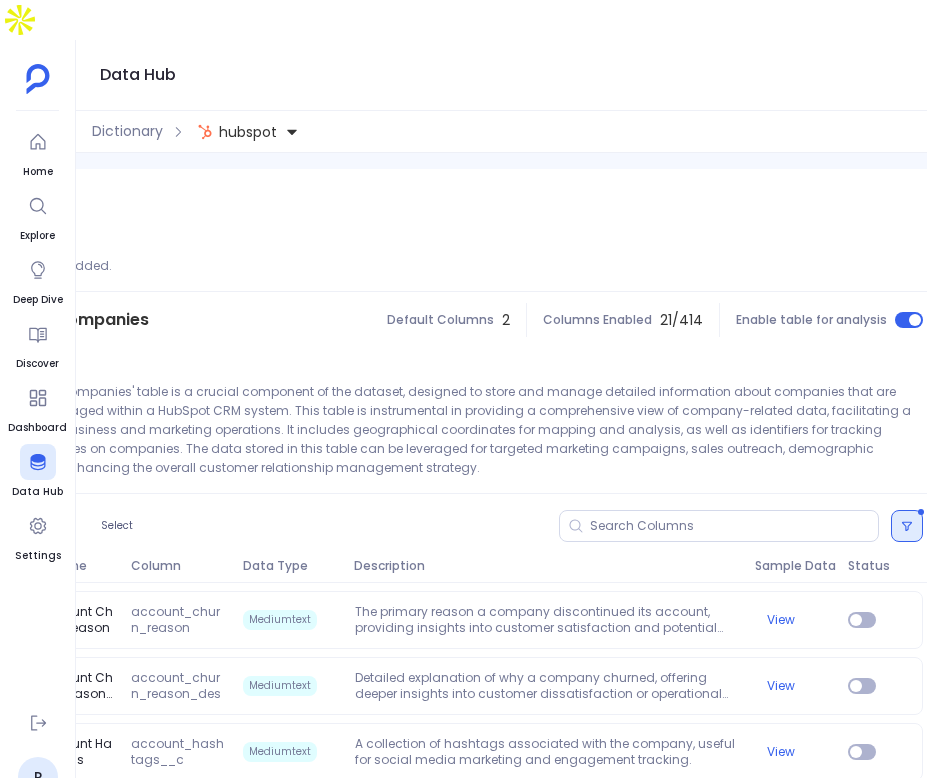 click at bounding box center (907, 526) 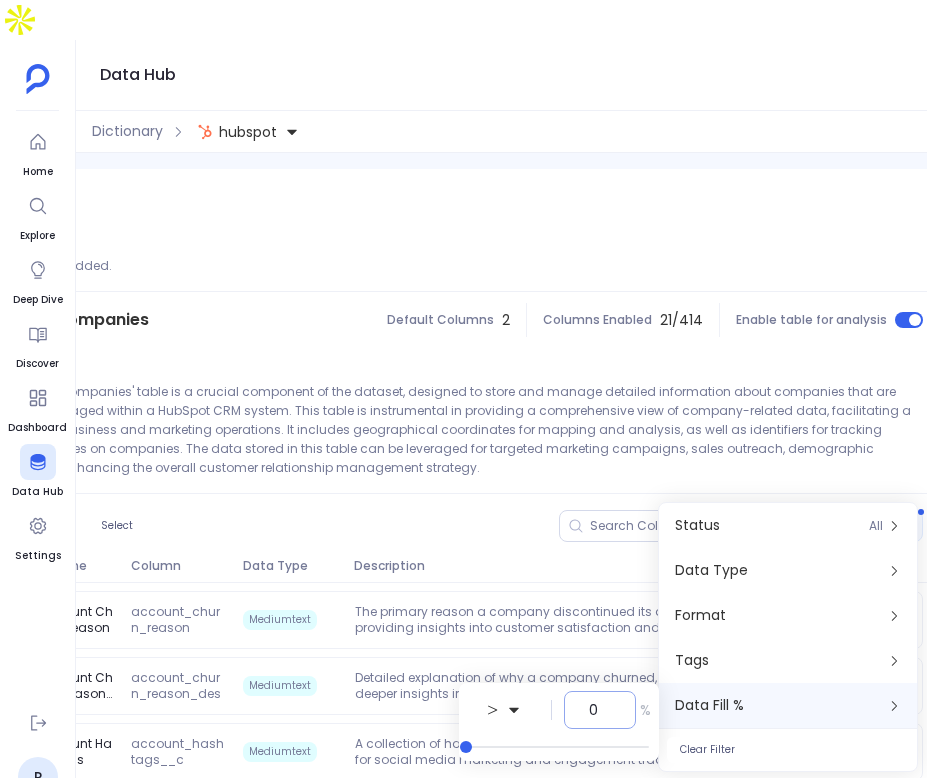 click on "0" at bounding box center [600, 710] 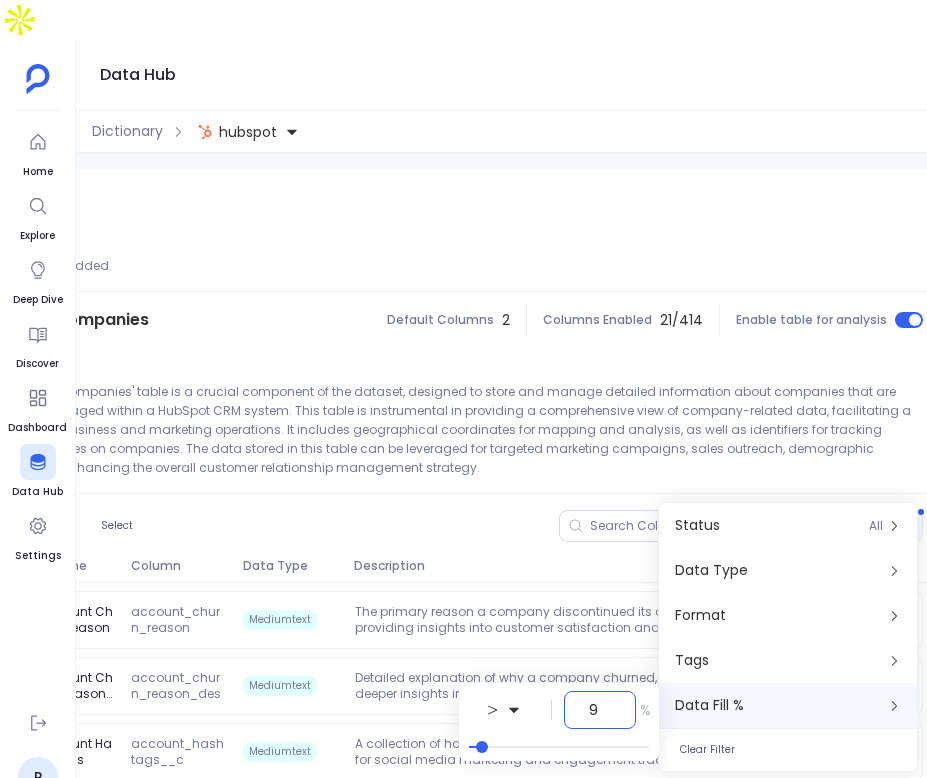 type on "90" 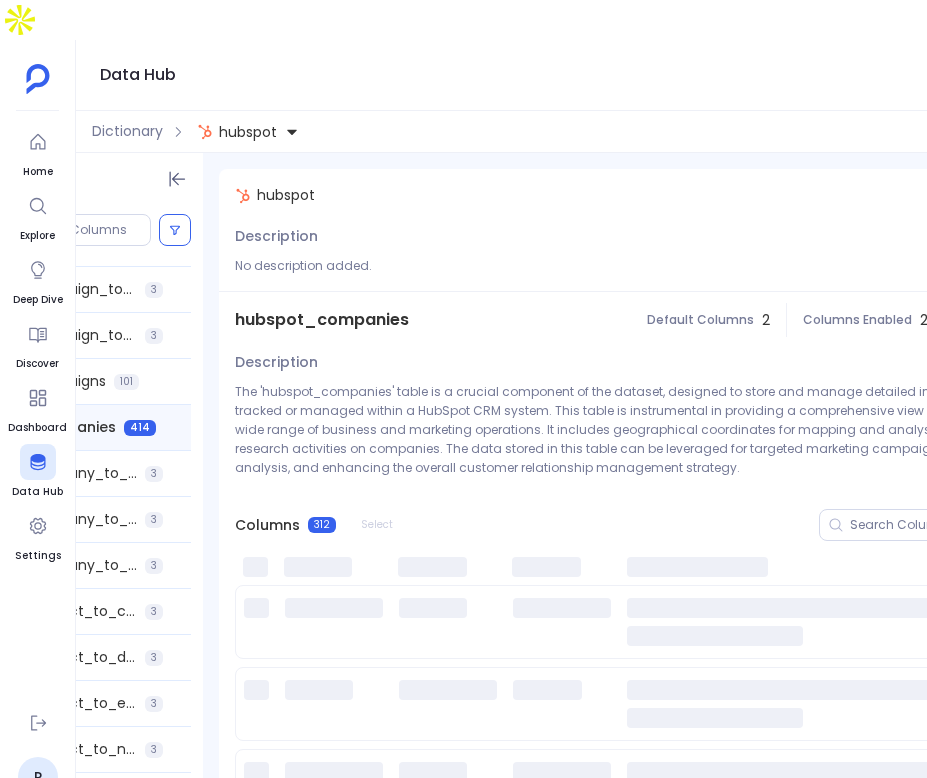 scroll, scrollTop: 0, scrollLeft: 133, axis: horizontal 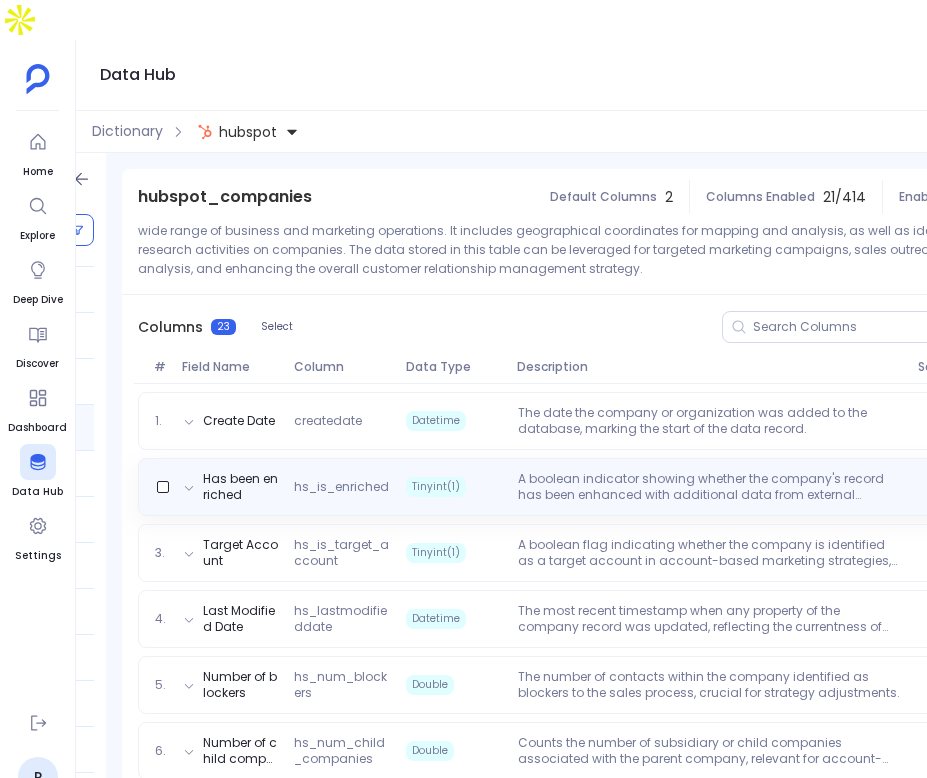 click on "A boolean indicator showing whether the company's record has been enhanced with additional data from external sources, improving the depth of information available for sales and marketing." at bounding box center (710, 487) 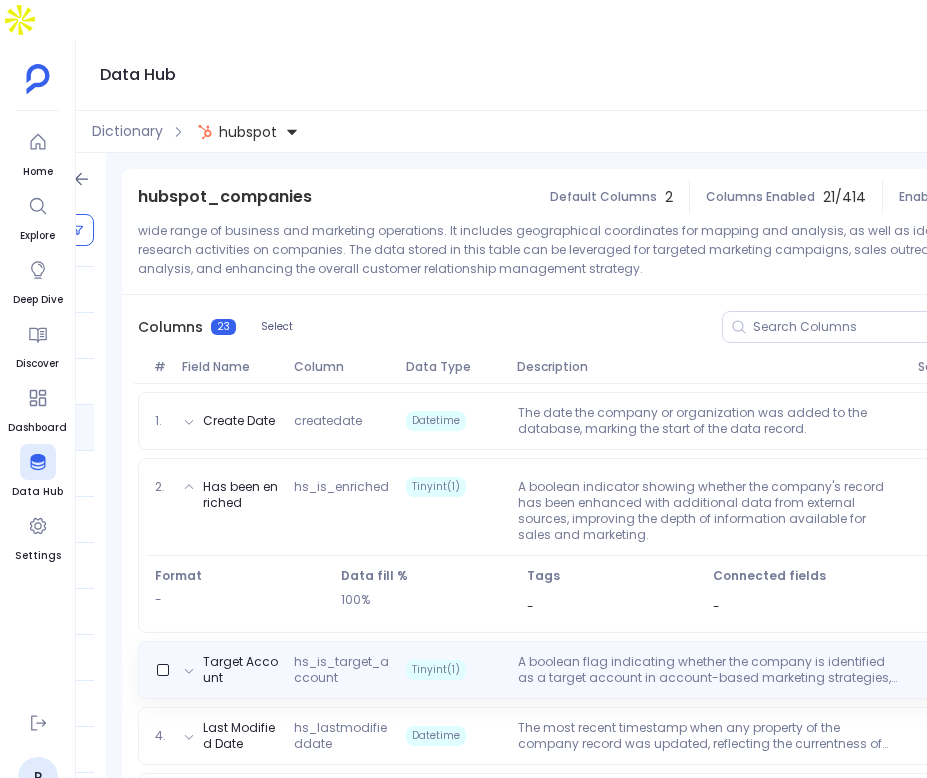 click on "A boolean flag indicating whether the company is identified as a target account in account-based marketing strategies, highlighting its importance to the organization." at bounding box center (710, 670) 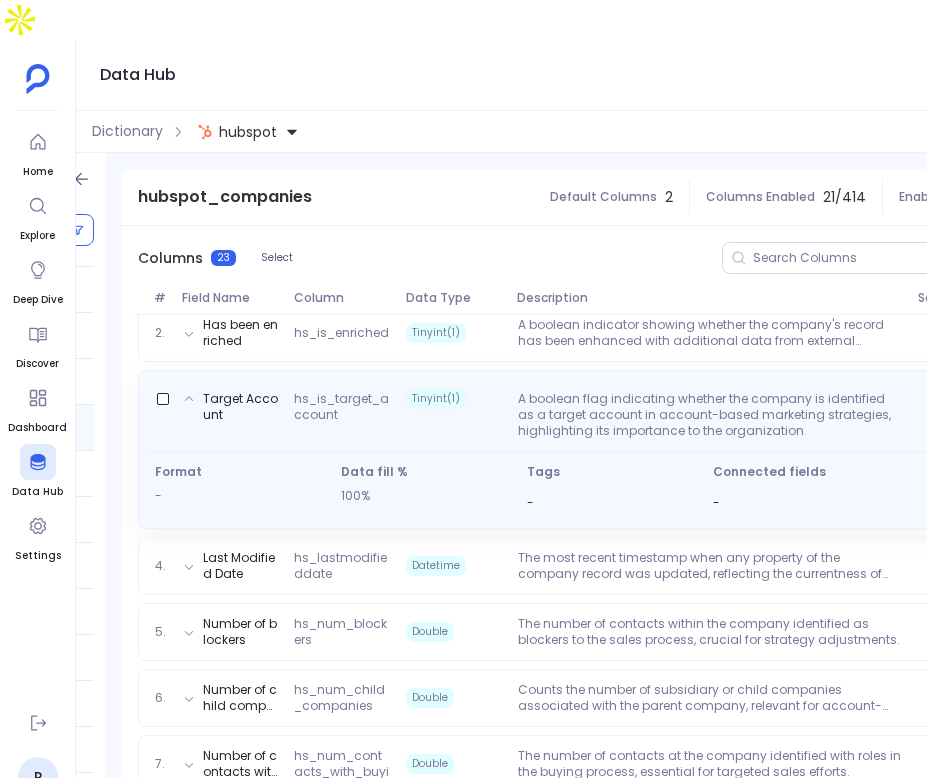 scroll, scrollTop: 394, scrollLeft: 0, axis: vertical 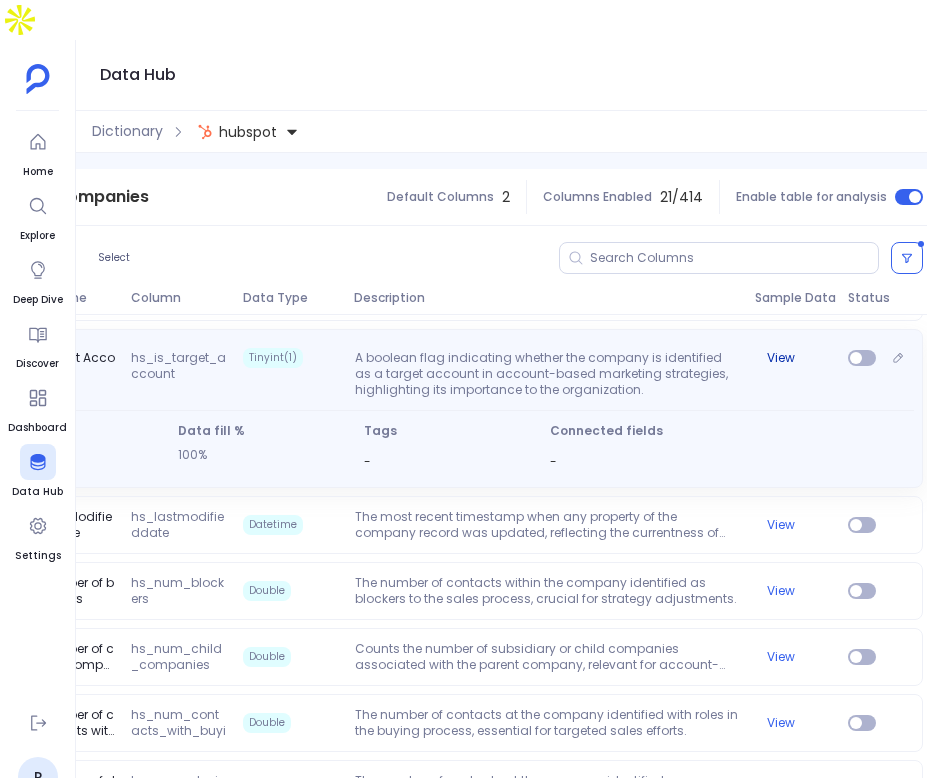 click on "View" at bounding box center (781, 358) 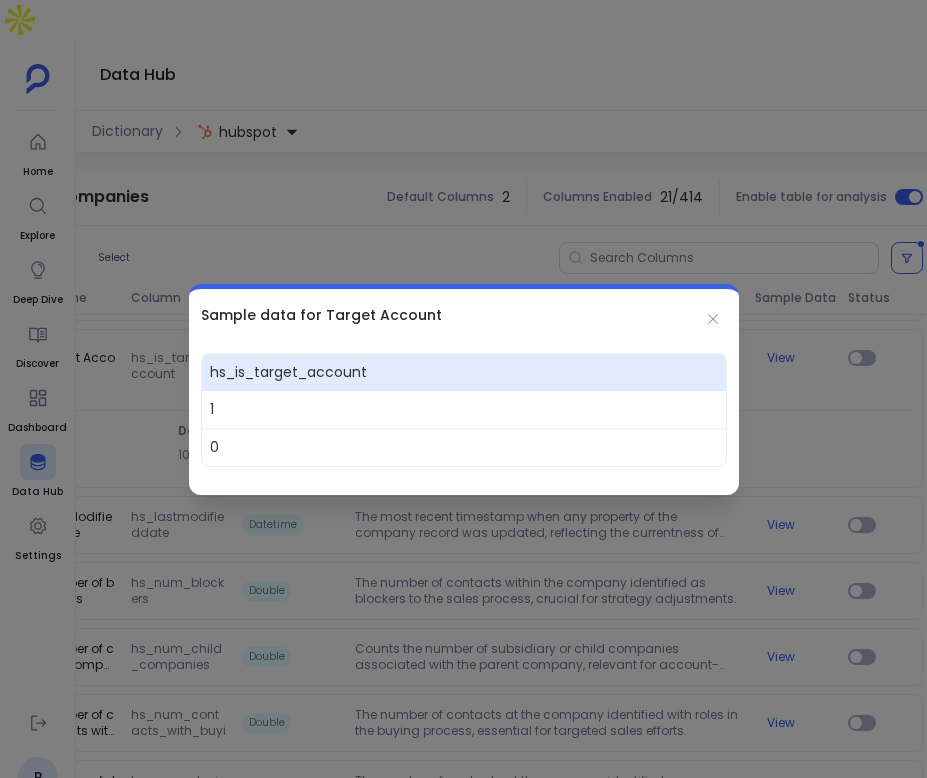 click on "Sample data for Target Account" at bounding box center [464, 315] 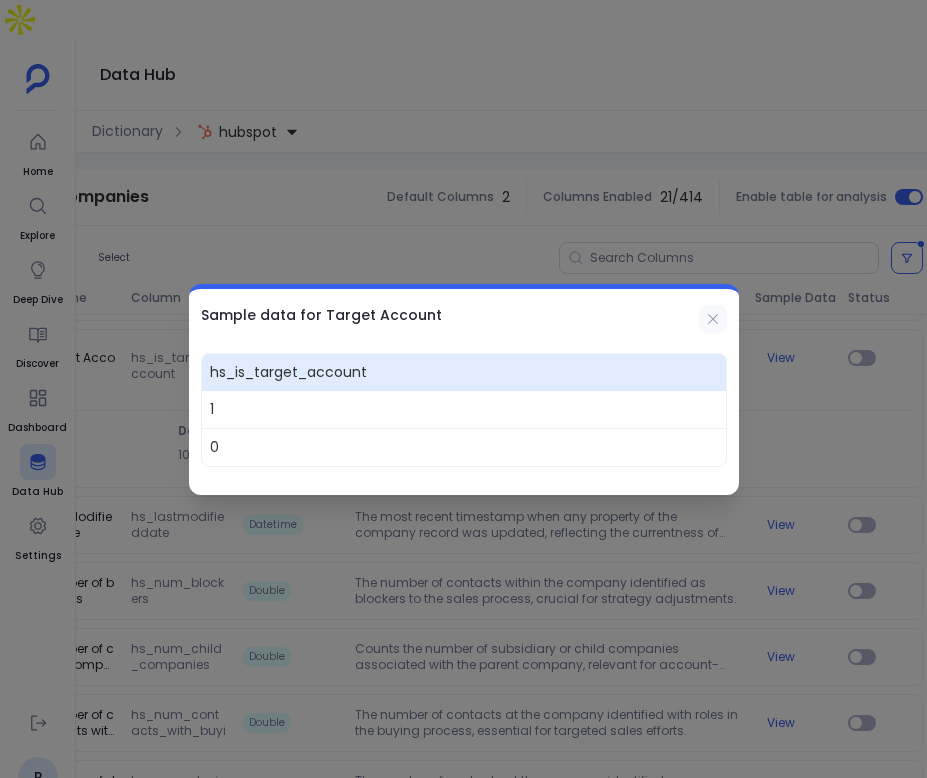 click at bounding box center (713, 319) 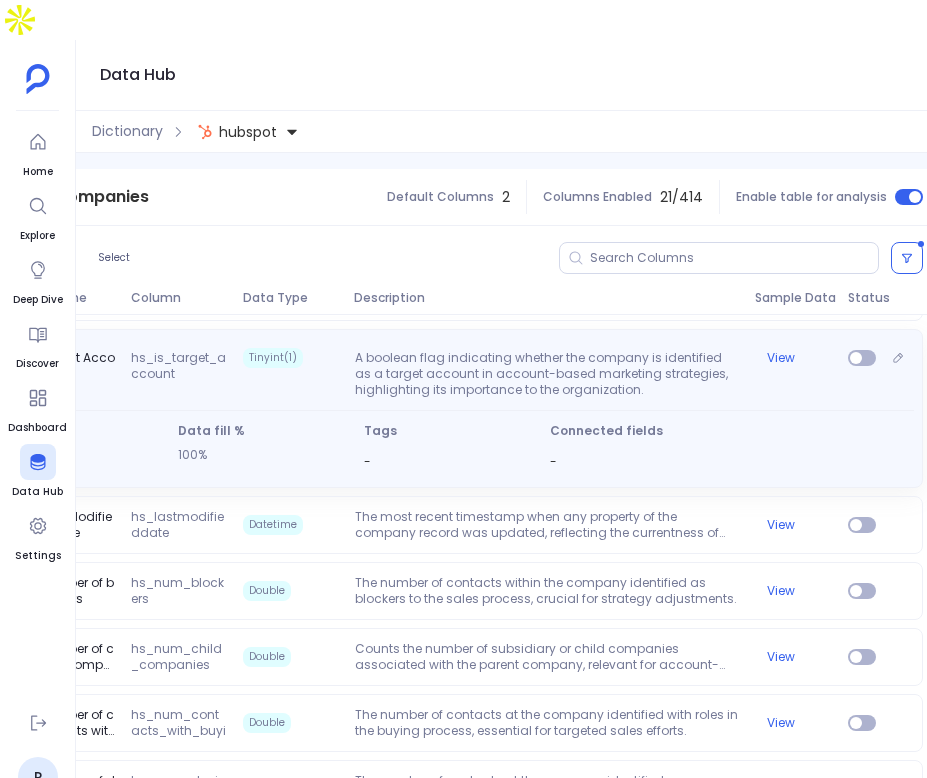 click on "Target Account hs_is_target_account Tinyint(1) A boolean flag indicating whether the company is identified as a target account in account-based marketing strategies, highlighting its importance to the organization. View" at bounding box center (449, 370) 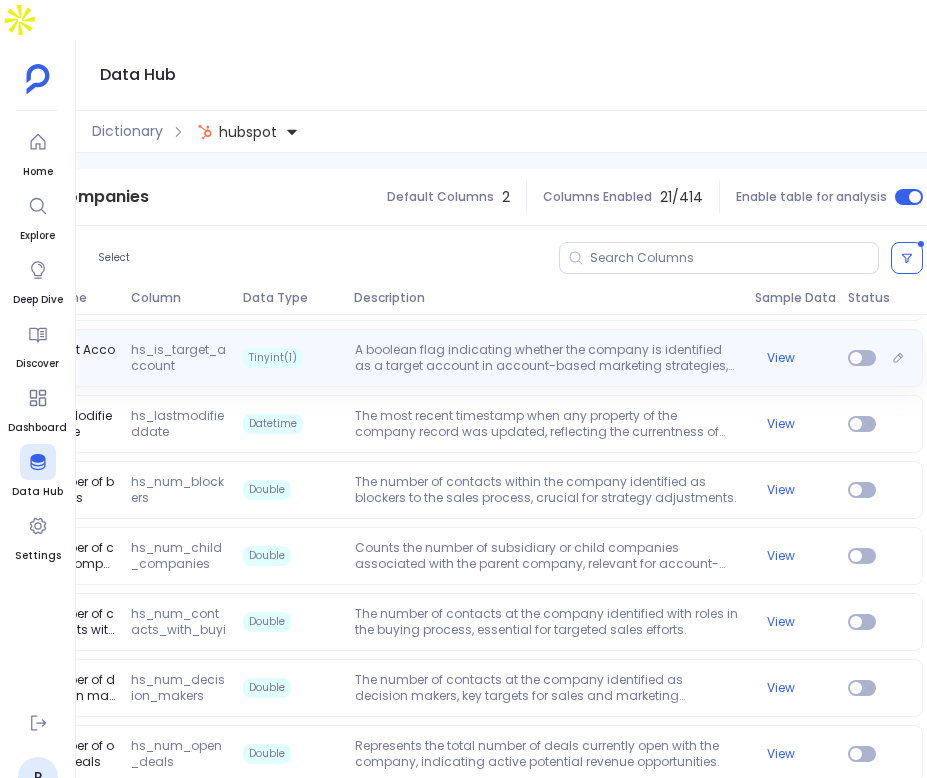 click on "Target Account hs_is_target_account Tinyint(1) A boolean flag indicating whether the company is identified as a target account in account-based marketing strategies, highlighting its importance to the organization. View" at bounding box center (449, 358) 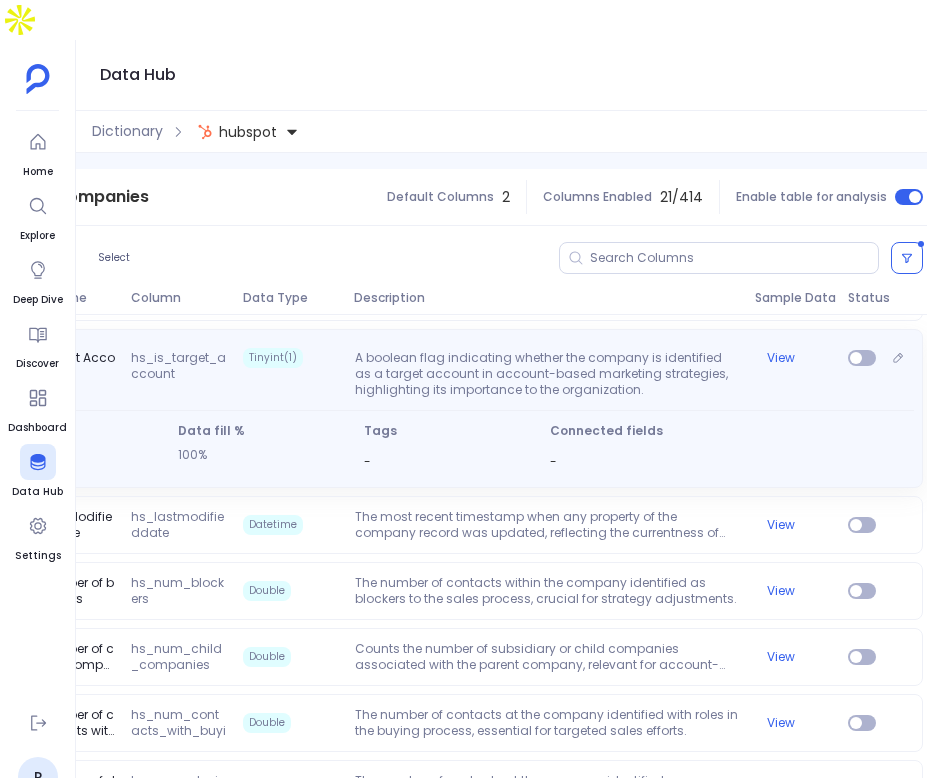 click at bounding box center (862, 374) 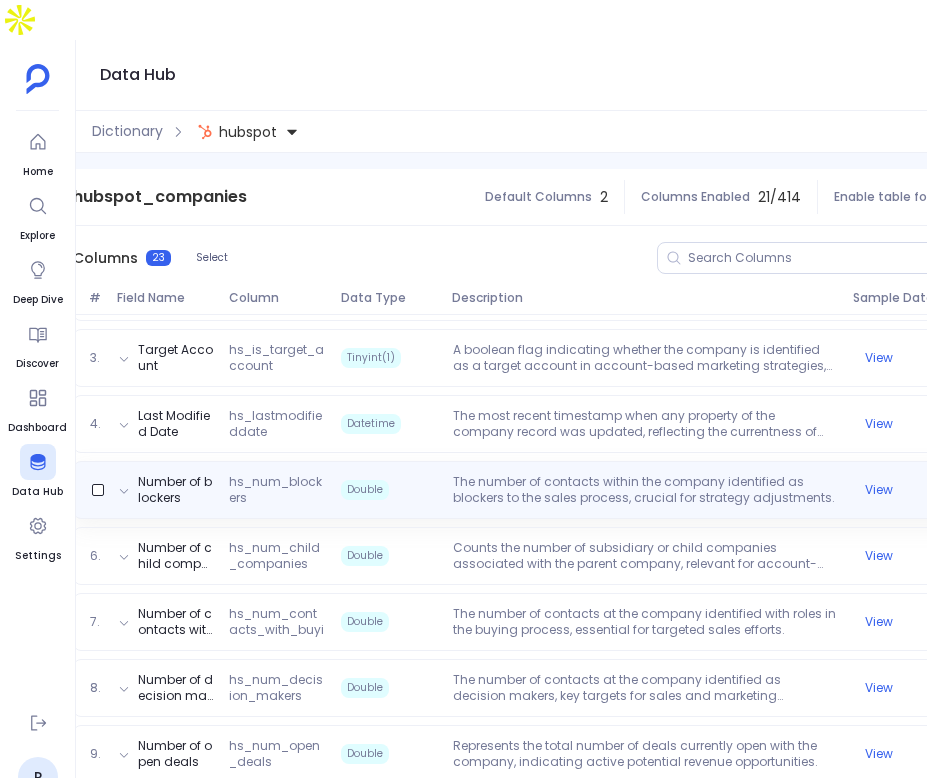 scroll, scrollTop: 0, scrollLeft: 297, axis: horizontal 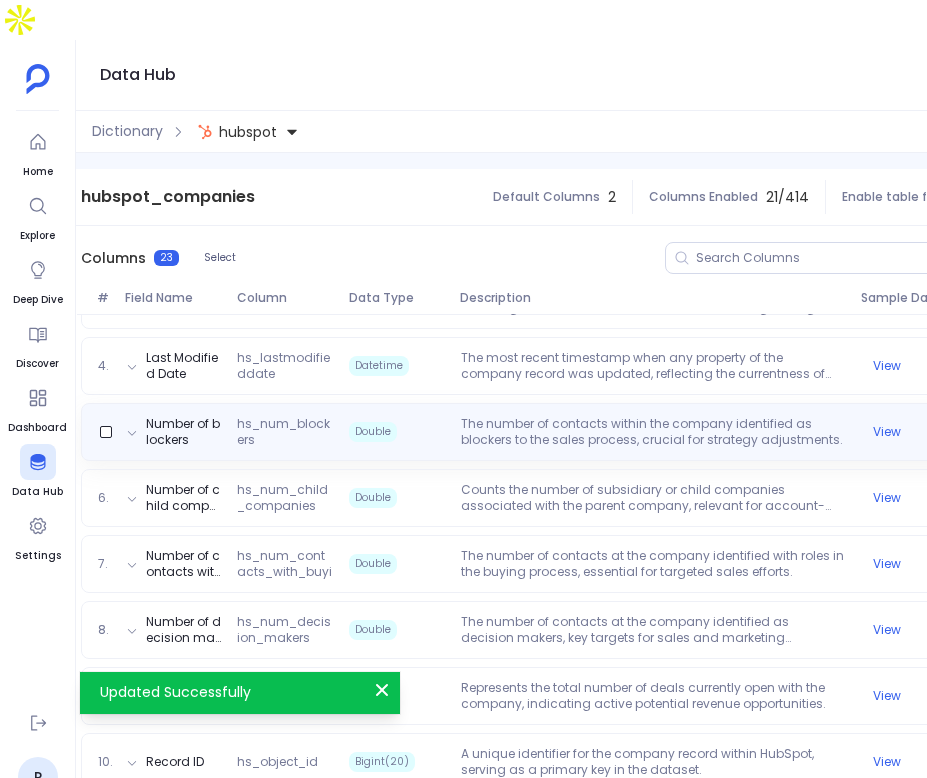 click on "The number of contacts within the company identified as blockers to the sales process, crucial for strategy adjustments." at bounding box center (653, 432) 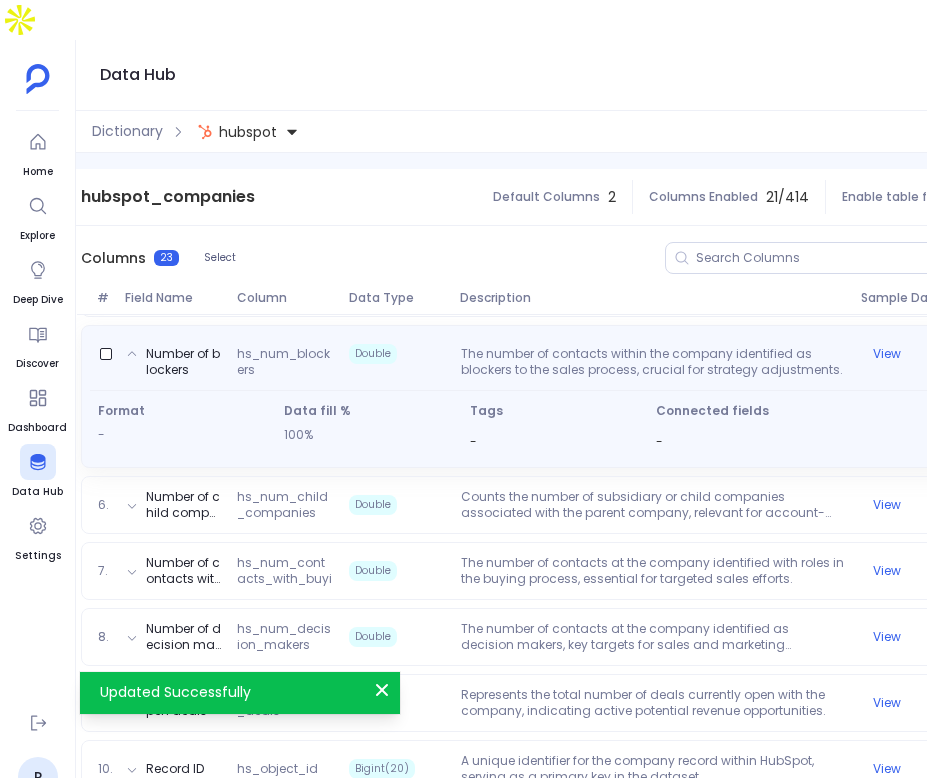 scroll, scrollTop: 584, scrollLeft: 0, axis: vertical 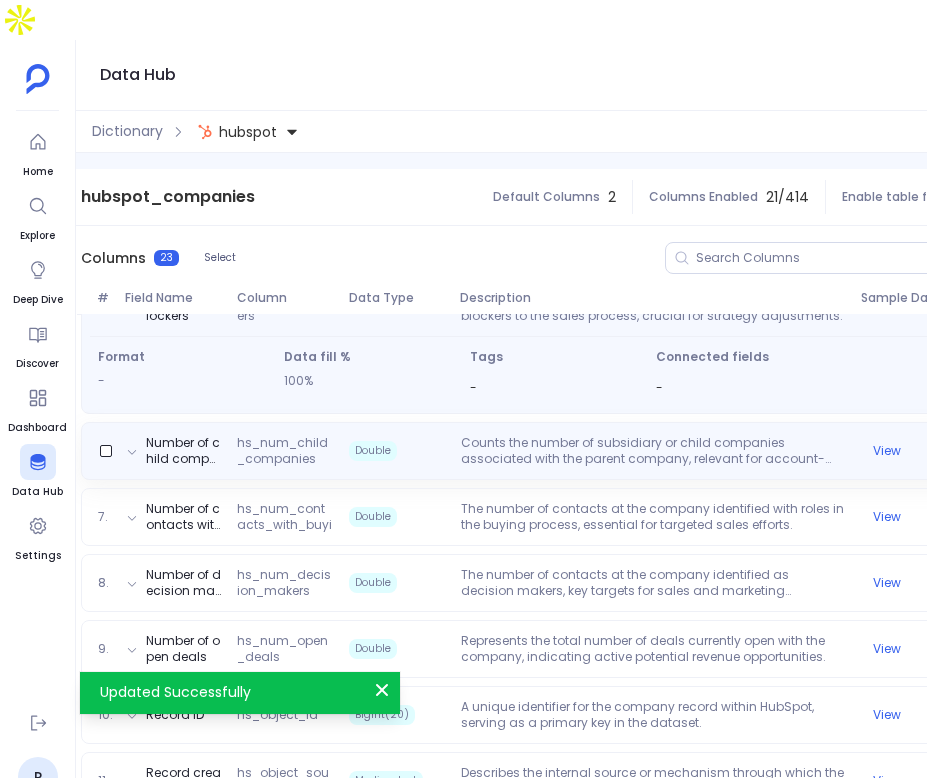 click on "Counts the number of subsidiary or child companies associated with the parent company, relevant for account-based marketing and sales strategies." at bounding box center [653, 451] 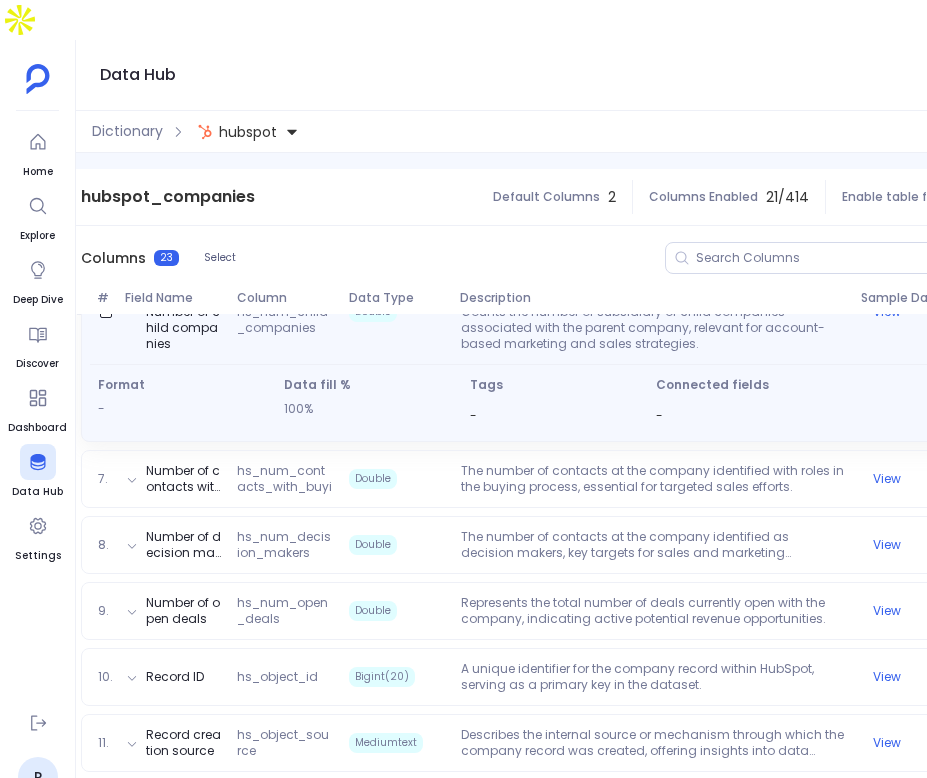 scroll, scrollTop: 688, scrollLeft: 0, axis: vertical 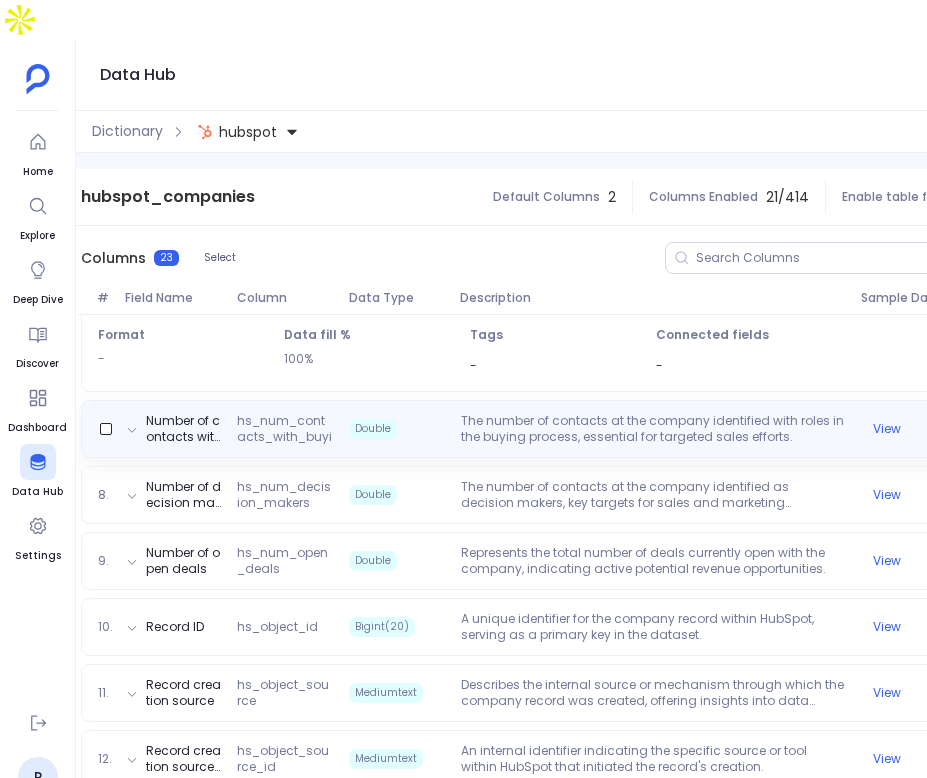click on "The number of contacts at the company identified with roles in the buying process, essential for targeted sales efforts." at bounding box center (653, 429) 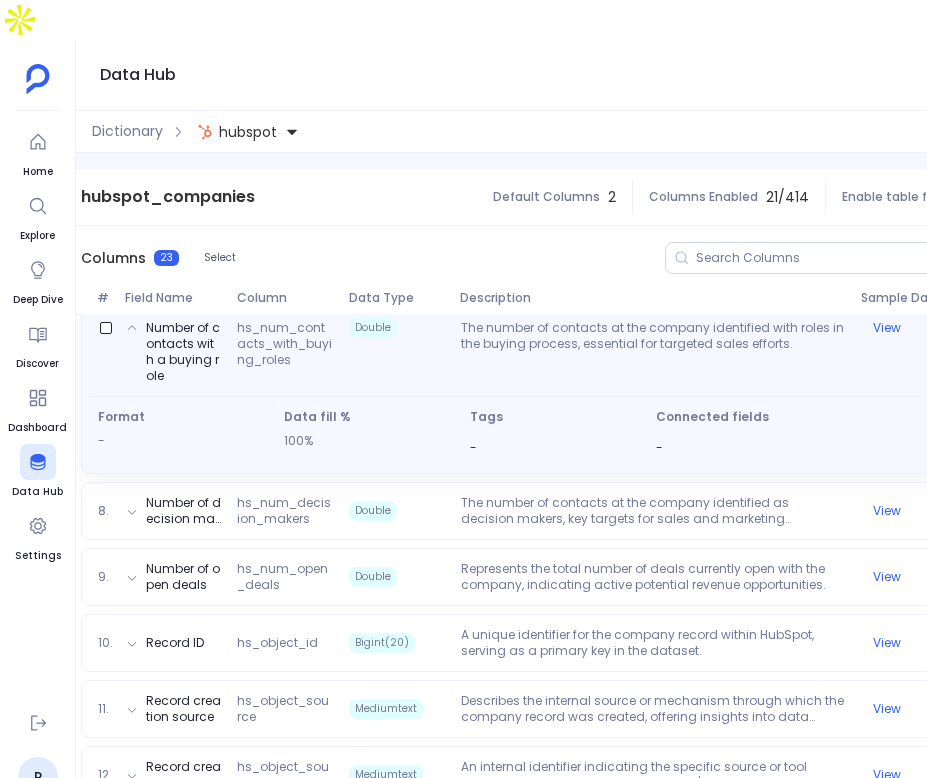 click on "-" at bounding box center (555, 447) 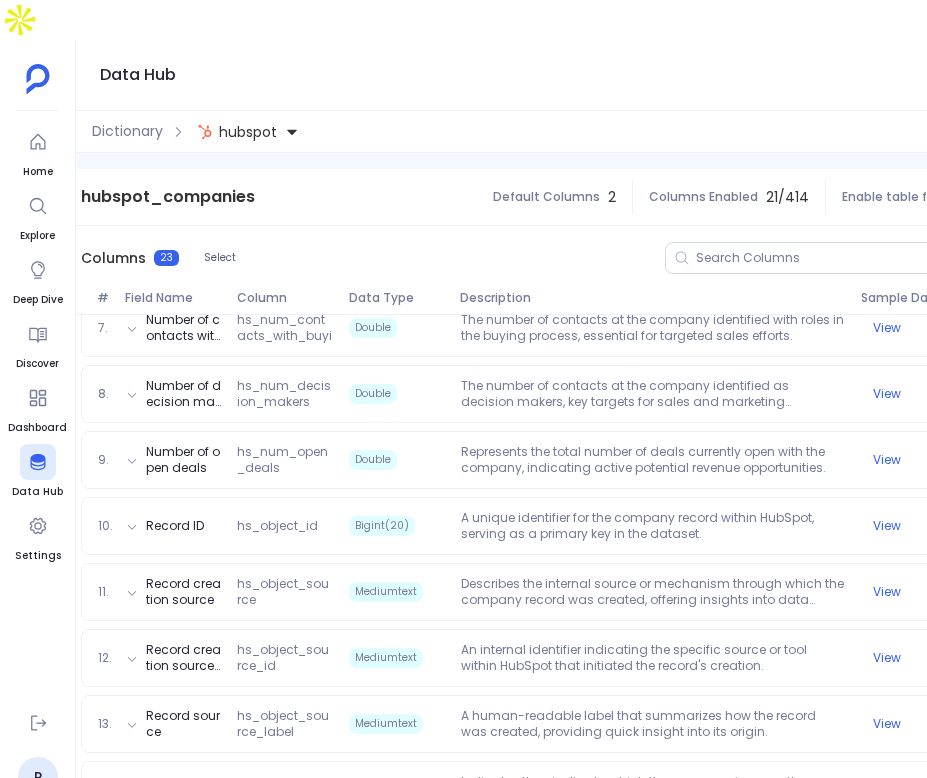 click on "Description" at bounding box center (652, 298) 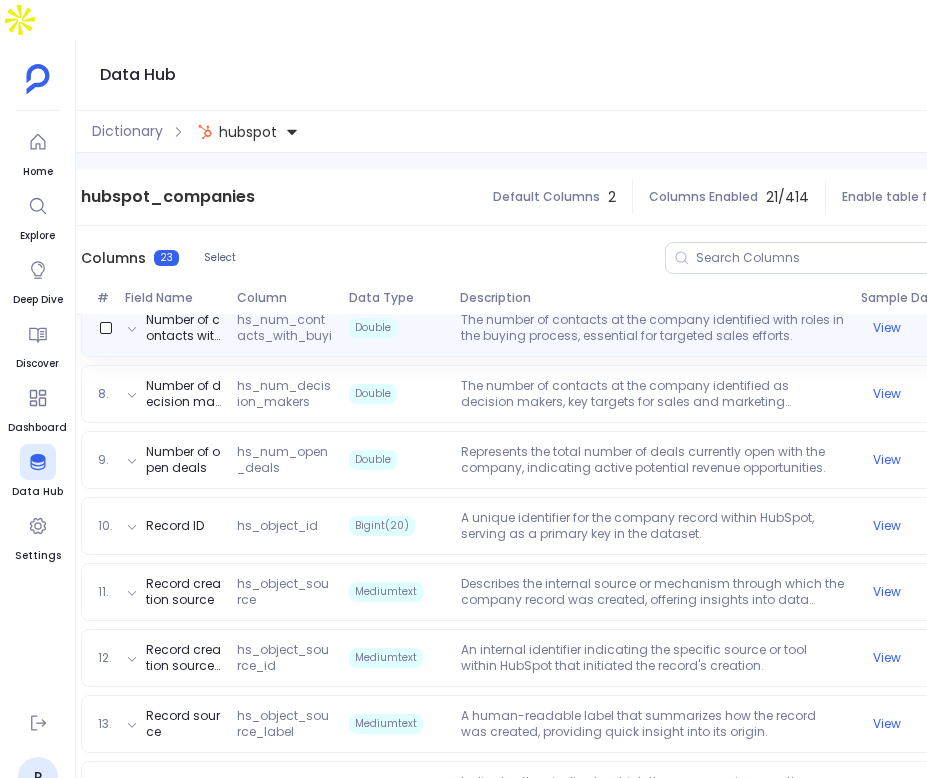 click on "The number of contacts at the company identified with roles in the buying process, essential for targeted sales efforts." at bounding box center [653, 328] 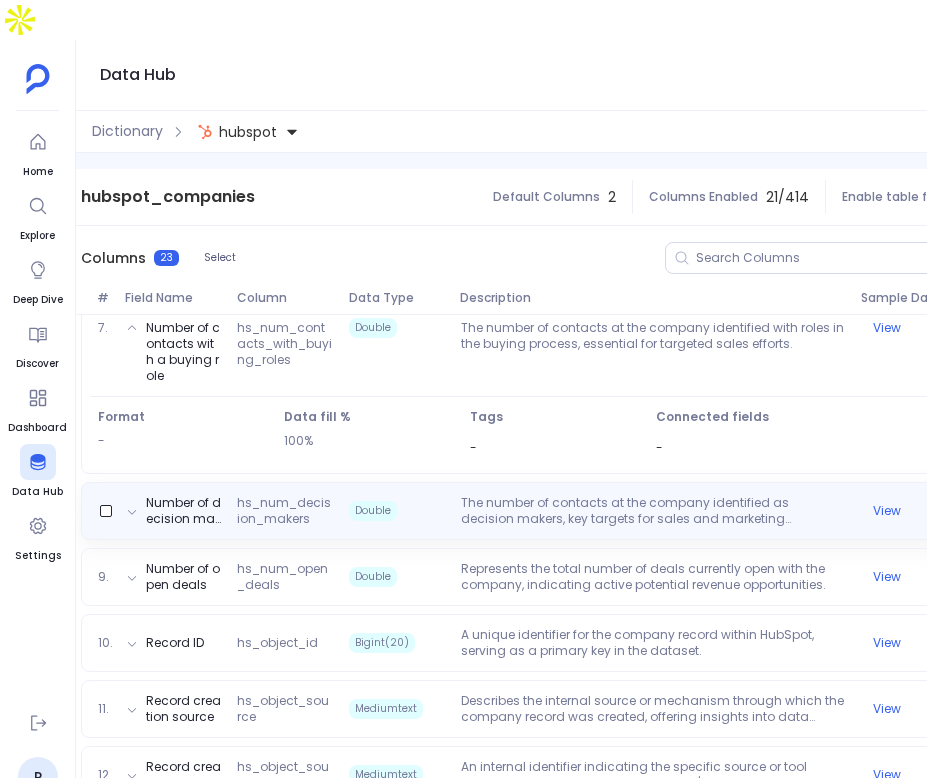 click on "The number of contacts at the company identified as decision makers, key targets for sales and marketing initiatives." at bounding box center (653, 511) 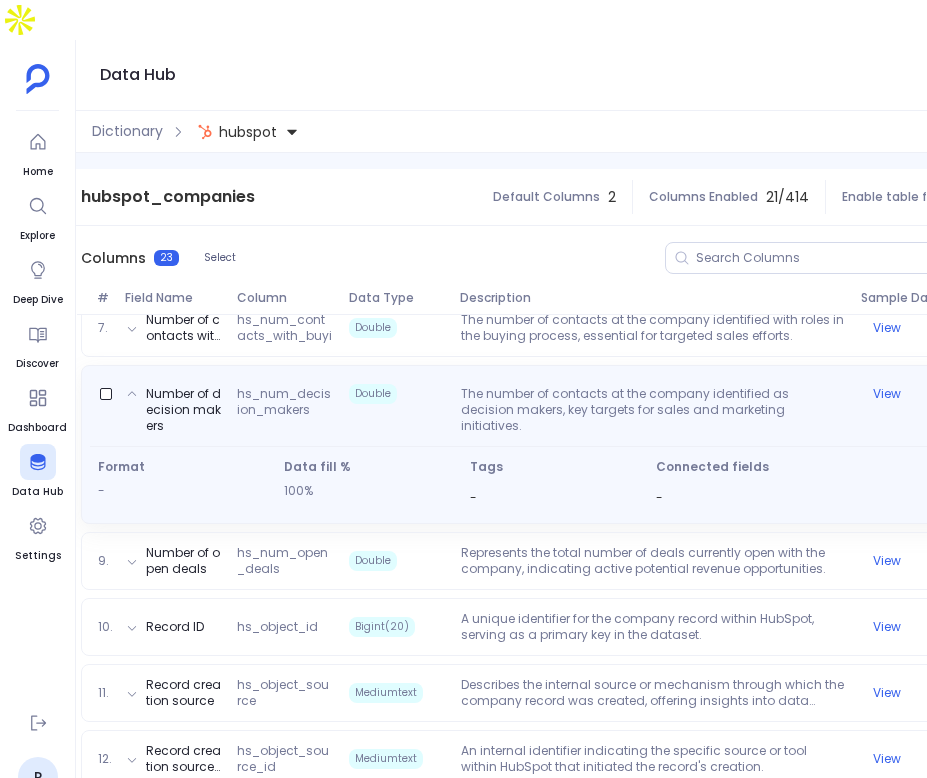 scroll, scrollTop: 785, scrollLeft: 0, axis: vertical 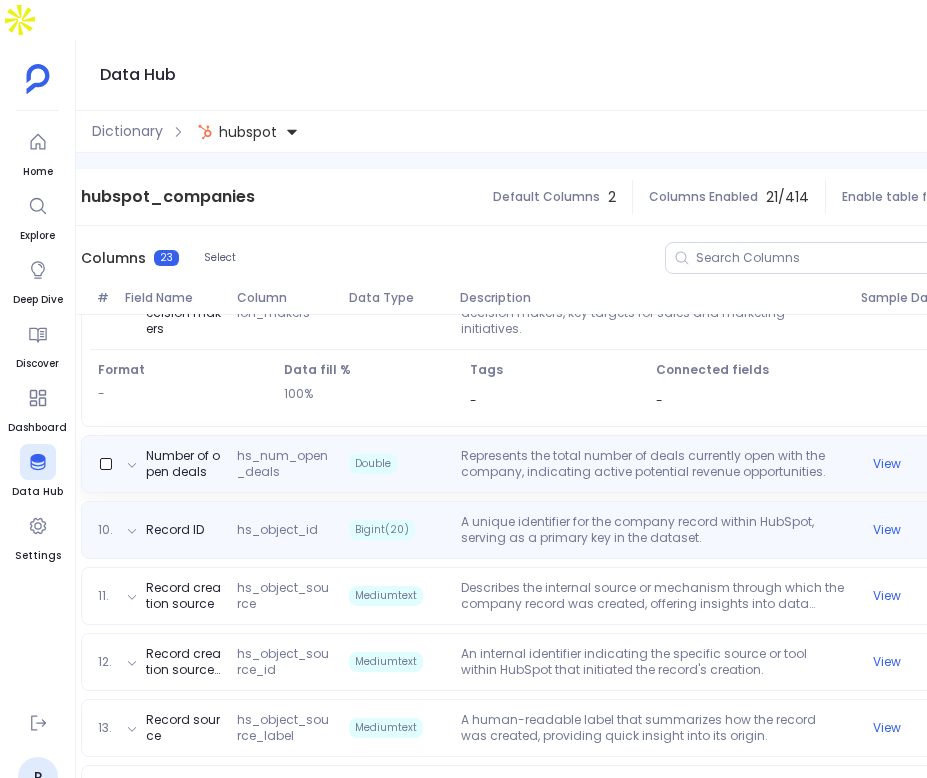click on "Number of open deals hs_num_open_deals Double Represents the total number of deals currently open with the company, indicating active potential revenue opportunities. View" at bounding box center [555, 464] 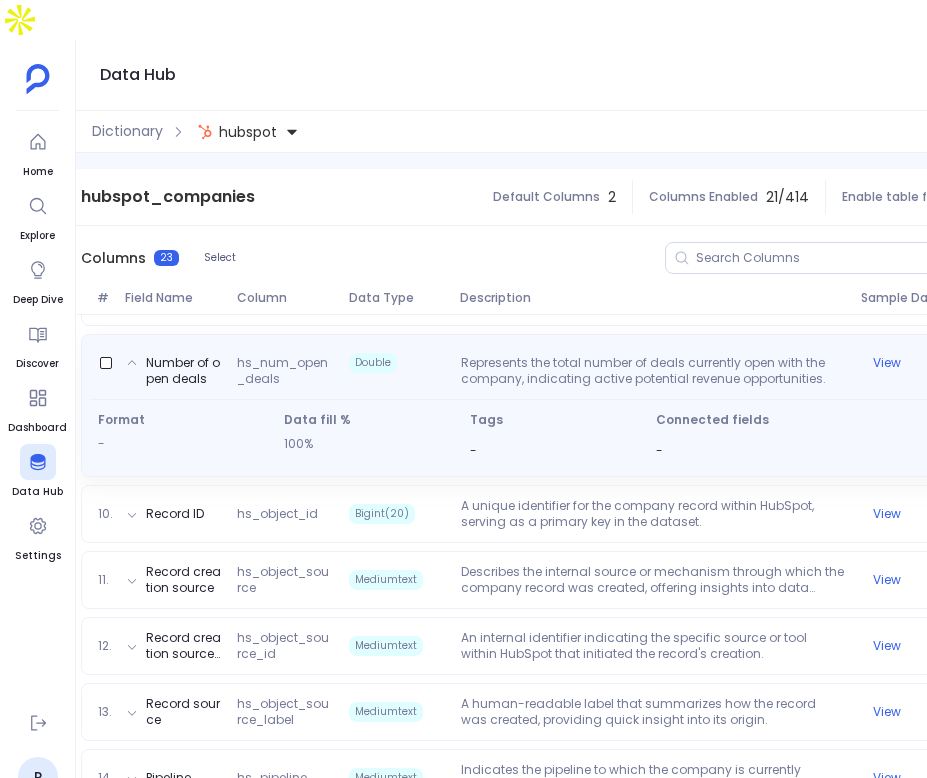 scroll, scrollTop: 742, scrollLeft: 0, axis: vertical 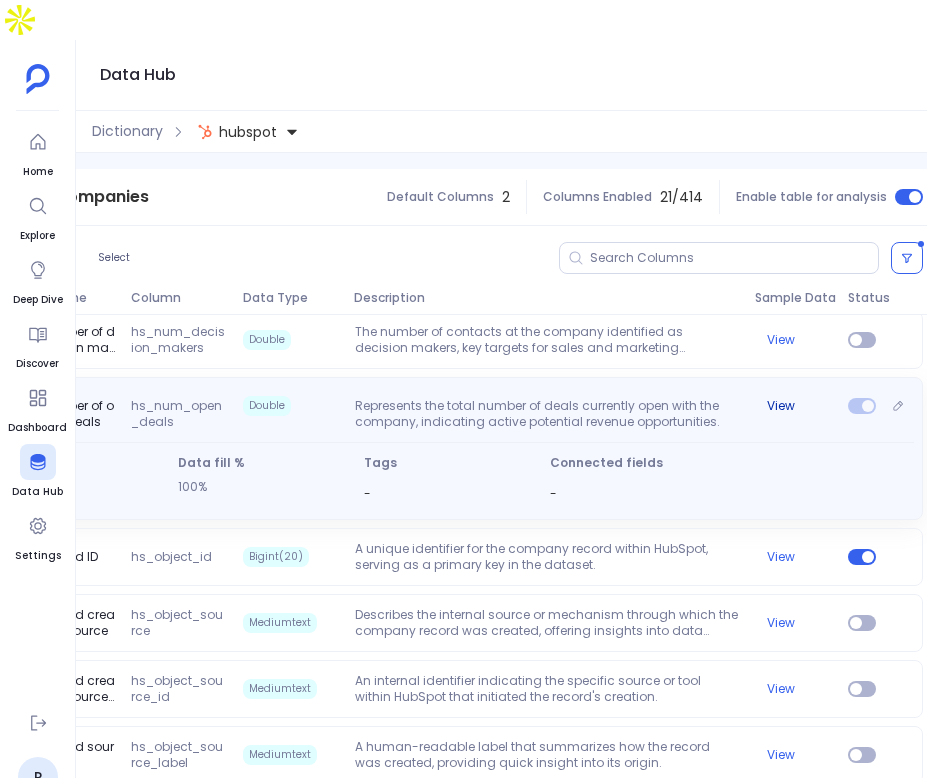 click on "View" at bounding box center (781, 406) 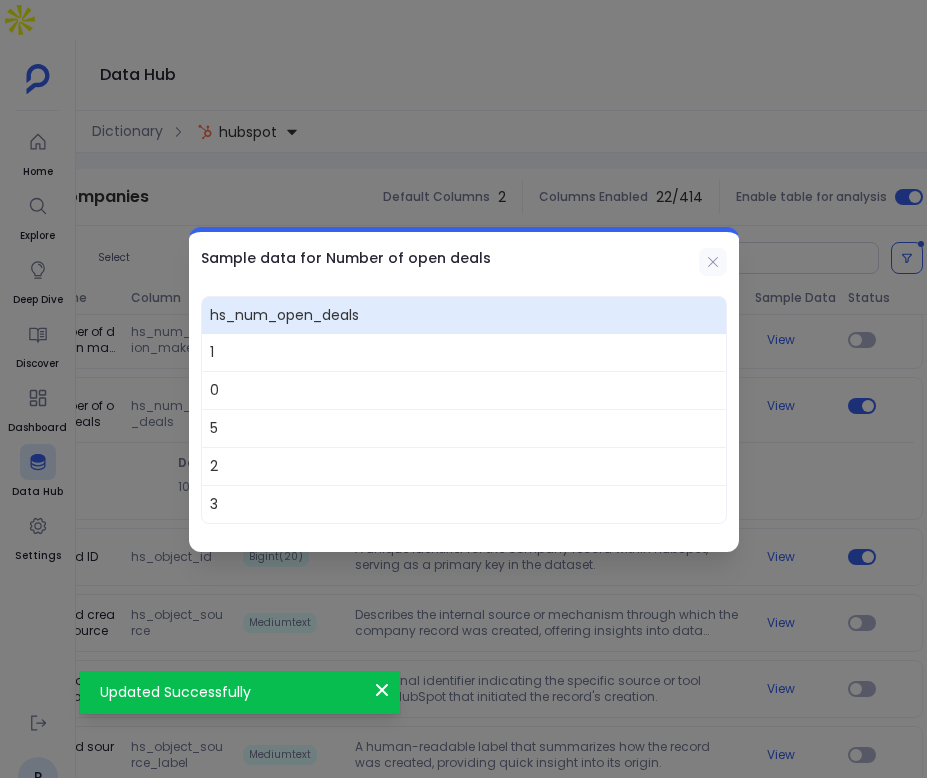 click 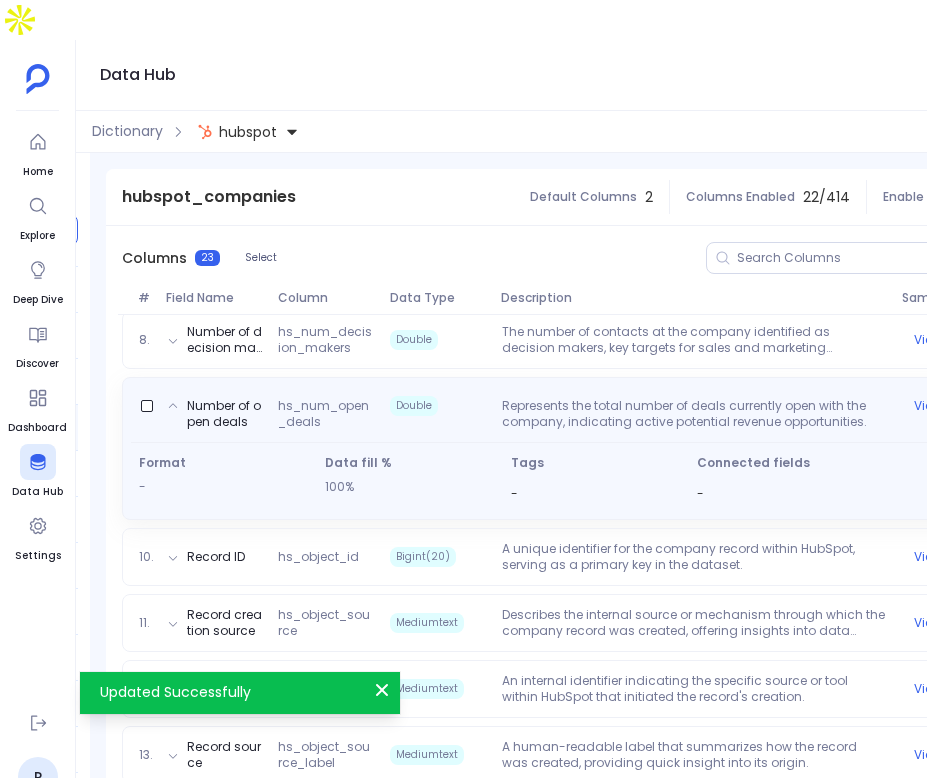 scroll, scrollTop: 0, scrollLeft: 163, axis: horizontal 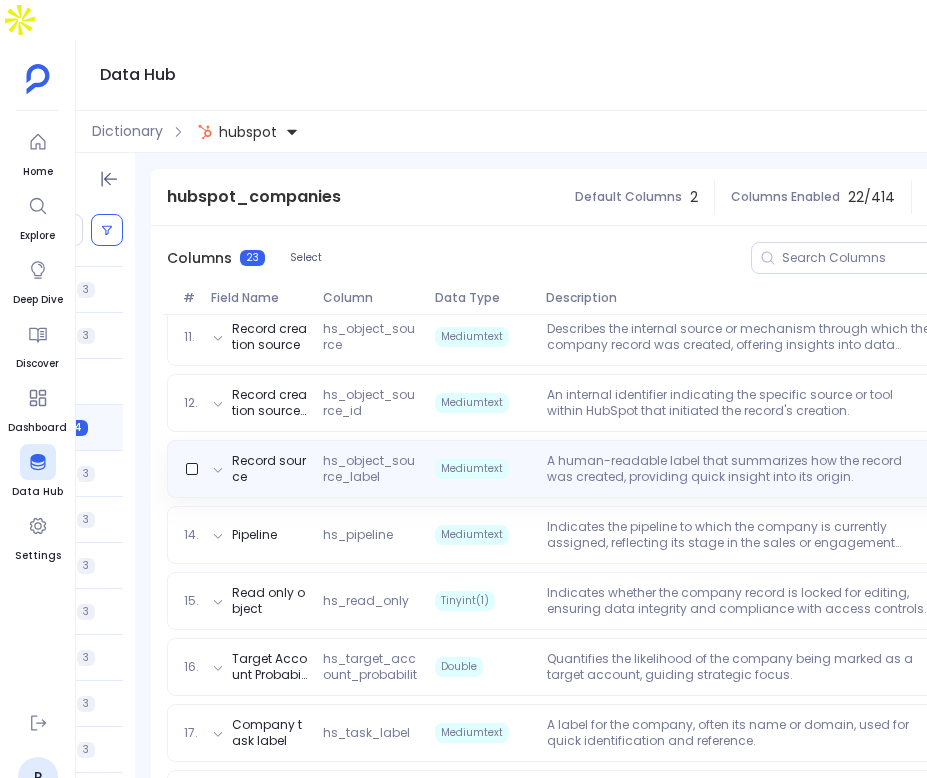 click on "Record source hs_object_source_label Mediumtext A human-readable label that summarizes how the record was created, providing quick insight into its origin. View" at bounding box center (641, 469) 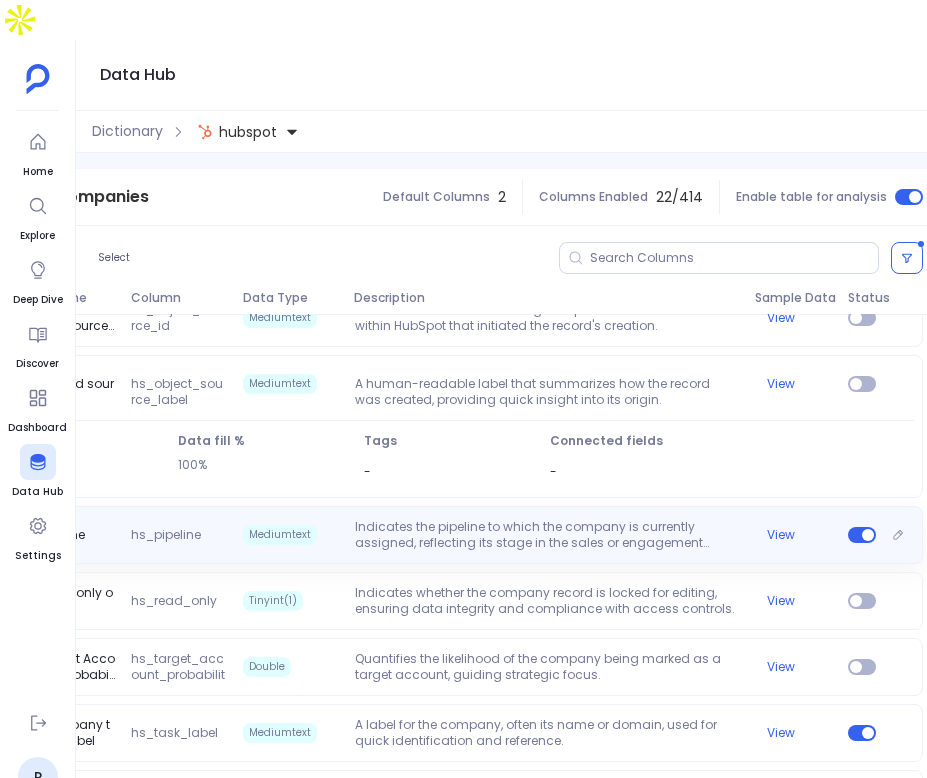 scroll, scrollTop: 0, scrollLeft: 0, axis: both 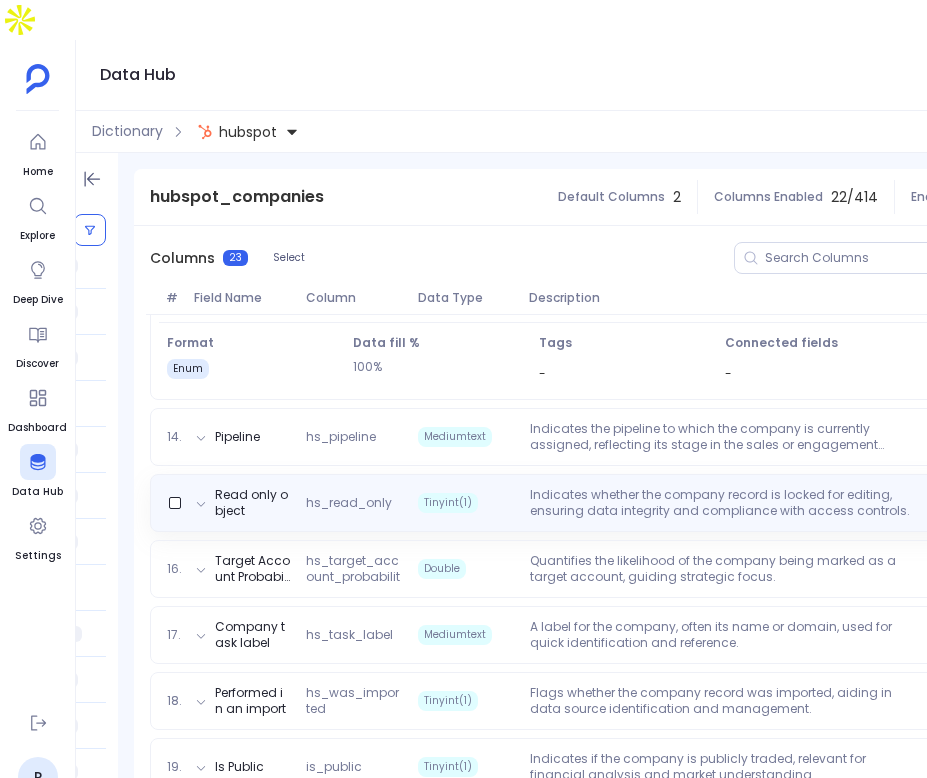 click on "Read only object hs_read_only Tinyint(1) Indicates whether the company record is locked for editing, ensuring data integrity and compliance with access controls. View" at bounding box center [624, 503] 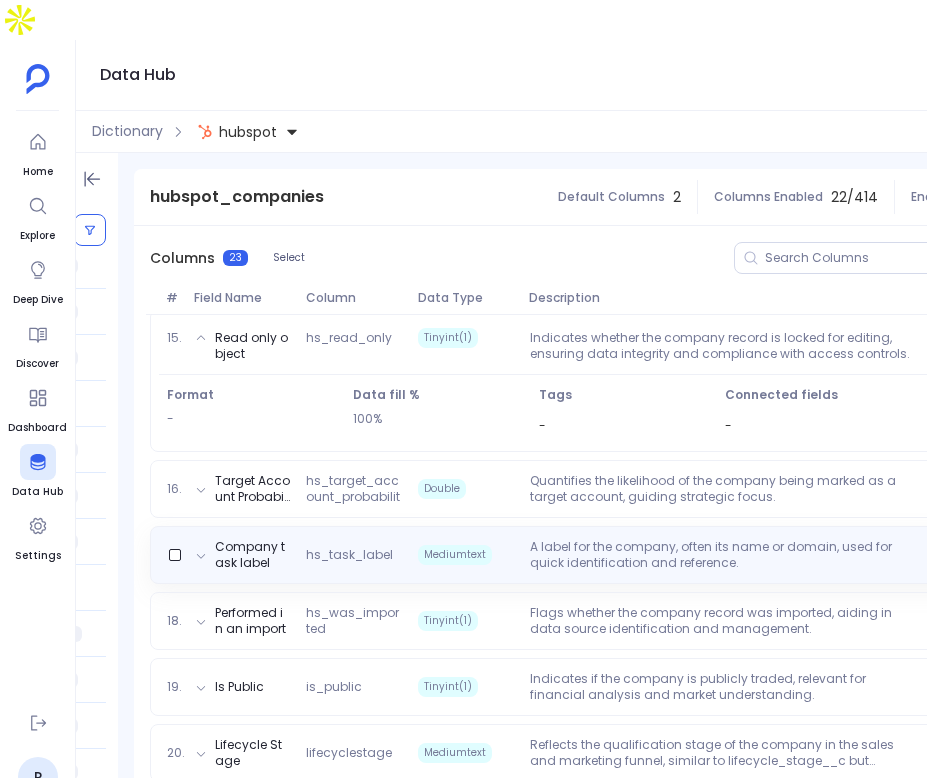 scroll, scrollTop: 1231, scrollLeft: 0, axis: vertical 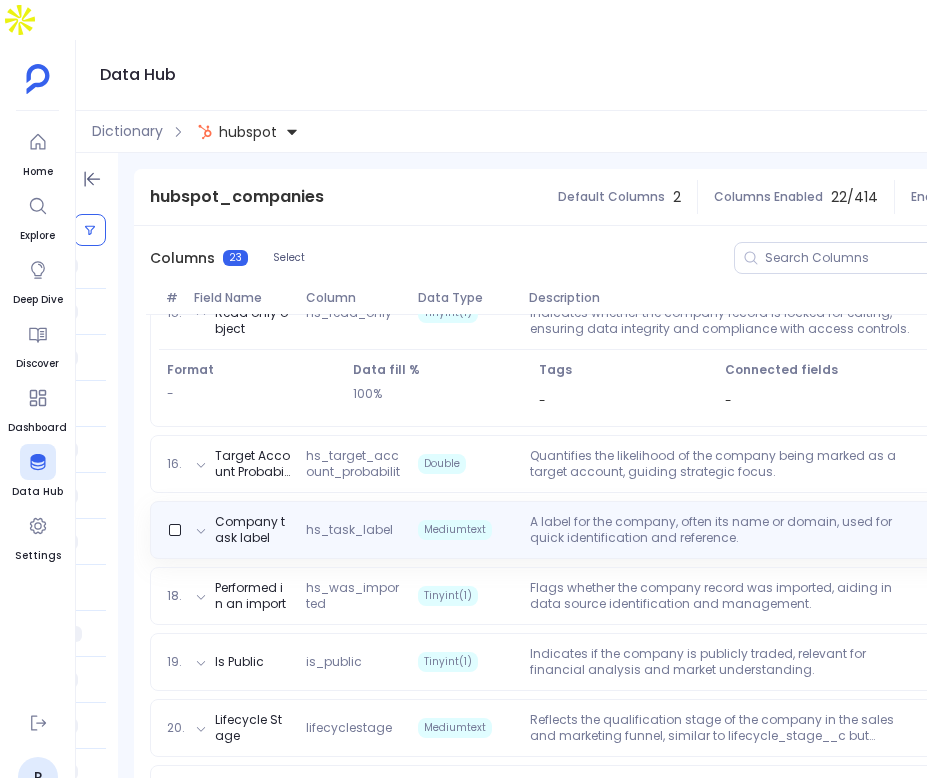 click on "Company task label hs_task_label Mediumtext A label for the company, often its name or domain, used for quick identification and reference. View" at bounding box center [624, 530] 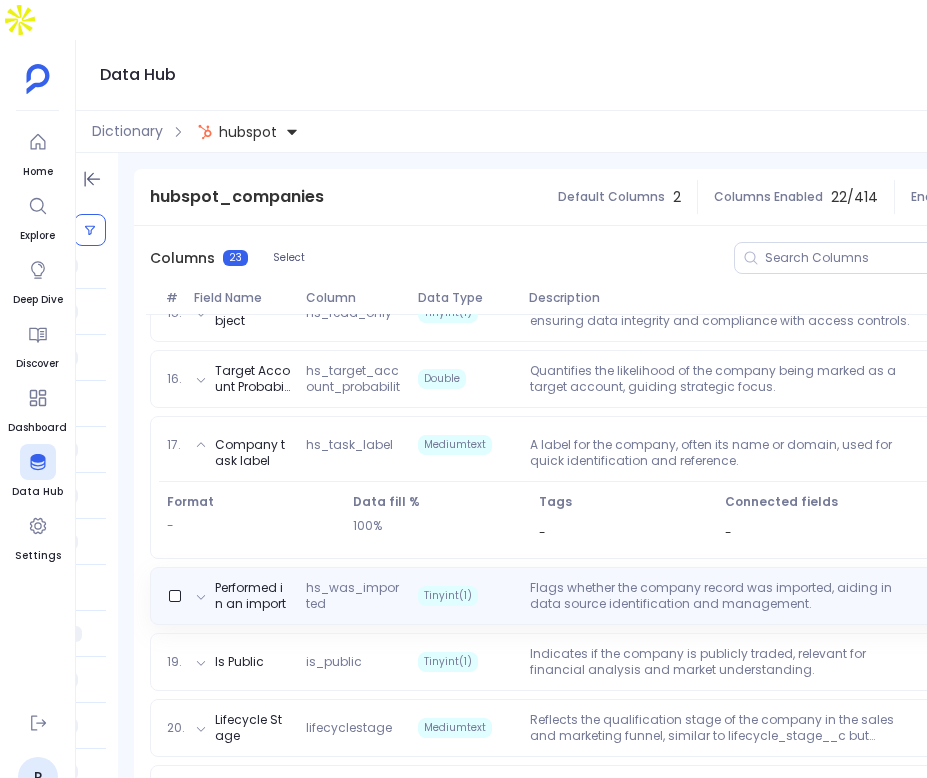 click on "Flags whether the company record was imported, aiding in data source identification and management." at bounding box center [722, 596] 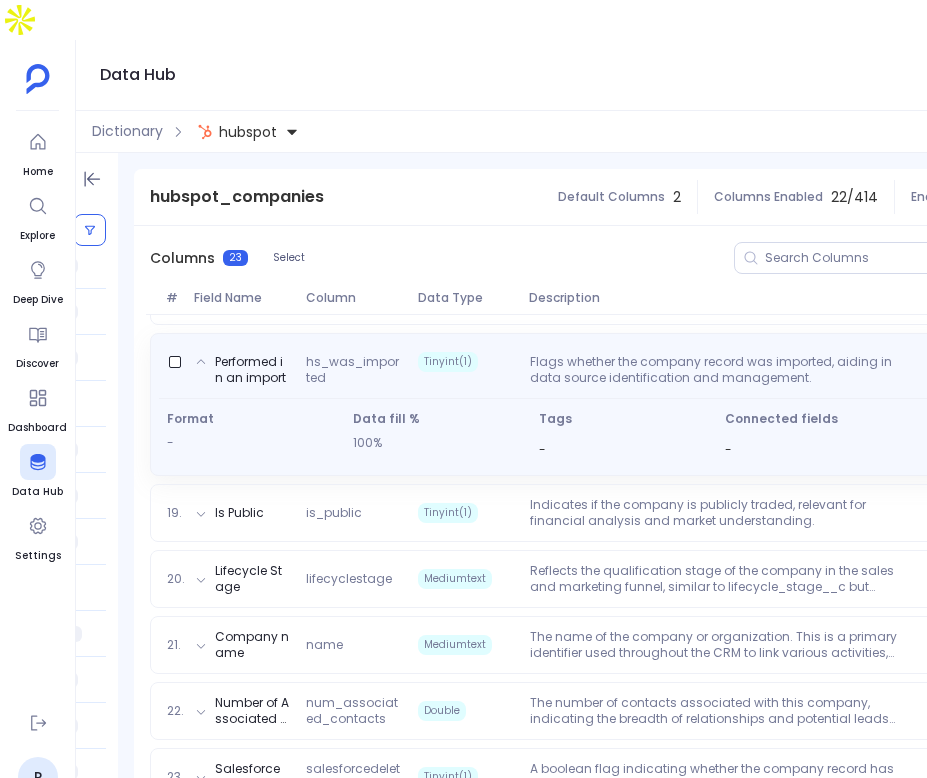 scroll, scrollTop: 1400, scrollLeft: 0, axis: vertical 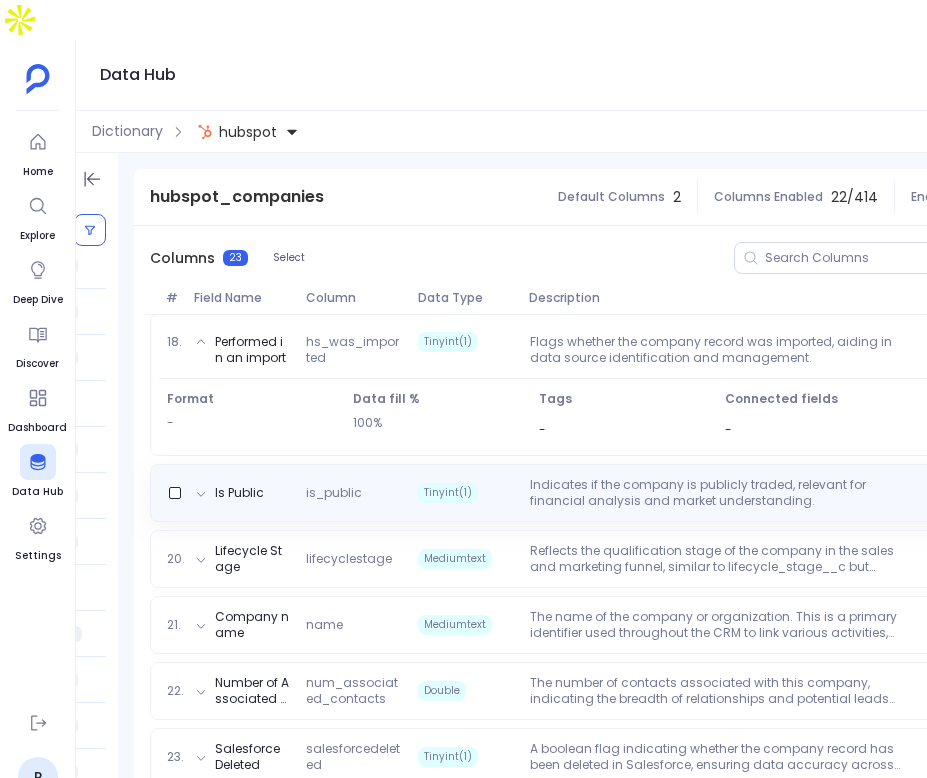 click on "Indicates if the company is publicly traded, relevant for financial analysis and market understanding." at bounding box center [722, 493] 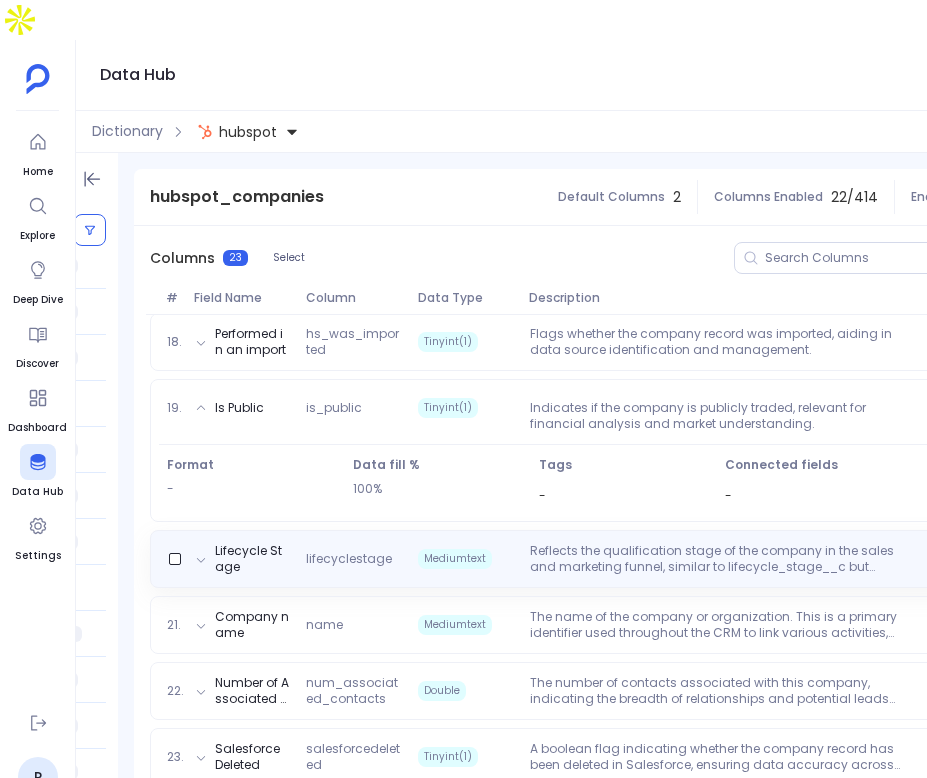 click on "Reflects the qualification stage of the company in the sales and marketing funnel, similar to lifecycle_stage__c but potentially using a different classification system." at bounding box center (722, 559) 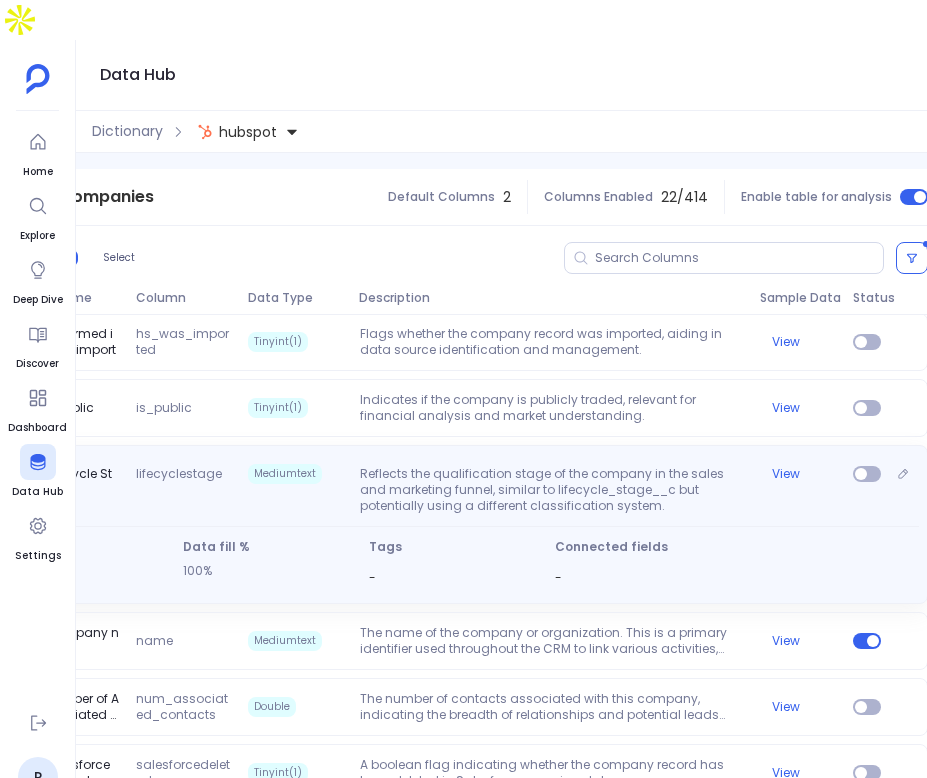 scroll, scrollTop: 0, scrollLeft: 403, axis: horizontal 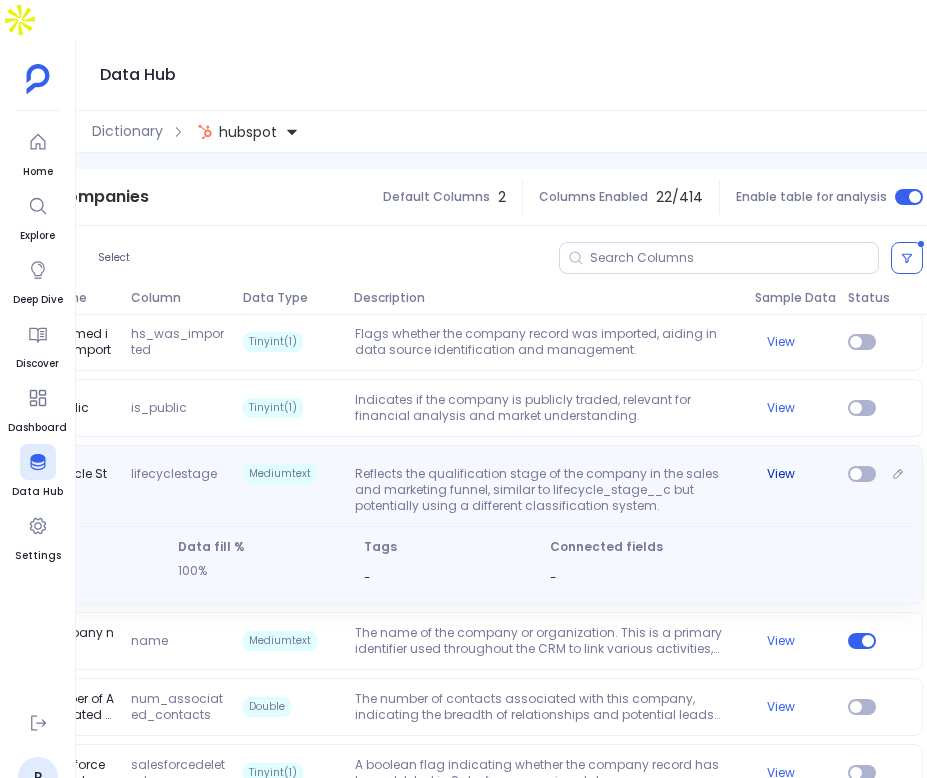 click on "View" at bounding box center (781, 474) 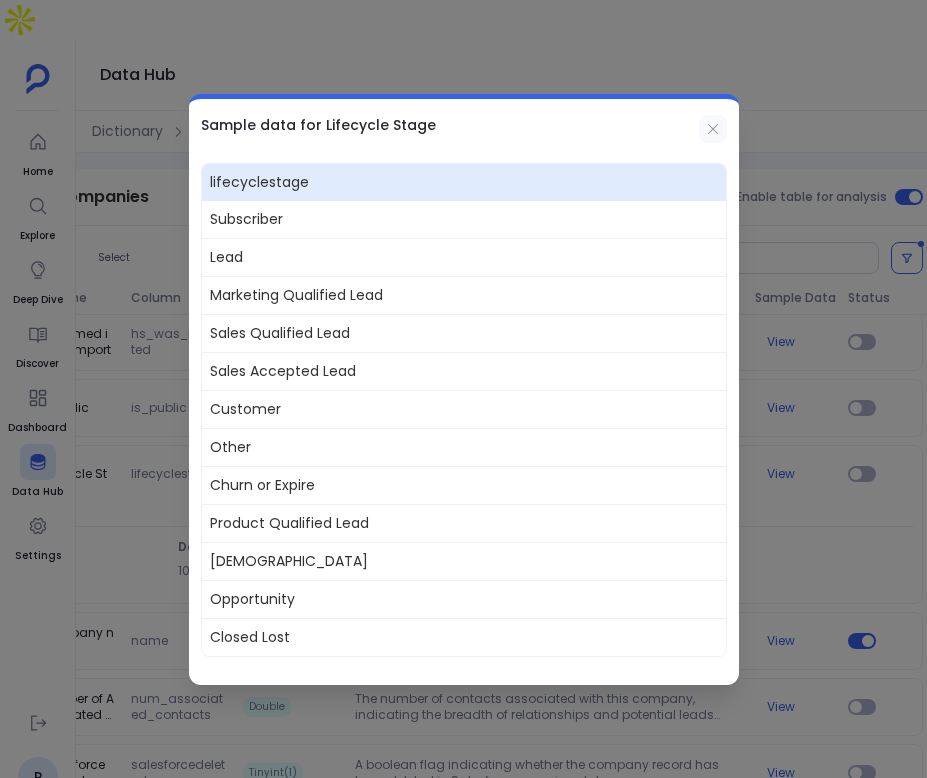 click 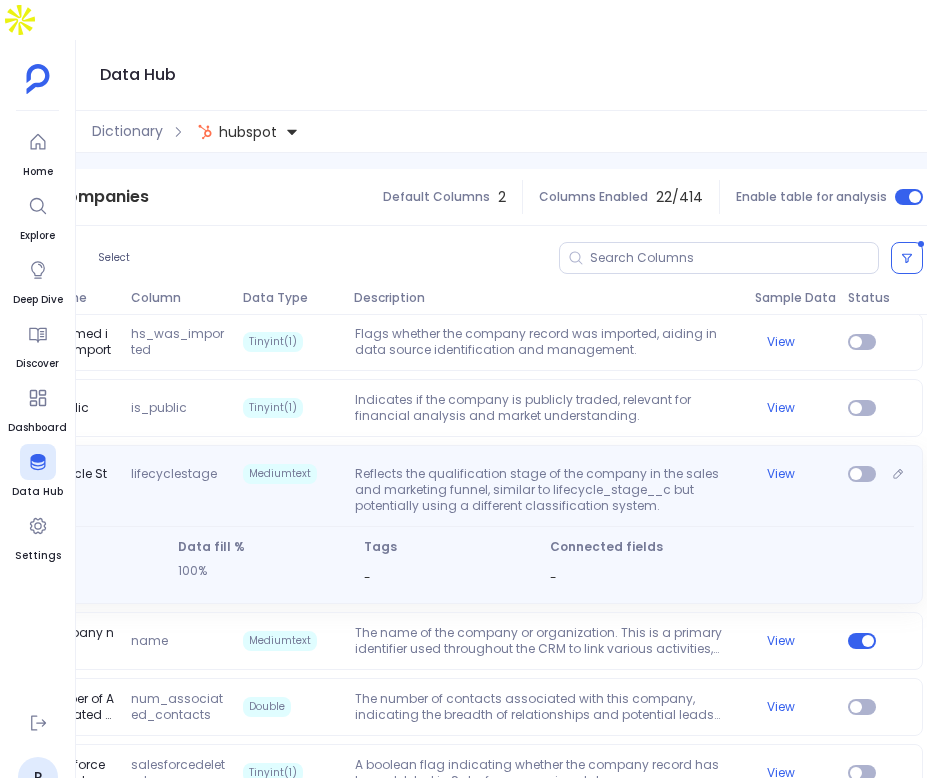 click on "Lifecycle Stage lifecyclestage Mediumtext Reflects the qualification stage of the company in the sales and marketing funnel, similar to lifecycle_stage__c but potentially using a different classification system. View" at bounding box center (449, 486) 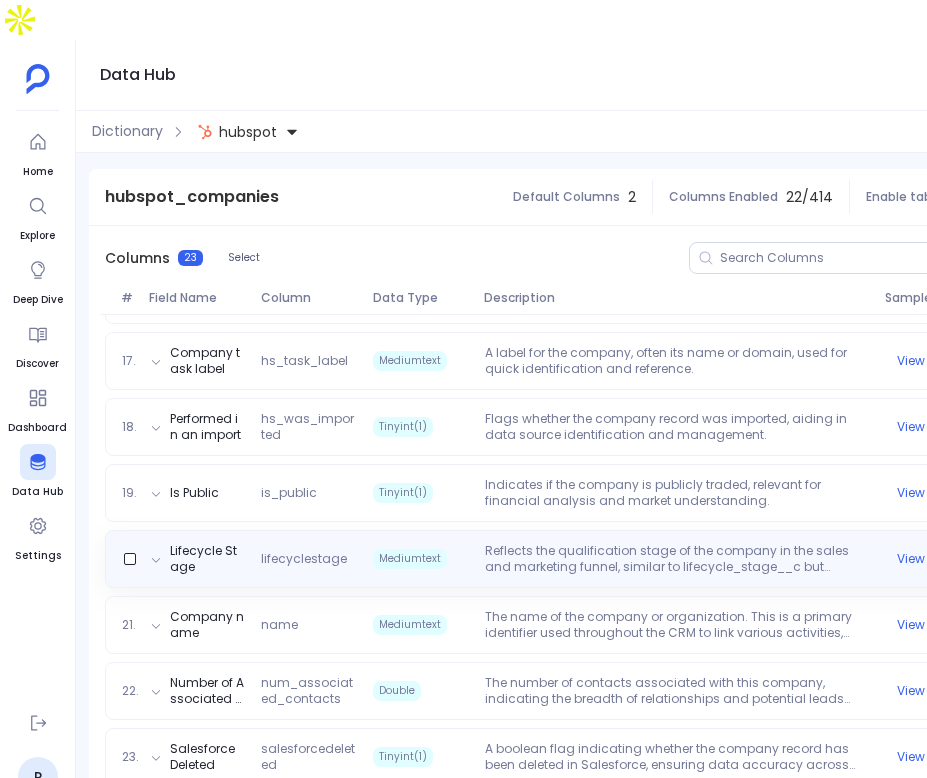 scroll, scrollTop: 0, scrollLeft: 403, axis: horizontal 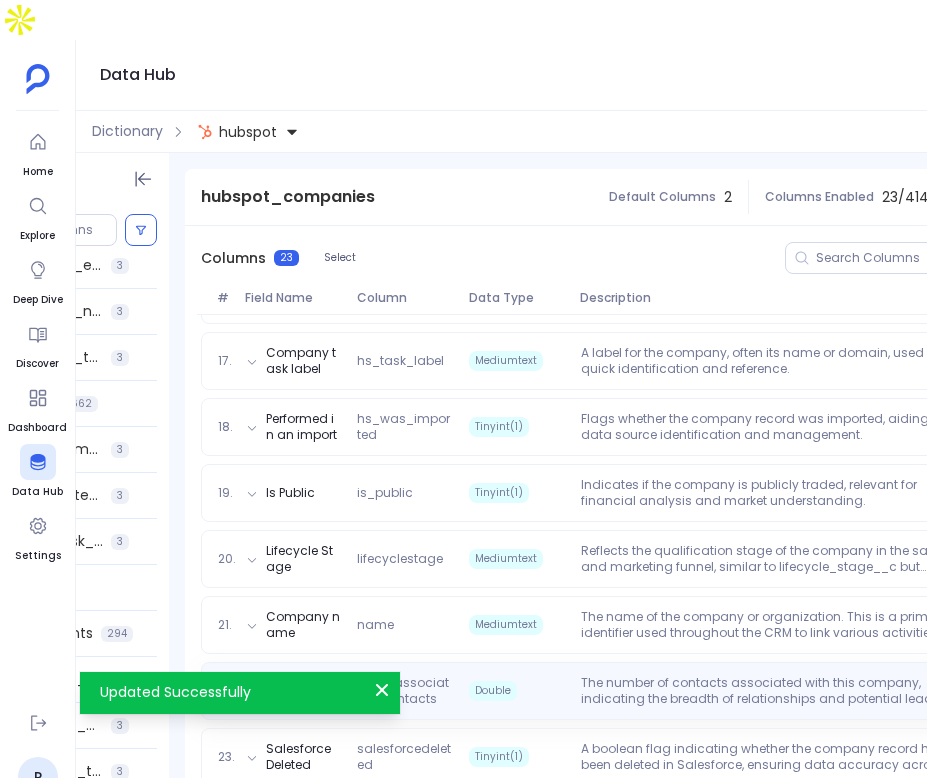 click on "Number of Associated Contacts num_associated_contacts Double The number of contacts associated with this company, indicating the breadth of relationships and potential leads linked to the company. View" at bounding box center [675, 691] 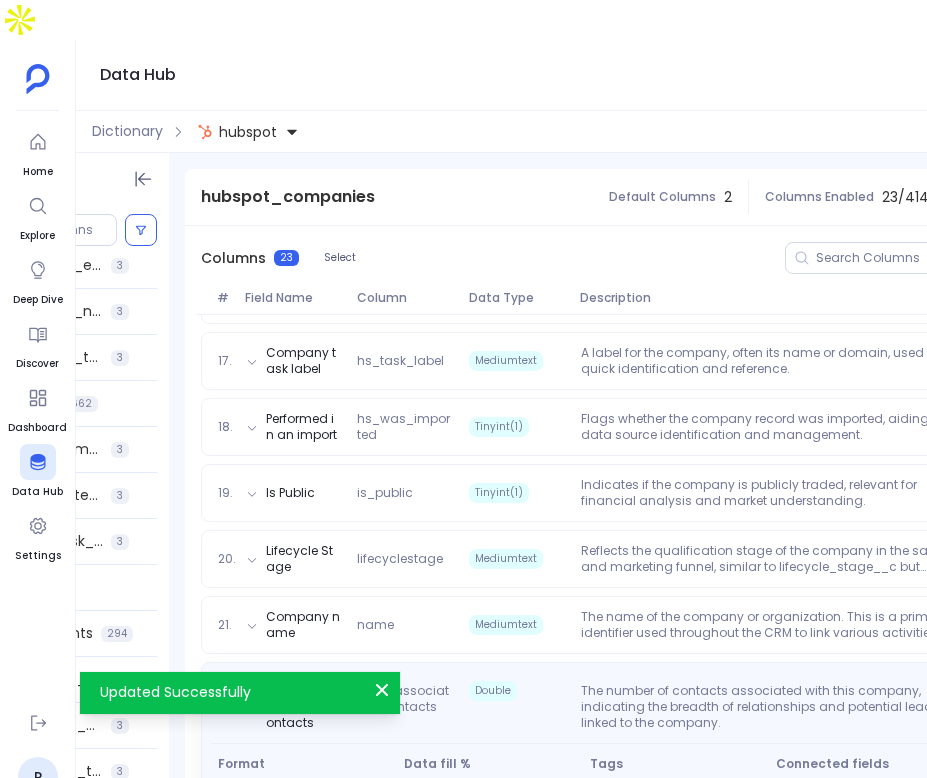 scroll, scrollTop: 1416, scrollLeft: 0, axis: vertical 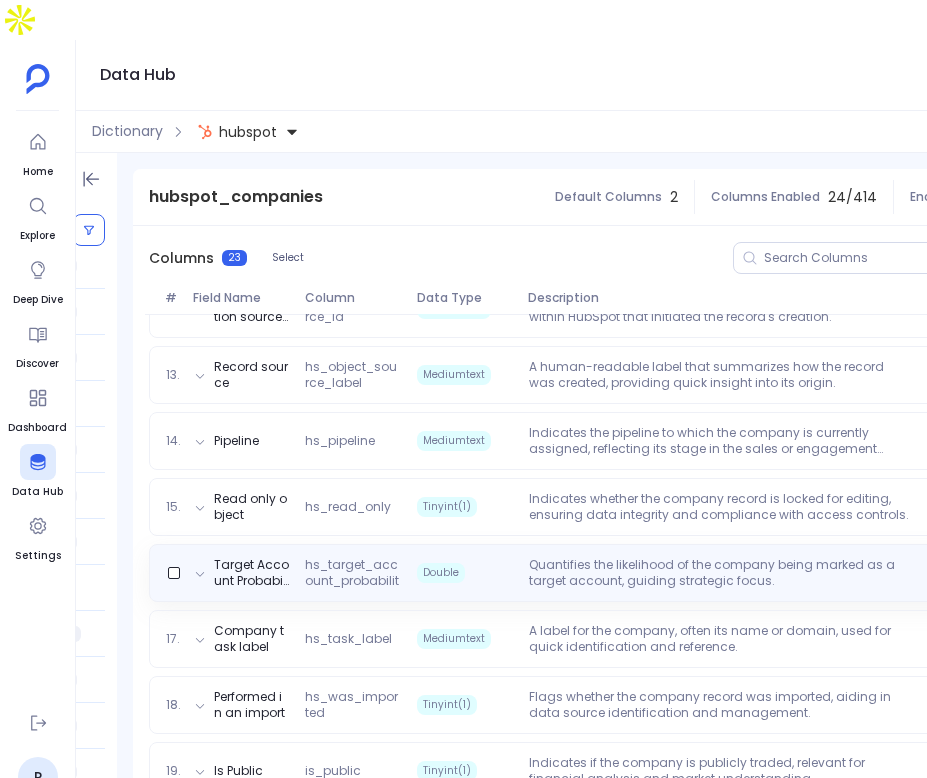 click on "Quantifies the likelihood of the company being marked as a target account, guiding strategic focus." at bounding box center [721, 573] 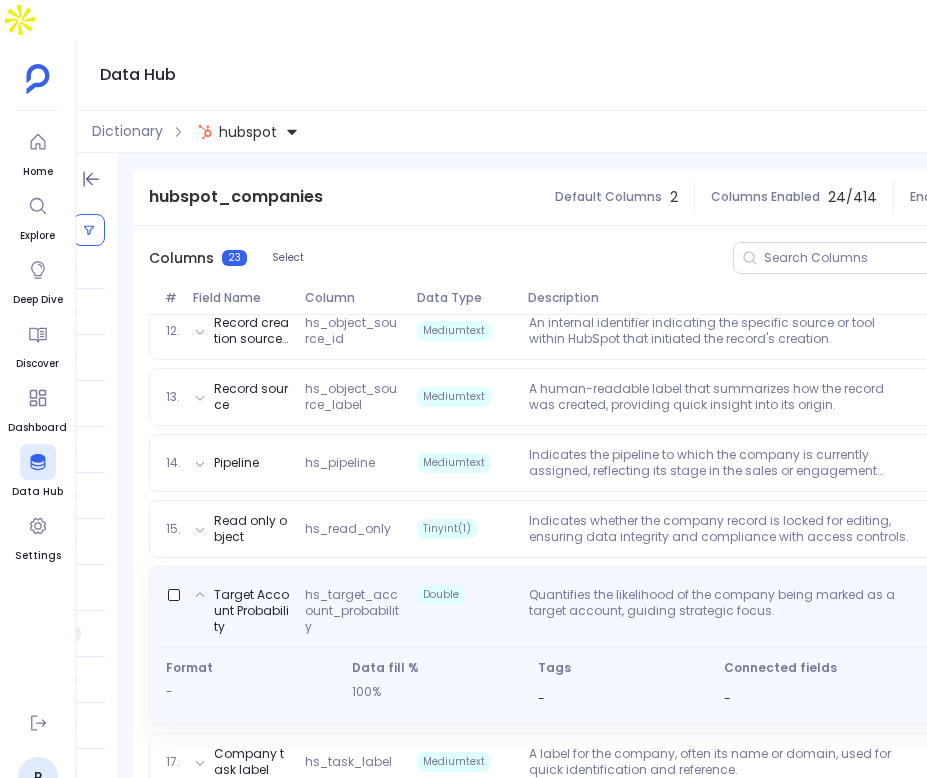 scroll, scrollTop: 1014, scrollLeft: 0, axis: vertical 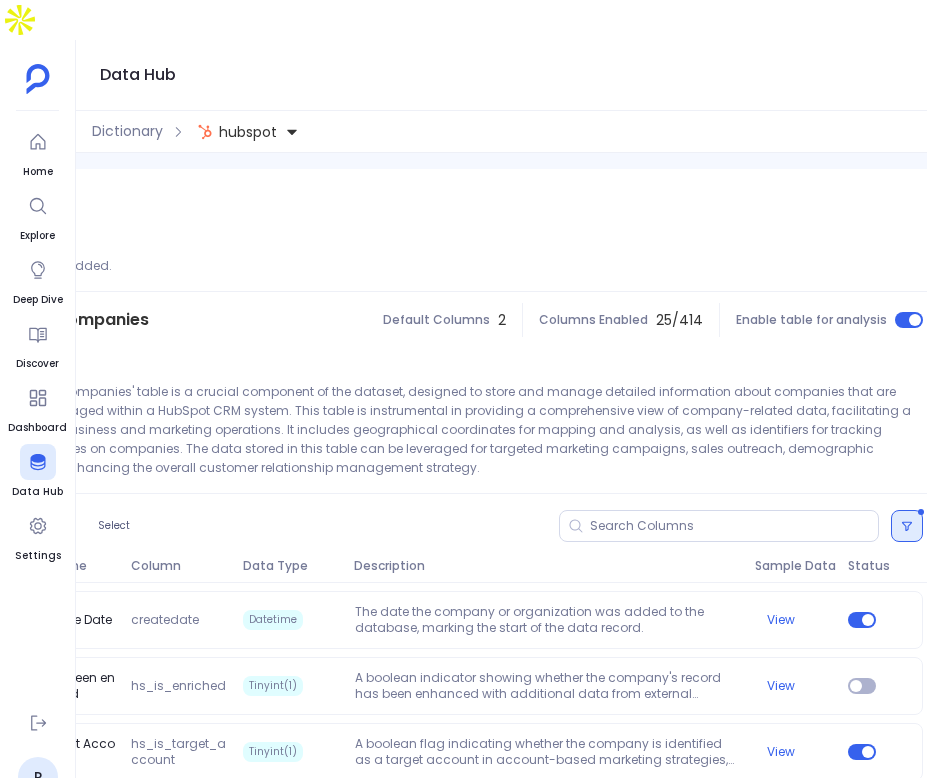 click at bounding box center (907, 526) 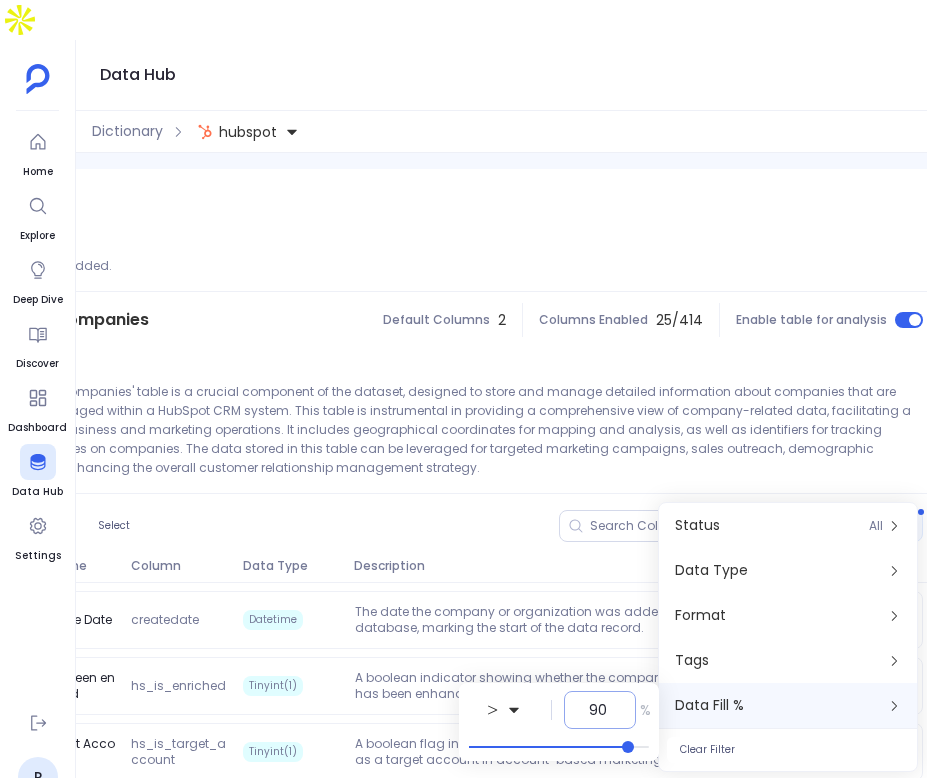 click on "90" at bounding box center [600, 710] 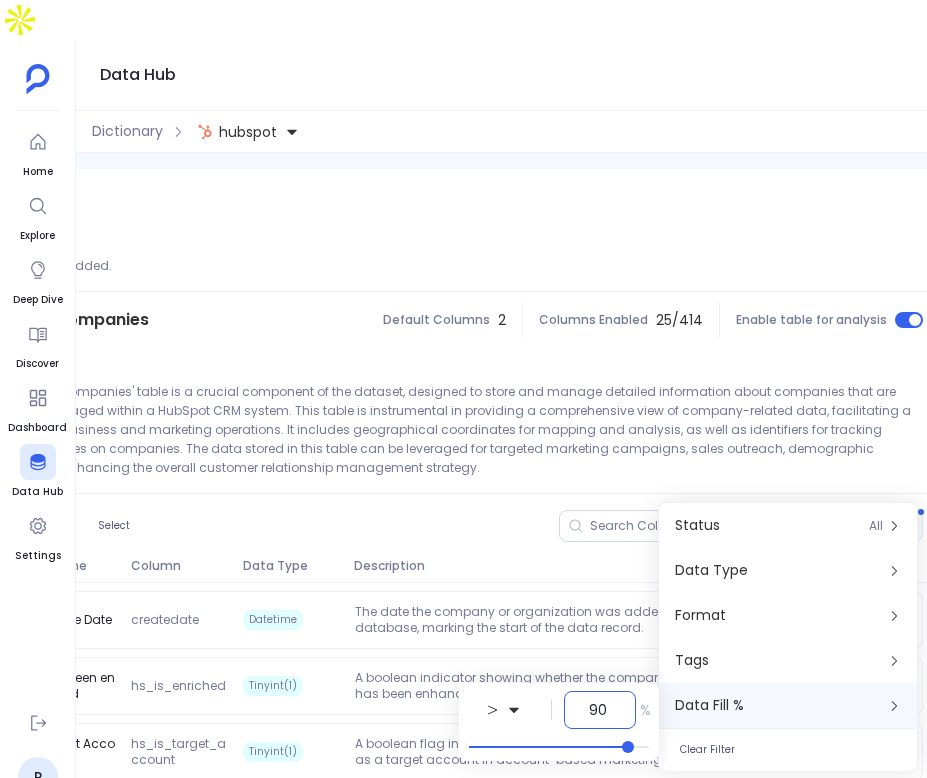 click on "90" at bounding box center (600, 710) 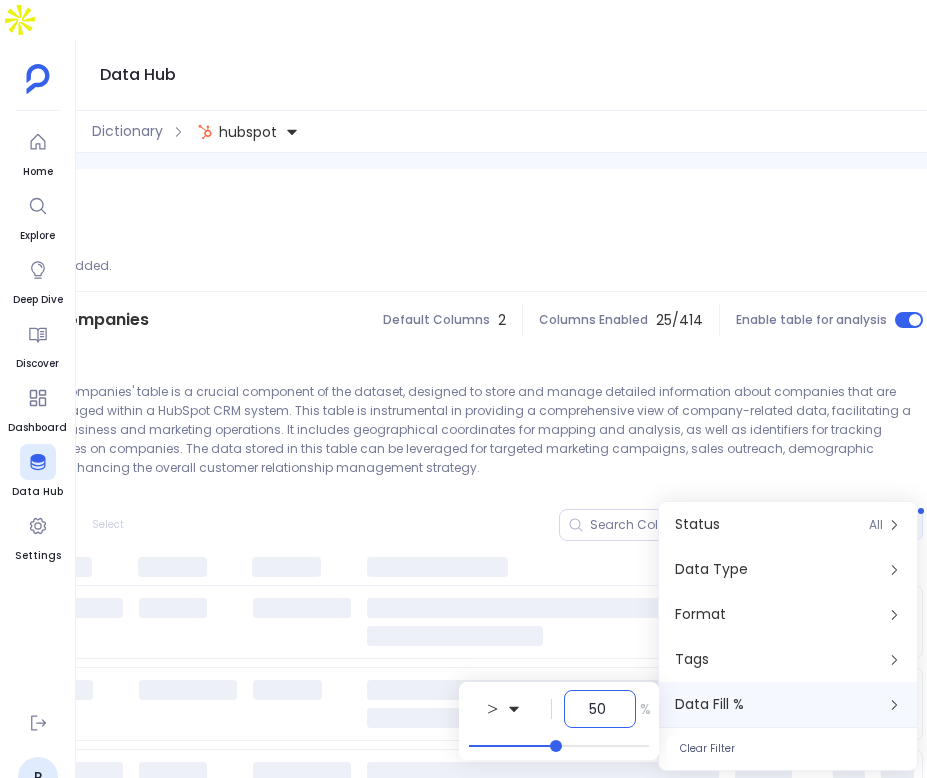 type on "50" 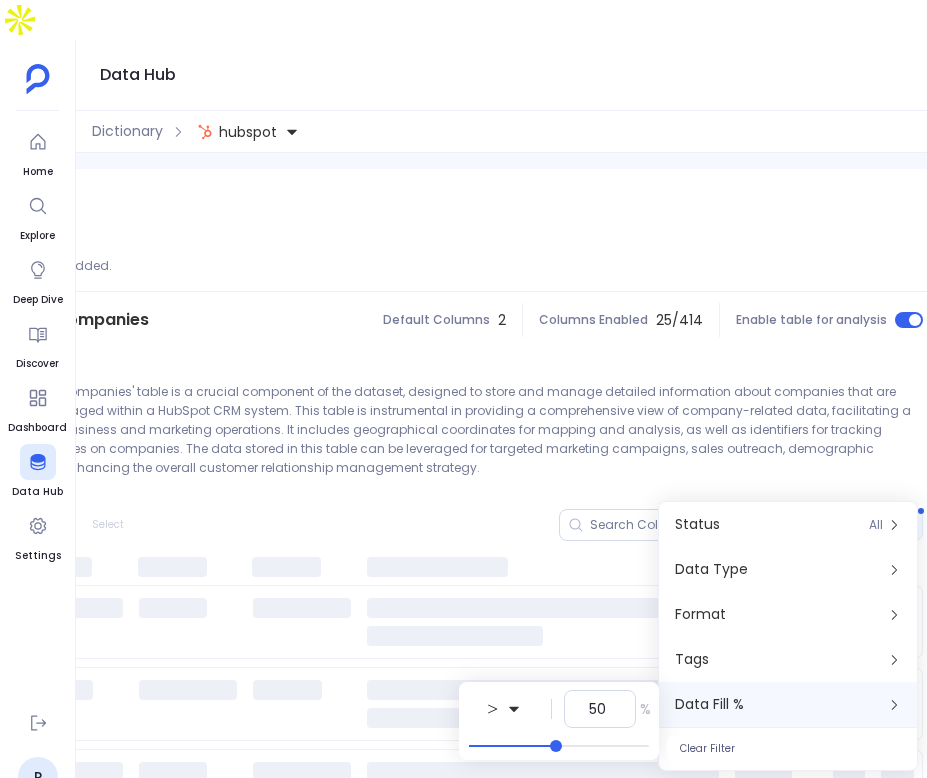 click on "Columns 0 Select" at bounding box center (449, 525) 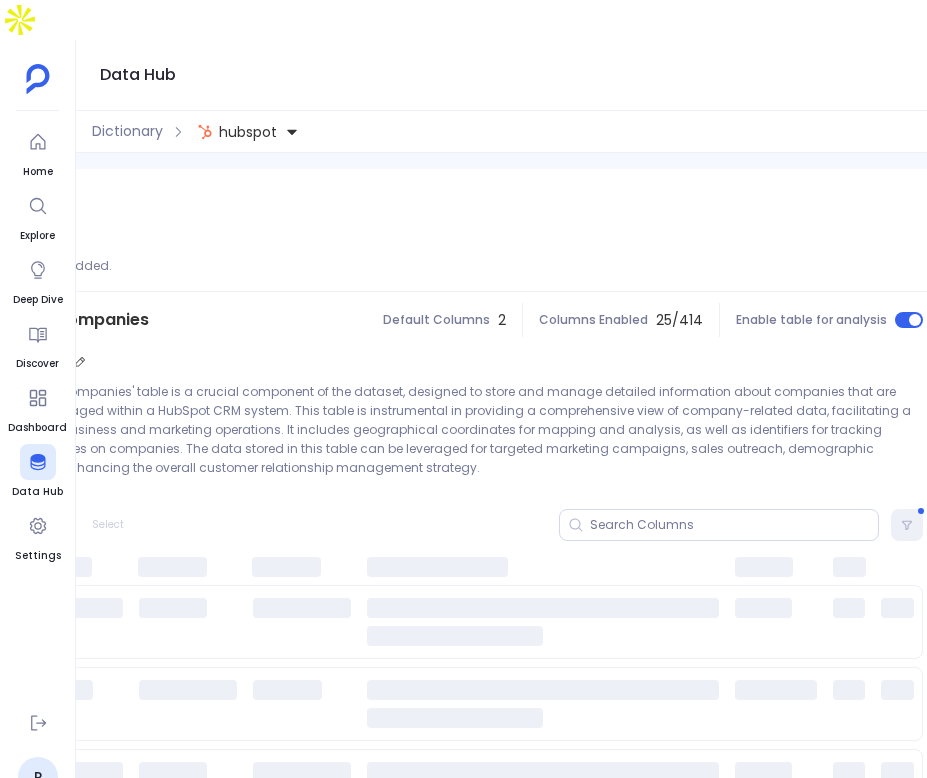 scroll, scrollTop: 0, scrollLeft: 89, axis: horizontal 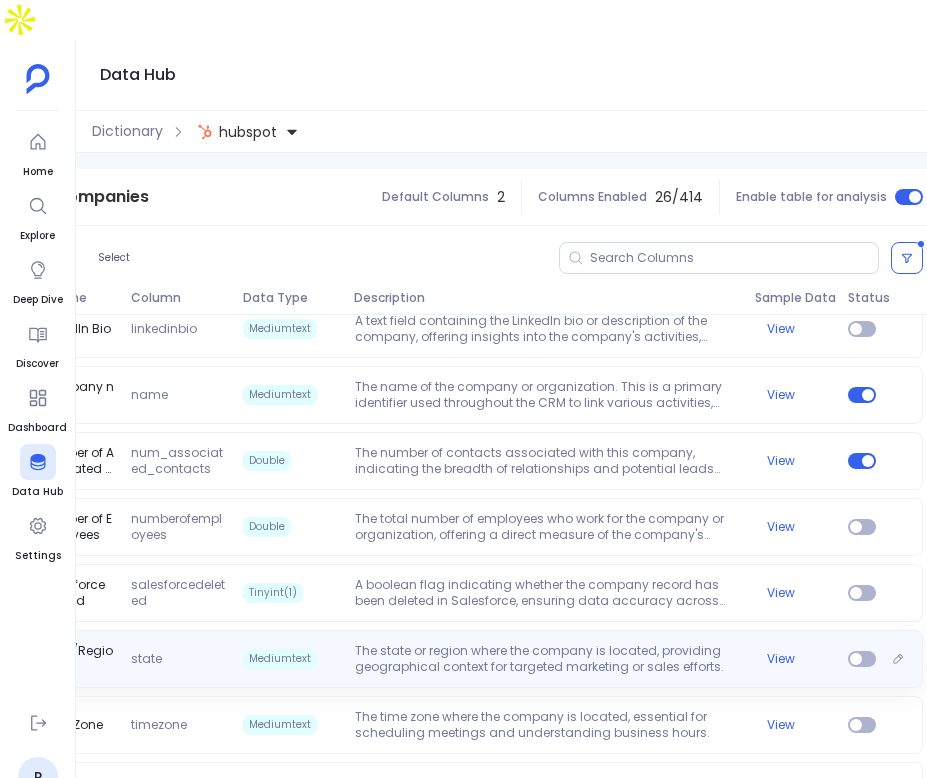 click on "The state or region where the company is located, providing geographical context for targeted marketing or sales efforts." at bounding box center (547, 659) 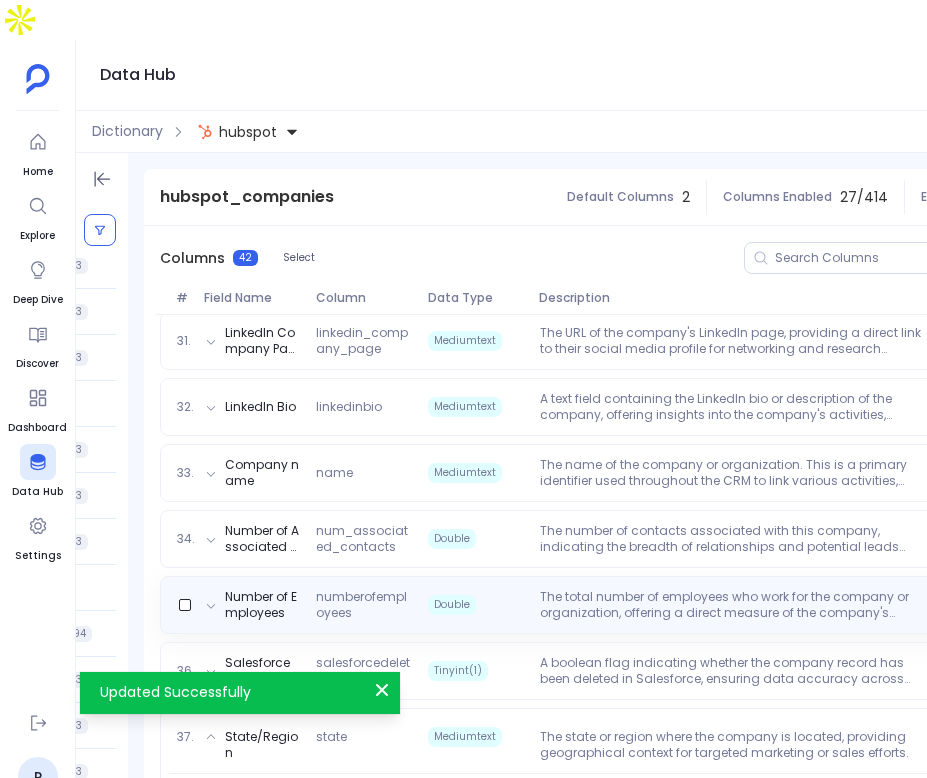 click on "The total number of employees who work for the company or organization, offering a direct measure of the company's scale." at bounding box center [732, 605] 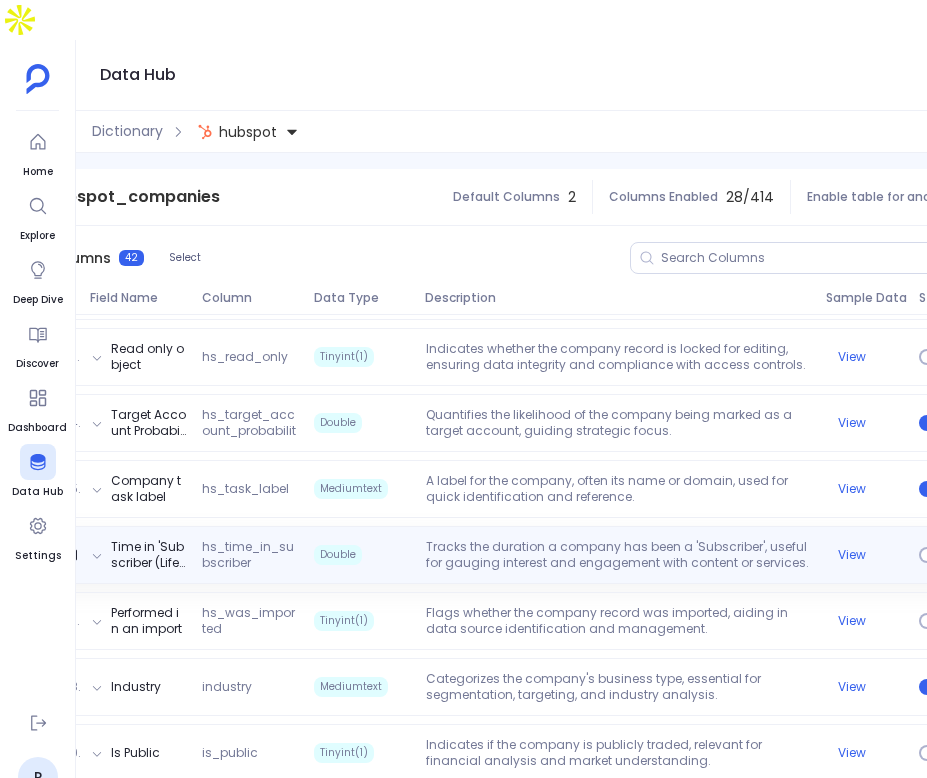 click on "Tracks the duration a company has been a 'Subscriber', useful for gauging interest and engagement with content or services." at bounding box center (618, 555) 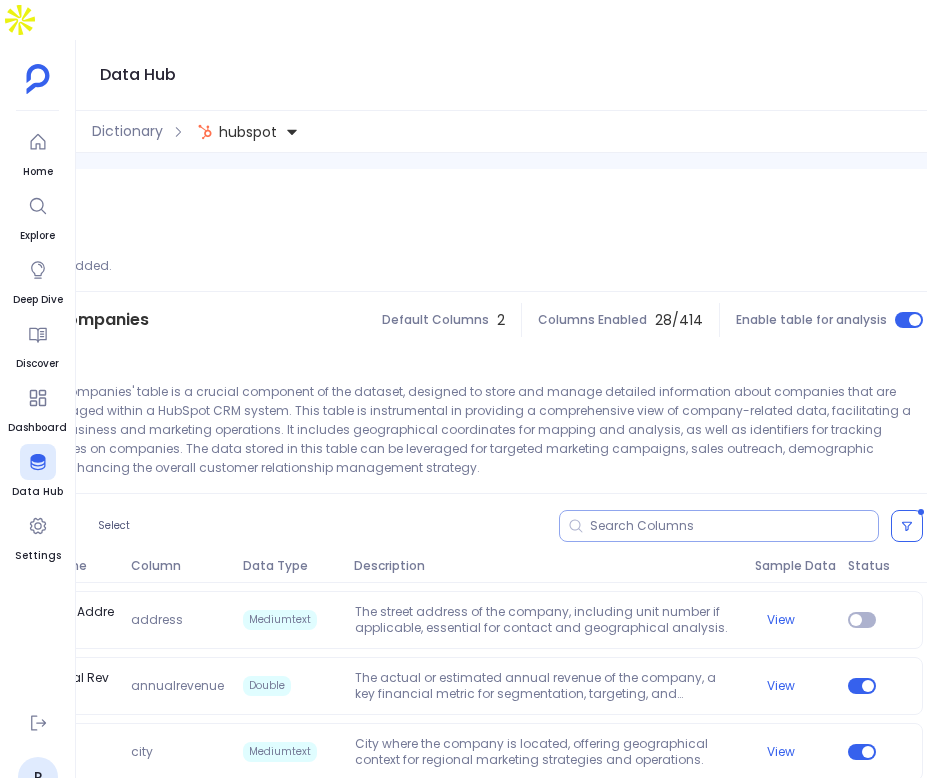 click at bounding box center (734, 526) 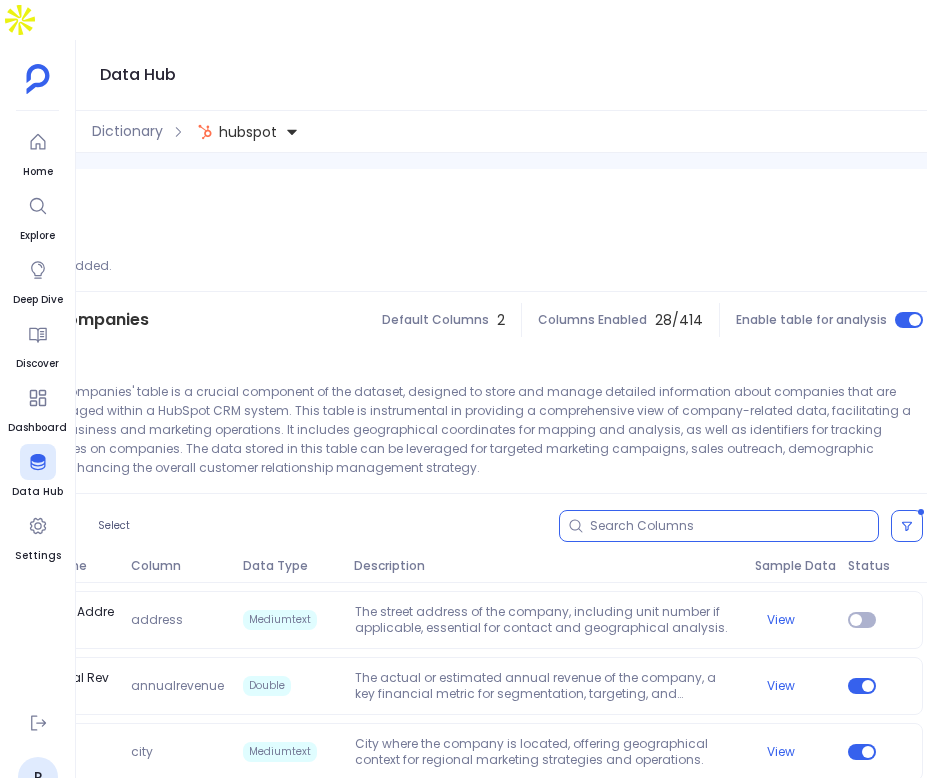 click at bounding box center [734, 526] 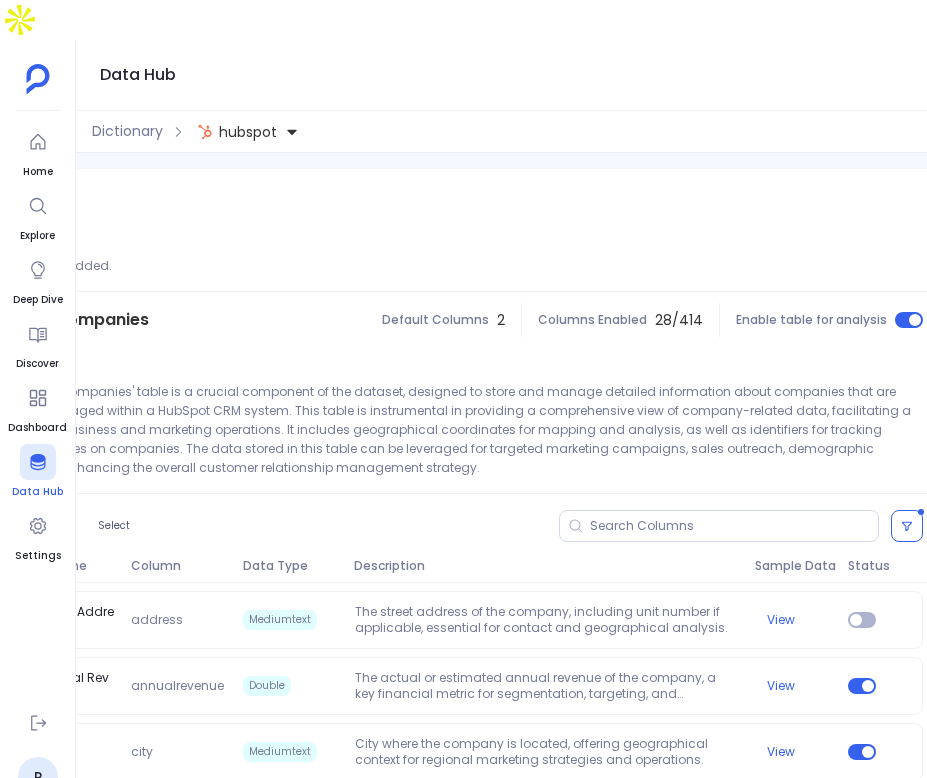 click at bounding box center [38, 462] 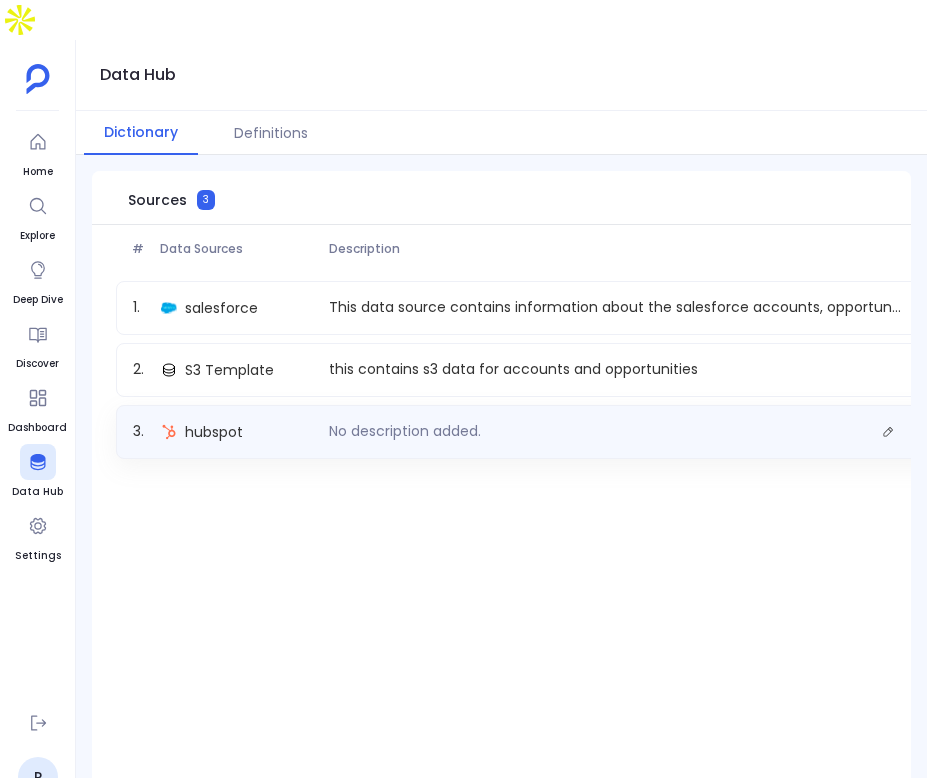 click on "3 . hubspot No description added. 27 / 27  Enabled" at bounding box center [592, 432] 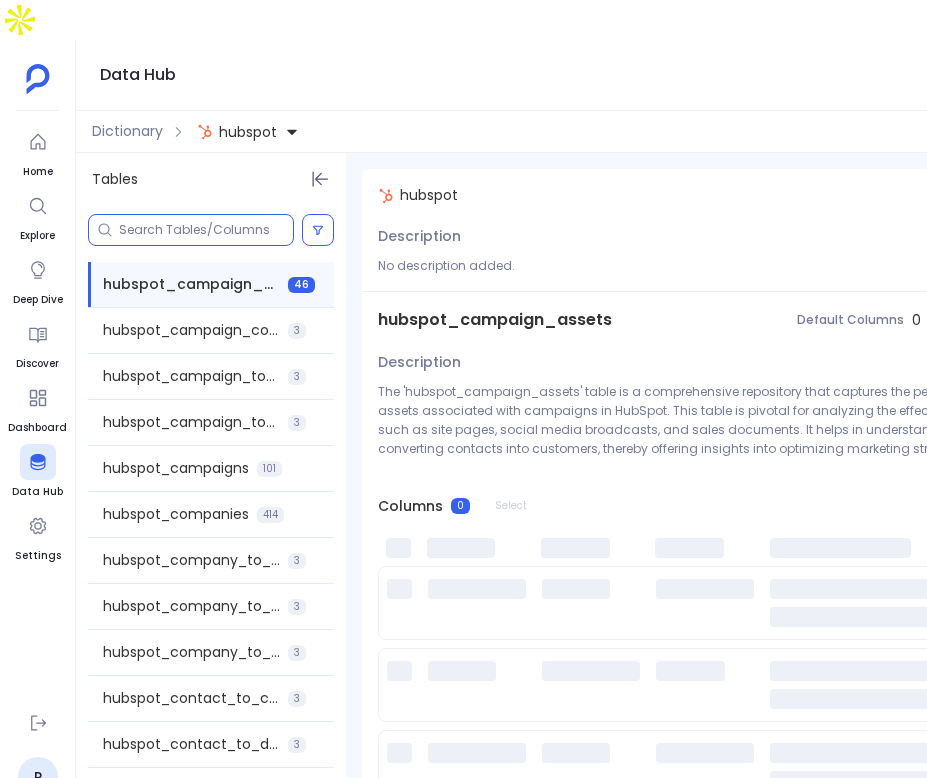 click at bounding box center [206, 230] 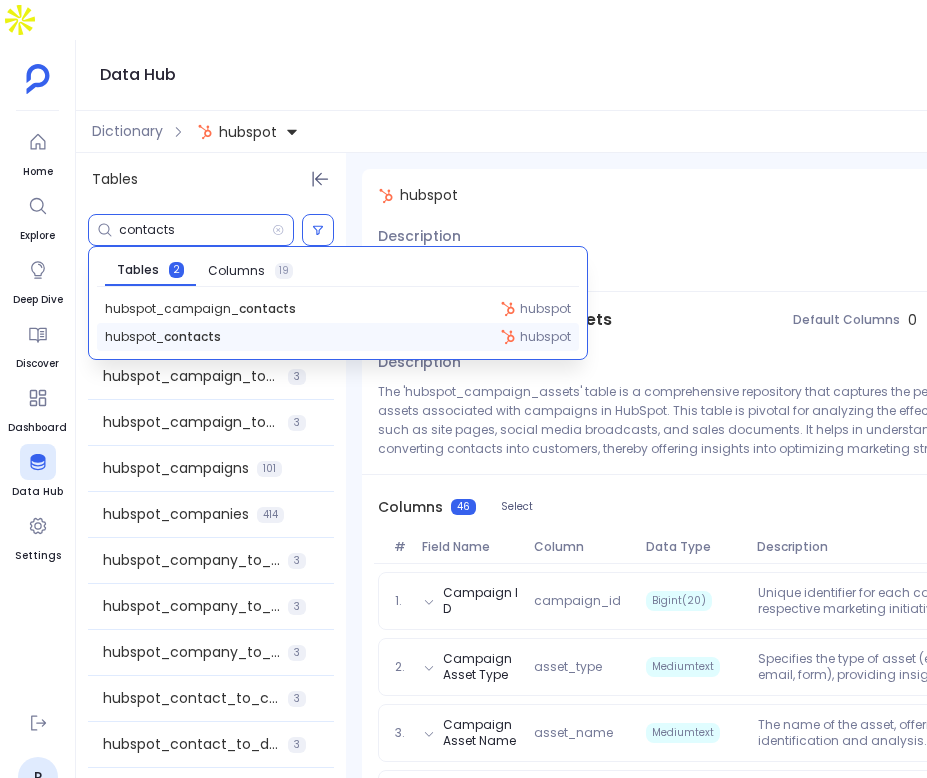 type on "contacts" 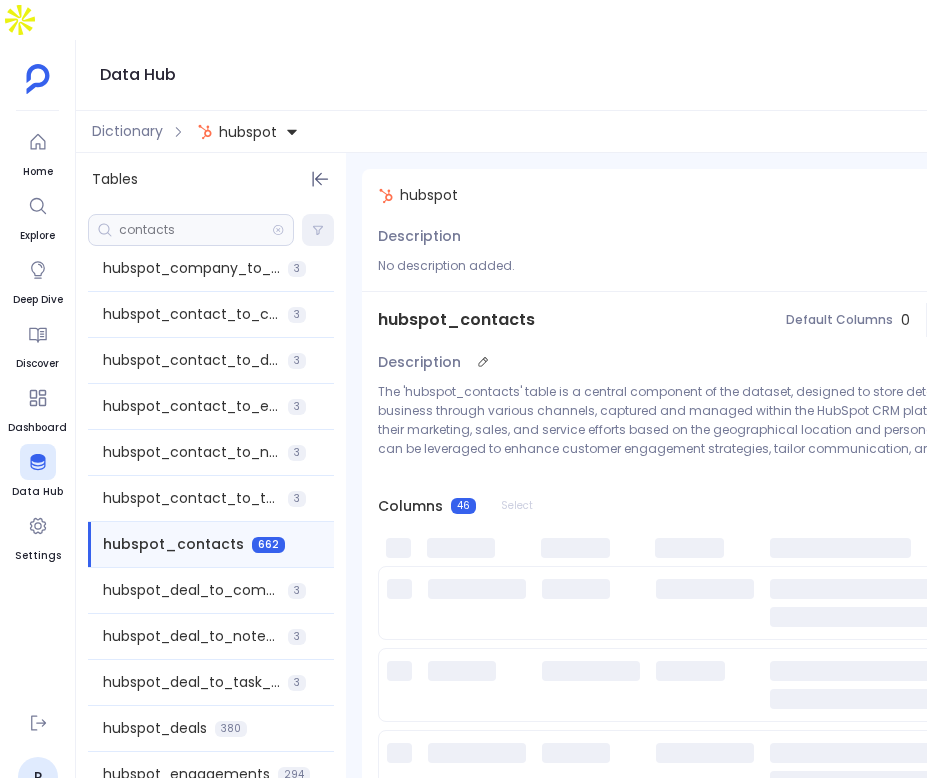 scroll, scrollTop: 391, scrollLeft: 0, axis: vertical 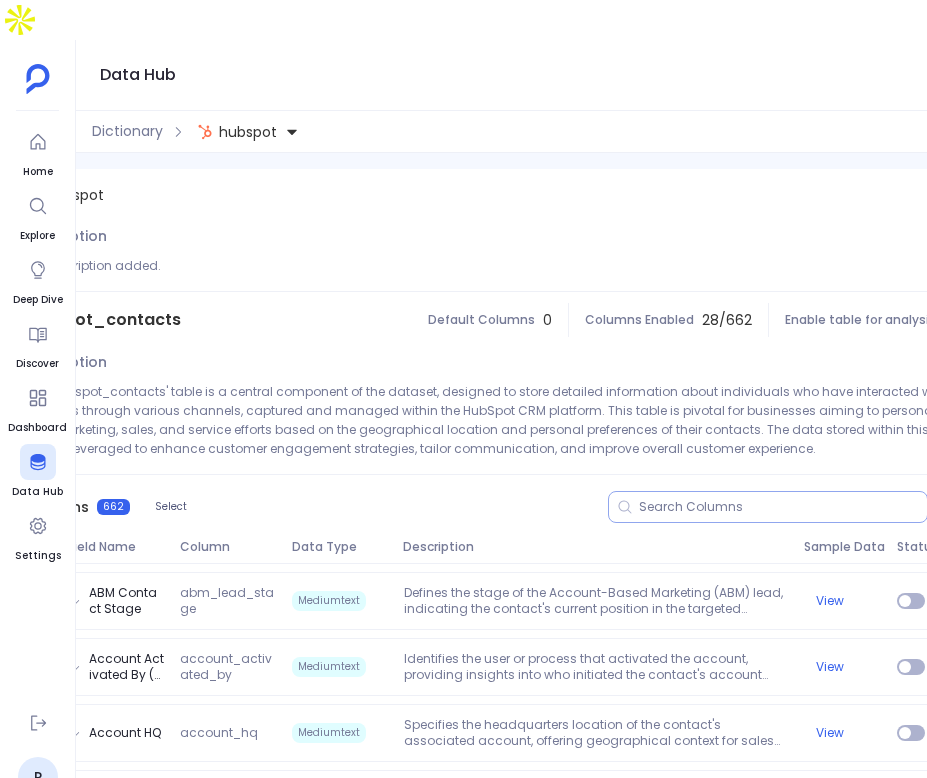 click at bounding box center (768, 507) 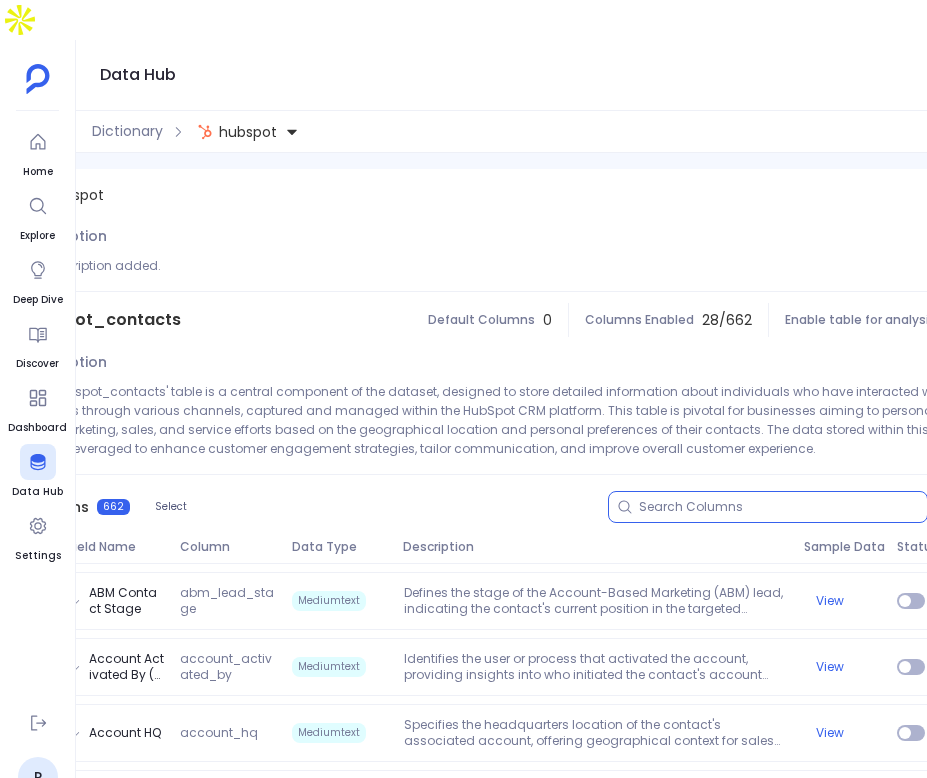 click at bounding box center (783, 507) 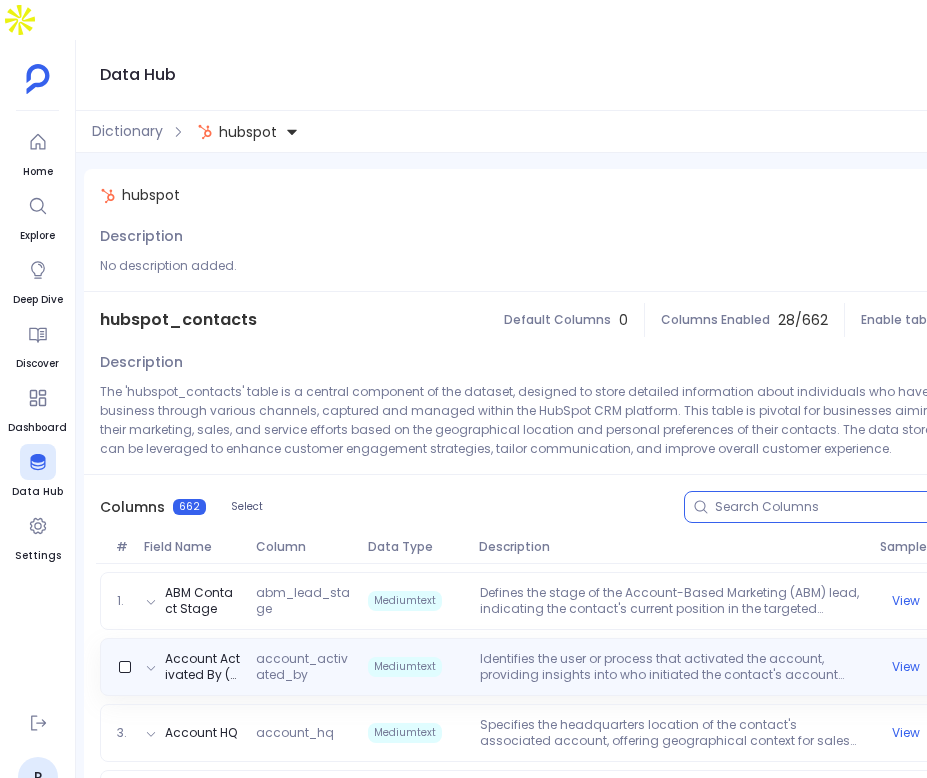scroll, scrollTop: 0, scrollLeft: 270, axis: horizontal 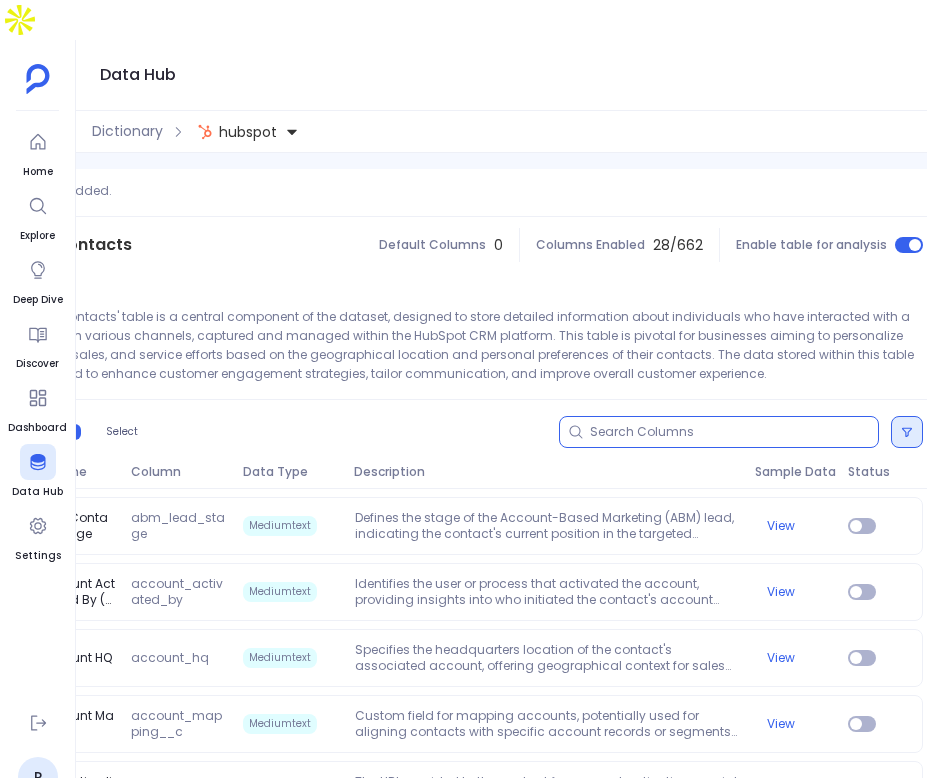 click at bounding box center [907, 432] 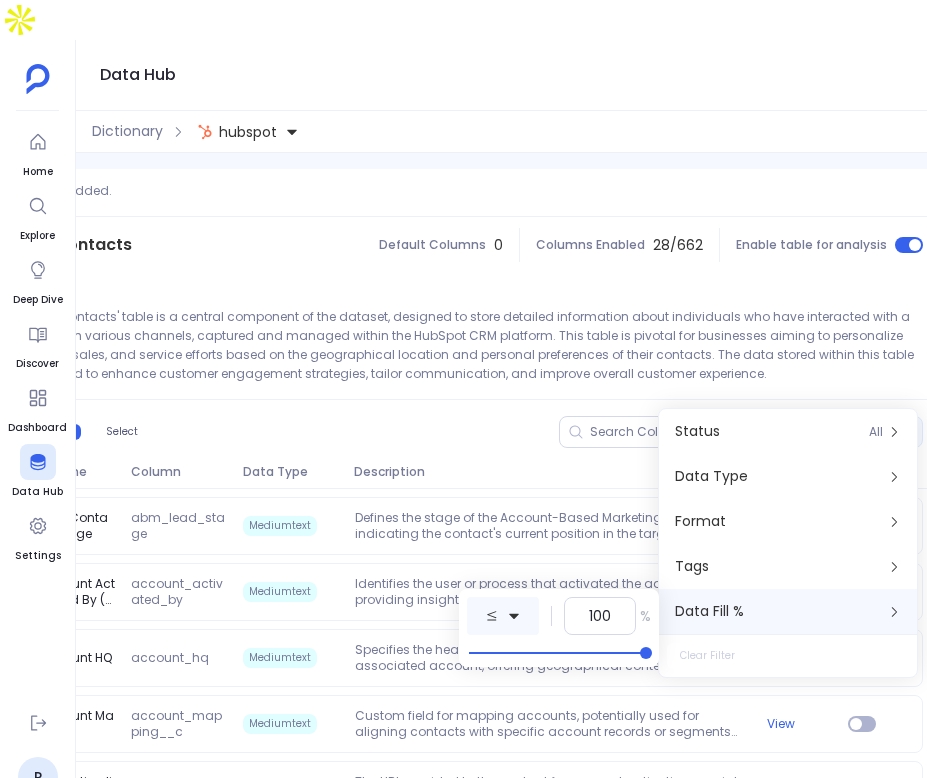 click at bounding box center [503, 616] 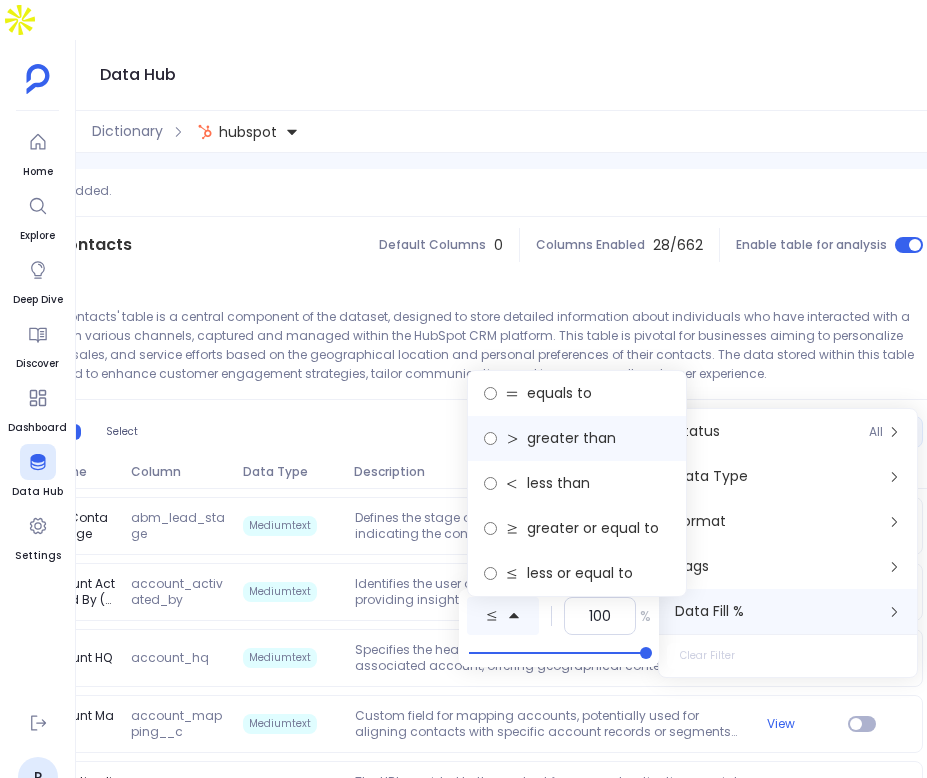 click on "greater than" at bounding box center [571, 438] 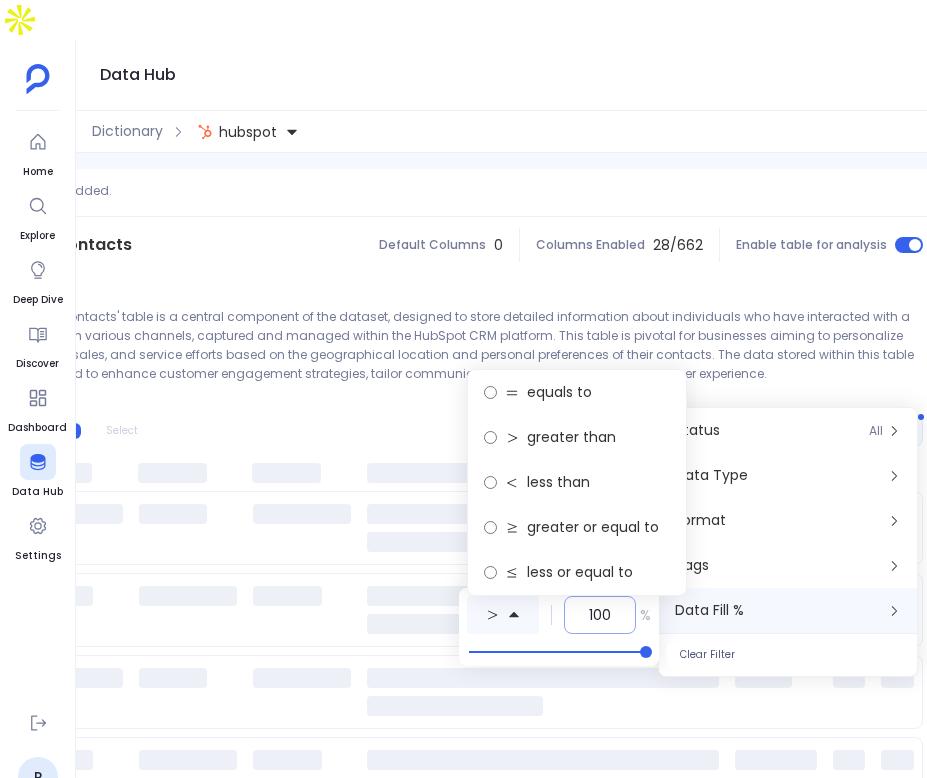 click on "100" at bounding box center (600, 615) 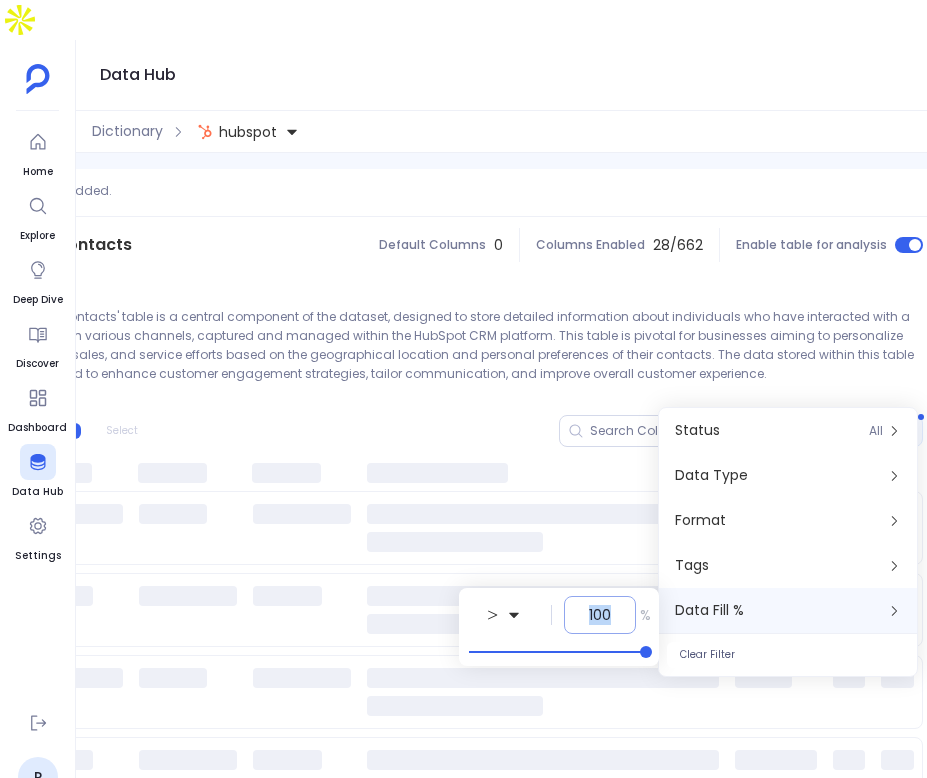 click on "100" at bounding box center (600, 615) 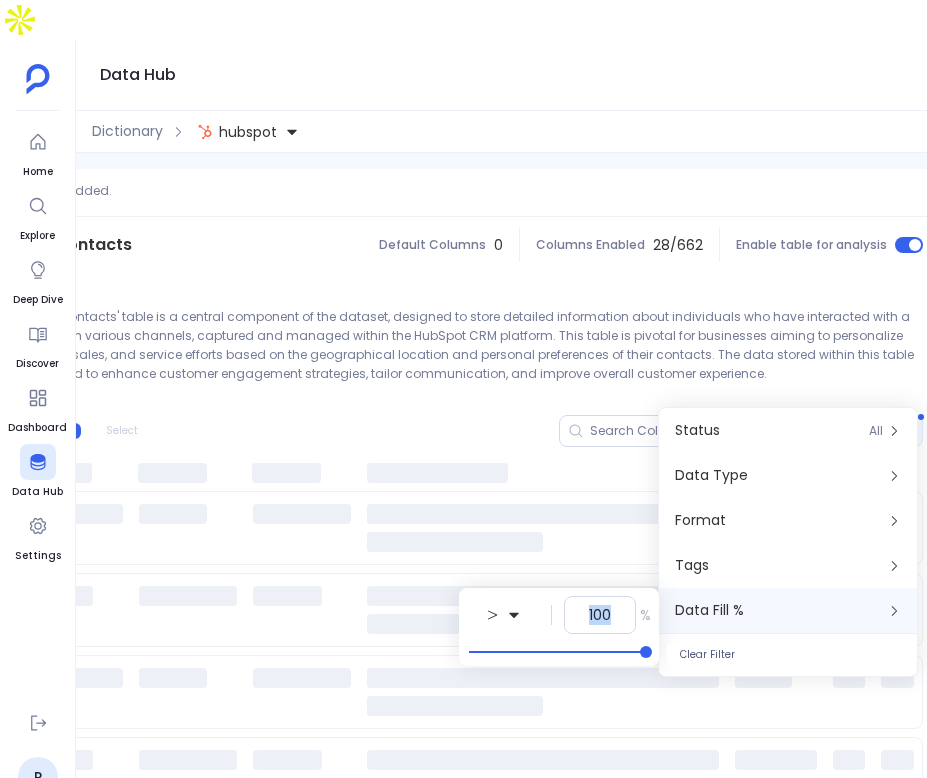 scroll, scrollTop: 0, scrollLeft: 0, axis: both 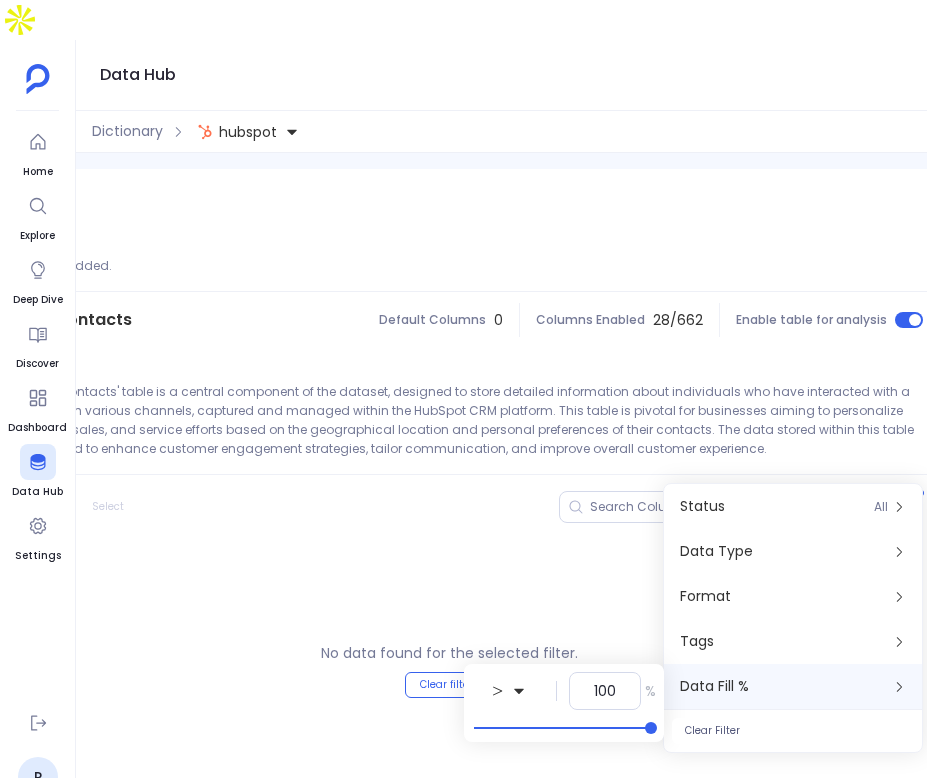 click on "No data found for the selected filter. Clear filters" at bounding box center [449, 670] 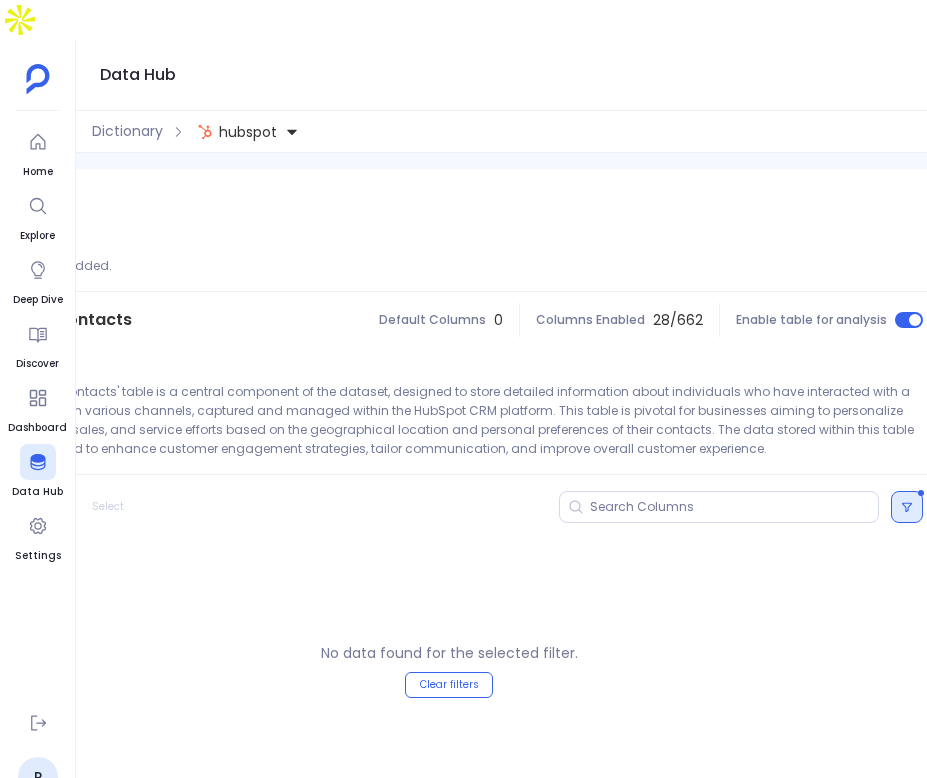 click at bounding box center [907, 507] 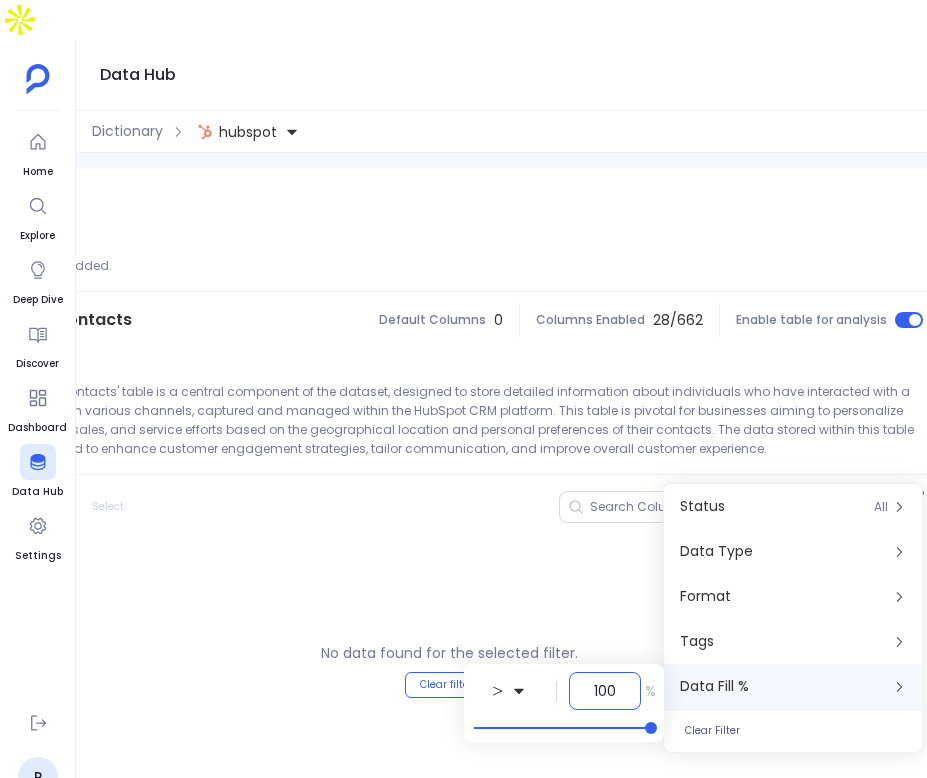 click on "100" at bounding box center [605, 691] 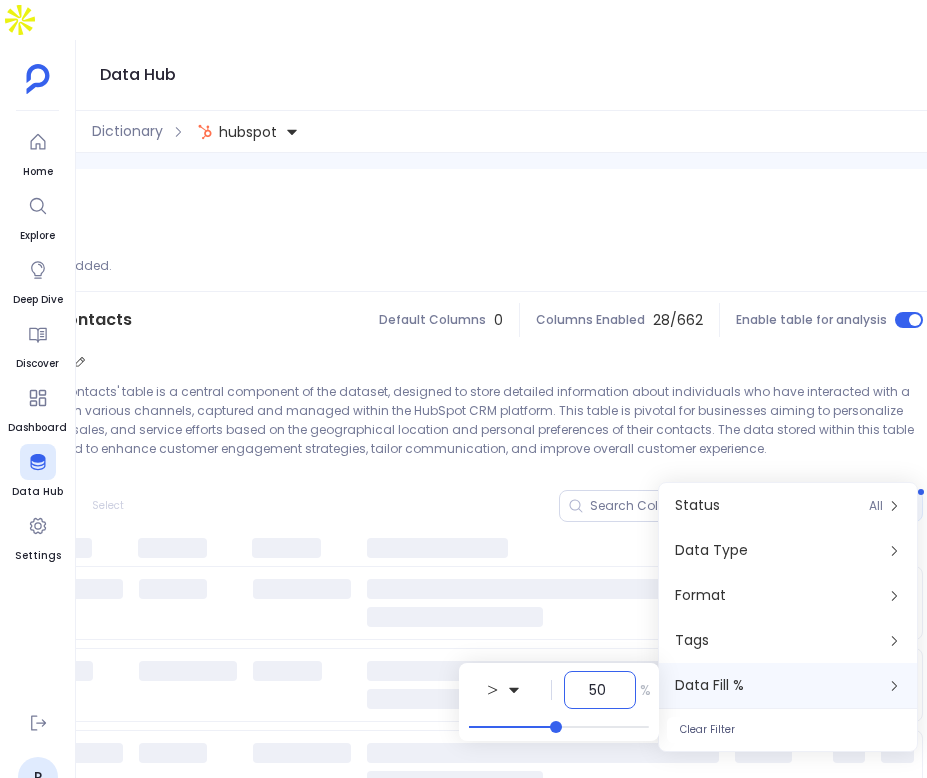 type on "50" 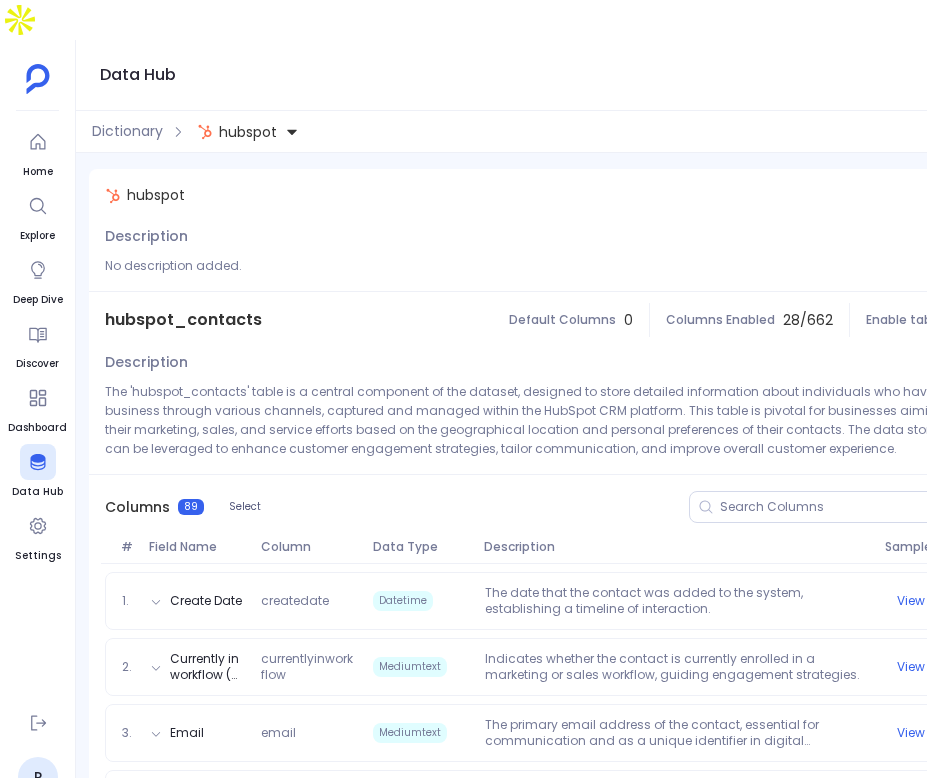 scroll, scrollTop: 0, scrollLeft: 264, axis: horizontal 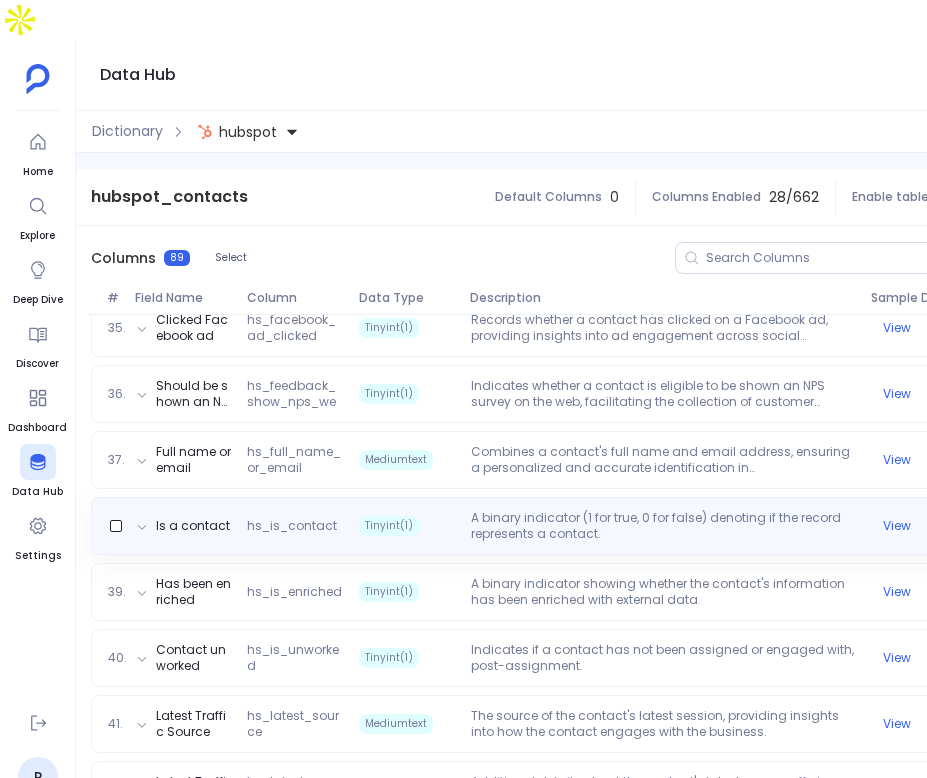 click on "A binary indicator (1 for true, 0 for false) denoting if the record represents a contact." at bounding box center (663, 526) 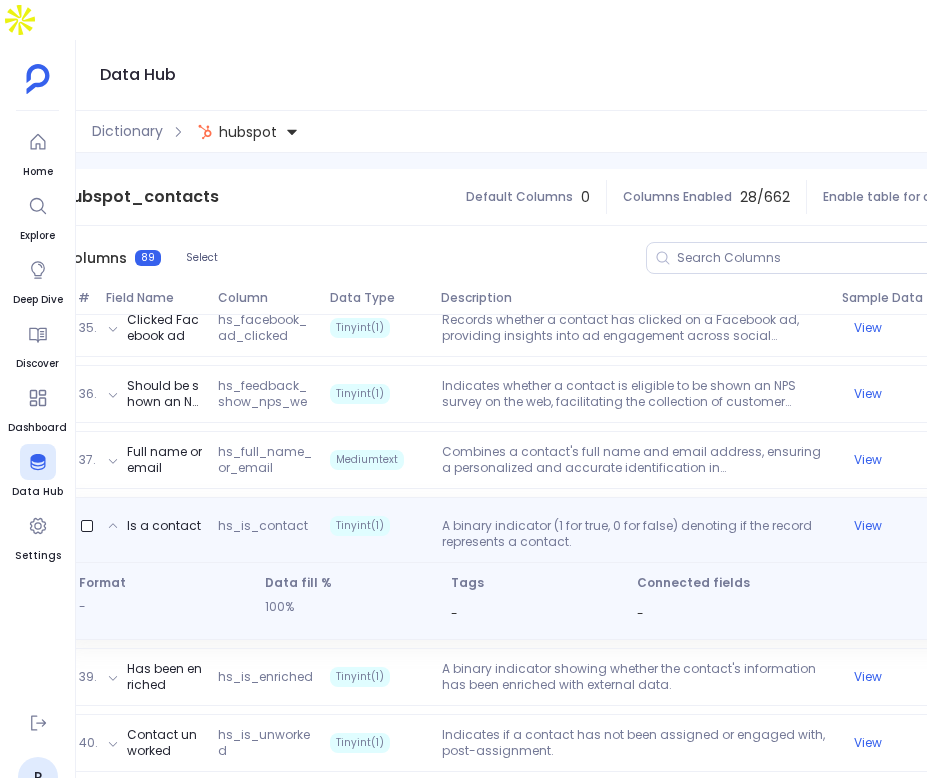 scroll, scrollTop: 0, scrollLeft: 403, axis: horizontal 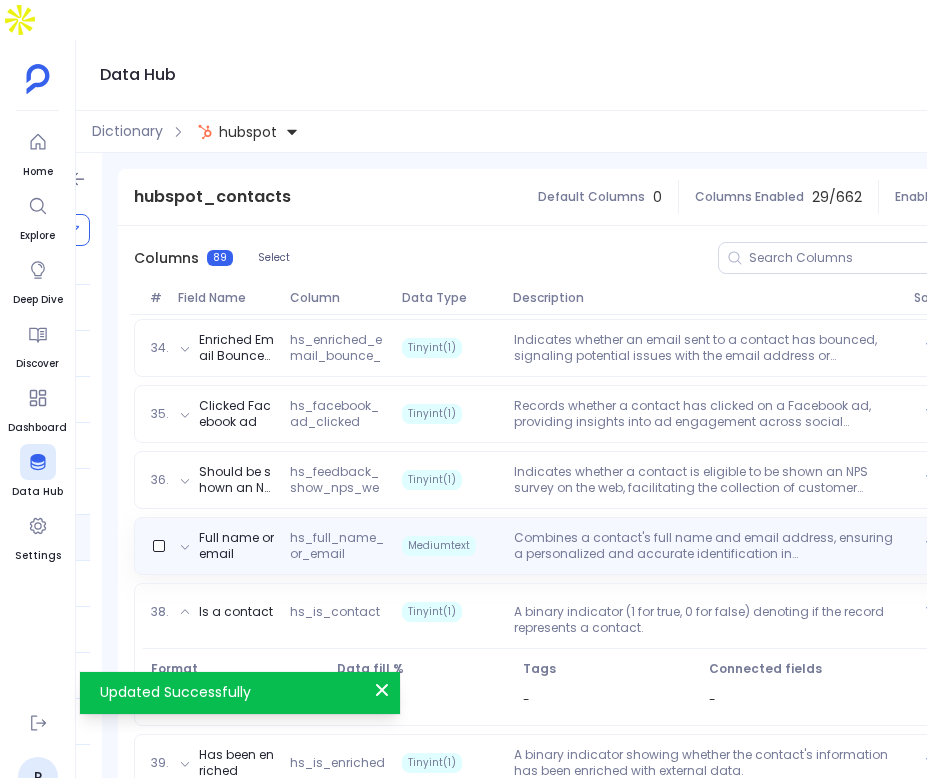 click on "Combines a contact's full name and email address, ensuring a personalized and accurate identification in communications." at bounding box center [706, 546] 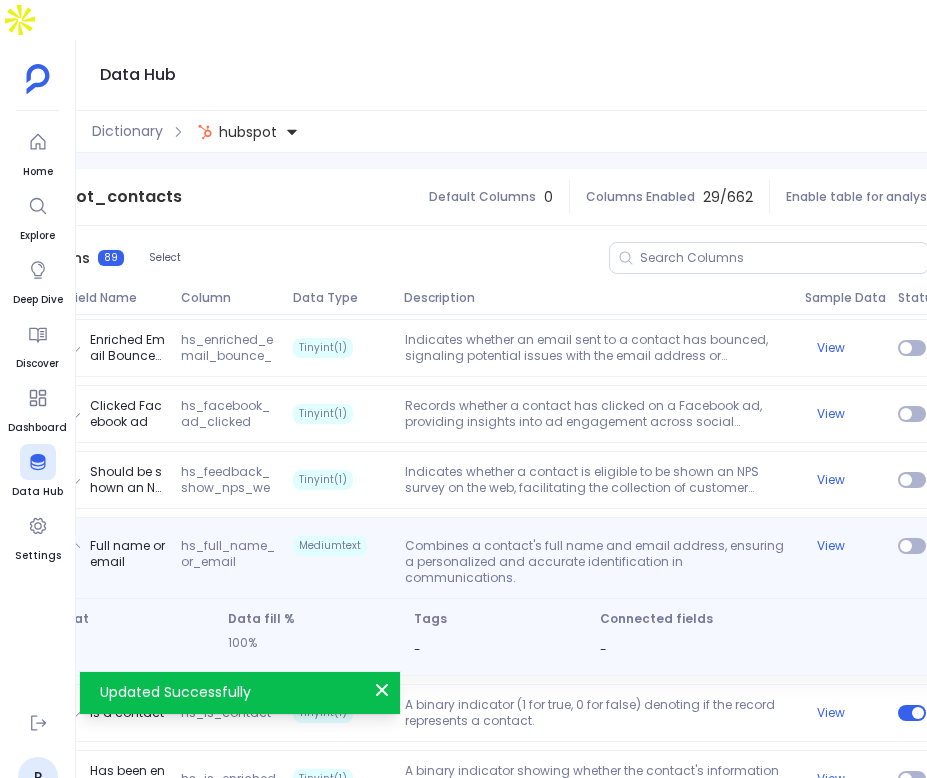 scroll, scrollTop: 0, scrollLeft: 403, axis: horizontal 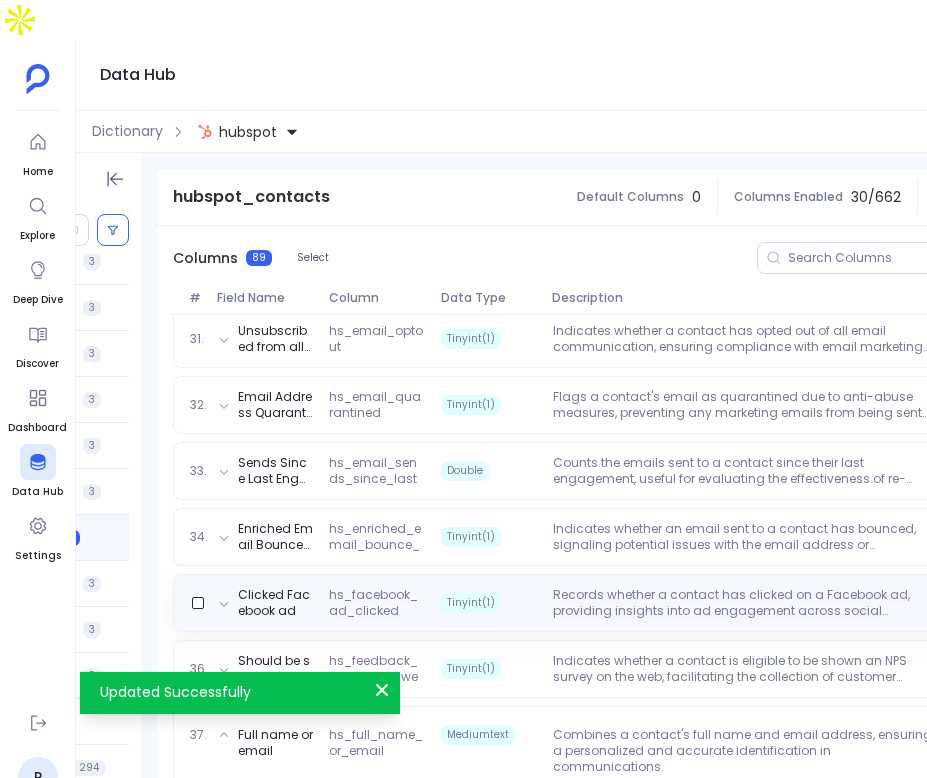 click on "Records whether a contact has clicked on a Facebook ad, providing insights into ad engagement across social platforms." at bounding box center (745, 603) 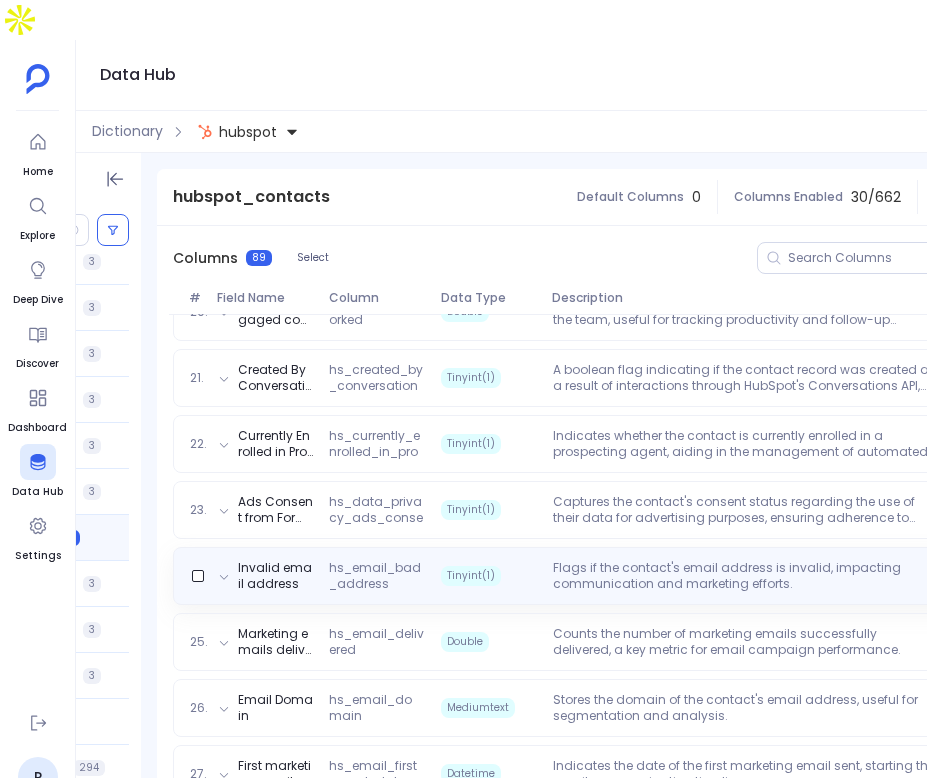 scroll, scrollTop: 1532, scrollLeft: 0, axis: vertical 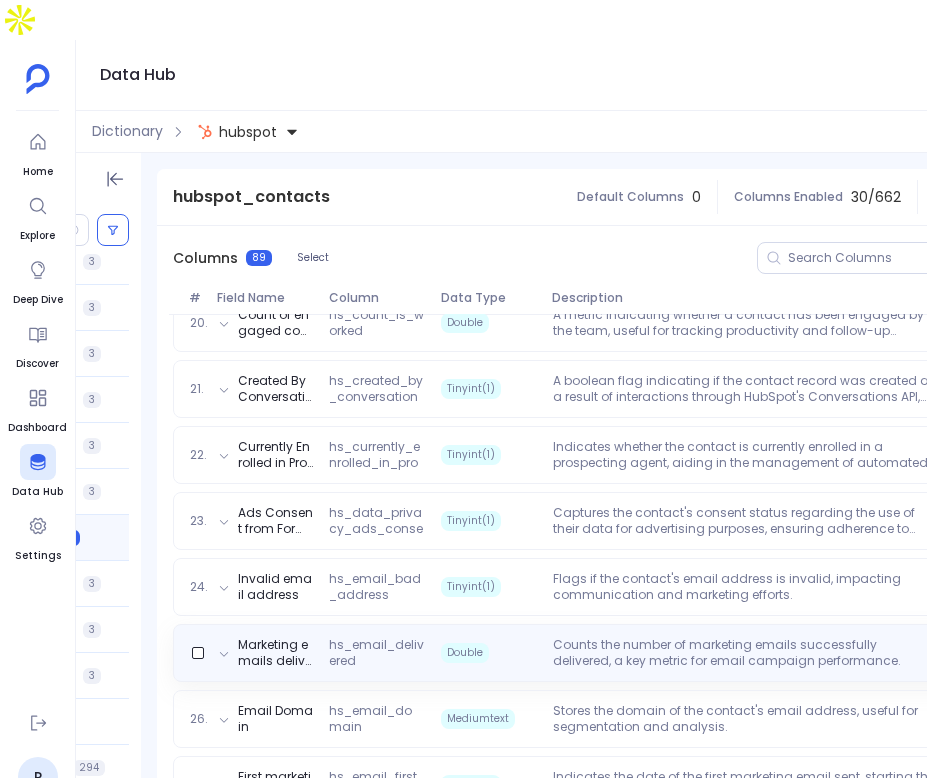 click on "Counts the number of marketing emails successfully delivered, a key metric for email campaign performance." at bounding box center [745, 653] 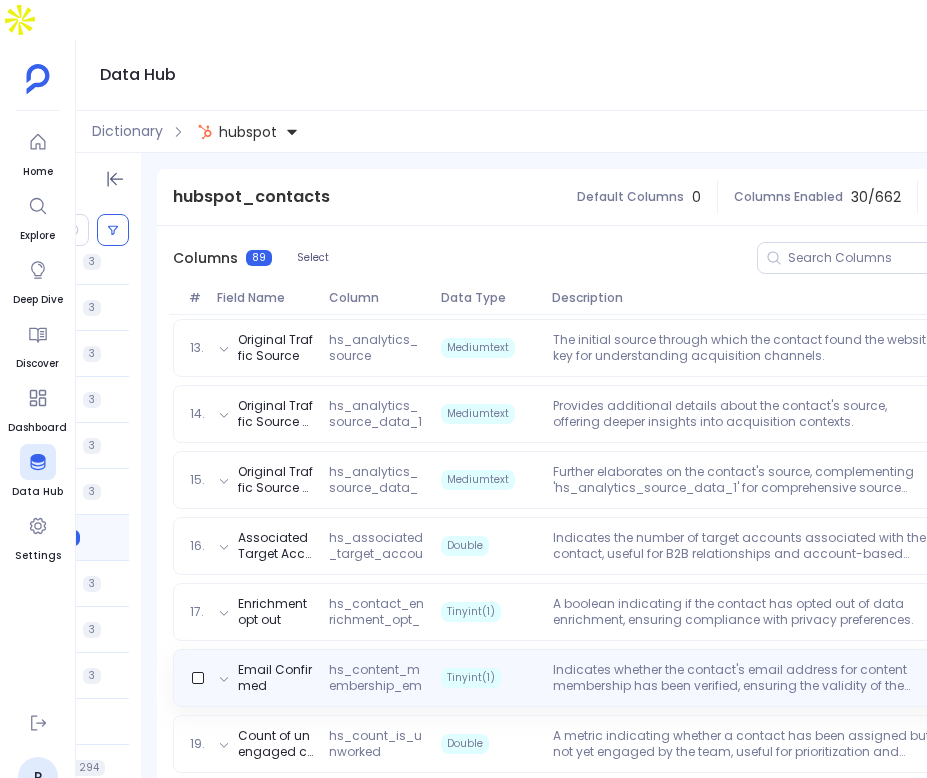 scroll, scrollTop: 1000, scrollLeft: 0, axis: vertical 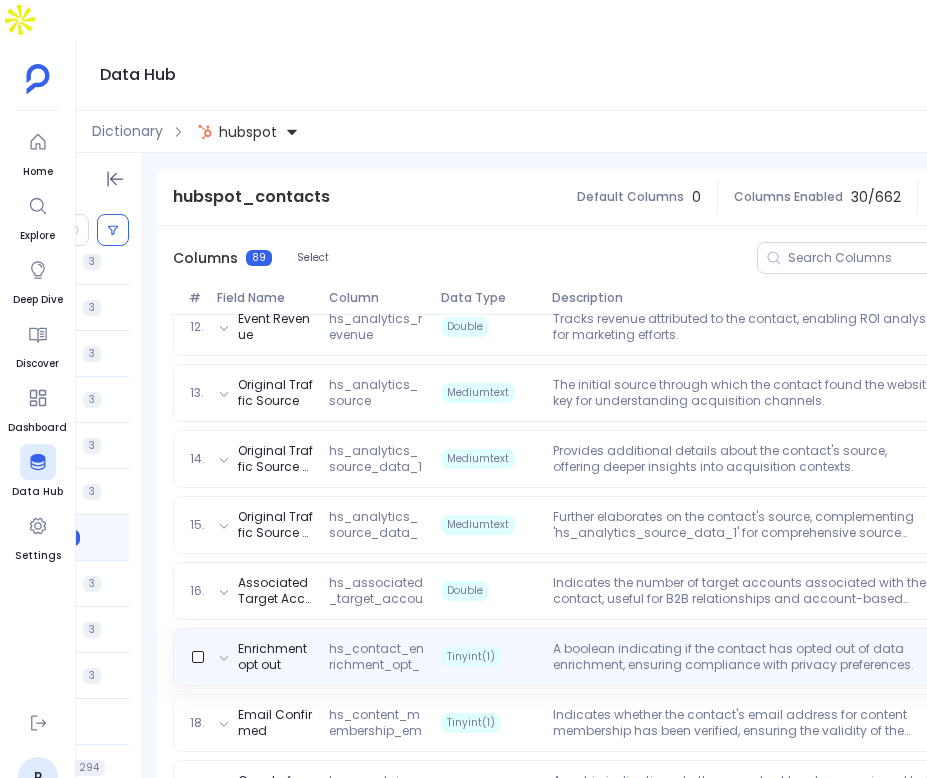 click on "1. Create Date createdate Datetime The date that the contact was added to the system, establishing a timeline of interaction. View 2. Currently in workflow (discontinued) currentlyinworkflow Mediumtext Indicates whether the contact is currently enrolled in a marketing or sales workflow, guiding engagement strategies. View 3. Email email Mediumtext The primary email address of the contact, essential for communication and as a unique identifier in digital marketing campaigns. View 4. First Name firstname Mediumtext The contact's first name, a fundamental piece of personal information used for personalization and communication. View 5. All vids for a contact hs_all_contact_vids Mediumtext Compiles all unique identifiers (VIDs) associated with the contact, ensuring a complete view of the contact's identity across HubSpot. View 6. All owner IDs hs_all_owner_ids Mediumtext Aggregates the IDs of all users or teams who own the contact's record, highlighting ownership and responsibility. View 7. Average Pageviews View" at bounding box center [647, 2559] 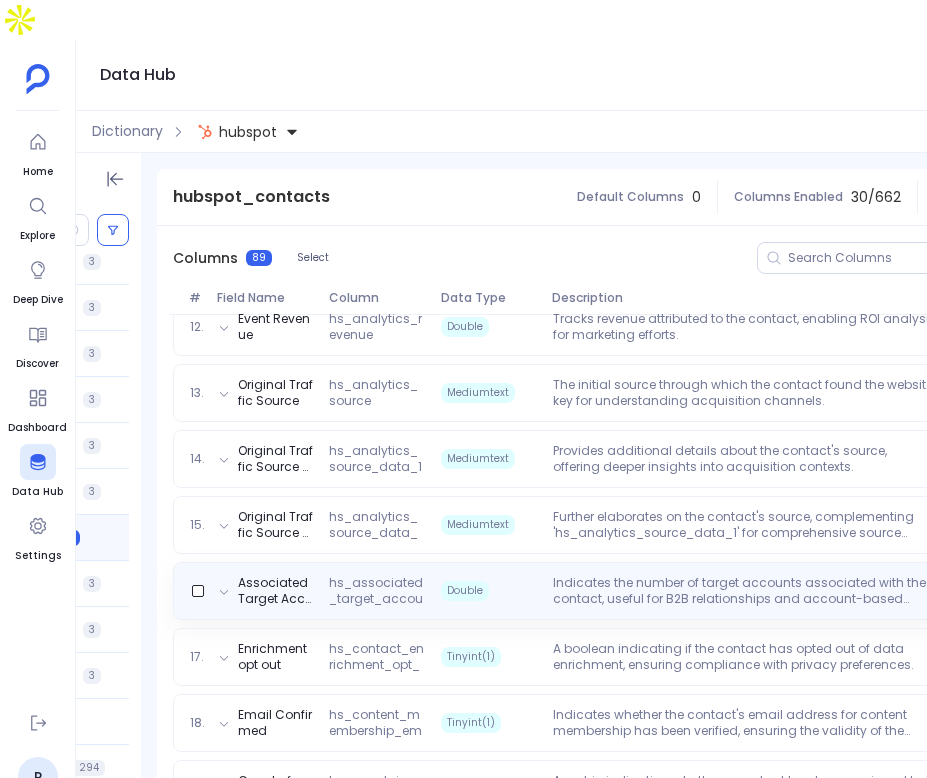click on "Indicates the number of target accounts associated with the contact, useful for B2B relationships and account-based marketing." at bounding box center (745, 591) 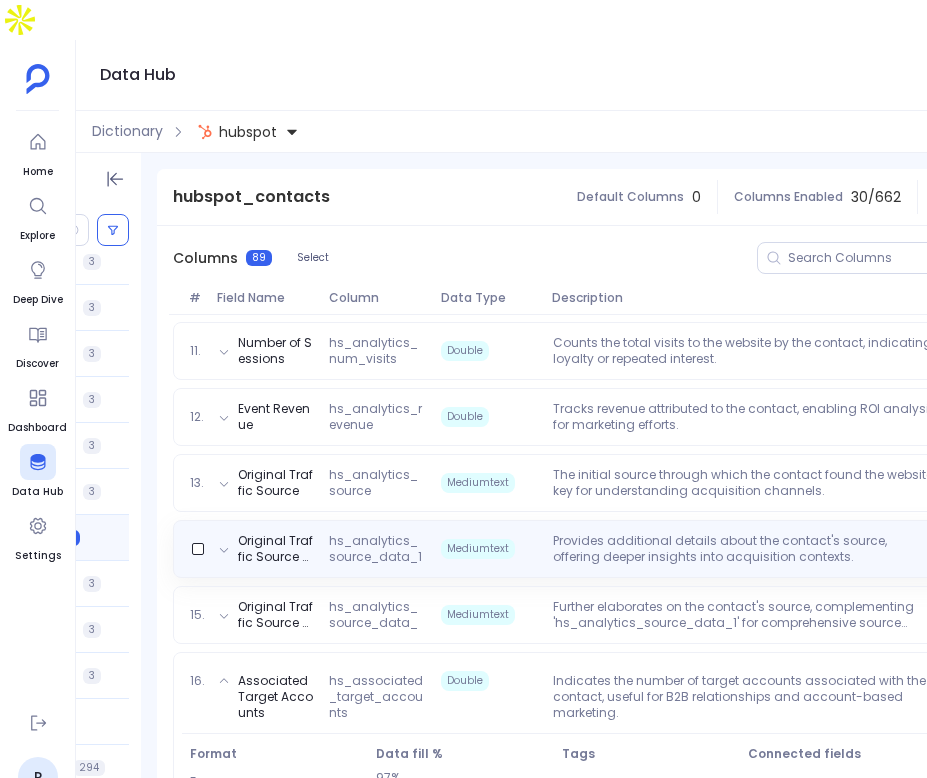 click on "Original Traffic Source Drill-Down 1 hs_analytics_source_data_1 Mediumtext Provides additional details about the contact's source, offering deeper insights into acquisition contexts. View" at bounding box center (647, 549) 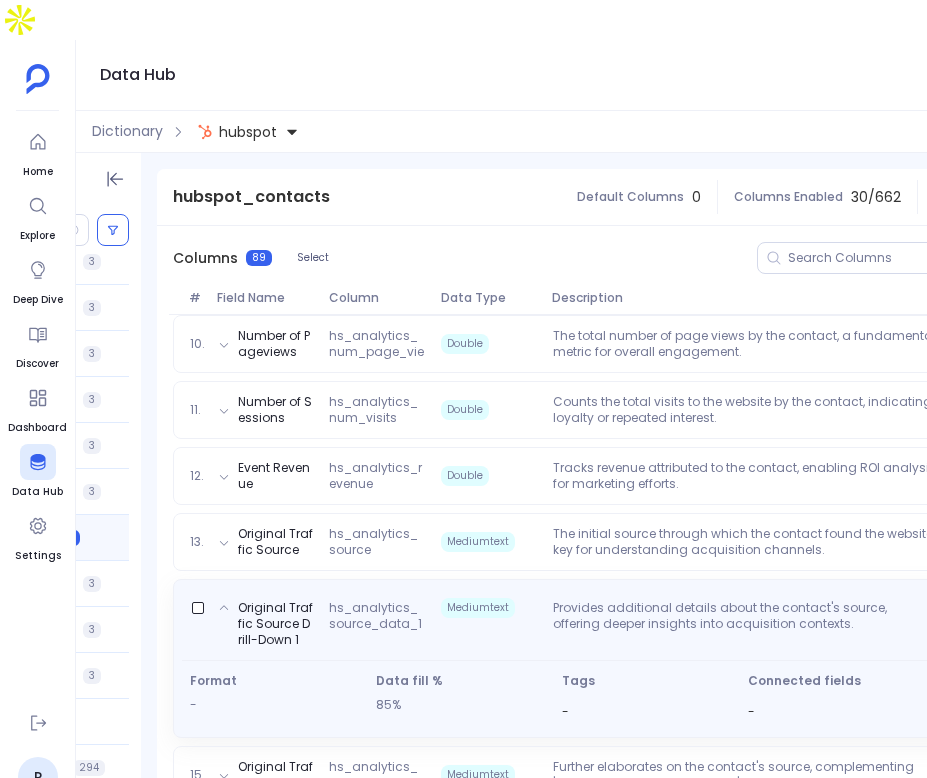 scroll, scrollTop: 826, scrollLeft: 0, axis: vertical 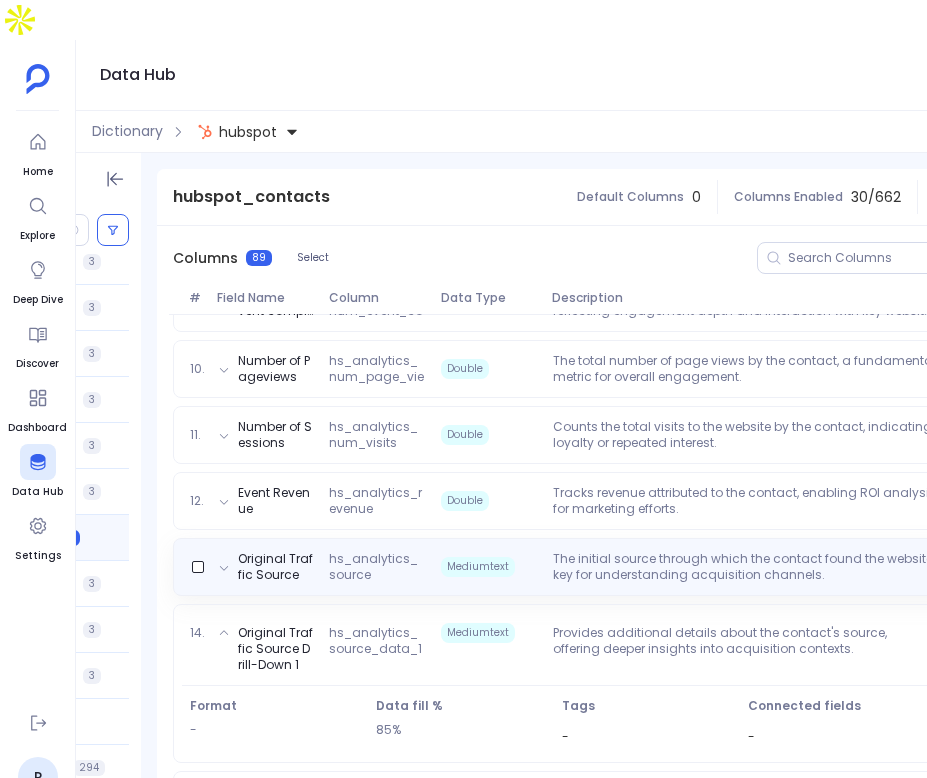 click on "The initial source through which the contact found the website, key for understanding acquisition channels." at bounding box center [745, 567] 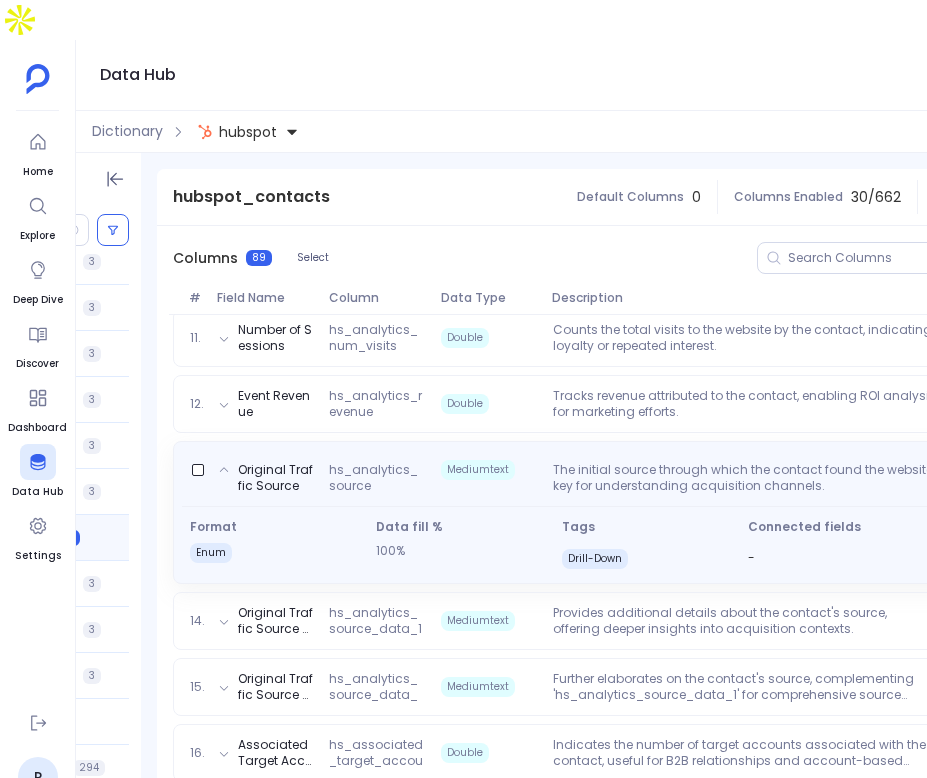 scroll, scrollTop: 945, scrollLeft: 0, axis: vertical 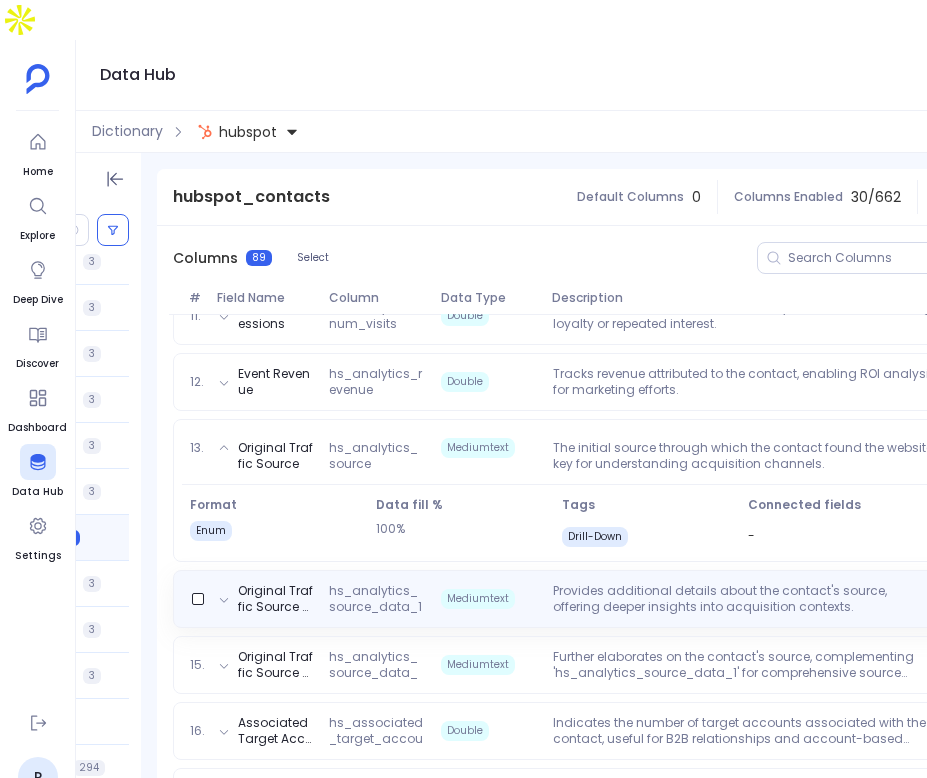 click on "Provides additional details about the contact's source, offering deeper insights into acquisition contexts." at bounding box center (745, 599) 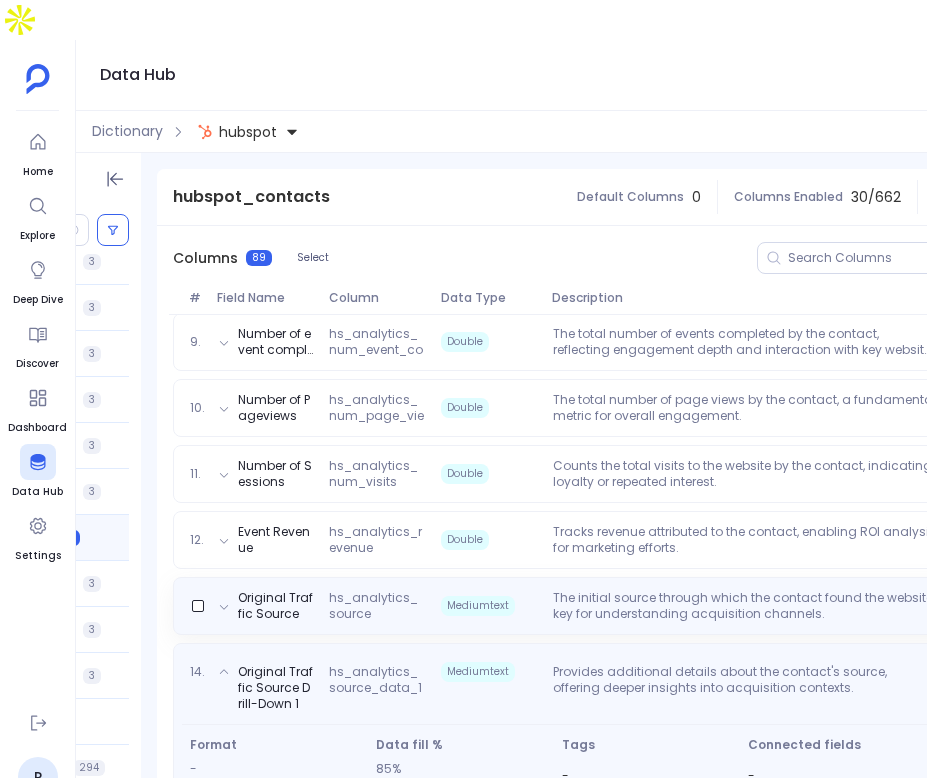 scroll, scrollTop: 772, scrollLeft: 0, axis: vertical 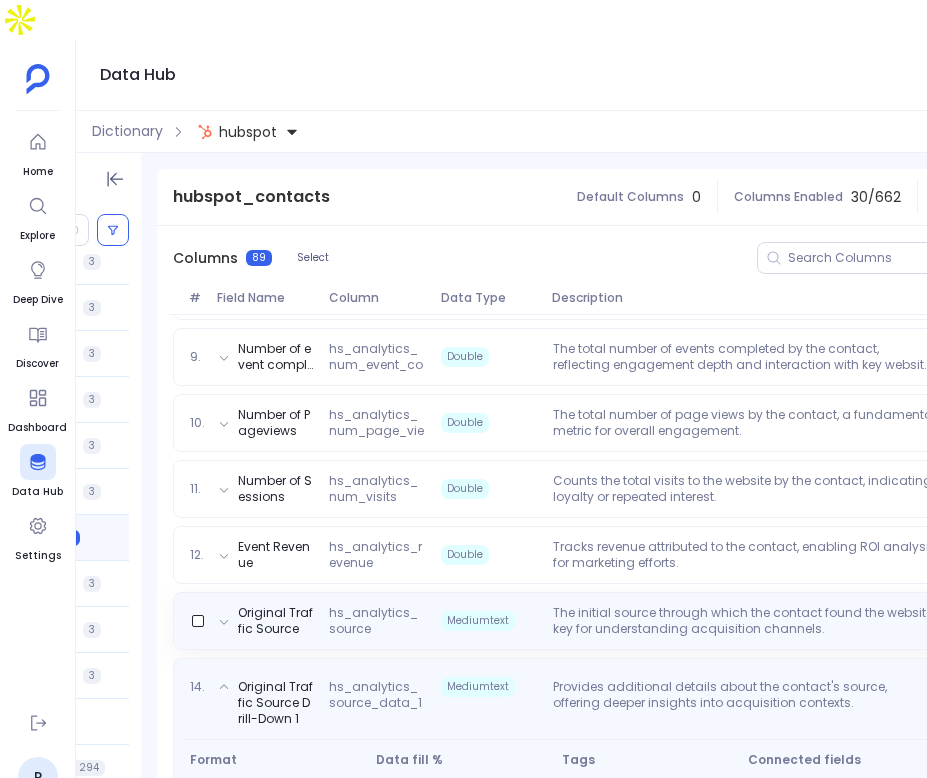 click on "The initial source through which the contact found the website, key for understanding acquisition channels." at bounding box center (745, 621) 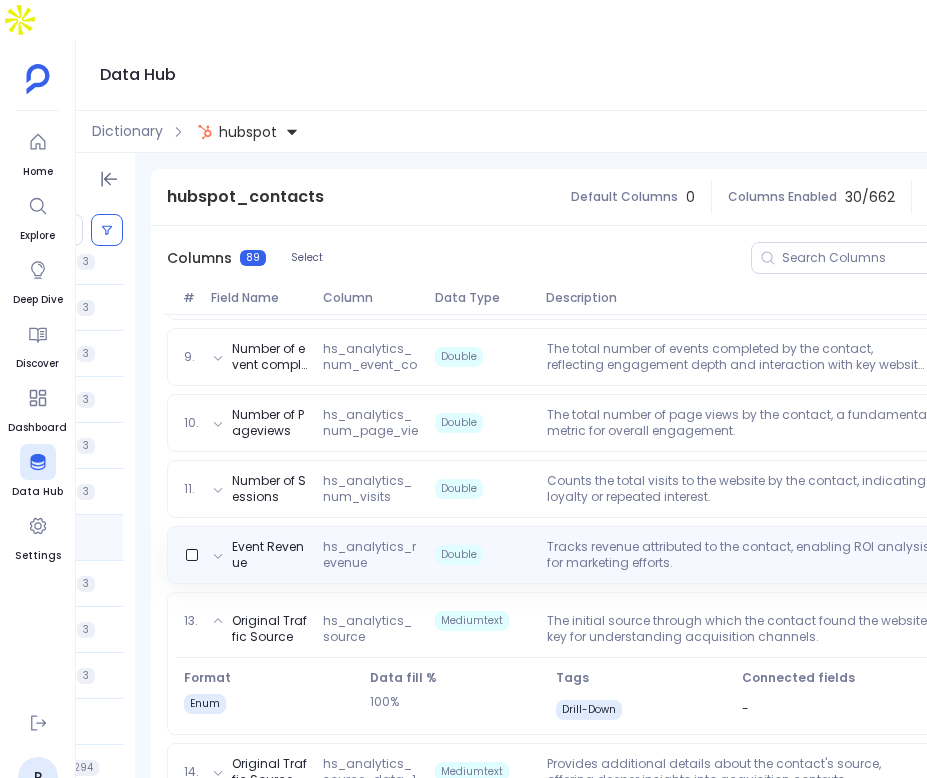 scroll, scrollTop: 0, scrollLeft: 193, axis: horizontal 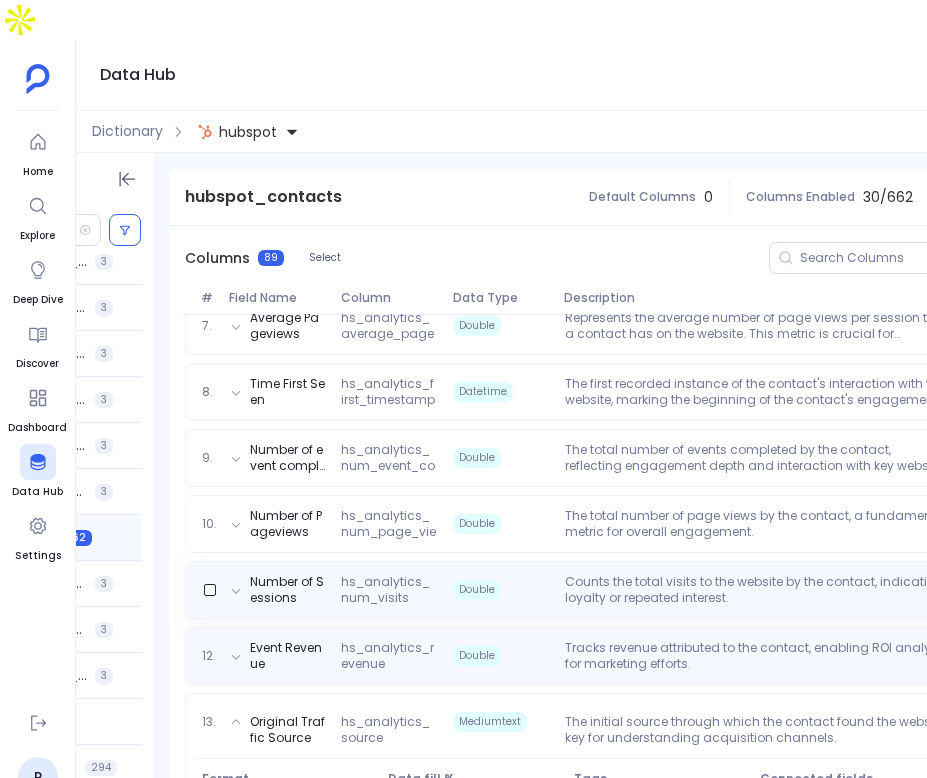 click on "Double" at bounding box center (501, 590) 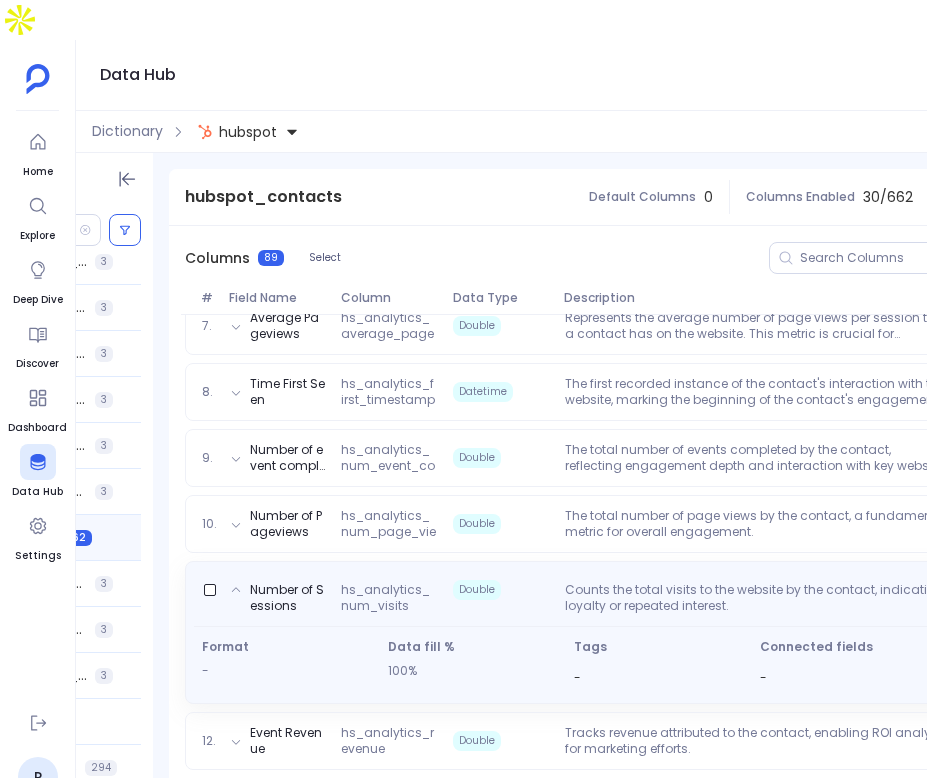 scroll, scrollTop: 0, scrollLeft: 388, axis: horizontal 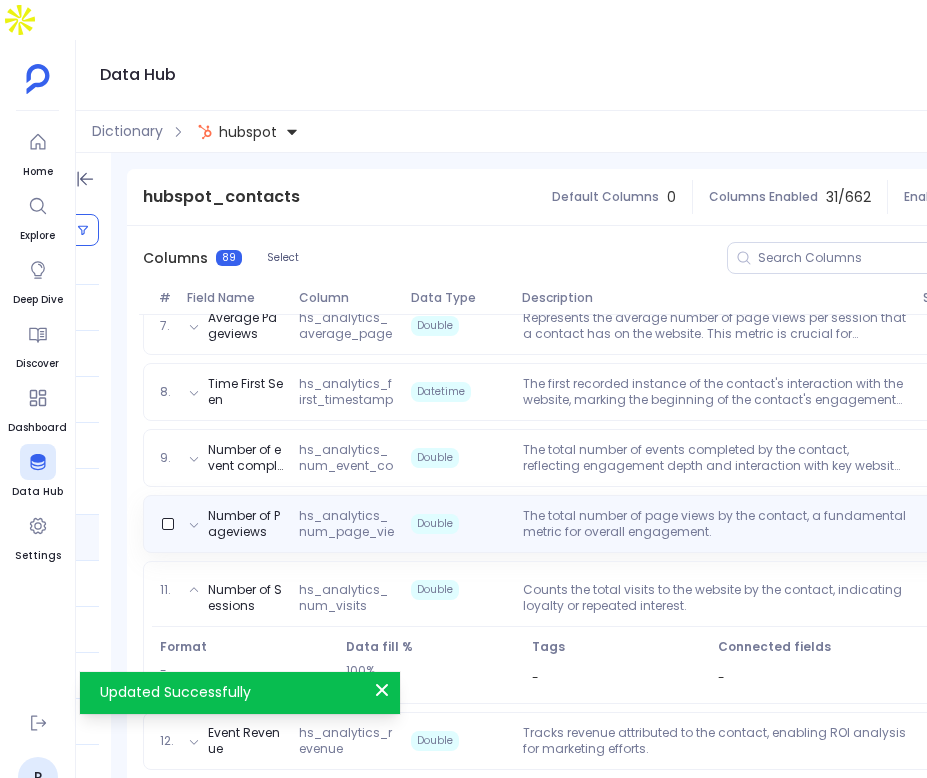 click on "The total number of page views by the contact, a fundamental metric for overall engagement." at bounding box center [715, 524] 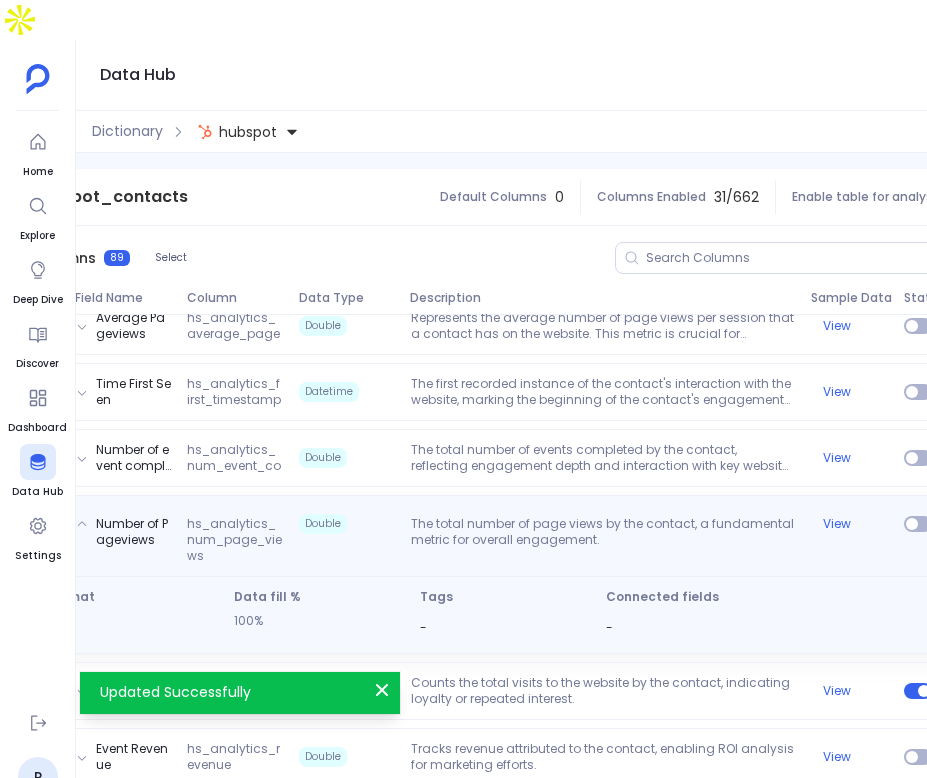 scroll, scrollTop: 0, scrollLeft: 403, axis: horizontal 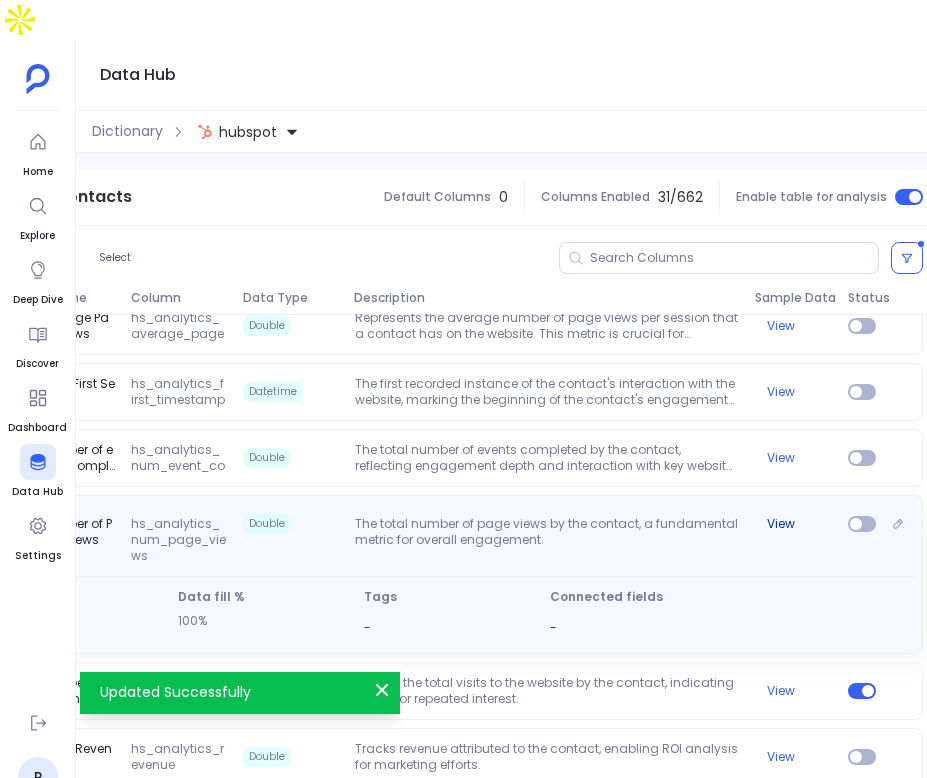 click on "View" at bounding box center (781, 524) 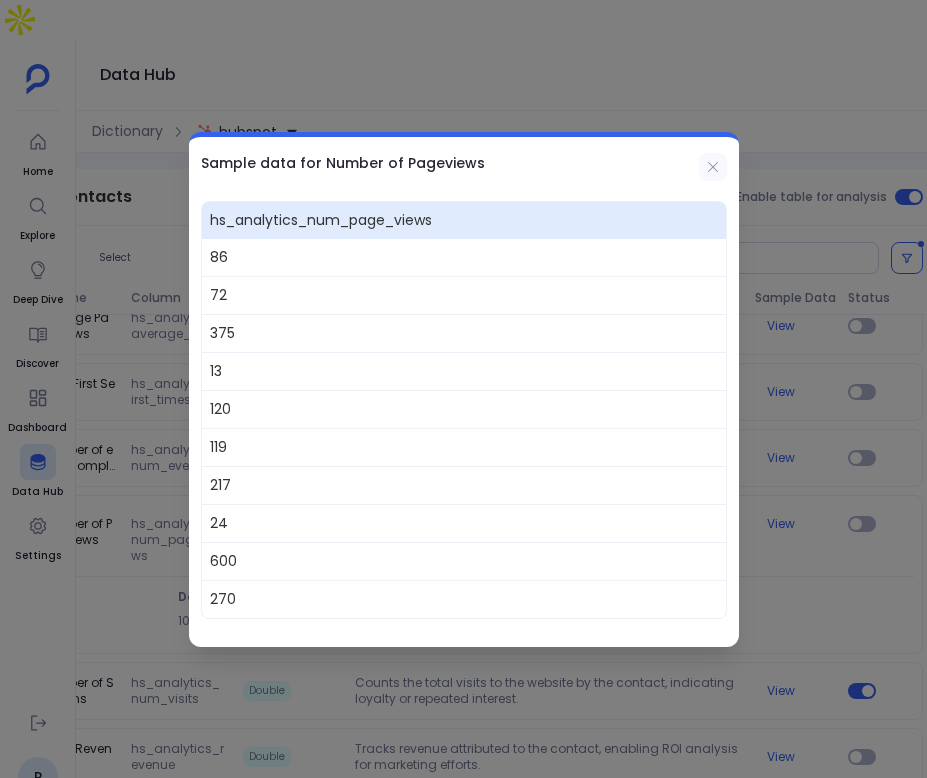 click 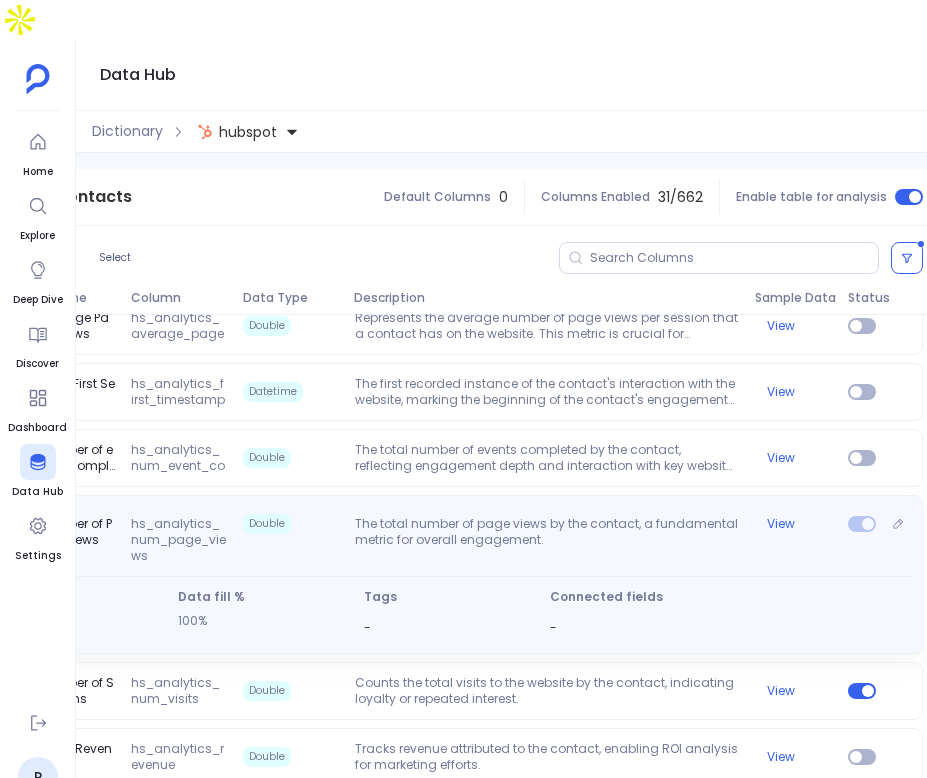 scroll, scrollTop: 0, scrollLeft: 185, axis: horizontal 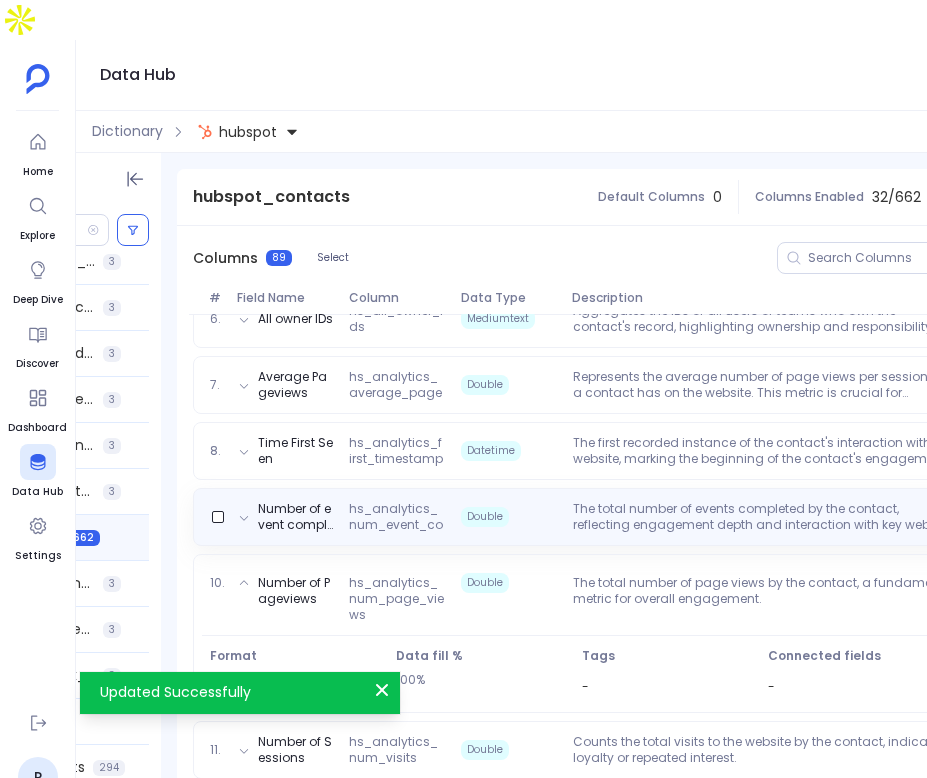 click on "The total number of events completed by the contact, reflecting engagement depth and interaction with key website features." at bounding box center [765, 517] 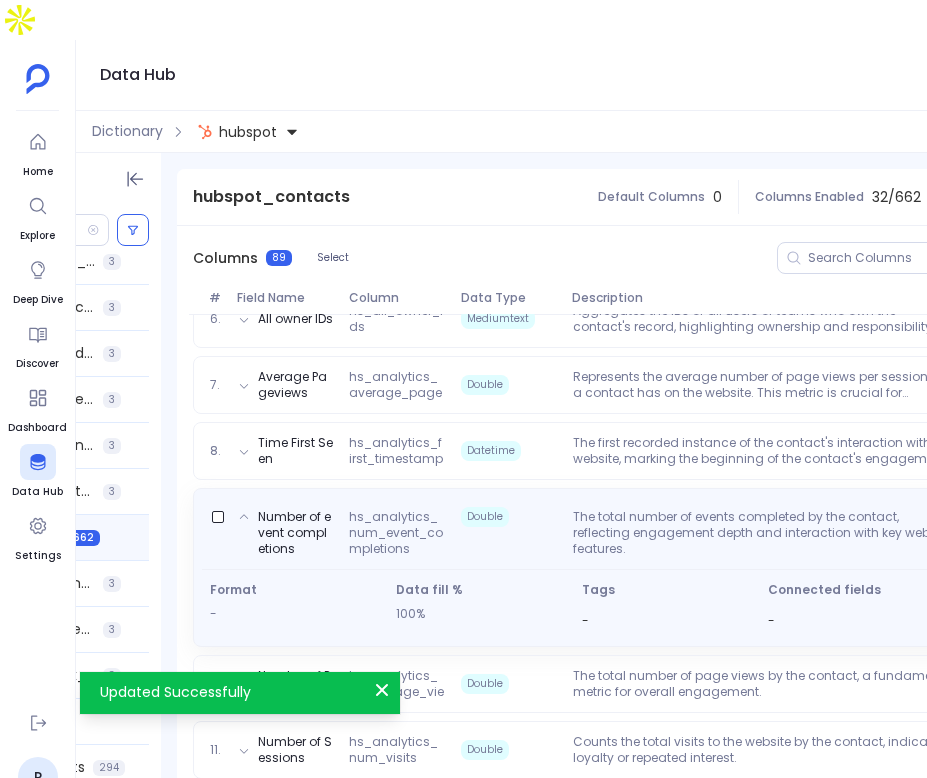 scroll, scrollTop: 0, scrollLeft: 403, axis: horizontal 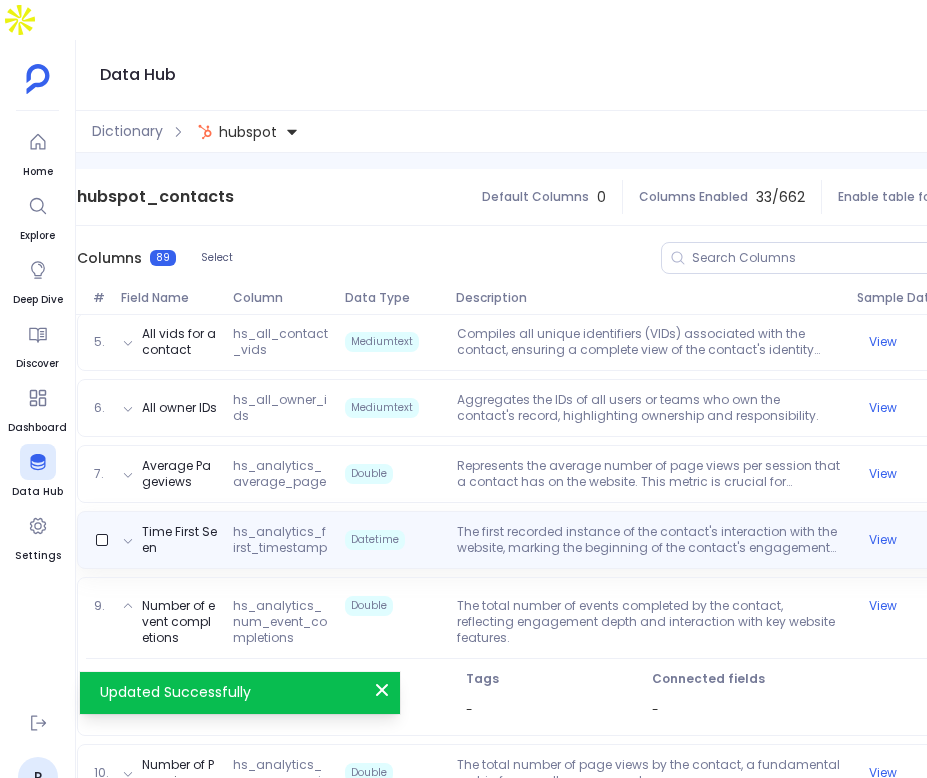 click on "The first recorded instance of the contact's interaction with the website, marking the beginning of the contact's engagement journey." at bounding box center [649, 540] 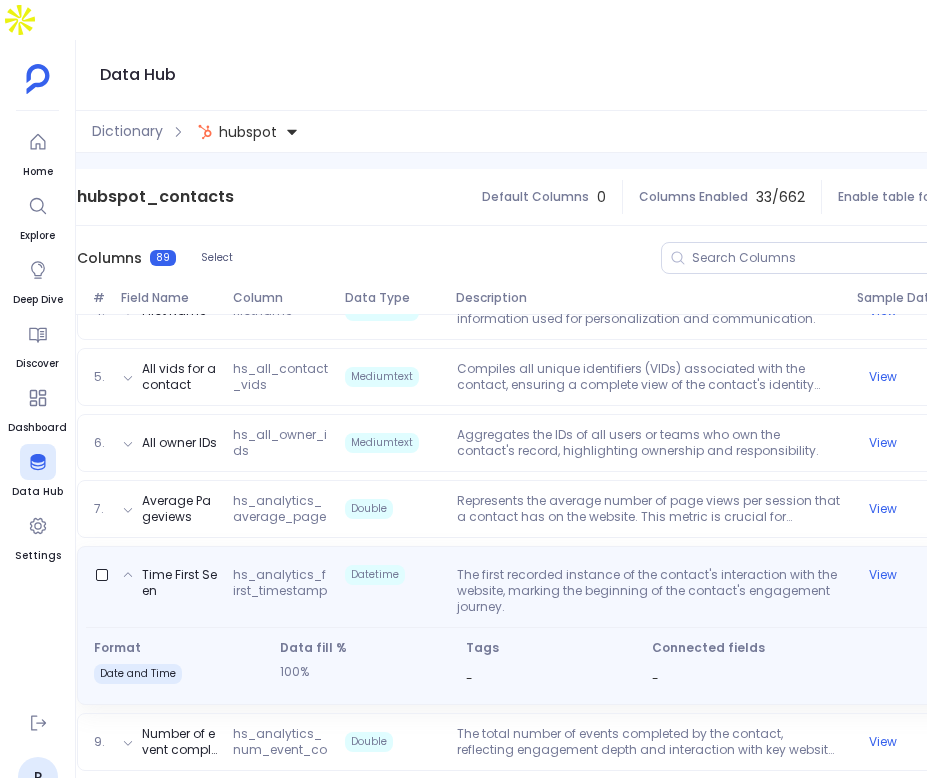 scroll, scrollTop: 429, scrollLeft: 0, axis: vertical 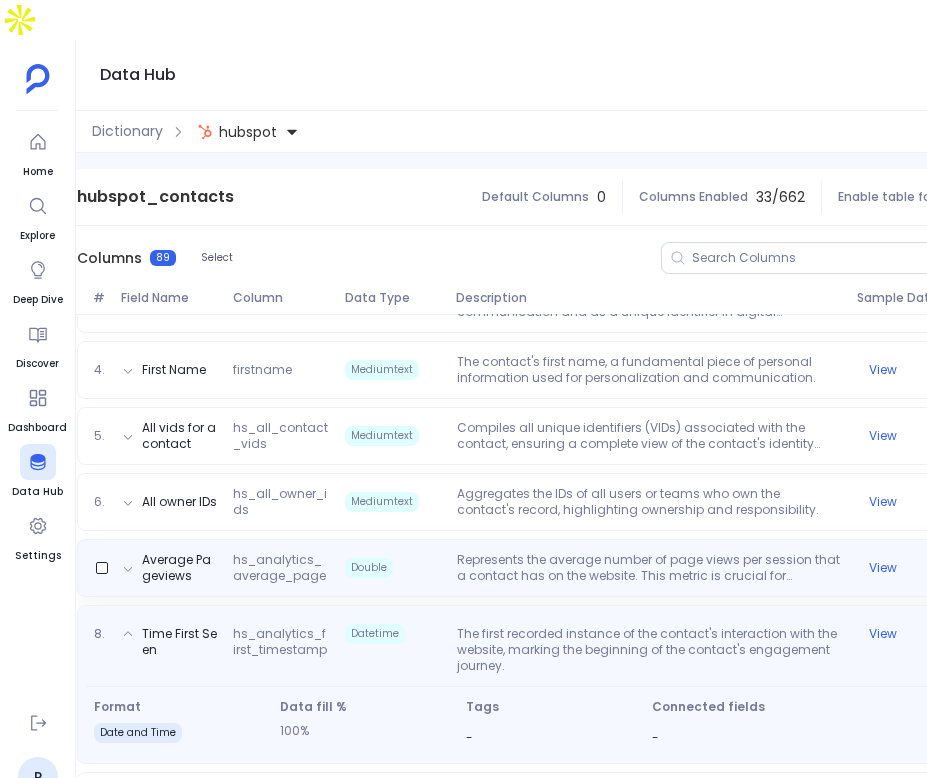 click on "Average Pageviews hs_analytics_average_page_views Double Represents the average number of page views per session that a contact has on the website. This metric is crucial for understanding engagement levels and content effectiveness. View" at bounding box center (551, 568) 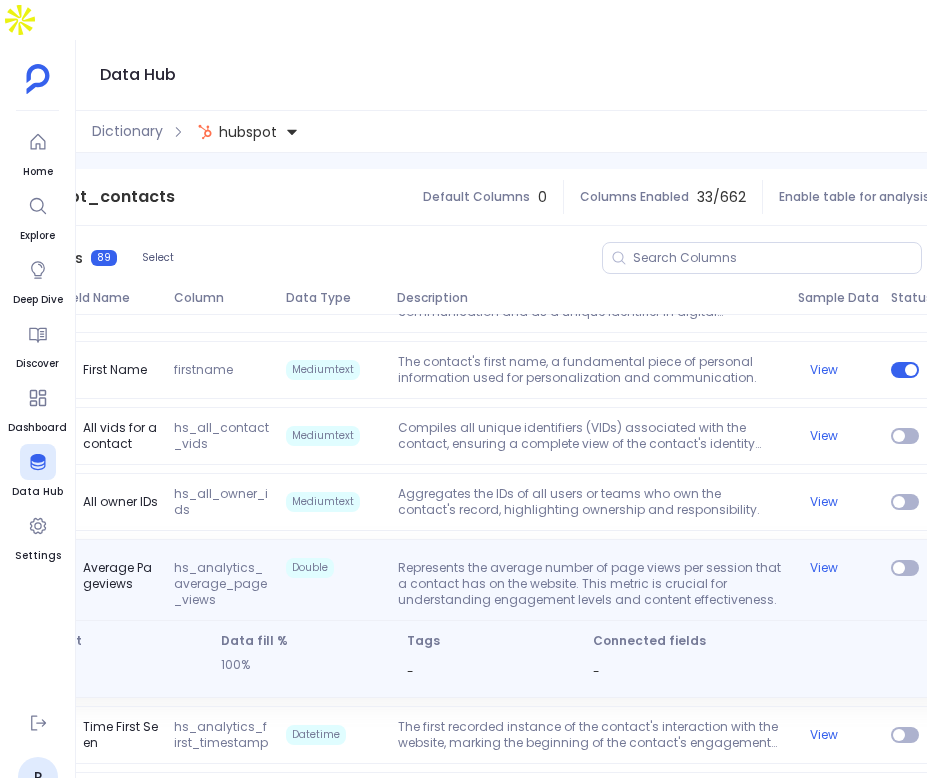scroll, scrollTop: 0, scrollLeft: 403, axis: horizontal 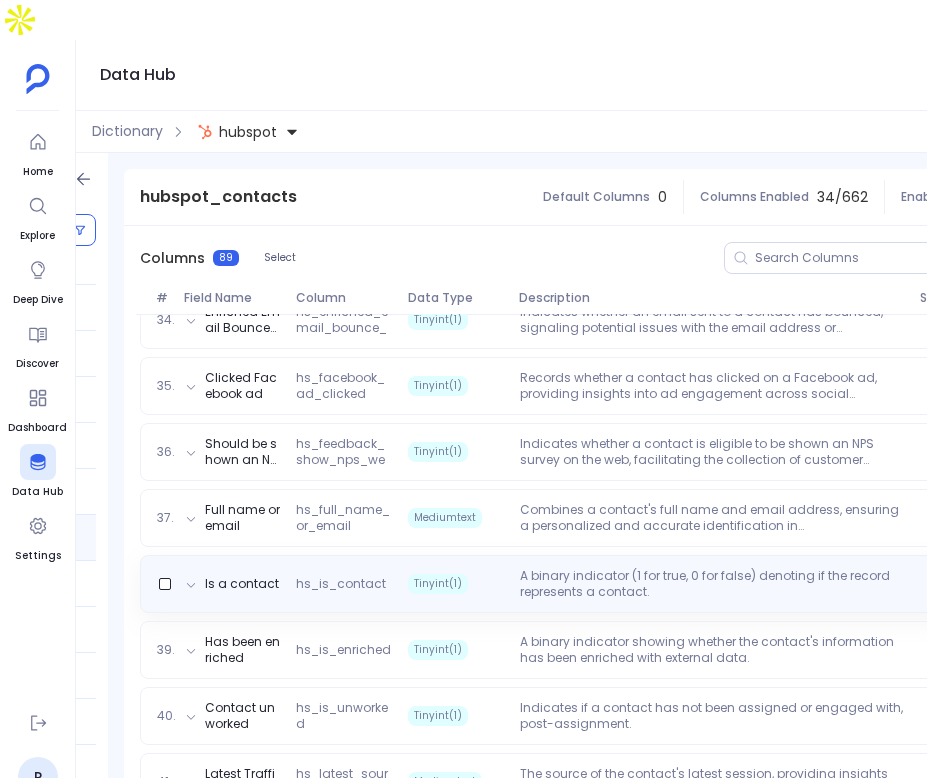 click on "Is a contact hs_is_contact Tinyint(1) A binary indicator (1 for true, 0 for false) denoting if the record represents a contact. View" at bounding box center (614, 584) 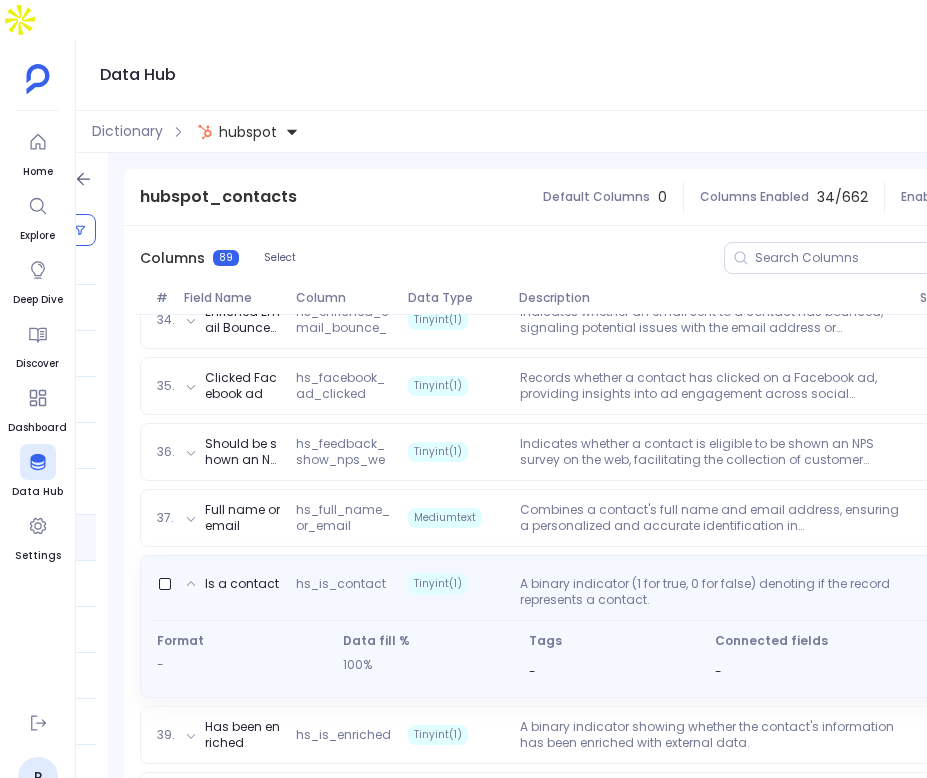 scroll, scrollTop: 2671, scrollLeft: 0, axis: vertical 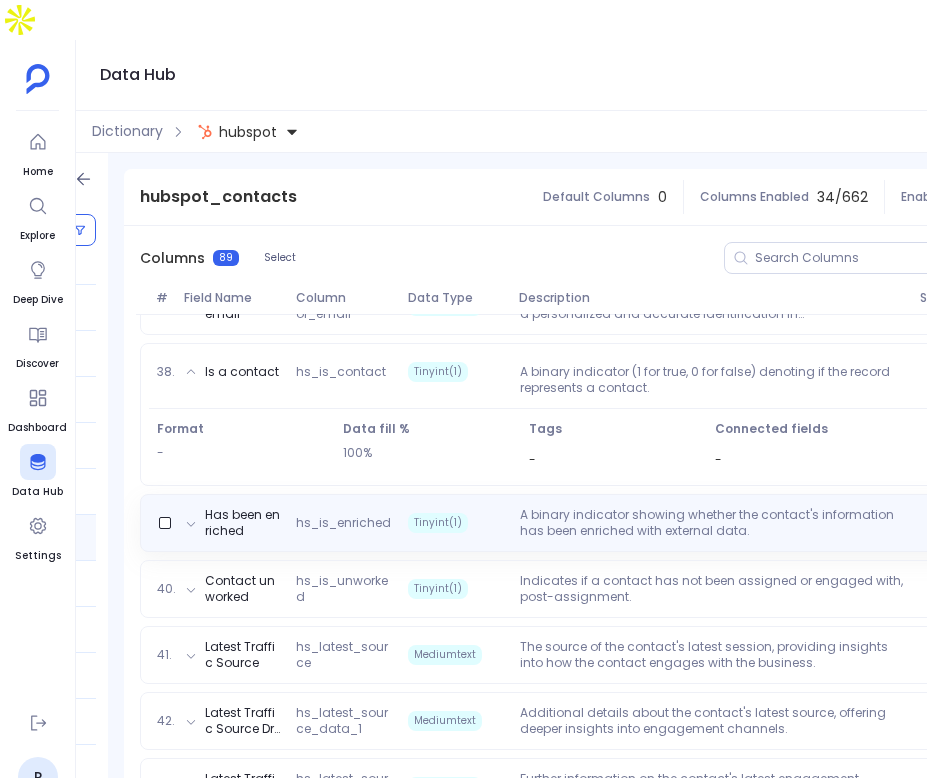 click on "A binary indicator showing whether the contact's information has been enriched with external data." at bounding box center (712, 523) 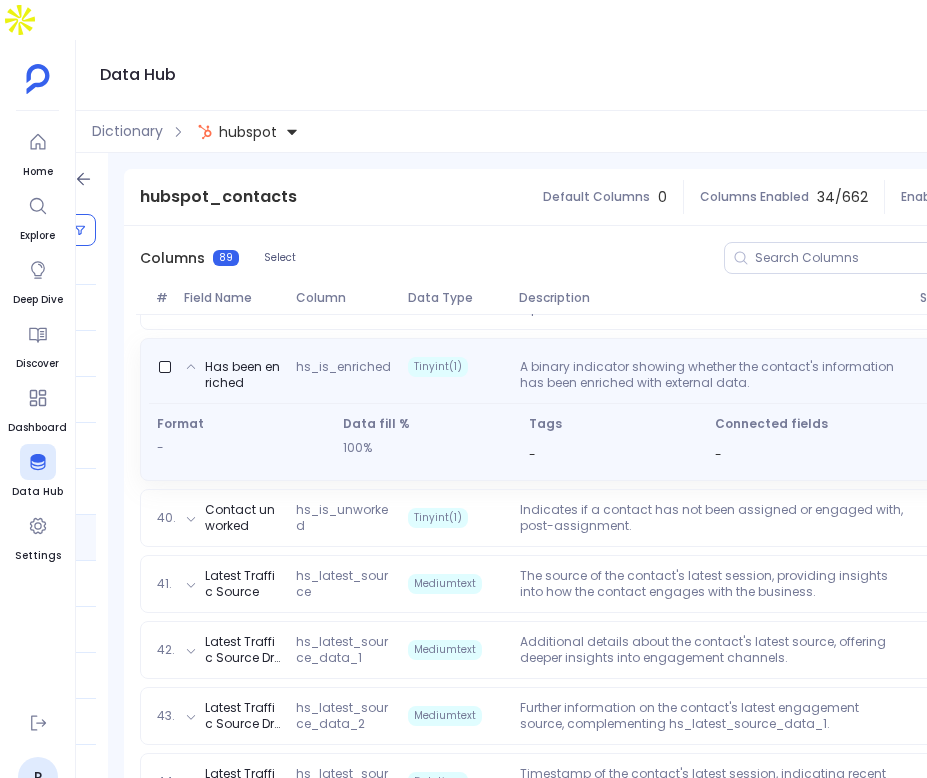 scroll, scrollTop: 2786, scrollLeft: 0, axis: vertical 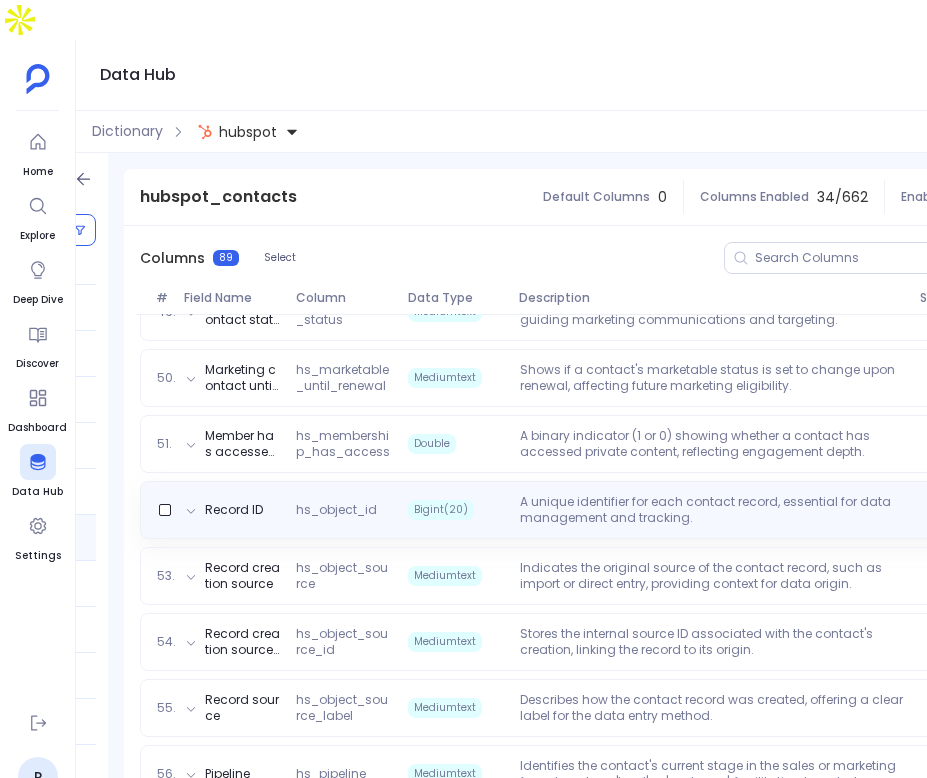 click on "A unique identifier for each contact record, essential for data management and tracking." at bounding box center [712, 510] 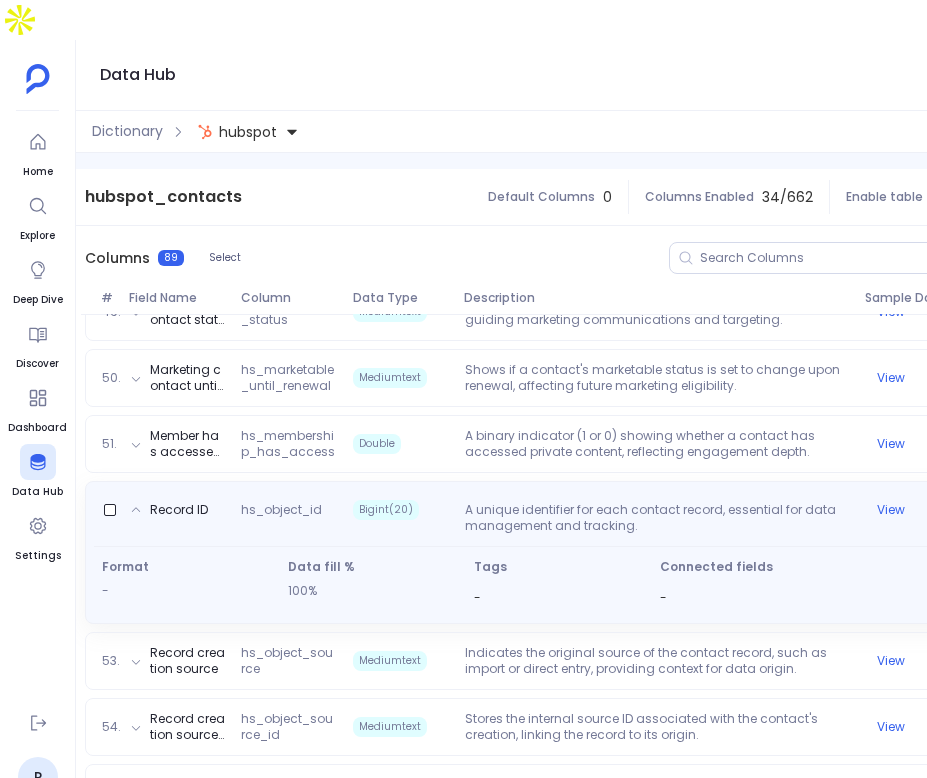 scroll, scrollTop: 0, scrollLeft: 206, axis: horizontal 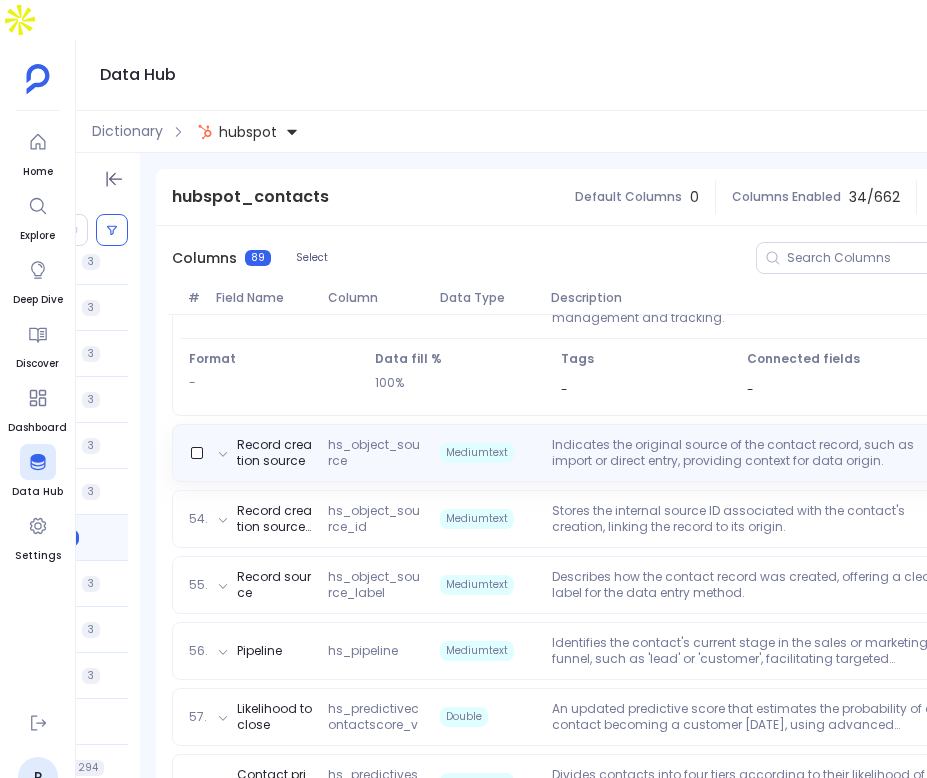 click on "Record creation source hs_object_source Mediumtext Indicates the original source of the contact record, such as import or direct entry, providing context for data origin. View" at bounding box center [646, 453] 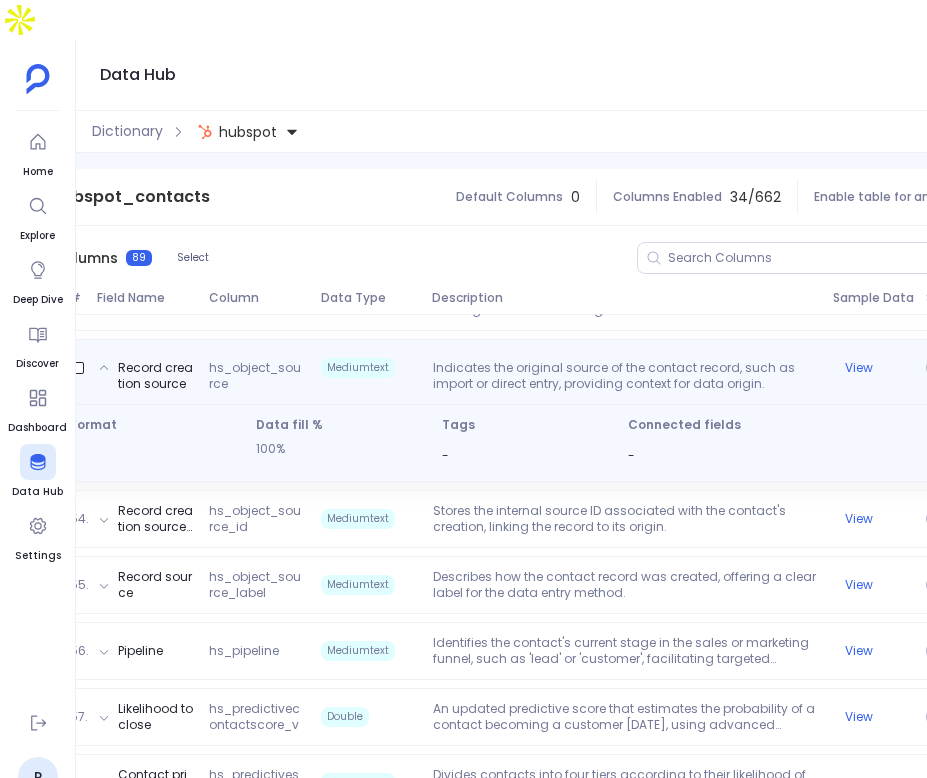 scroll, scrollTop: 0, scrollLeft: 403, axis: horizontal 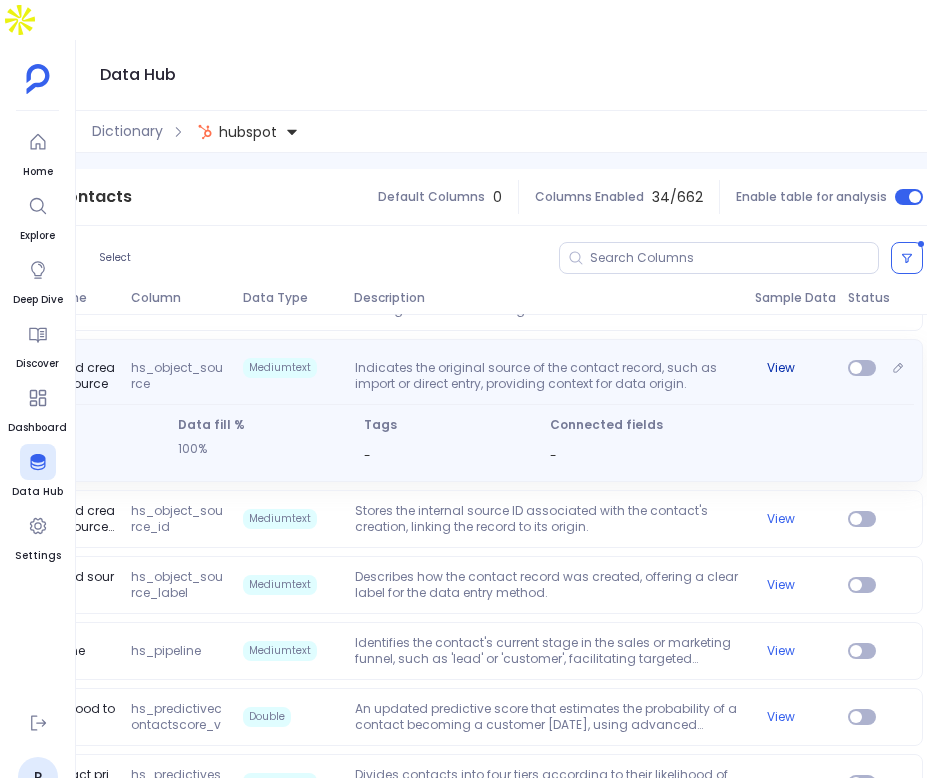 click on "View" at bounding box center (781, 368) 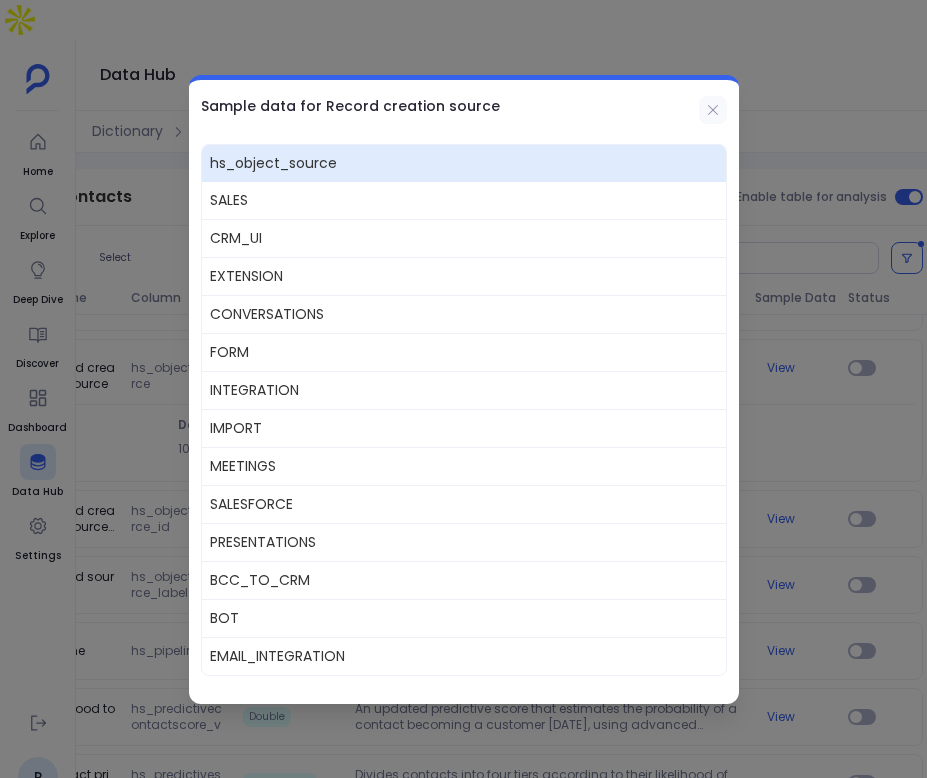 click 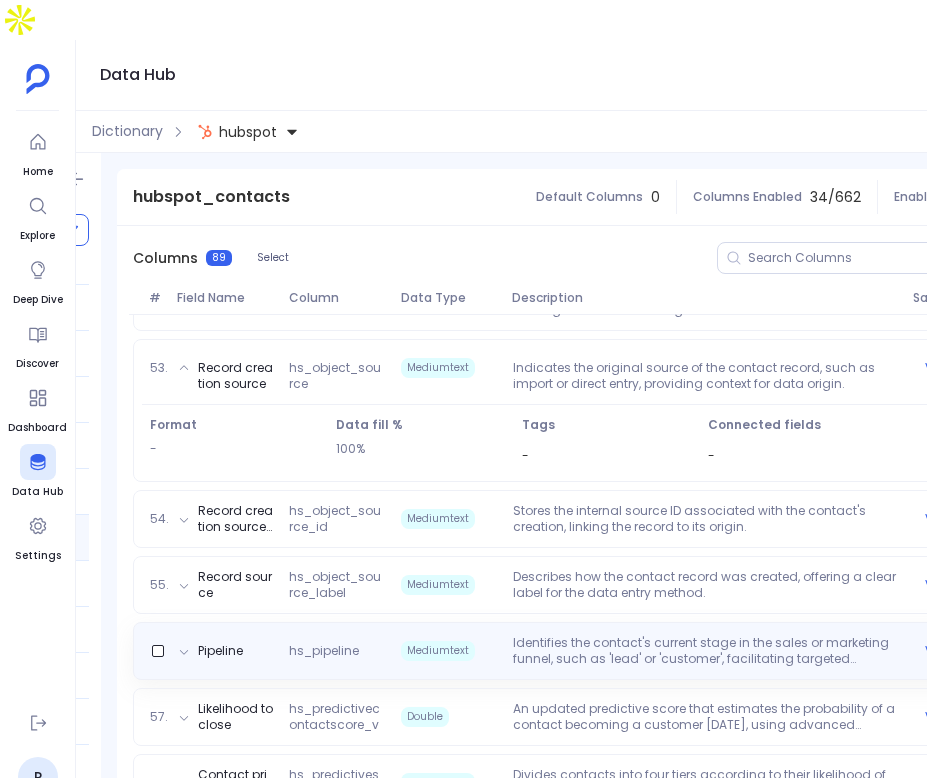 scroll, scrollTop: 0, scrollLeft: 215, axis: horizontal 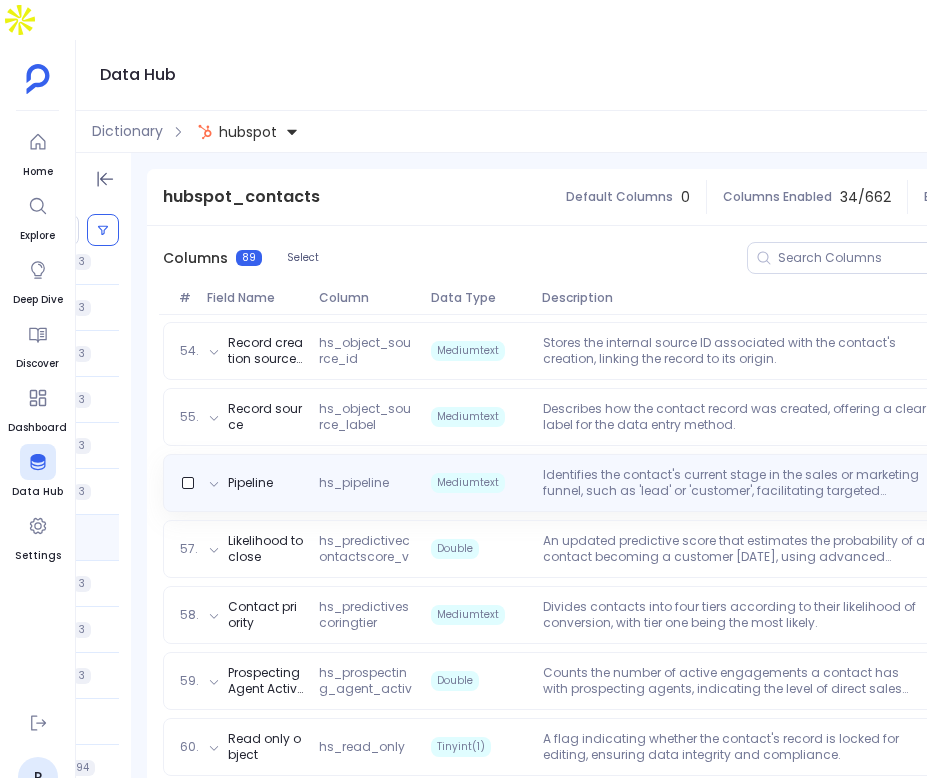 click on "Pipeline hs_pipeline Mediumtext Identifies the contact's current stage in the sales or marketing funnel, such as 'lead' or 'customer', facilitating targeted engagement strategies. View" at bounding box center (637, 483) 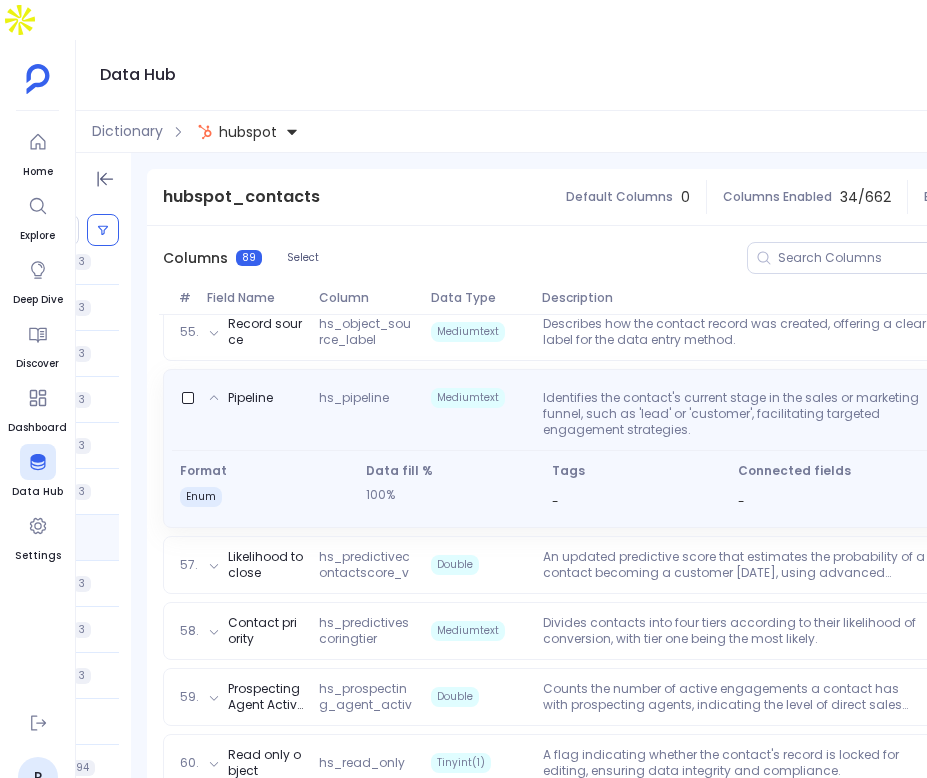 scroll, scrollTop: 0, scrollLeft: 403, axis: horizontal 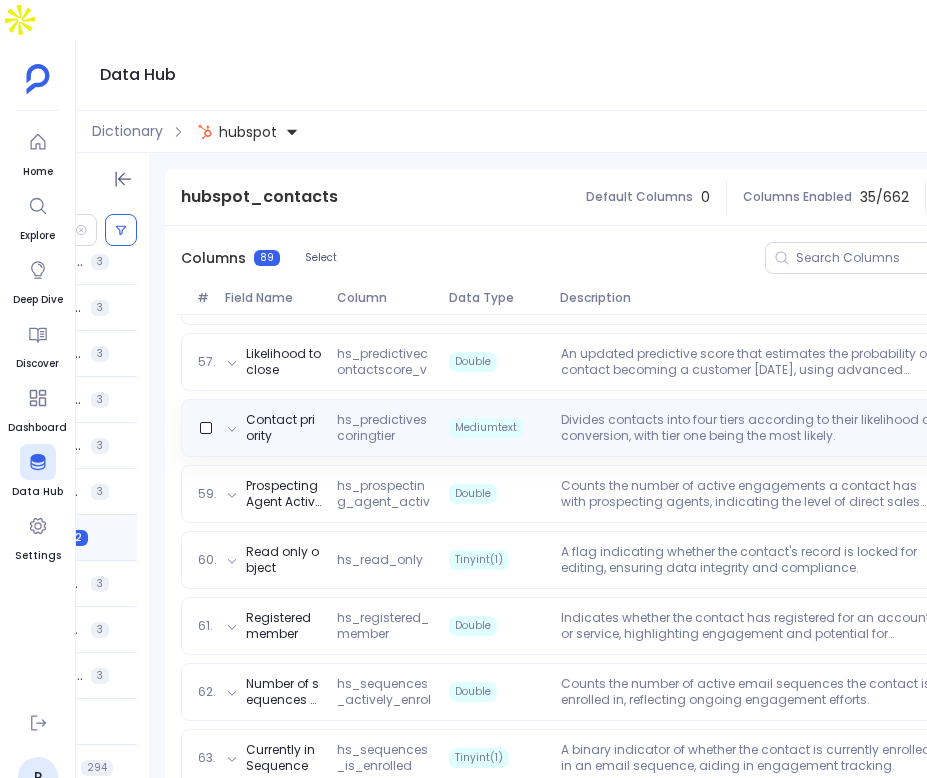 click on "Contact priority hs_predictivescoringtier Mediumtext Divides contacts into four tiers according to their likelihood of conversion, with tier one being the most likely. View" at bounding box center [655, 428] 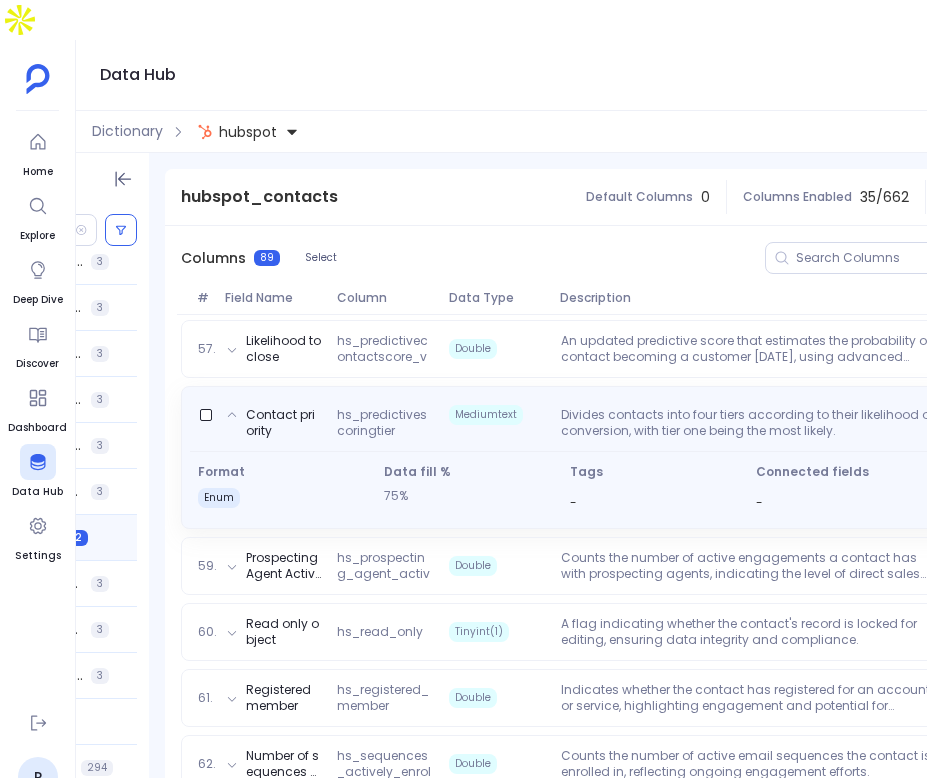 scroll, scrollTop: 3941, scrollLeft: 0, axis: vertical 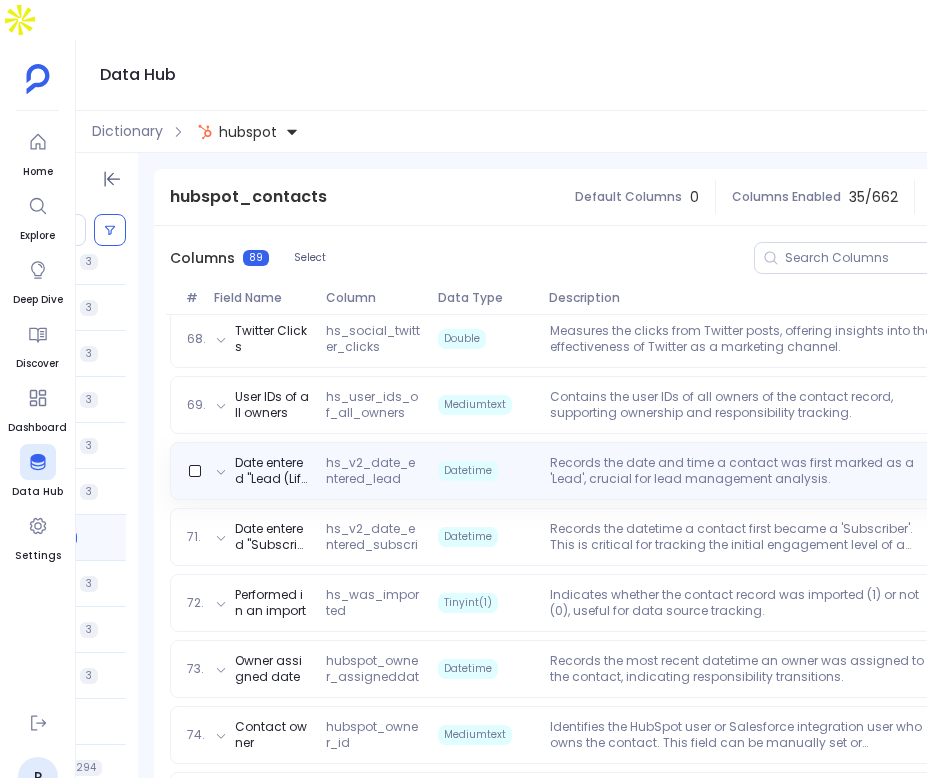 click on "Records the date and time a contact was first marked as a 'Lead', crucial for lead management analysis." at bounding box center (742, 471) 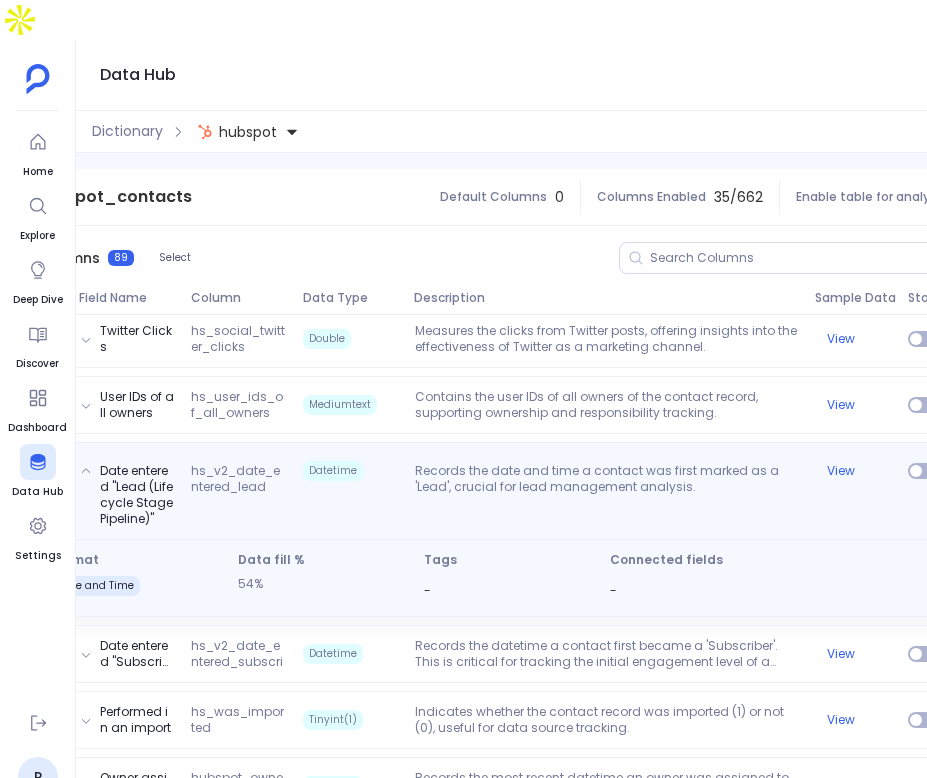 scroll, scrollTop: 0, scrollLeft: 403, axis: horizontal 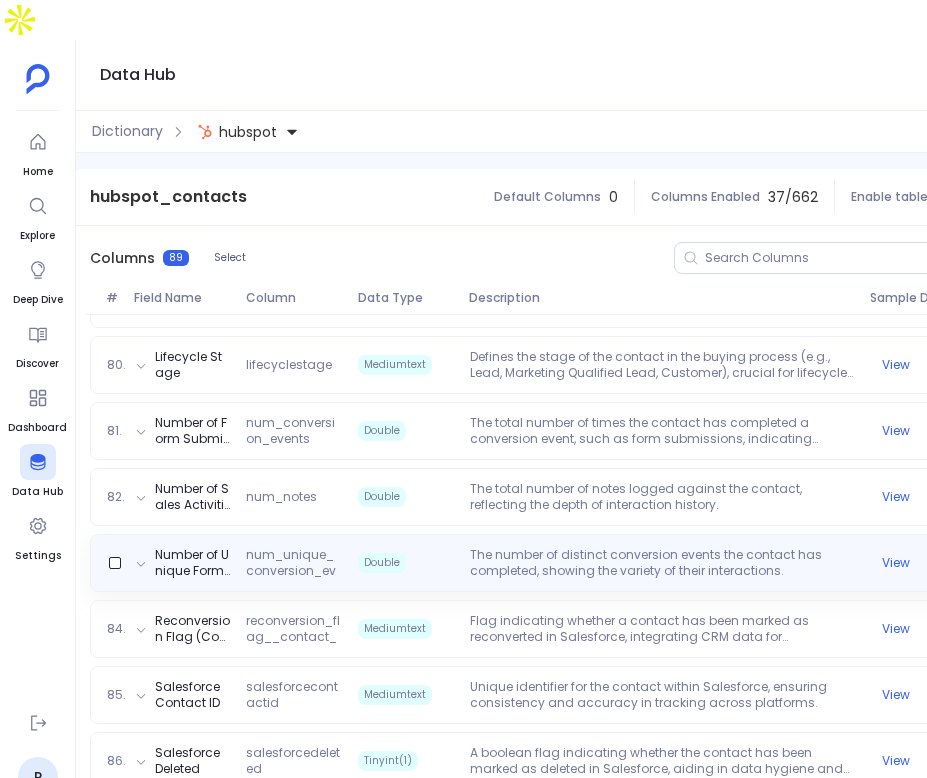click on "Number of Unique Forms Submitted num_unique_conversion_events Double The number of distinct conversion events the contact has completed, showing the variety of their interactions. View" at bounding box center [564, 563] 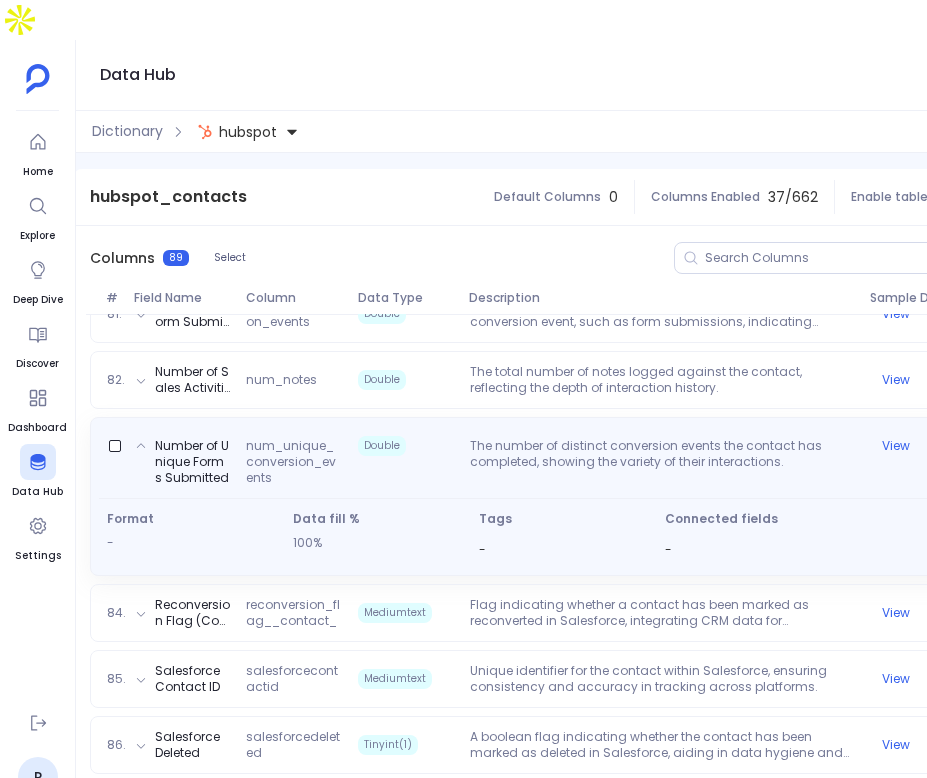 scroll, scrollTop: 5450, scrollLeft: 0, axis: vertical 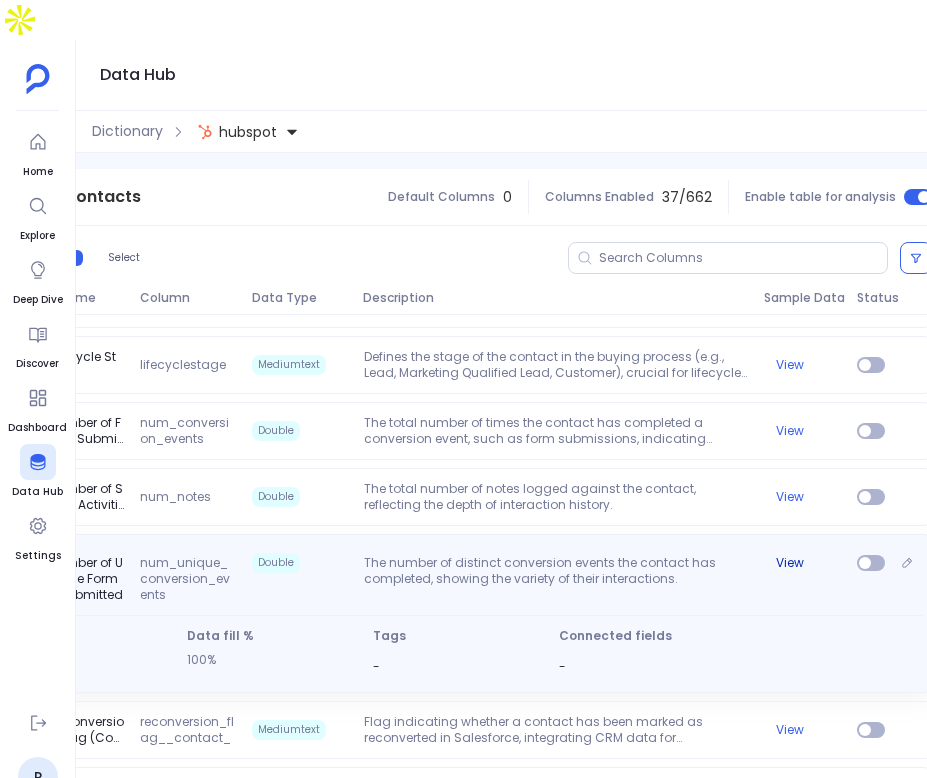 click on "View" at bounding box center [790, 563] 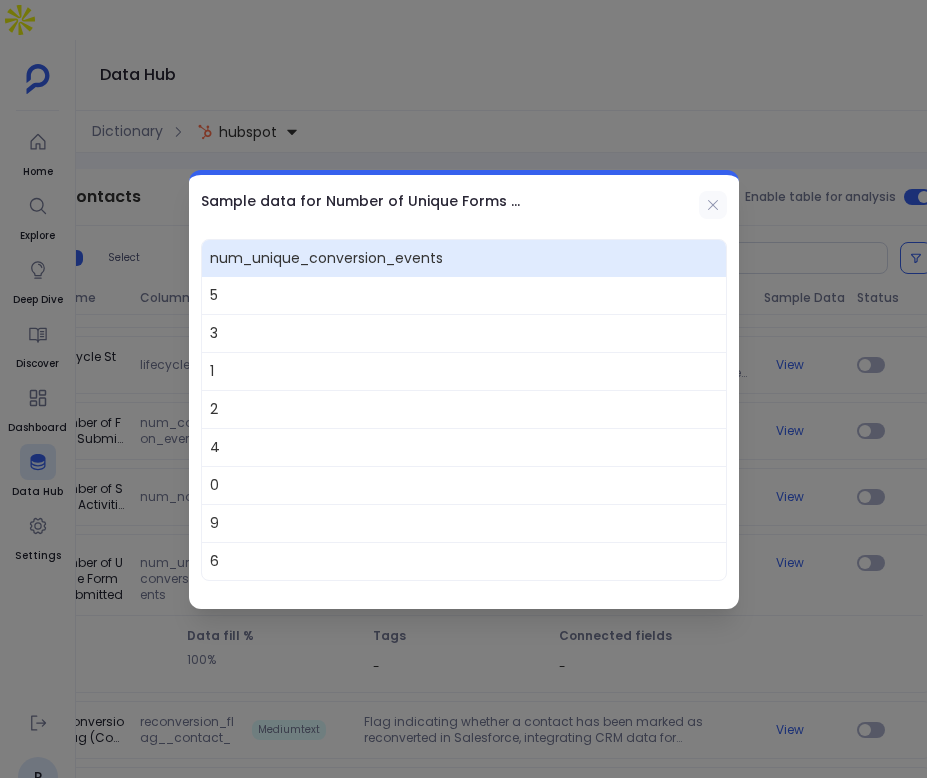 click 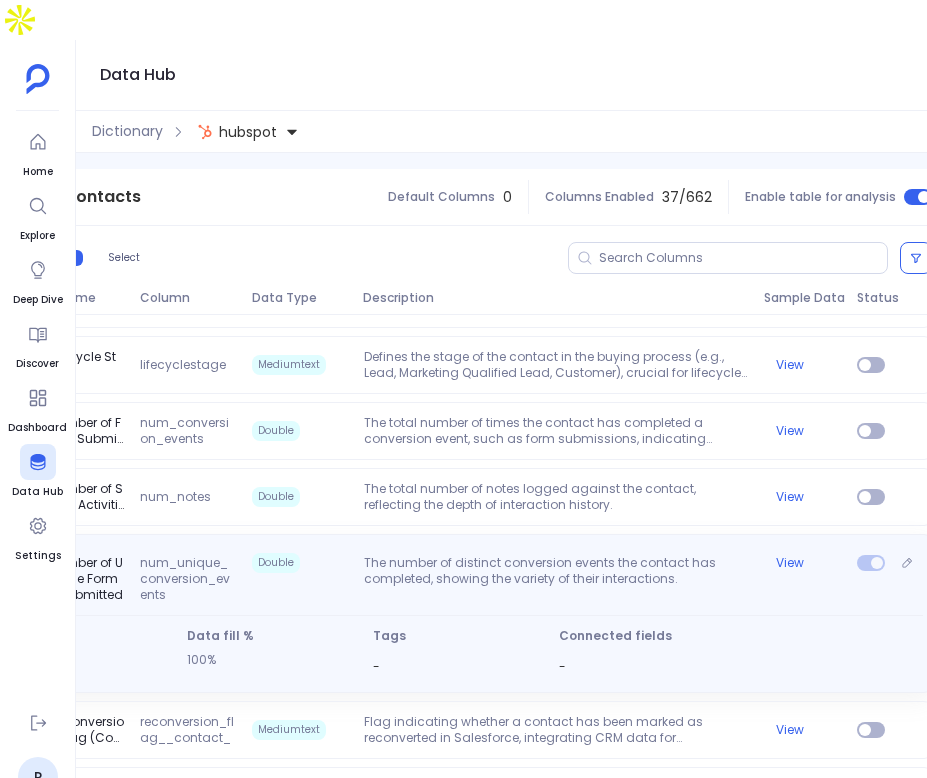 scroll, scrollTop: 0, scrollLeft: 219, axis: horizontal 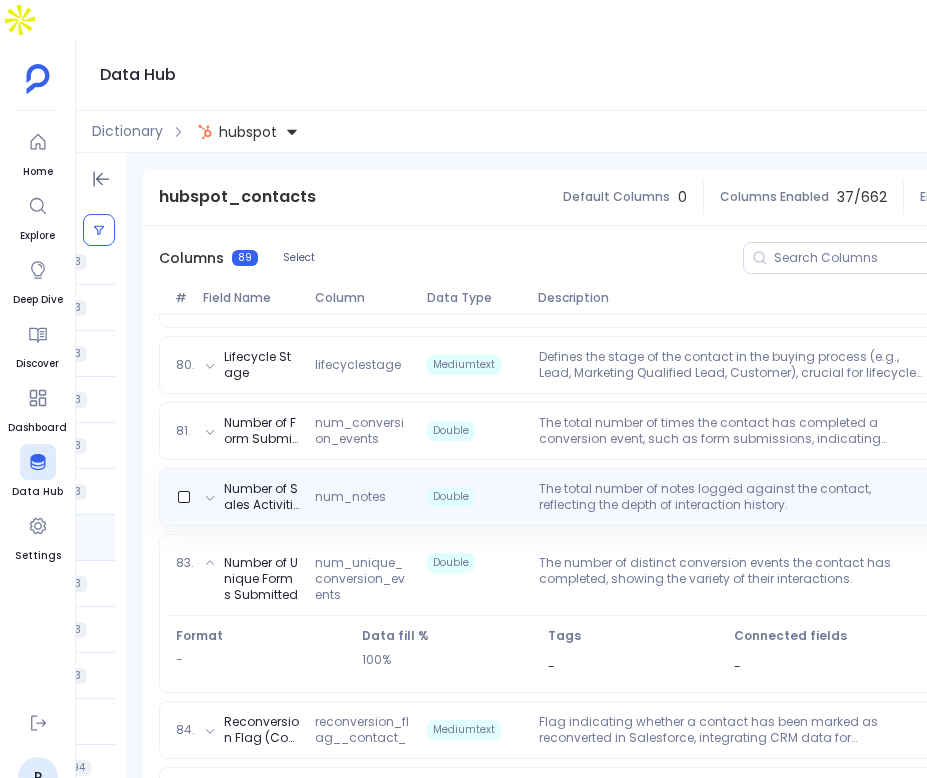 click on "The total number of notes logged against the contact, reflecting the depth of interaction history." at bounding box center (731, 497) 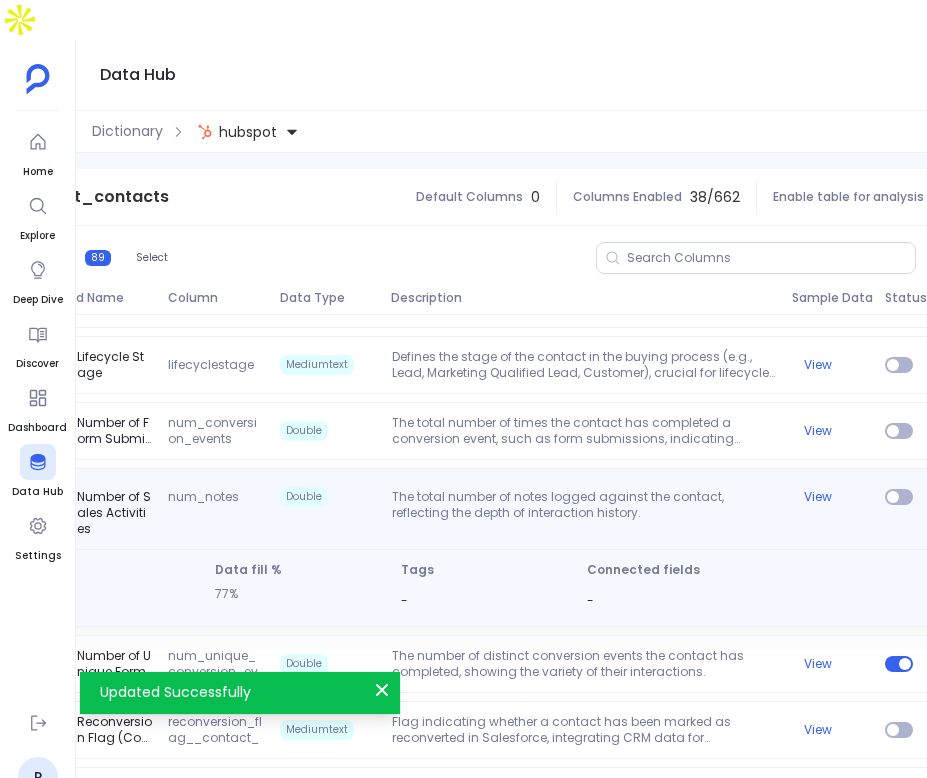 scroll, scrollTop: 0, scrollLeft: 403, axis: horizontal 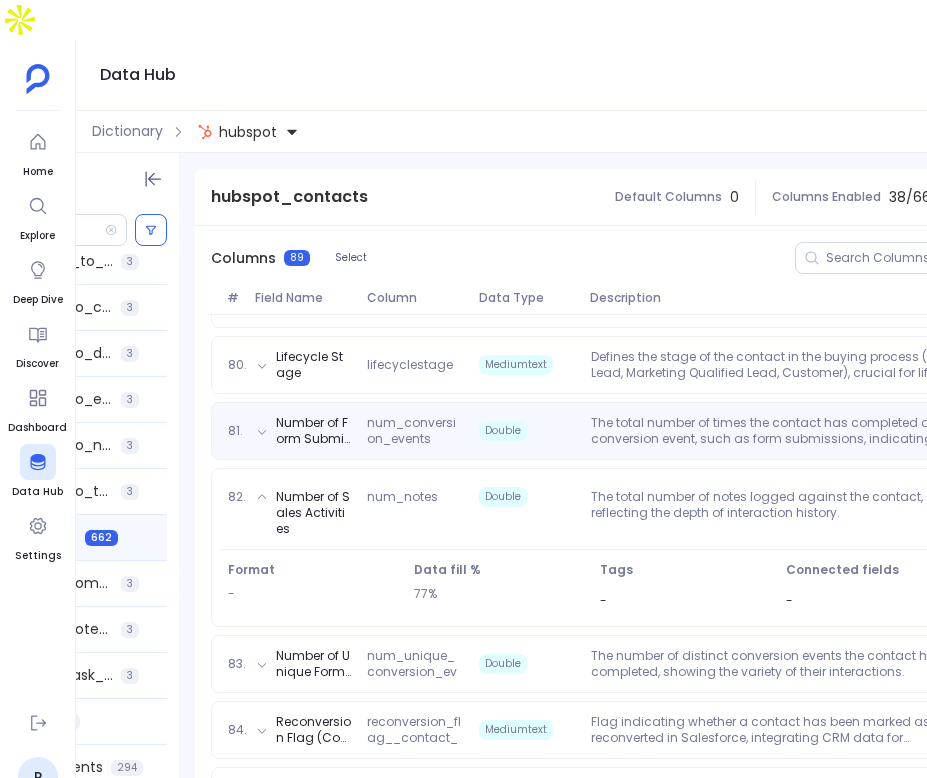 click on "The total number of times the contact has completed a conversion event, such as form submissions, indicating interest level." at bounding box center (783, 431) 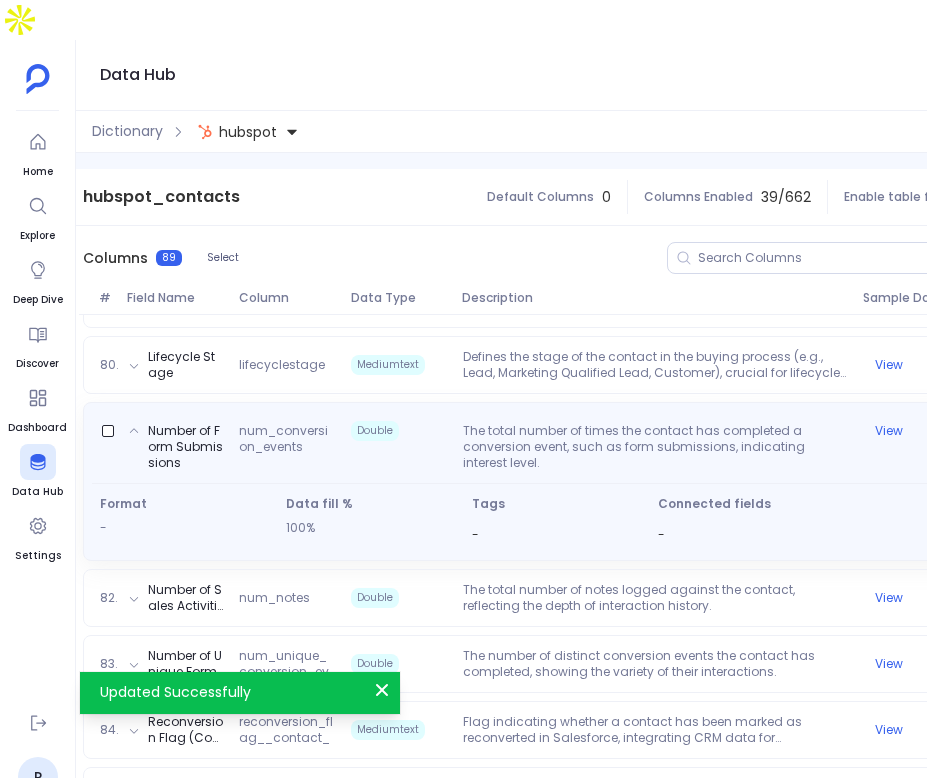 scroll, scrollTop: 0, scrollLeft: 403, axis: horizontal 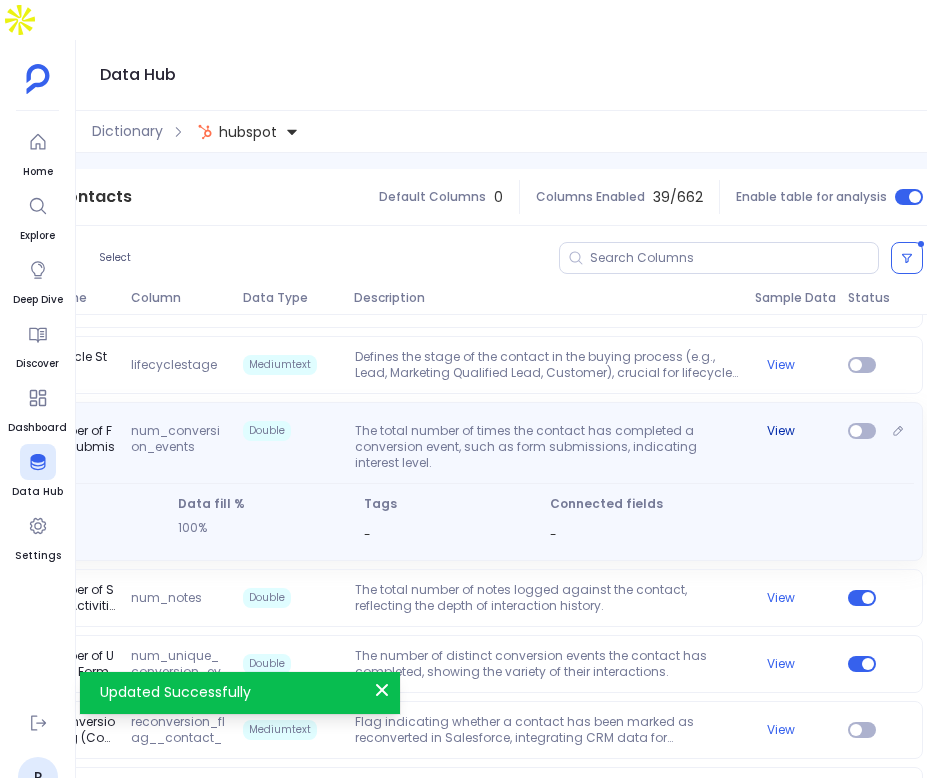 click on "View" at bounding box center (781, 431) 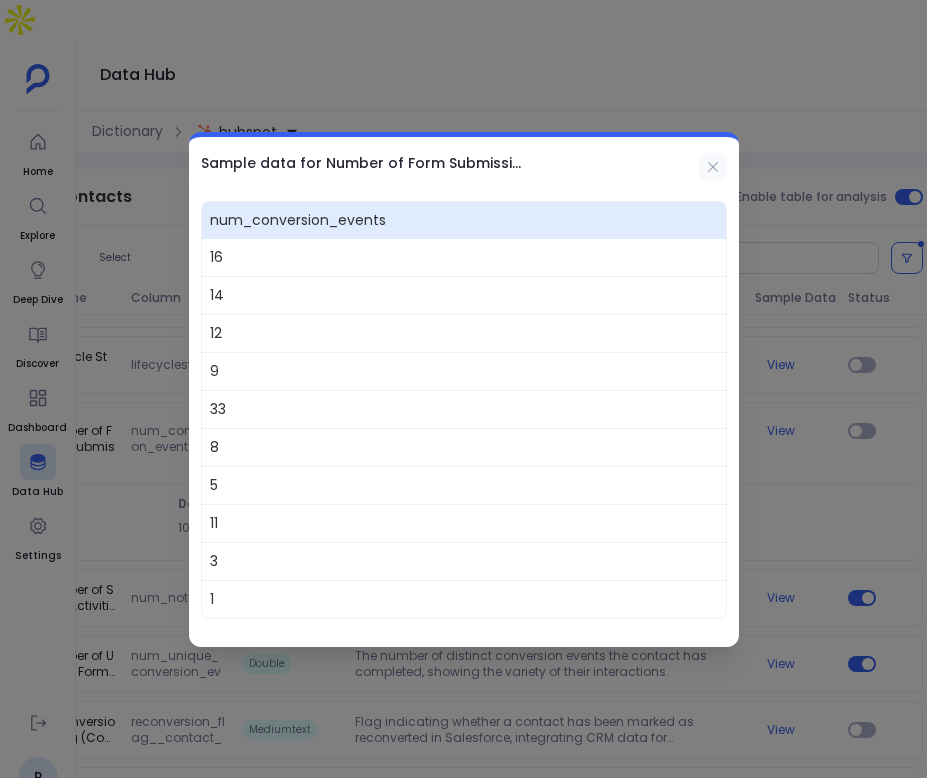 click at bounding box center (713, 167) 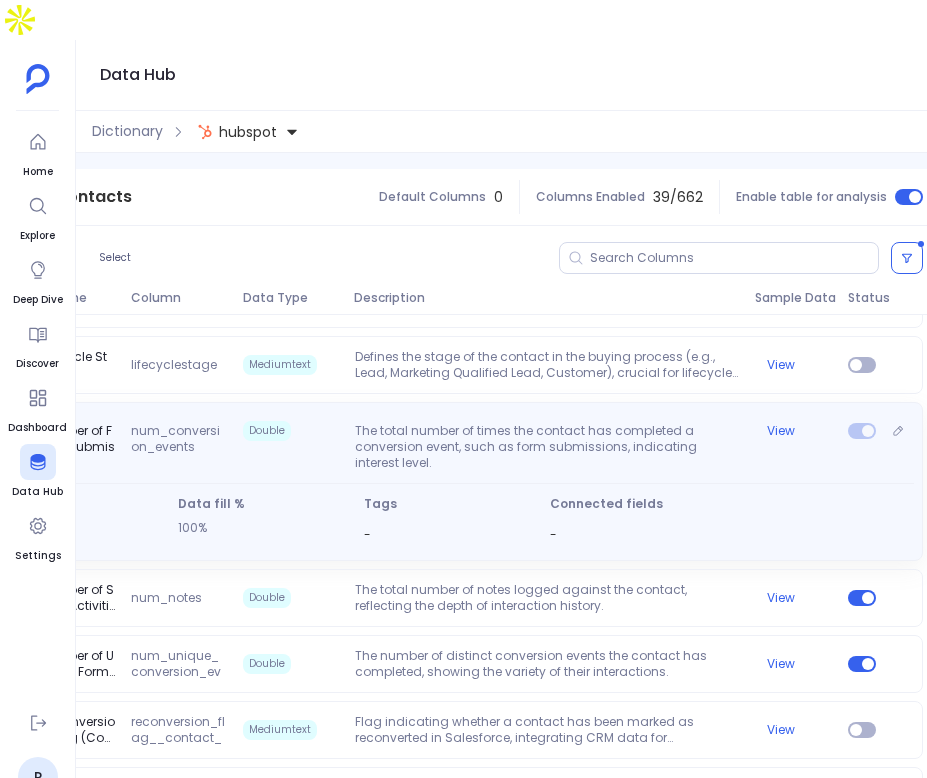 scroll, scrollTop: 0, scrollLeft: 144, axis: horizontal 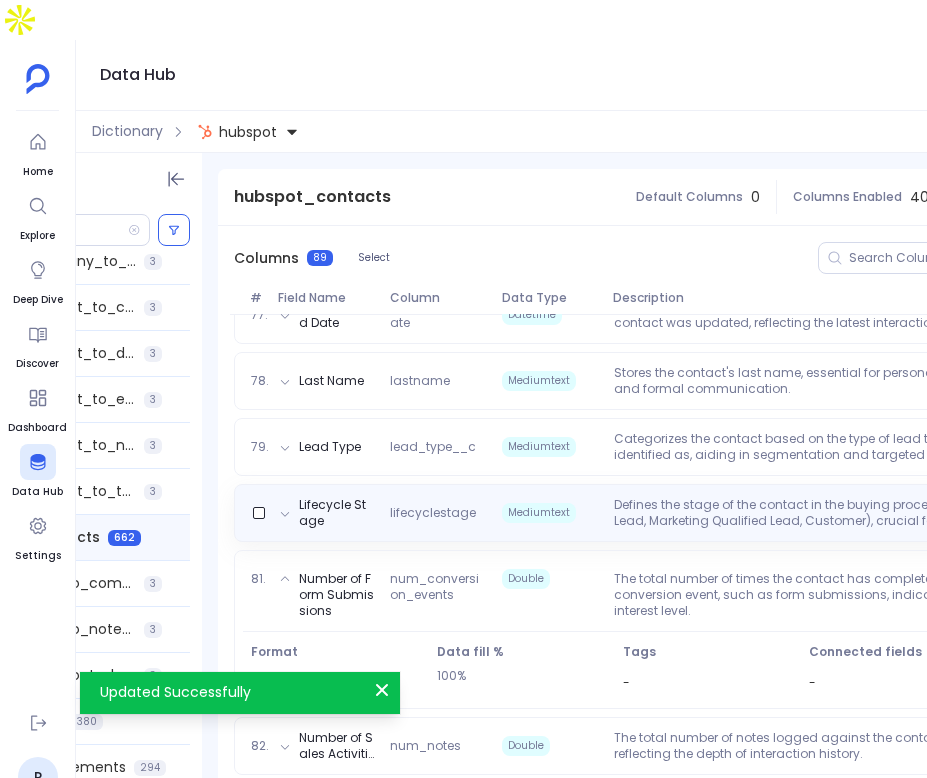 click on "Defines the stage of the contact in the buying process (e.g., Lead, Marketing Qualified Lead, Customer), crucial for lifecycle marketing strategies." at bounding box center (806, 513) 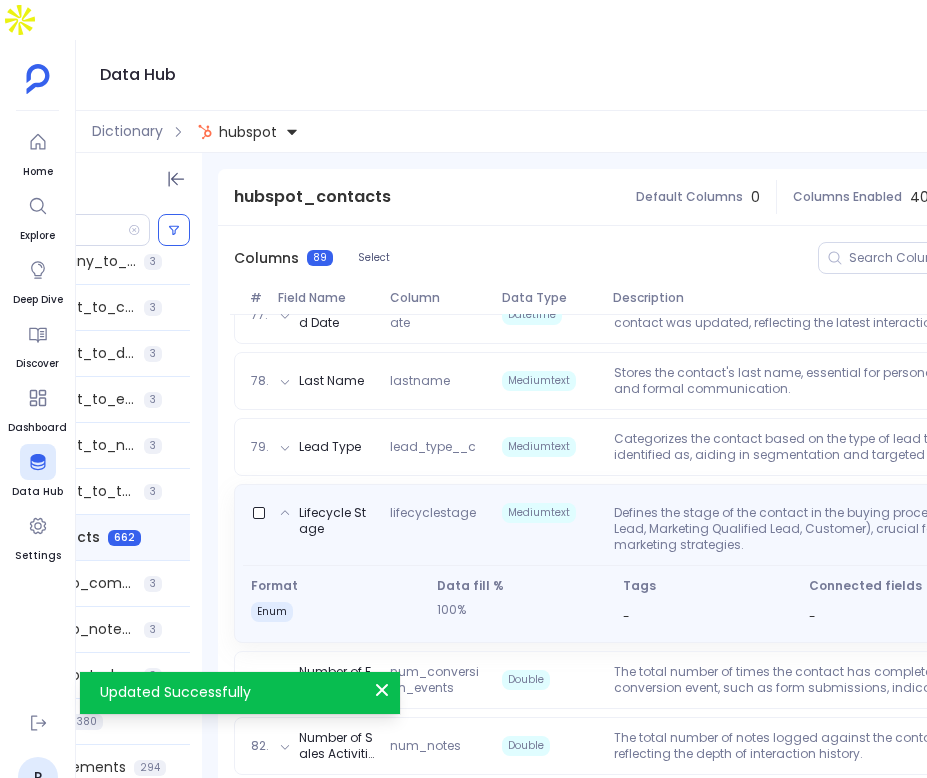 scroll, scrollTop: 0, scrollLeft: 403, axis: horizontal 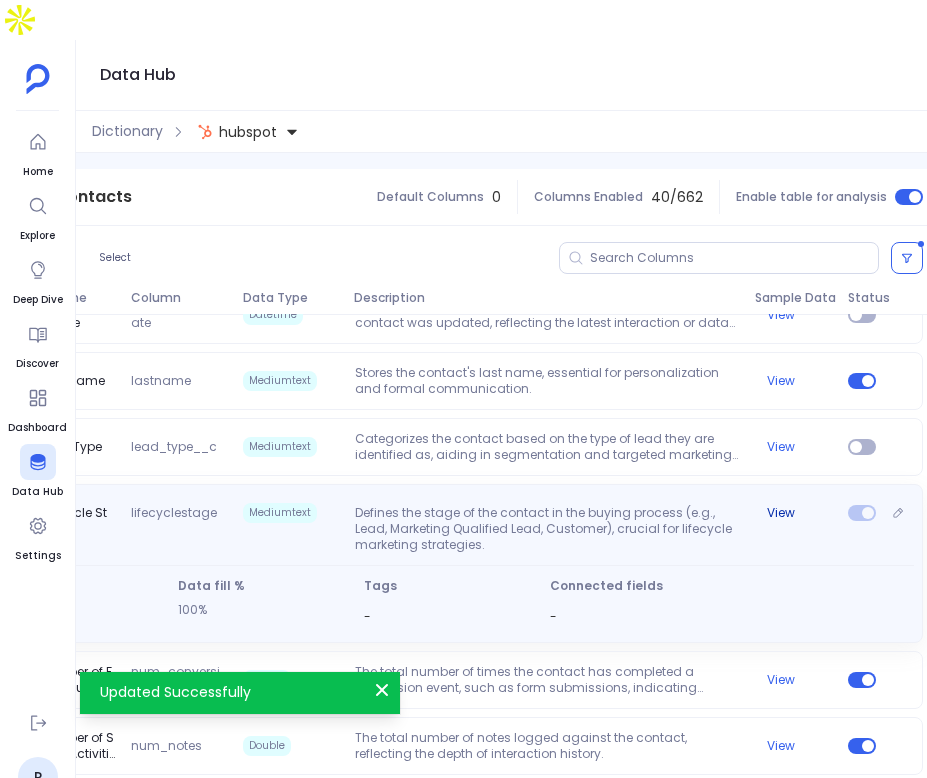 click on "View" at bounding box center (781, 513) 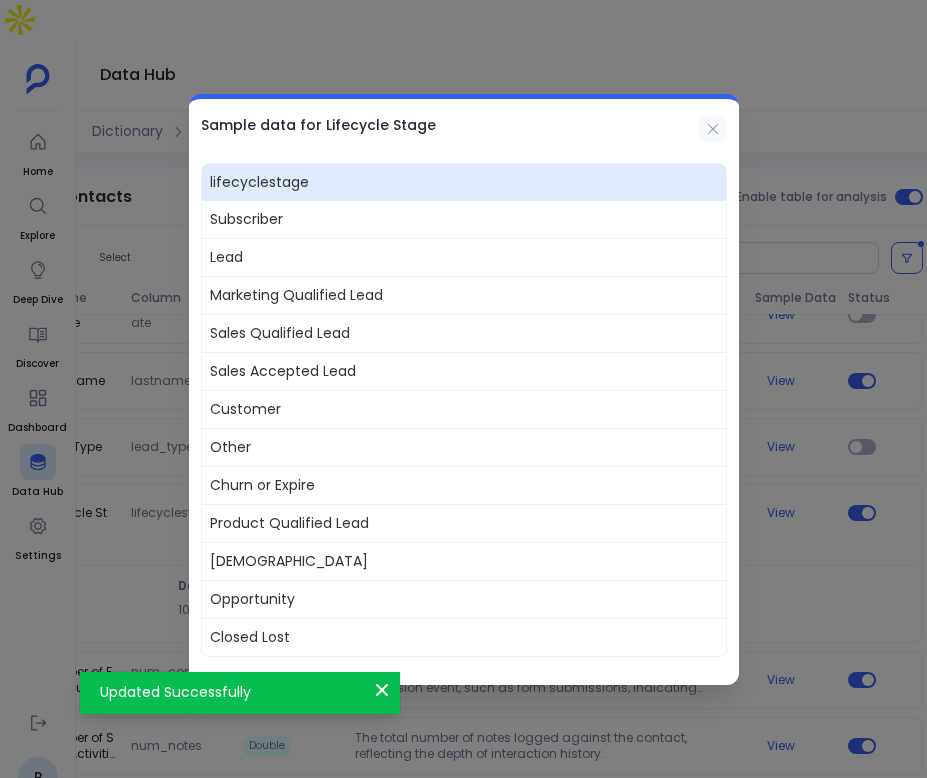 click 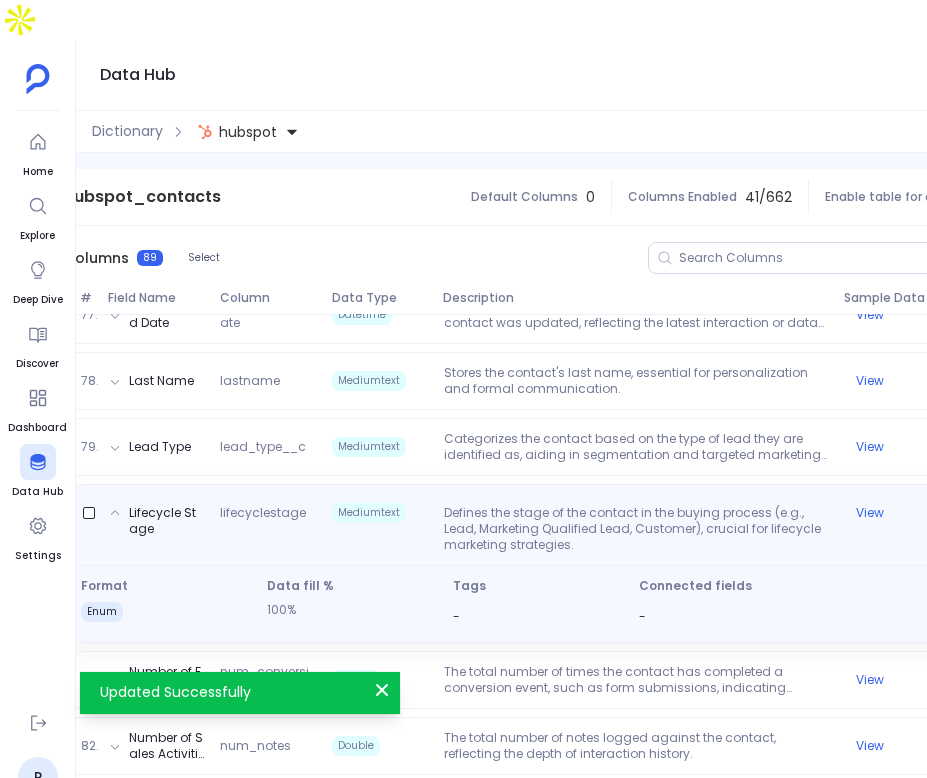 scroll, scrollTop: 0, scrollLeft: 311, axis: horizontal 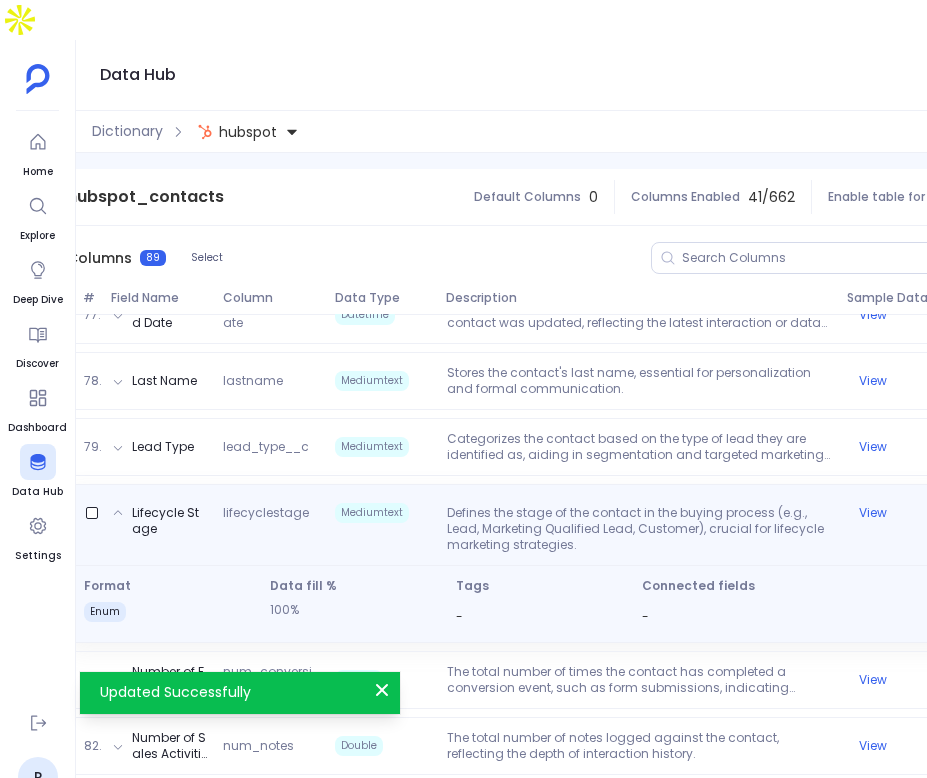 click on "Connected fields -" at bounding box center (820, 604) 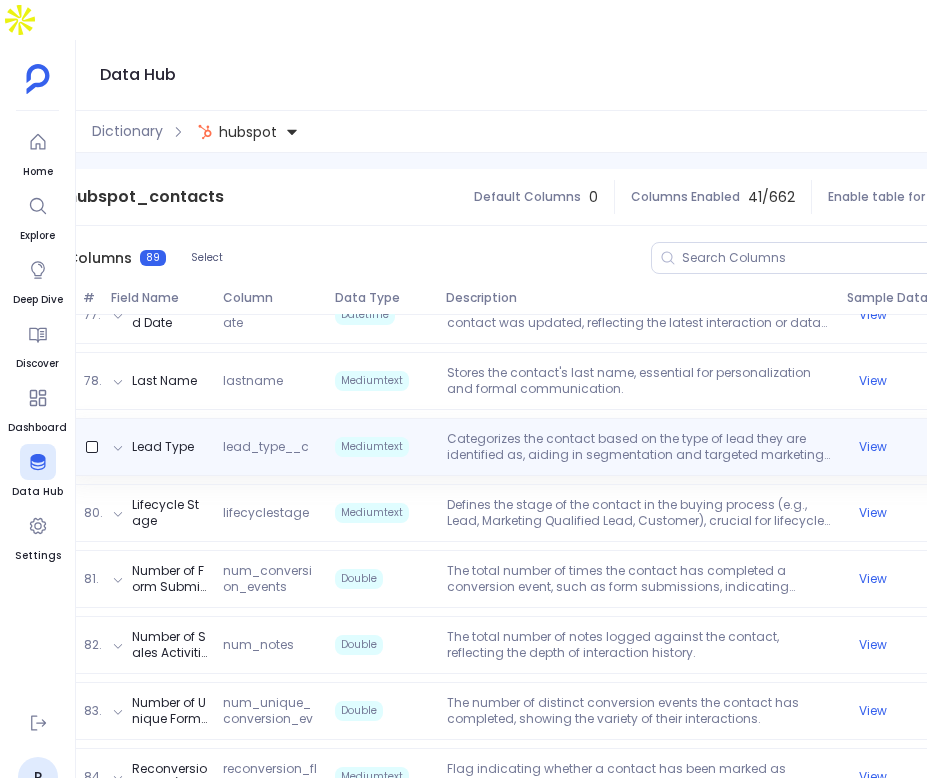 click on "Categorizes the contact based on the type of lead they are identified as, aiding in segmentation and targeted marketing strategies." at bounding box center [639, 447] 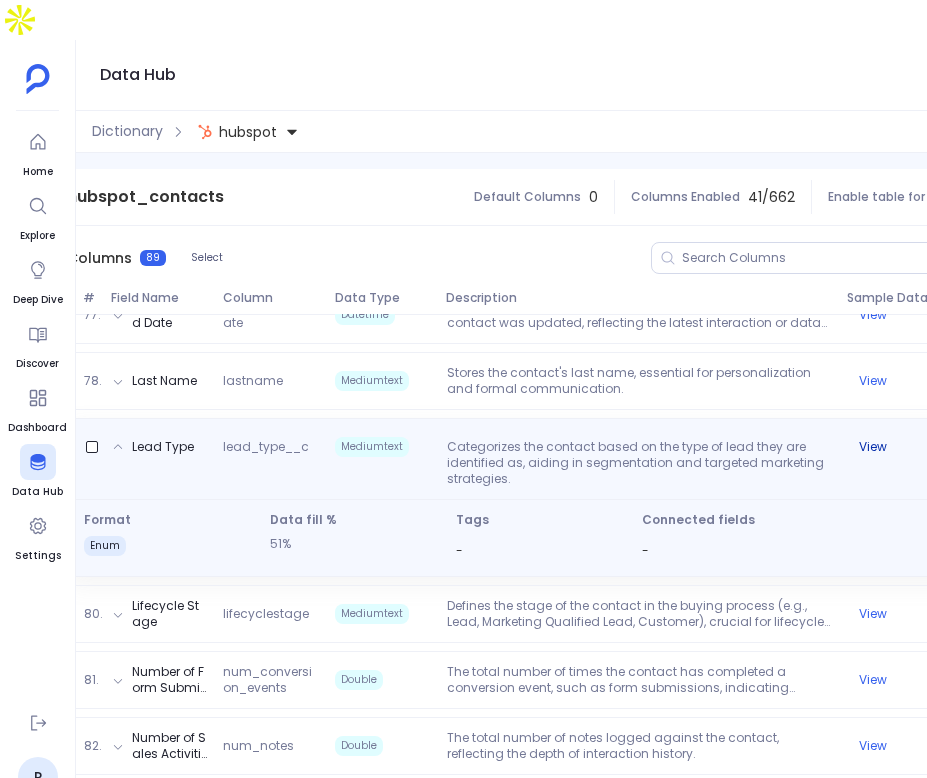 click on "View" at bounding box center (873, 447) 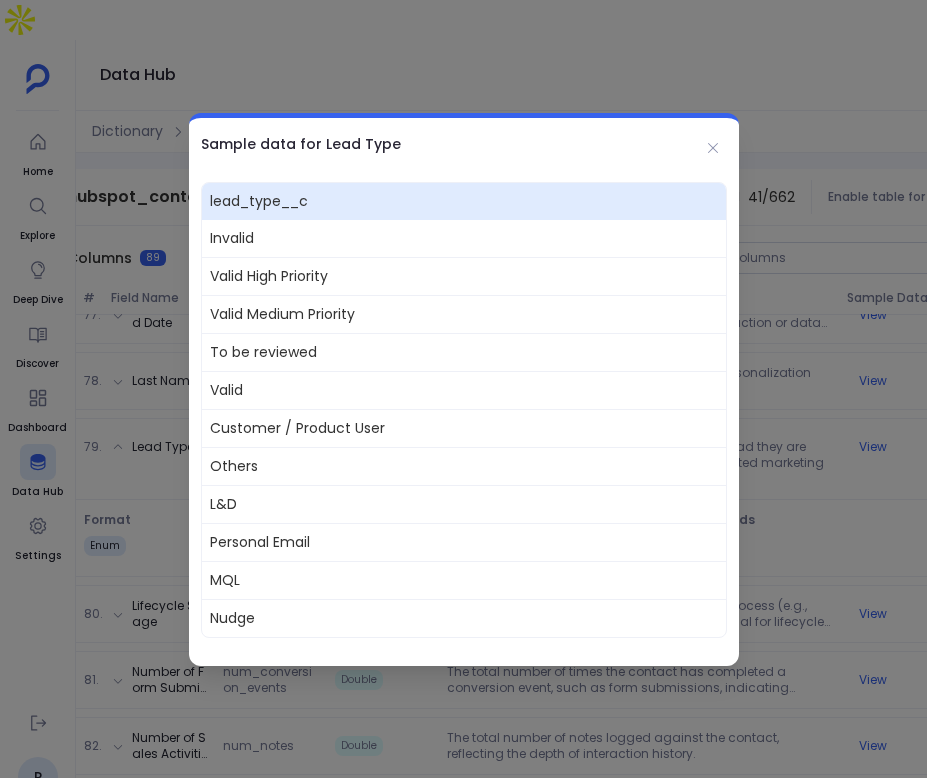 click on "Sample data for Lead Type" at bounding box center (464, 144) 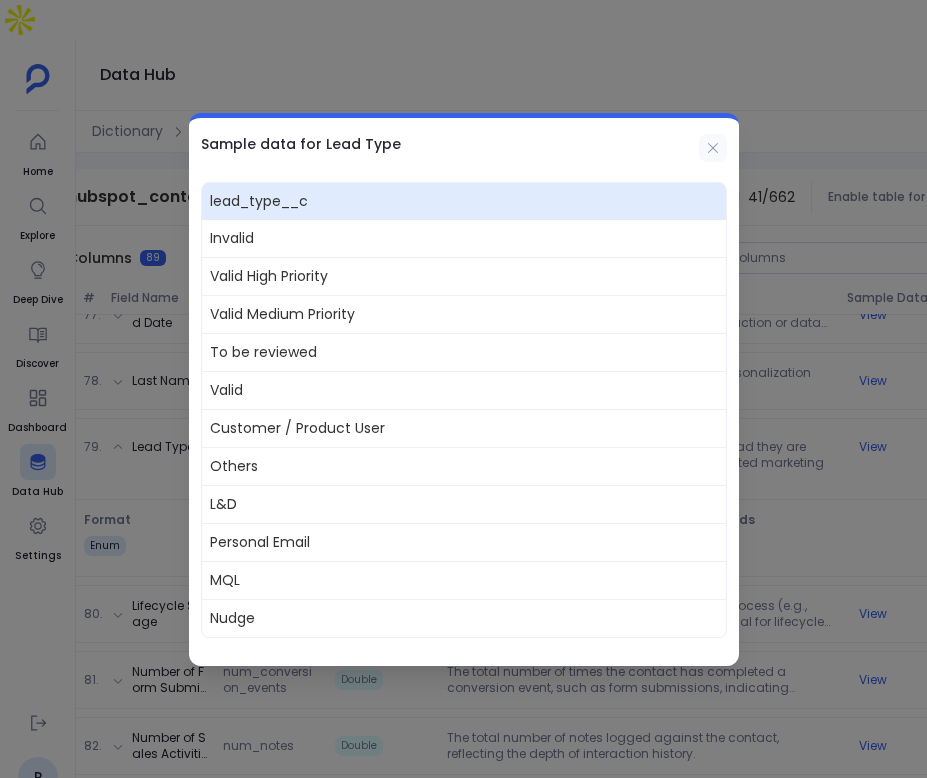 click at bounding box center [713, 148] 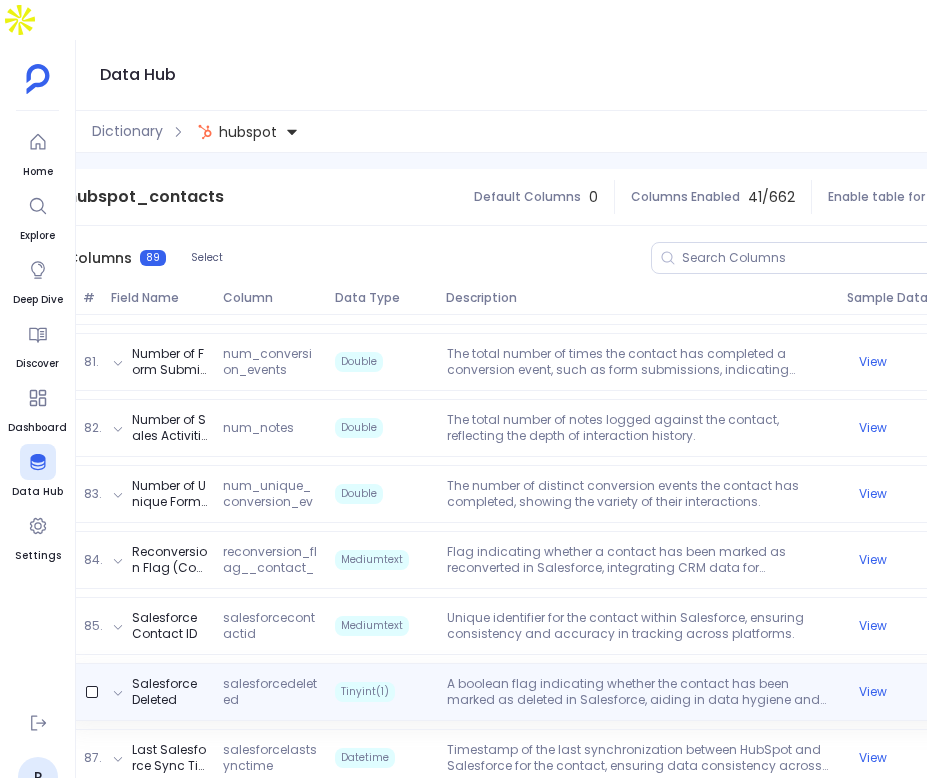 scroll, scrollTop: 5555, scrollLeft: 0, axis: vertical 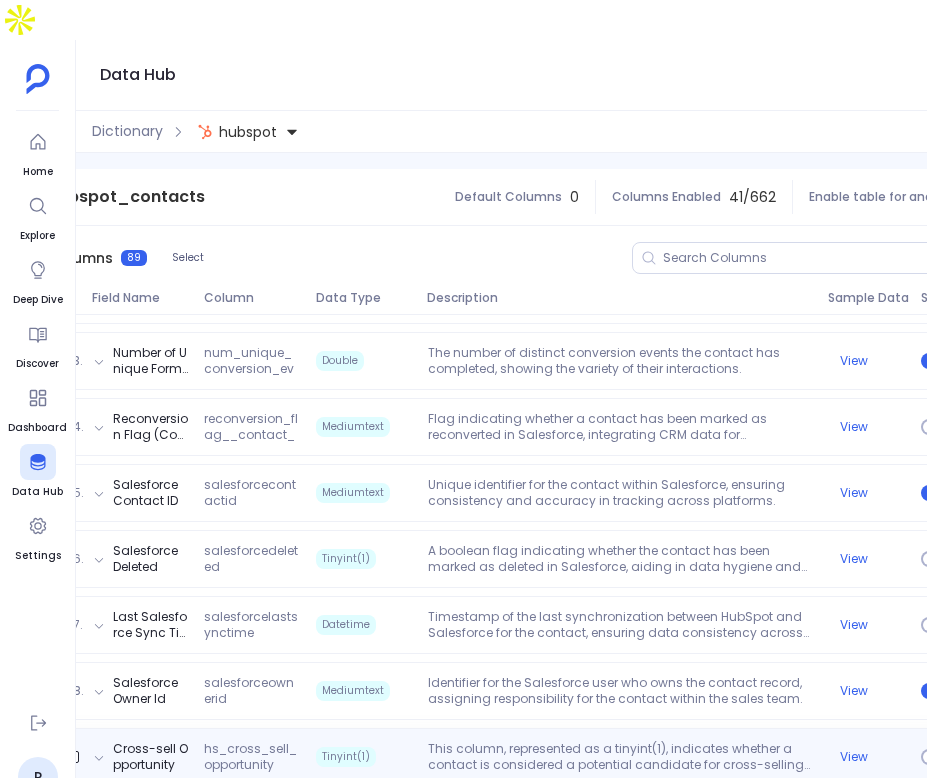 click on "Cross-sell Opportunity hs_cross_sell_opportunity Tinyint(1) This column, represented as a tinyint(1), indicates whether a contact is considered a potential candidate for cross-selling products or services across connected portals. Managed by the Multi-Account Management team, it flags contacts that may benefit from additional offerings beyond their current engagement, based on a predefined set of criteria. The value '0' in the sample records suggests these contacts are currently not identified as cross-sell opportunities, highlighting its role in segmenting contacts for targeted marketing strategies. View" at bounding box center (522, 757) 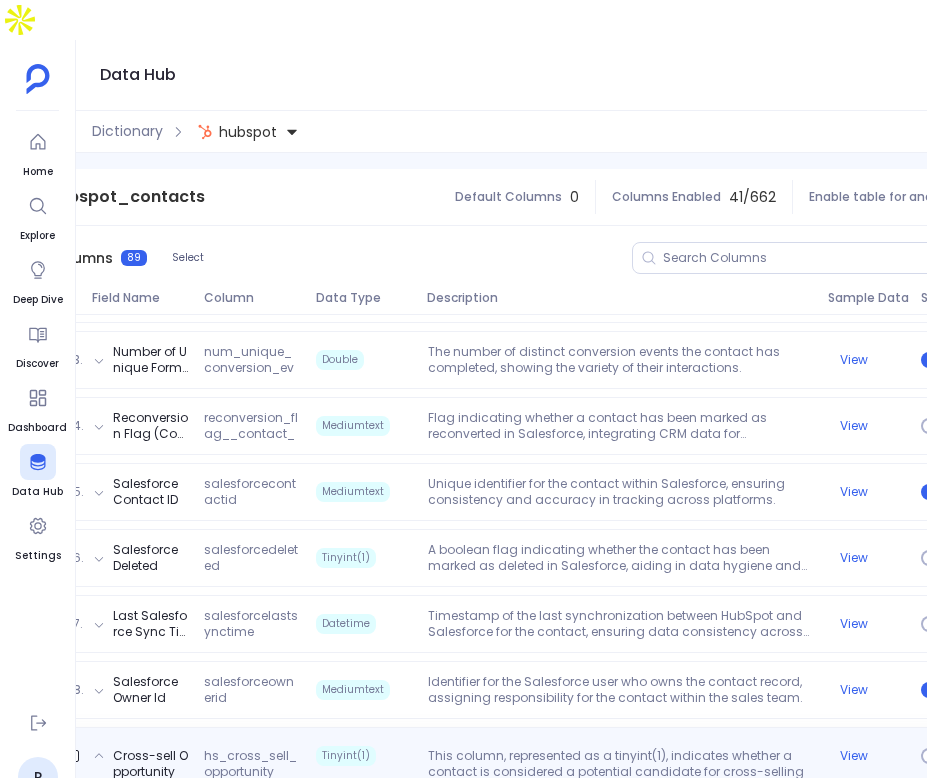 scroll, scrollTop: 5849, scrollLeft: 0, axis: vertical 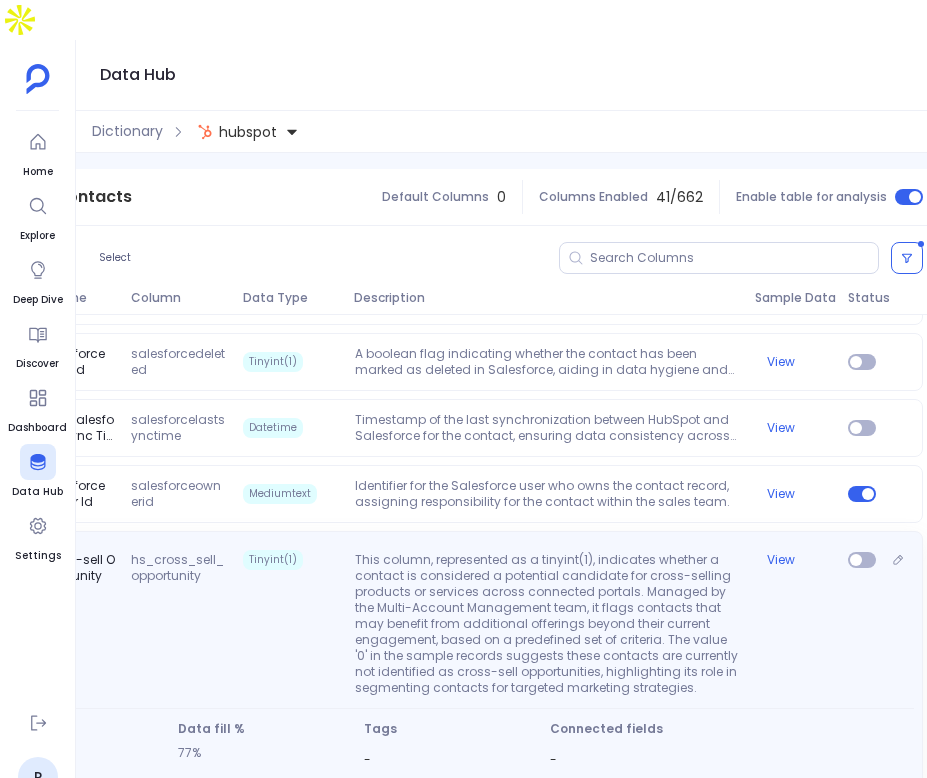 click on "Cross-sell Opportunity hs_cross_sell_opportunity Tinyint(1) This column, represented as a tinyint(1), indicates whether a contact is considered a potential candidate for cross-selling products or services across connected portals. Managed by the Multi-Account Management team, it flags contacts that may benefit from additional offerings beyond their current engagement, based on a predefined set of criteria. The value '0' in the sample records suggests these contacts are currently not identified as cross-sell opportunities, highlighting its role in segmenting contacts for targeted marketing strategies. View" at bounding box center [449, 620] 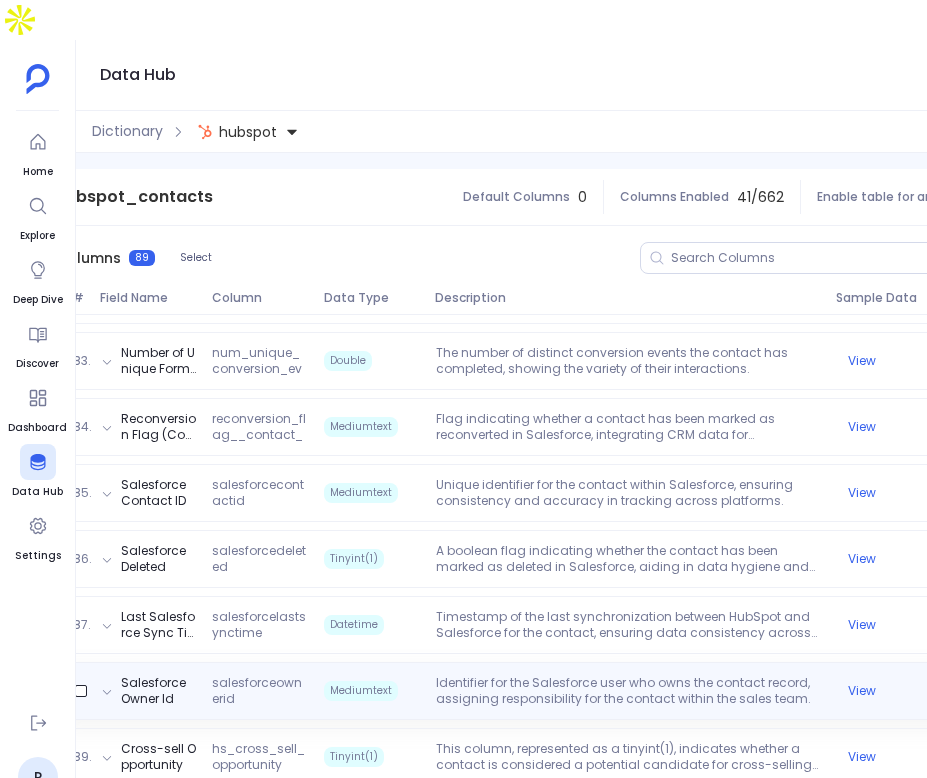 scroll, scrollTop: 0, scrollLeft: 403, axis: horizontal 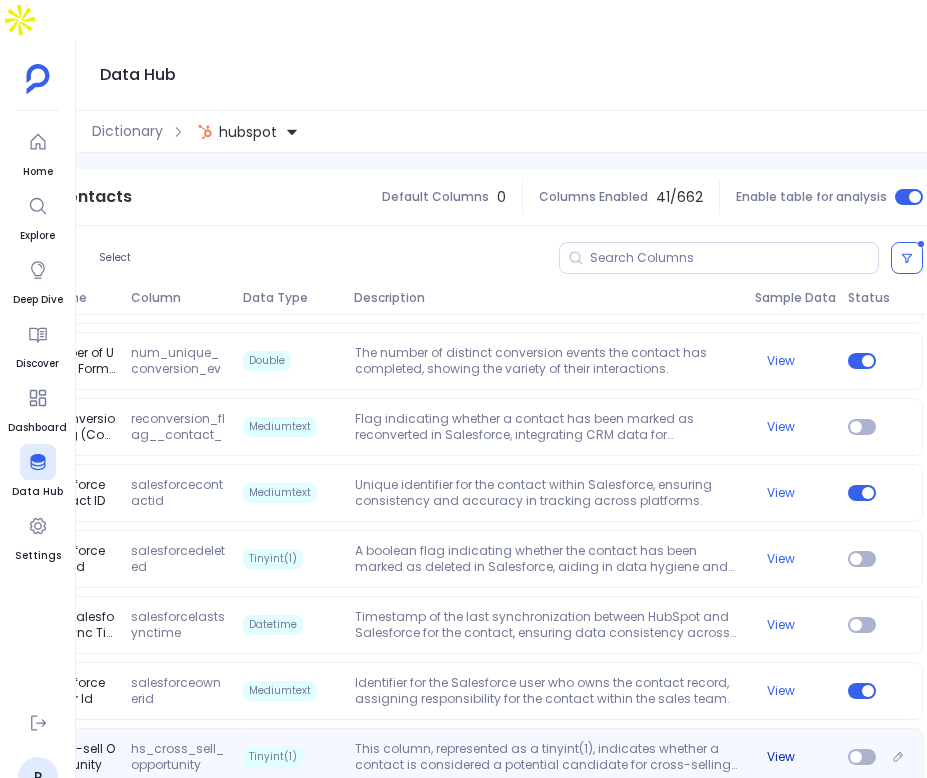 click on "View" at bounding box center (781, 757) 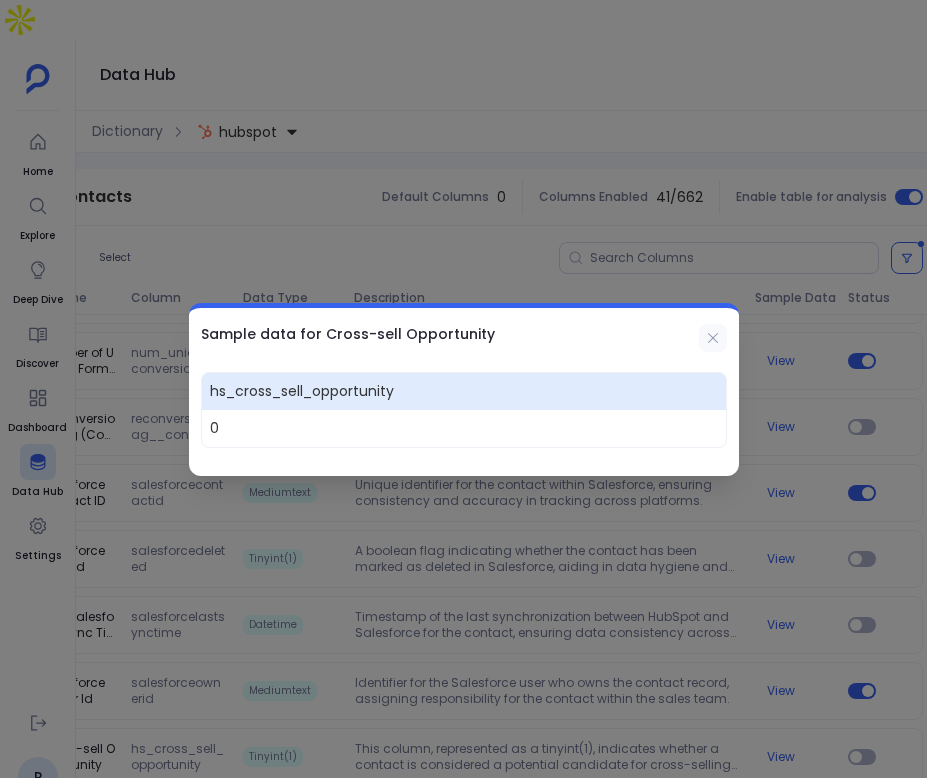 click 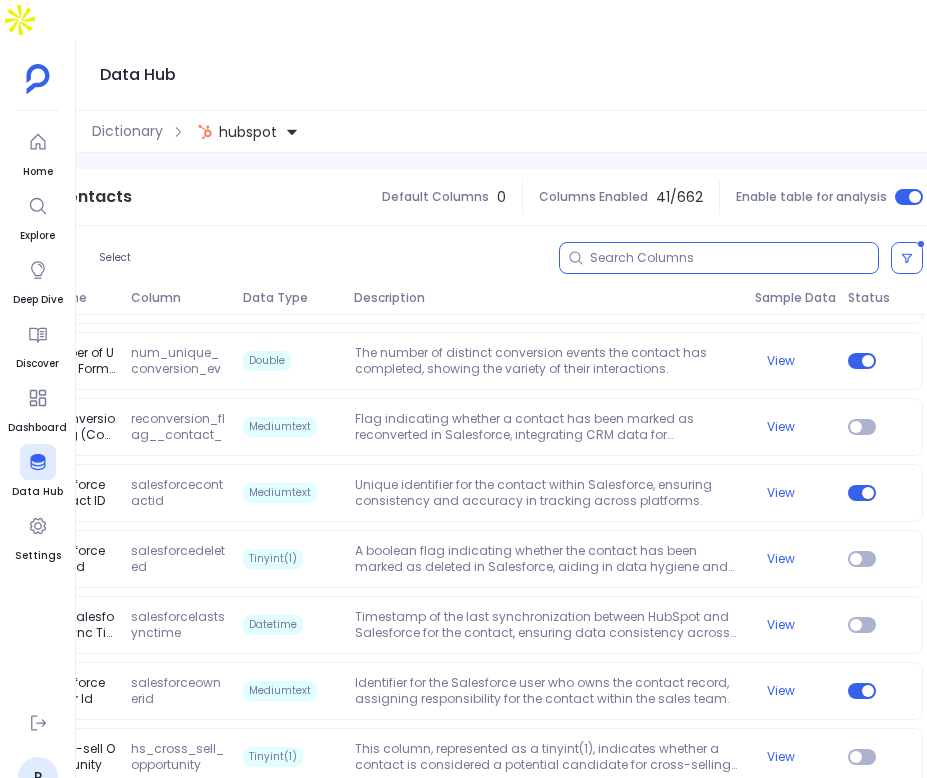 click at bounding box center (734, 258) 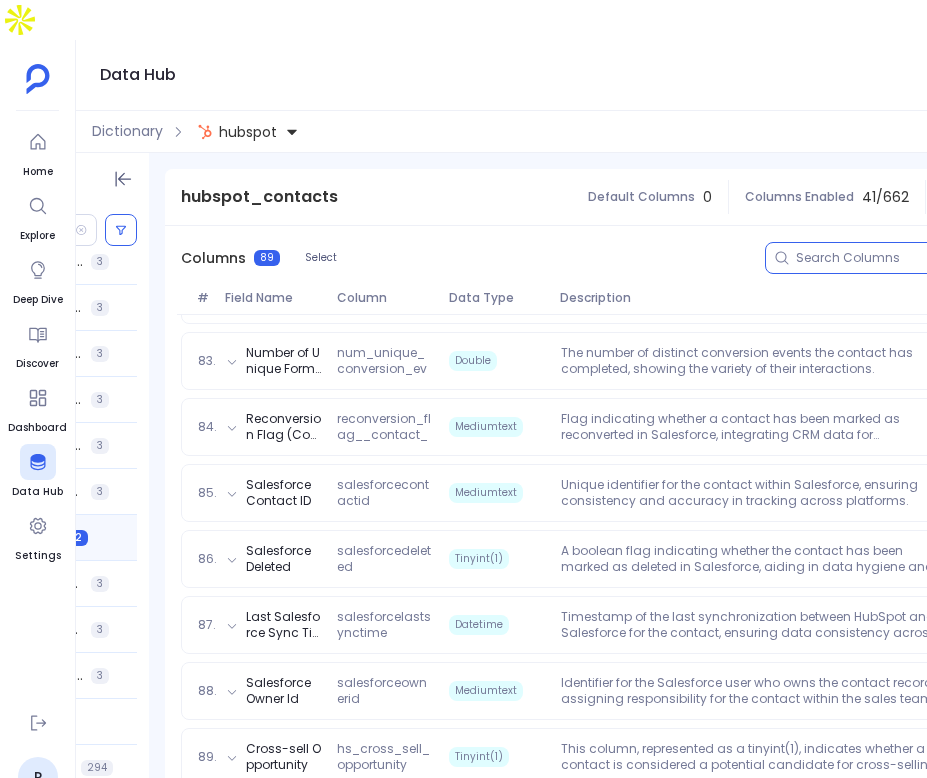 scroll, scrollTop: 0, scrollLeft: 0, axis: both 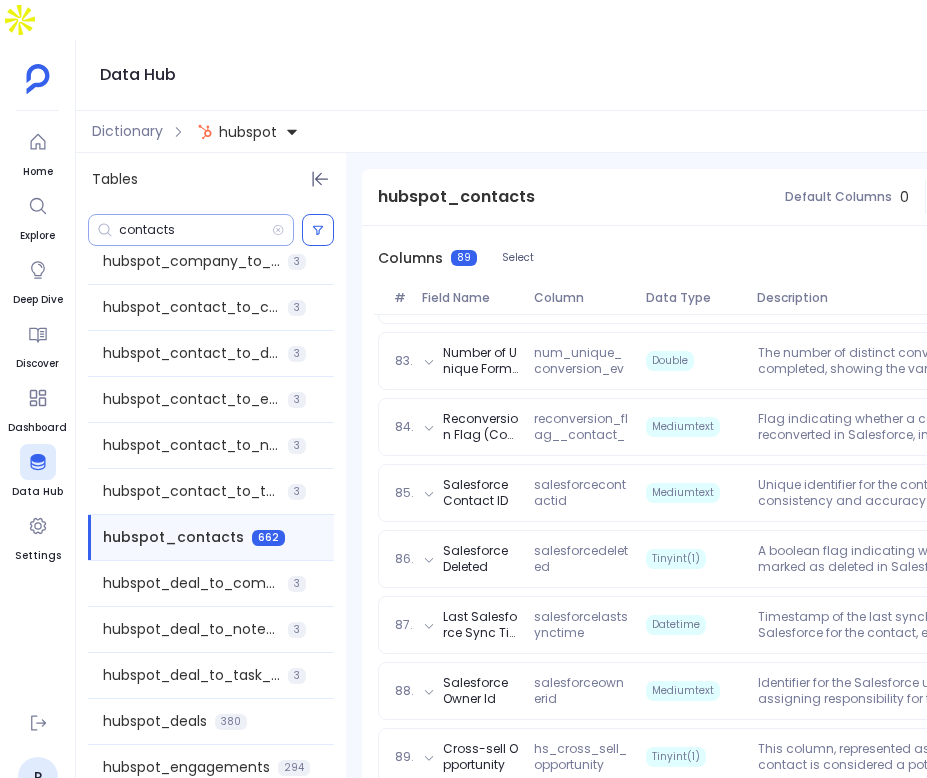 click on "contacts" at bounding box center (195, 230) 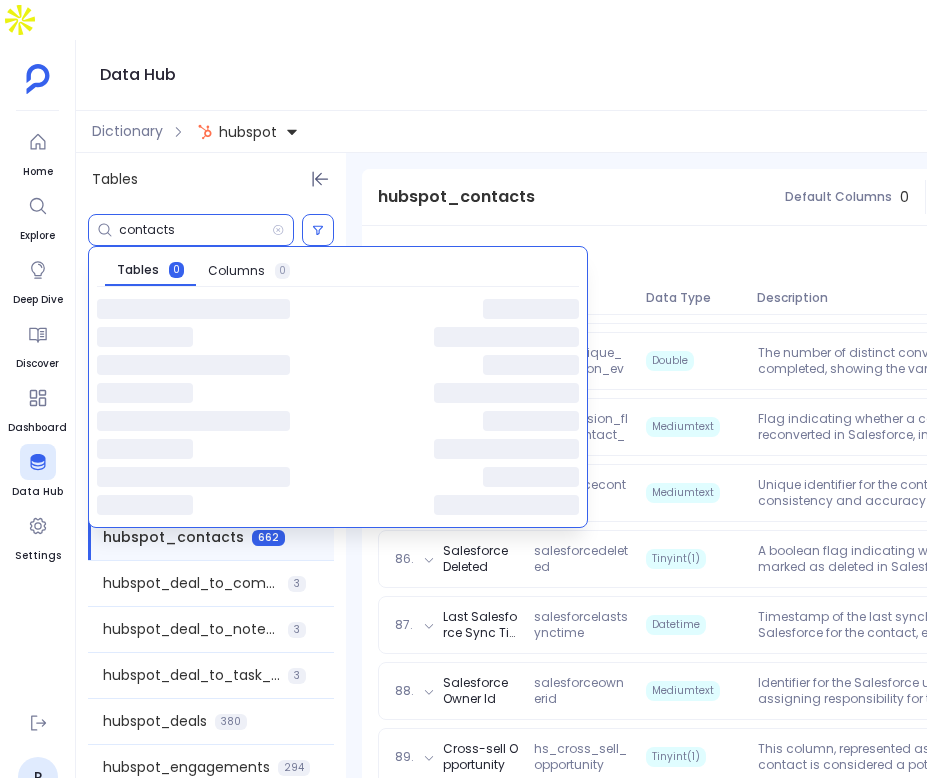 click on "contacts" at bounding box center (195, 230) 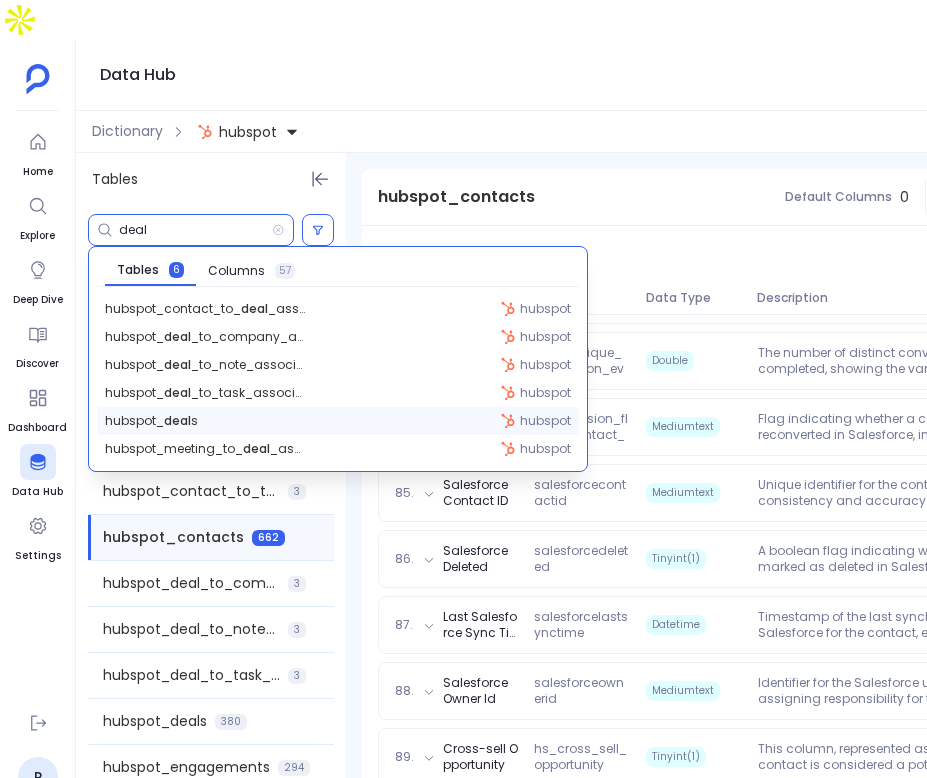 type on "deal" 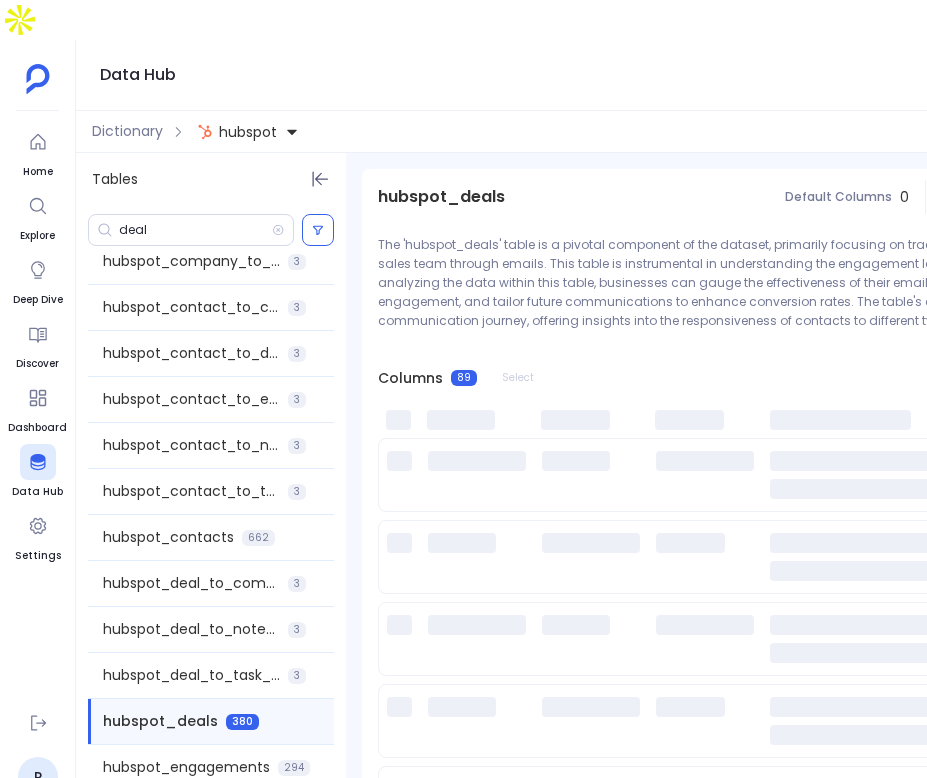scroll, scrollTop: 424, scrollLeft: 0, axis: vertical 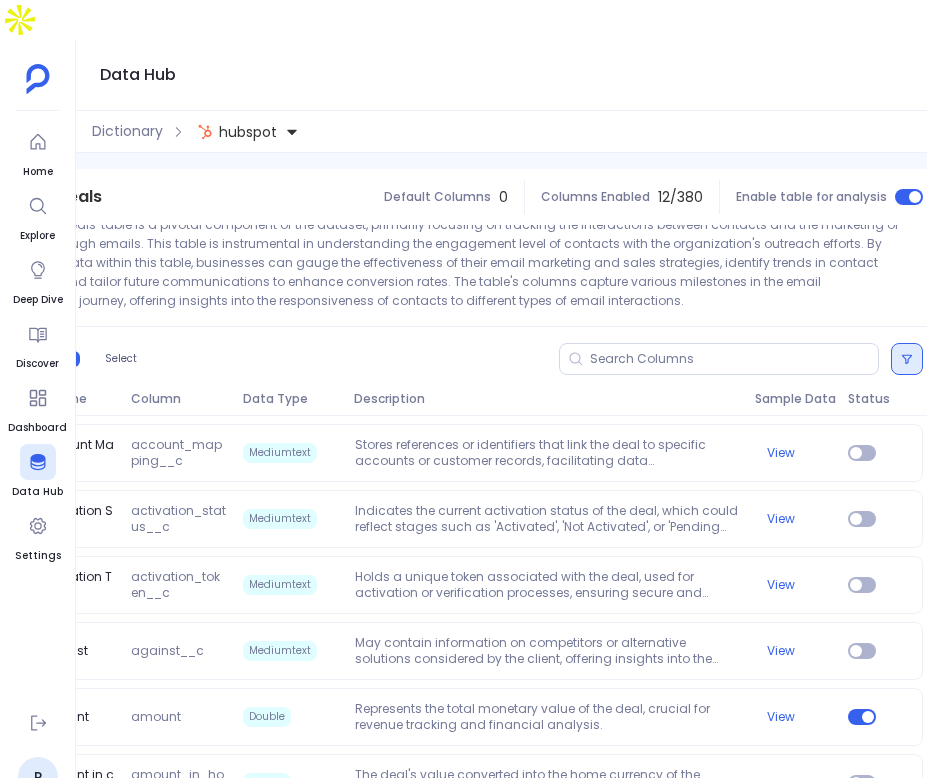 click 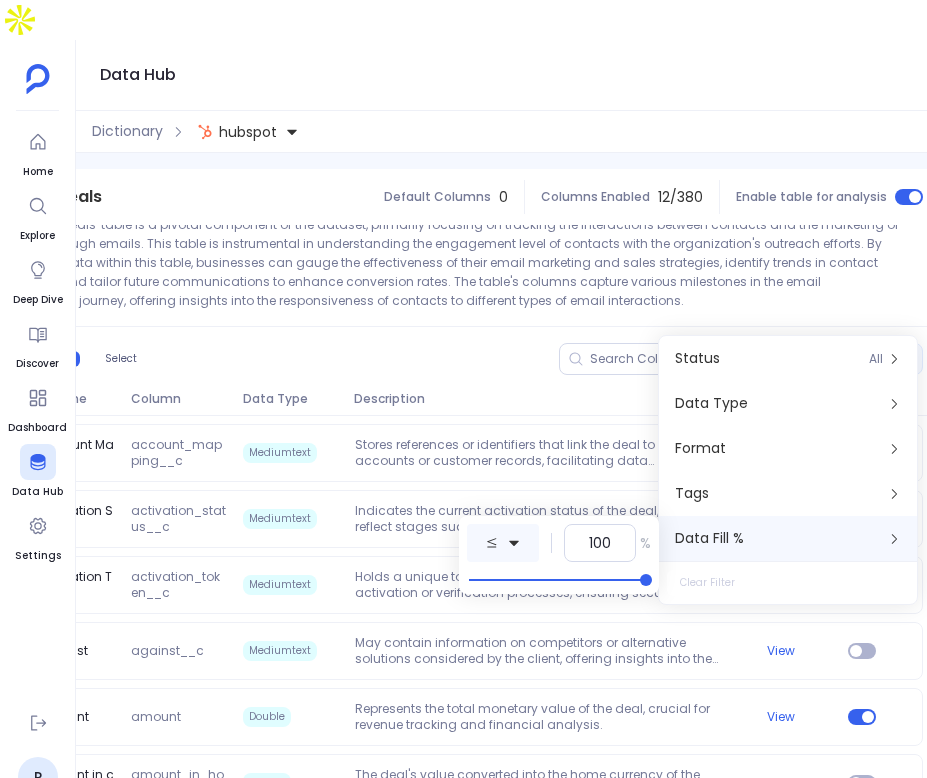 click 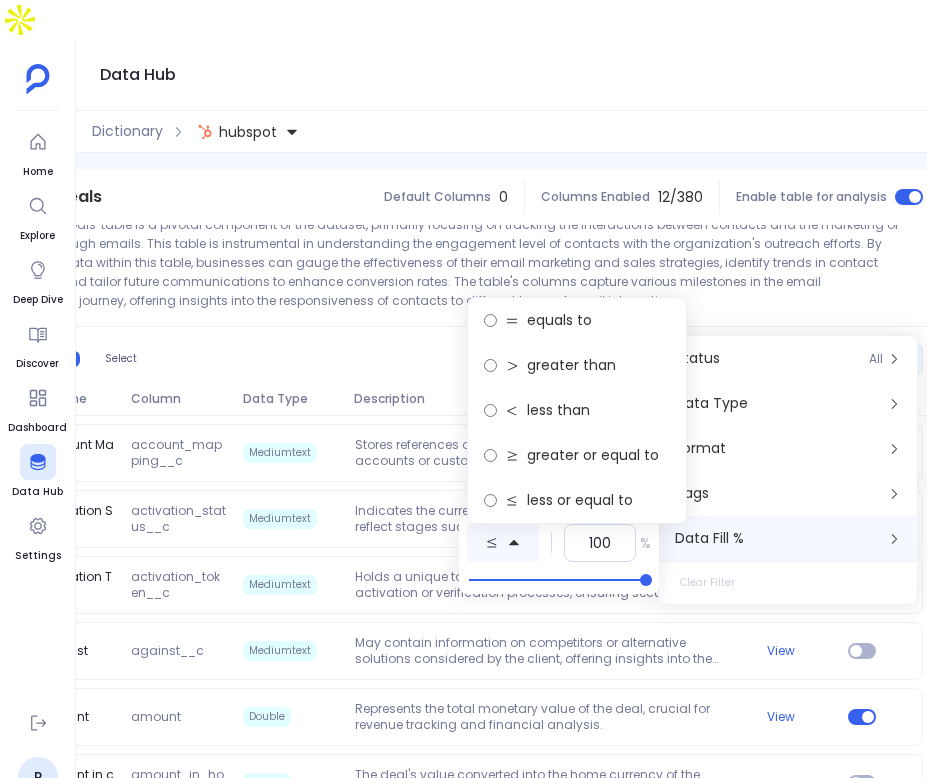 click on "Columns 380 Select" at bounding box center (449, 359) 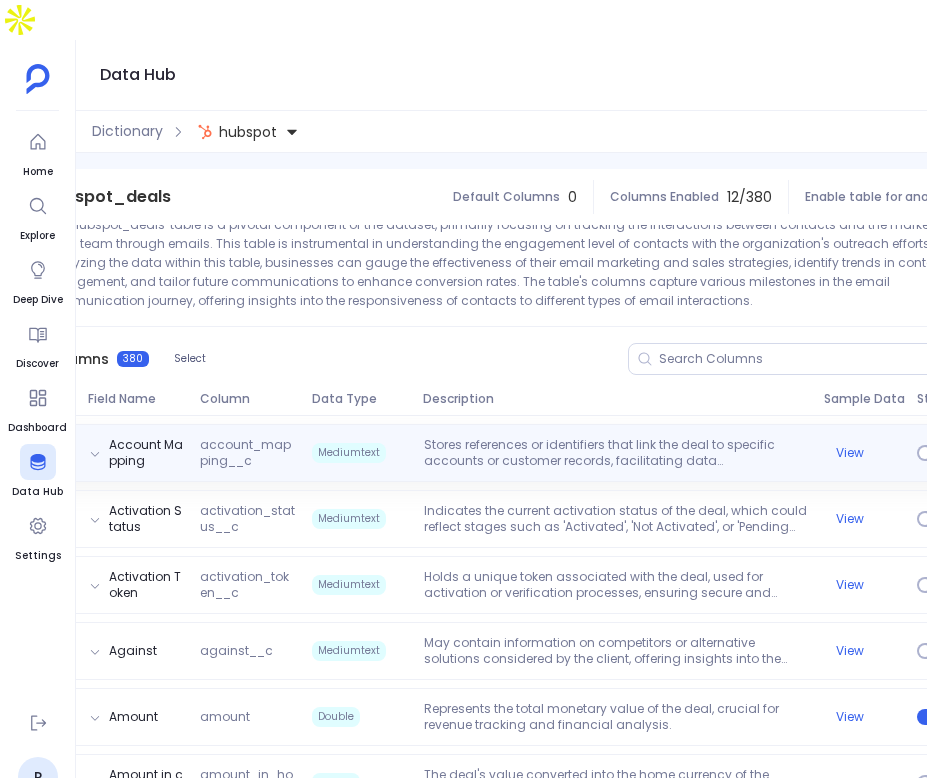 scroll, scrollTop: 0, scrollLeft: 289, axis: horizontal 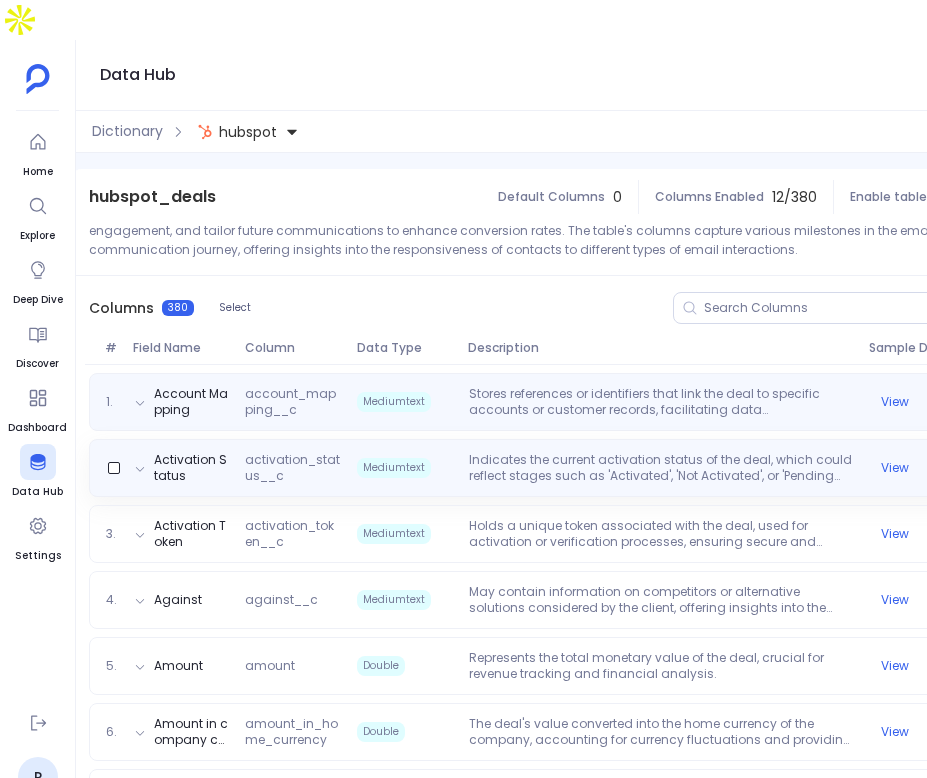 click on "1. Account Mapping account_mapping__c Mediumtext Stores references or identifiers that link the deal to specific accounts or customer records, facilitating data synchronization and account-based tracking. View" at bounding box center [563, 402] 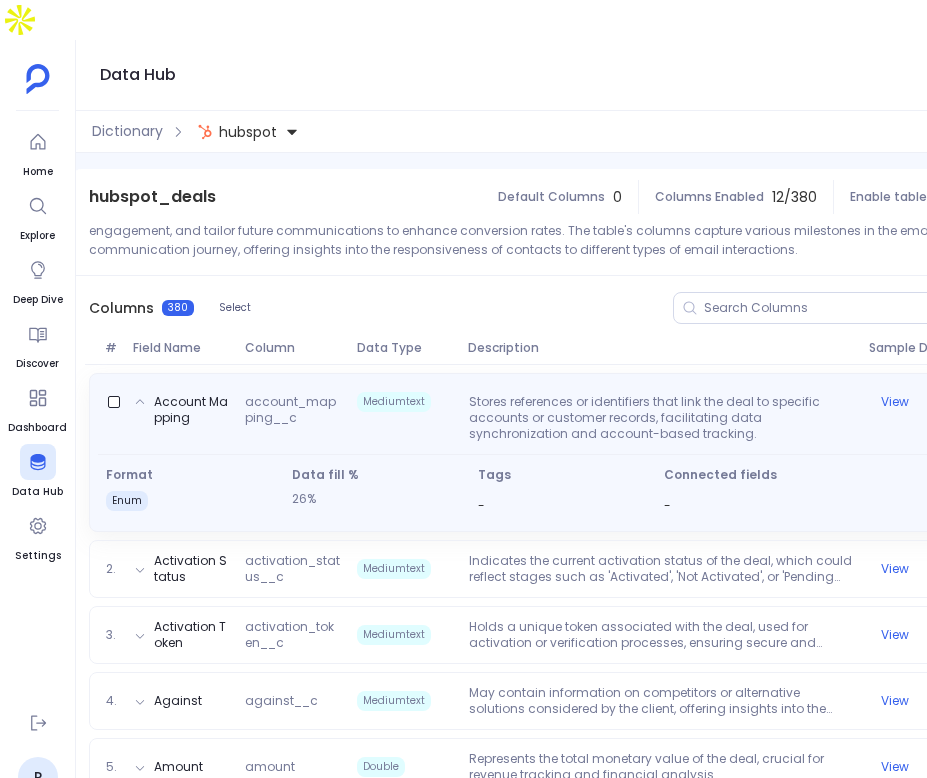 scroll, scrollTop: 216, scrollLeft: 0, axis: vertical 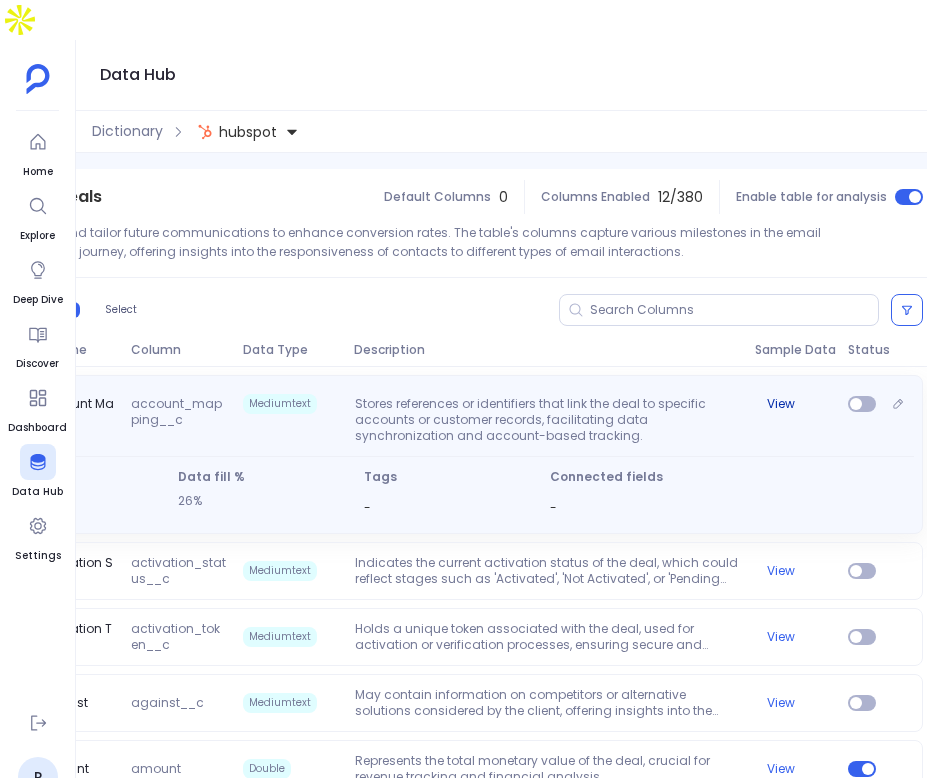 click on "View" at bounding box center [781, 404] 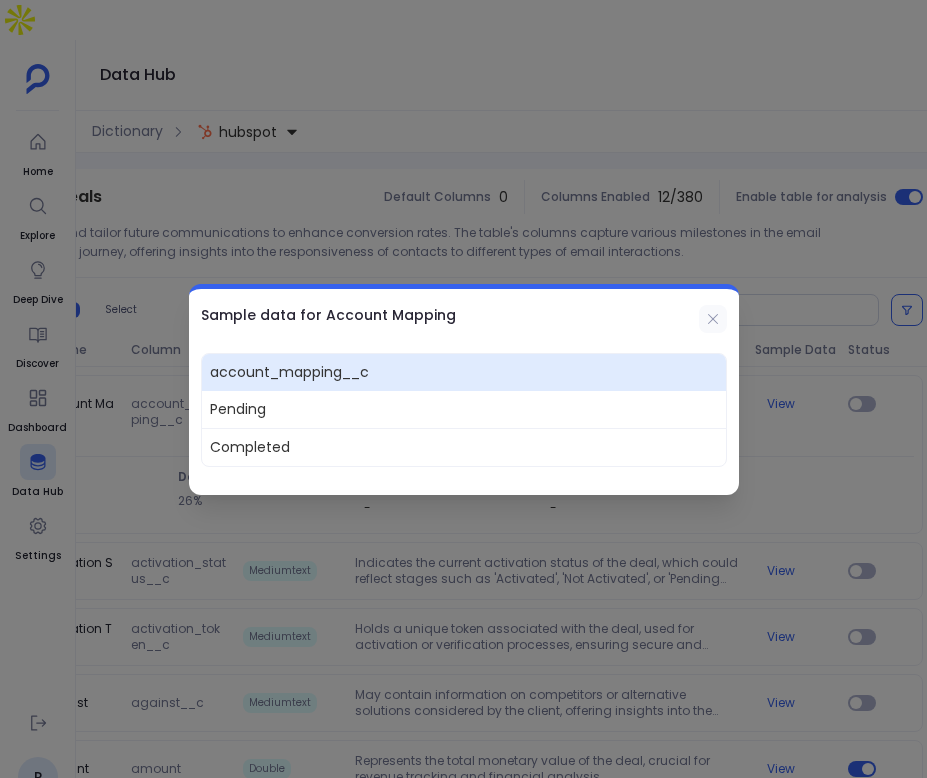 click 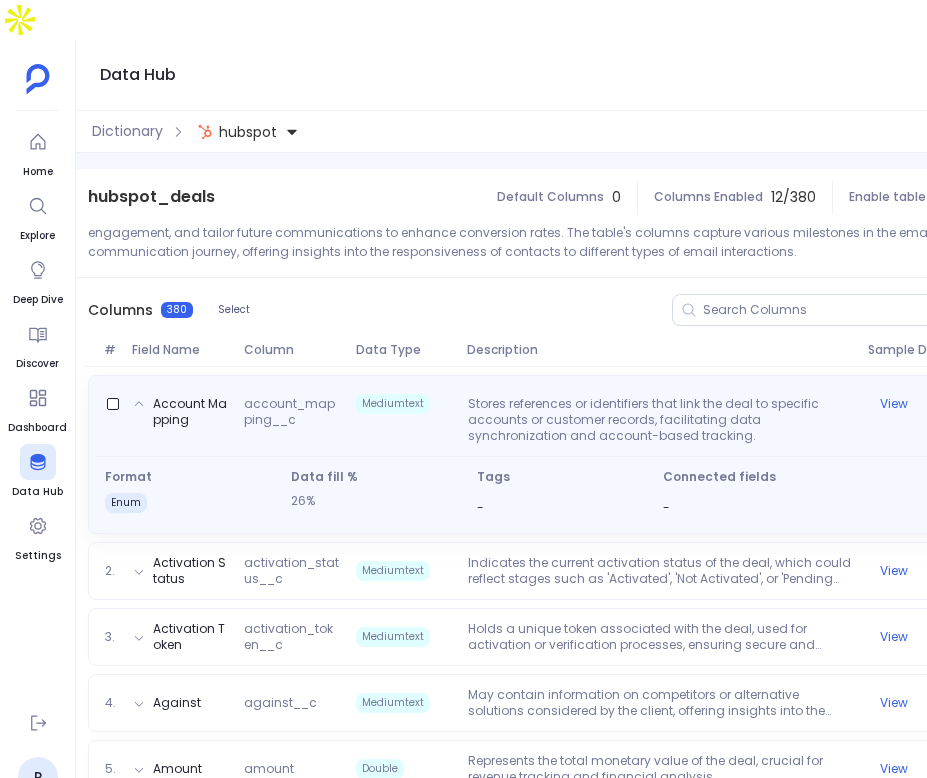 scroll, scrollTop: 0, scrollLeft: 220, axis: horizontal 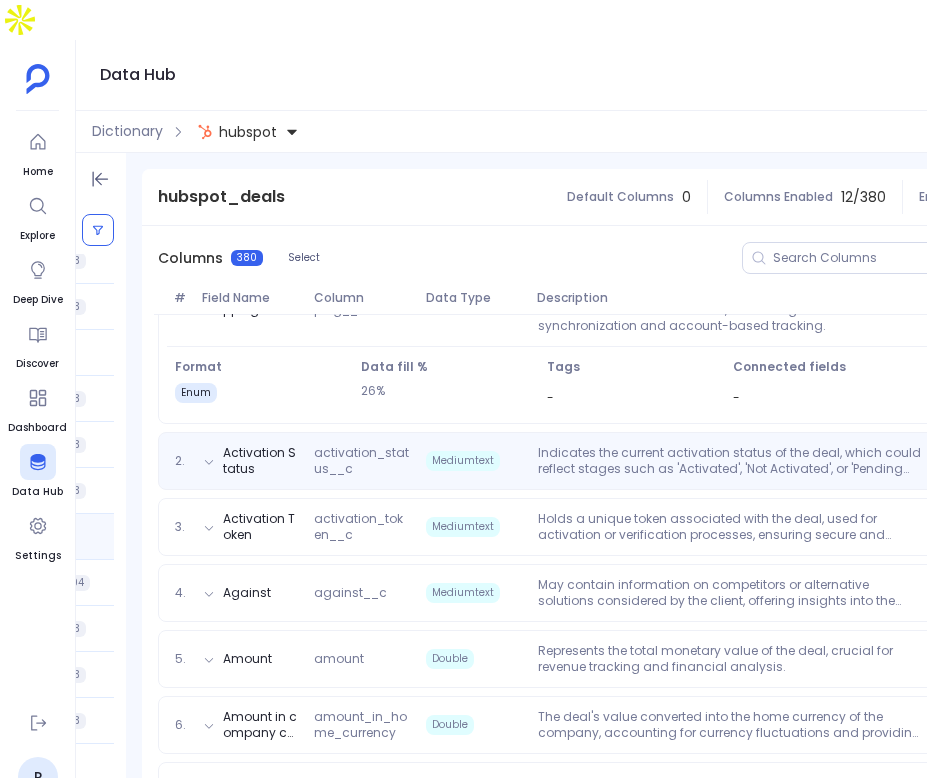 click on "2. Activation Status activation_status__c Mediumtext Indicates the current activation status of the deal, which could reflect stages such as 'Activated', 'Not Activated', or 'Pending Activation', providing insights into the deal's lifecycle. View" at bounding box center [632, 461] 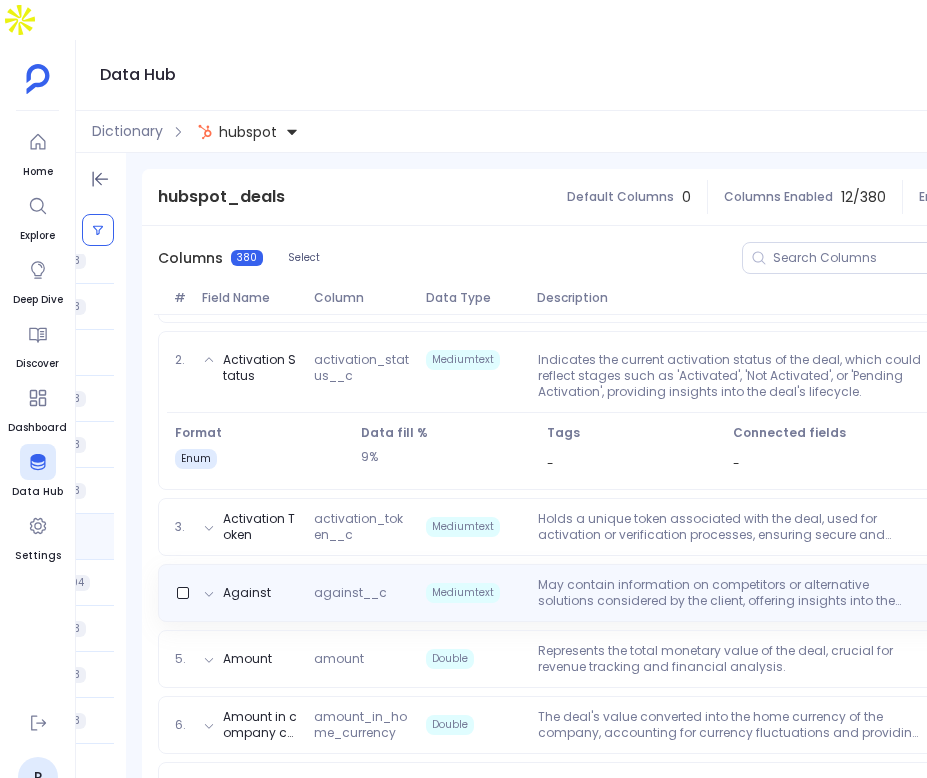 click on "May contain information on competitors or alternative solutions considered by the client, offering insights into the competitive landscape for the deal." at bounding box center [730, 593] 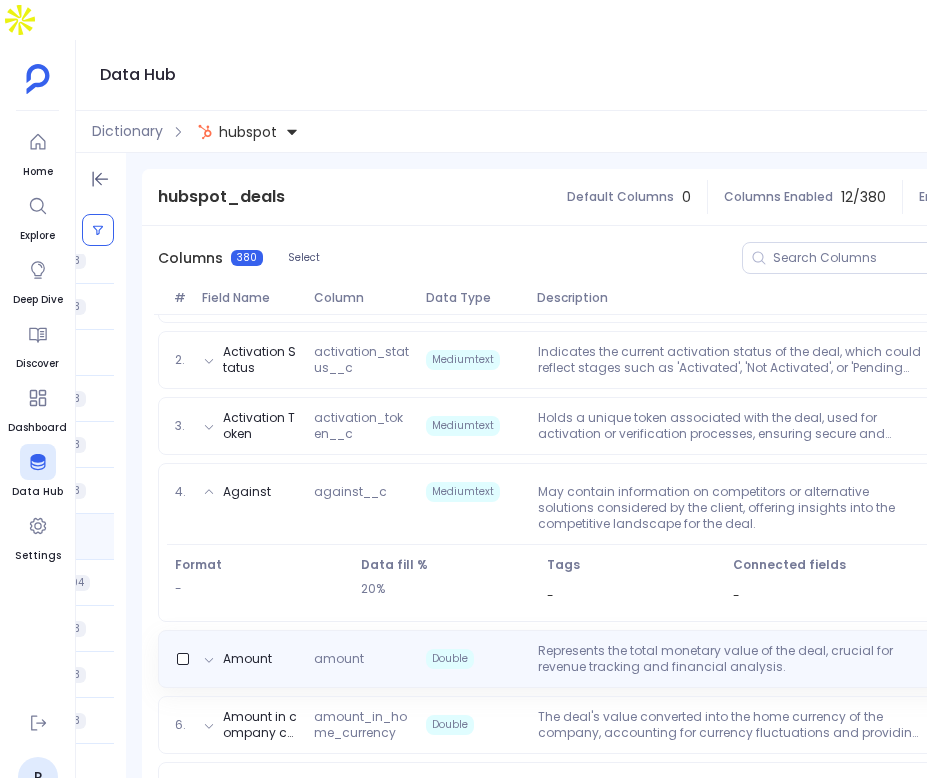 click on "Represents the total monetary value of the deal, crucial for revenue tracking and financial analysis." at bounding box center [730, 659] 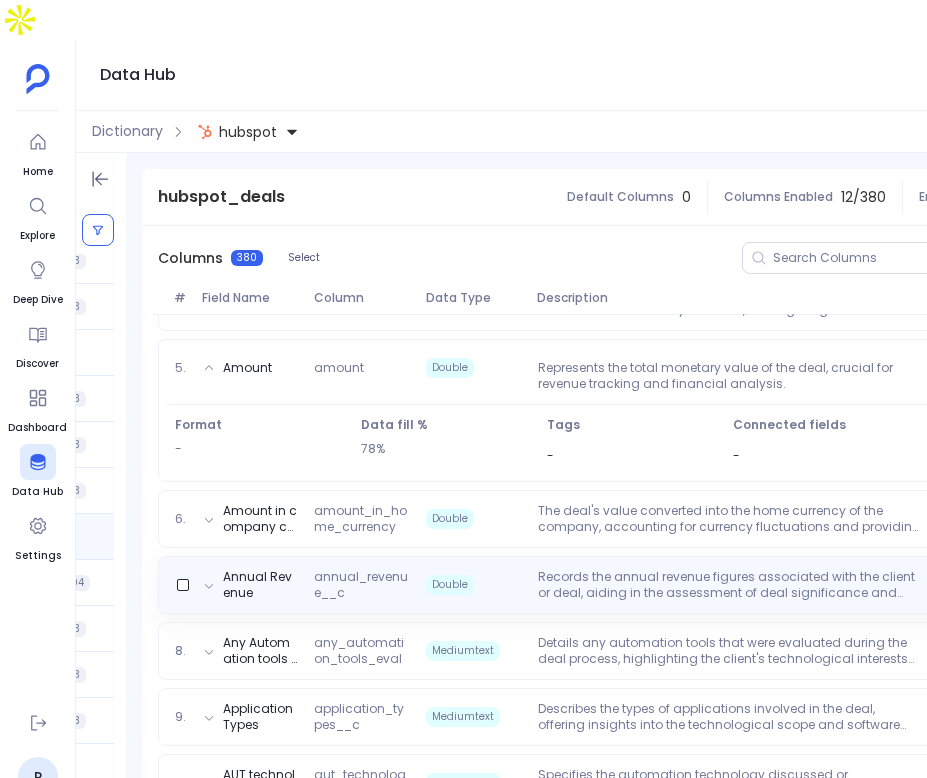 click on "Records the annual revenue figures associated with the client or deal, aiding in the assessment of deal significance and client value." at bounding box center (730, 585) 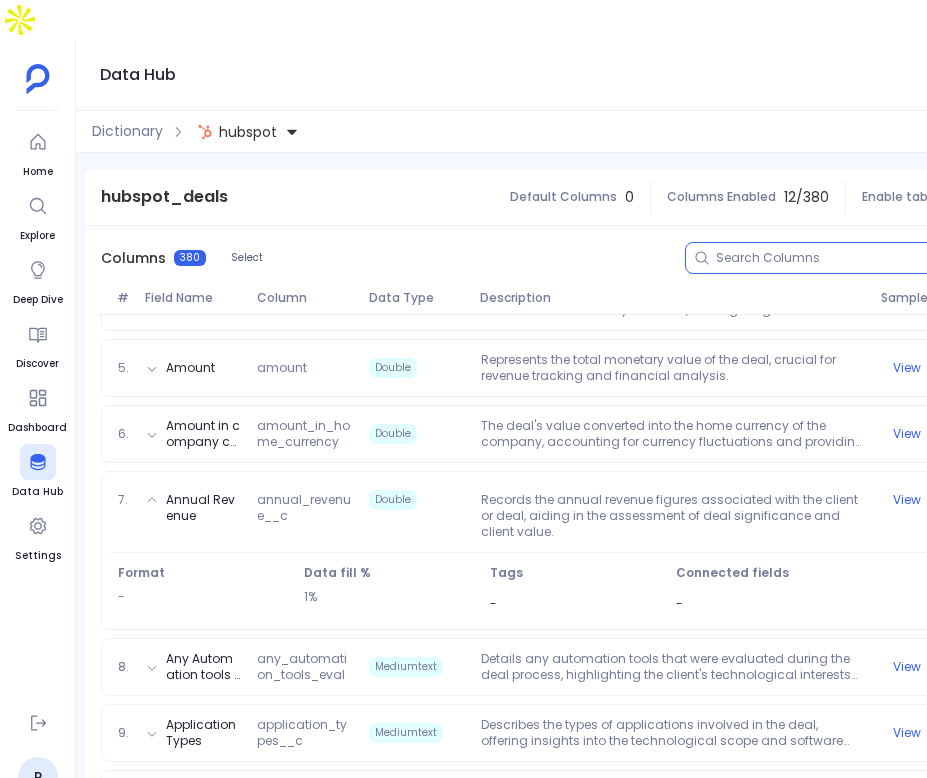 click at bounding box center (860, 258) 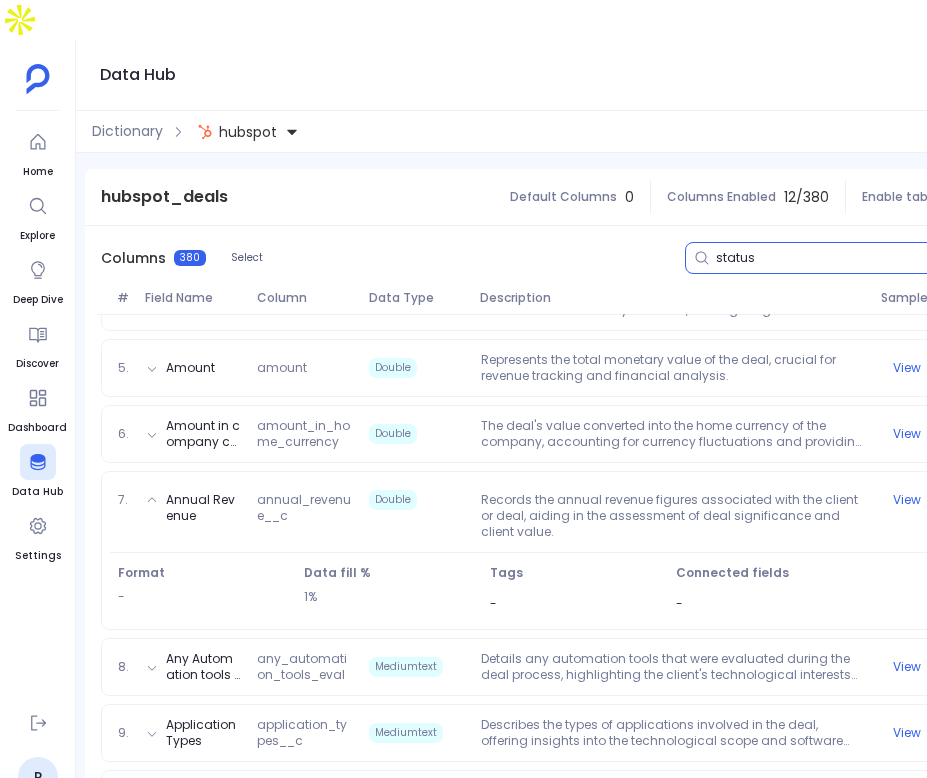 scroll, scrollTop: 185, scrollLeft: 0, axis: vertical 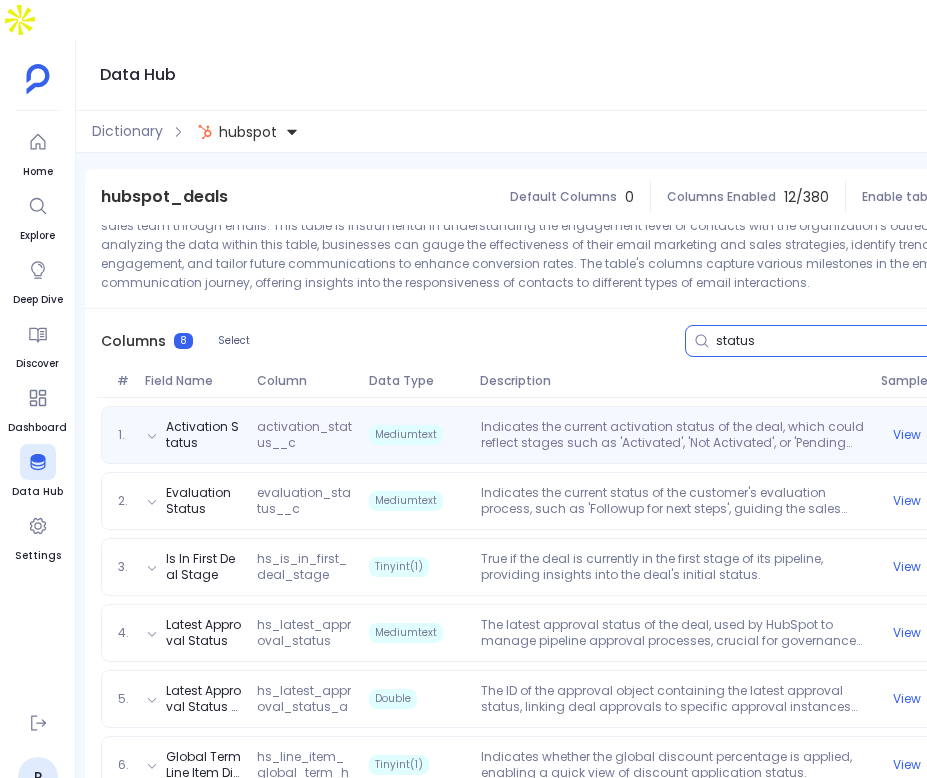 type on "status" 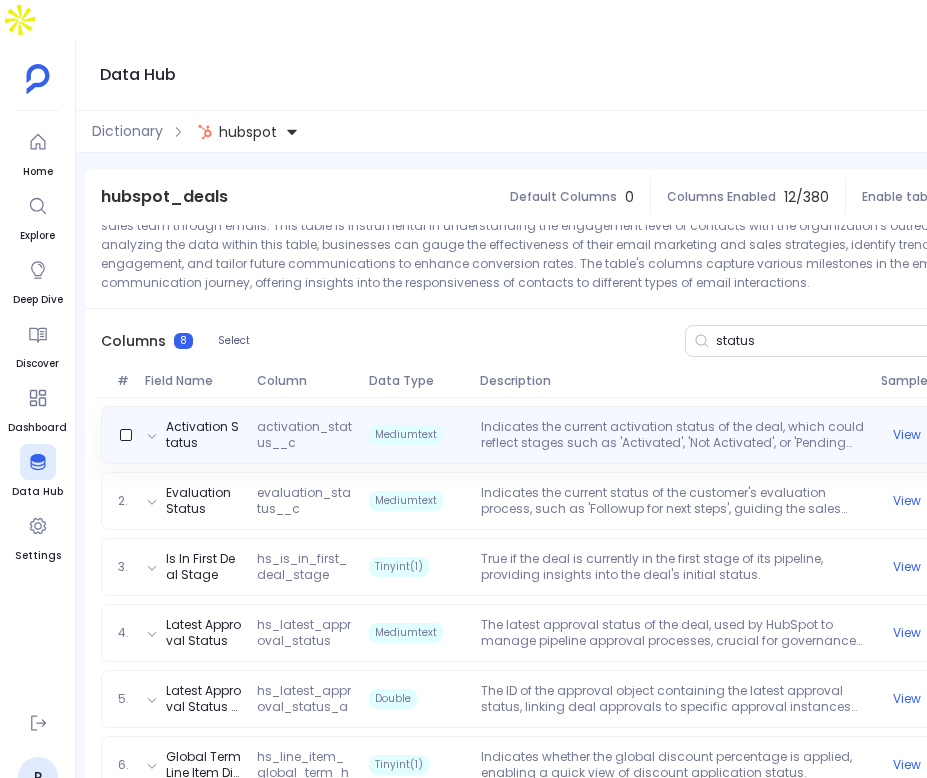 click on "Indicates the current activation status of the deal, which could reflect stages such as 'Activated', 'Not Activated', or 'Pending Activation', providing insights into the deal's lifecycle." at bounding box center (673, 435) 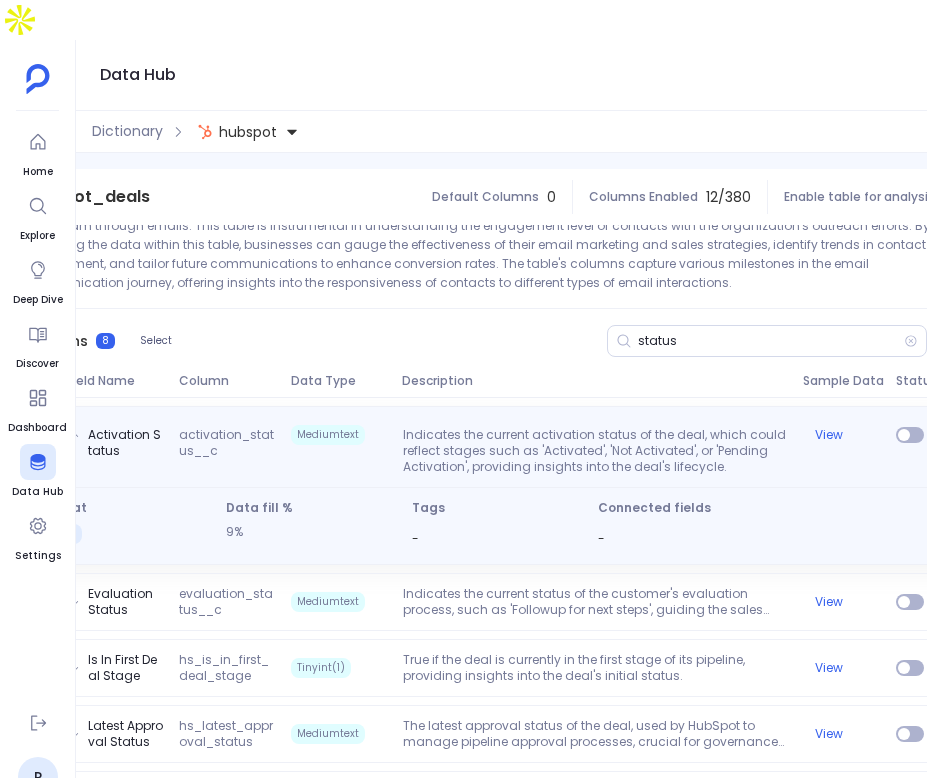 scroll, scrollTop: 0, scrollLeft: 403, axis: horizontal 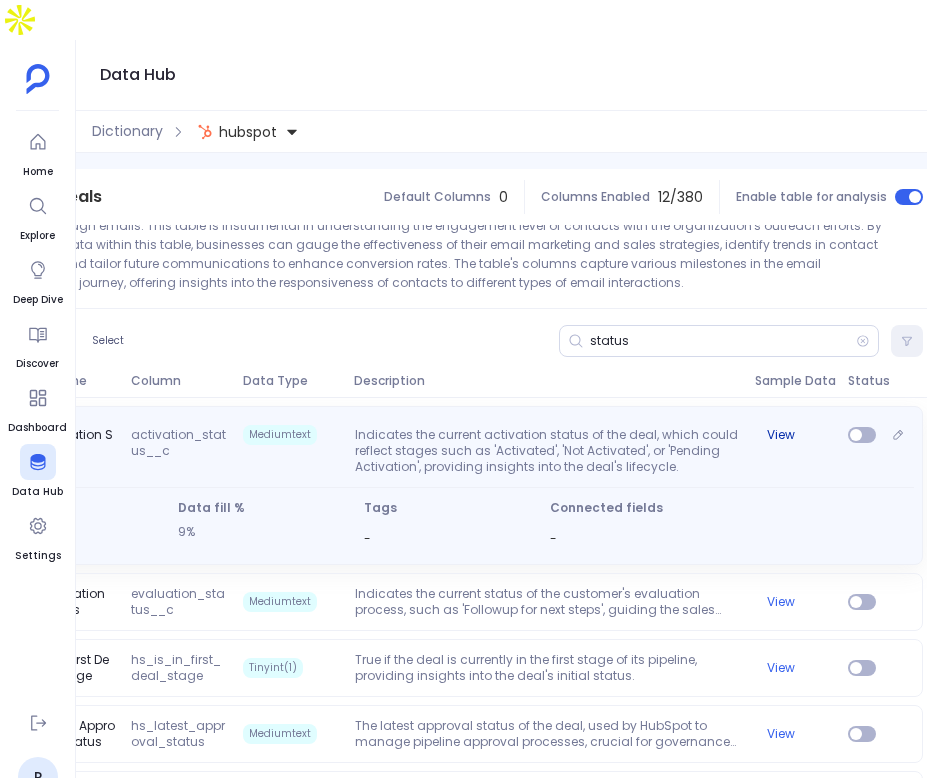 click on "View" at bounding box center (781, 435) 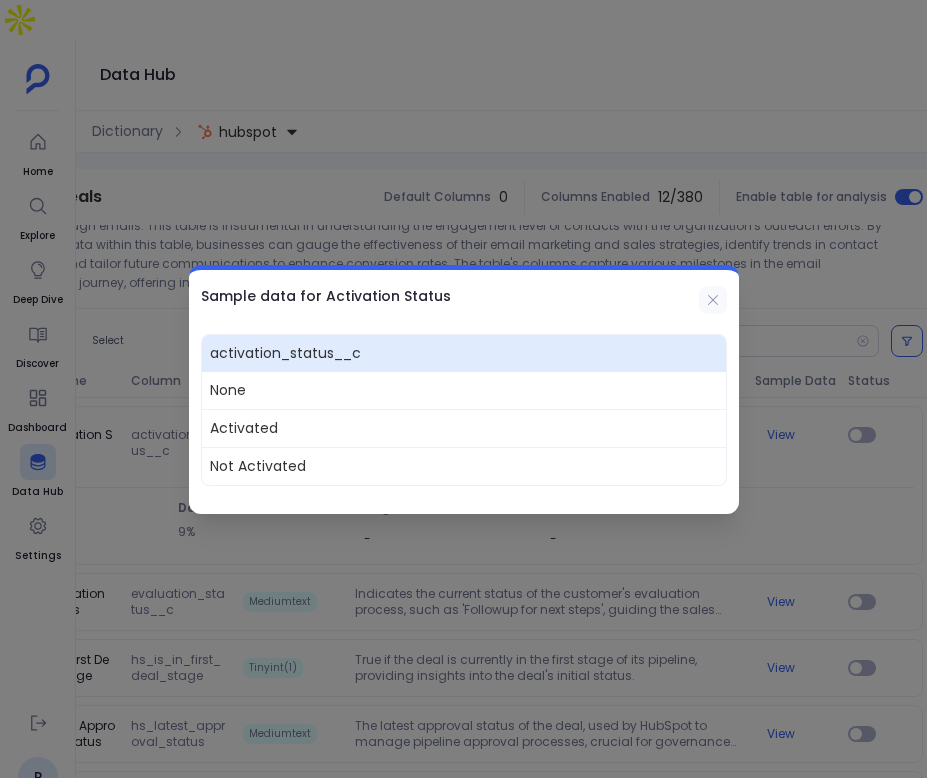 click 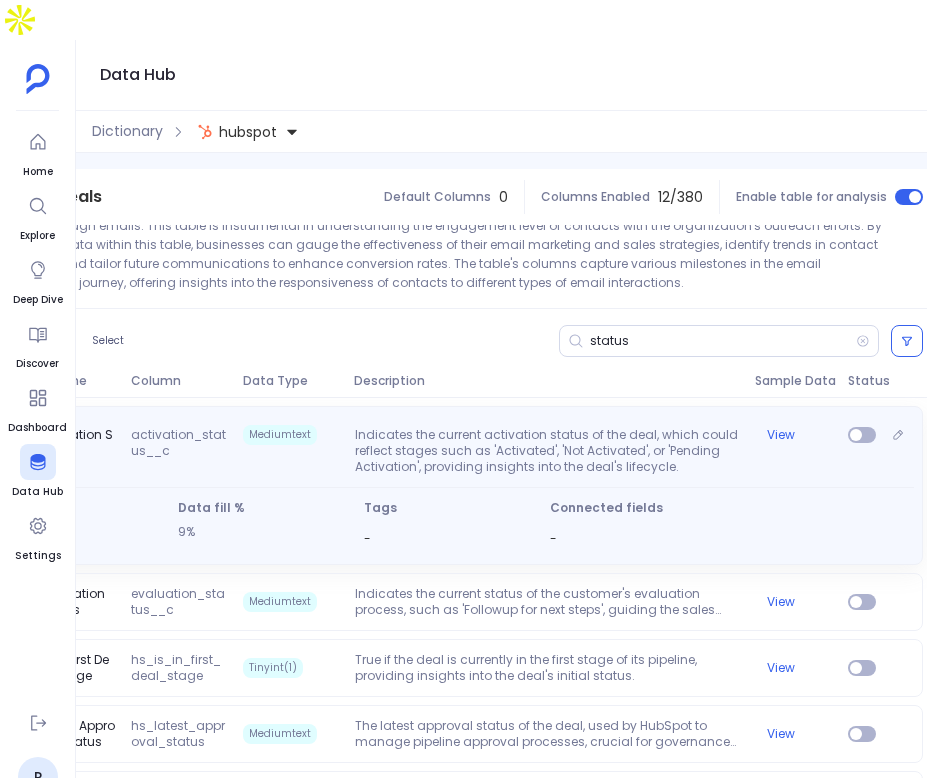 scroll, scrollTop: 0, scrollLeft: 314, axis: horizontal 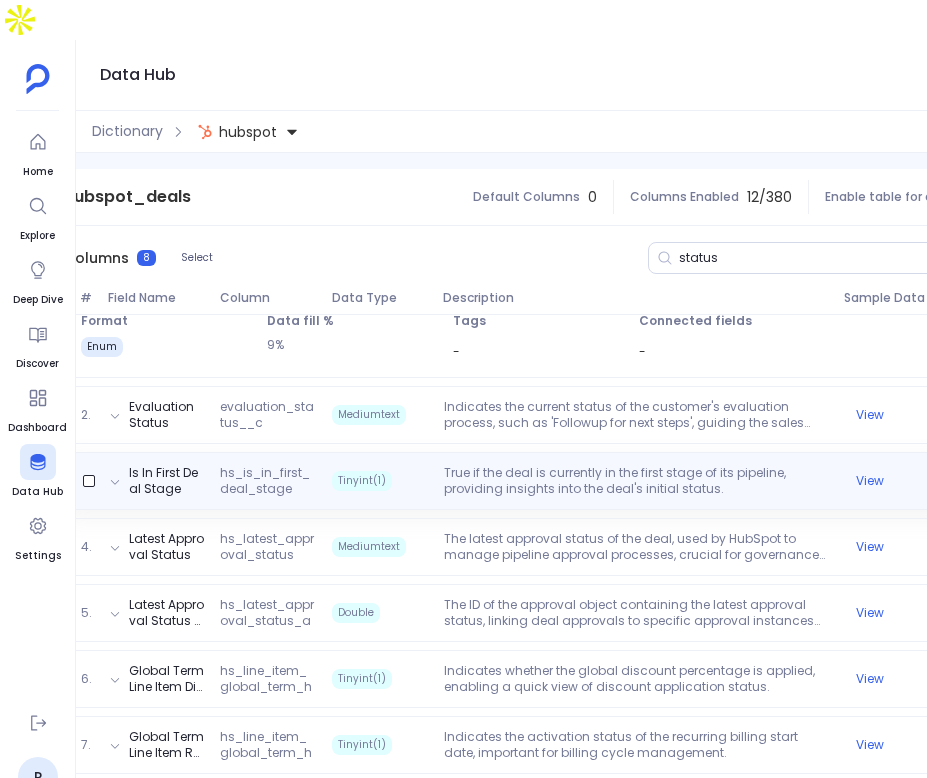 click on "True if the deal is currently in the first stage of its pipeline, providing insights into the deal's initial status." at bounding box center [636, 481] 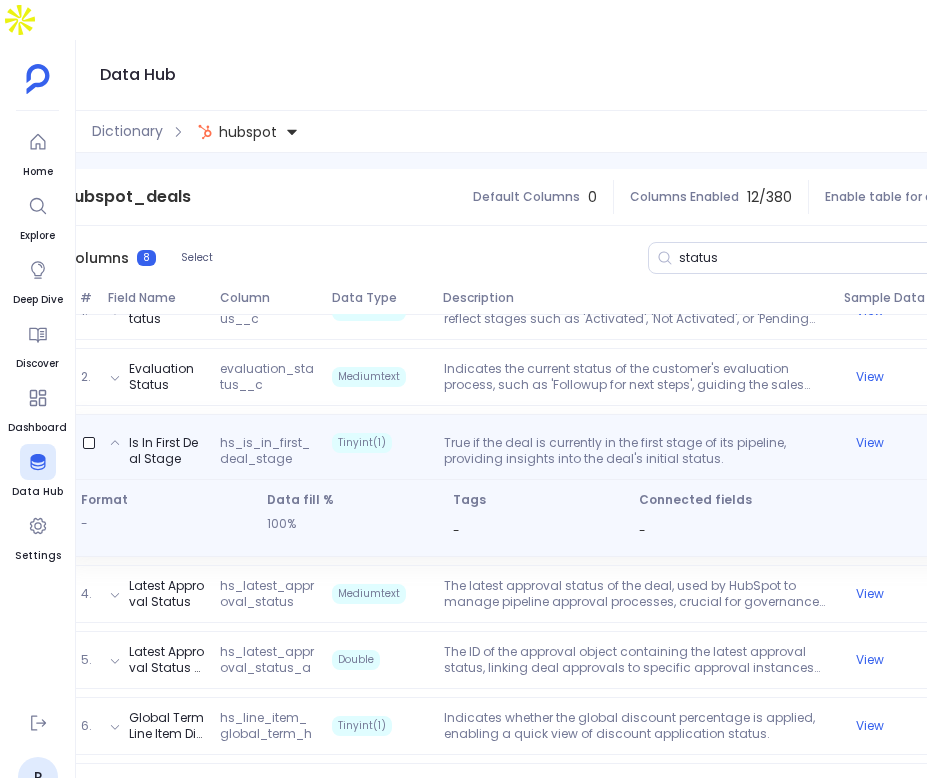 scroll, scrollTop: 308, scrollLeft: 0, axis: vertical 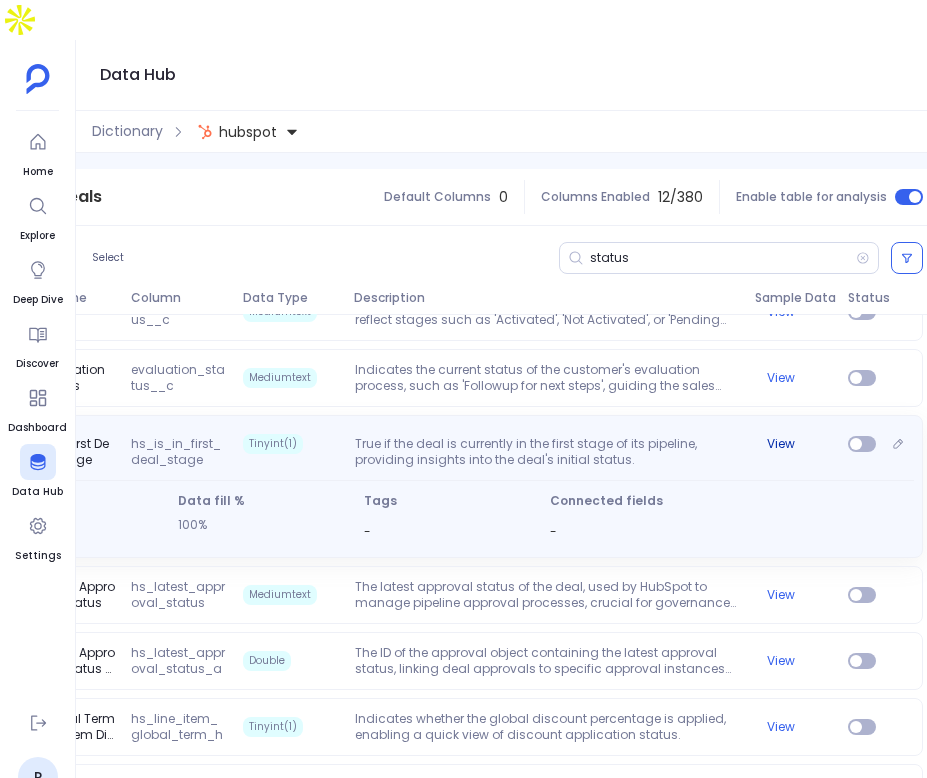 click on "View" at bounding box center [781, 444] 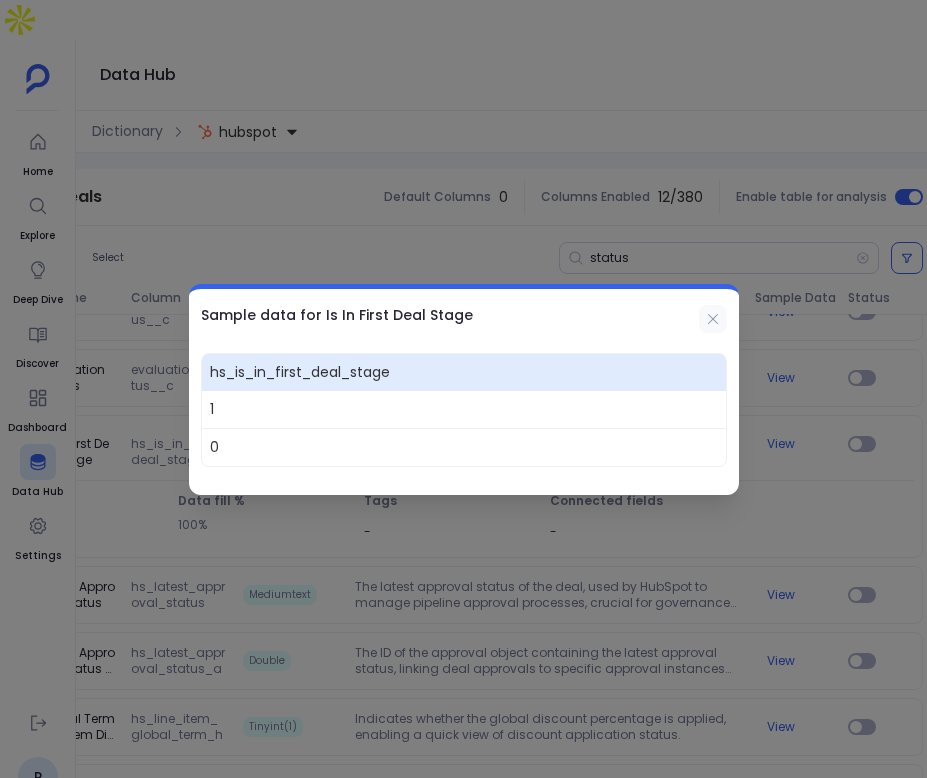 click 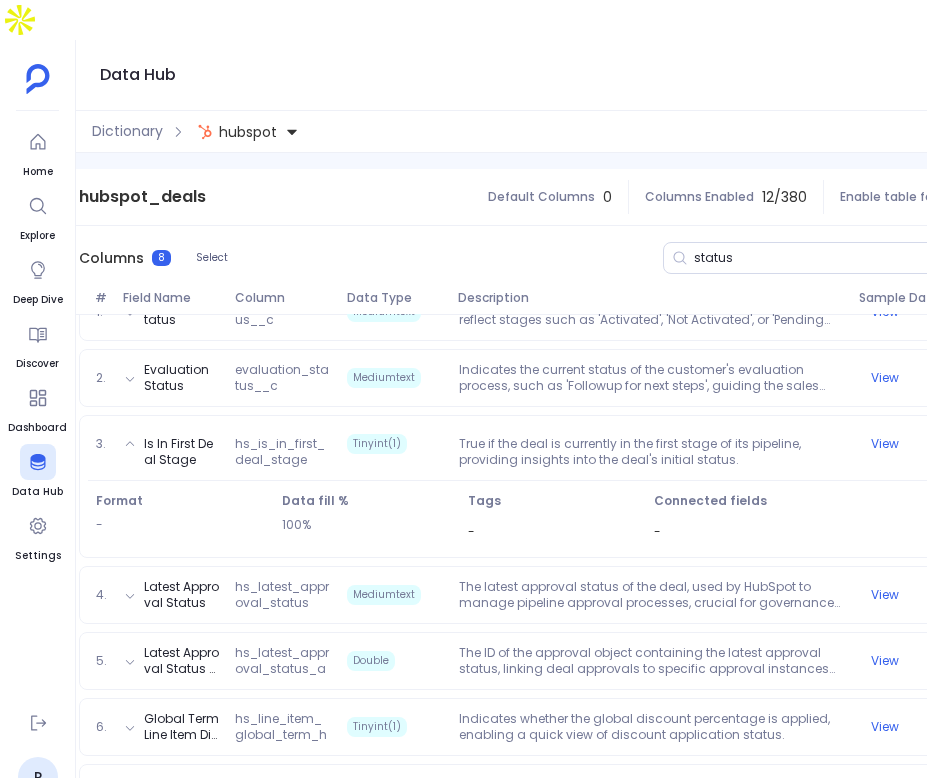 scroll, scrollTop: 0, scrollLeft: 237, axis: horizontal 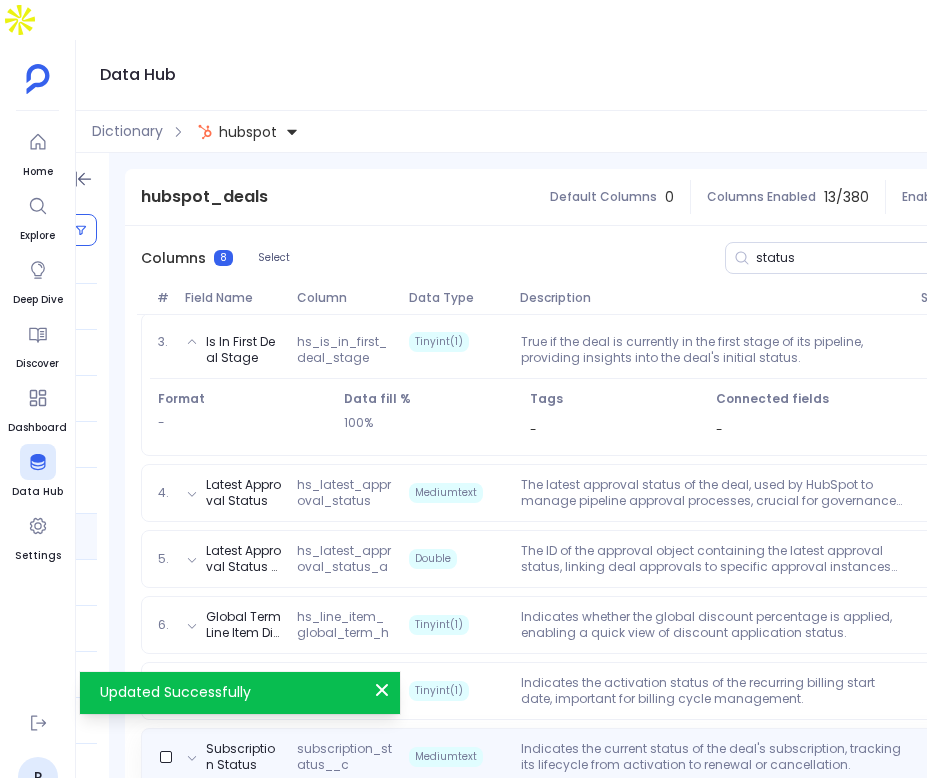 click on "Indicates the current status of the deal's subscription, tracking its lifecycle from activation to renewal or cancellation." at bounding box center (713, 757) 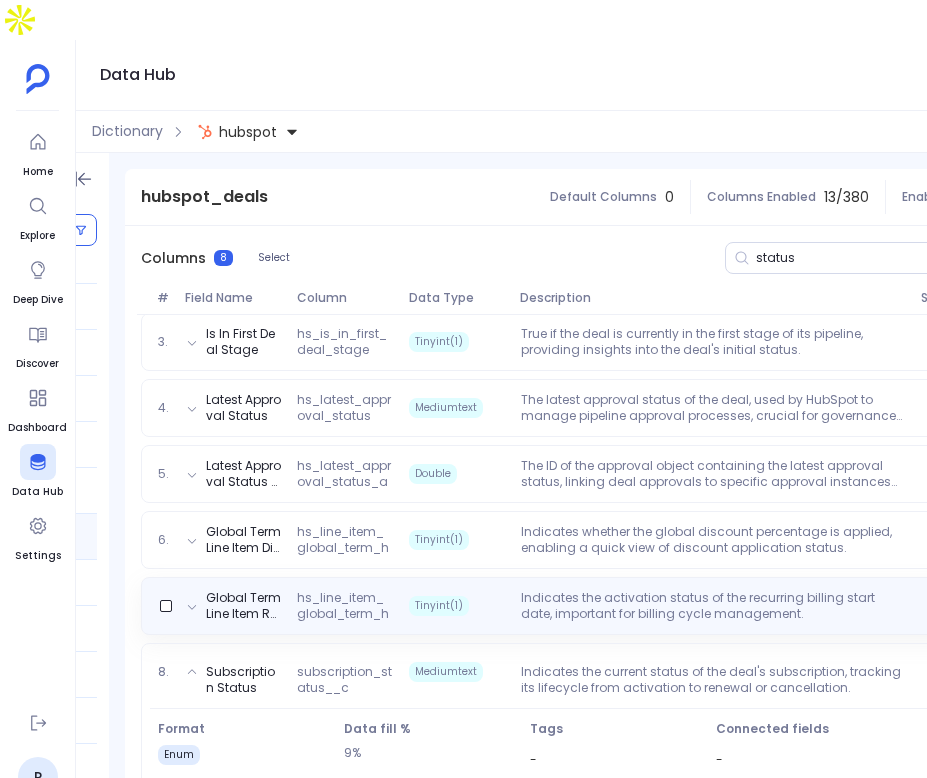 scroll, scrollTop: 0, scrollLeft: 242, axis: horizontal 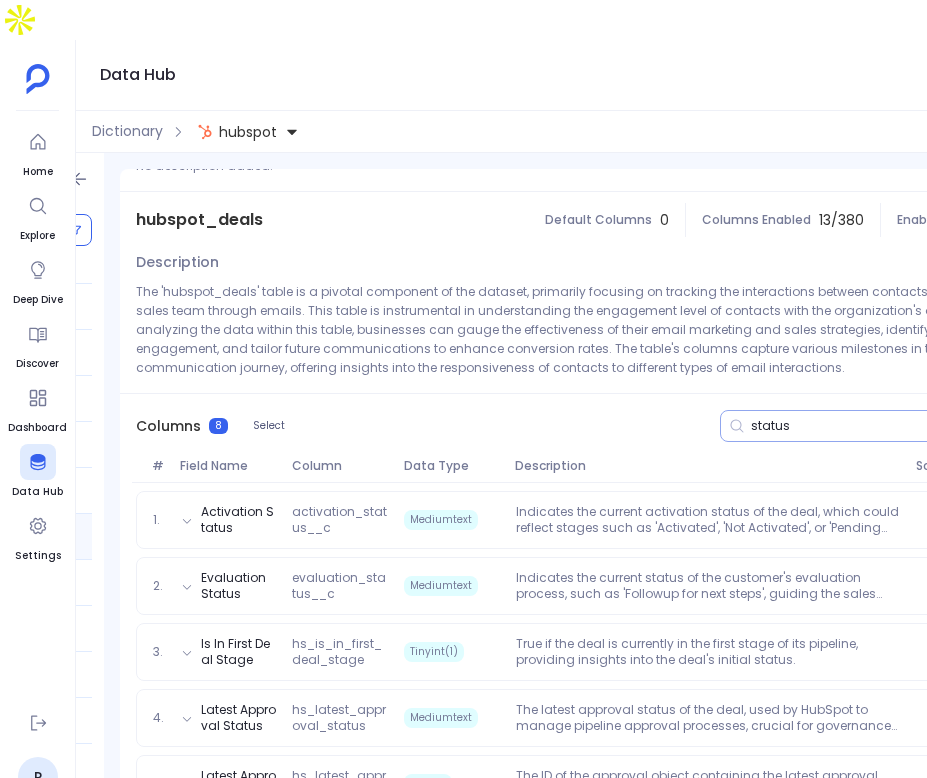 click on "status" at bounding box center (884, 426) 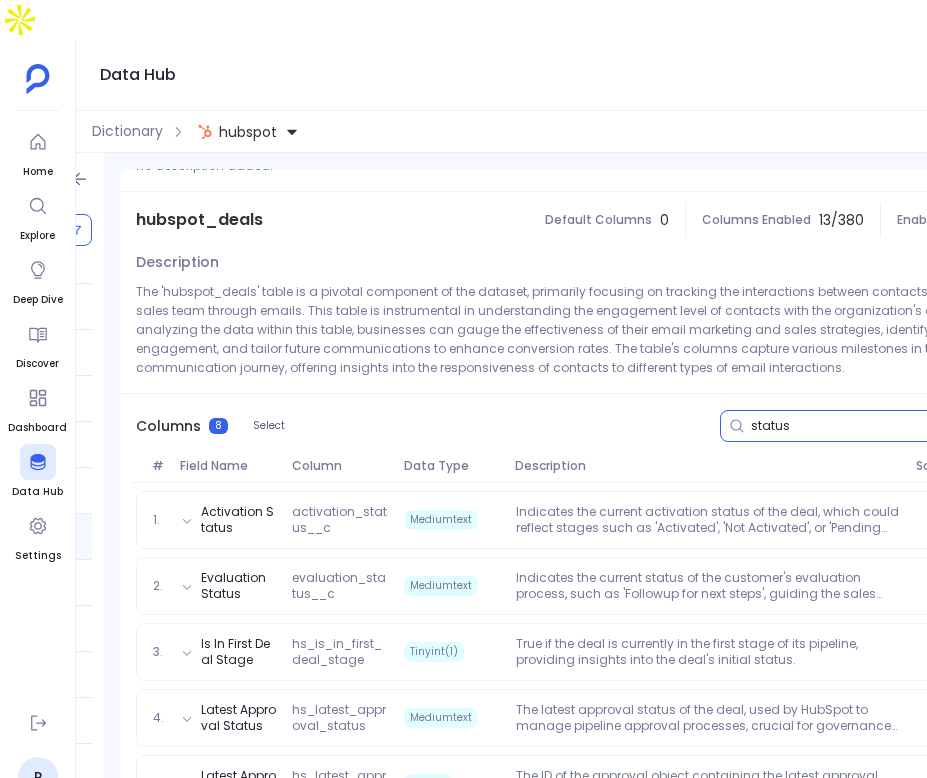 click on "status" at bounding box center (884, 426) 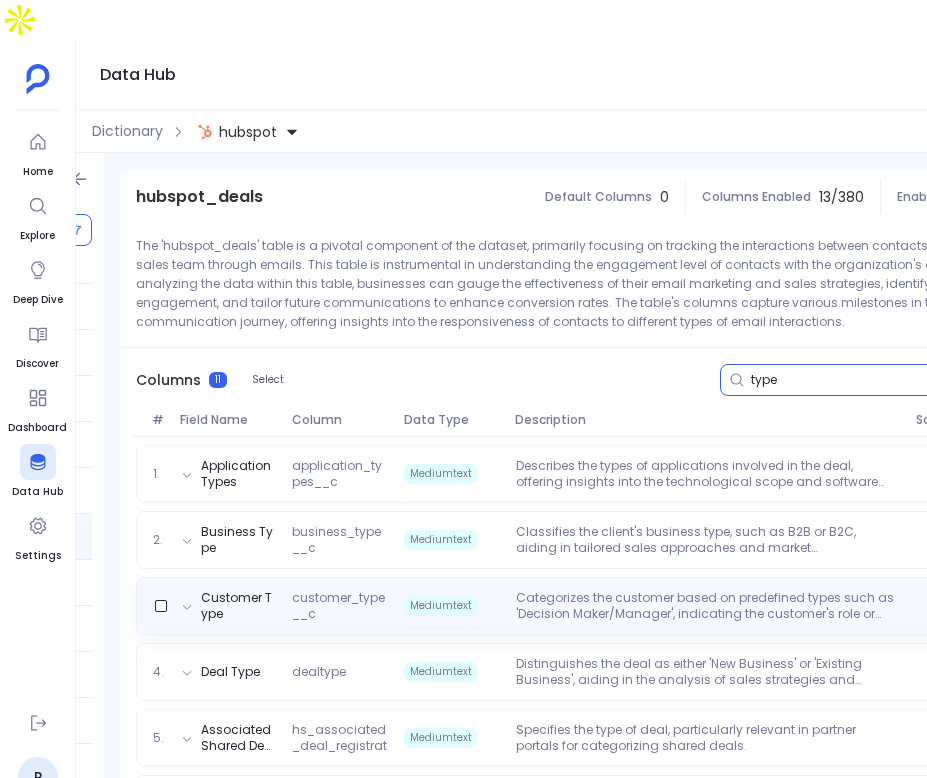 scroll, scrollTop: 177, scrollLeft: 0, axis: vertical 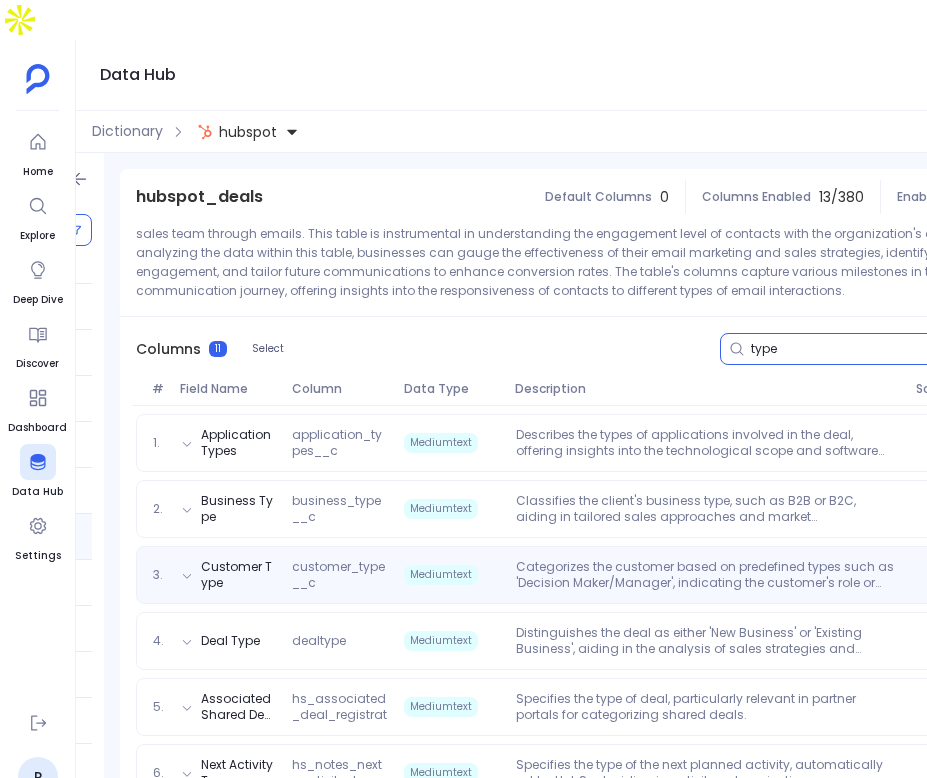 type on "type" 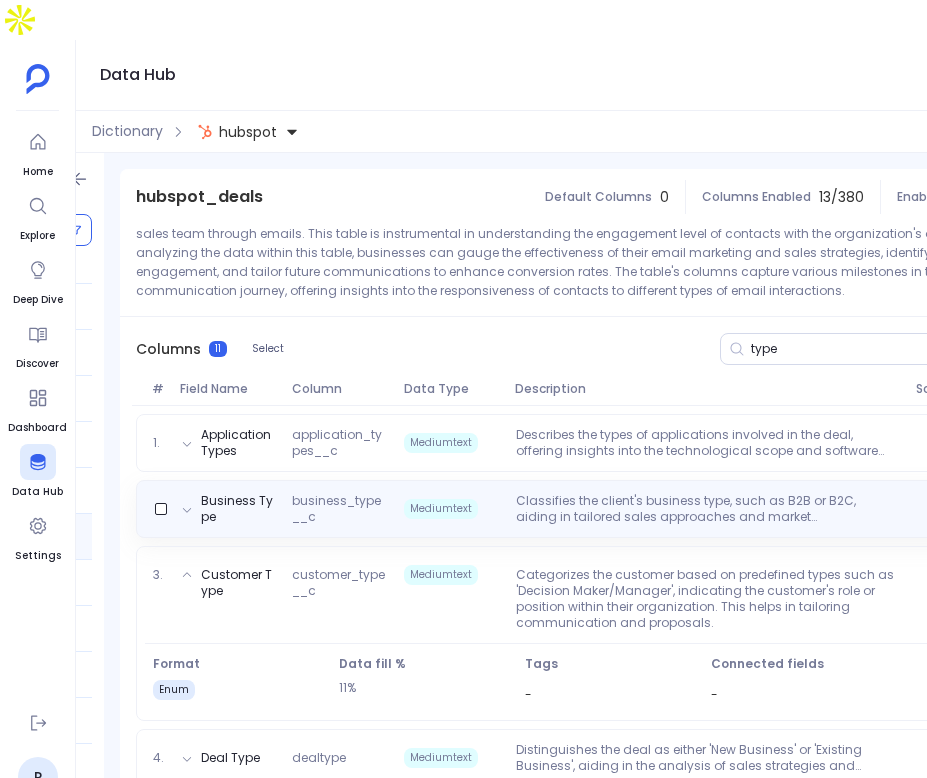 click on "Classifies the client's business type, such as B2B or B2C, aiding in tailored sales approaches and market segmentation." at bounding box center [708, 509] 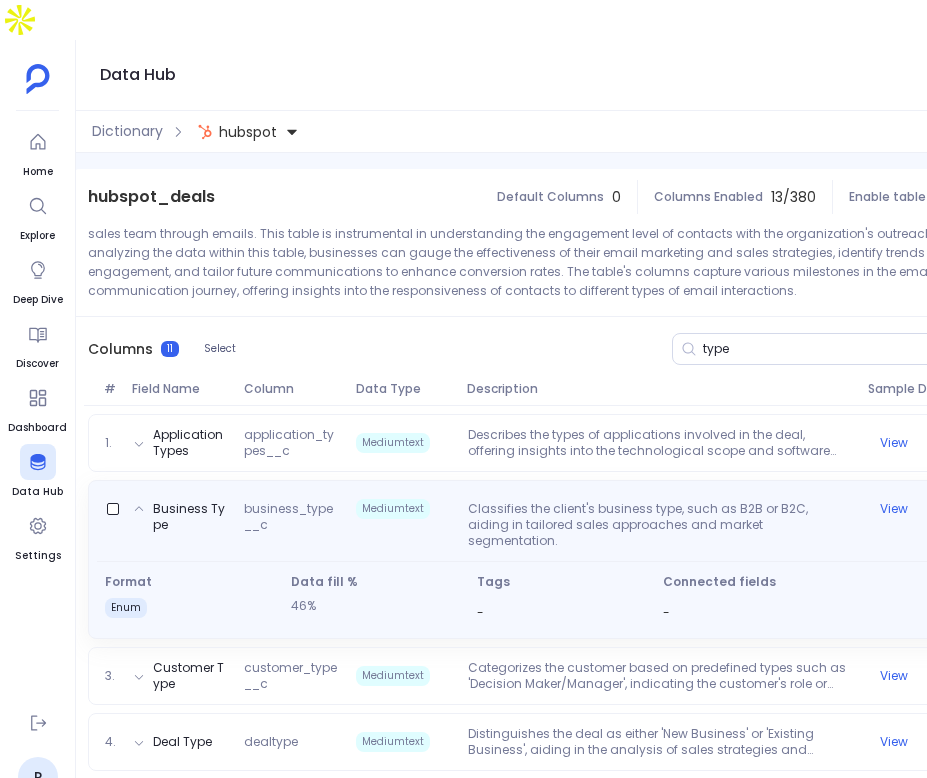 scroll, scrollTop: 0, scrollLeft: 287, axis: horizontal 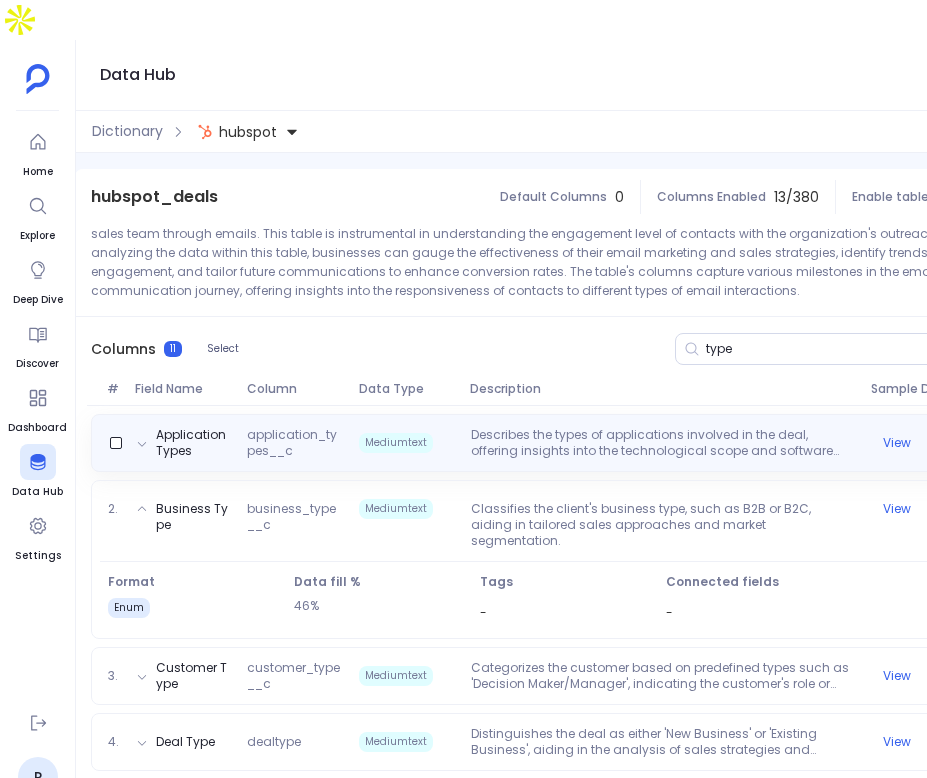 click on "Describes the types of applications involved in the deal, offering insights into the technological scope and software environment of the client." at bounding box center [663, 443] 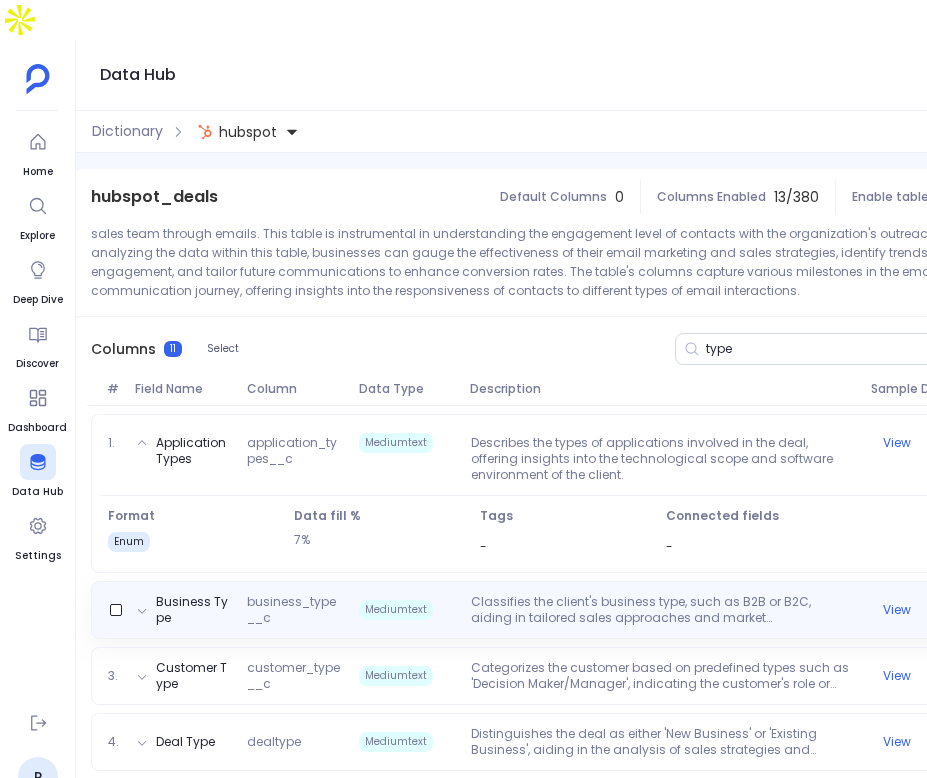 click on "Classifies the client's business type, such as B2B or B2C, aiding in tailored sales approaches and market segmentation." at bounding box center (663, 610) 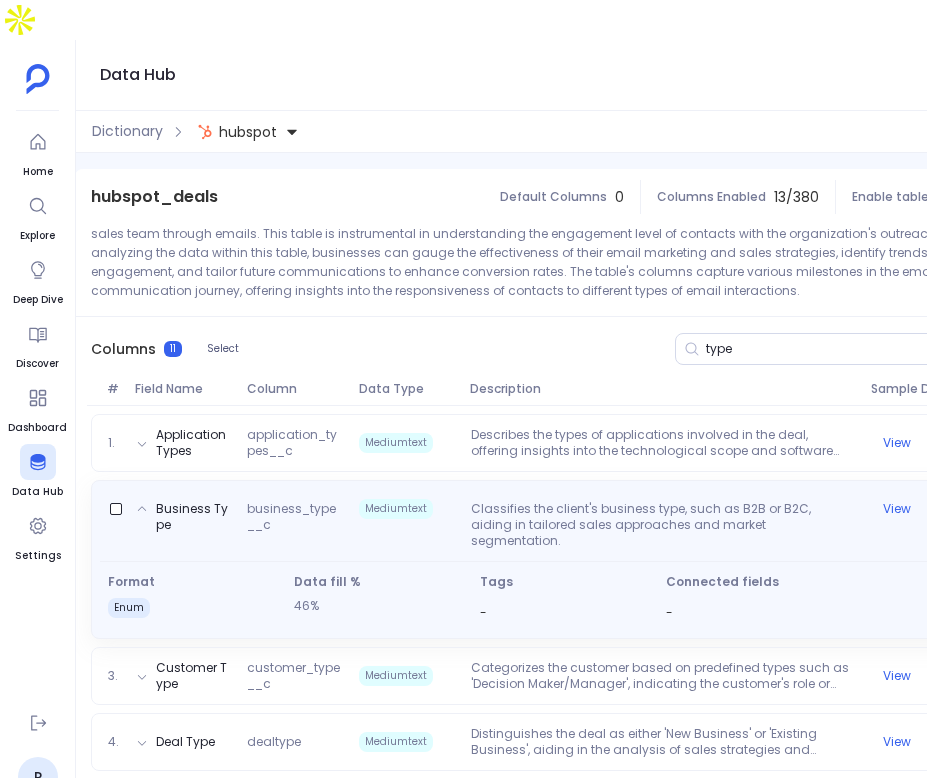 scroll, scrollTop: 0, scrollLeft: 403, axis: horizontal 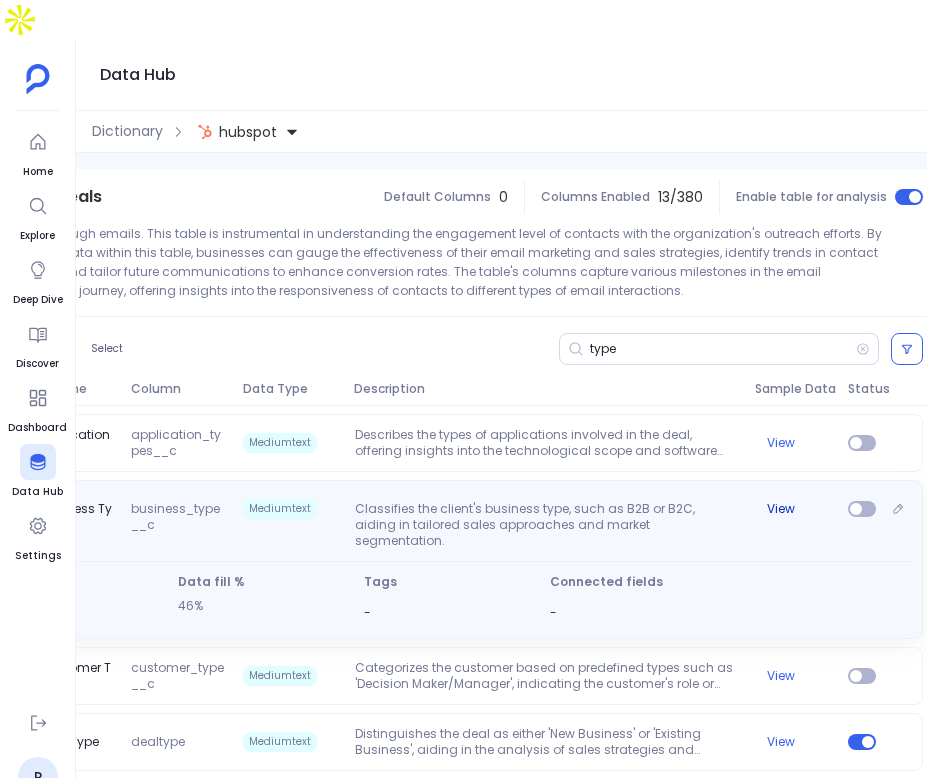 click on "View" at bounding box center [781, 509] 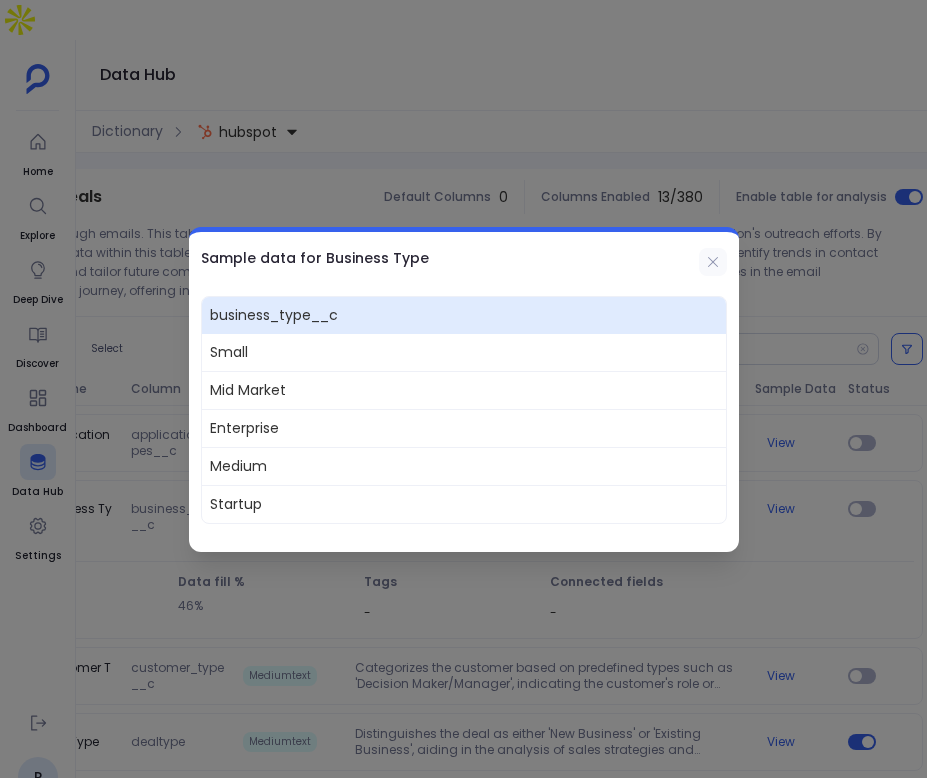 click 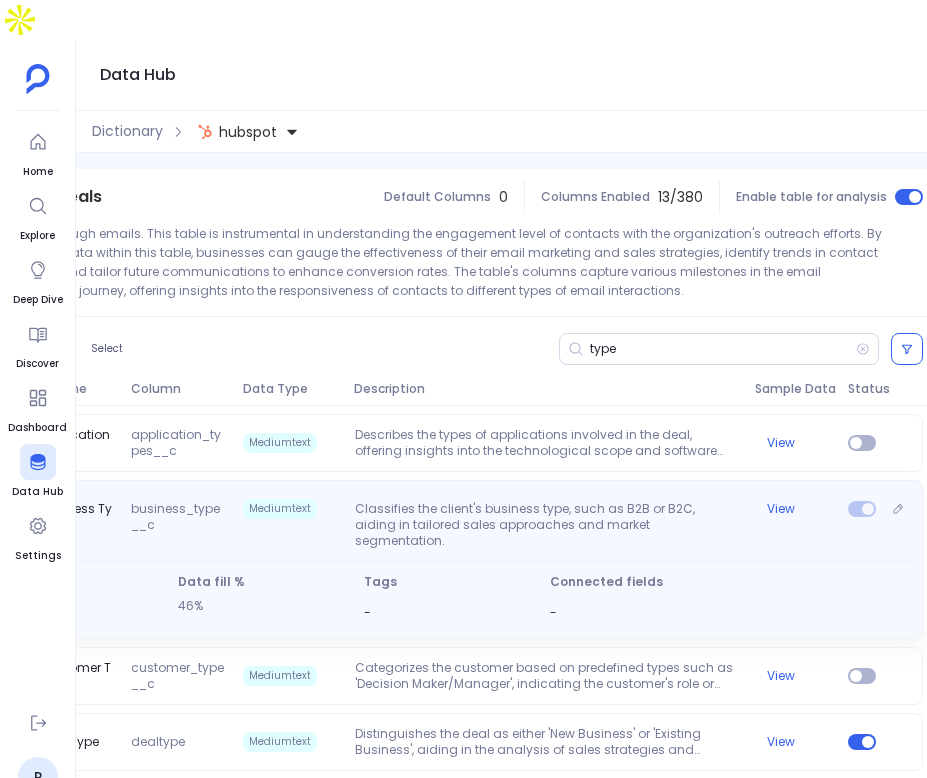 scroll, scrollTop: 0, scrollLeft: 248, axis: horizontal 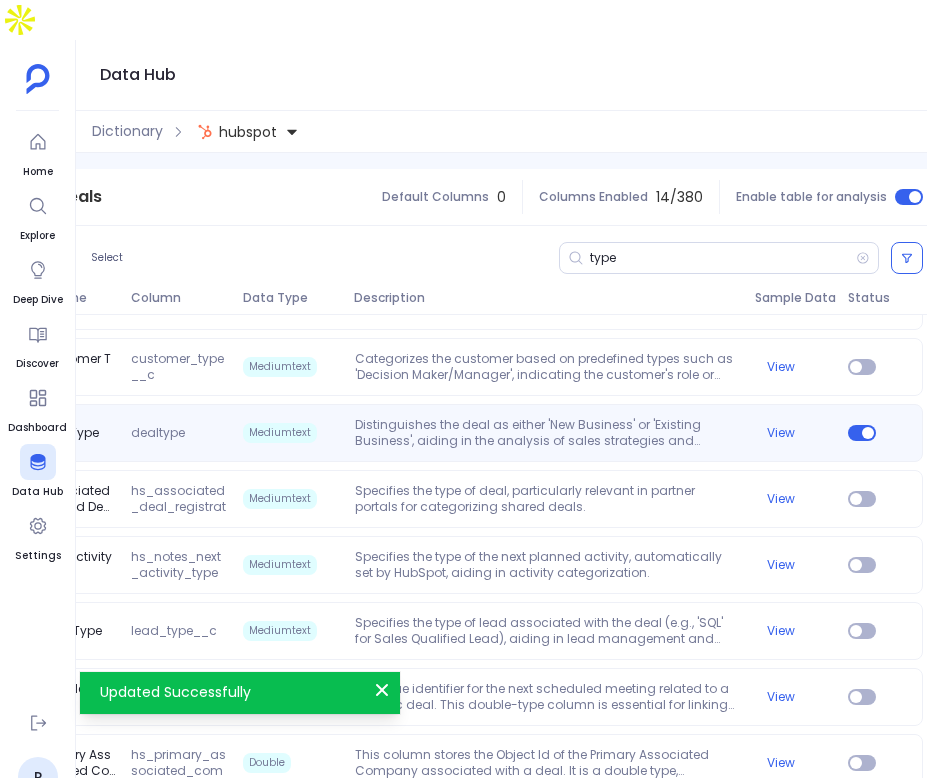 click on "Distinguishes the deal as either 'New Business' or 'Existing Business', aiding in the analysis of sales strategies and customer retention efforts." at bounding box center [547, 433] 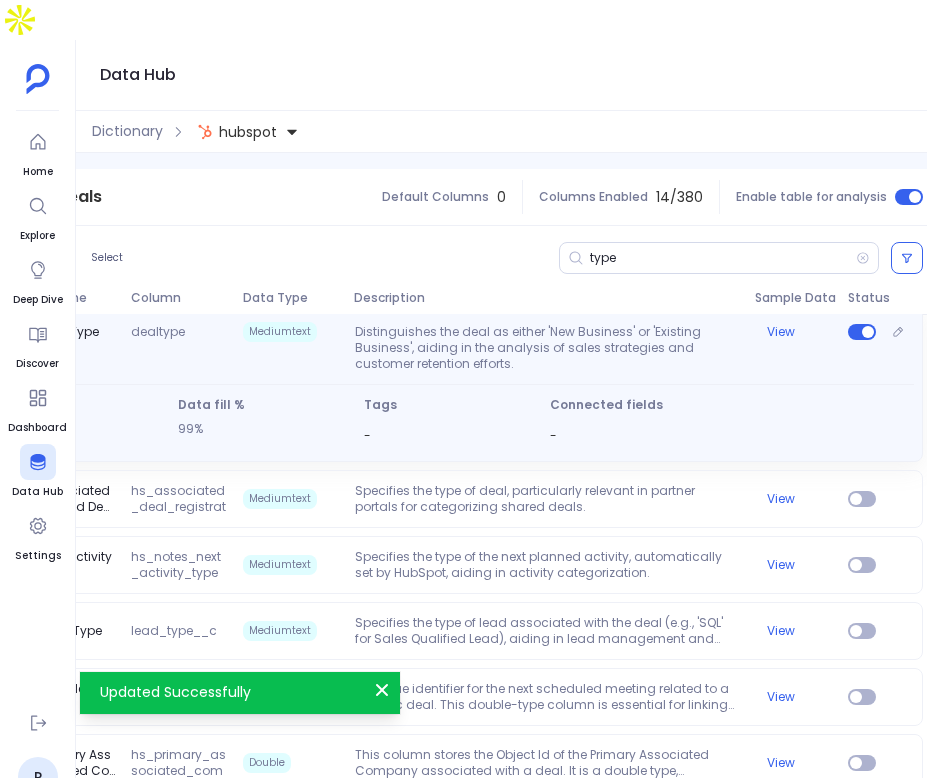 scroll, scrollTop: 0, scrollLeft: 370, axis: horizontal 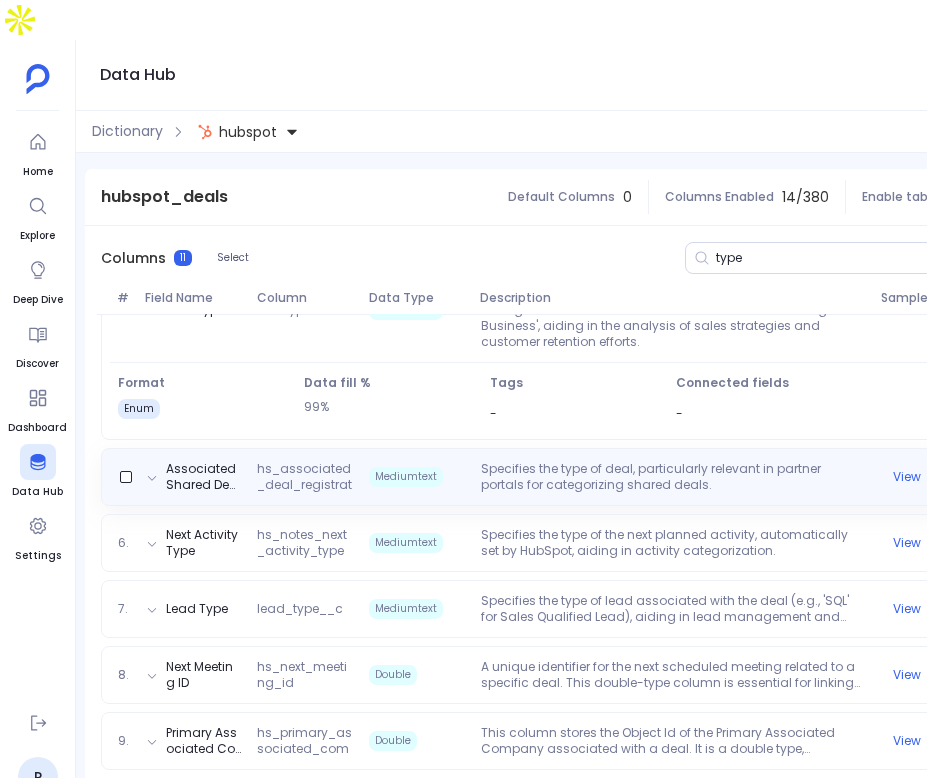 click on "Specifies the type of deal, particularly relevant in partner portals for categorizing shared deals." at bounding box center (673, 477) 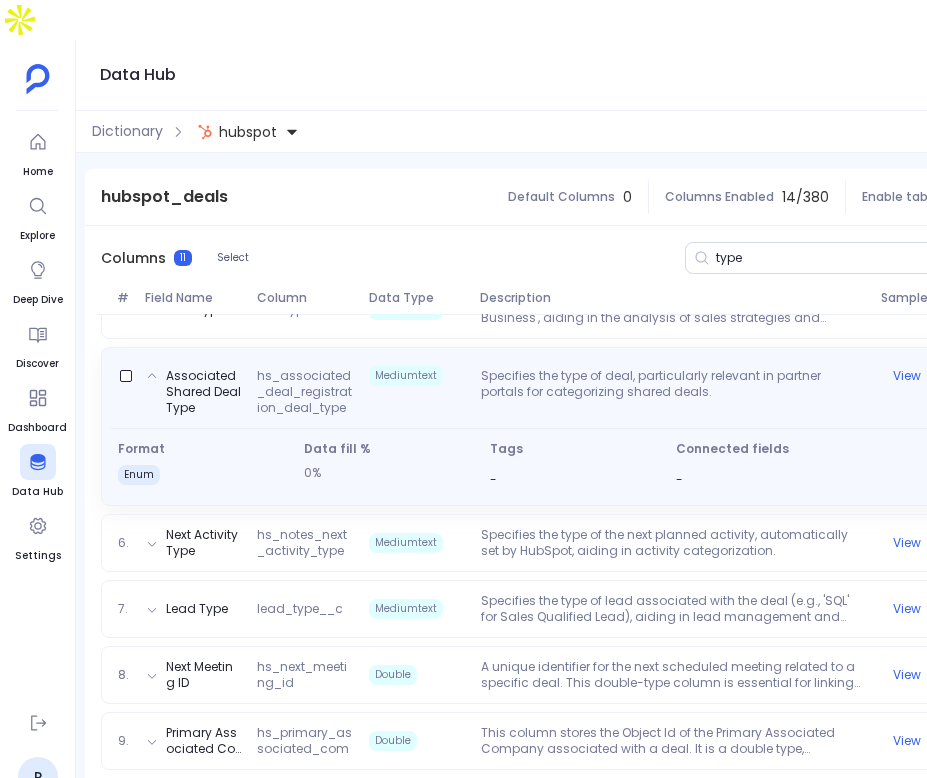 click on "-" at bounding box center [575, 479] 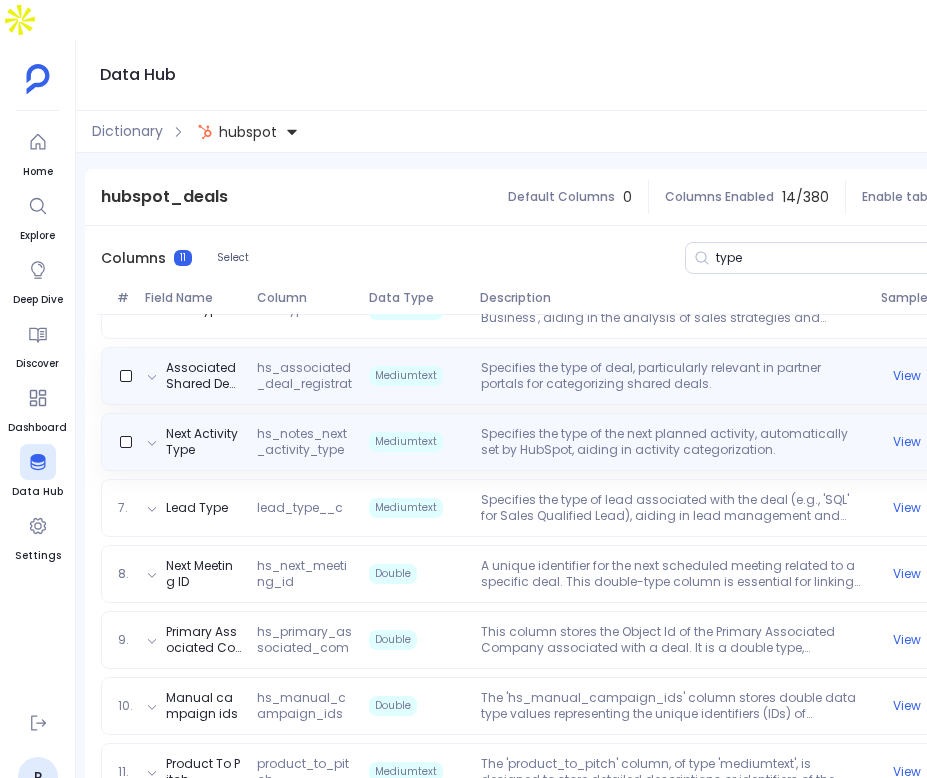 click on "Specifies the type of the next planned activity, automatically set by HubSpot, aiding in activity categorization." at bounding box center (673, 442) 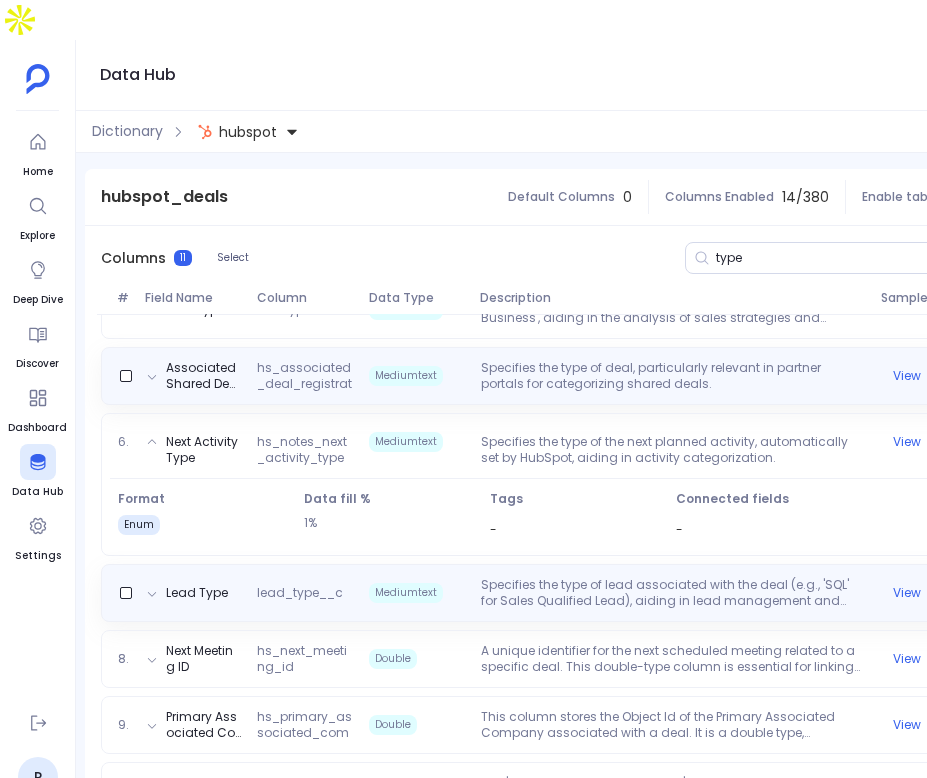 click on "Specifies the type of lead associated with the deal (e.g., 'SQL' for Sales Qualified Lead), aiding in lead management and prioritization." at bounding box center (673, 593) 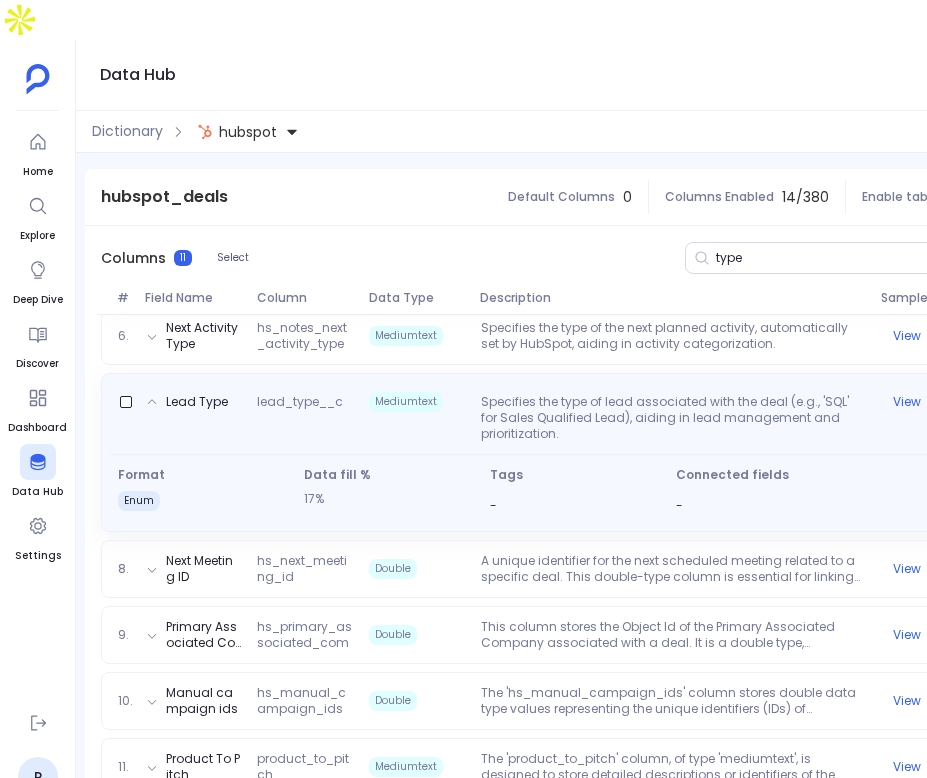 scroll, scrollTop: 624, scrollLeft: 0, axis: vertical 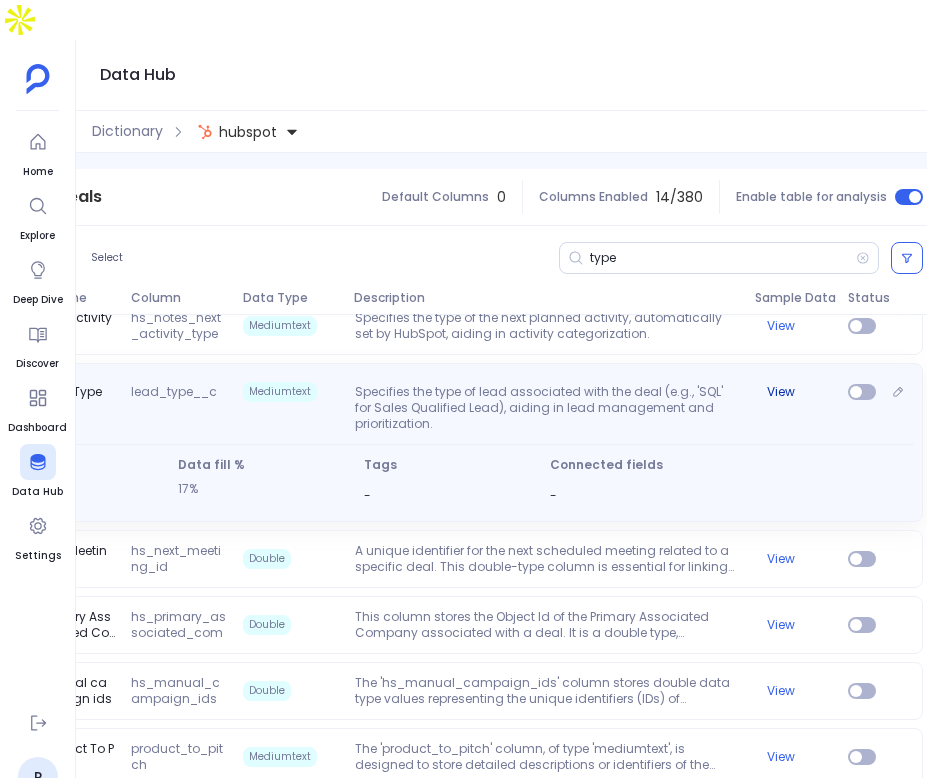 click on "View" at bounding box center [781, 392] 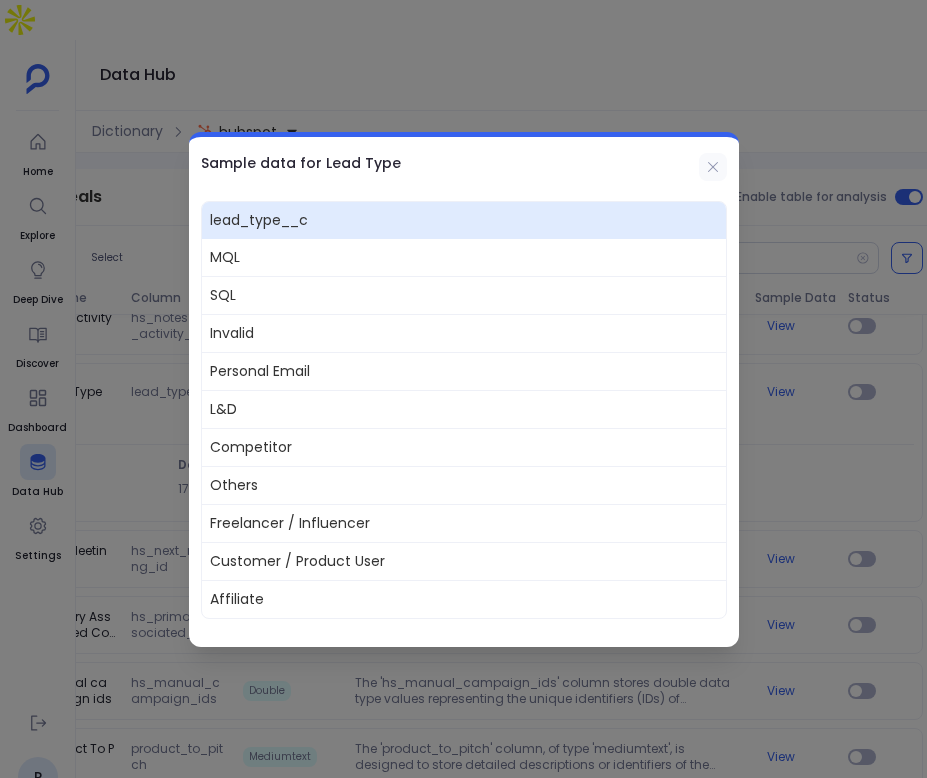 click 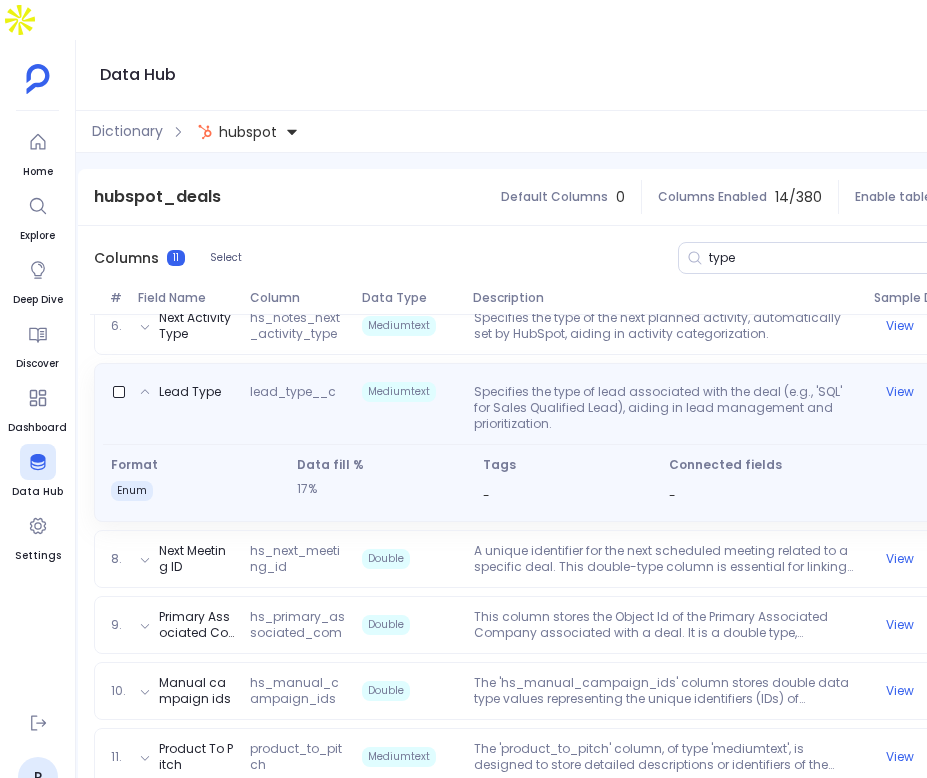 scroll, scrollTop: 0, scrollLeft: 276, axis: horizontal 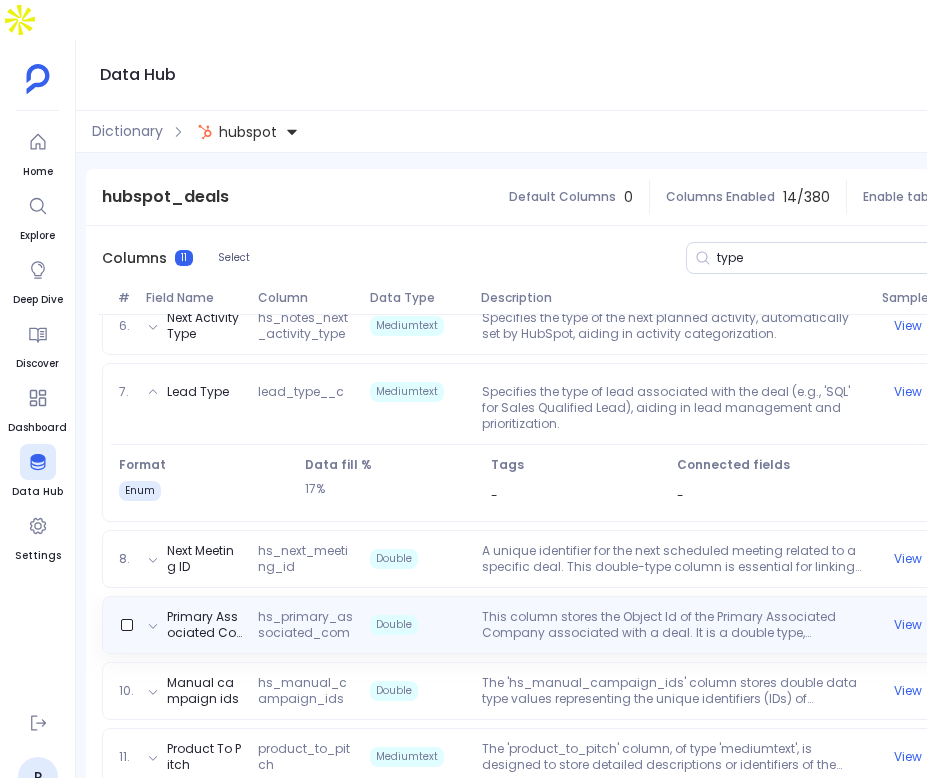 click on "This column stores the Object Id of the Primary Associated Company associated with a deal. It is a double type, indicating it can handle large numeric identifiers unique to each company within the HubSpot ecosystem. The presence of a null value, as seen in the sample records, suggests that not all deals are directly linked to a company at the time of record creation. This could be due to deals being in an initial stage, lacking complete information, or associated with individual contacts rather than companies. The ability to associate deals with companies is crucial for aggregating deal information at the company level, enabling targeted sales strategies and comprehensive performance analysis across all deals related to a specific company." at bounding box center (674, 625) 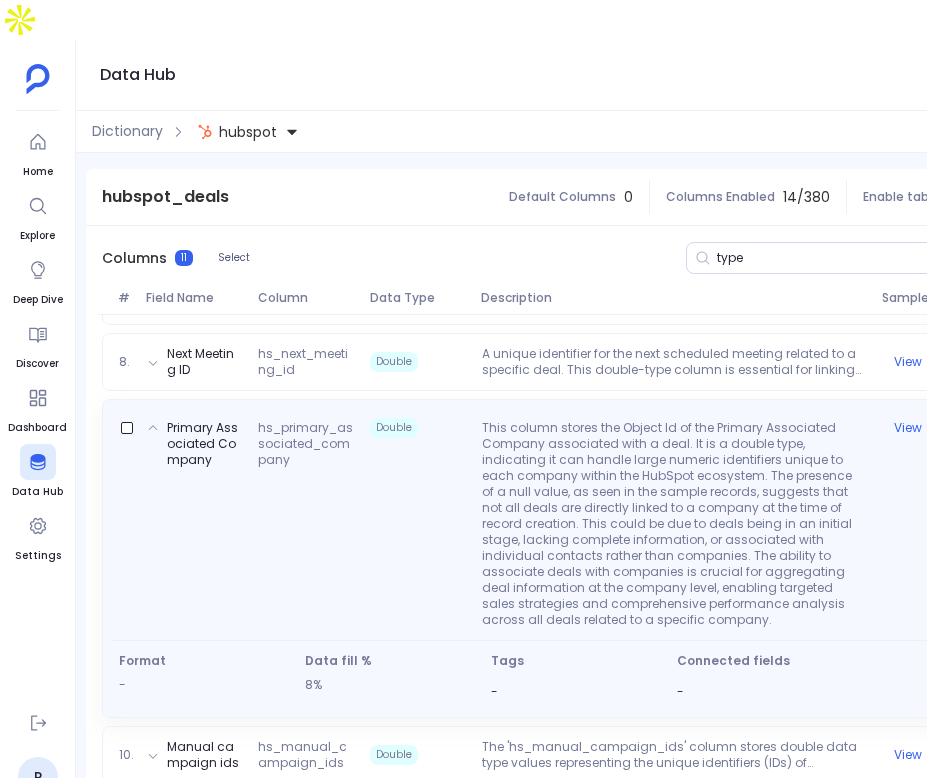 scroll, scrollTop: 784, scrollLeft: 0, axis: vertical 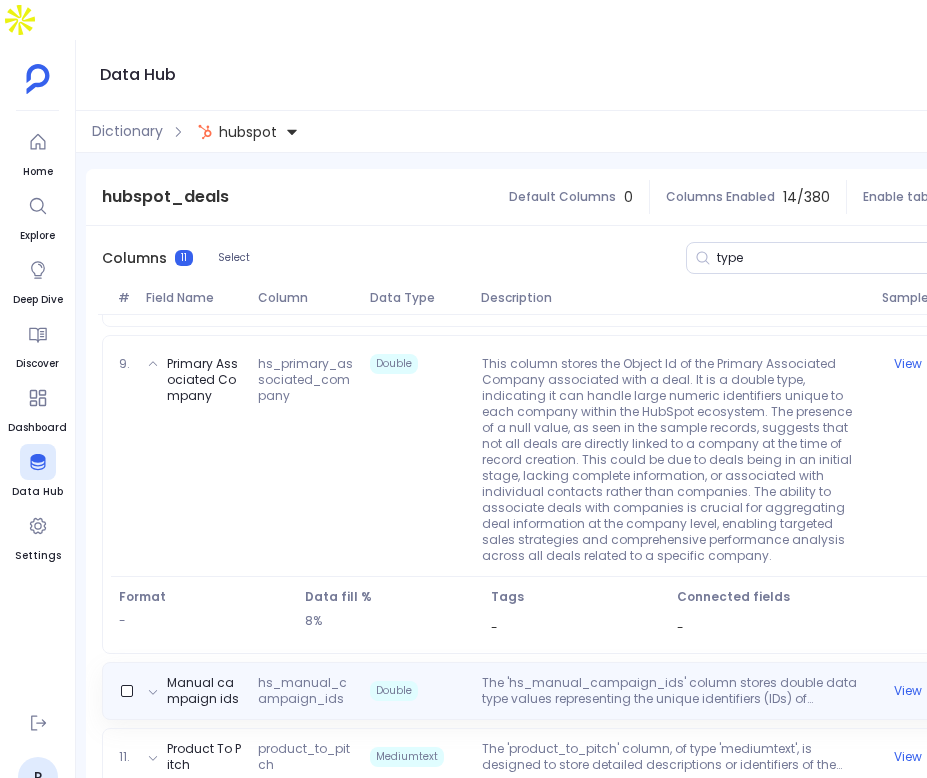 click on "The 'hs_manual_campaign_ids' column stores double data type values representing the unique identifiers (IDs) of marketing campaigns manually associated with specific deals. This column is instrumental in linking deals to specific marketing efforts, allowing for a detailed analysis of campaign effectiveness on deal outcomes. In scenarios where deals are not linked to any campaign, the column will contain null values, as illustrated by the provided sample records. This linkage enables businesses to track the direct impact of their marketing campaigns on sales activities, offering insights into which campaigns are driving deals and contributing to revenue generation. The presence of null values in the sample records suggests either a lack of manual association between deals and campaigns or that the deals in question are not directly tied to specific marketing efforts, highlighting the column's role in distinguishing between organically generated deals and those influenced by targeted marketing campaigns." at bounding box center [674, 691] 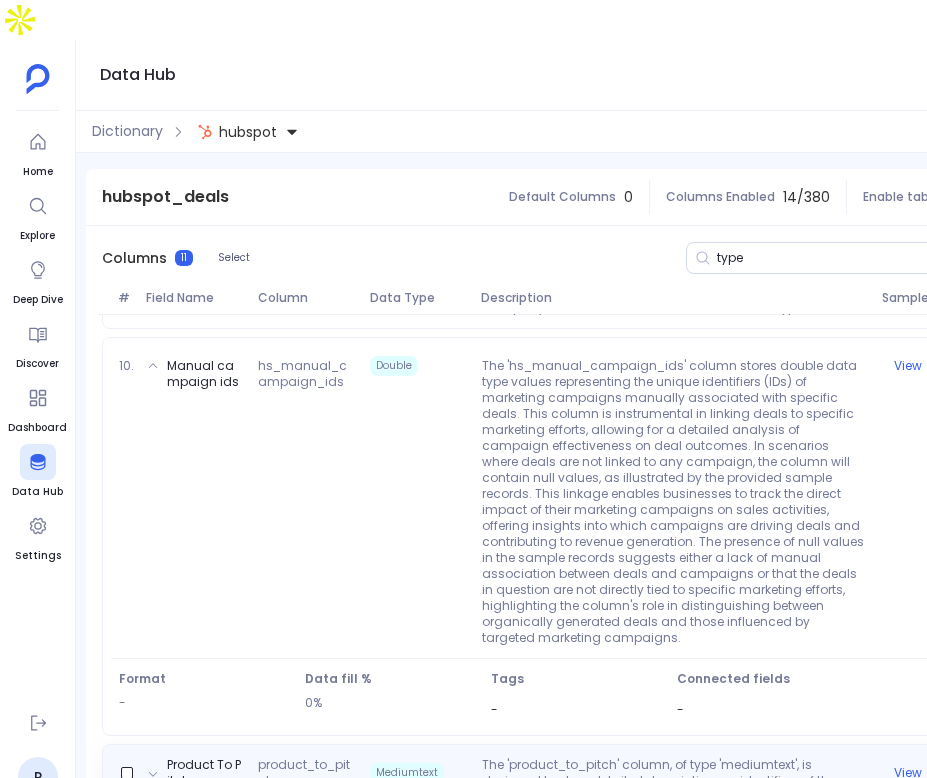 click on "The 'product_to_pitch' column, of type 'mediumtext', is designed to store detailed descriptions or identifiers of the products or services that are being proposed or sold in a particular deal. This column is essential for understanding the focus of sales efforts and aligning them with customer needs and preferences. Although the sample records provided show null values, indicating that no specific product information was recorded for those deals, in practice, this column can contain rich textual descriptions. These descriptions can include product names, unique features, benefits, and any other relevant information that would be used to persuade potential customers. The presence of null values suggests that not all deals necessarily have a specific product or service identified at their inception, highlighting the flexibility and varied stages of deal development within the sales pipeline." at bounding box center [674, 773] 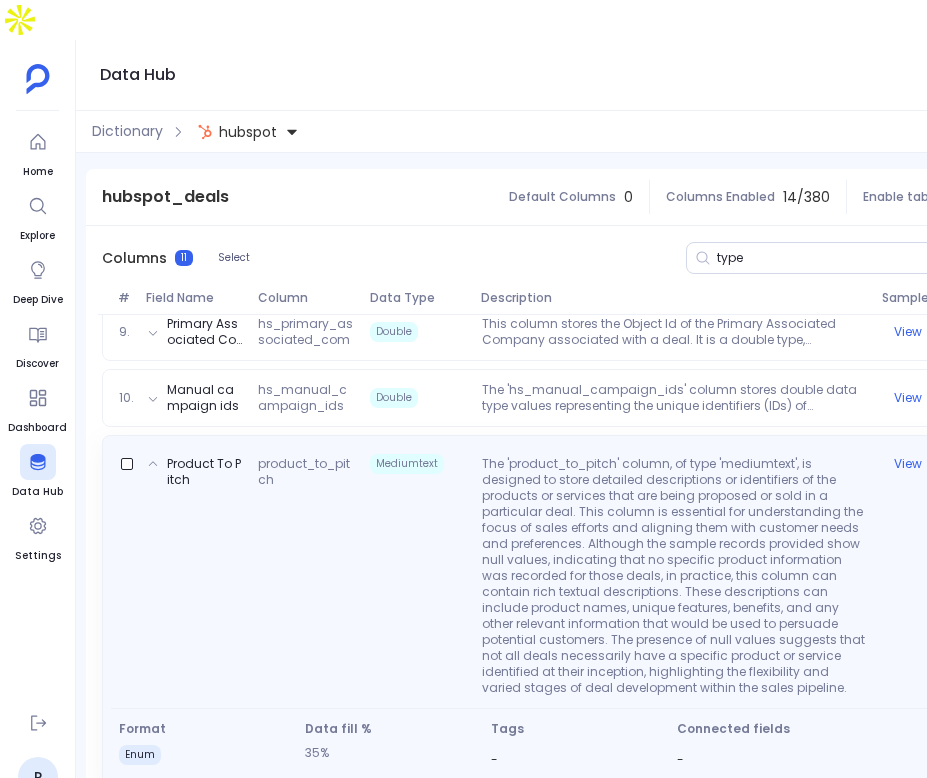 scroll, scrollTop: 0, scrollLeft: 0, axis: both 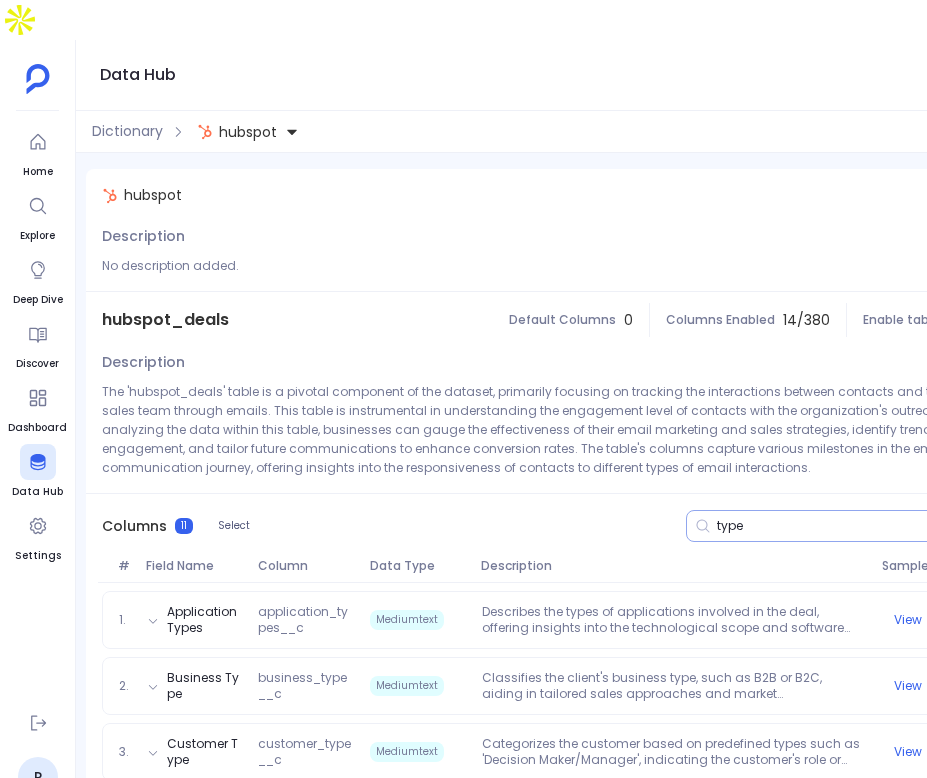 click on "type" at bounding box center (846, 526) 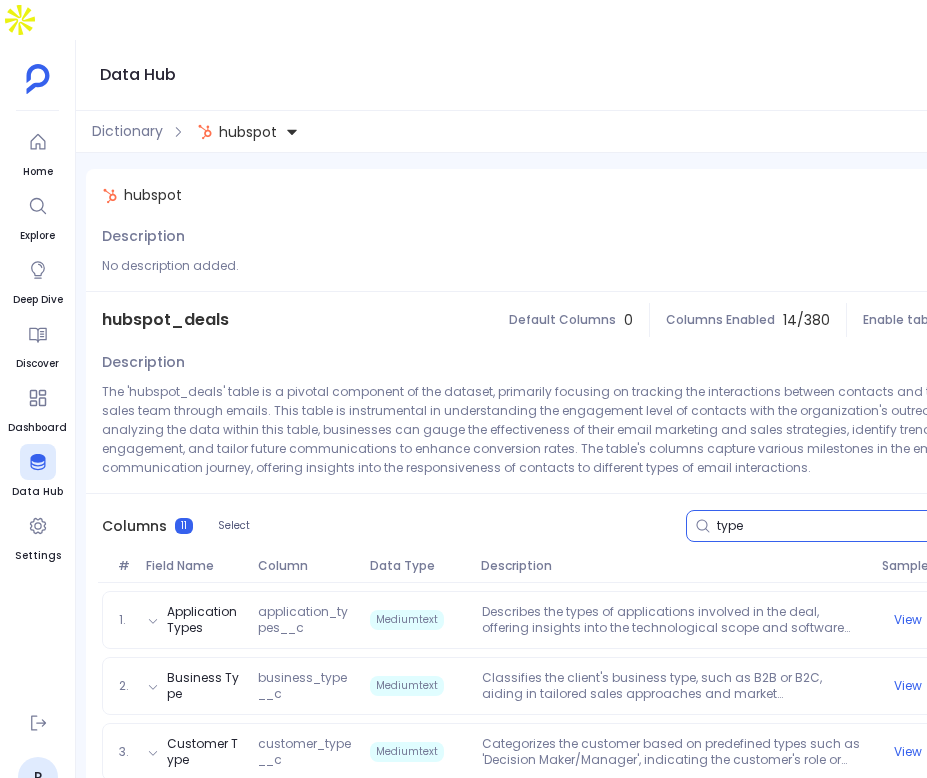 click on "type" at bounding box center (850, 526) 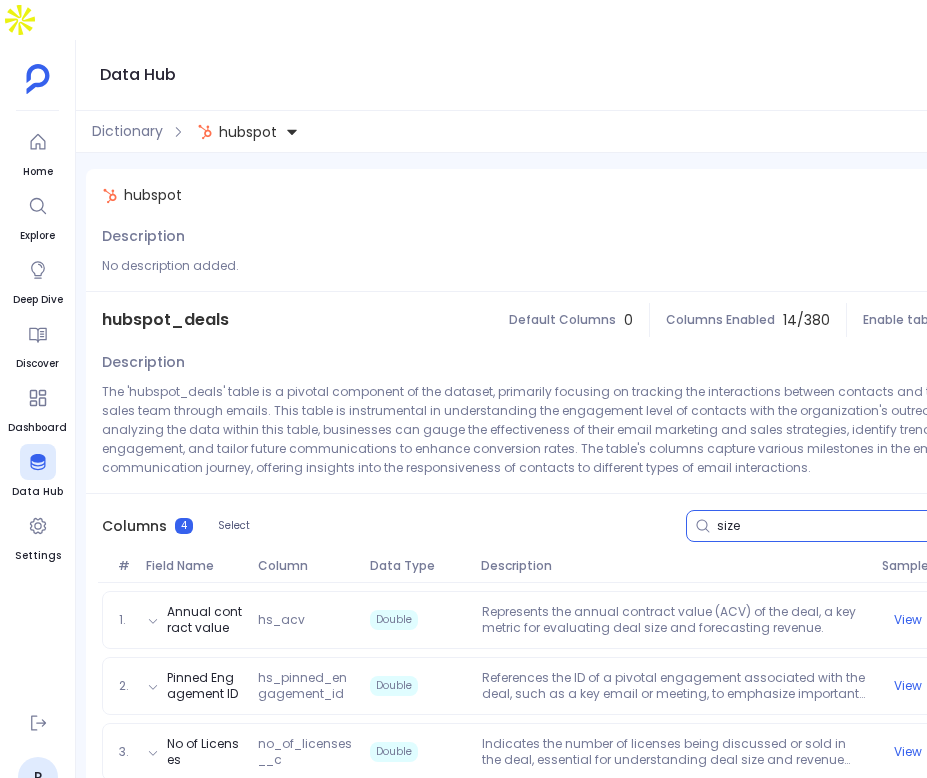 scroll, scrollTop: 61, scrollLeft: 0, axis: vertical 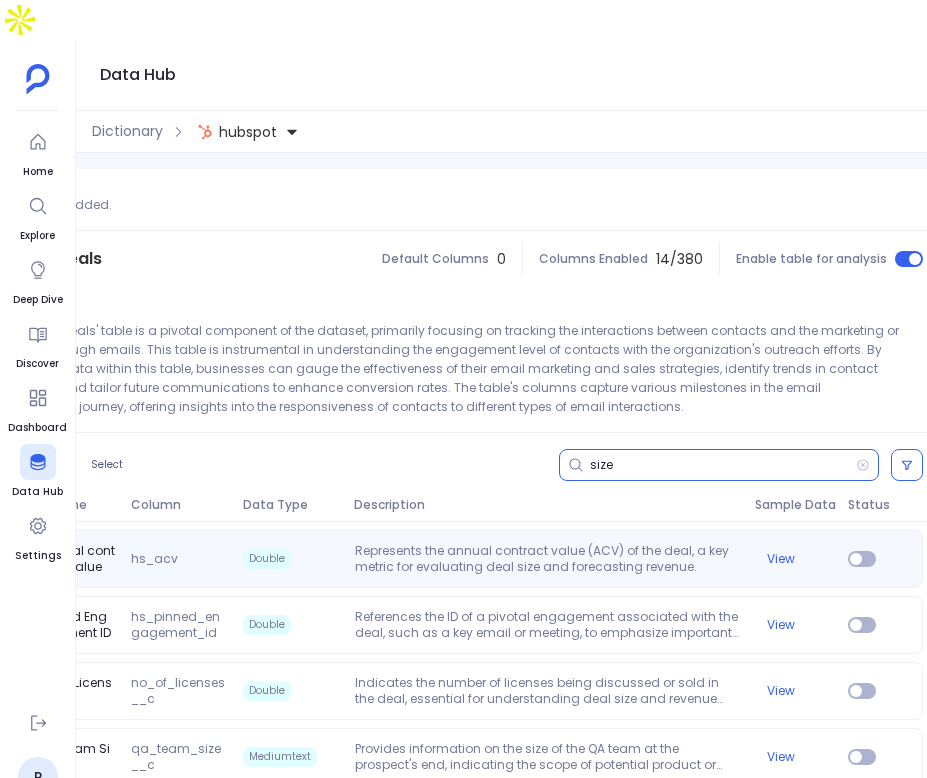 type on "size" 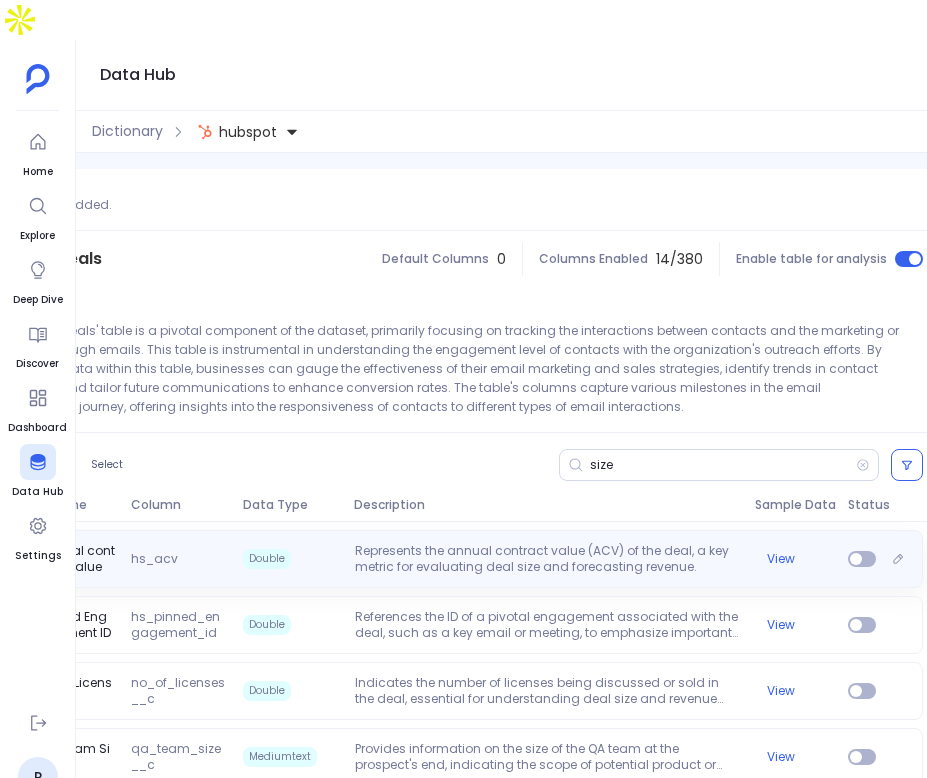click on "Represents the annual contract value (ACV) of the deal, a key metric for evaluating deal size and forecasting revenue." at bounding box center [547, 559] 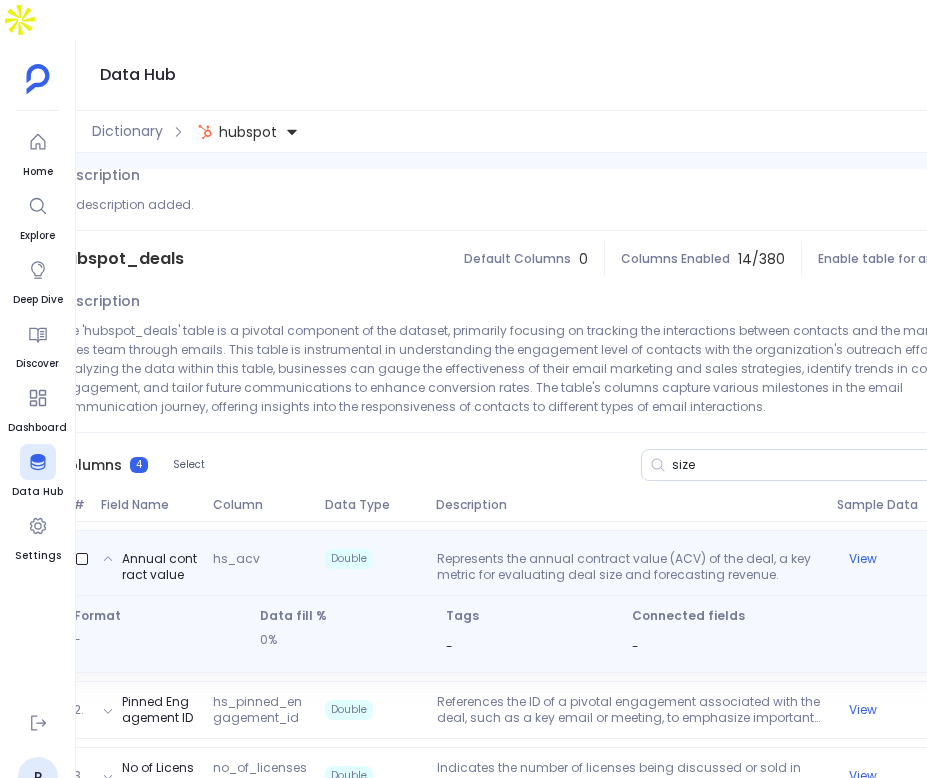scroll, scrollTop: 0, scrollLeft: 198, axis: horizontal 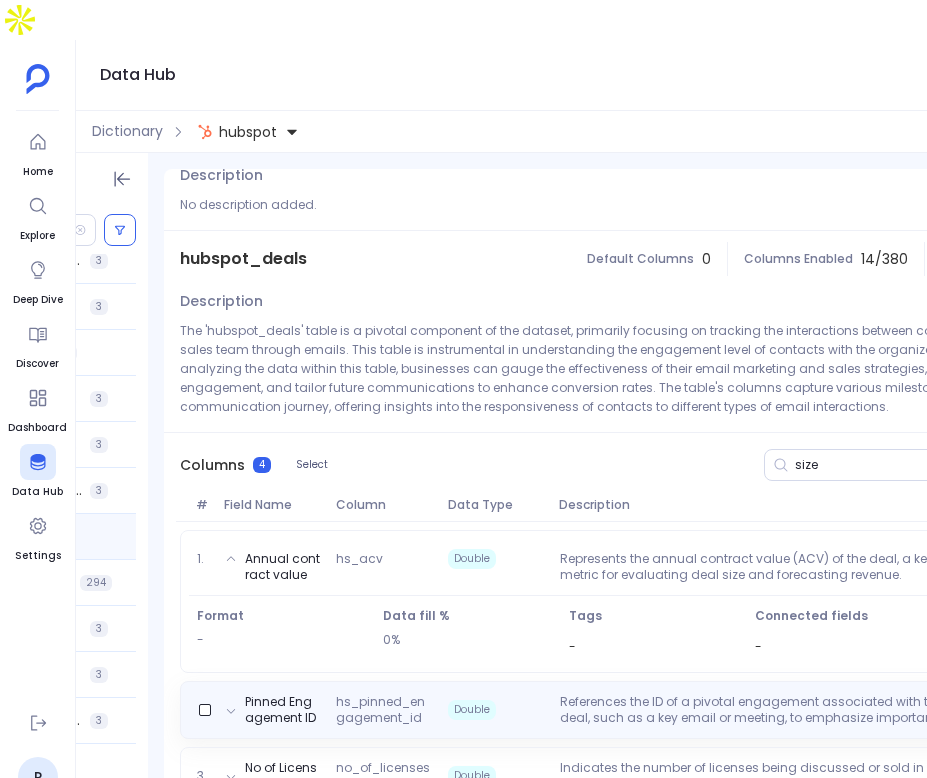click on "References the ID of a pivotal engagement associated with the deal, such as a key email or meeting, to emphasize important interactions." at bounding box center (752, 710) 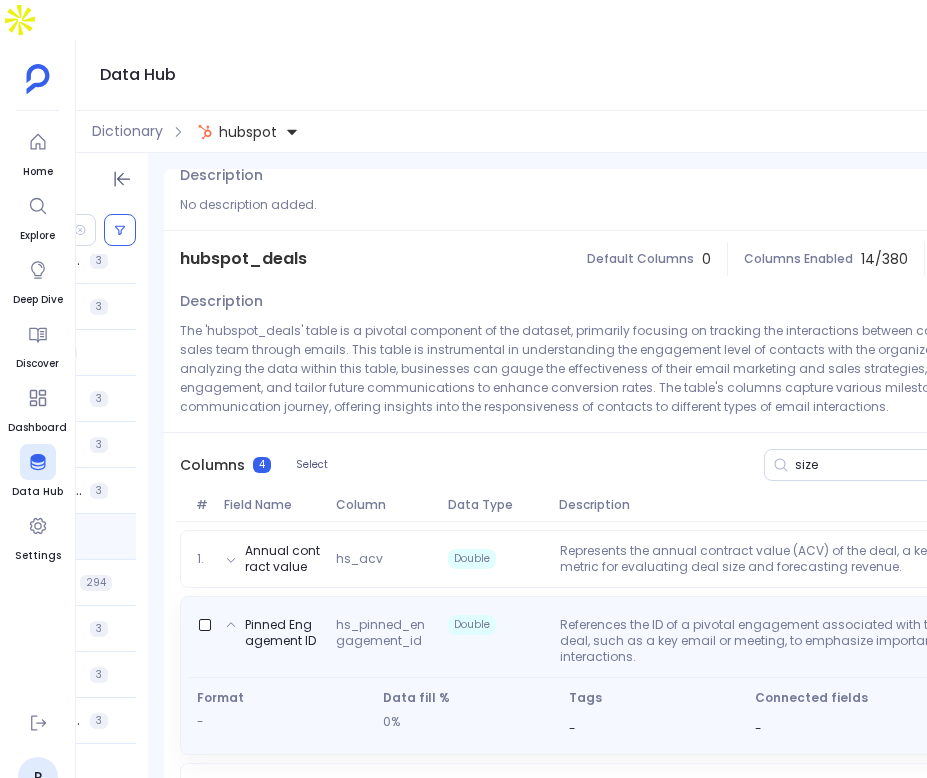 scroll, scrollTop: 162, scrollLeft: 0, axis: vertical 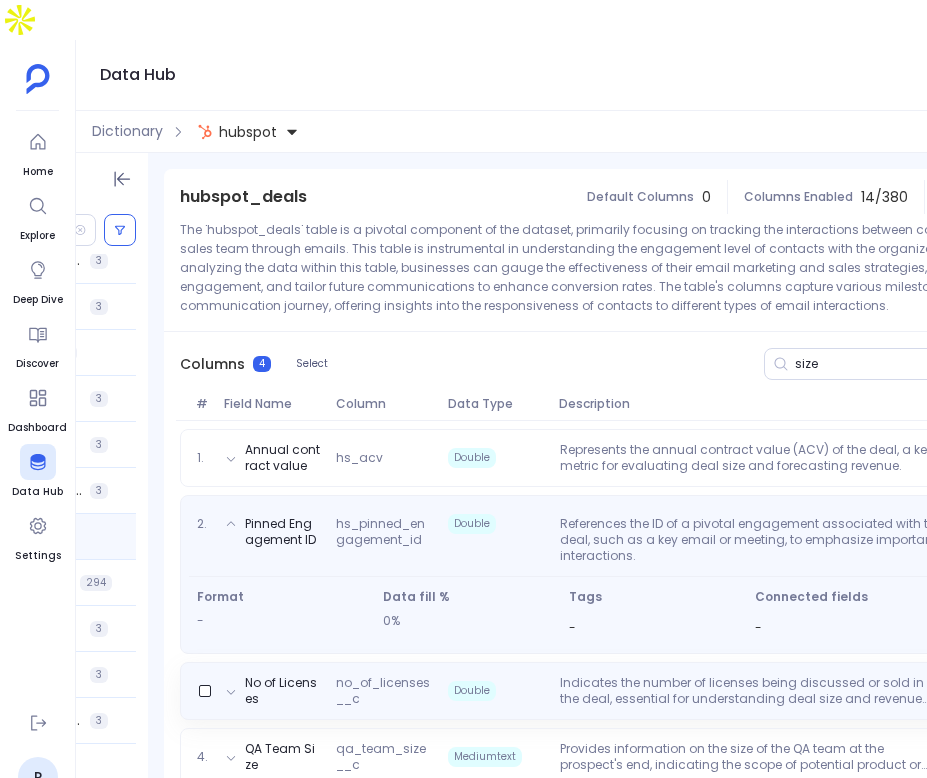 click on "Indicates the number of licenses being discussed or sold in the deal, essential for understanding deal size and revenue potential." at bounding box center [752, 691] 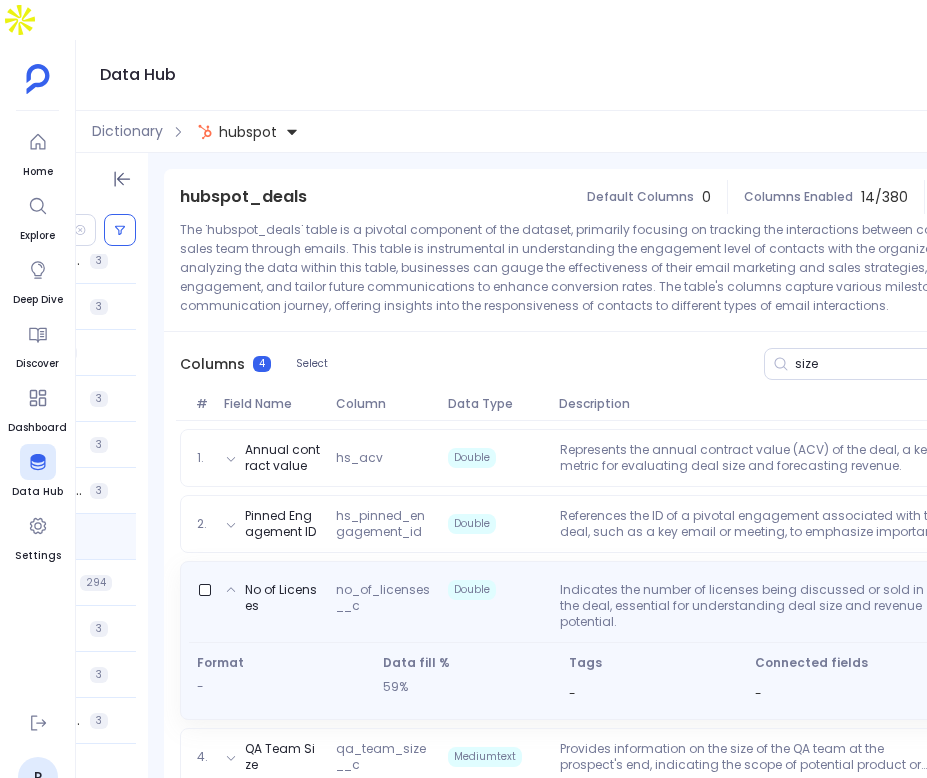 scroll, scrollTop: 0, scrollLeft: 403, axis: horizontal 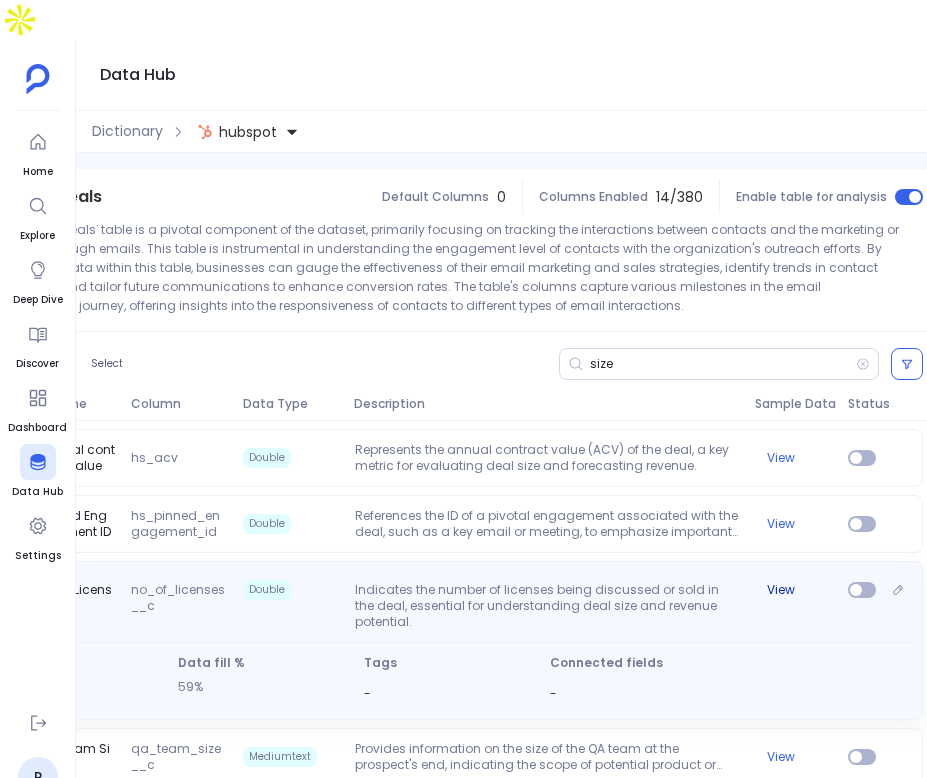 click on "View" at bounding box center [793, 590] 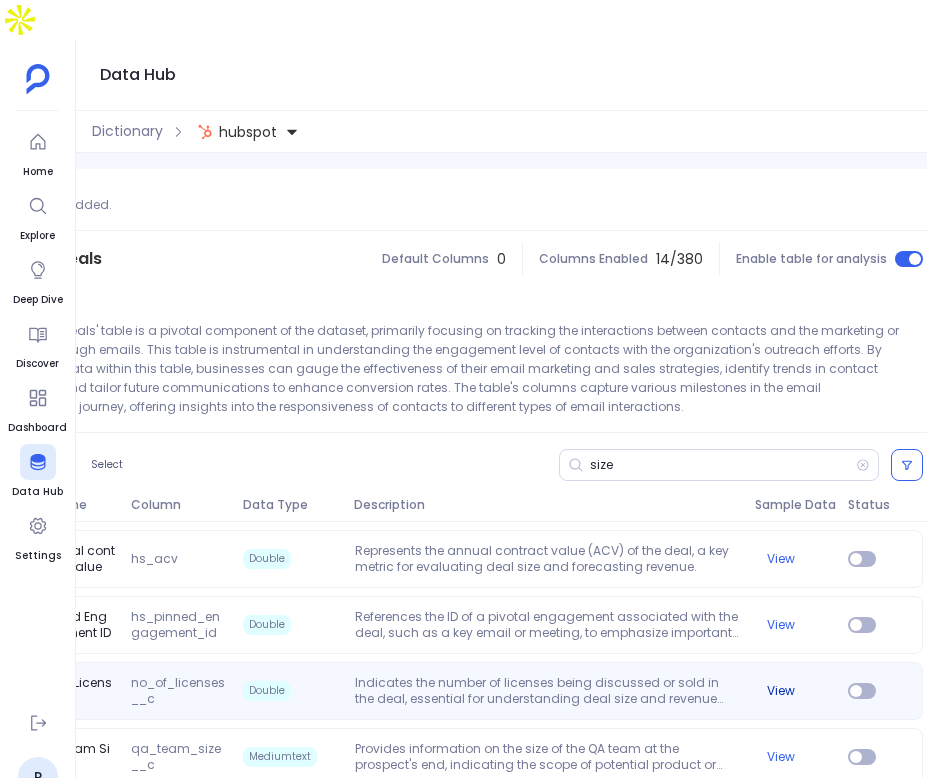scroll, scrollTop: 61, scrollLeft: 0, axis: vertical 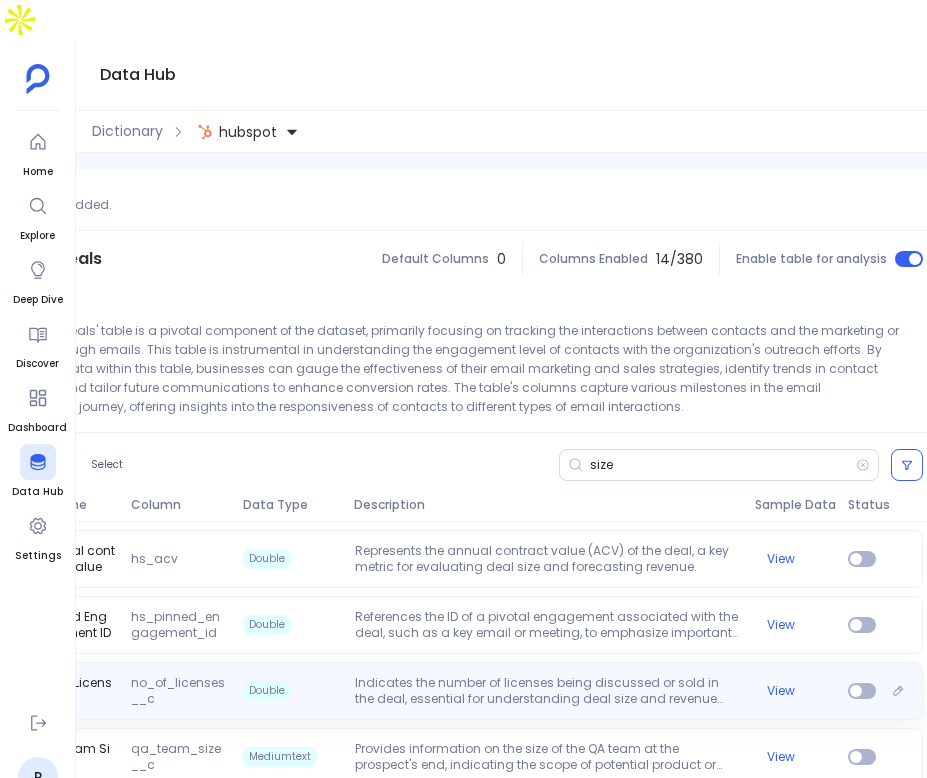 click on "No of Licenses no_of_licenses__c Double Indicates the number of licenses being discussed or sold in the deal, essential for understanding deal size and revenue potential. View" at bounding box center [449, 691] 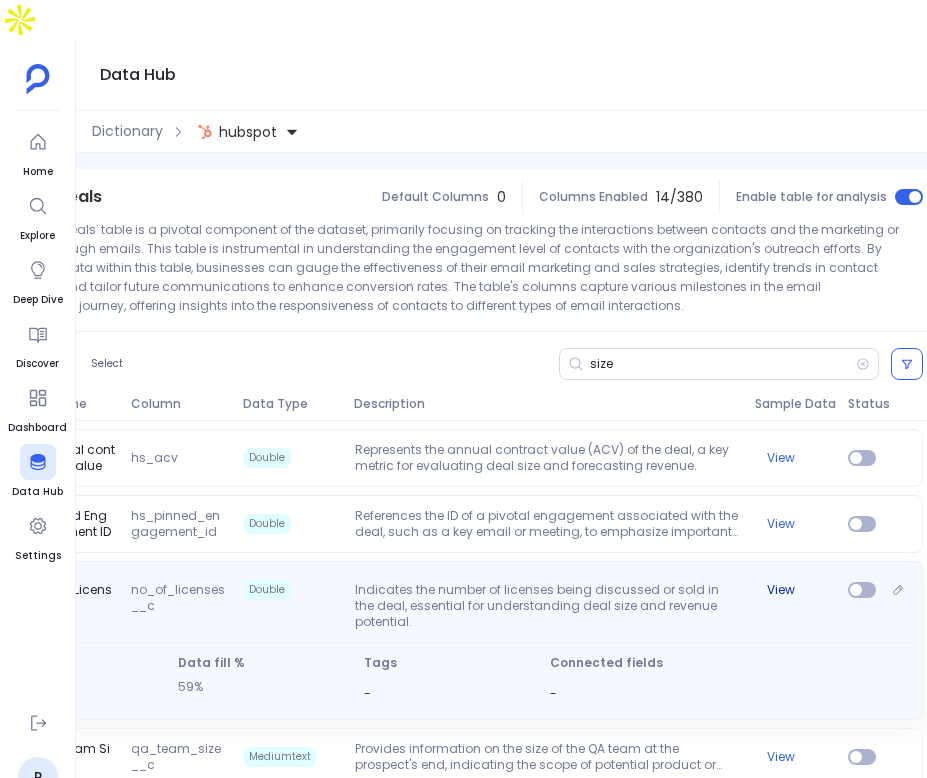click on "View" at bounding box center (781, 590) 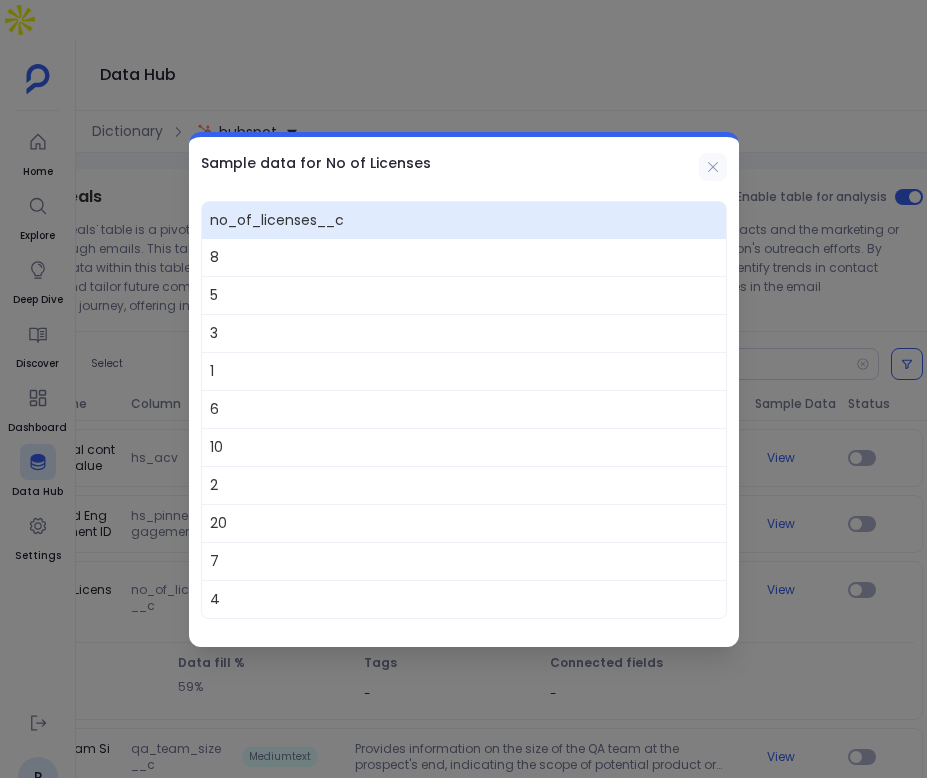 click 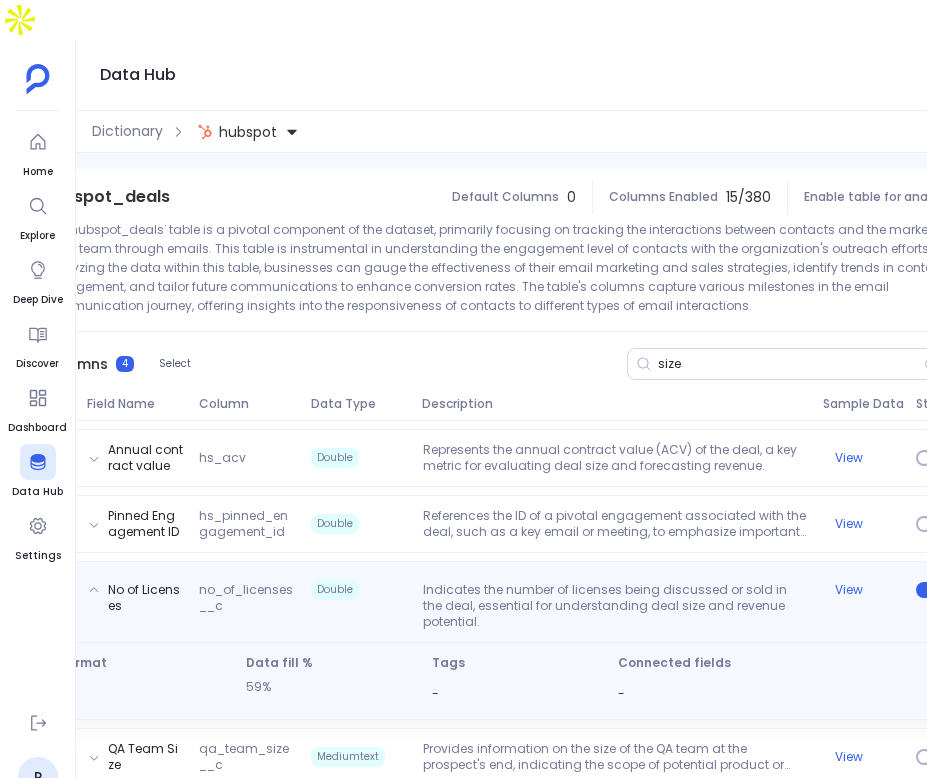 scroll, scrollTop: 0, scrollLeft: 403, axis: horizontal 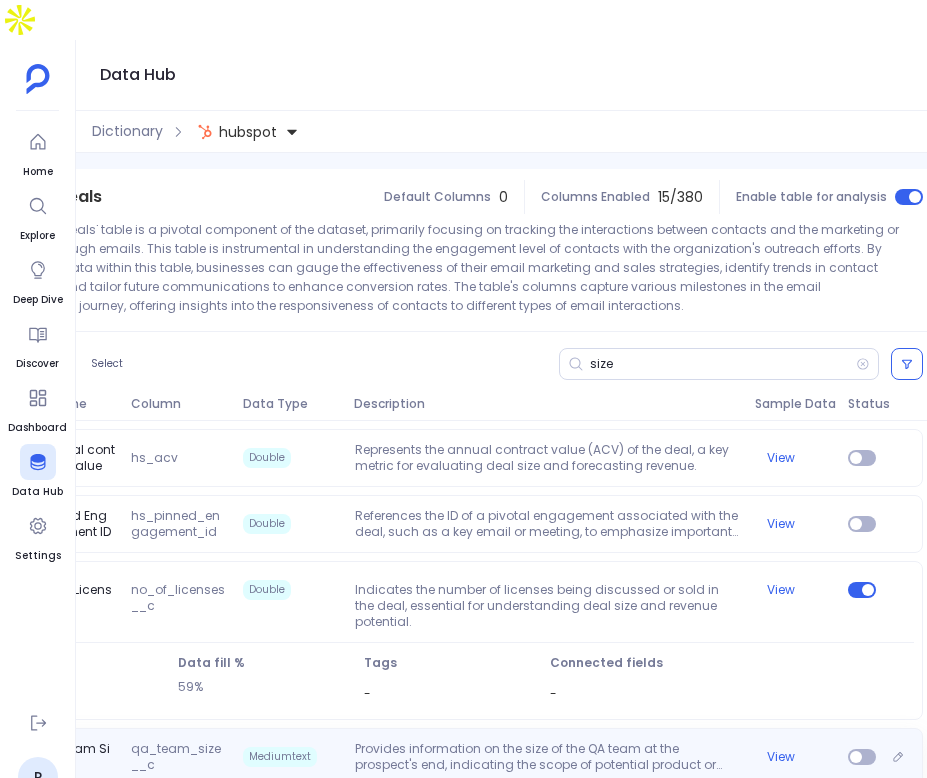 click on "Provides information on the size of the QA team at the prospect's end, indicating the scope of potential product or service implementation." at bounding box center (547, 757) 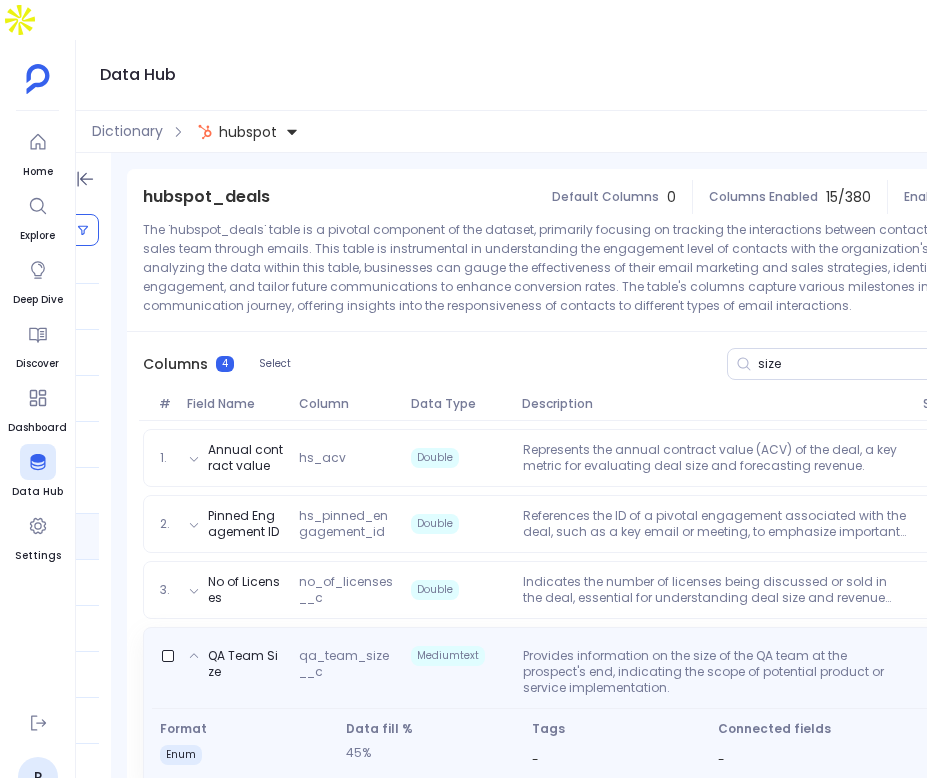 scroll, scrollTop: 0, scrollLeft: 403, axis: horizontal 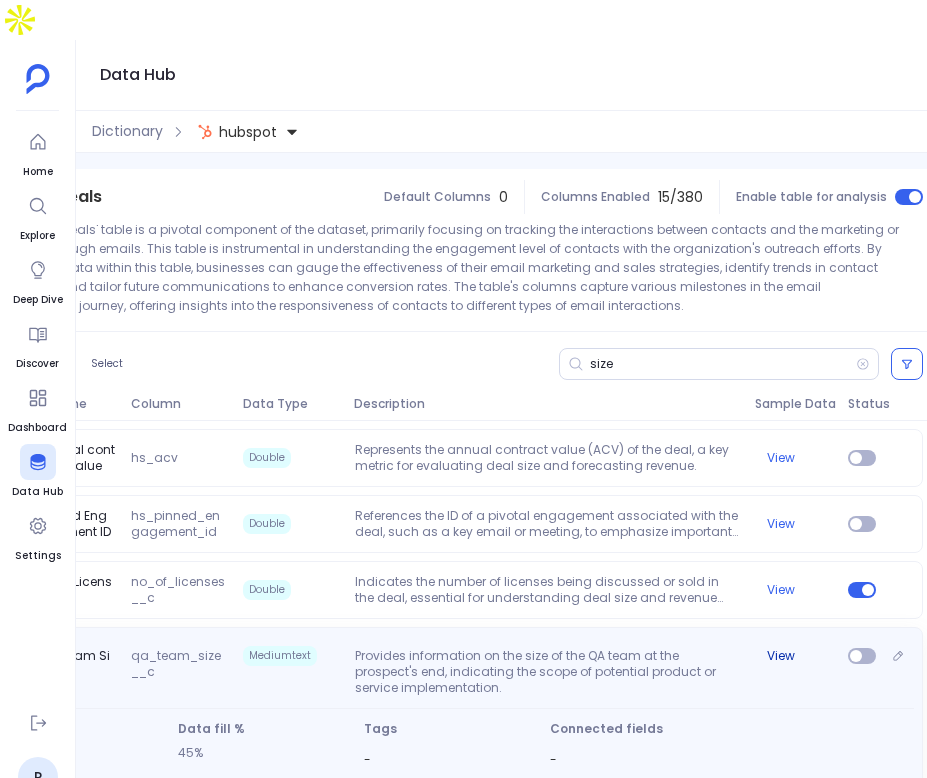 click on "View" at bounding box center (781, 656) 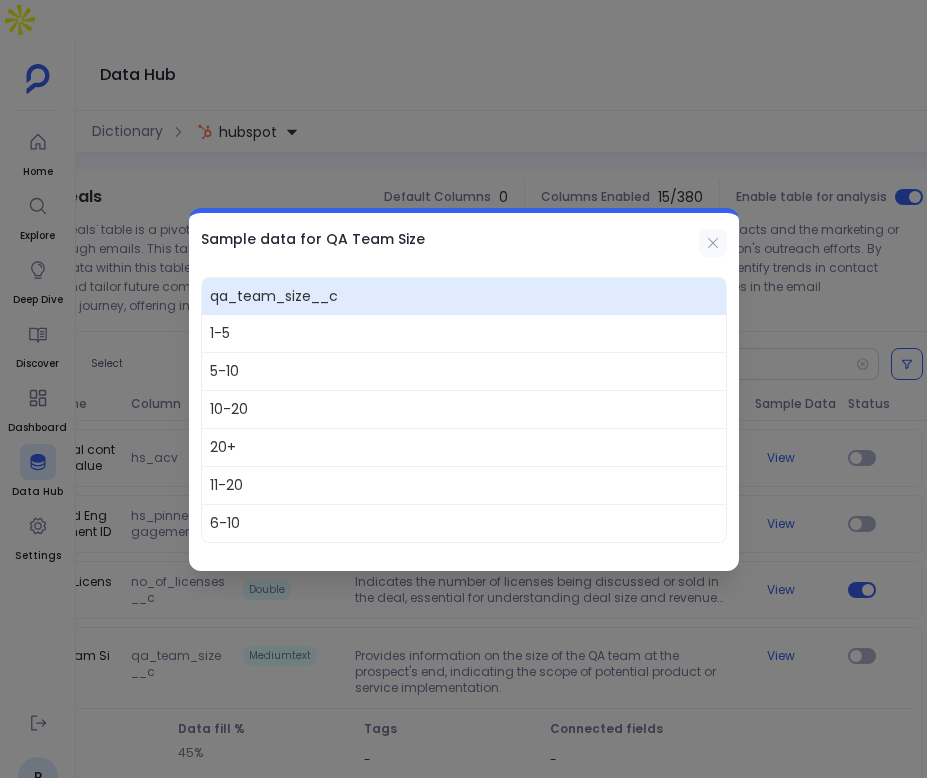 click 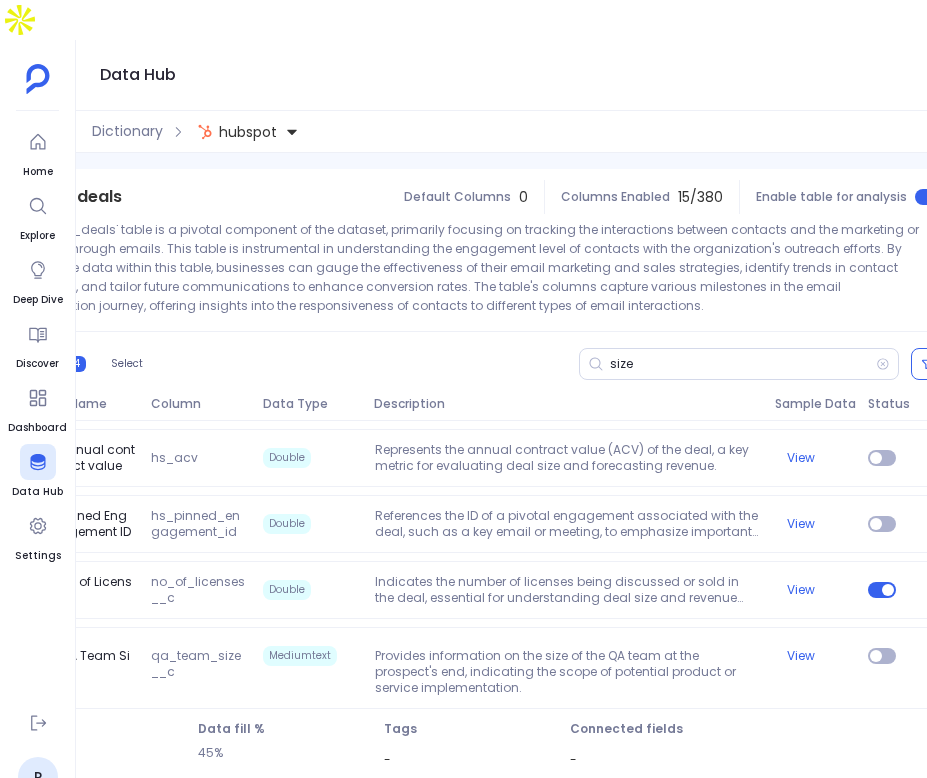 scroll, scrollTop: 0, scrollLeft: 386, axis: horizontal 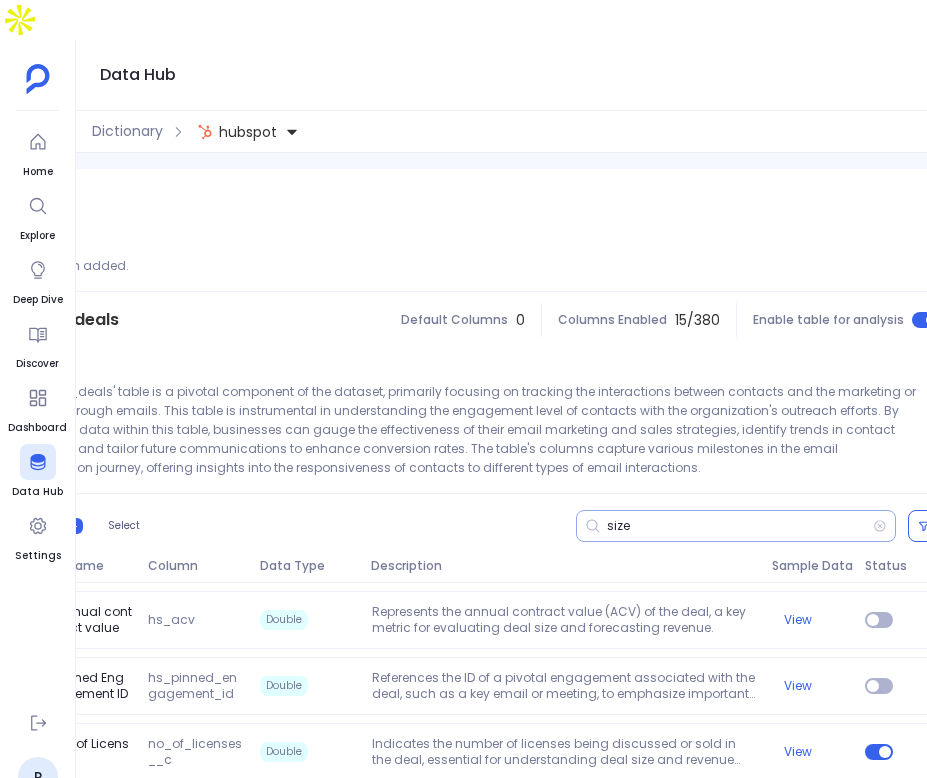 click on "size" at bounding box center (740, 526) 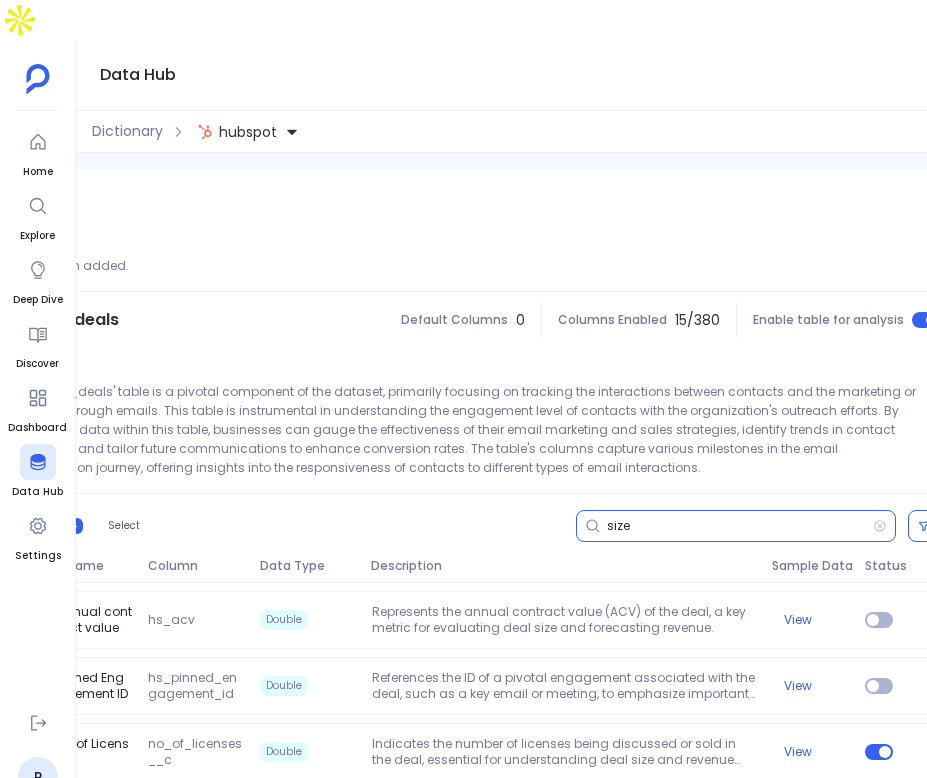 click on "size" at bounding box center (740, 526) 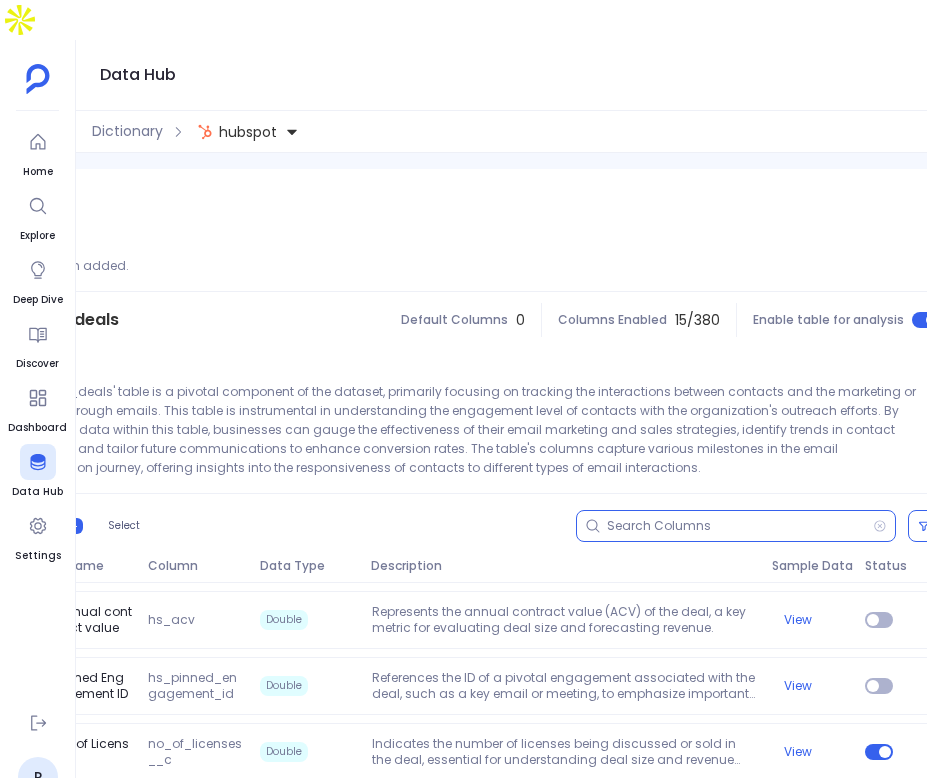 type on "\" 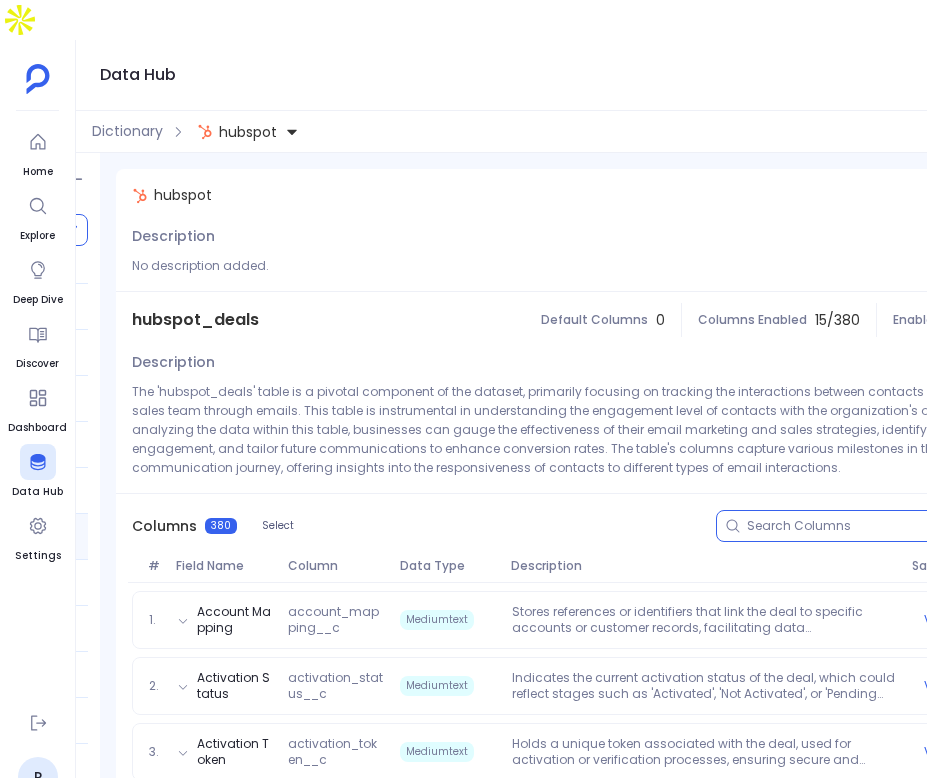 scroll, scrollTop: 0, scrollLeft: 243, axis: horizontal 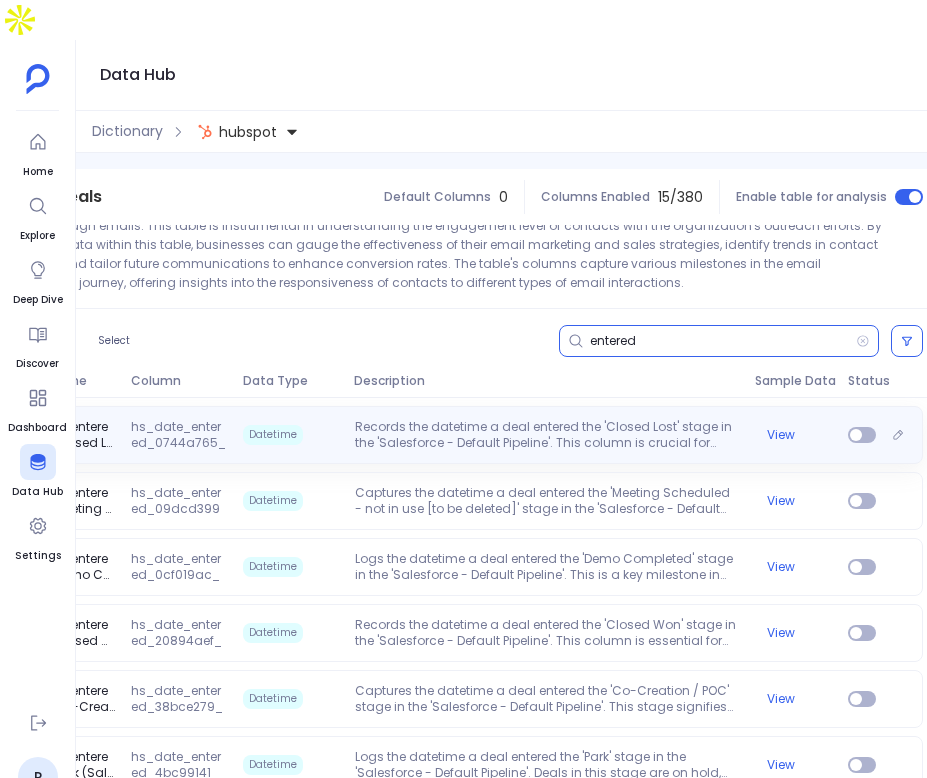 type on "entered" 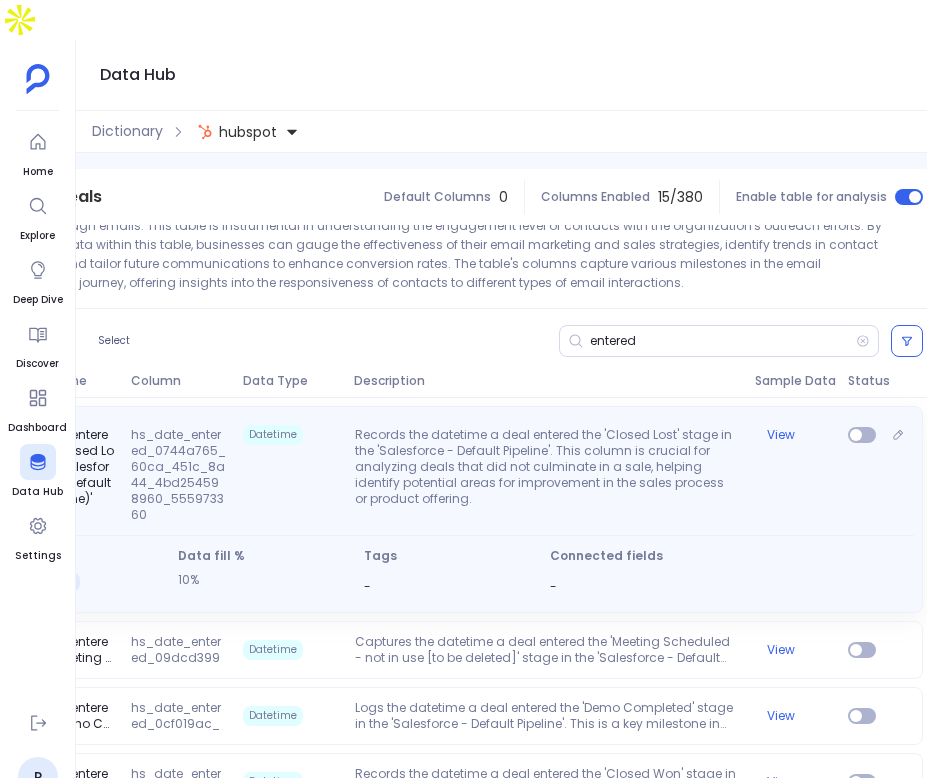 click on "Records the datetime a deal entered the 'Closed Lost' stage in the 'Salesforce - Default Pipeline'. This column is crucial for analyzing deals that did not culminate in a sale, helping identify potential areas for improvement in the sales process or product offering." at bounding box center [547, 475] 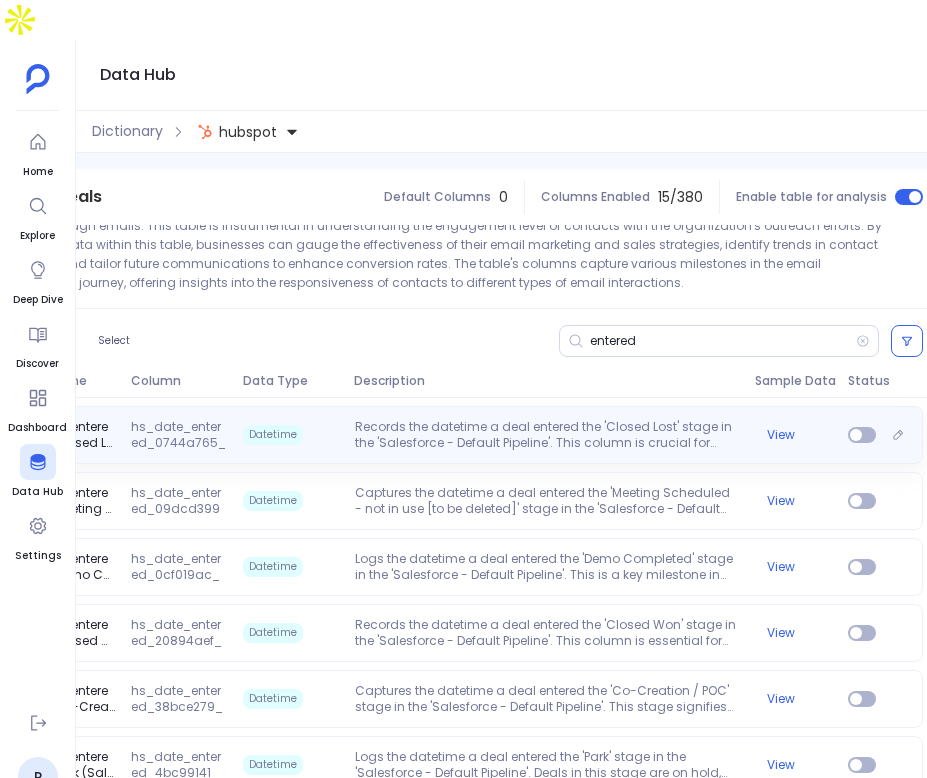 scroll, scrollTop: 0, scrollLeft: 273, axis: horizontal 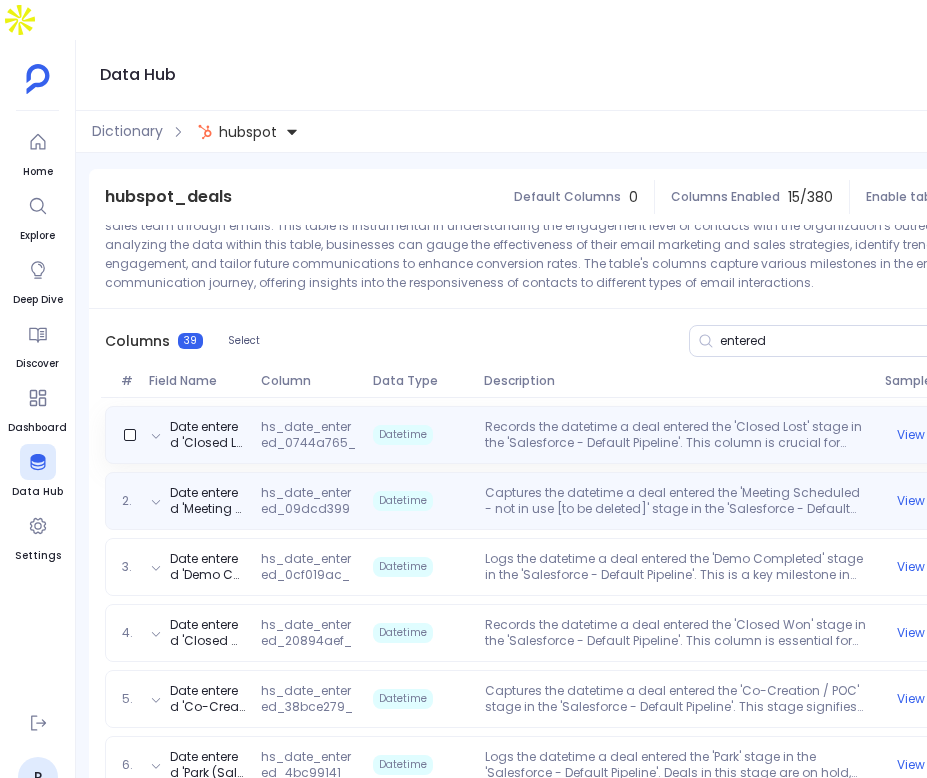 click on "Captures the datetime a deal entered the 'Meeting Scheduled - not in use [to be deleted]' stage in the 'Salesforce - Default Pipeline'. Although marked for [MEDICAL_DATA], this column can provide historical data on scheduling practices and their impact on deal progression." at bounding box center (677, 501) 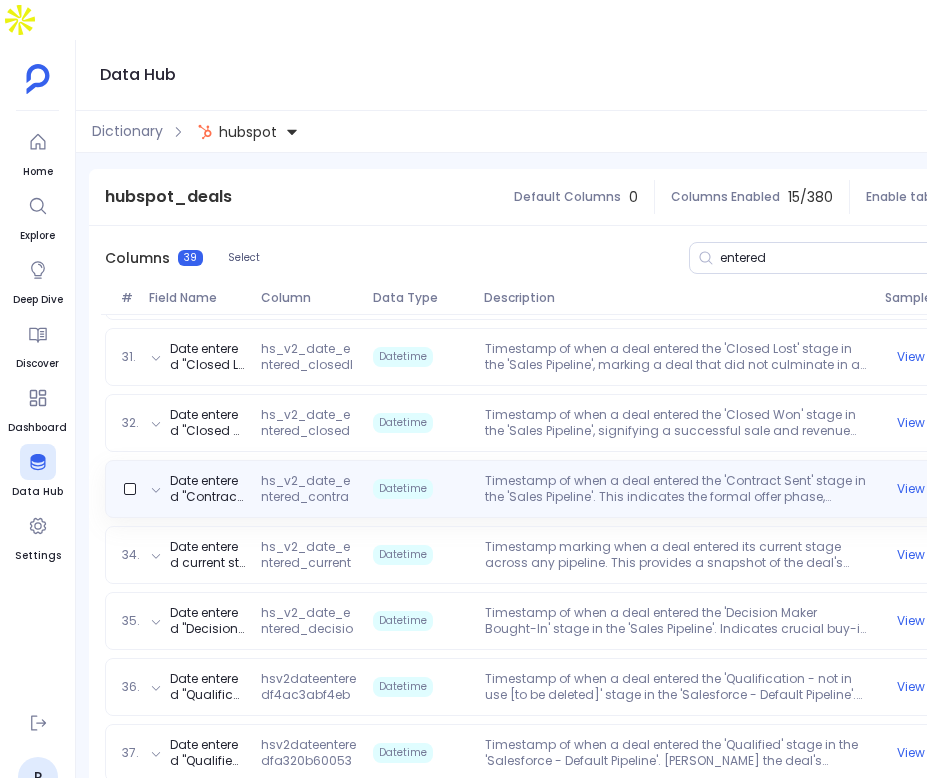 scroll, scrollTop: 2552, scrollLeft: 0, axis: vertical 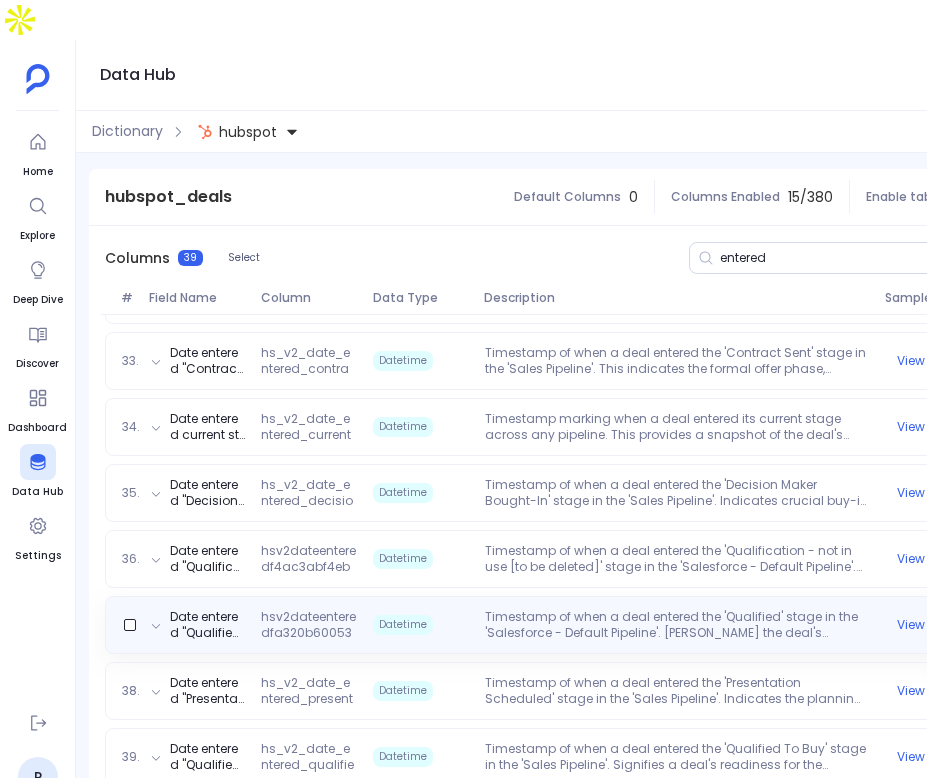 click on "Timestamp of when a deal entered the 'Qualified' stage in the 'Salesforce - Default Pipeline'. [PERSON_NAME] the deal's progression past initial vetting, ready for deeper engagement." at bounding box center (677, 625) 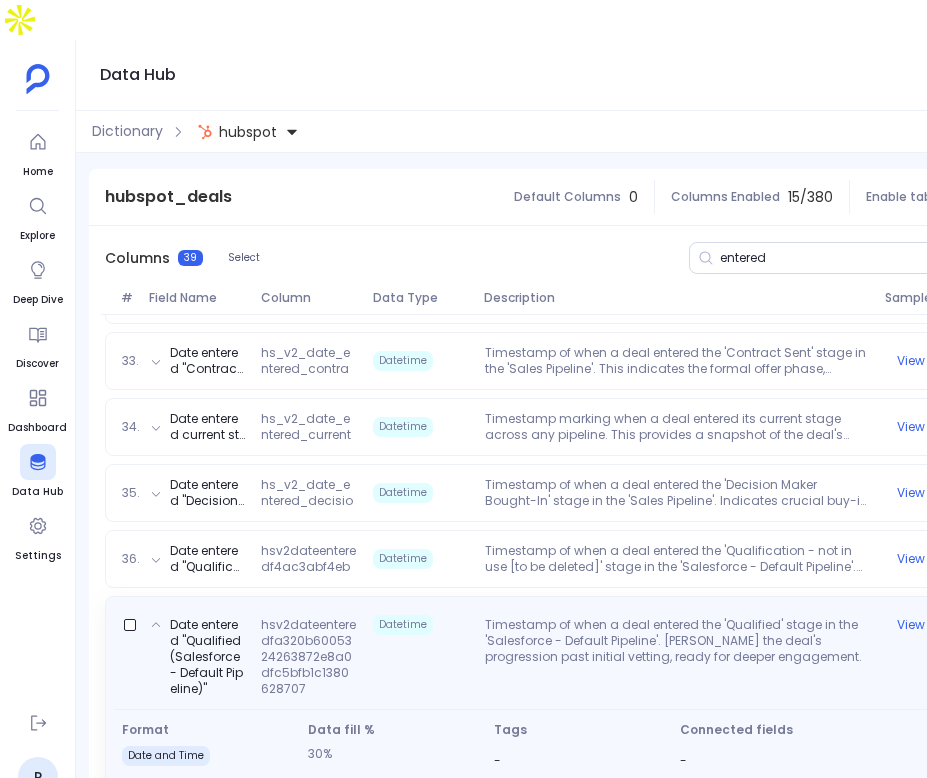 scroll, scrollTop: 2504, scrollLeft: 0, axis: vertical 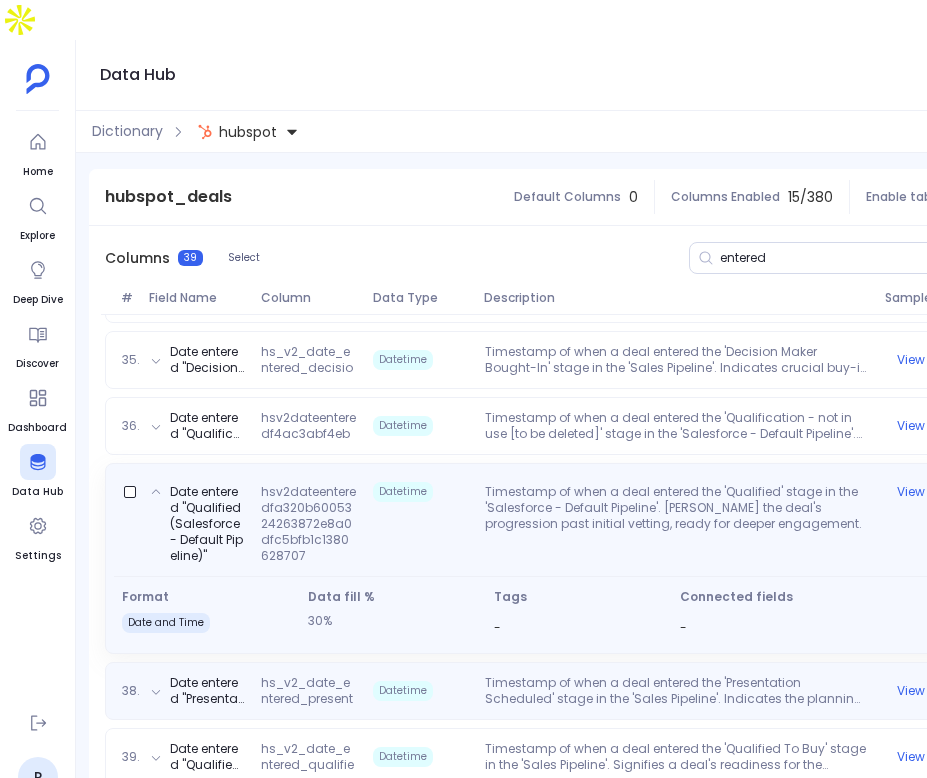 click on "38. Date entered "Presentation Scheduled (Sales Pipeline)" hs_v2_date_entered_presentationscheduled Datetime Timestamp of when a deal entered the 'Presentation Scheduled' stage in the 'Sales Pipeline'. Indicates the planning of a formal presentation, a key step in the sales process. View" at bounding box center [579, 691] 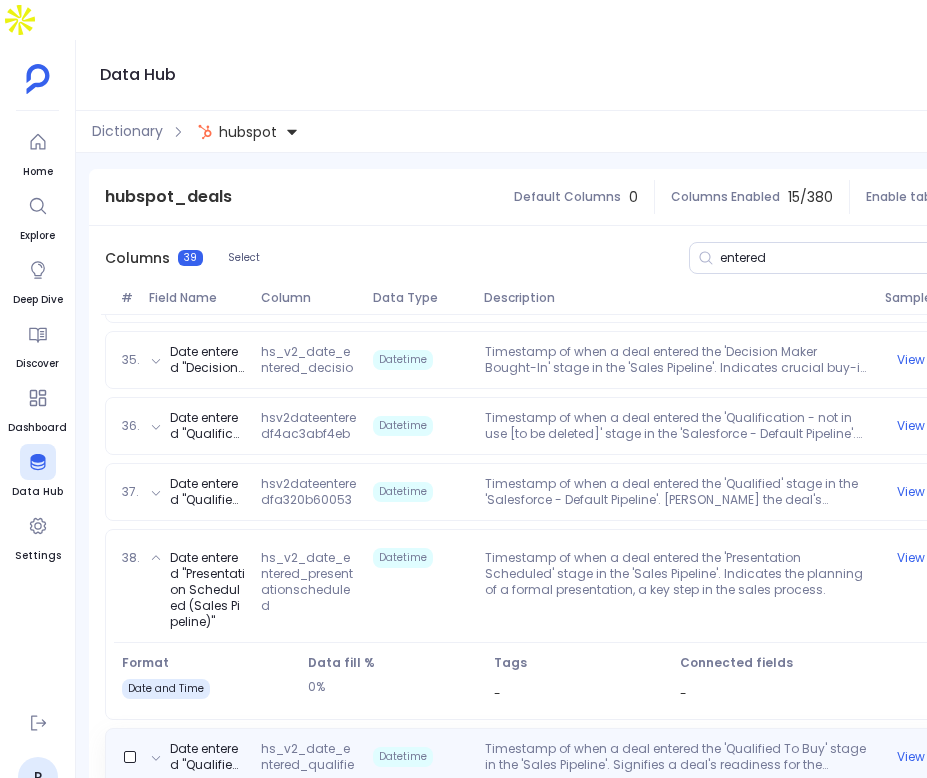 click on "Date entered "Qualified To Buy (Sales Pipeline)" hs_v2_date_entered_qualifiedtobuy Datetime Timestamp of when a deal entered the 'Qualified To Buy' stage in the 'Sales Pipeline'. Signifies a deal's readiness for the purchasing phase, a critical juncture in the sales cycle. View" at bounding box center (579, 757) 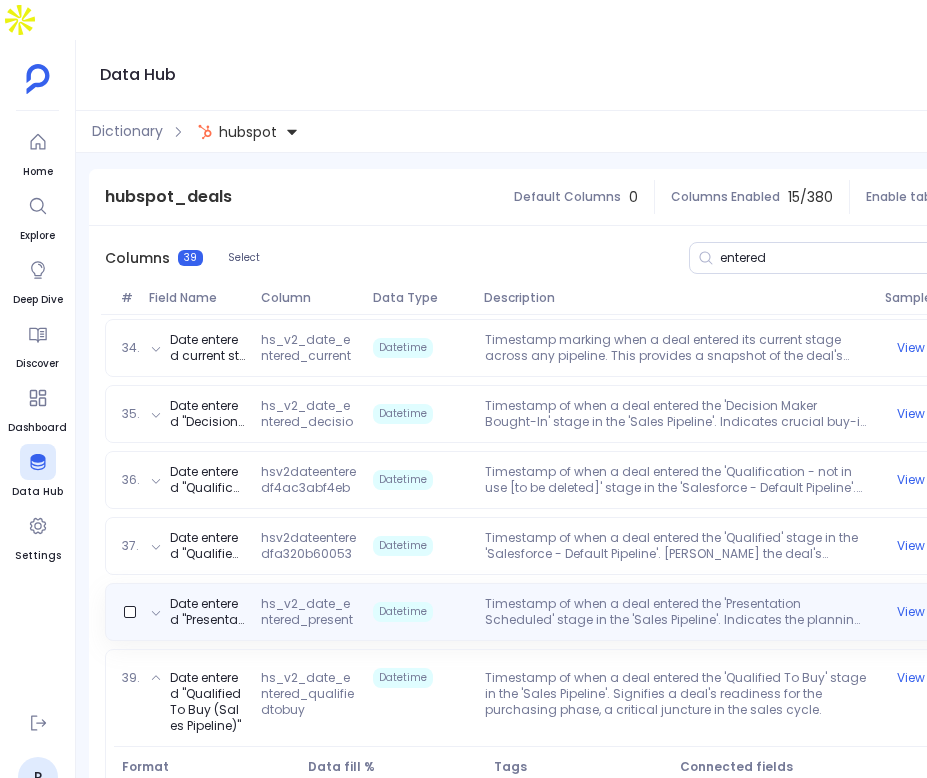 scroll, scrollTop: 2445, scrollLeft: 0, axis: vertical 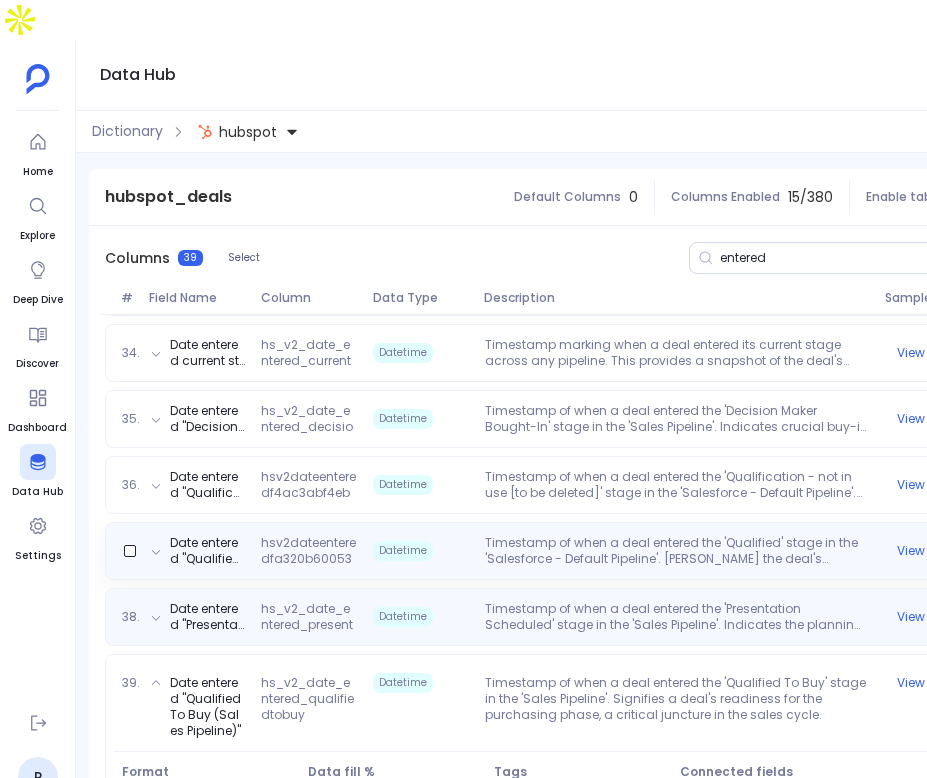 click on "Timestamp of when a deal entered the 'Qualified' stage in the 'Salesforce - Default Pipeline'. [PERSON_NAME] the deal's progression past initial vetting, ready for deeper engagement." at bounding box center (677, 551) 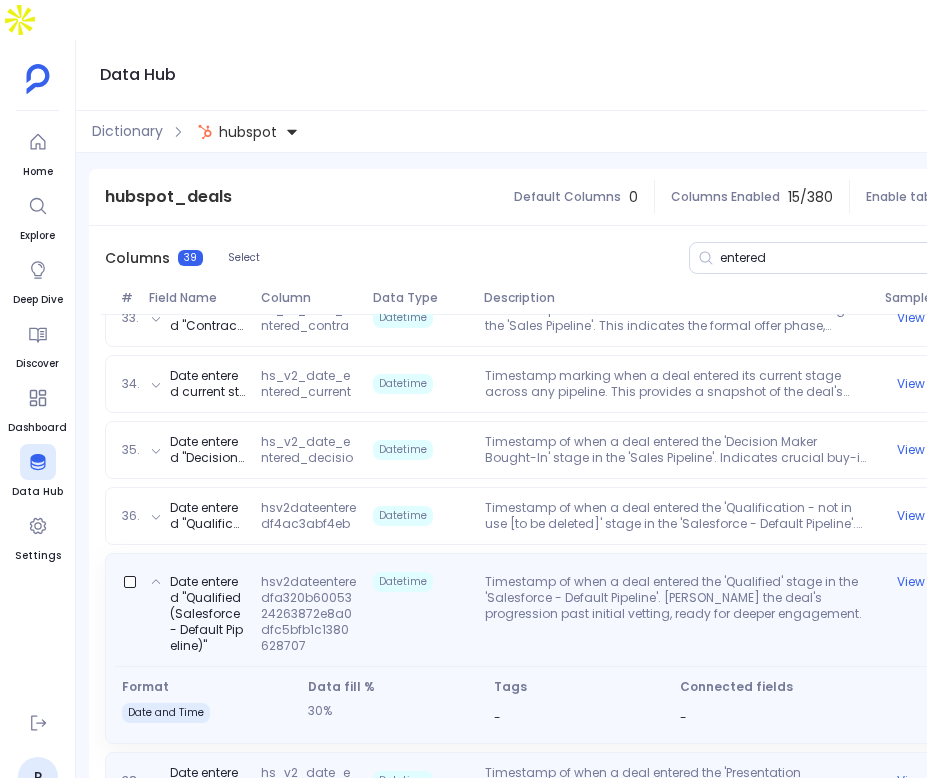 scroll, scrollTop: 2398, scrollLeft: 0, axis: vertical 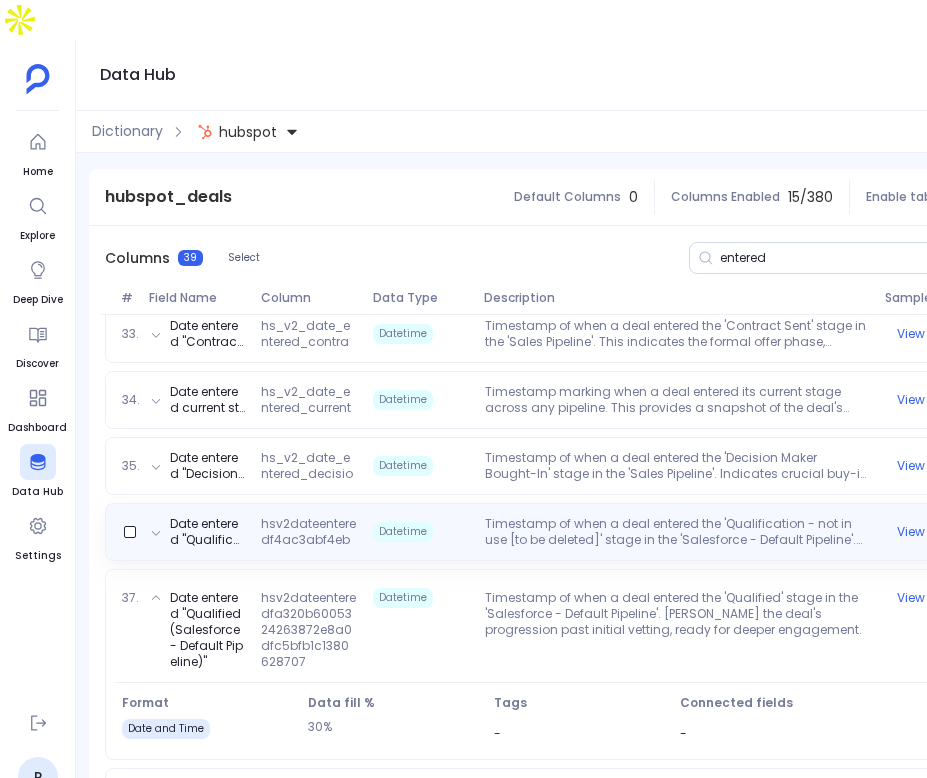 click on "Timestamp of when a deal entered the 'Qualification - not in use [to be deleted]' stage in the 'Salesforce - Default Pipeline'. Reflects initial qualification activities, though marked for [MEDICAL_DATA] indicating a phase out." at bounding box center (677, 532) 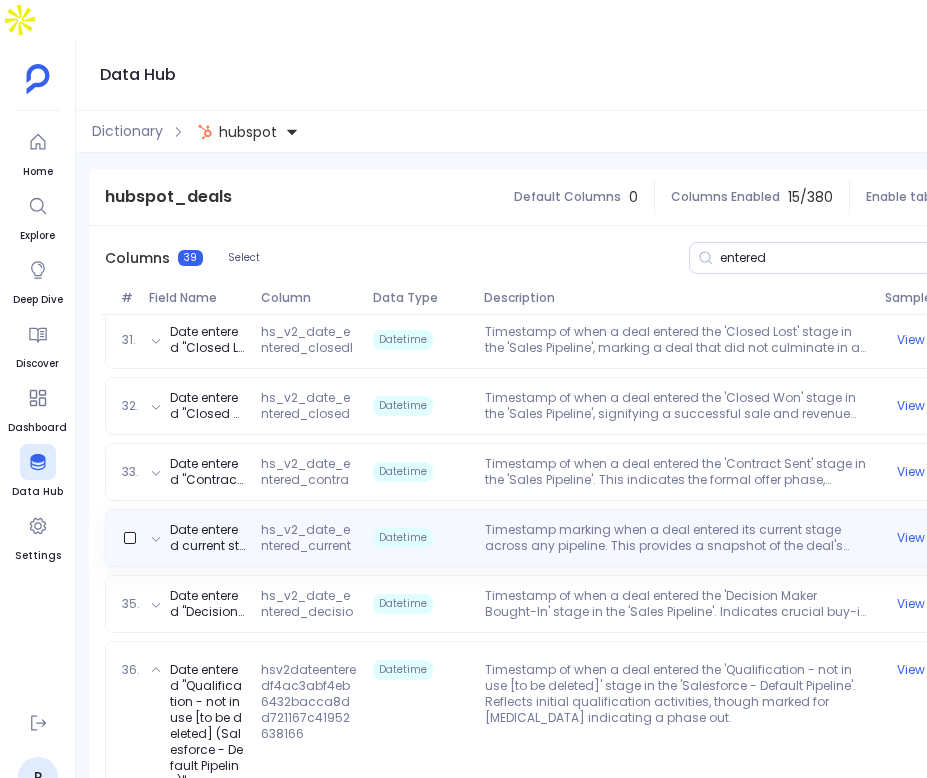 scroll, scrollTop: 2257, scrollLeft: 0, axis: vertical 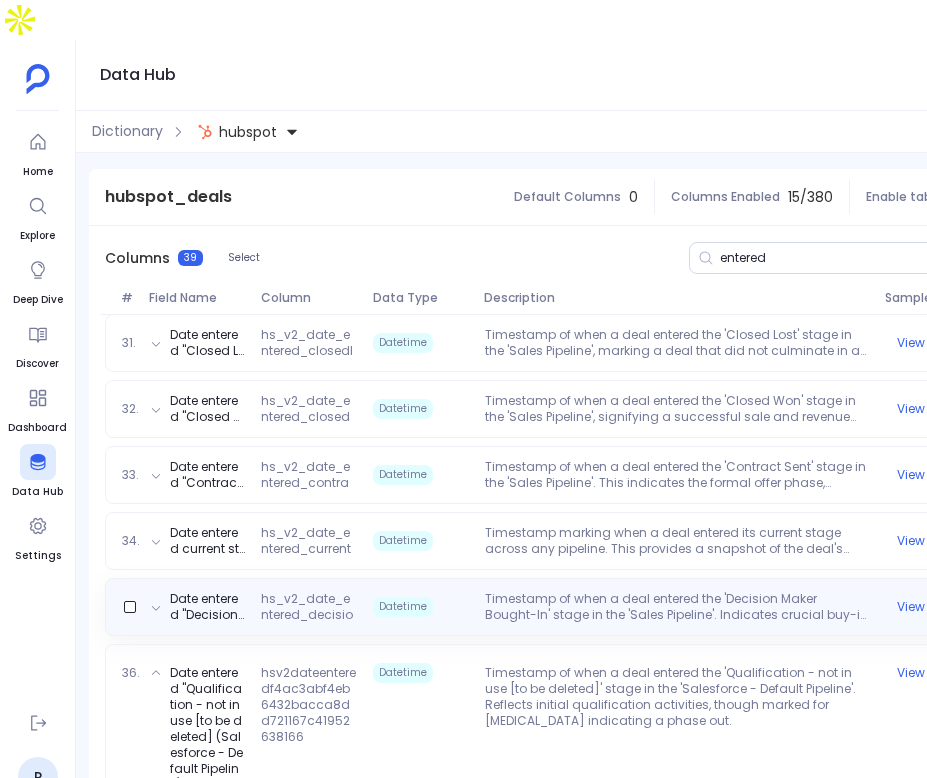 click on "Timestamp of when a deal entered the 'Decision Maker Bought-In' stage in the 'Sales Pipeline'. Indicates crucial buy-in from key stakeholders, often a turning point towards deal closure." at bounding box center [677, 607] 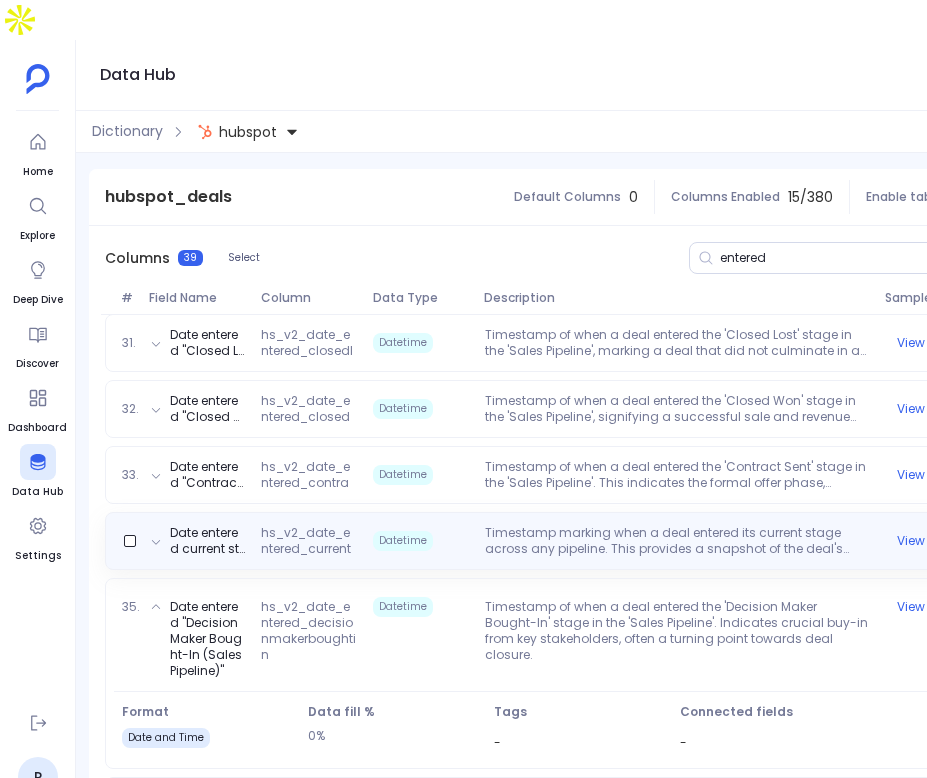 click on "Date entered current stage hs_v2_date_entered_current_stage Datetime Timestamp marking when a deal entered its current stage across any pipeline. This provides a snapshot of the deal's most recent progression point. View" at bounding box center (579, 541) 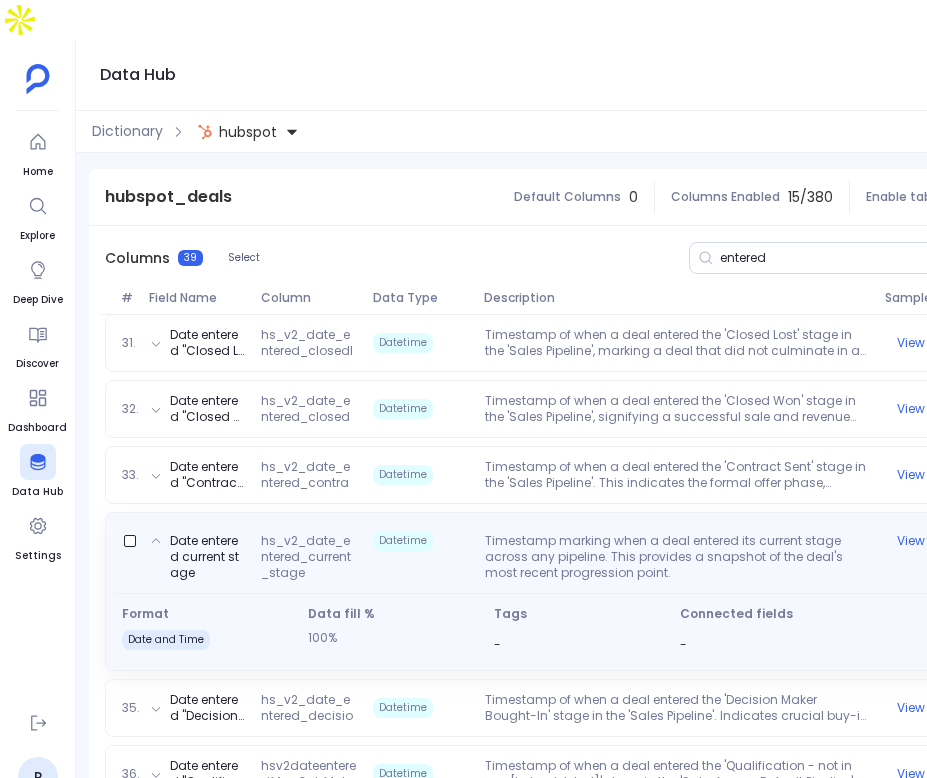 scroll, scrollTop: 2205, scrollLeft: 0, axis: vertical 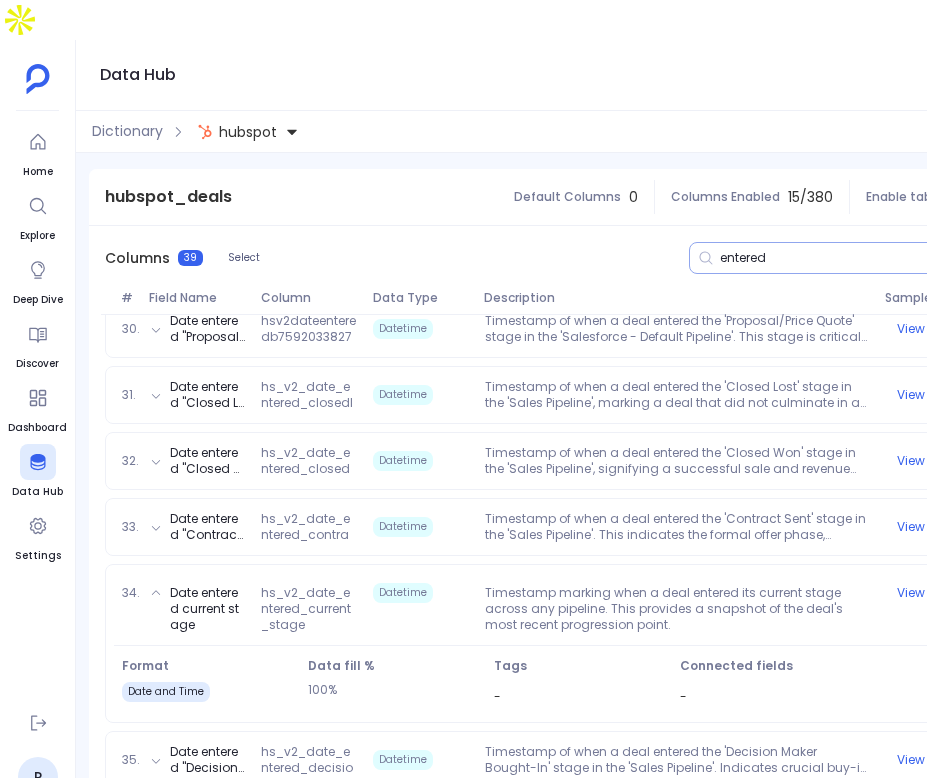 click on "entered" at bounding box center (849, 258) 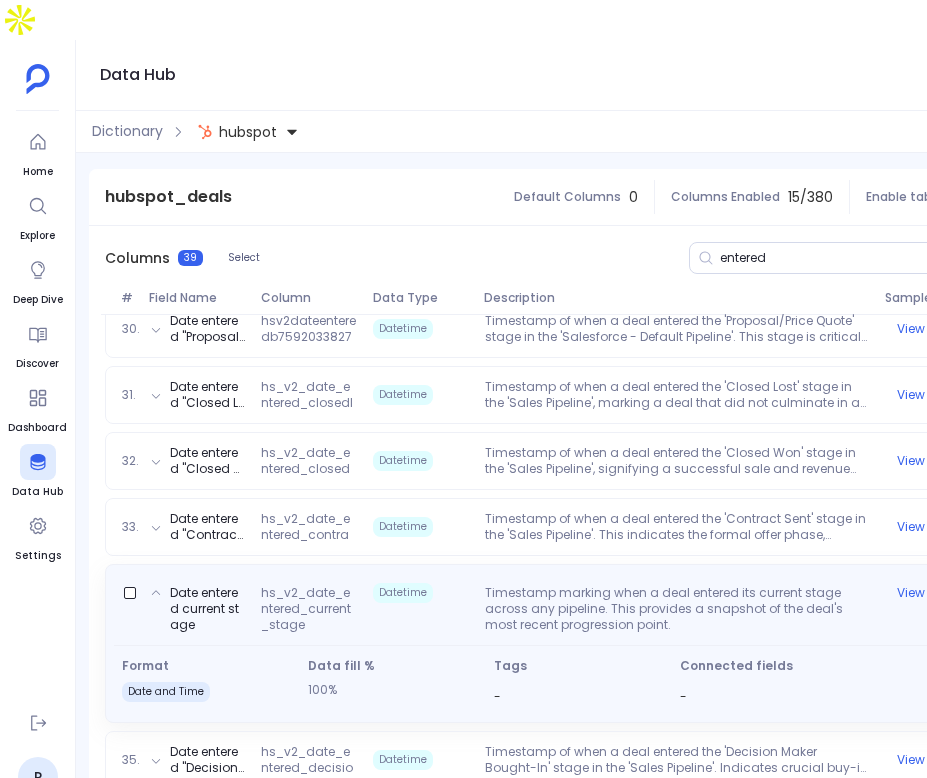 scroll, scrollTop: 0, scrollLeft: 403, axis: horizontal 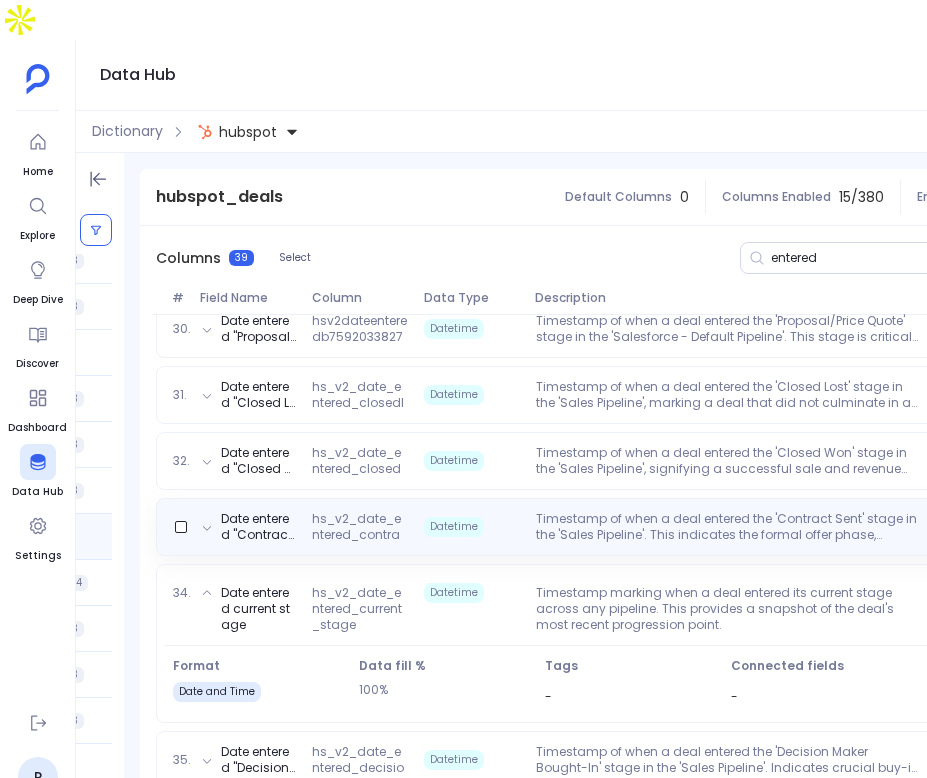 click on "Timestamp of when a deal entered the 'Contract Sent' stage in the 'Sales Pipeline'. This indicates the formal offer phase, moving closer to deal closure." at bounding box center (728, 527) 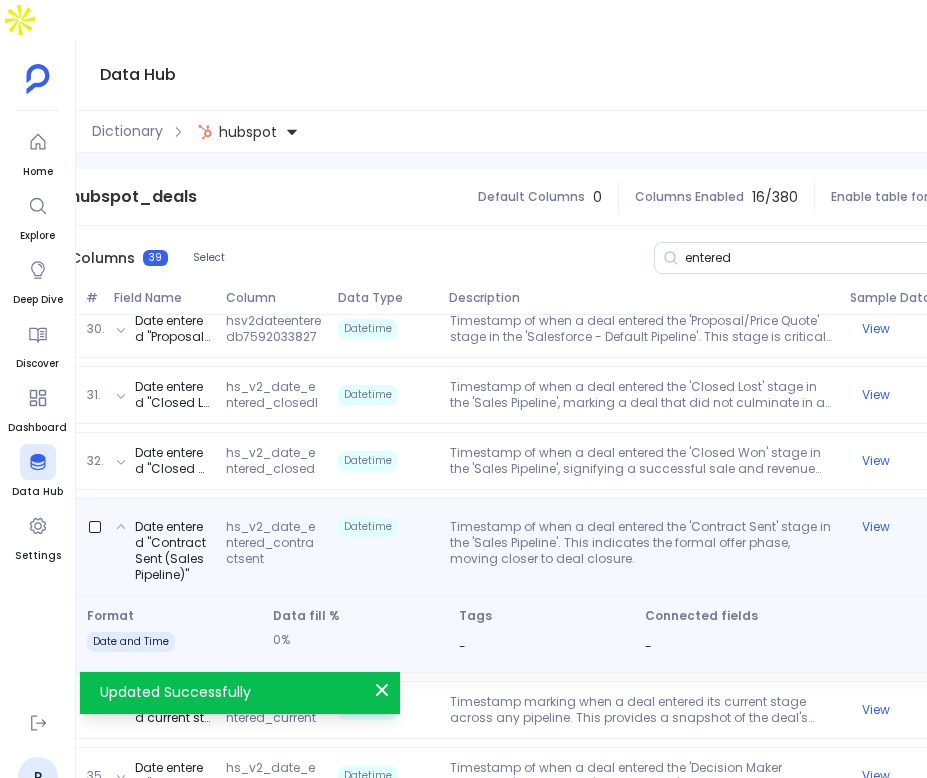 scroll, scrollTop: 0, scrollLeft: 403, axis: horizontal 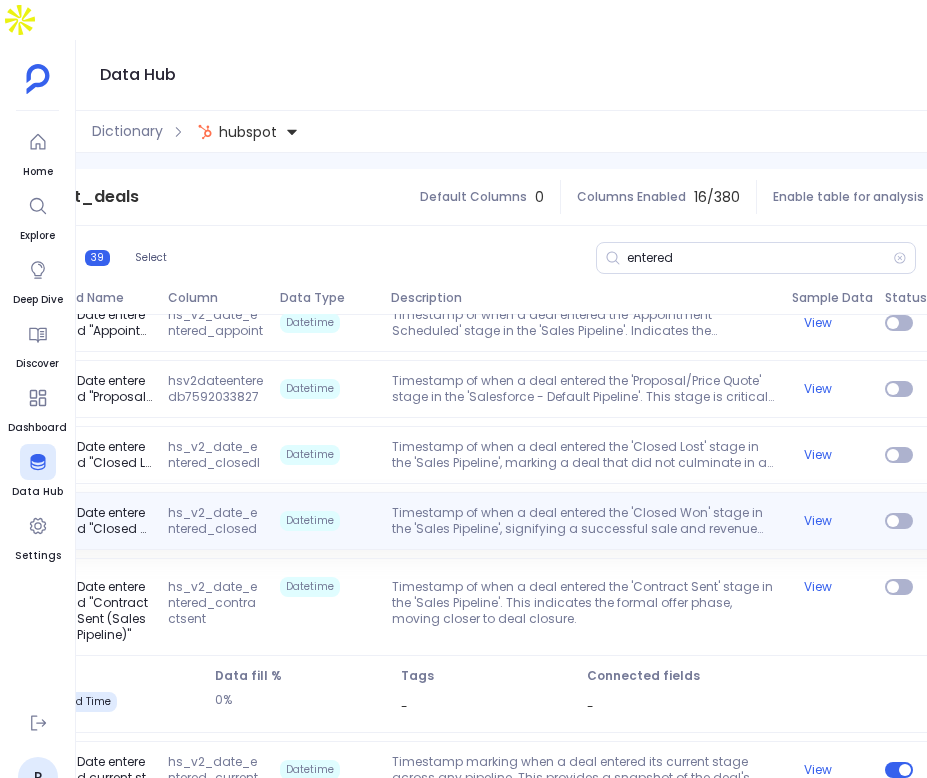 click on "Timestamp of when a deal entered the 'Closed Won' stage in the 'Sales Pipeline', signifying a successful sale and revenue generation within this pipeline." at bounding box center (584, 521) 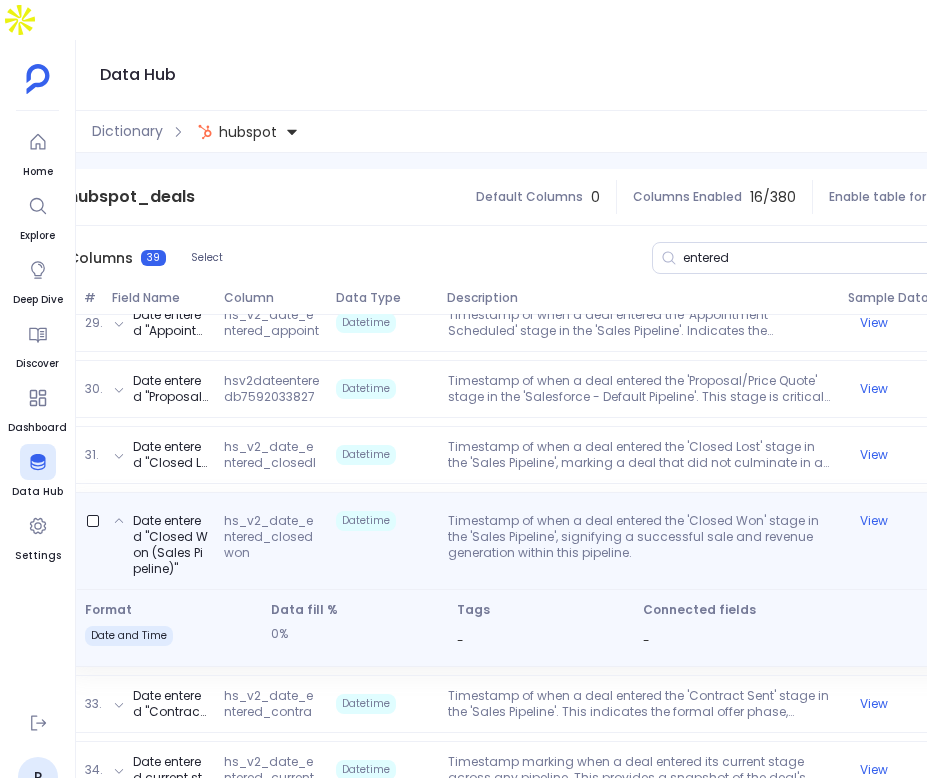 scroll, scrollTop: 0, scrollLeft: 295, axis: horizontal 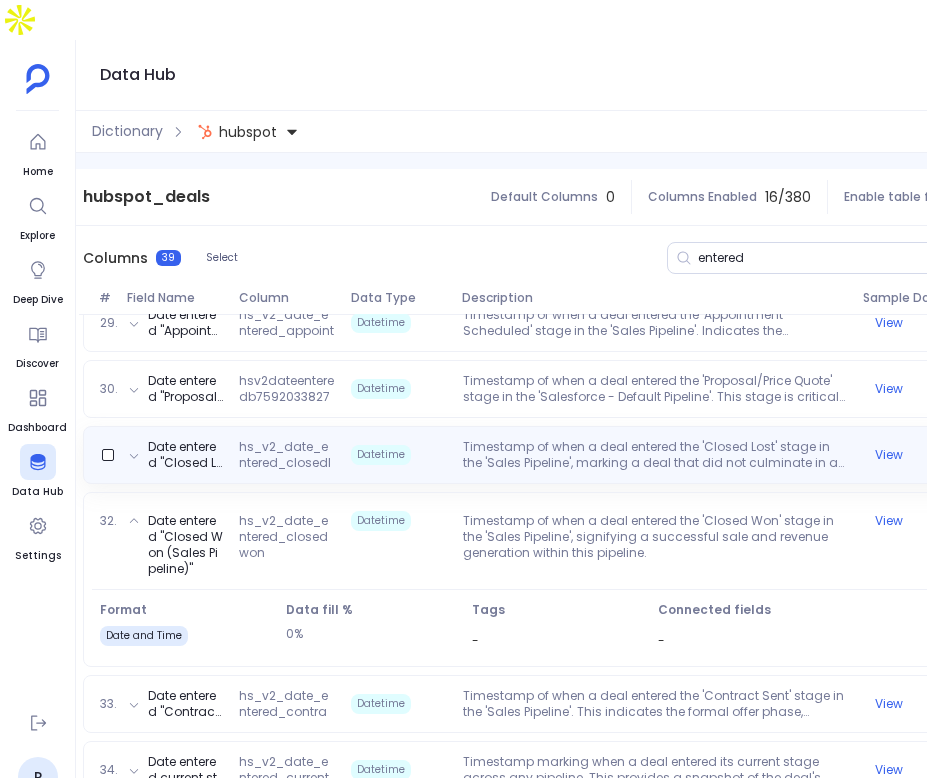 click on "Date entered "Closed Lost (Sales Pipeline)" hs_v2_date_entered_closedlost Datetime Timestamp of when a deal entered the 'Closed Lost' stage in the 'Sales Pipeline', marking a deal that did not culminate in a sale within this specific pipeline. View" at bounding box center (557, 455) 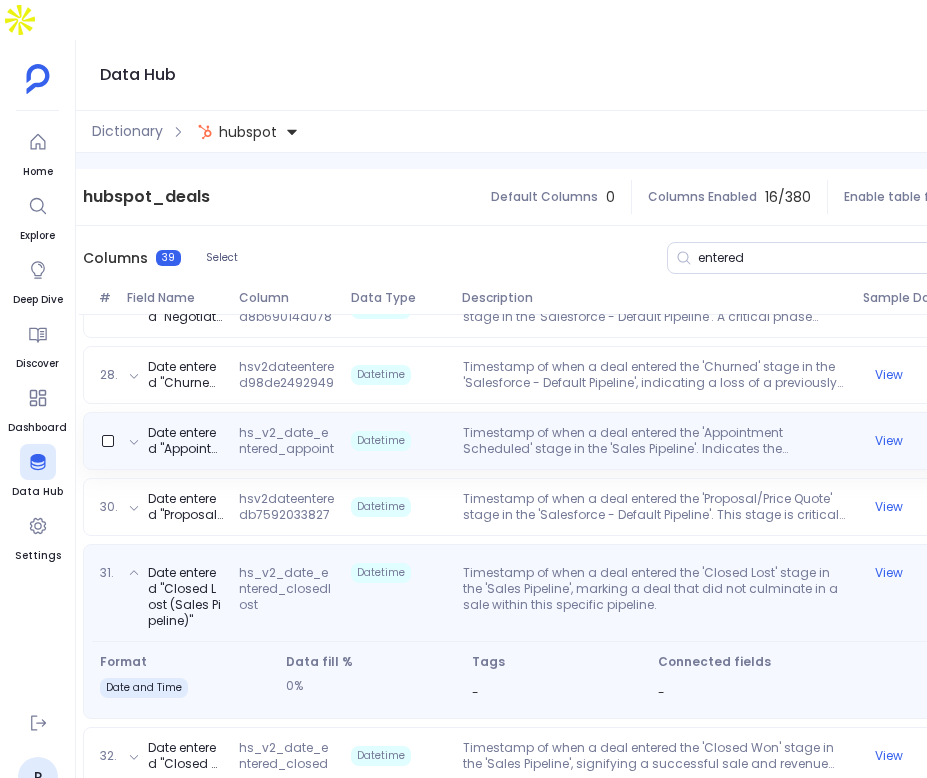 scroll, scrollTop: 1976, scrollLeft: 0, axis: vertical 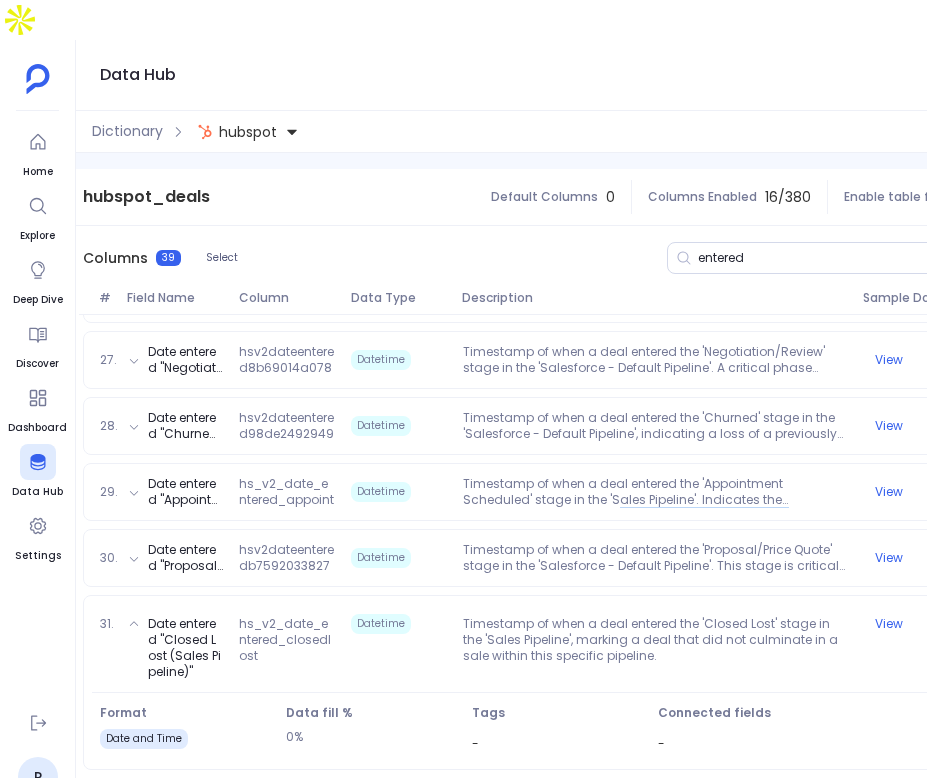 click on "1. Date entered 'Closed Lost (Salesforce - Default Pipeline)' hs_date_entered_0744a765_60ca_451c_8a44_4bd254598960_555973360 Datetime Records the datetime a deal entered the 'Closed Lost' stage in the 'Salesforce - Default Pipeline'. This column is crucial for analyzing deals that did not culminate in a sale, helping identify potential areas for improvement in the sales process or product offering. View 2. Date entered 'Meeting Scheduled - not in use [to be deleted] (Salesforce - Default Pipeline)' hs_date_entered_09dcd399_22be_4fea_9f07_81ea48bfac67_1646225386 Datetime Captures the datetime a deal entered the 'Meeting Scheduled - not in use [to be deleted]' stage in the 'Salesforce - Default Pipeline'. Although marked for deletion, this column can provide historical data on scheduling practices and their impact on deal progression. View 3. Date entered 'Demo Completed (Salesforce - Default Pipeline)' hs_date_entered_0cf019ac_0b8b_4992_aa59_47599c597efe_577834339 Datetime View 4. Datetime View 5. Datetime 6." at bounding box center (557, -40) 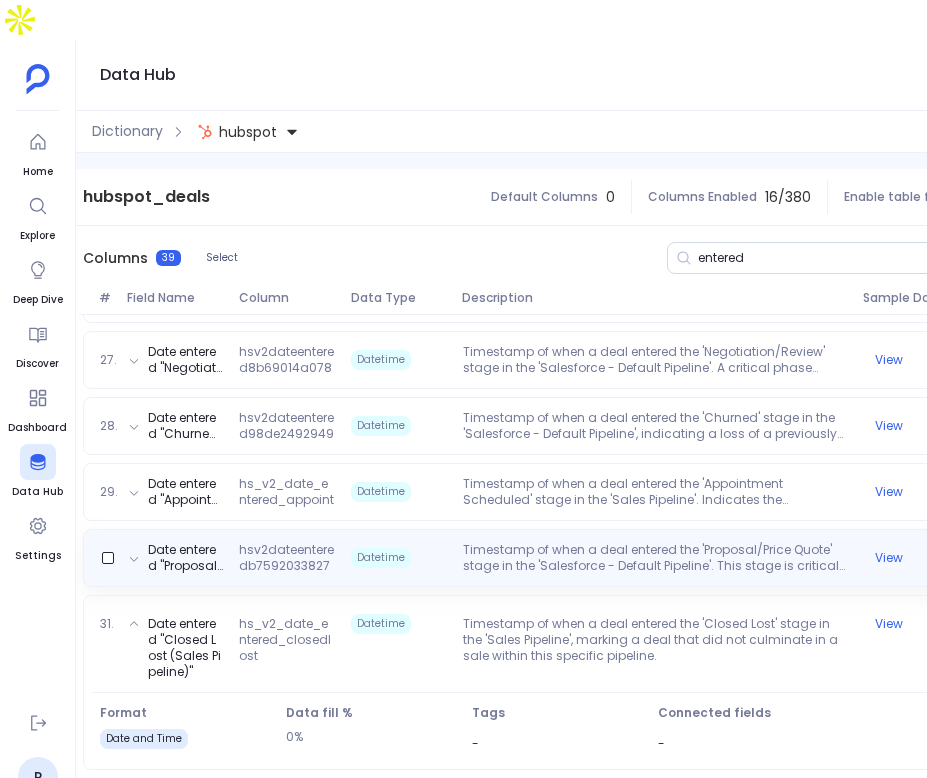 click on "Timestamp of when a deal entered the 'Proposal/Price Quote' stage in the 'Salesforce - Default Pipeline'. This stage is critical for presenting the value proposition and pricing details to the prospect." at bounding box center (655, 558) 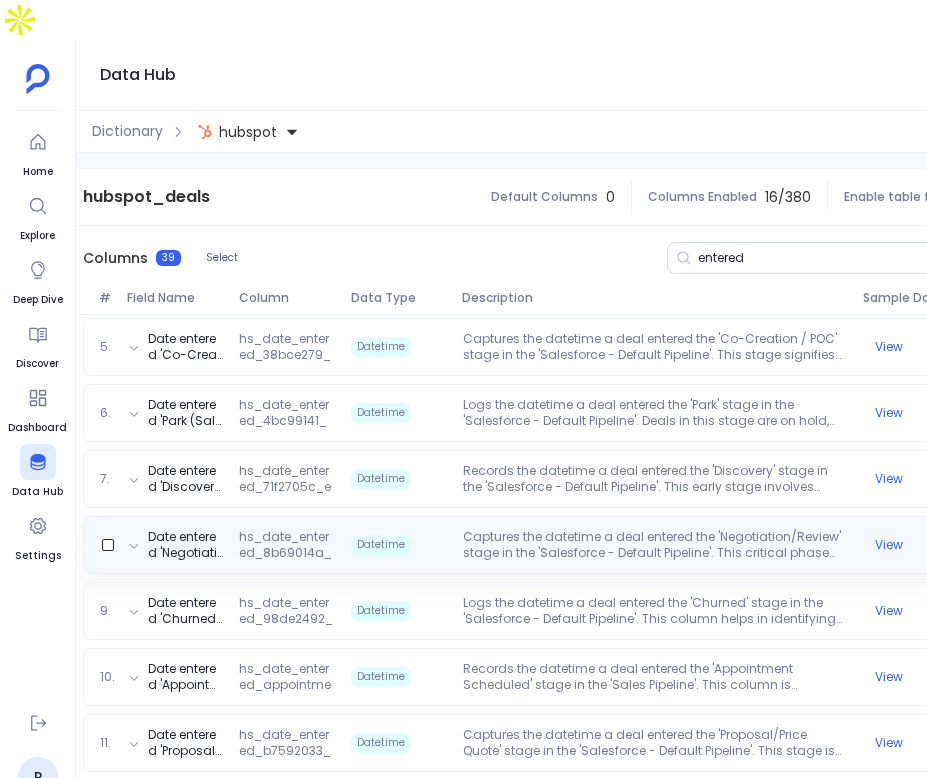 scroll, scrollTop: 0, scrollLeft: 0, axis: both 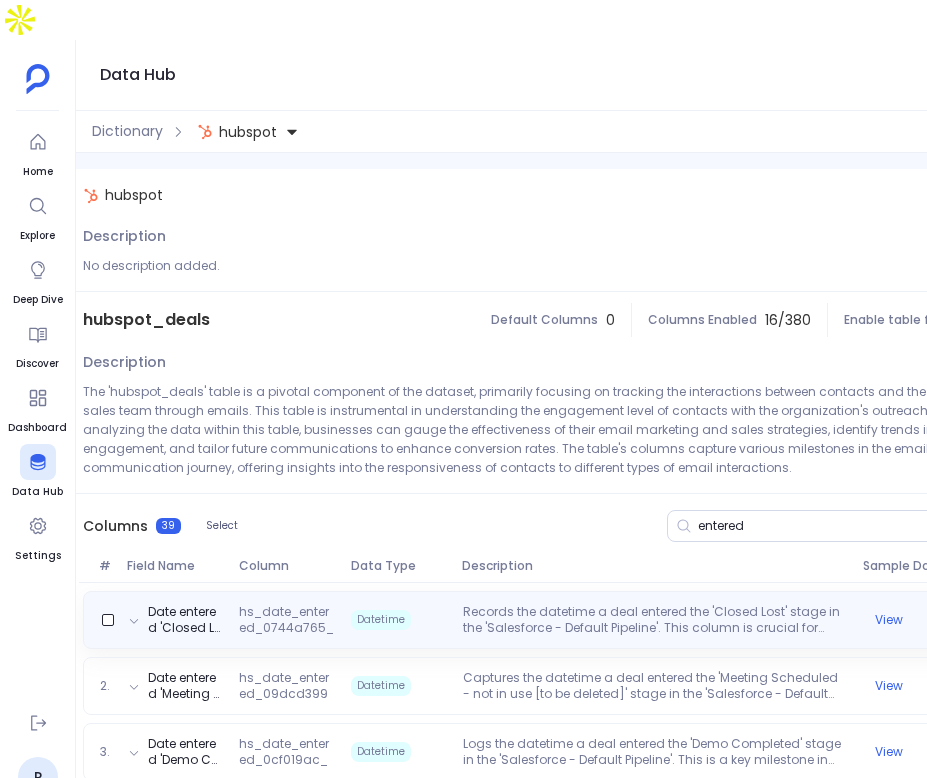 click on "Records the datetime a deal entered the 'Closed Lost' stage in the 'Salesforce - Default Pipeline'. This column is crucial for analyzing deals that did not culminate in a sale, helping identify potential areas for improvement in the sales process or product offering." at bounding box center (655, 620) 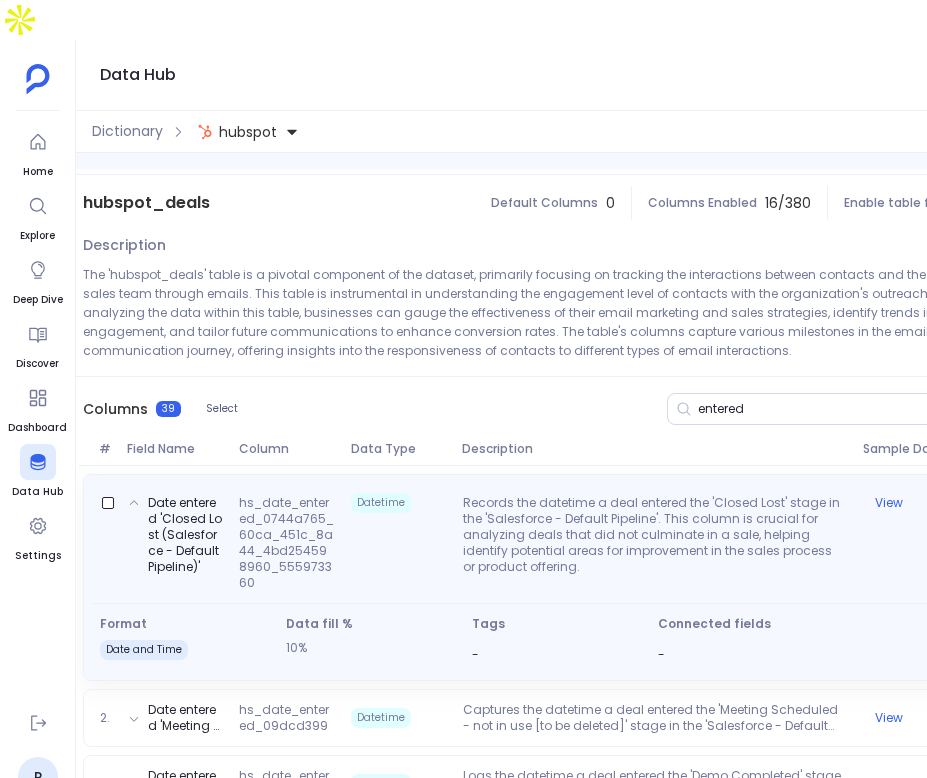 scroll, scrollTop: 279, scrollLeft: 0, axis: vertical 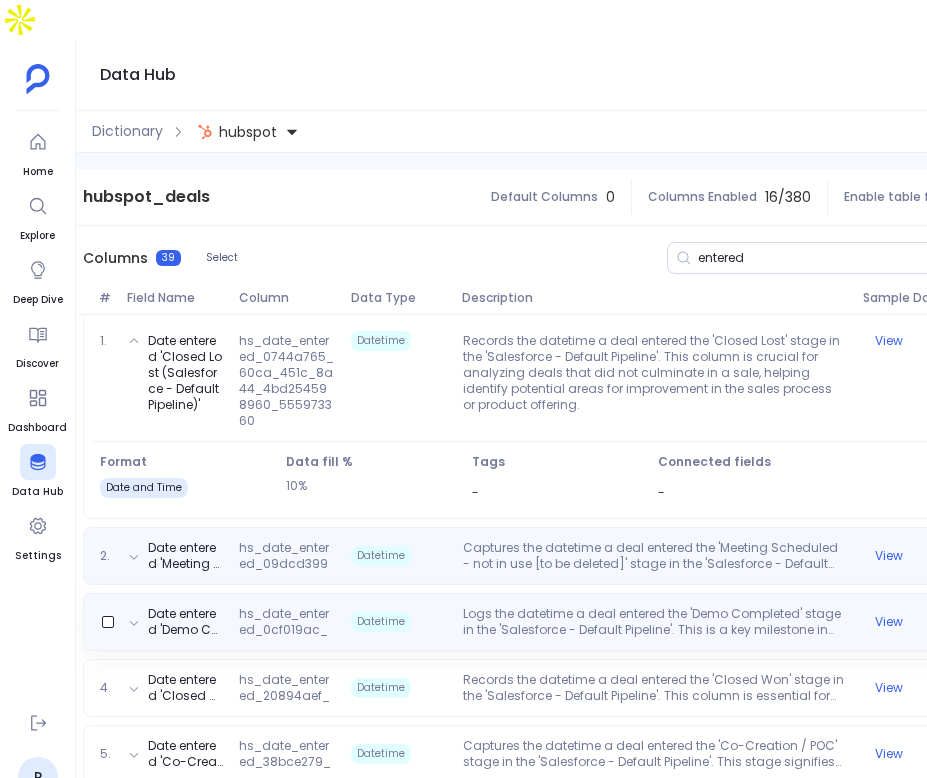 click on "Captures the datetime a deal entered the 'Meeting Scheduled - not in use [to be deleted]' stage in the 'Salesforce - Default Pipeline'. Although marked for [MEDICAL_DATA], this column can provide historical data on scheduling practices and their impact on deal progression." at bounding box center (655, 556) 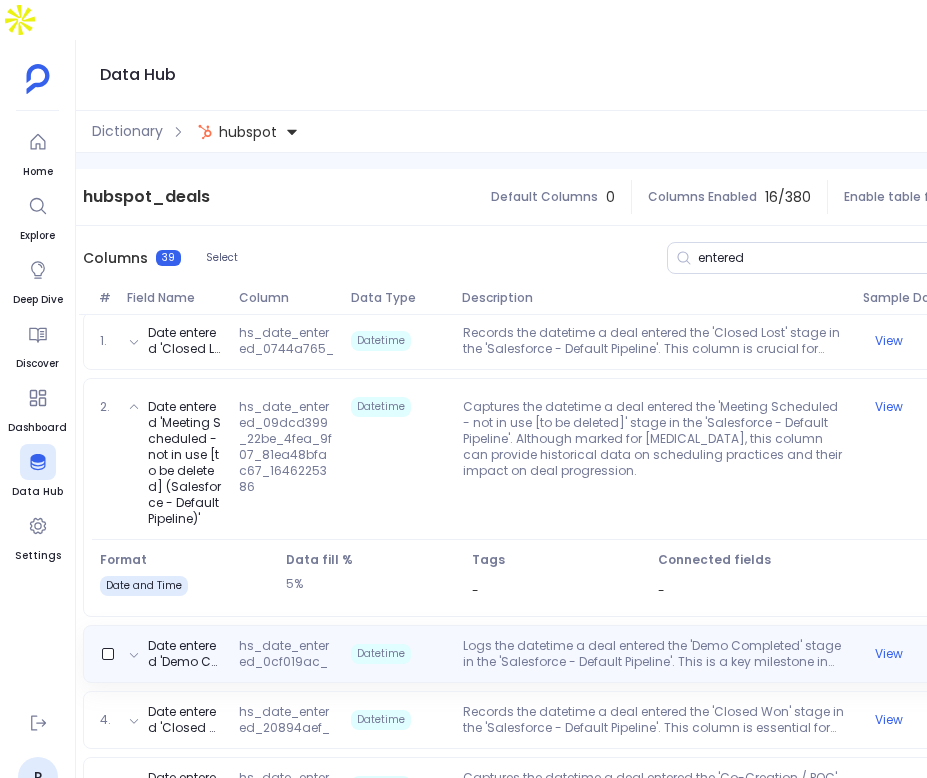 click on "Logs the datetime a deal entered the 'Demo Completed' stage in the 'Salesforce - Default Pipeline'. This is a key milestone in the sales process, indicating a high level of engagement from the potential customer." at bounding box center [655, 654] 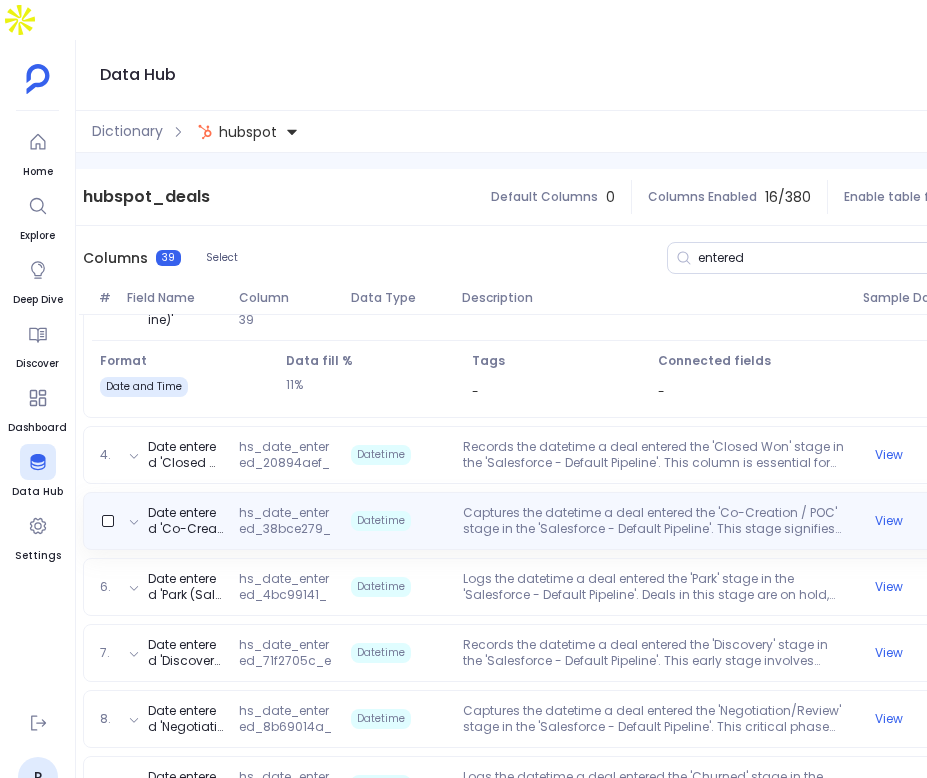 scroll, scrollTop: 514, scrollLeft: 0, axis: vertical 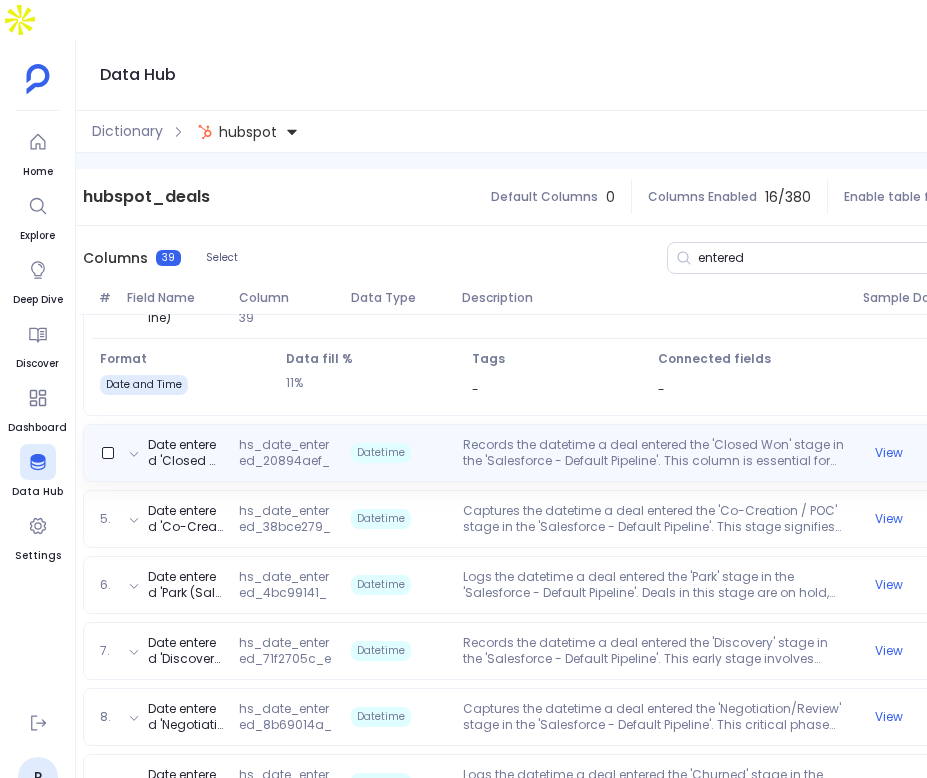 click on "Records the datetime a deal entered the 'Closed Won' stage in the 'Salesforce - Default Pipeline'. This column is essential for tracking successful sales, contributing to revenue forecasts and performance evaluations." at bounding box center [655, 453] 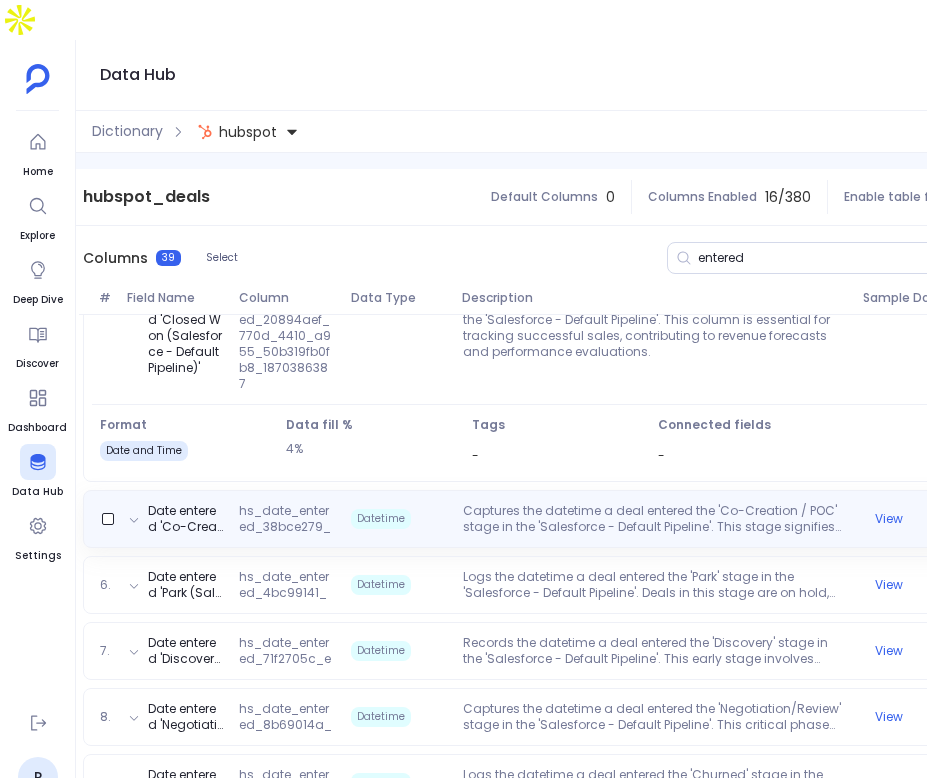 click on "Captures the datetime a deal entered the 'Co-Creation / POC' stage in the 'Salesforce - Default Pipeline'. This stage signifies a collaborative effort between the selling organization and the potential customer to validate the solution's fit." at bounding box center (655, 519) 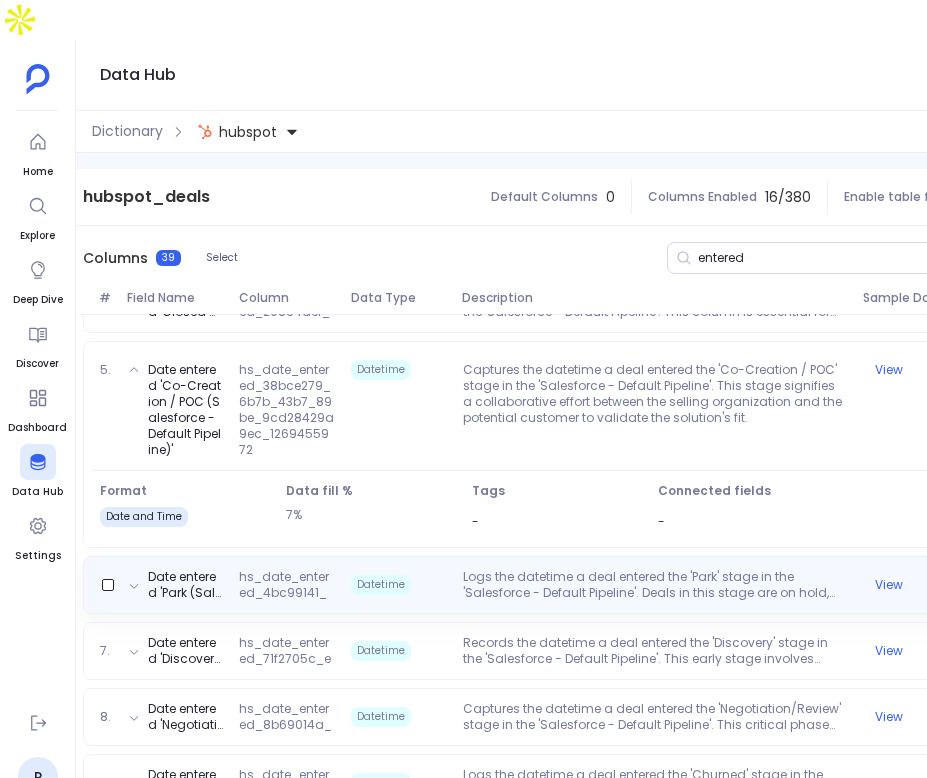 click on "Date entered 'Park (Salesforce - Default Pipeline)' hs_date_entered_4bc99141_979d_4c9f_a1b3_cad72be7c514_539483867 Datetime Logs the datetime a deal entered the 'Park' stage in the 'Salesforce - Default Pipeline'. Deals in this stage are on hold, possibly due to various strategic or operational reasons, and require further action or decision to progress. View" at bounding box center [557, 585] 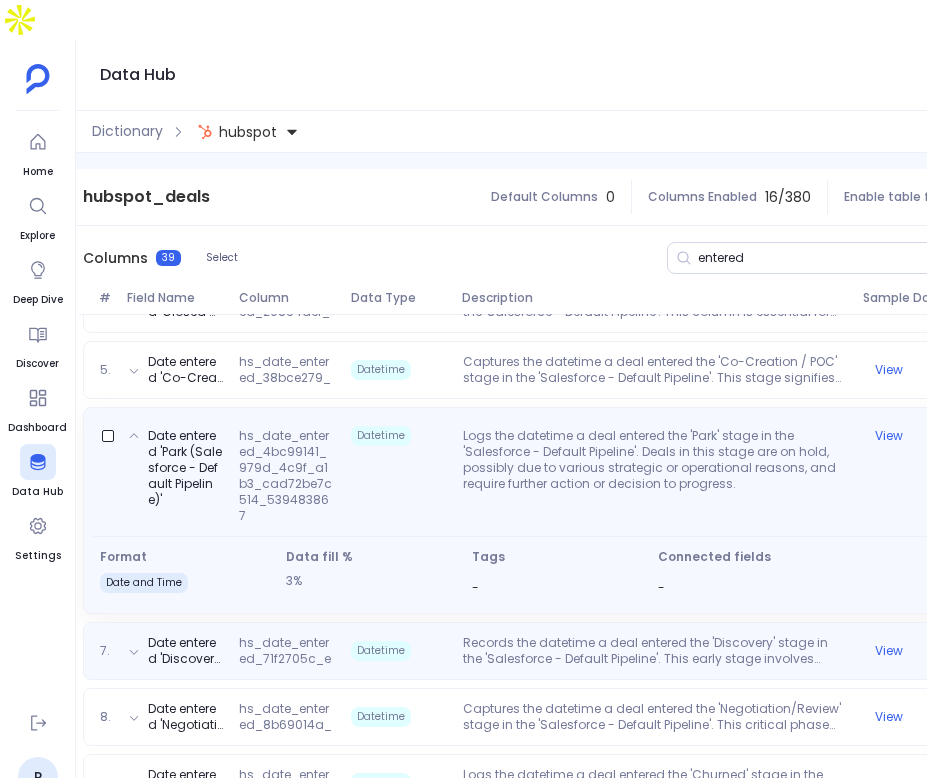 click on "7. Date entered 'Discovery (Salesforce - Default Pipeline)' hs_date_entered_71f2705c_e914_40dd_8802_b5b44e211454_562670505 Datetime Records the datetime a deal entered the 'Discovery' stage in the 'Salesforce - Default Pipeline'. This early stage involves gathering detailed requirements and understanding the customer's needs, crucial for tailoring the sales approach. View" at bounding box center [557, 651] 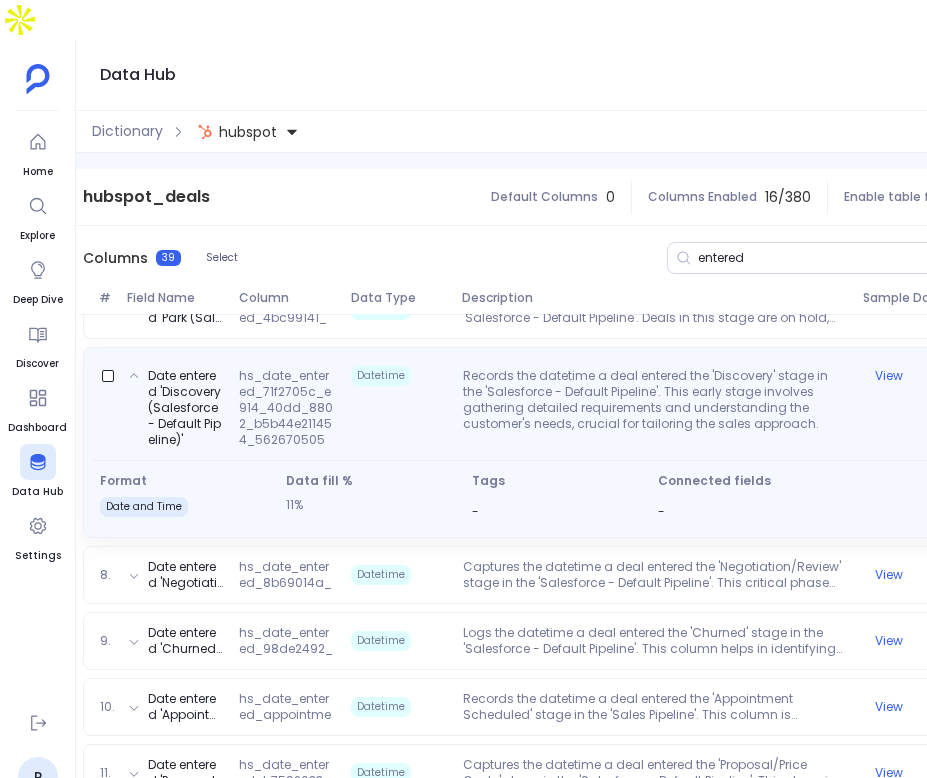 scroll, scrollTop: 765, scrollLeft: 0, axis: vertical 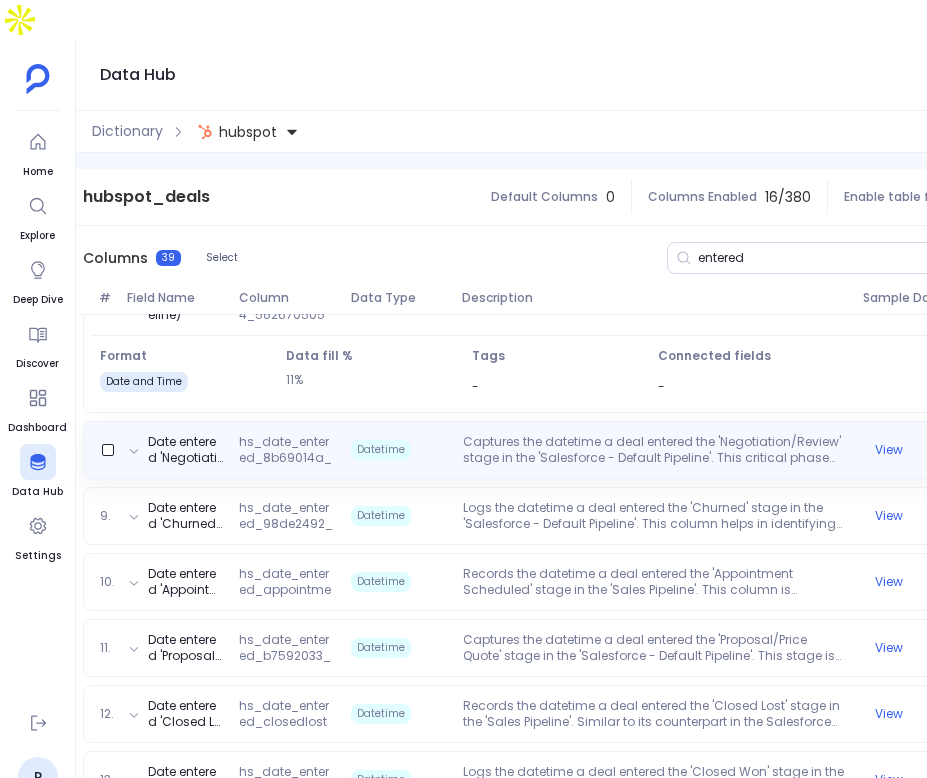 click on "Captures the datetime a deal entered the 'Negotiation/Review' stage in the 'Salesforce - Default Pipeline'. This critical phase involves discussions on pricing, terms, and conditions, directly influencing the deal's outcome." at bounding box center [655, 450] 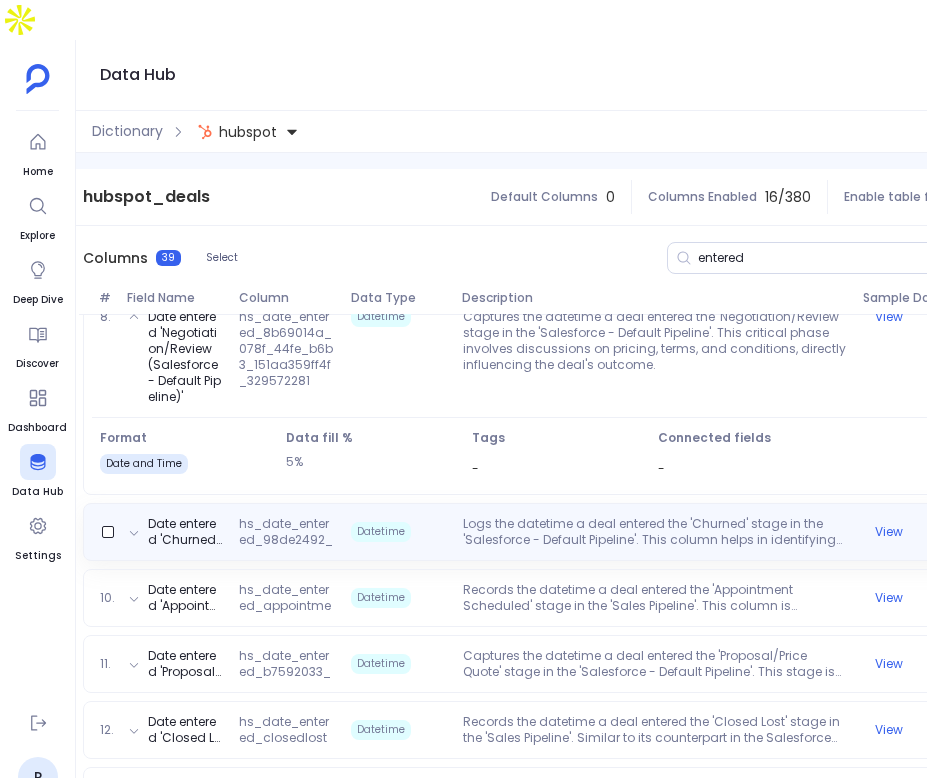 click on "Logs the datetime a deal entered the 'Churned' stage in the 'Salesforce - Default Pipeline'. This column helps in identifying deals that were initially won but later lost, providing insights into customer retention challenges." at bounding box center (655, 532) 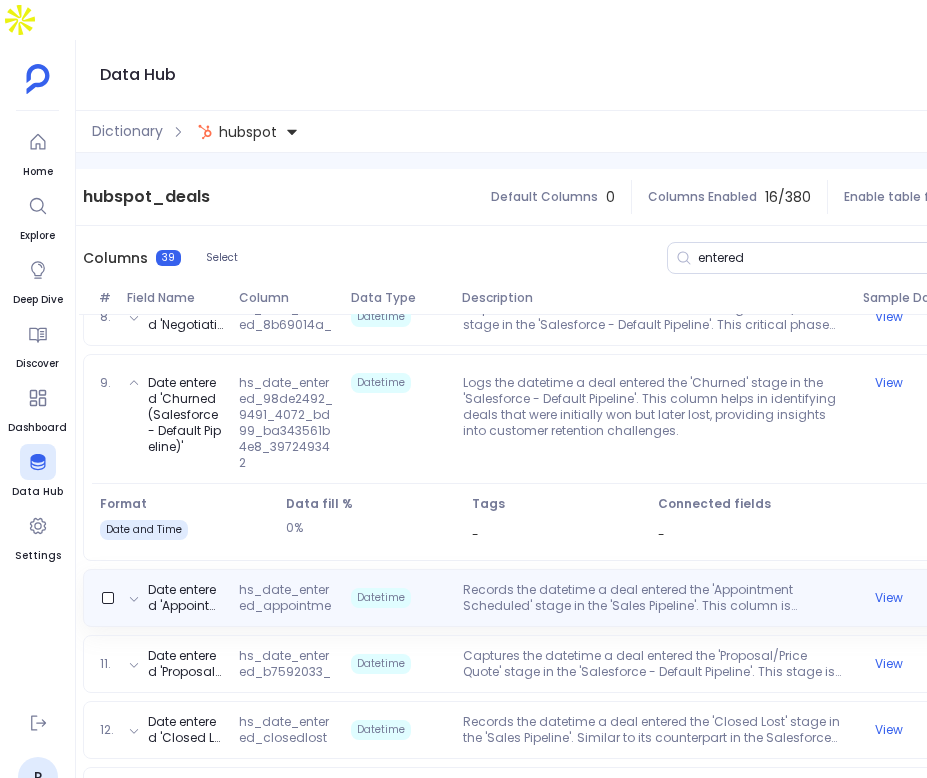 click on "Records the datetime a deal entered the 'Appointment Scheduled' stage in the 'Sales Pipeline'. This column is indicative of the initial commitment from a potential customer to engage in the sales process." at bounding box center [655, 598] 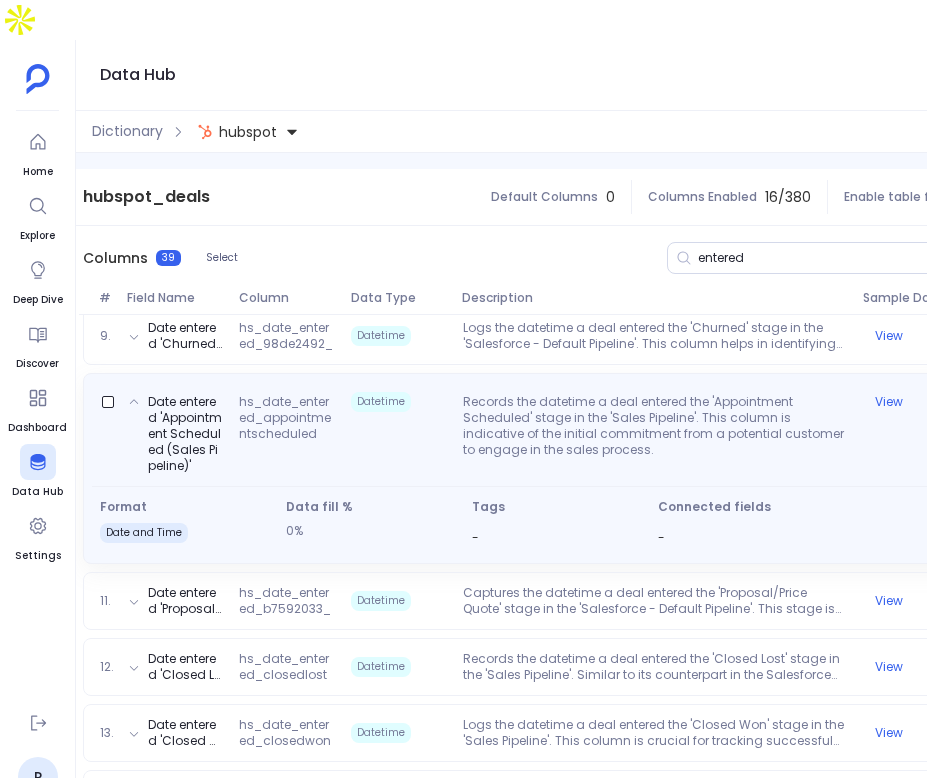 scroll, scrollTop: 836, scrollLeft: 0, axis: vertical 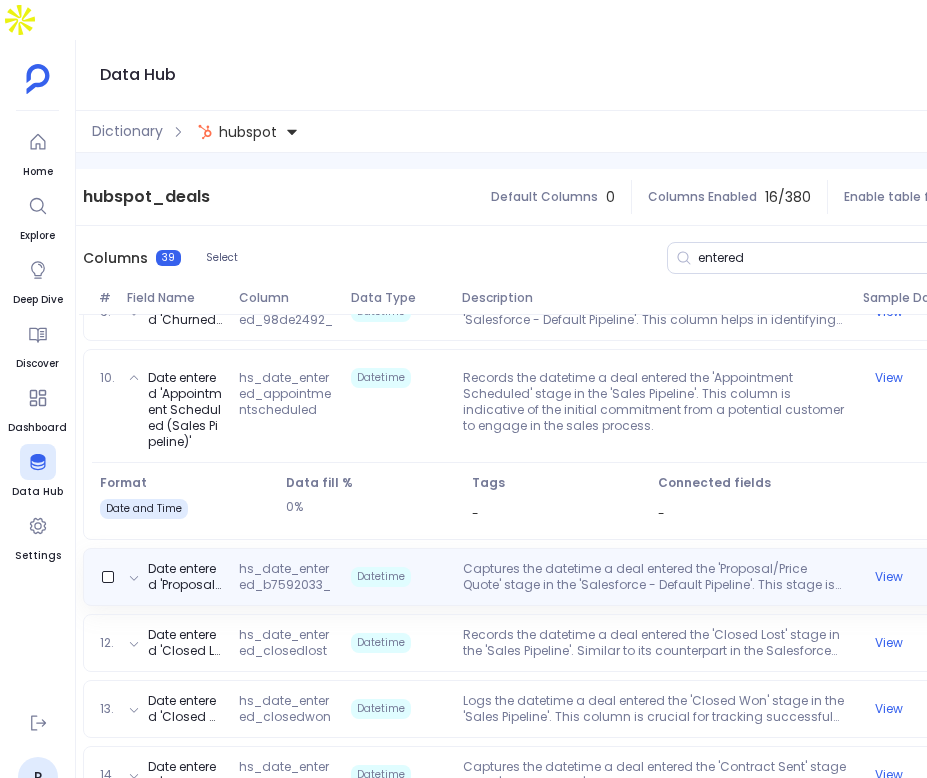 click on "Captures the datetime a deal entered the 'Proposal/Price Quote' stage in the 'Salesforce - Default Pipeline'. This stage is pivotal as it presents the potential customer with a formal offer, setting the stage for negotiation or acceptance." at bounding box center (655, 577) 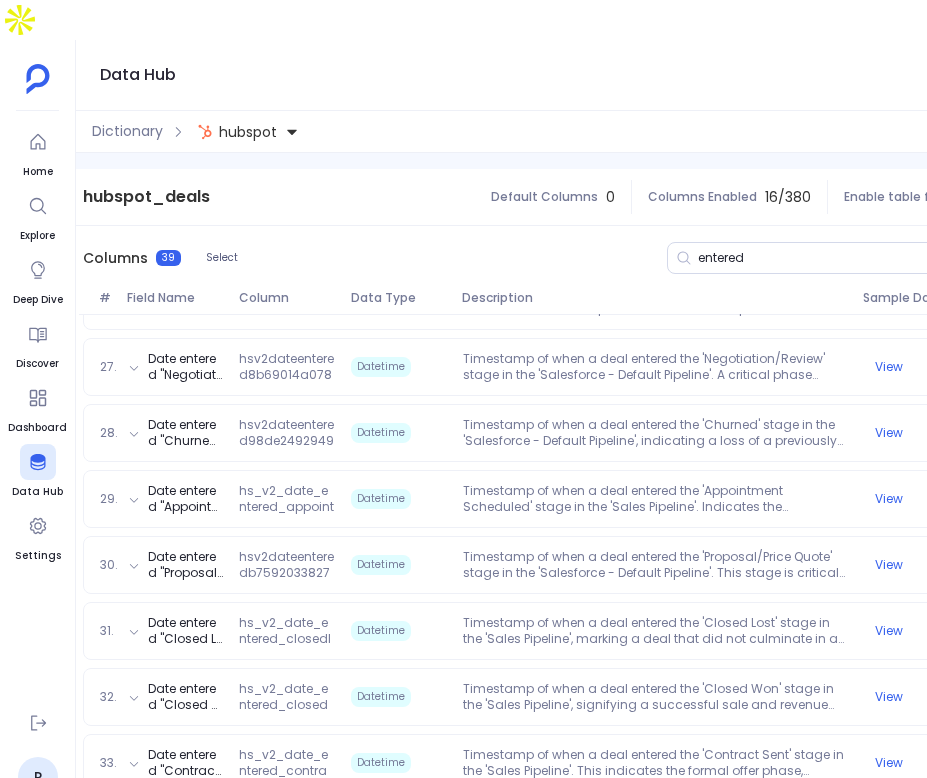 scroll, scrollTop: 2520, scrollLeft: 0, axis: vertical 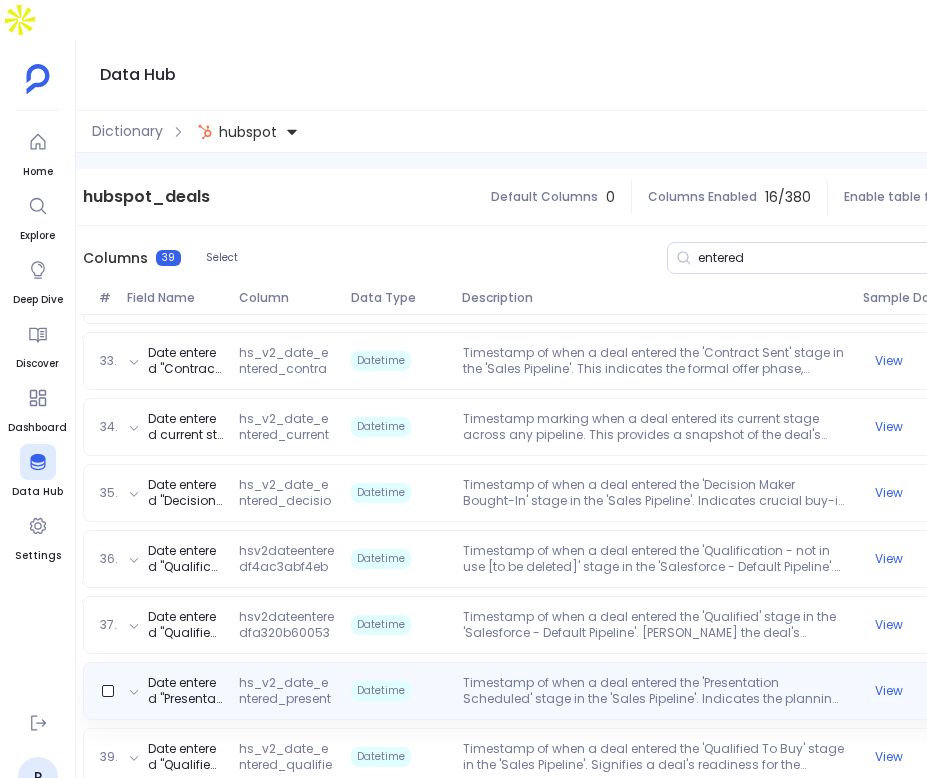 click on "Date entered "Presentation Scheduled (Sales Pipeline)" hs_v2_date_entered_presentationscheduled Datetime Timestamp of when a deal entered the 'Presentation Scheduled' stage in the 'Sales Pipeline'. Indicates the planning of a formal presentation, a key step in the sales process. View" at bounding box center [557, 691] 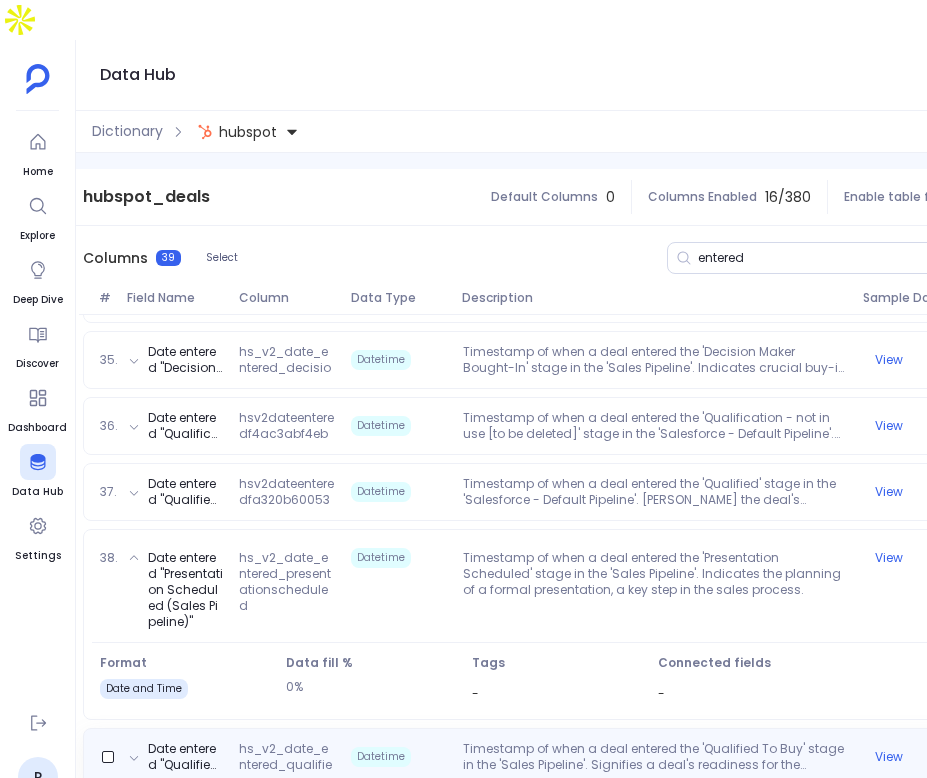 click on "Timestamp of when a deal entered the 'Qualified To Buy' stage in the 'Sales Pipeline'. Signifies a deal's readiness for the purchasing phase, a critical juncture in the sales cycle." at bounding box center (655, 757) 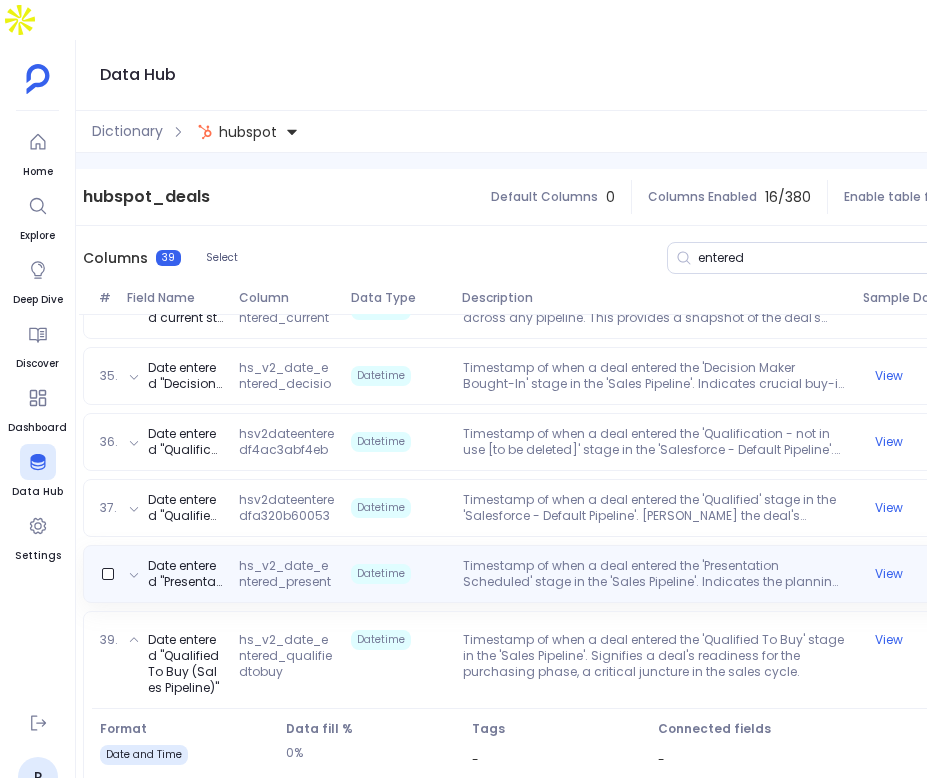 click on "Date entered "Presentation Scheduled (Sales Pipeline)" hs_v2_date_entered_presentationscheduled Datetime Timestamp of when a deal entered the 'Presentation Scheduled' stage in the 'Sales Pipeline'. Indicates the planning of a formal presentation, a key step in the sales process. View" at bounding box center (557, 574) 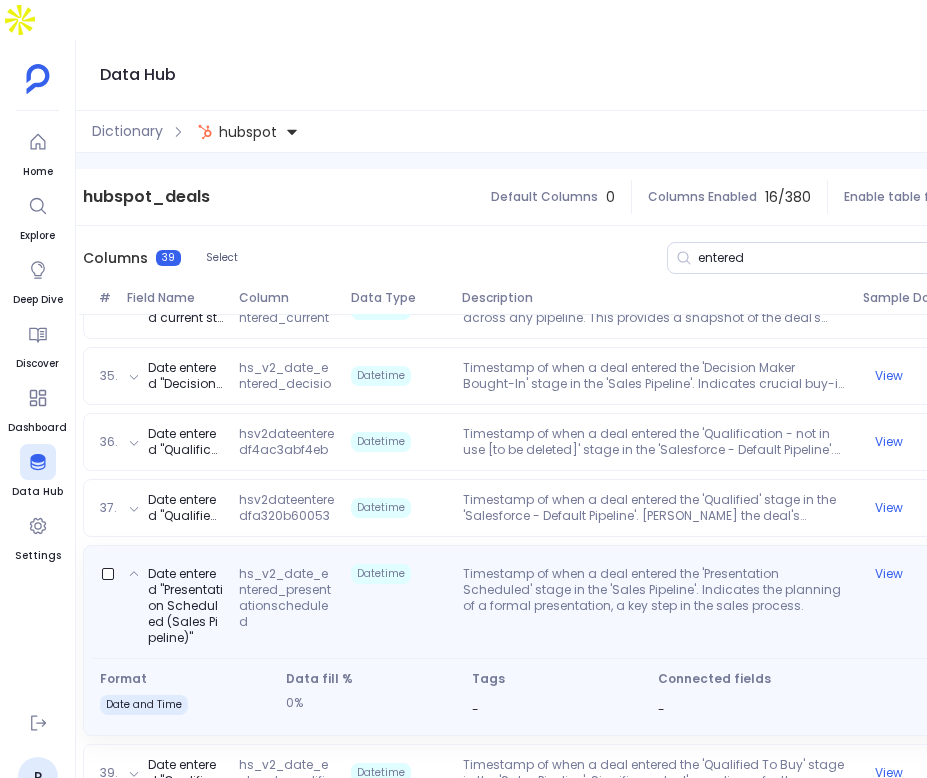 scroll, scrollTop: 2504, scrollLeft: 0, axis: vertical 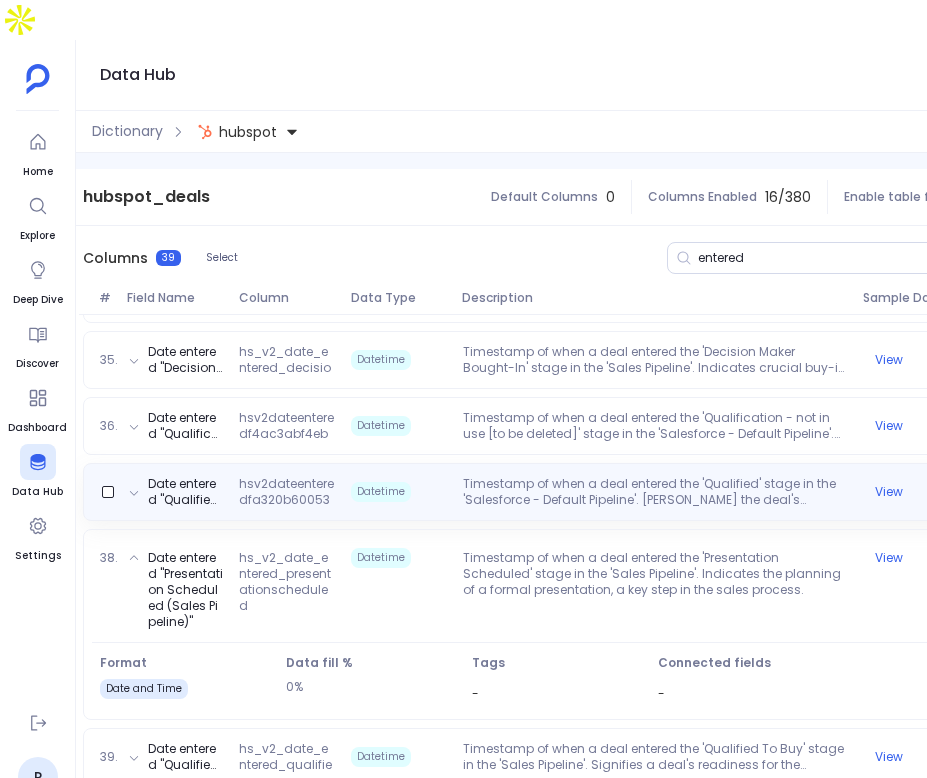 click on "Date entered "Qualified (Salesforce - Default Pipeline)" hsv2dateenteredfa320b6005324263872e8a0dfc5bfb1c1380628707 Datetime Timestamp of when a deal entered the 'Qualified' stage in the 'Salesforce - Default Pipeline'. [PERSON_NAME] the deal's progression past initial vetting, ready for deeper engagement. View" at bounding box center (557, 492) 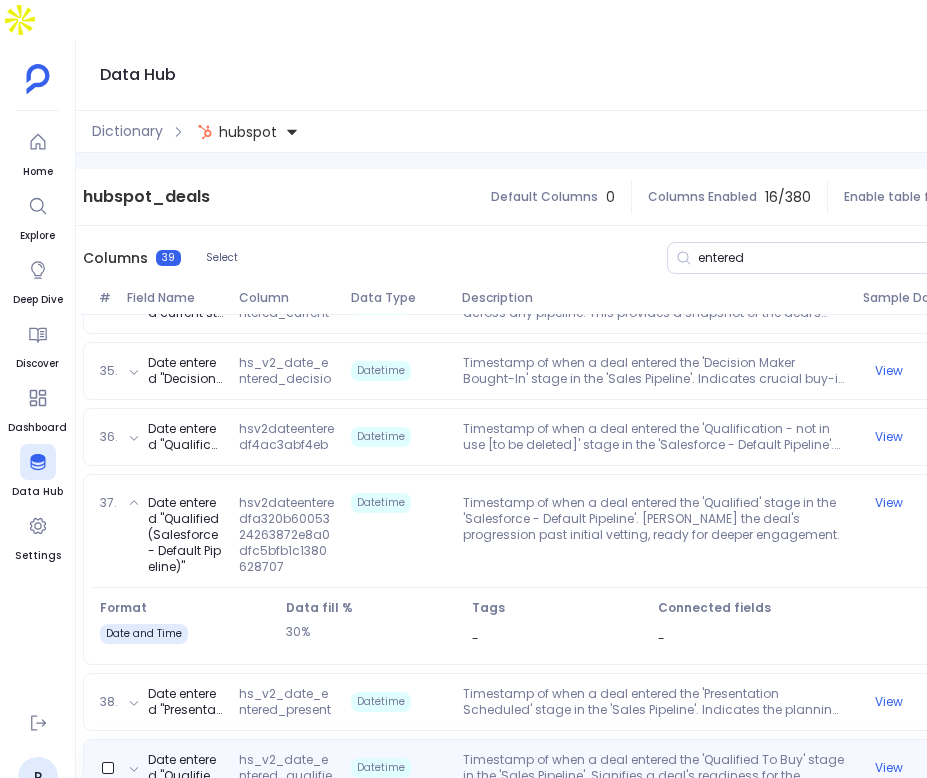 click on "Timestamp of when a deal entered the 'Qualified To Buy' stage in the 'Sales Pipeline'. Signifies a deal's readiness for the purchasing phase, a critical juncture in the sales cycle." at bounding box center (655, 768) 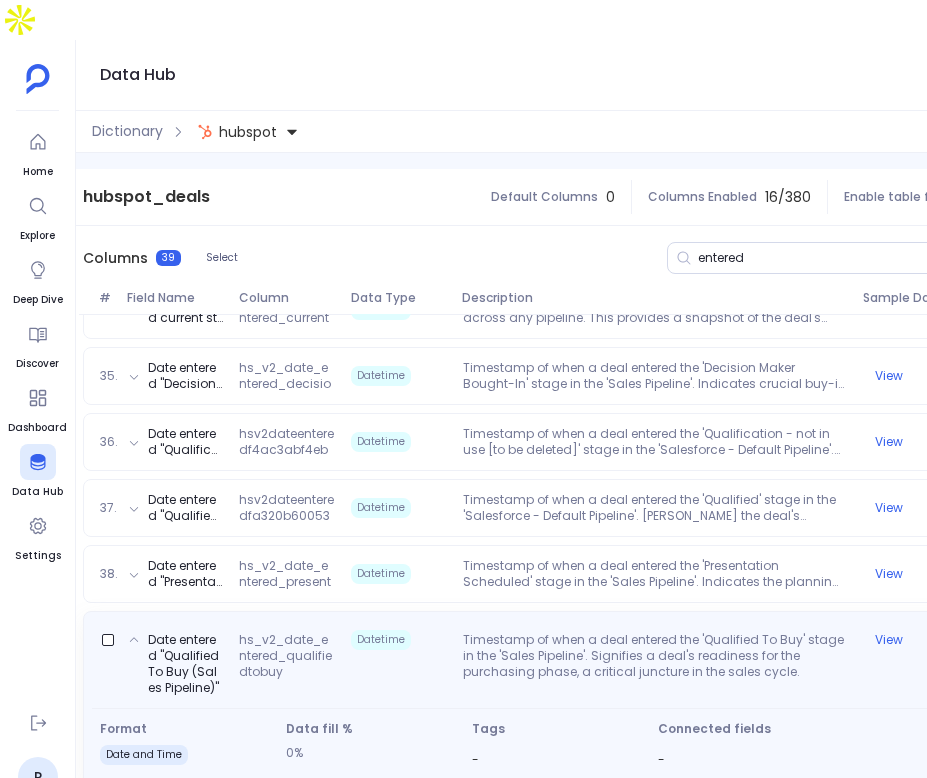 scroll, scrollTop: 2488, scrollLeft: 0, axis: vertical 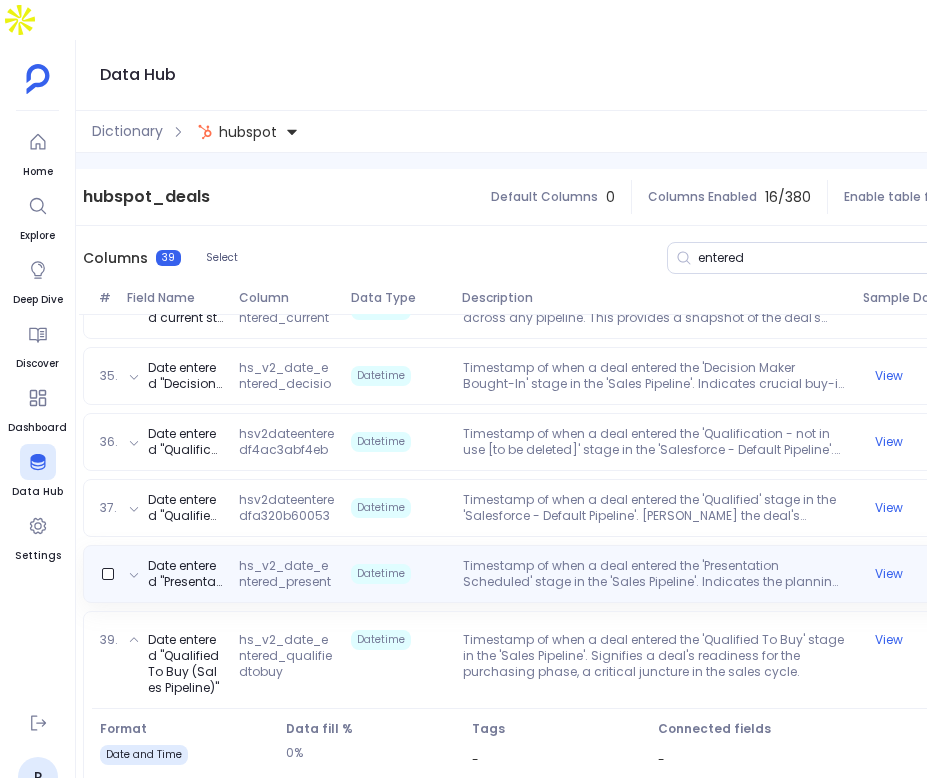 click on "Date entered "Presentation Scheduled (Sales Pipeline)" hs_v2_date_entered_presentationscheduled Datetime Timestamp of when a deal entered the 'Presentation Scheduled' stage in the 'Sales Pipeline'. Indicates the planning of a formal presentation, a key step in the sales process. View" at bounding box center (557, 574) 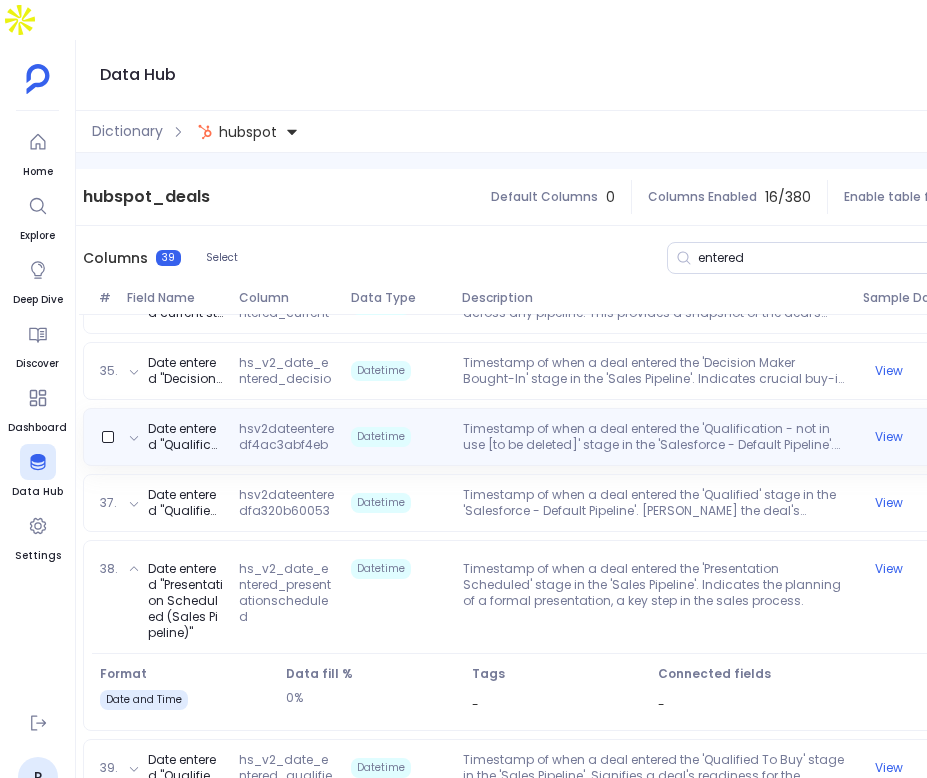 scroll, scrollTop: 0, scrollLeft: 403, axis: horizontal 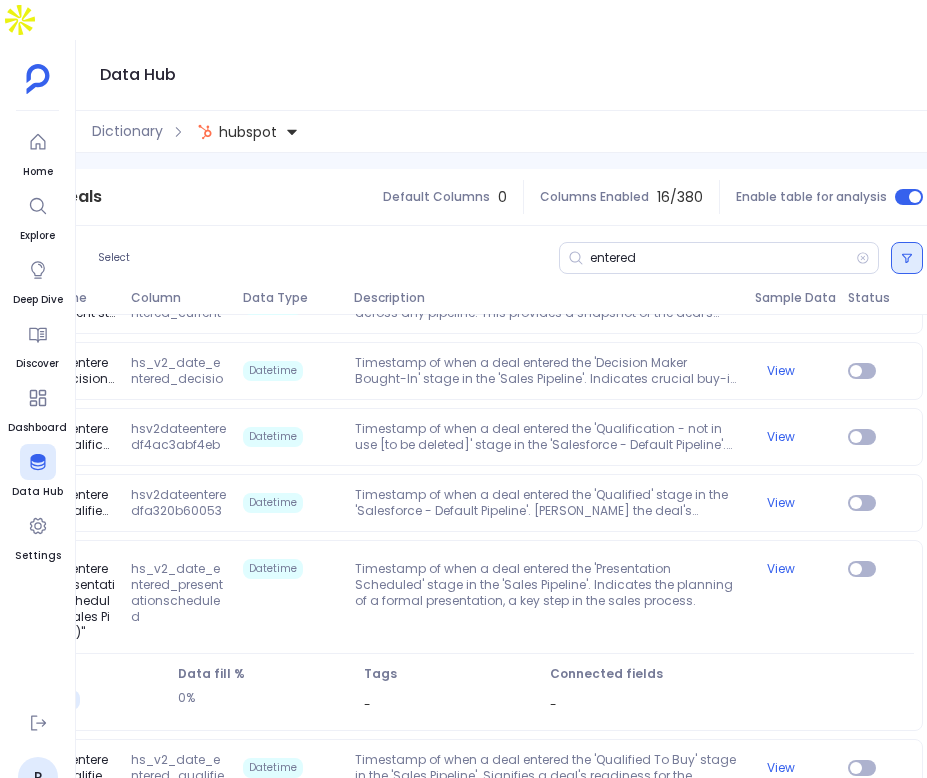 click at bounding box center [907, 258] 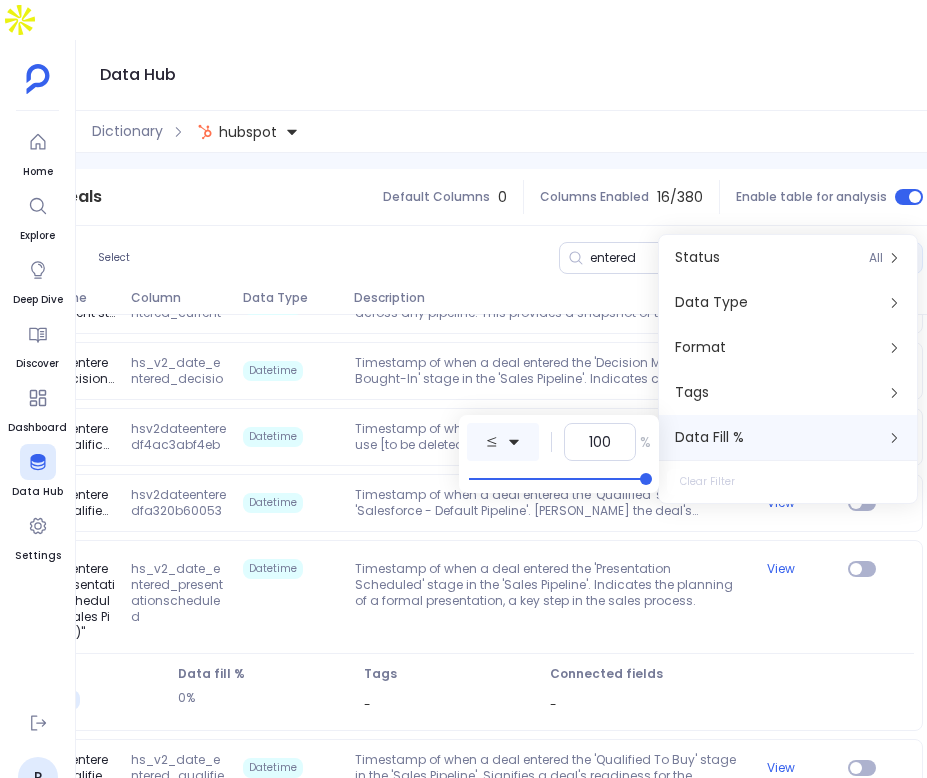 click at bounding box center [503, 442] 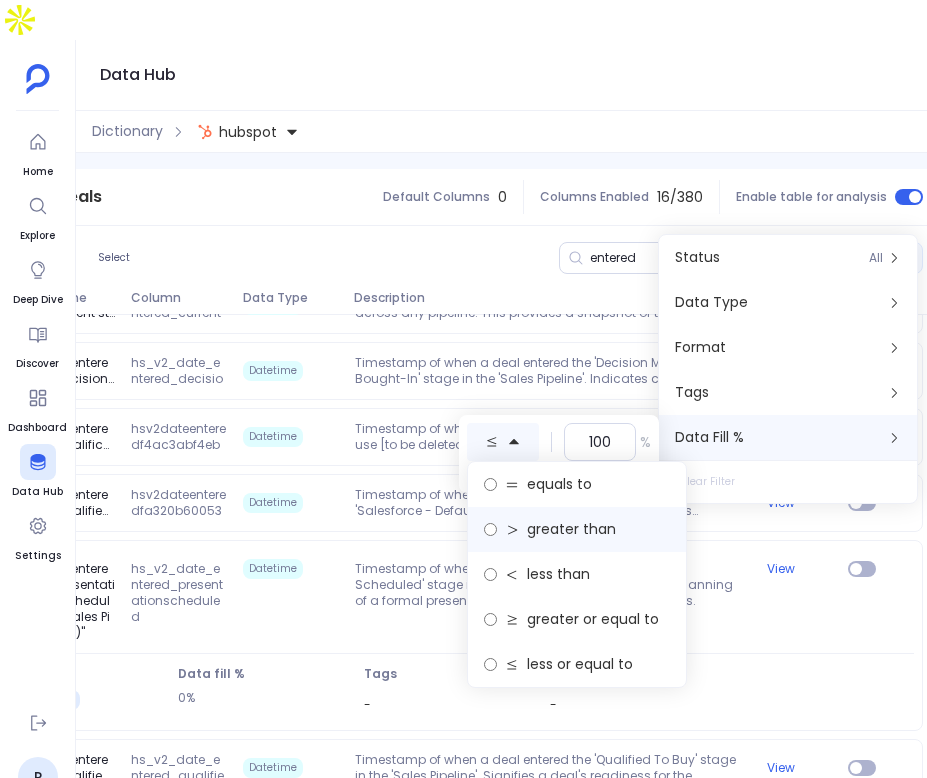 click on "greater than" at bounding box center (571, 529) 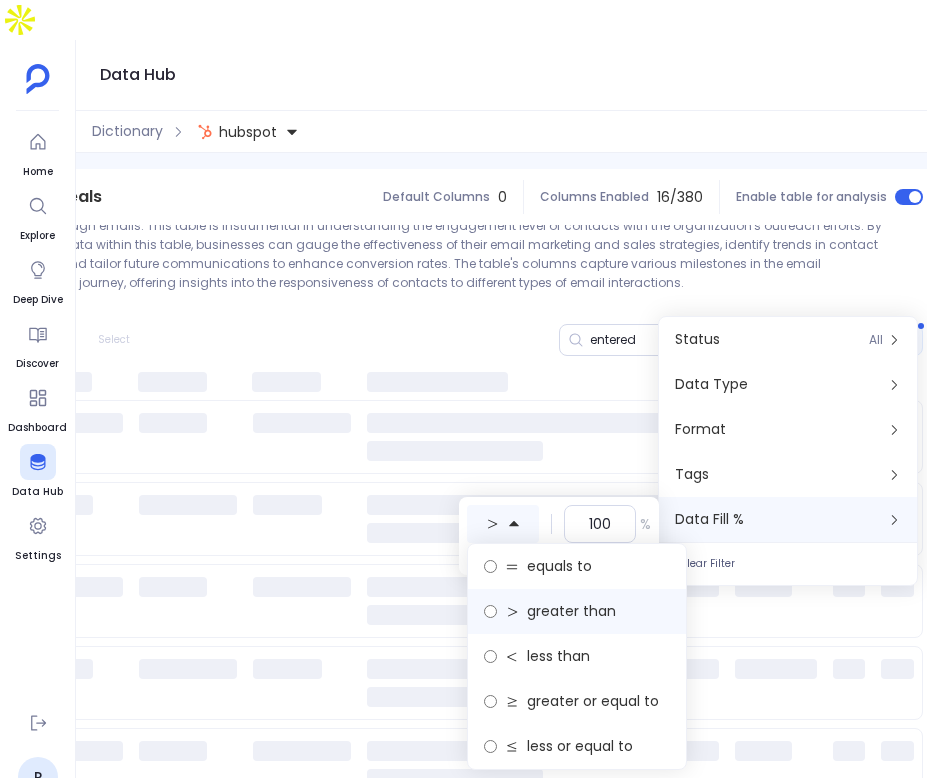 scroll, scrollTop: 185, scrollLeft: 0, axis: vertical 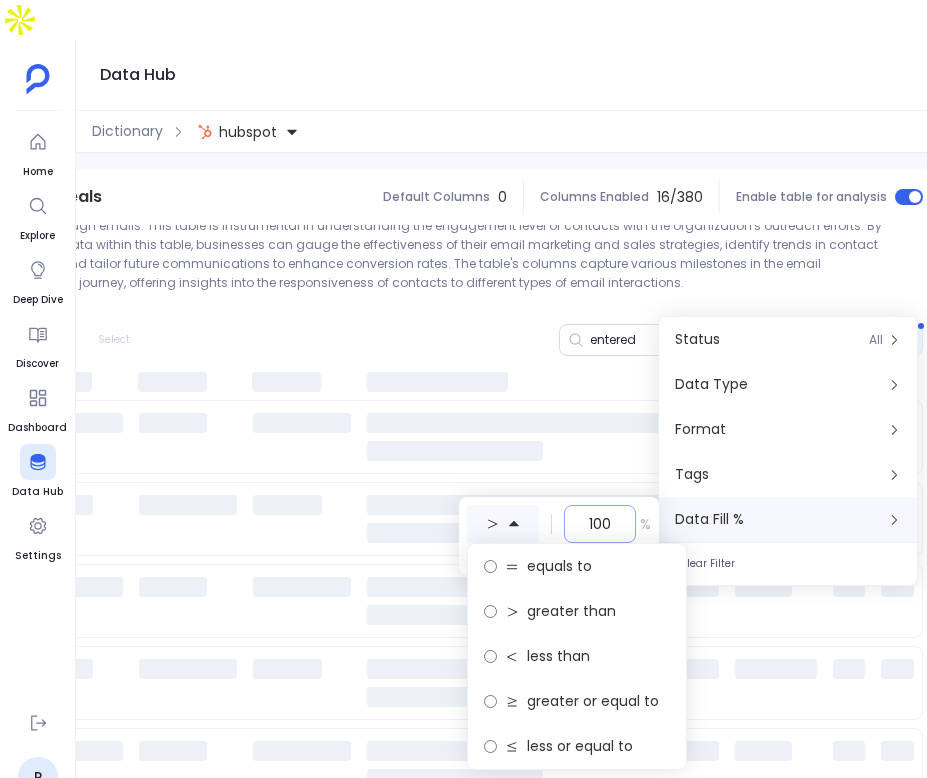 click on "100" at bounding box center [600, 524] 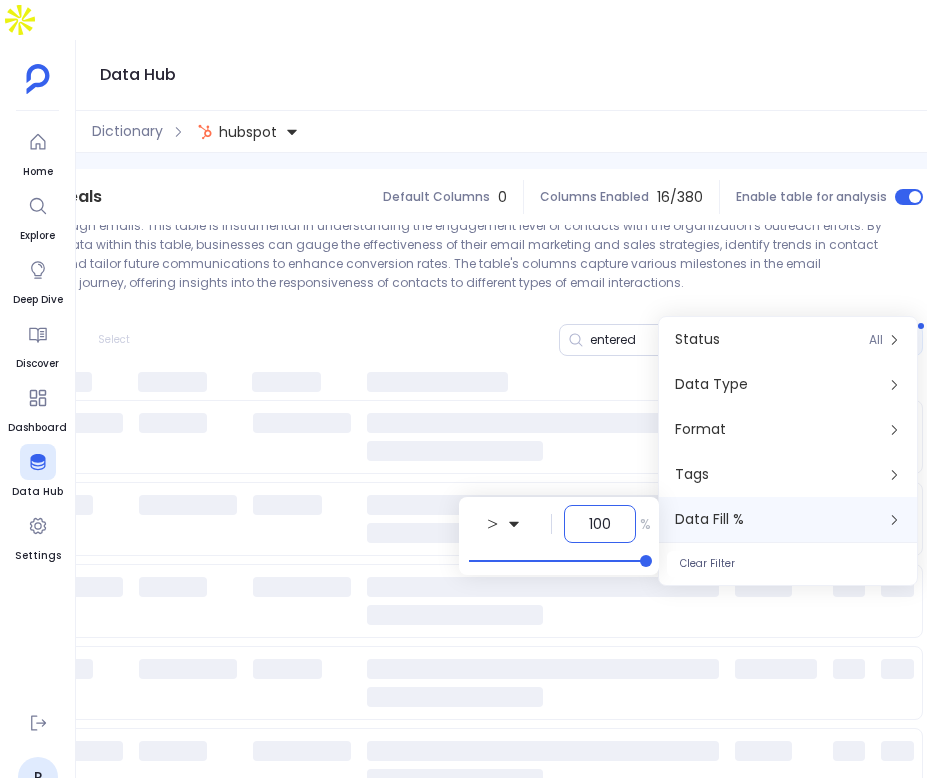 click on "100" at bounding box center [600, 524] 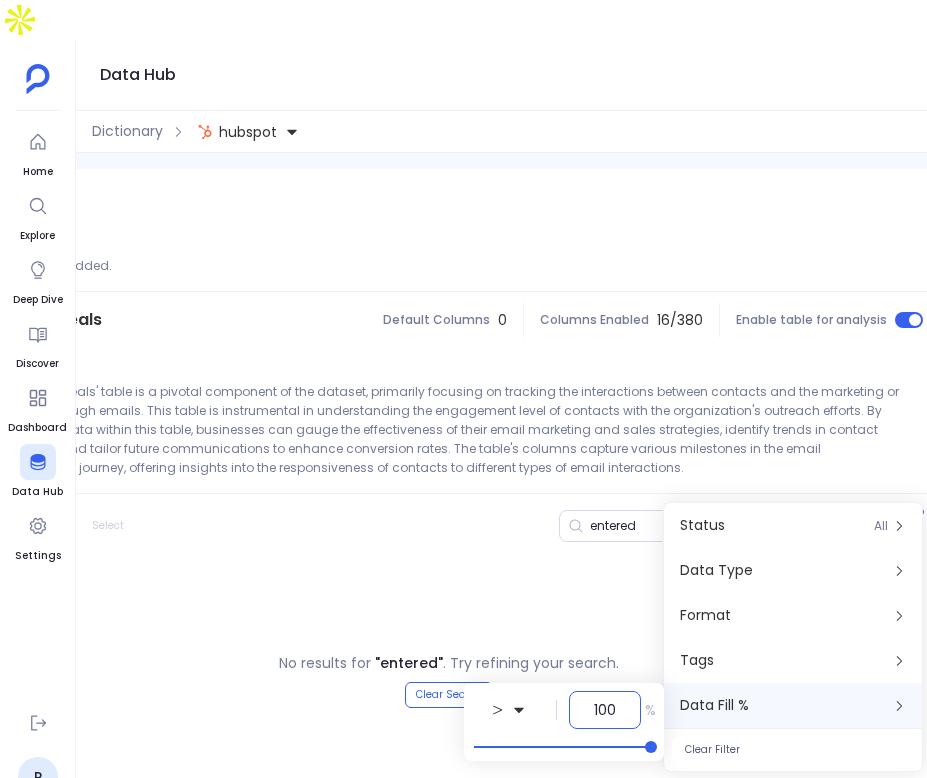 scroll, scrollTop: 0, scrollLeft: 0, axis: both 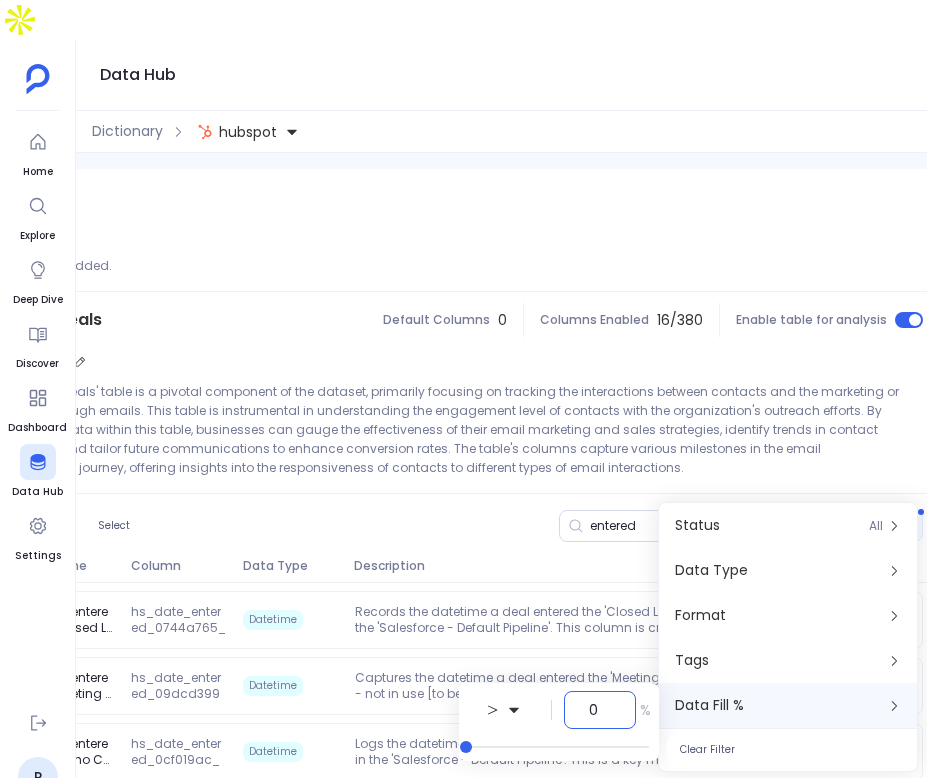 type on "0" 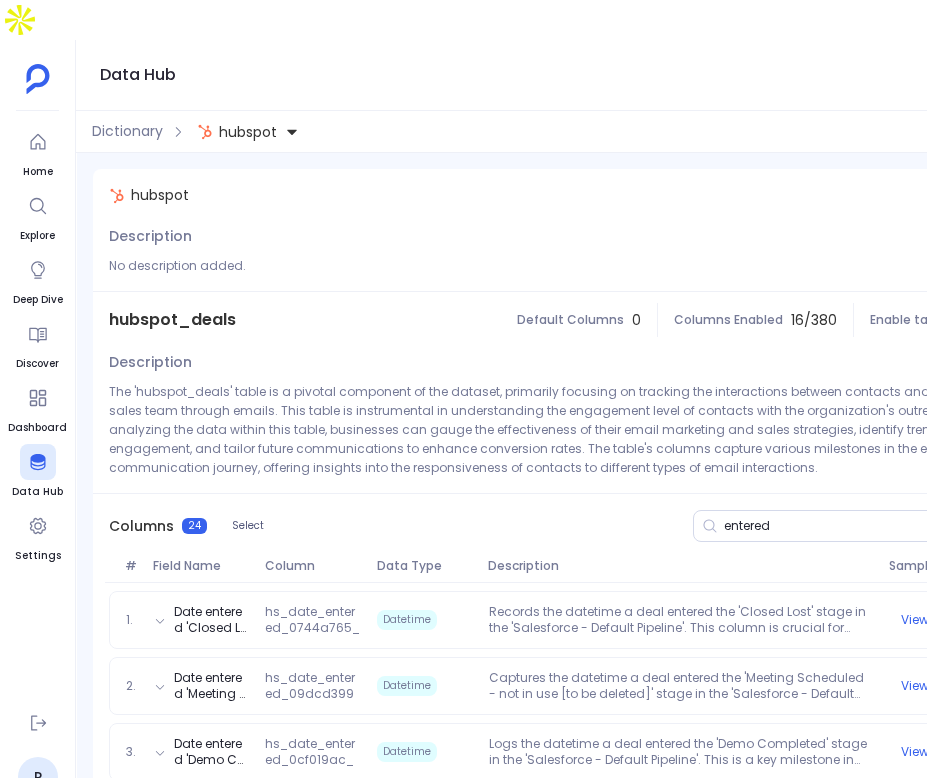 scroll, scrollTop: 0, scrollLeft: 223, axis: horizontal 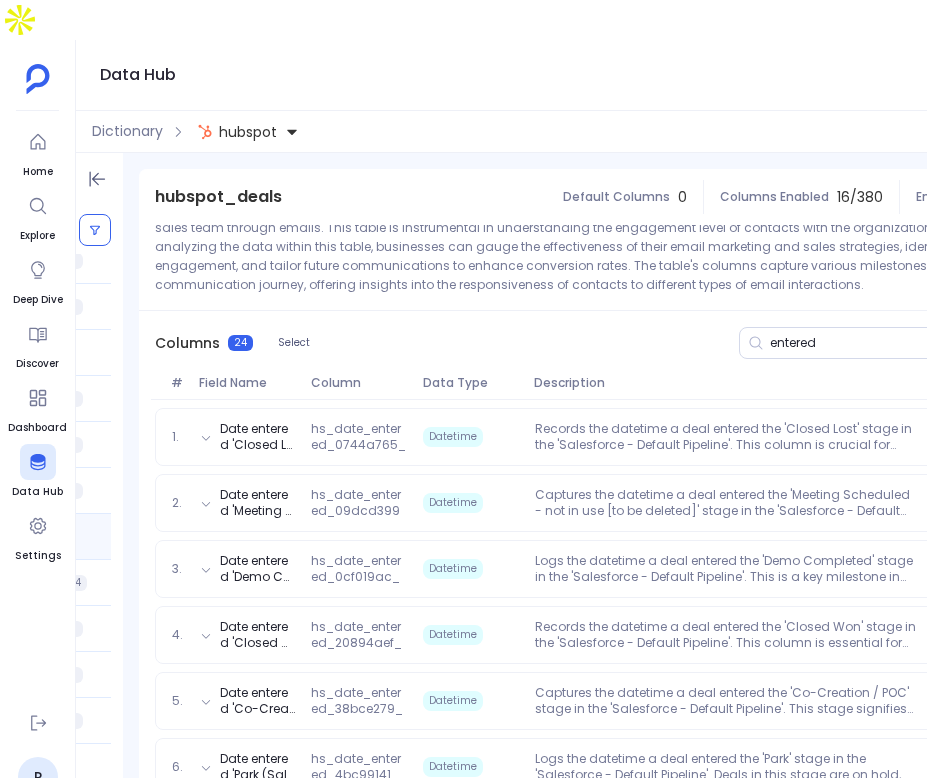 click on "1. Date entered 'Closed Lost (Salesforce - Default Pipeline)' hs_date_entered_0744a765_60ca_451c_8a44_4bd254598960_555973360 Datetime Records the datetime a deal entered the 'Closed Lost' stage in the 'Salesforce - Default Pipeline'. This column is crucial for analyzing deals that did not culminate in a sale, helping identify potential areas for improvement in the sales process or product offering. View 2. Date entered 'Meeting Scheduled - not in use [to be deleted] (Salesforce - Default Pipeline)' hs_date_entered_09dcd399_22be_4fea_9f07_81ea48bfac67_1646225386 Datetime Captures the datetime a deal entered the 'Meeting Scheduled - not in use [to be deleted]' stage in the 'Salesforce - Default Pipeline'. Although marked for deletion, this column can provide historical data on scheduling practices and their impact on deal progression. View 3. Date entered 'Demo Completed (Salesforce - Default Pipeline)' hs_date_entered_0cf019ac_0b8b_4992_aa59_47599c597efe_577834339 Datetime View 4. Datetime View 5. Datetime 6." at bounding box center (629, 1200) 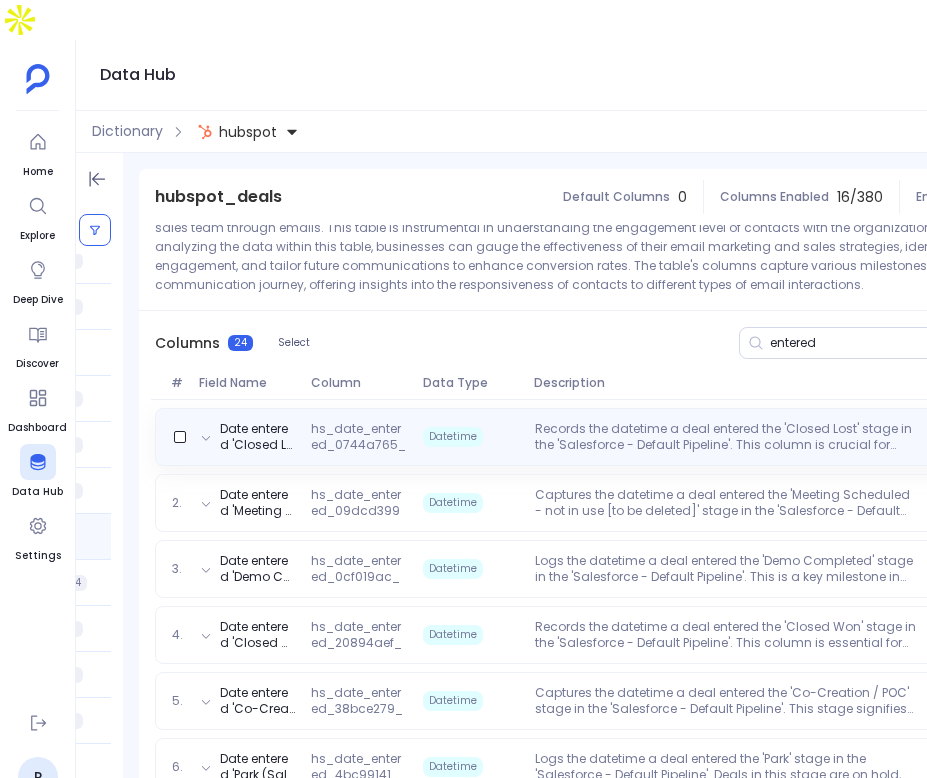 click on "Records the datetime a deal entered the 'Closed Lost' stage in the 'Salesforce - Default Pipeline'. This column is crucial for analyzing deals that did not culminate in a sale, helping identify potential areas for improvement in the sales process or product offering." at bounding box center [727, 437] 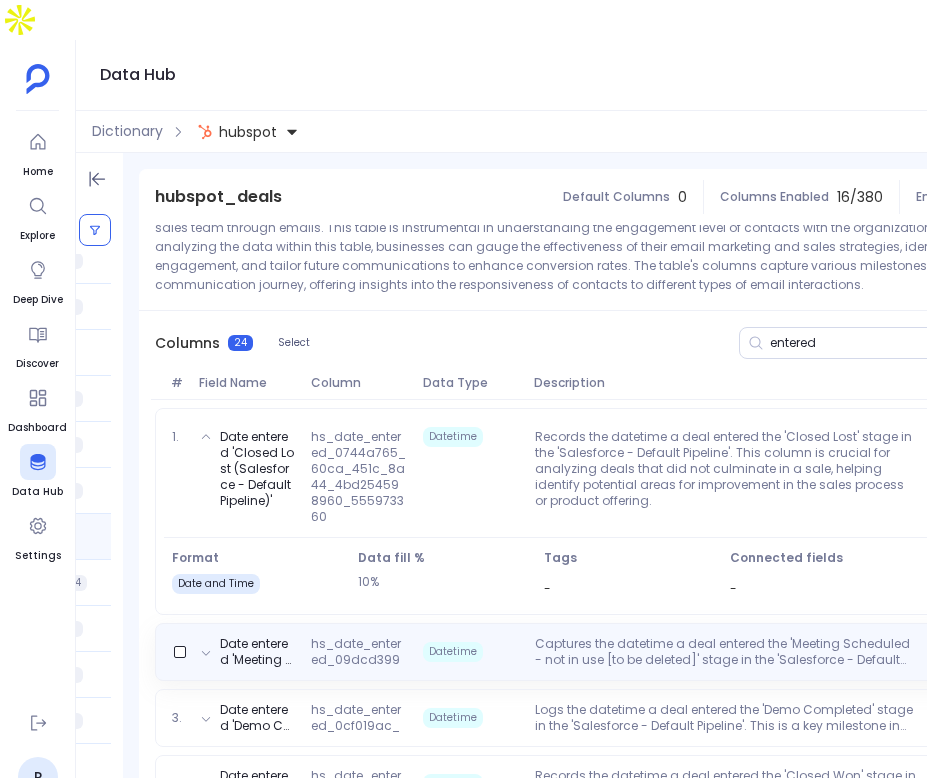 click on "Captures the datetime a deal entered the 'Meeting Scheduled - not in use [to be deleted]' stage in the 'Salesforce - Default Pipeline'. Although marked for [MEDICAL_DATA], this column can provide historical data on scheduling practices and their impact on deal progression." at bounding box center [727, 652] 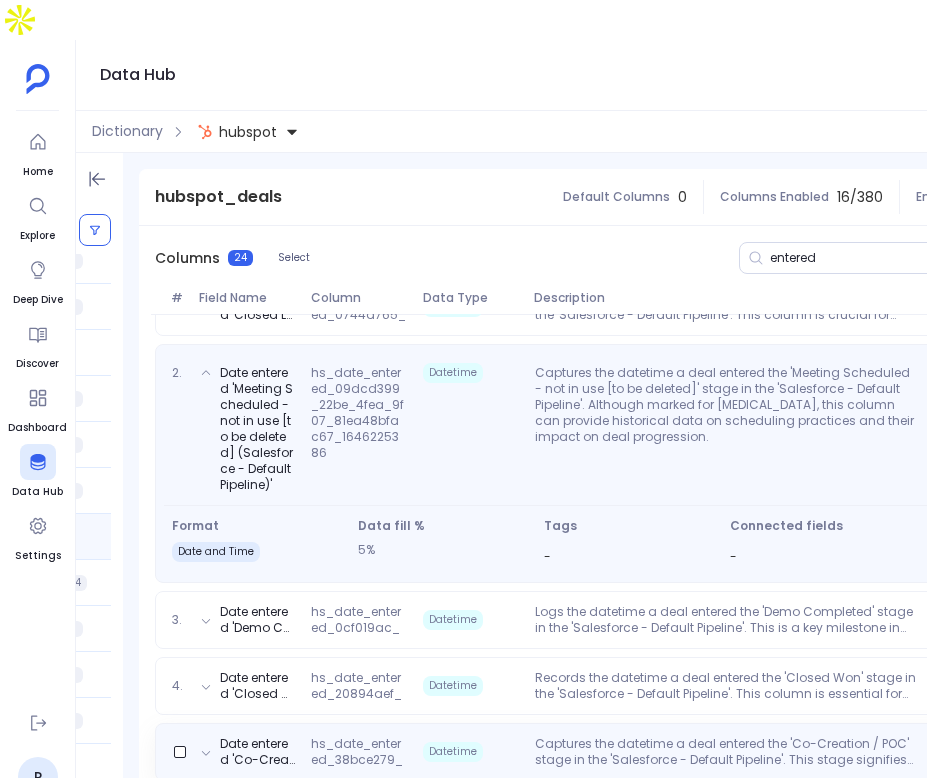 scroll, scrollTop: 393, scrollLeft: 0, axis: vertical 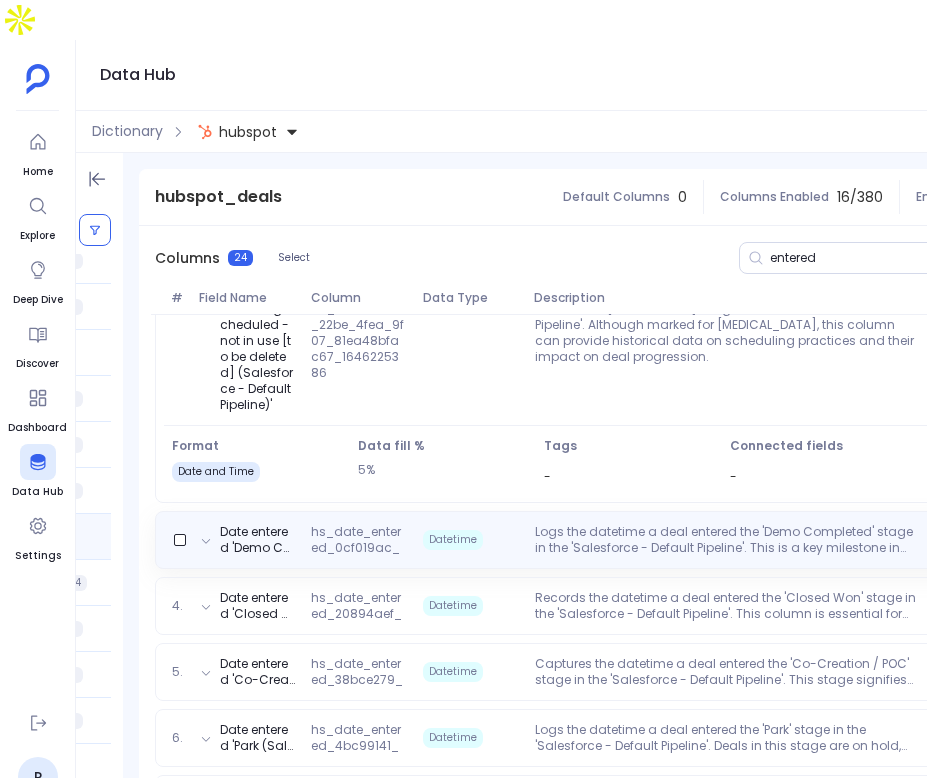click on "Logs the datetime a deal entered the 'Demo Completed' stage in the 'Salesforce - Default Pipeline'. This is a key milestone in the sales process, indicating a high level of engagement from the potential customer." at bounding box center (727, 540) 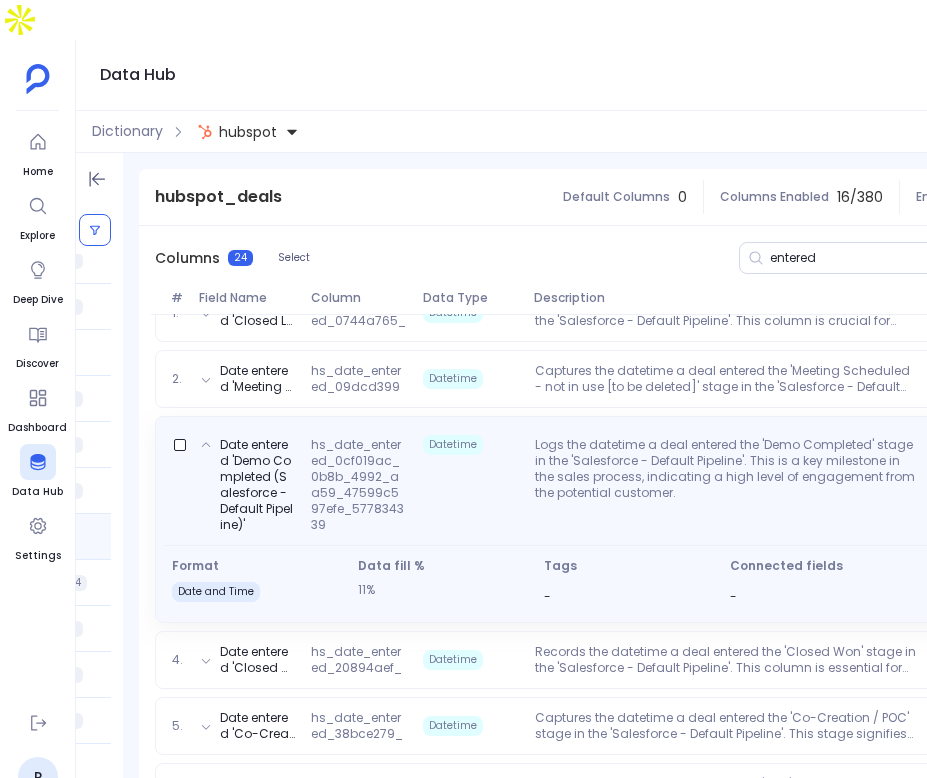 scroll, scrollTop: 288, scrollLeft: 0, axis: vertical 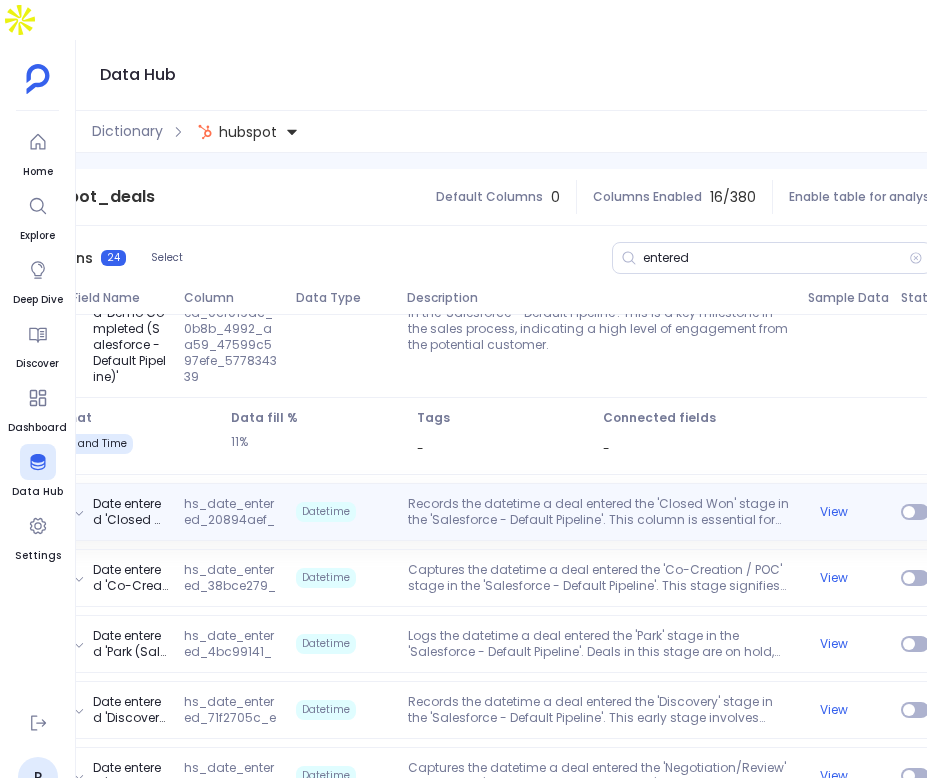 click on "Date entered 'Closed Won (Salesforce - Default Pipeline)' hs_date_entered_20894aef_770d_4410_a955_50b319fb0fb8_1870386387 Datetime Records the datetime a deal entered the 'Closed Won' stage in the 'Salesforce - Default Pipeline'. This column is essential for tracking successful sales, contributing to revenue forecasts and performance evaluations. View" at bounding box center (502, 512) 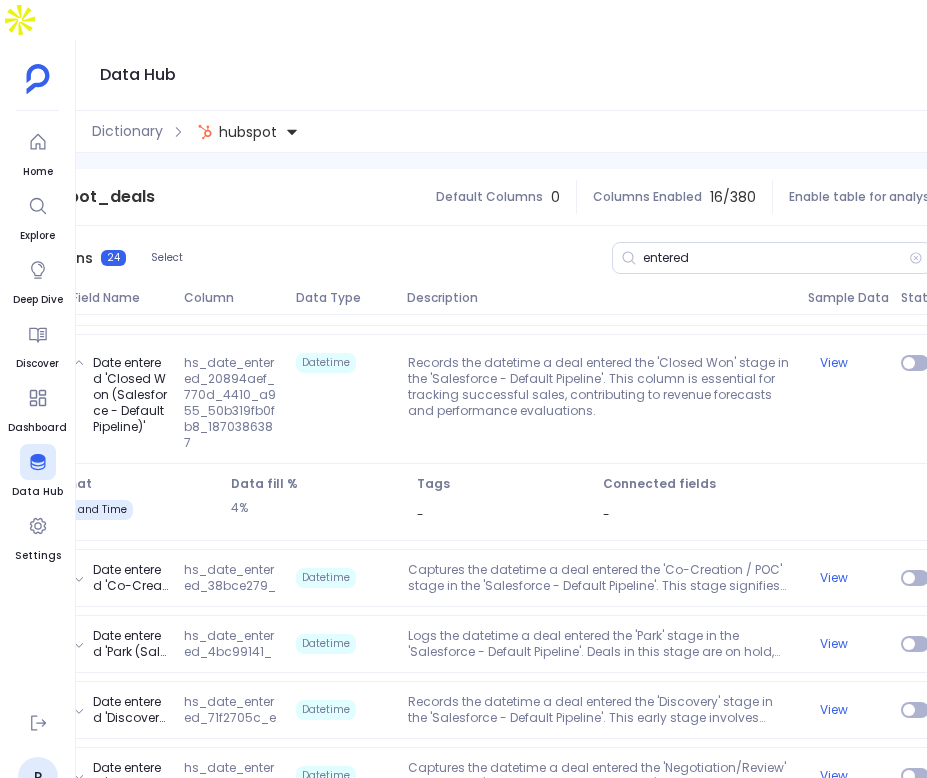 click on "1. Date entered 'Closed Lost (Salesforce - Default Pipeline)' hs_date_entered_0744a765_60ca_451c_8a44_4bd254598960_555973360 Datetime Records the datetime a deal entered the 'Closed Lost' stage in the 'Salesforce - Default Pipeline'. This column is crucial for analyzing deals that did not culminate in a sale, helping identify potential areas for improvement in the sales process or product offering. View 2. Date entered 'Meeting Scheduled - not in use [to be deleted] (Salesforce - Default Pipeline)' hs_date_entered_09dcd399_22be_4fea_9f07_81ea48bfac67_1646225386 Datetime Captures the datetime a deal entered the 'Meeting Scheduled - not in use [to be deleted]' stage in the 'Salesforce - Default Pipeline'. Although marked for [MEDICAL_DATA], this column can provide historical data on scheduling practices and their impact on deal progression. View 3. Date entered 'Demo Completed (Salesforce - Default Pipeline)' hs_date_entered_0cf019ac_0b8b_4992_aa59_47599c597efe_577834339 Datetime View 4. Datetime View Format 4% Tags" at bounding box center [502, 1002] 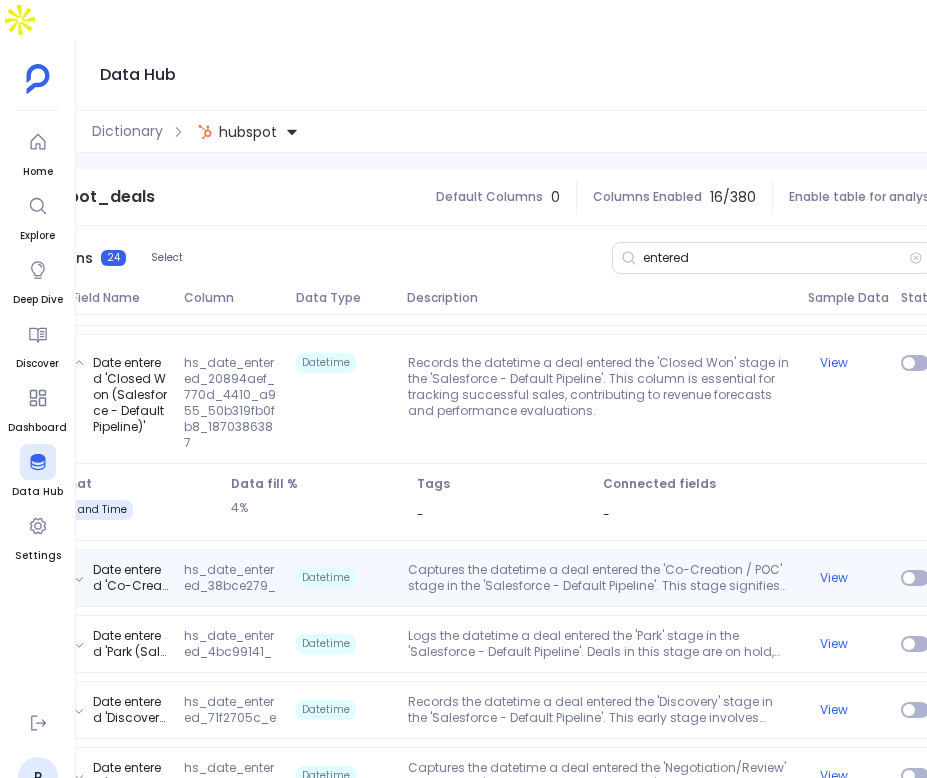 click on "Captures the datetime a deal entered the 'Co-Creation / POC' stage in the 'Salesforce - Default Pipeline'. This stage signifies a collaborative effort between the selling organization and the potential customer to validate the solution's fit." at bounding box center (600, 578) 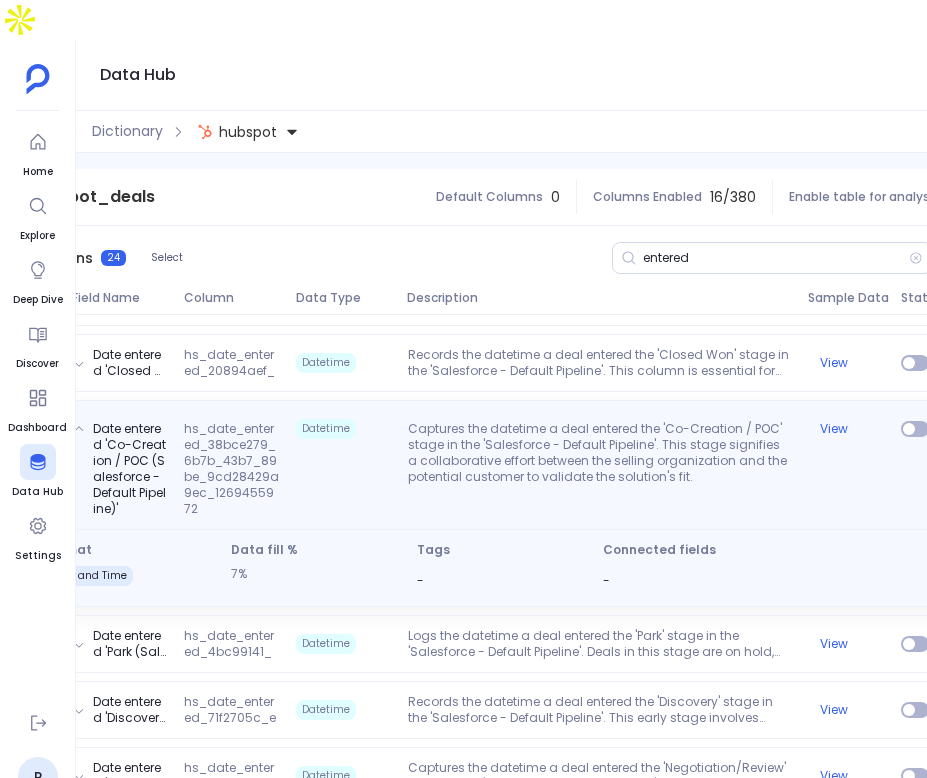 scroll, scrollTop: 559, scrollLeft: 0, axis: vertical 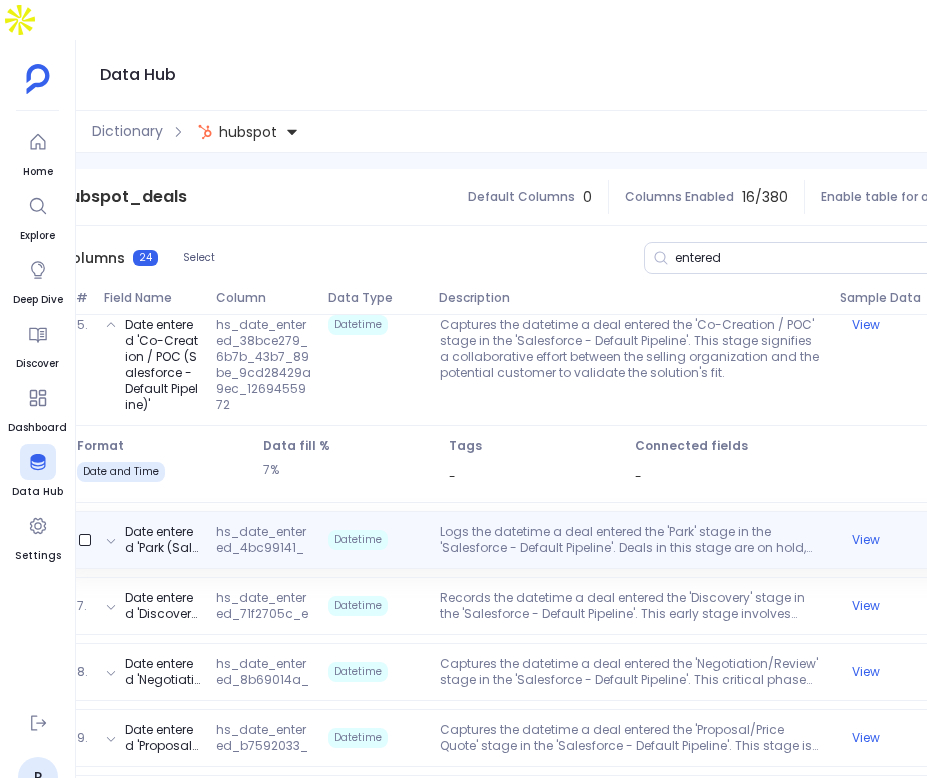 click on "Logs the datetime a deal entered the 'Park' stage in the 'Salesforce - Default Pipeline'. Deals in this stage are on hold, possibly due to various strategic or operational reasons, and require further action or decision to progress." at bounding box center (632, 540) 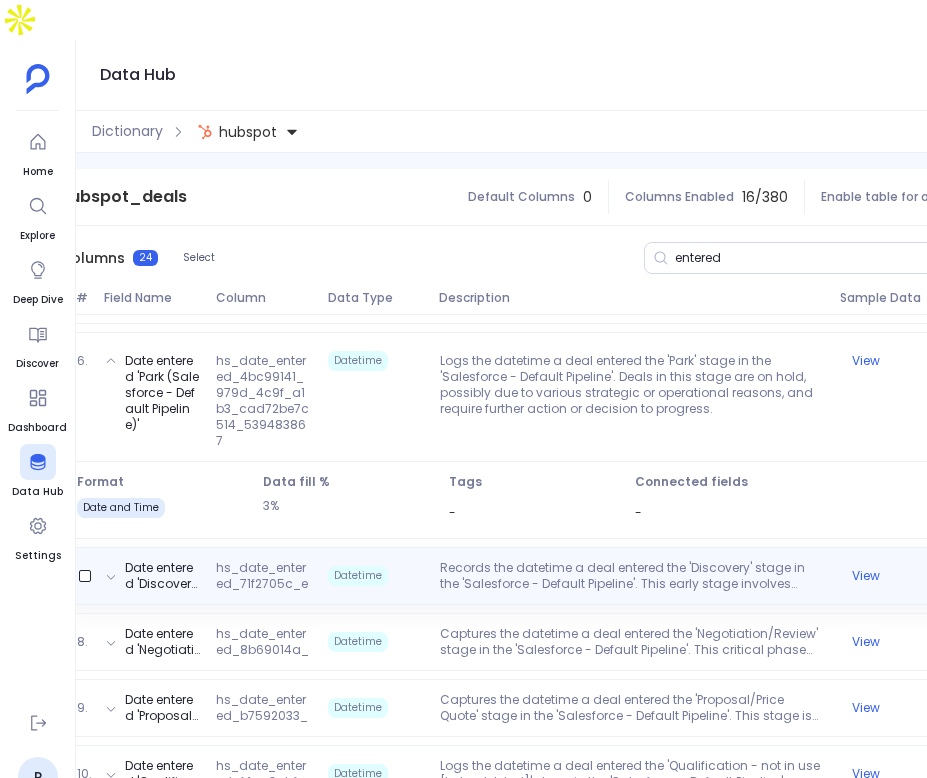 click on "Records the datetime a deal entered the 'Discovery' stage in the 'Salesforce - Default Pipeline'. This early stage involves gathering detailed requirements and understanding the customer's needs, crucial for tailoring the sales approach." at bounding box center (632, 576) 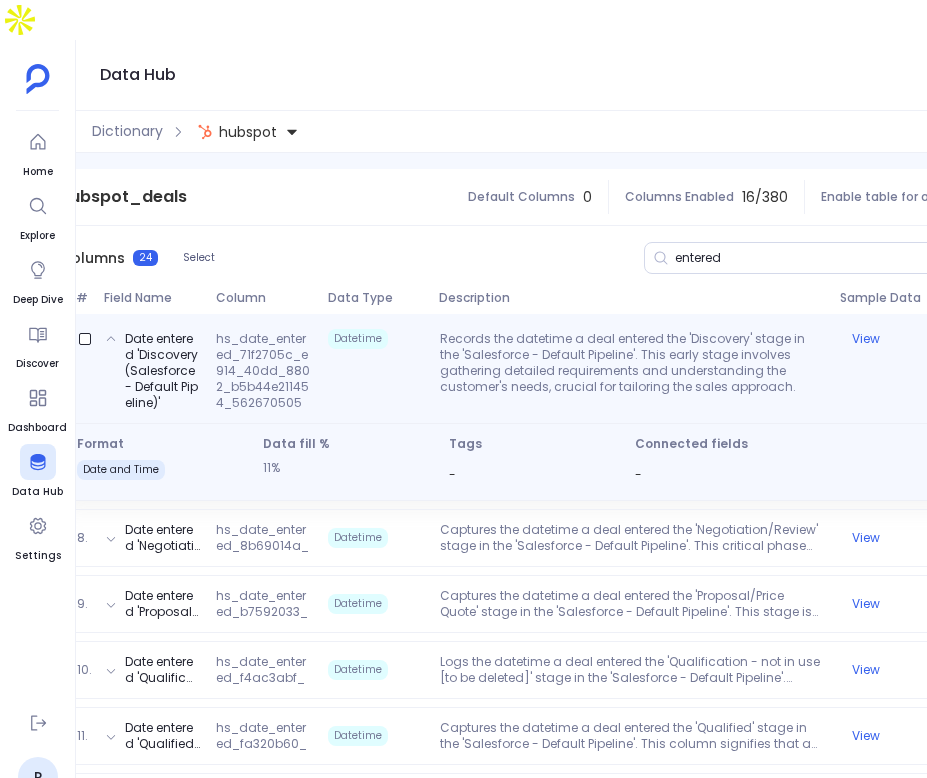 scroll, scrollTop: 722, scrollLeft: 0, axis: vertical 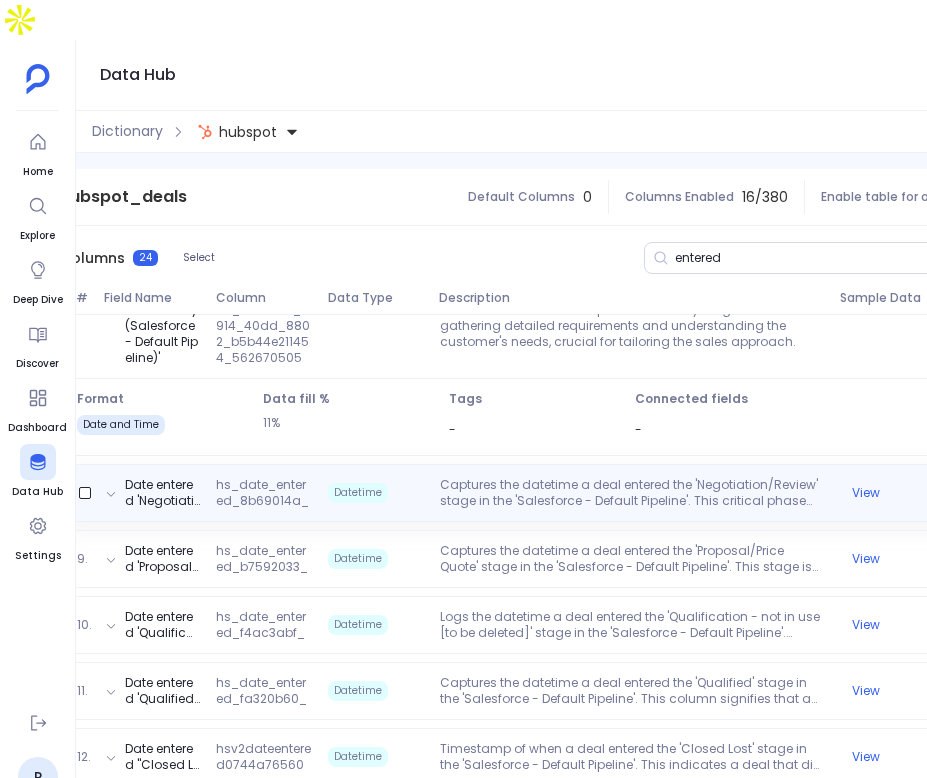 click on "Captures the datetime a deal entered the 'Negotiation/Review' stage in the 'Salesforce - Default Pipeline'. This critical phase involves discussions on pricing, terms, and conditions, directly influencing the deal's outcome." at bounding box center [632, 493] 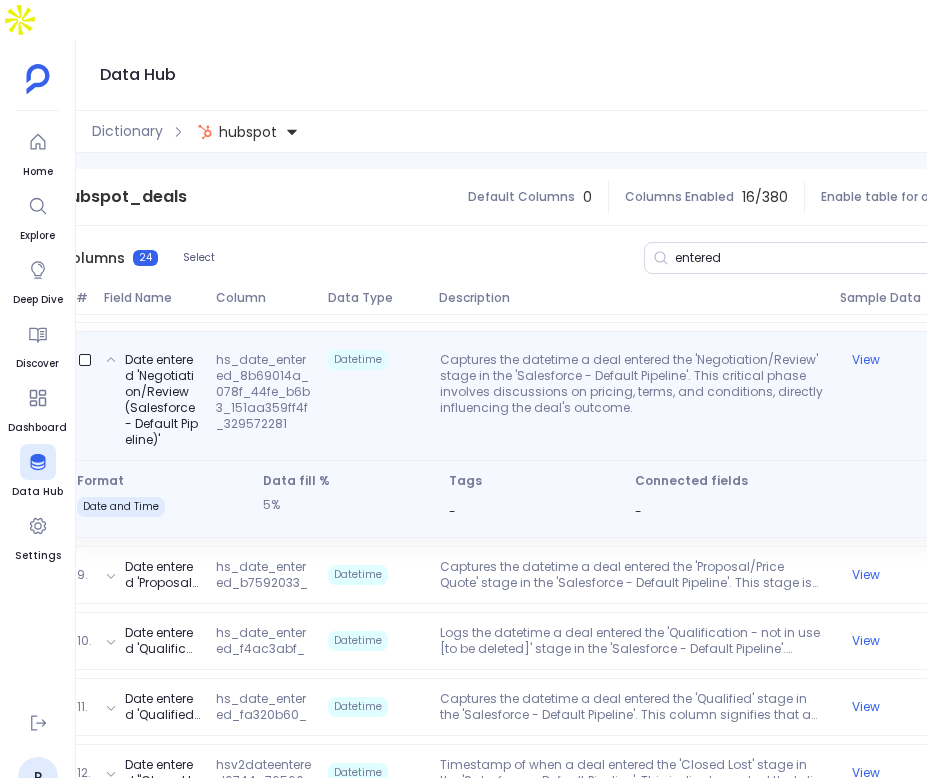 scroll, scrollTop: 887, scrollLeft: 0, axis: vertical 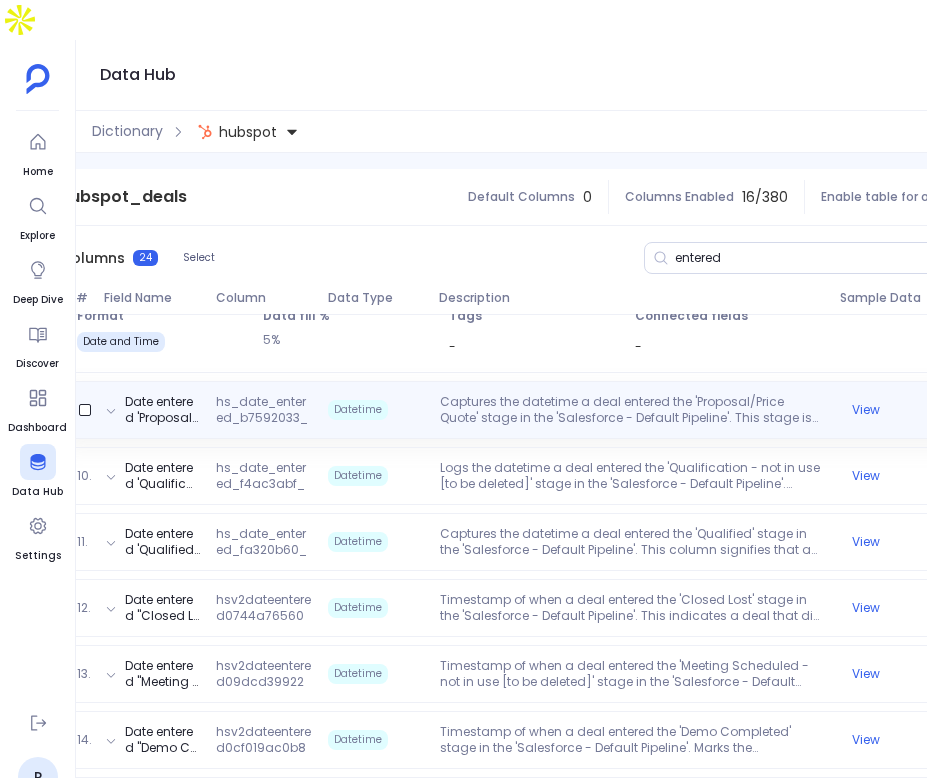 click on "Captures the datetime a deal entered the 'Proposal/Price Quote' stage in the 'Salesforce - Default Pipeline'. This stage is pivotal as it presents the potential customer with a formal offer, setting the stage for negotiation or acceptance." at bounding box center [632, 410] 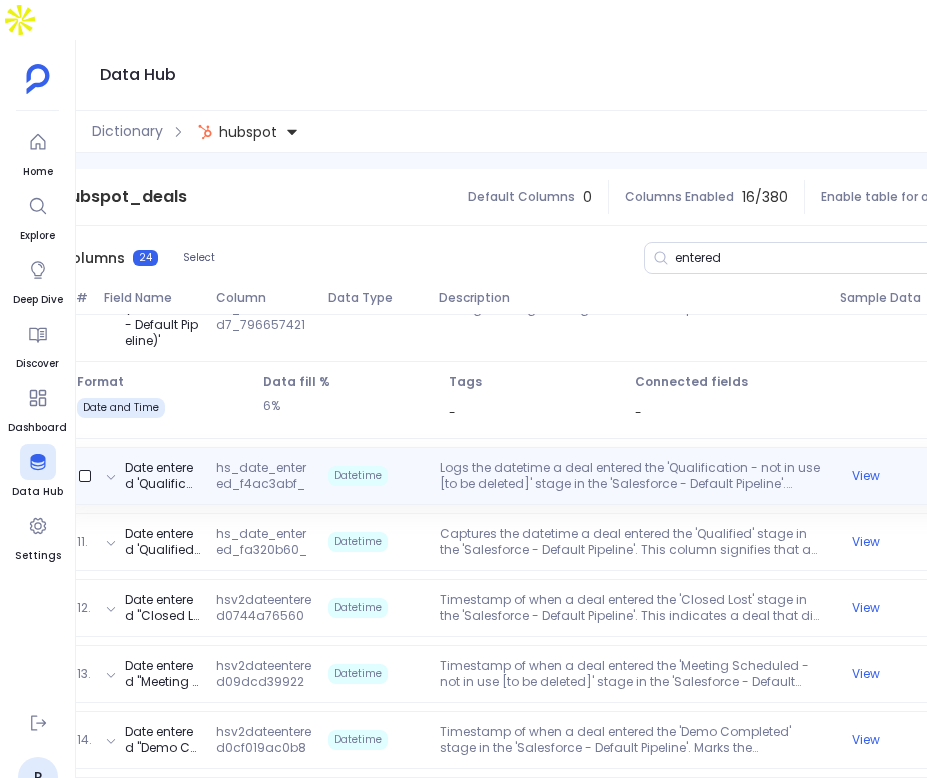 click on "Logs the datetime a deal entered the 'Qualification - not in use [to be deleted]' stage in the 'Salesforce - Default Pipeline'. Despite being marked for deletion, it can offer historical insights into the qualification criteria and process." at bounding box center (632, 476) 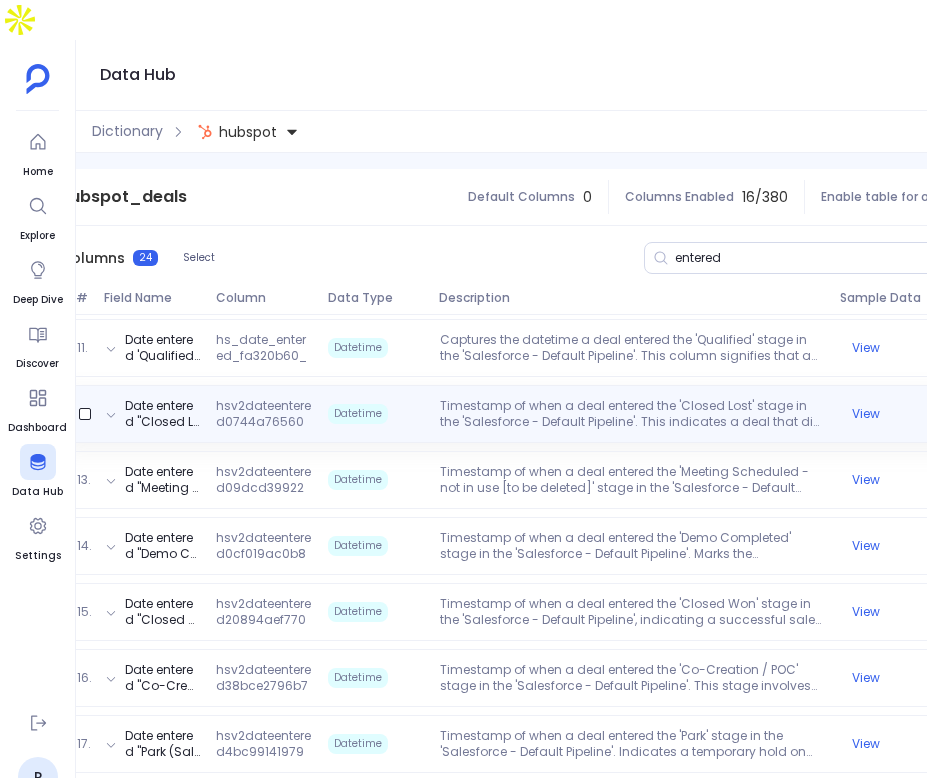scroll, scrollTop: 1037, scrollLeft: 0, axis: vertical 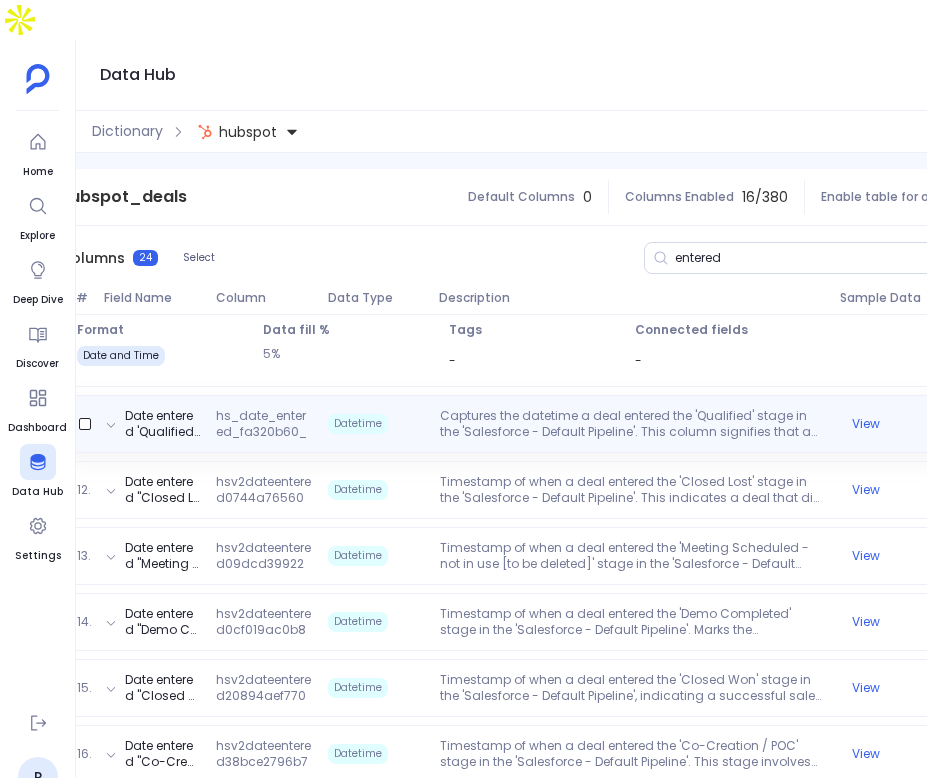 click on "Captures the datetime a deal entered the 'Qualified' stage in the 'Salesforce - Default Pipeline'. This column signifies that a deal has met certain criteria deeming it worthy of further sales efforts and resources." at bounding box center [632, 424] 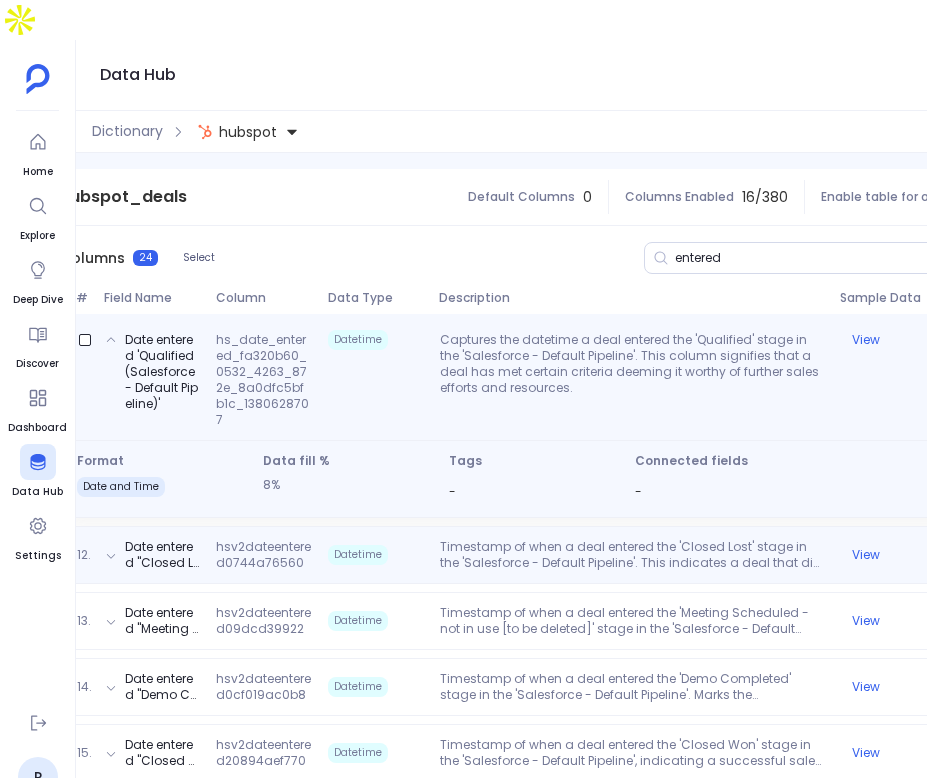 scroll, scrollTop: 977, scrollLeft: 0, axis: vertical 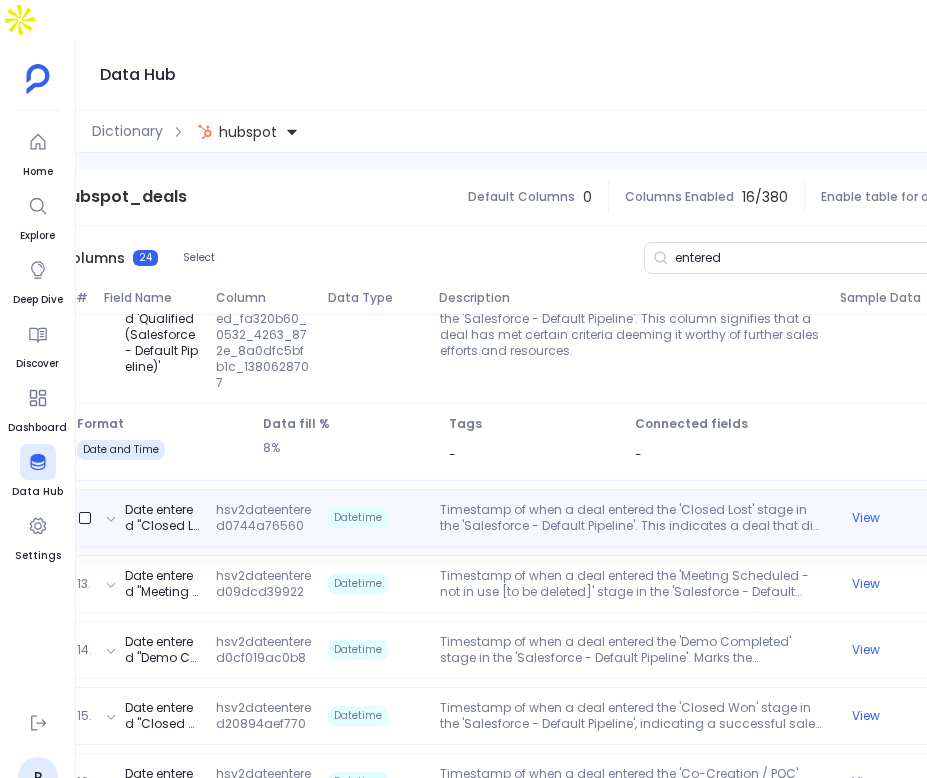 click on "Timestamp of when a deal entered the 'Closed Lost' stage in the 'Salesforce - Default Pipeline'. This indicates a deal that did not result in a sale, providing insights into lost opportunities." at bounding box center [632, 518] 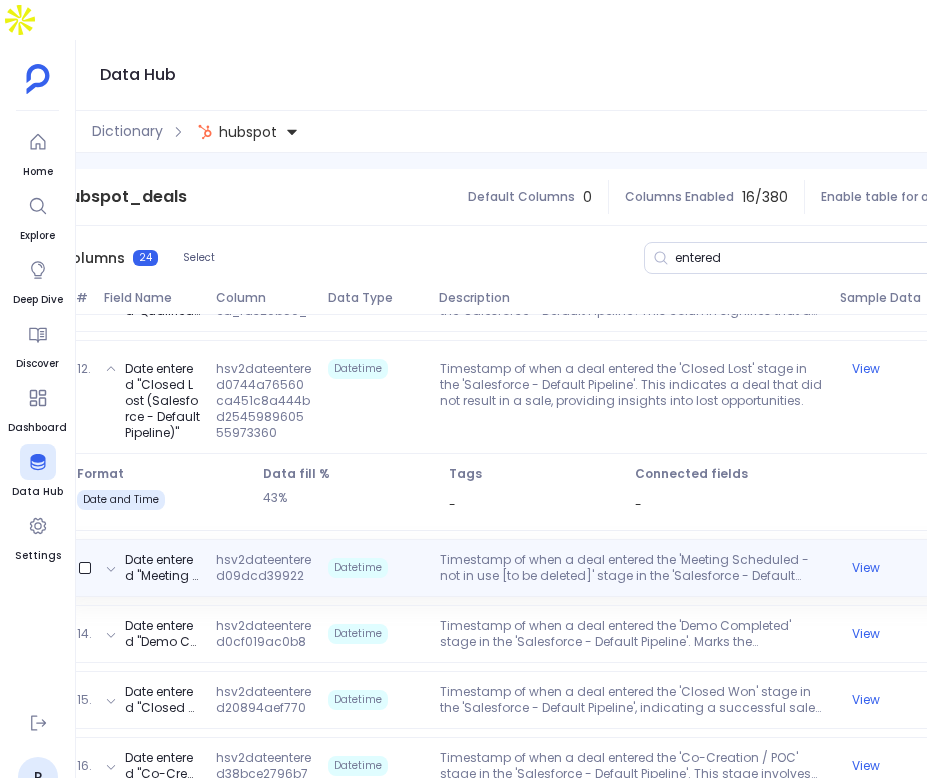 click on "Timestamp of when a deal entered the 'Meeting Scheduled - not in use [to be deleted]' stage in the 'Salesforce - Default Pipeline'. Reflects scheduling activities, although marked for [MEDICAL_DATA] indicating a phase out of this stage." at bounding box center (632, 568) 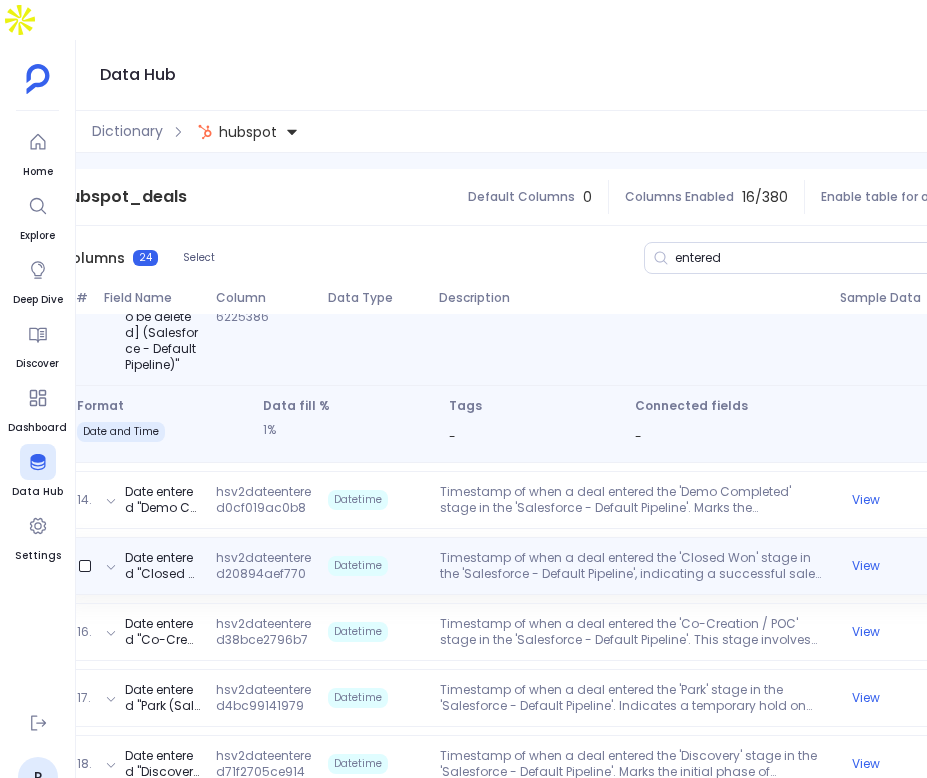 scroll, scrollTop: 1162, scrollLeft: 0, axis: vertical 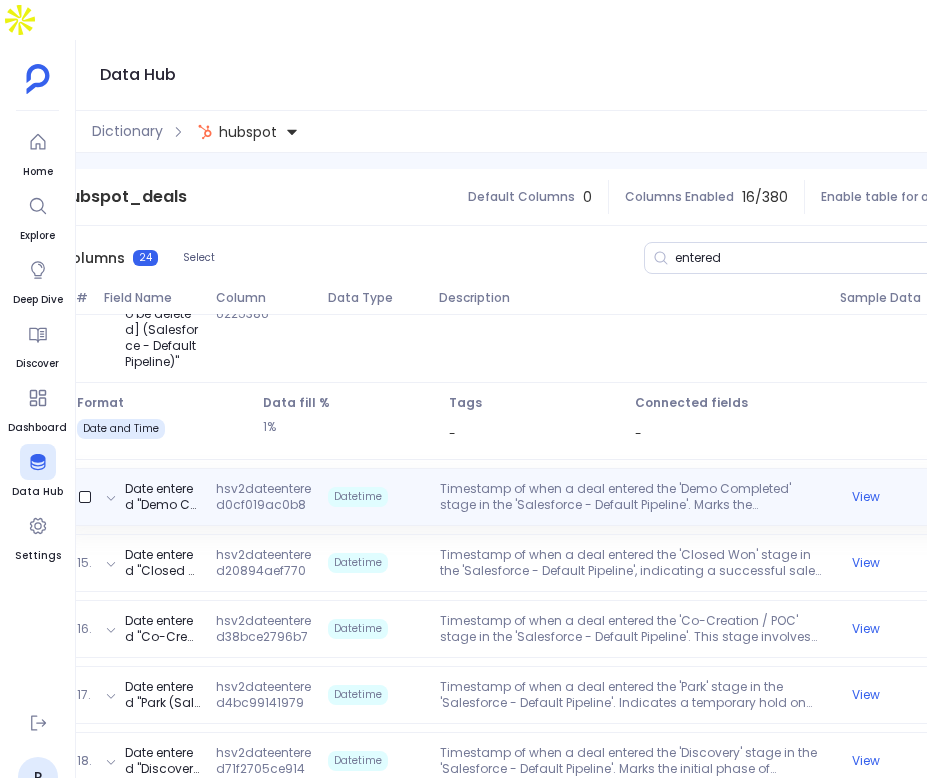 click on "Timestamp of when a deal entered the 'Demo Completed' stage in the 'Salesforce - Default Pipeline'. Marks the completion of a product demonstration, a critical step in the sales process." at bounding box center (632, 497) 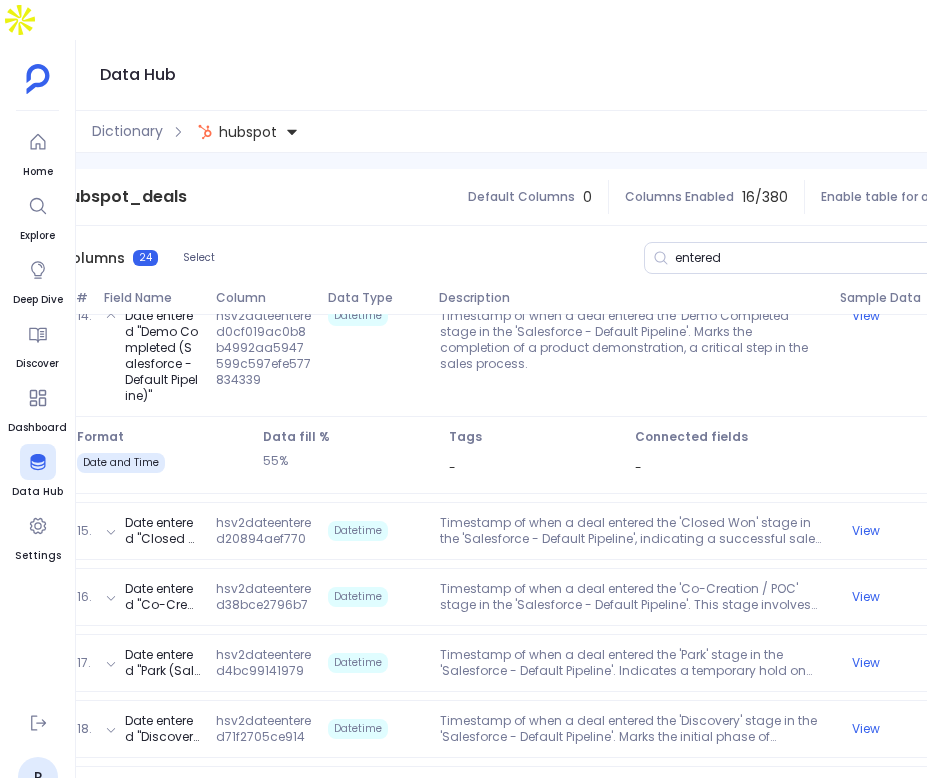 click on "1. Date entered 'Closed Lost (Salesforce - Default Pipeline)' hs_date_entered_0744a765_60ca_451c_8a44_4bd254598960_555973360 Datetime Records the datetime a deal entered the 'Closed Lost' stage in the 'Salesforce - Default Pipeline'. This column is crucial for analyzing deals that did not culminate in a sale, helping identify potential areas for improvement in the sales process or product offering. View 2. Date entered 'Meeting Scheduled - not in use [to be deleted] (Salesforce - Default Pipeline)' hs_date_entered_09dcd399_22be_4fea_9f07_81ea48bfac67_1646225386 Datetime Captures the datetime a deal entered the 'Meeting Scheduled - not in use [to be deleted]' stage in the 'Salesforce - Default Pipeline'. Although marked for deletion, this column can provide historical data on scheduling practices and their impact on deal progression. View 3. Date entered 'Demo Completed (Salesforce - Default Pipeline)' hs_date_entered_0cf019ac_0b8b_4992_aa59_47599c597efe_577834339 Datetime View 4. Datetime View 5. Datetime 6." at bounding box center [534, 295] 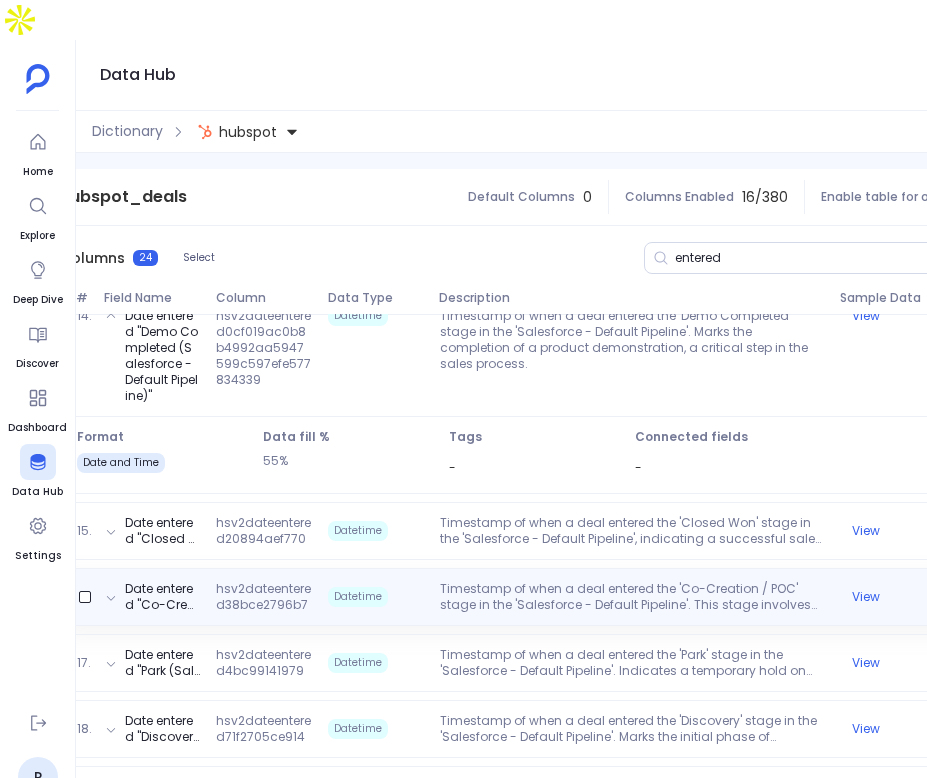 click on "Date entered "Co-Creation / POC (Salesforce - Default Pipeline)" hsv2dateentered38bce2796b7b43b789be9cd28429a9ec1269455972 Datetime Timestamp of when a deal entered the 'Co-Creation / POC' stage in the 'Salesforce - Default Pipeline'. This stage involves collaborative solution development or proof of concept, crucial for custom deals or complex sales. View" at bounding box center [534, 597] 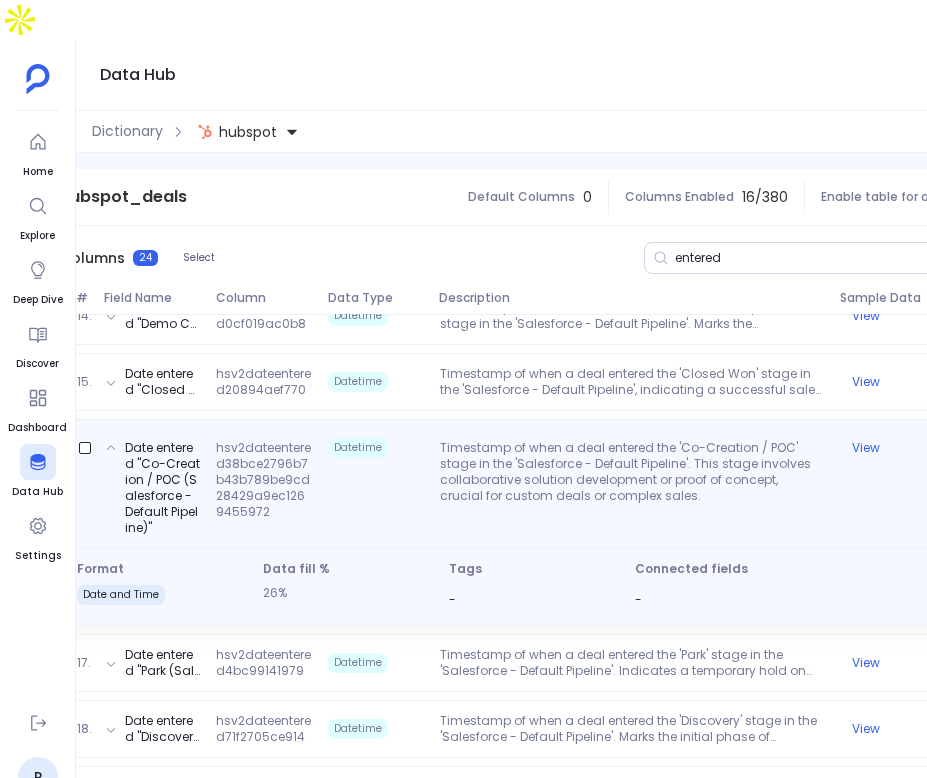scroll, scrollTop: 1358, scrollLeft: 0, axis: vertical 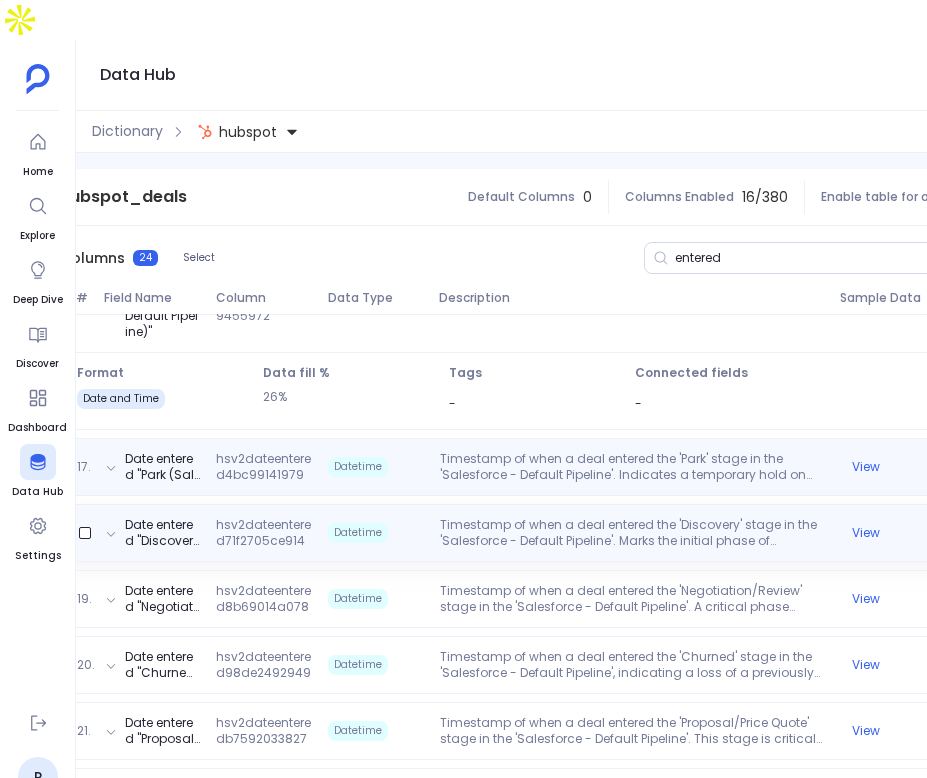 click on "17. Date entered "Park (Salesforce - Default Pipeline)" hsv2dateentered4bc99141979d4c9fa1b3cad72be7c514539483867 Datetime Timestamp of when a deal entered the 'Park' stage in the 'Salesforce - Default Pipeline'. Indicates a temporary hold on the deal, often due to external factors or strategic decisions. View" at bounding box center (534, 467) 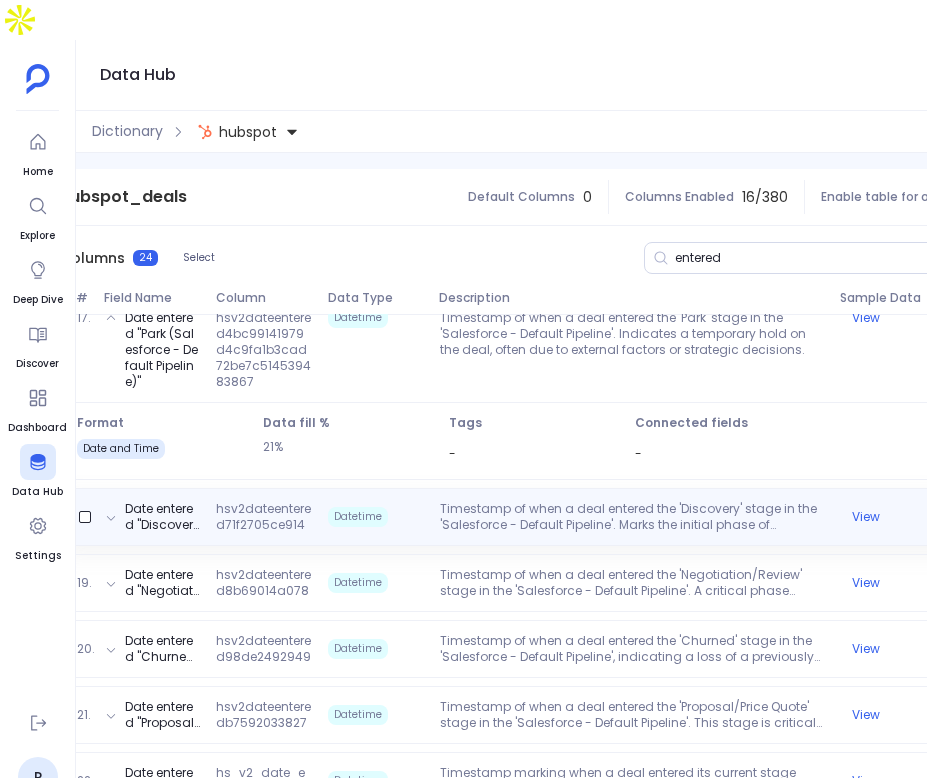 click on "Date entered "Discovery (Salesforce - Default Pipeline)" hsv2dateentered71f2705ce91440dd8802b5b44e211454562670505 Datetime Timestamp of when a deal entered the 'Discovery' stage in the 'Salesforce - Default Pipeline'. Marks the initial phase of understanding customer needs and potential fit. View" at bounding box center (534, 517) 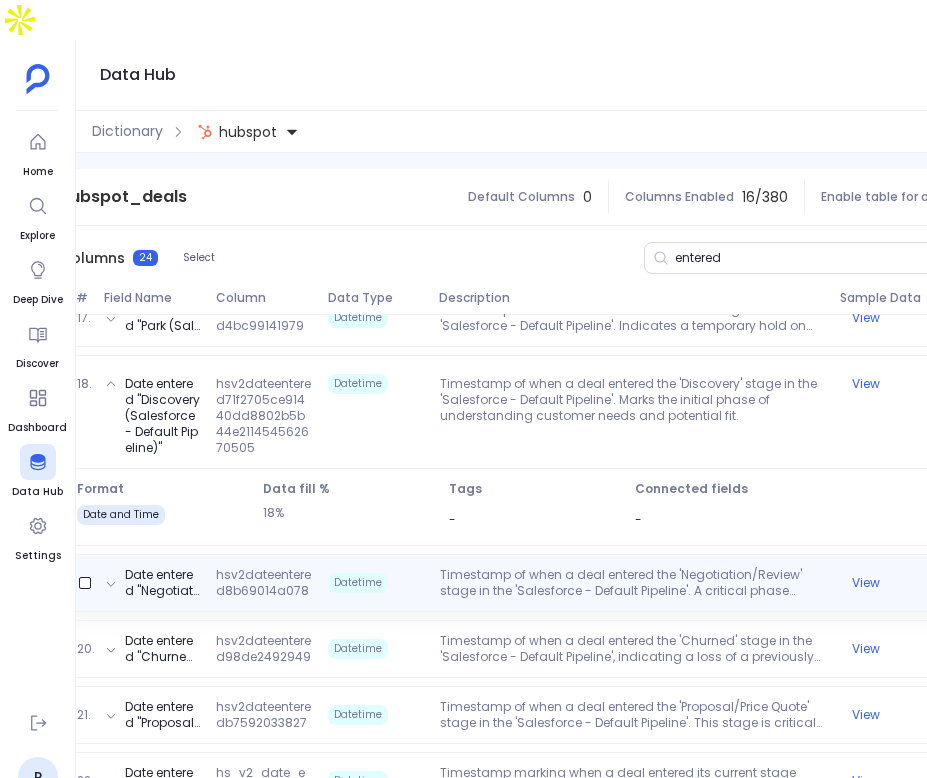 click on "Timestamp of when a deal entered the 'Negotiation/Review' stage in the 'Salesforce - Default Pipeline'. A critical phase where terms are discussed, and contracts are reviewed before finalization." at bounding box center (632, 583) 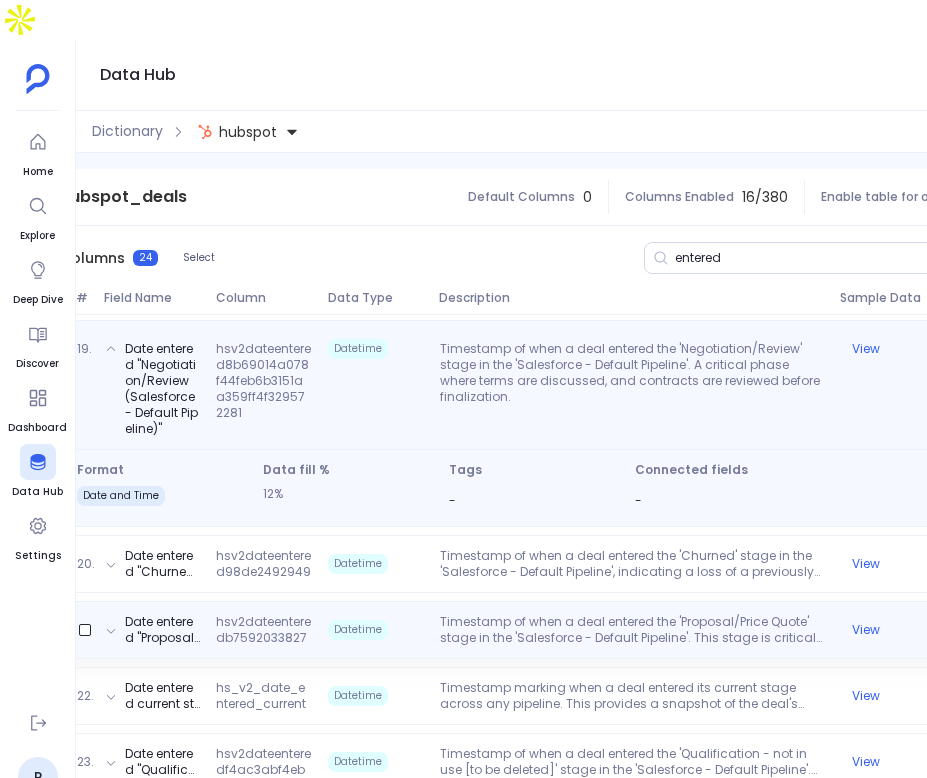 scroll, scrollTop: 1530, scrollLeft: 0, axis: vertical 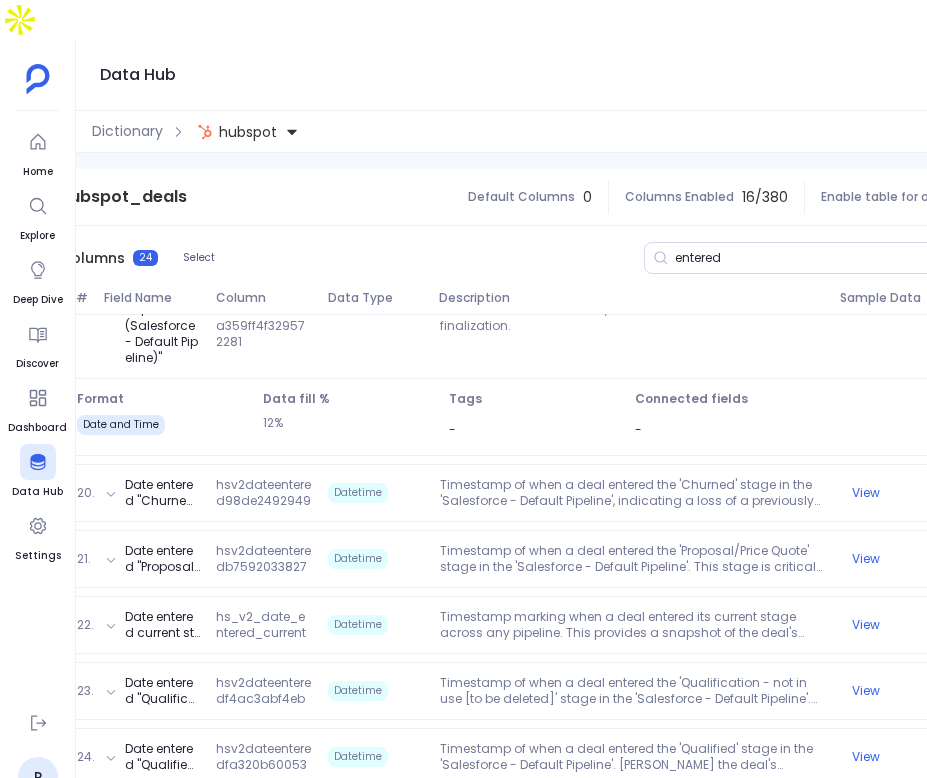 click on "1. Date entered 'Closed Lost (Salesforce - Default Pipeline)' hs_date_entered_0744a765_60ca_451c_8a44_4bd254598960_555973360 Datetime Records the datetime a deal entered the 'Closed Lost' stage in the 'Salesforce - Default Pipeline'. This column is crucial for analyzing deals that did not culminate in a sale, helping identify potential areas for improvement in the sales process or product offering. View 2. Date entered 'Meeting Scheduled - not in use [to be deleted] (Salesforce - Default Pipeline)' hs_date_entered_09dcd399_22be_4fea_9f07_81ea48bfac67_1646225386 Datetime Captures the datetime a deal entered the 'Meeting Scheduled - not in use [to be deleted]' stage in the 'Salesforce - Default Pipeline'. Although marked for deletion, this column can provide historical data on scheduling practices and their impact on deal progression. View 3. Date entered 'Demo Completed (Salesforce - Default Pipeline)' hs_date_entered_0cf019ac_0b8b_4992_aa59_47599c597efe_577834339 Datetime View 4. Datetime View 5. Datetime 6." at bounding box center (534, -73) 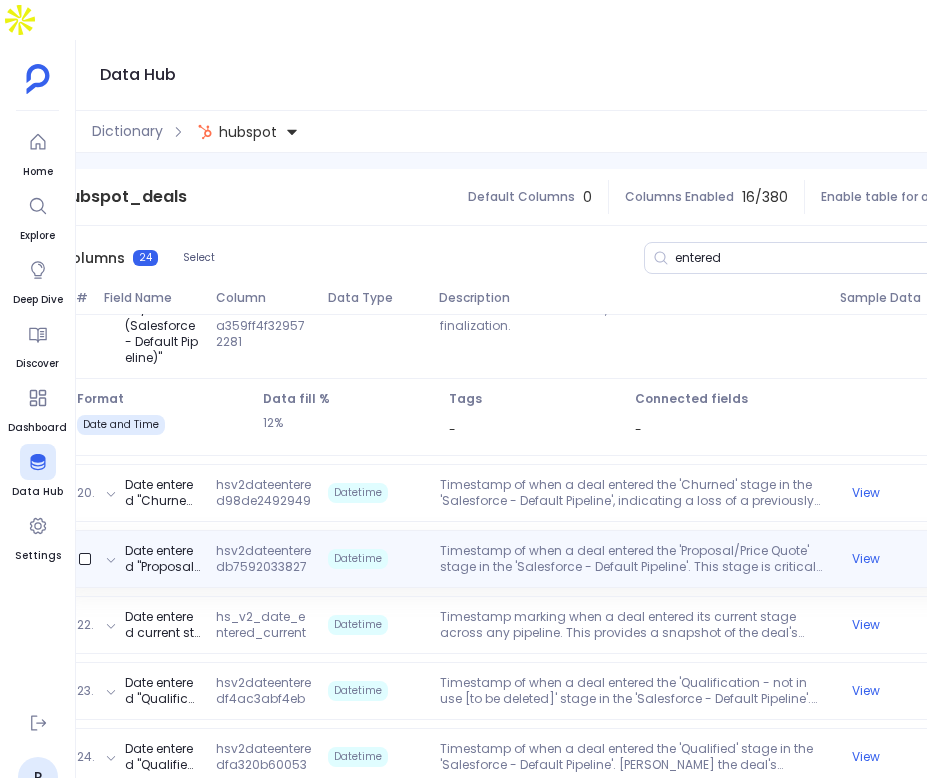 click on "Timestamp of when a deal entered the 'Proposal/Price Quote' stage in the 'Salesforce - Default Pipeline'. This stage is critical for presenting the value proposition and pricing details to the prospect." at bounding box center [632, 559] 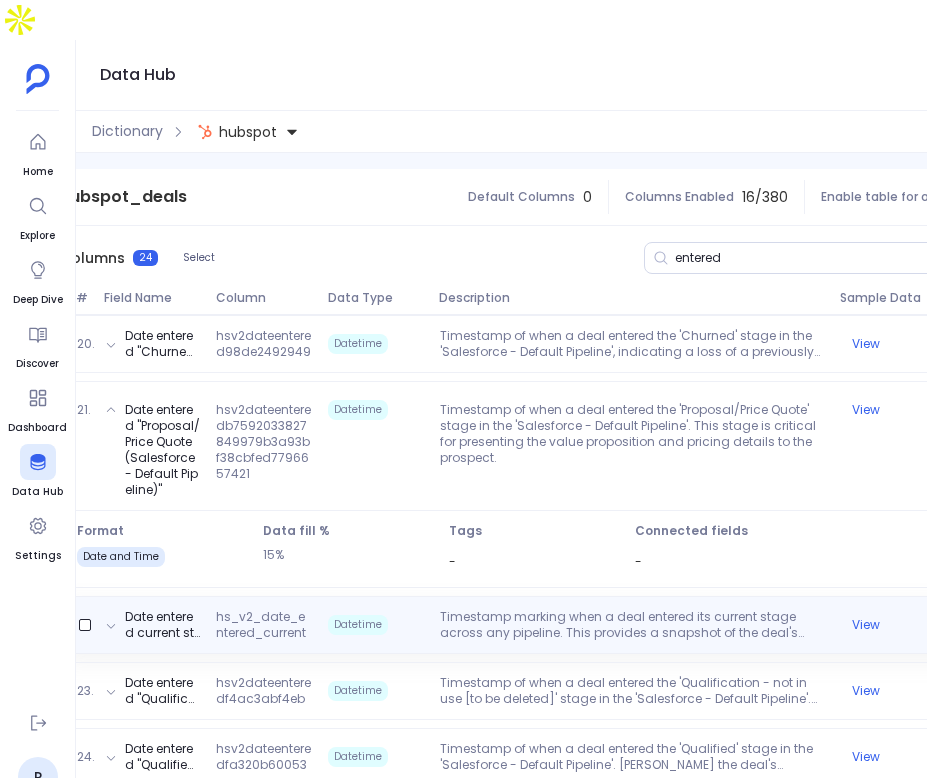 click on "Timestamp marking when a deal entered its current stage across any pipeline. This provides a snapshot of the deal's most recent progression point." at bounding box center (632, 625) 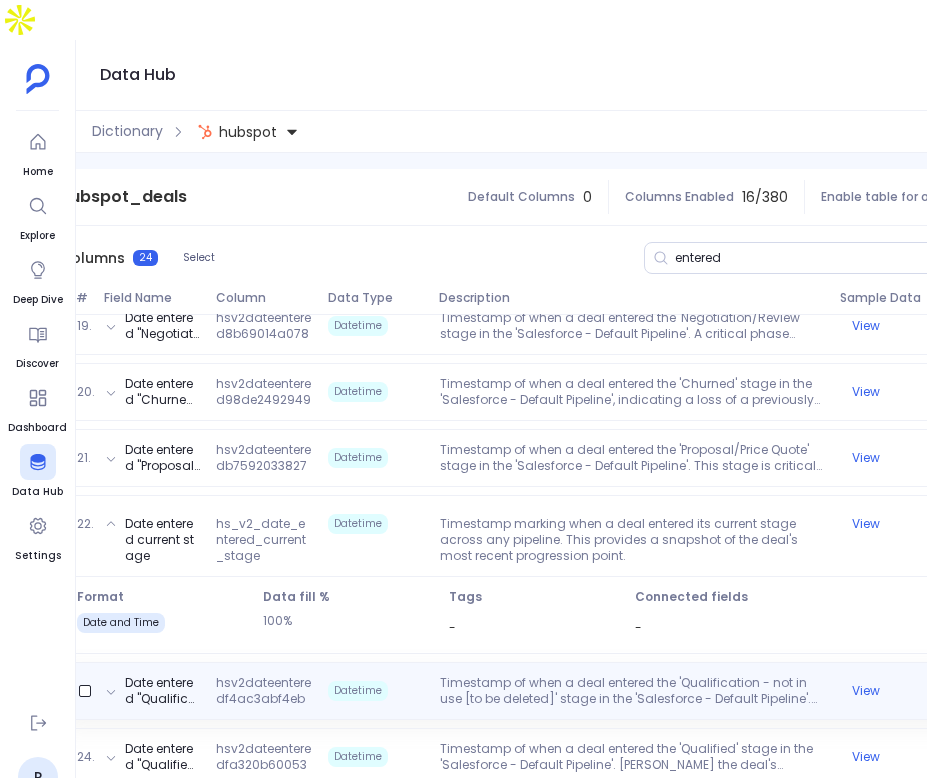 click on "Timestamp of when a deal entered the 'Qualification - not in use [to be deleted]' stage in the 'Salesforce - Default Pipeline'. Reflects initial qualification activities, though marked for [MEDICAL_DATA] indicating a phase out." at bounding box center (632, 691) 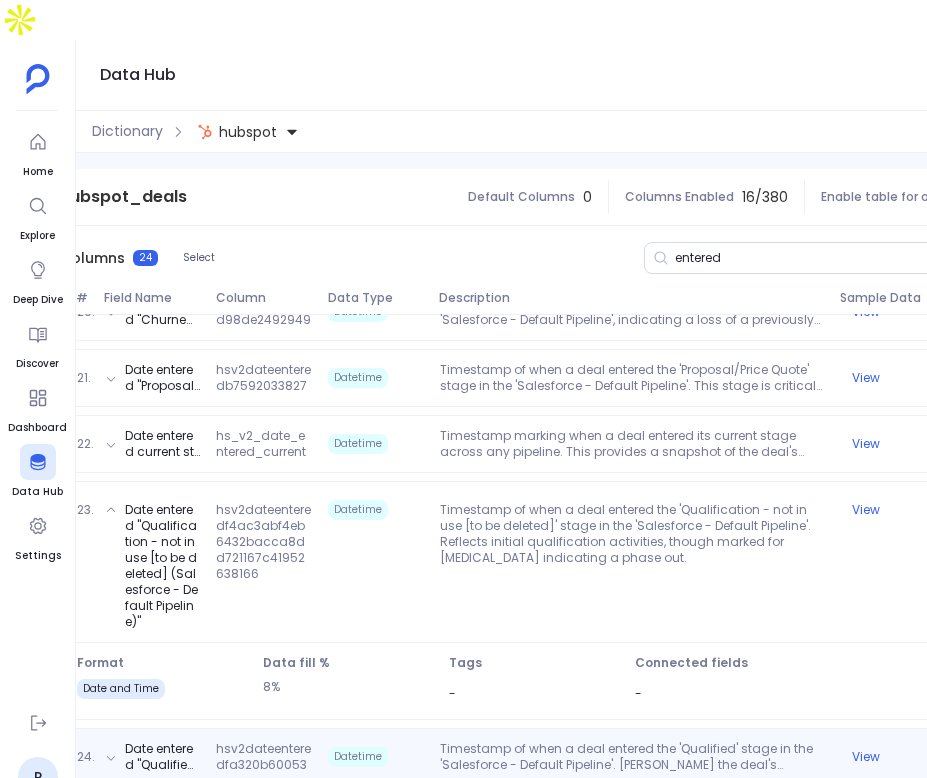 click on "24. Date entered "Qualified (Salesforce - Default Pipeline)" hsv2dateenteredfa320b6005324263872e8a0dfc5bfb1c1380628707 Datetime Timestamp of when a deal entered the 'Qualified' stage in the 'Salesforce - Default Pipeline'. [PERSON_NAME] the deal's progression past initial vetting, ready for deeper engagement. View" at bounding box center (534, 757) 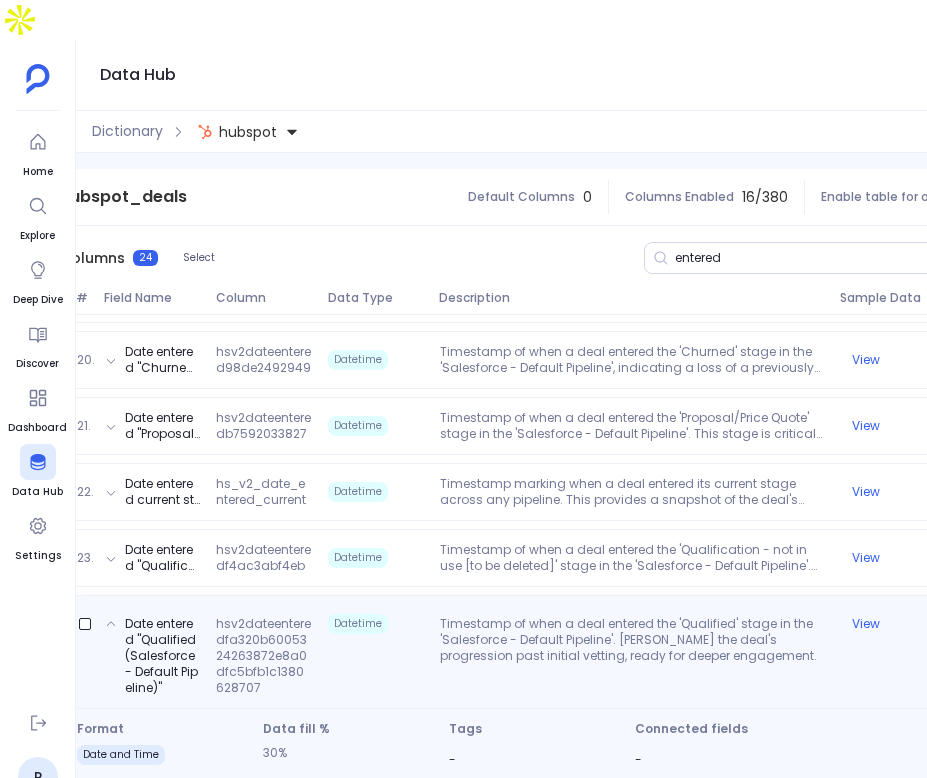 scroll, scrollTop: 1514, scrollLeft: 0, axis: vertical 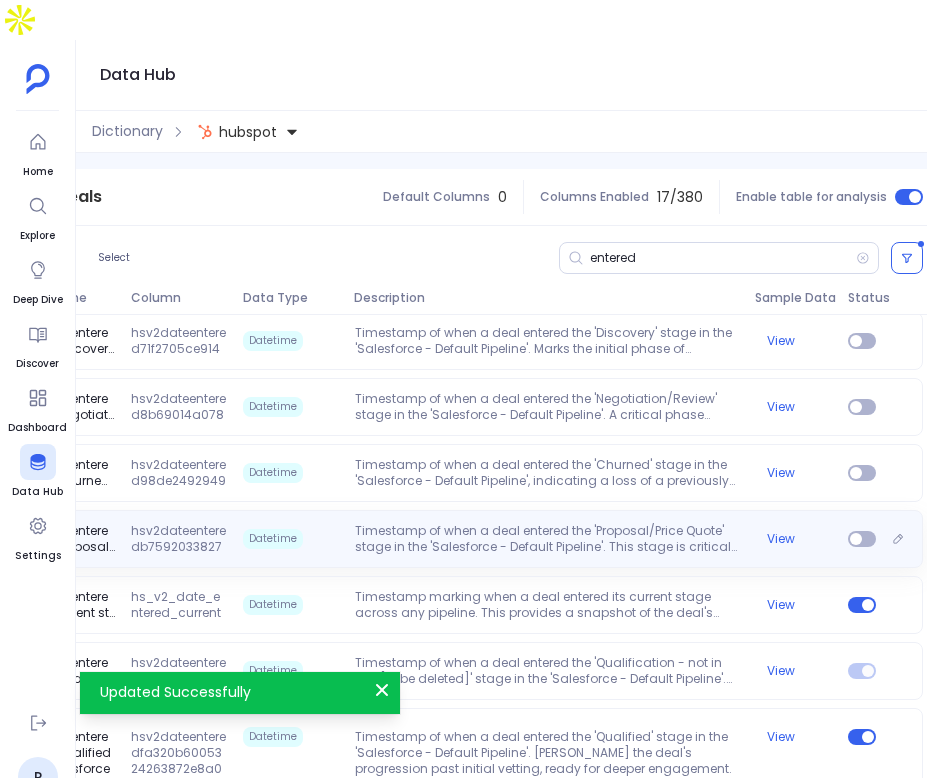 click on "Date entered "Proposal/Price Quote (Salesforce - Default Pipeline)" hsv2dateenteredb7592033827849979b3a93bf38cbfed7796657421 Datetime Timestamp of when a deal entered the 'Proposal/Price Quote' stage in the 'Salesforce - Default Pipeline'. This stage is critical for presenting the value proposition and pricing details to the prospect. View" at bounding box center [449, 539] 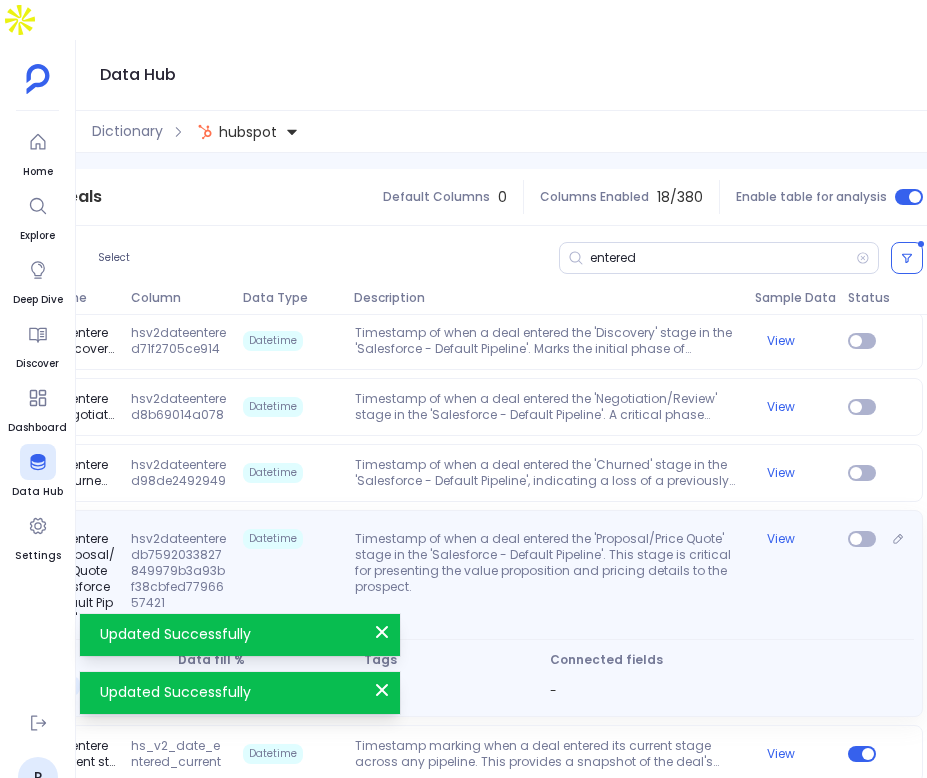 click on "Date entered "Proposal/Price Quote (Salesforce - Default Pipeline)" hsv2dateenteredb7592033827849979b3a93bf38cbfed7796657421 Datetime Timestamp of when a deal entered the 'Proposal/Price Quote' stage in the 'Salesforce - Default Pipeline'. This stage is critical for presenting the value proposition and pricing details to the prospect. View" at bounding box center (449, 575) 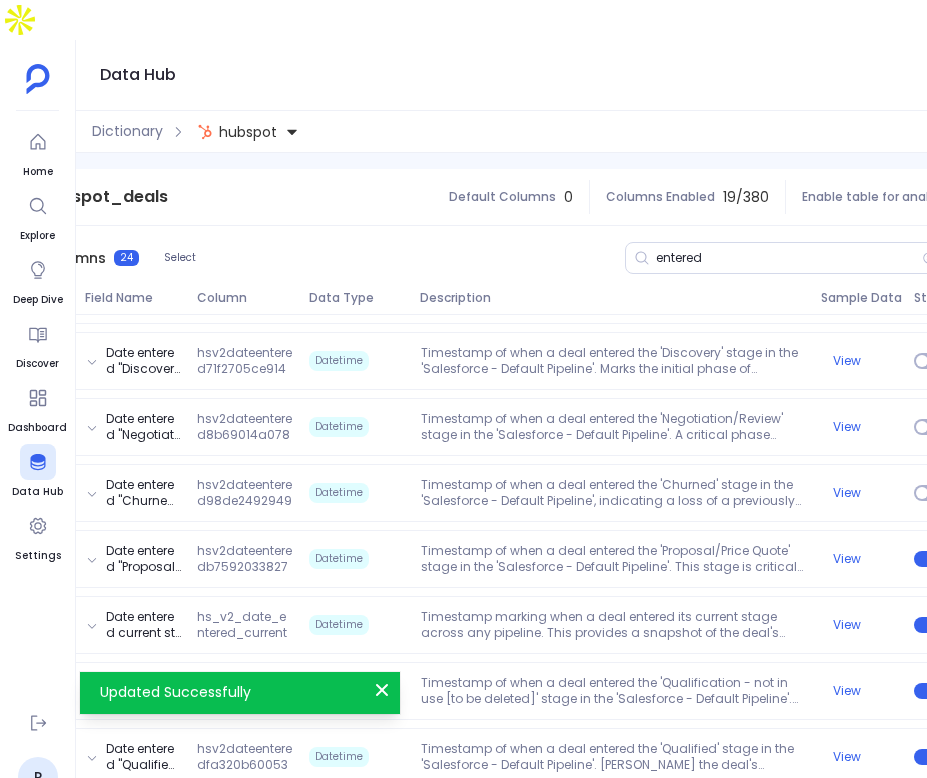 scroll, scrollTop: 0, scrollLeft: 403, axis: horizontal 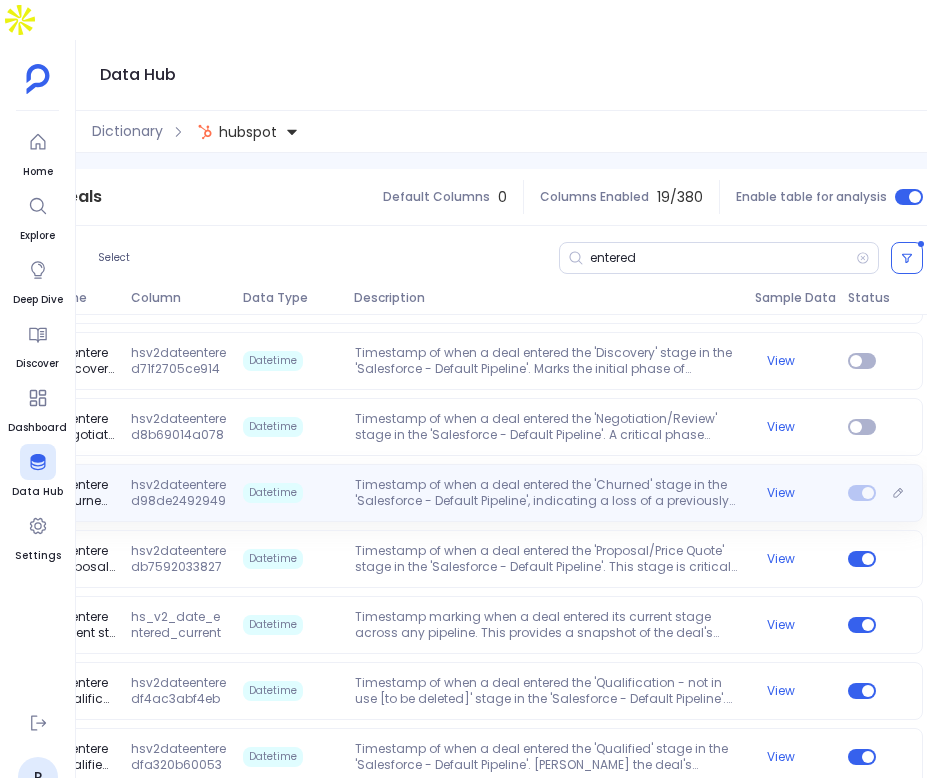 click on "Timestamp of when a deal entered the 'Churned' stage in the 'Salesforce - Default Pipeline', indicating a loss of a previously won deal. This metric helps in understanding customer retention challenges." at bounding box center [547, 493] 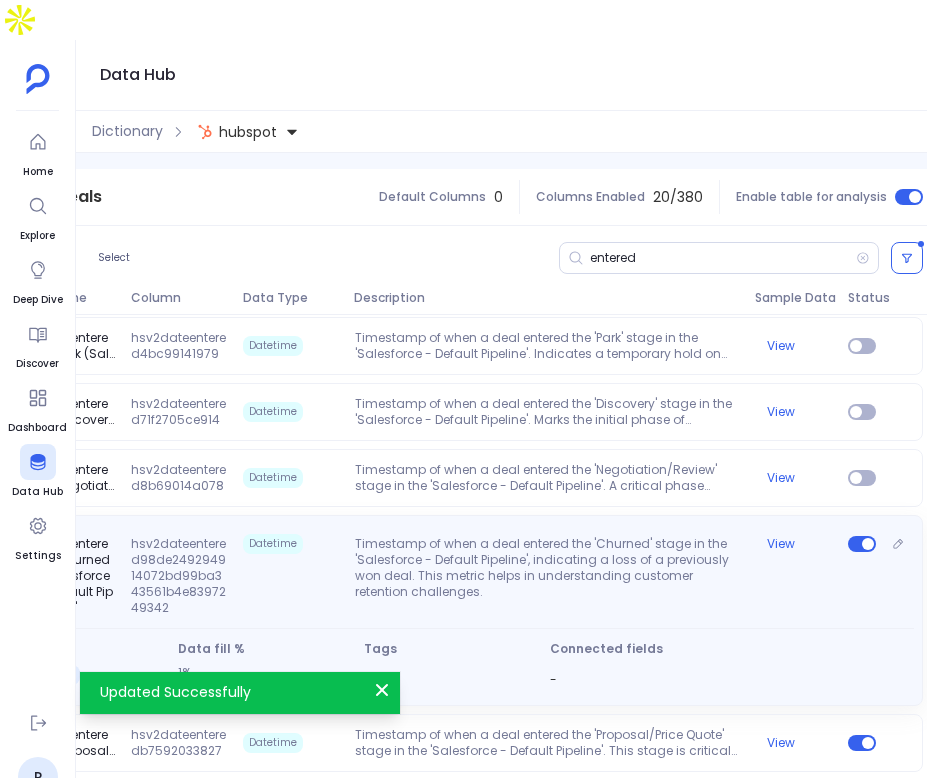 scroll, scrollTop: 1328, scrollLeft: 0, axis: vertical 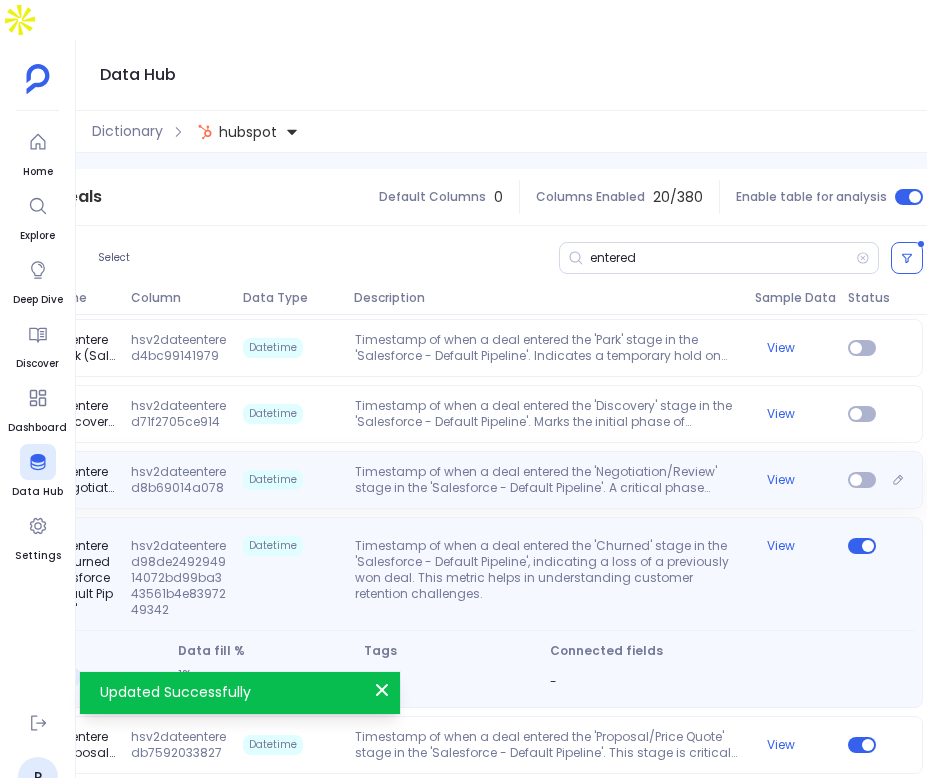 click on "Timestamp of when a deal entered the 'Negotiation/Review' stage in the 'Salesforce - Default Pipeline'. A critical phase where terms are discussed, and contracts are reviewed before finalization." at bounding box center (547, 480) 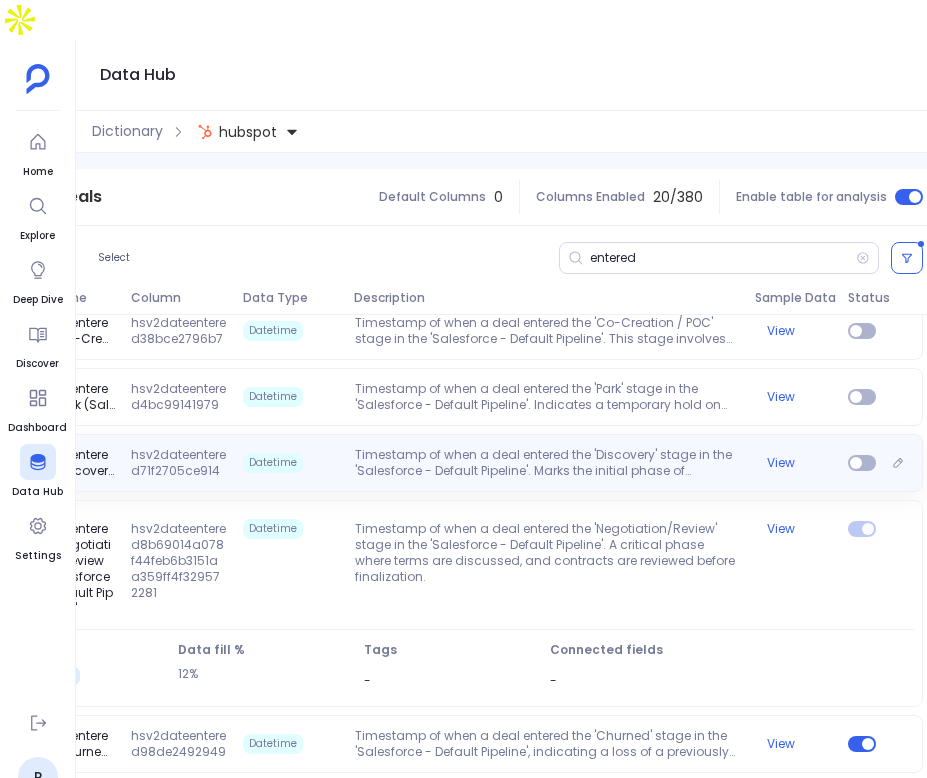 scroll, scrollTop: 1244, scrollLeft: 0, axis: vertical 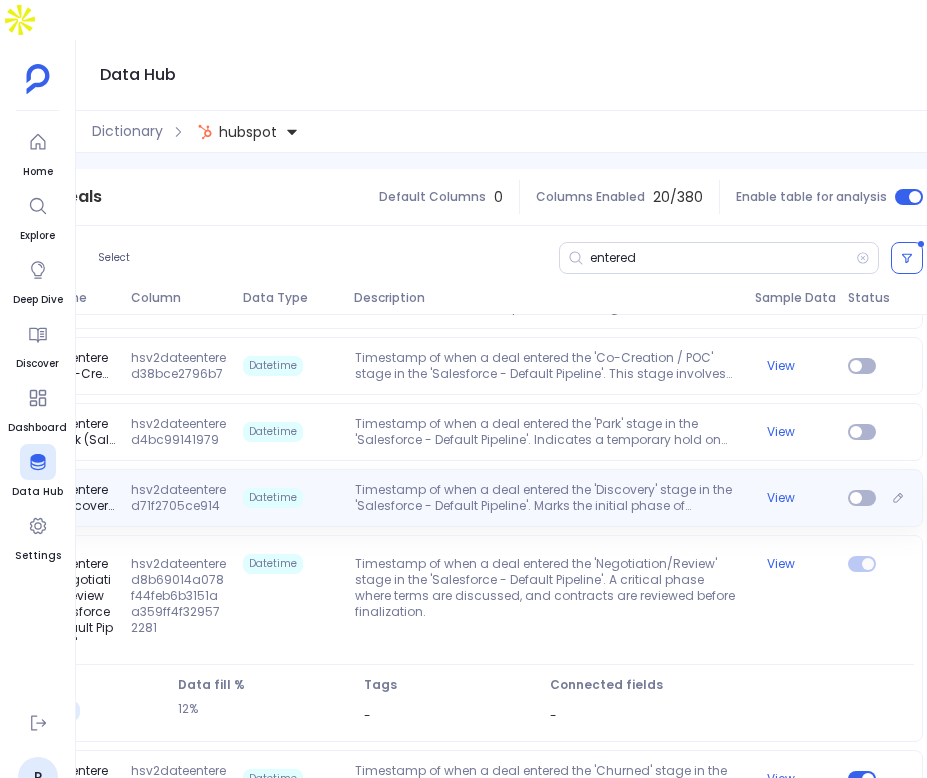 click on "Timestamp of when a deal entered the 'Discovery' stage in the 'Salesforce - Default Pipeline'. Marks the initial phase of understanding customer needs and potential fit." at bounding box center [547, 498] 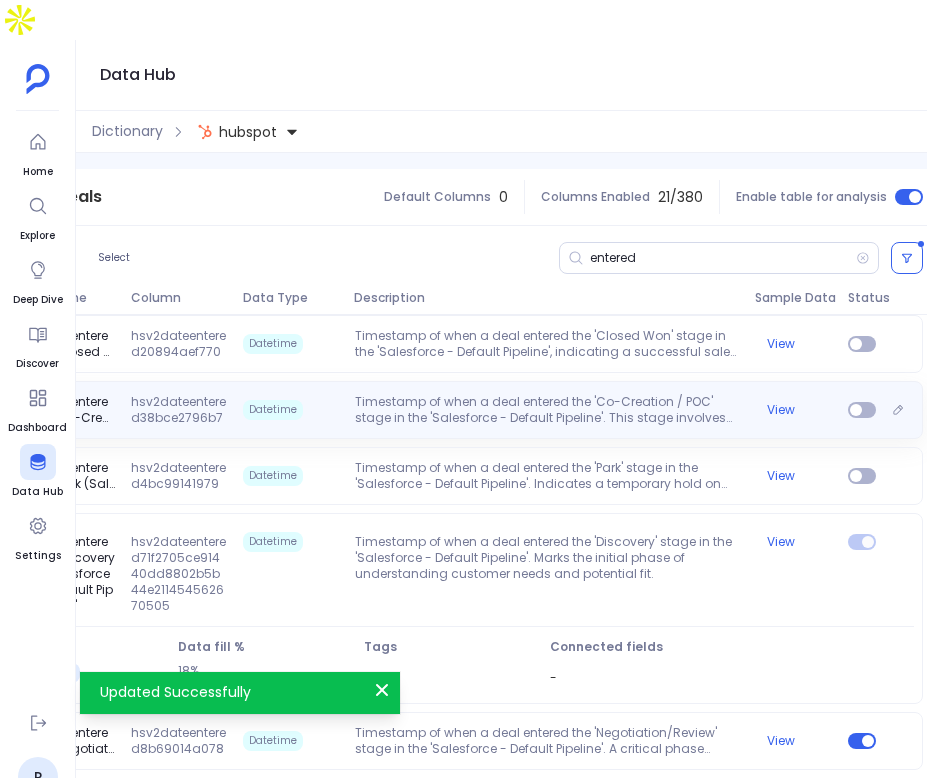 scroll, scrollTop: 1162, scrollLeft: 0, axis: vertical 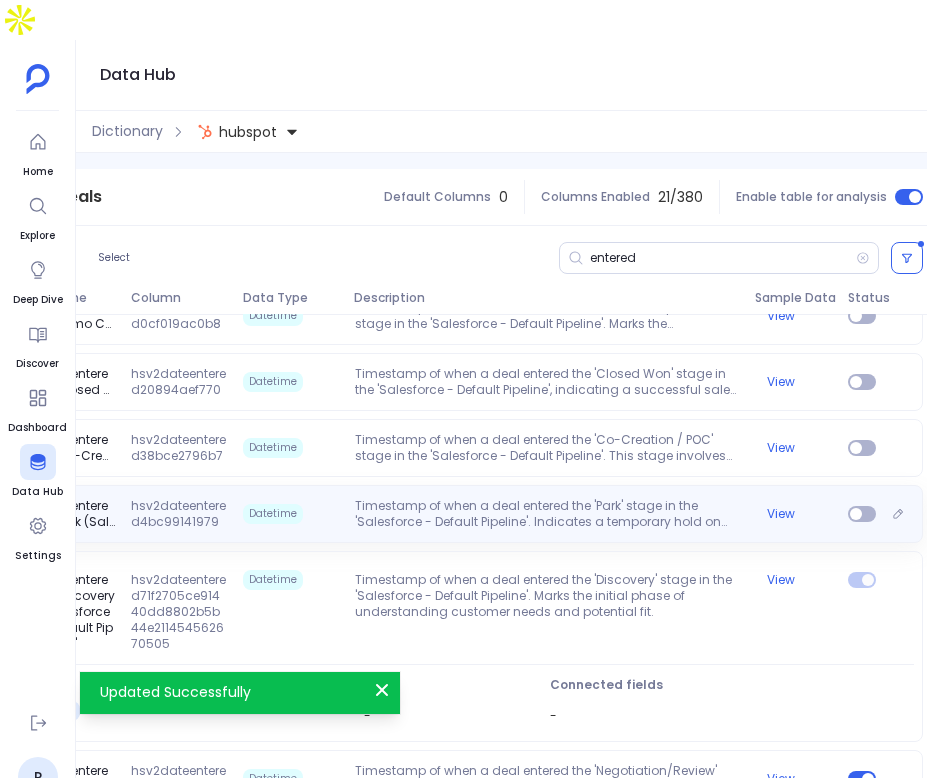 click on "Timestamp of when a deal entered the 'Park' stage in the 'Salesforce - Default Pipeline'. Indicates a temporary hold on the deal, often due to external factors or strategic decisions." at bounding box center (547, 514) 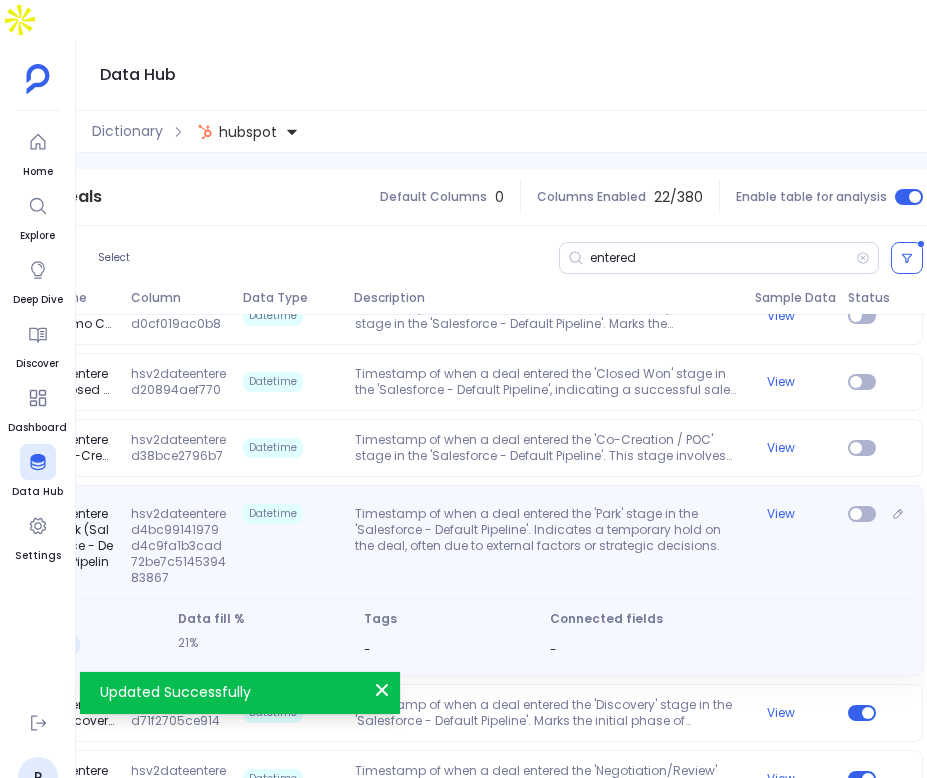 click at bounding box center (862, 546) 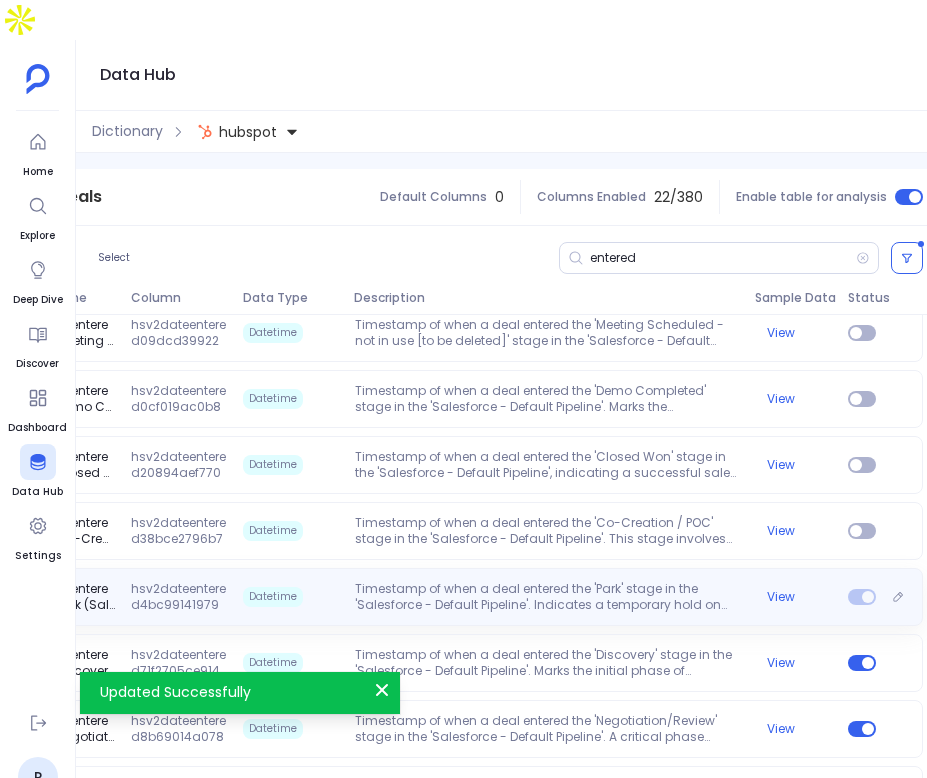 scroll, scrollTop: 1074, scrollLeft: 0, axis: vertical 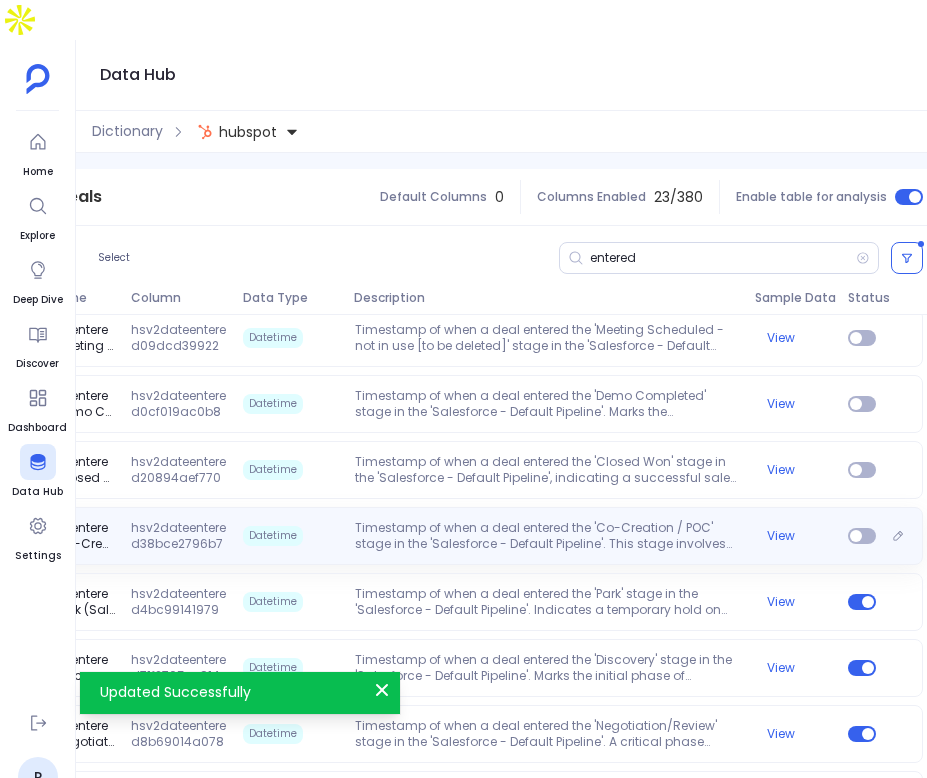click on "Timestamp of when a deal entered the 'Co-Creation / POC' stage in the 'Salesforce - Default Pipeline'. This stage involves collaborative solution development or proof of concept, crucial for custom deals or complex sales." at bounding box center [547, 536] 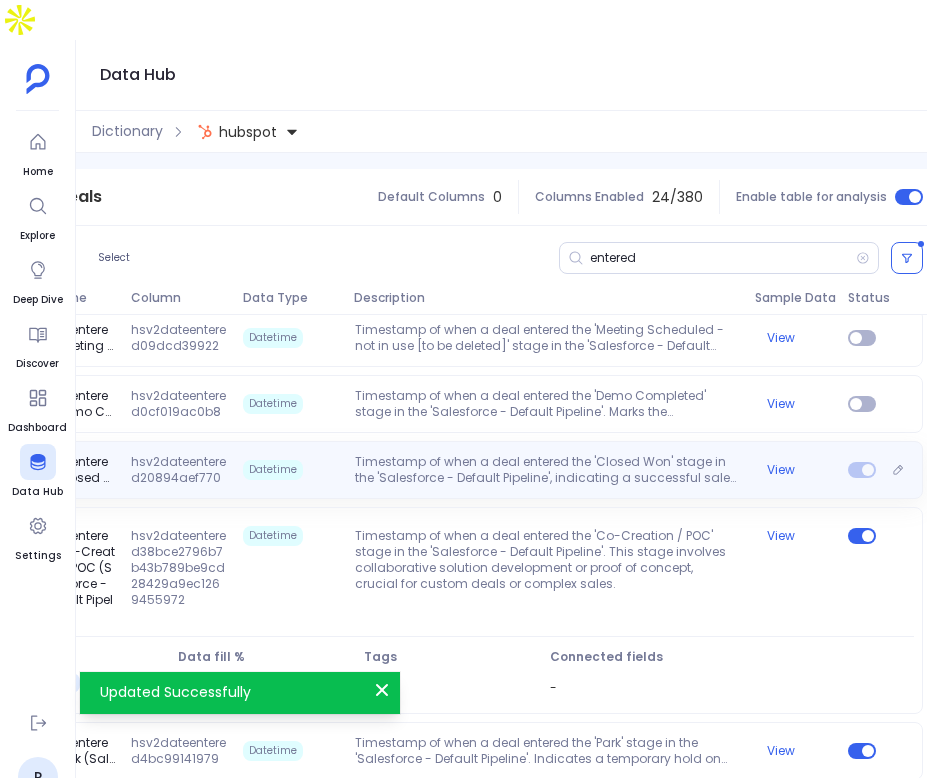 click on "Timestamp of when a deal entered the 'Closed Won' stage in the 'Salesforce - Default Pipeline', indicating a successful sale. This is a key metric for tracking sales success and revenue generation." at bounding box center [547, 470] 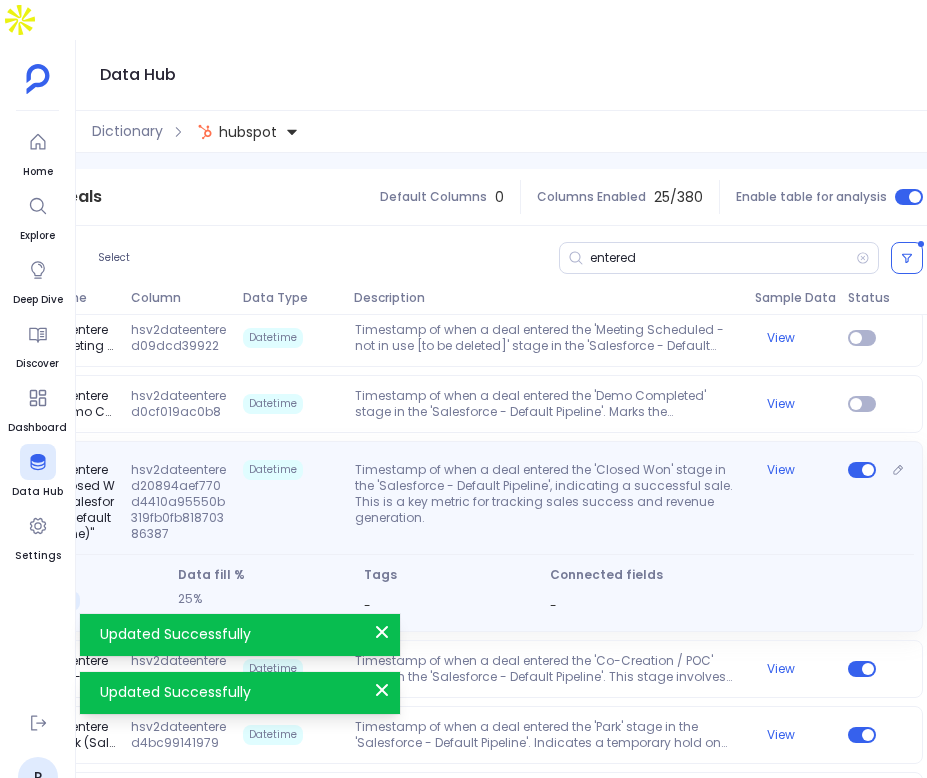 scroll, scrollTop: 988, scrollLeft: 0, axis: vertical 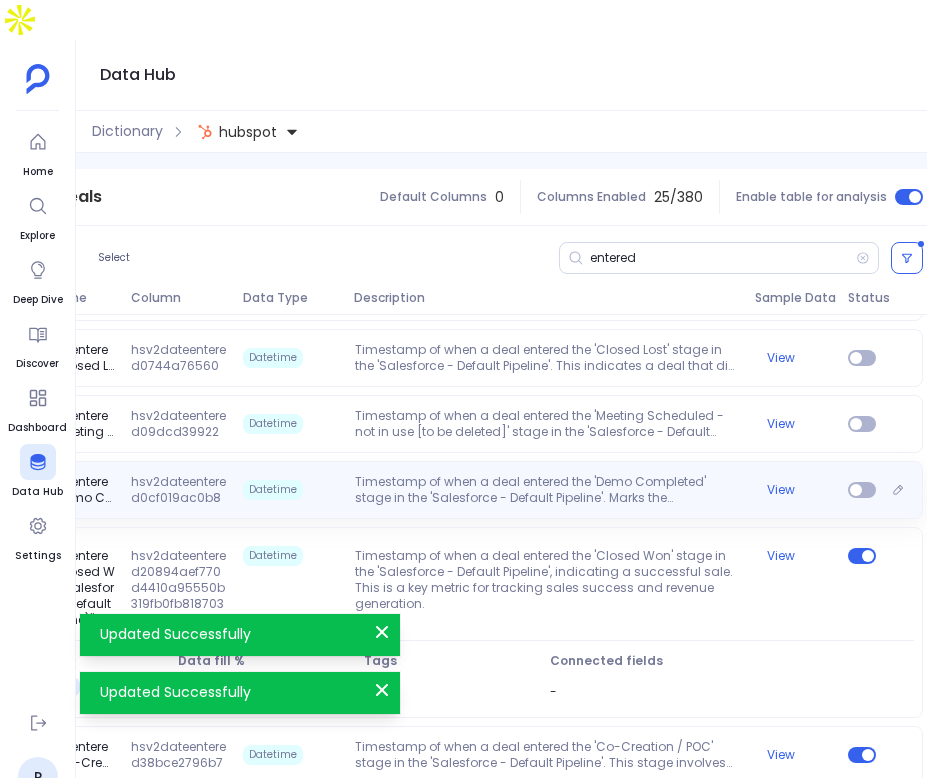 click on "Date entered "Demo Completed (Salesforce - Default Pipeline)" hsv2dateentered0cf019ac0b8b4992aa5947599c597efe577834339 Datetime Timestamp of when a deal entered the 'Demo Completed' stage in the 'Salesforce - Default Pipeline'. Marks the completion of a product demonstration, a critical step in the sales process. View" at bounding box center (449, 490) 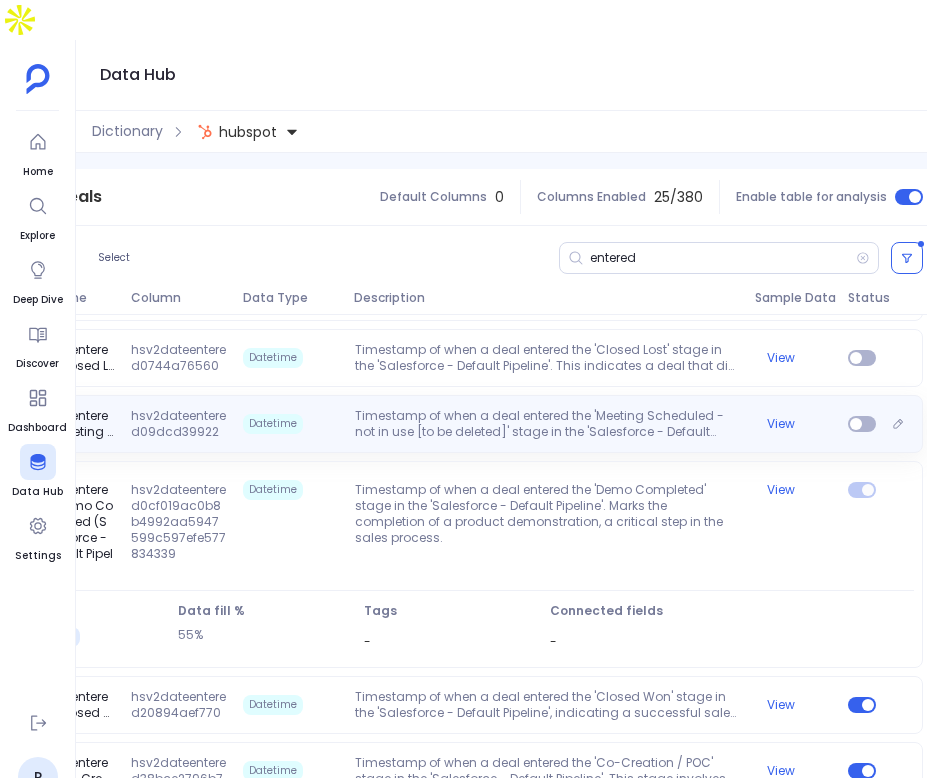 click on "Timestamp of when a deal entered the 'Meeting Scheduled - not in use [to be deleted]' stage in the 'Salesforce - Default Pipeline'. Reflects scheduling activities, although marked for [MEDICAL_DATA] indicating a phase out of this stage." at bounding box center [547, 424] 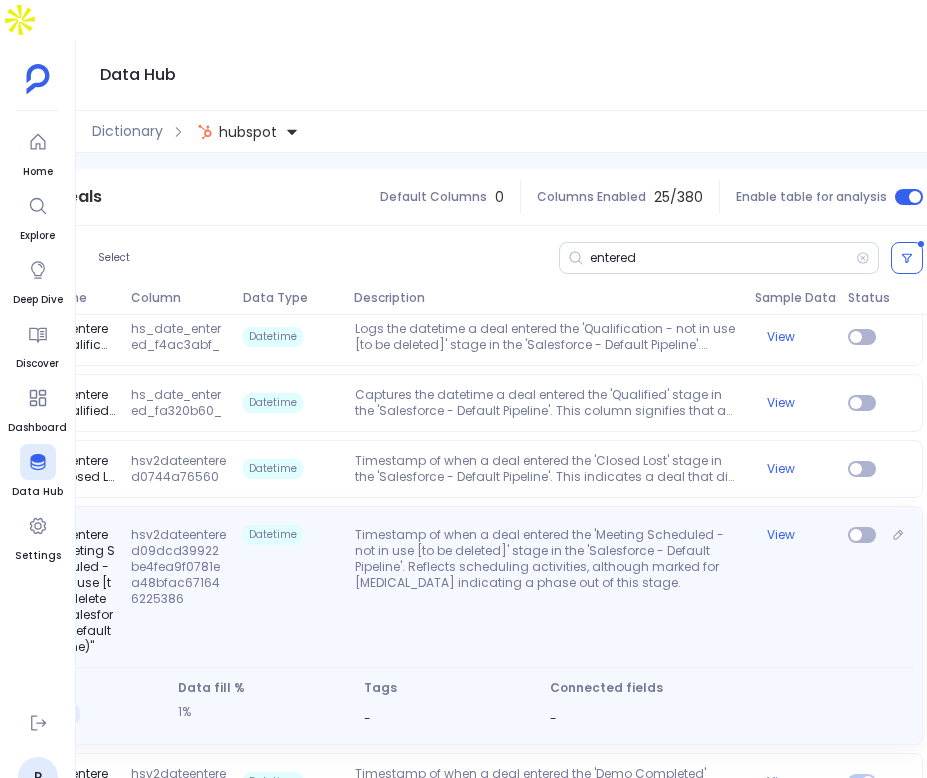 scroll, scrollTop: 871, scrollLeft: 0, axis: vertical 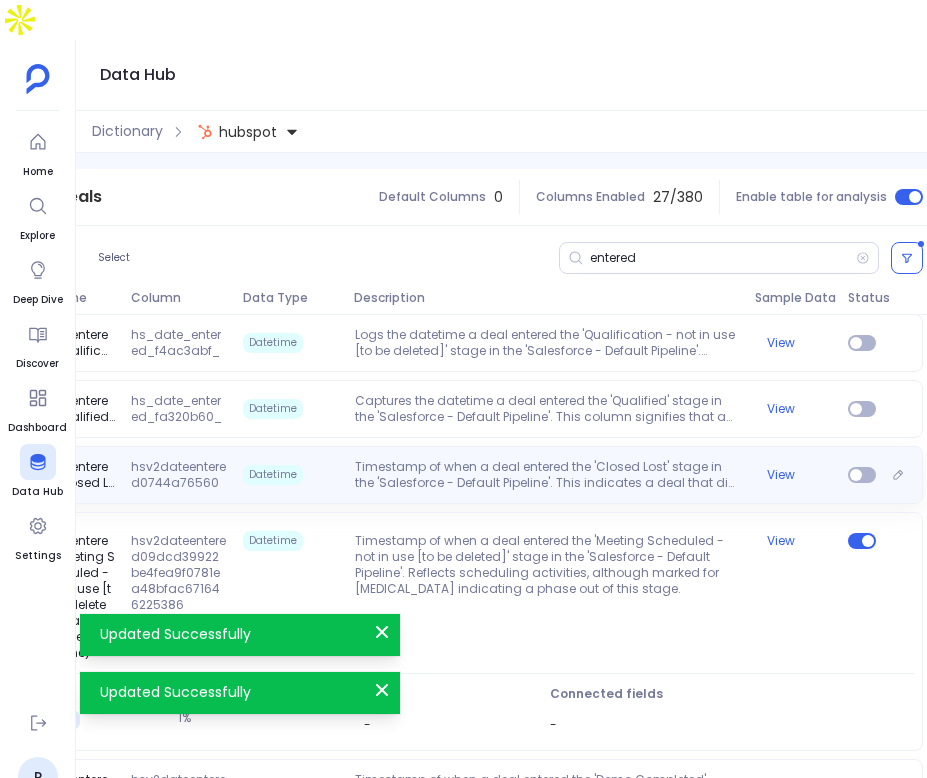 click on "Timestamp of when a deal entered the 'Closed Lost' stage in the 'Salesforce - Default Pipeline'. This indicates a deal that did not result in a sale, providing insights into lost opportunities." at bounding box center [547, 475] 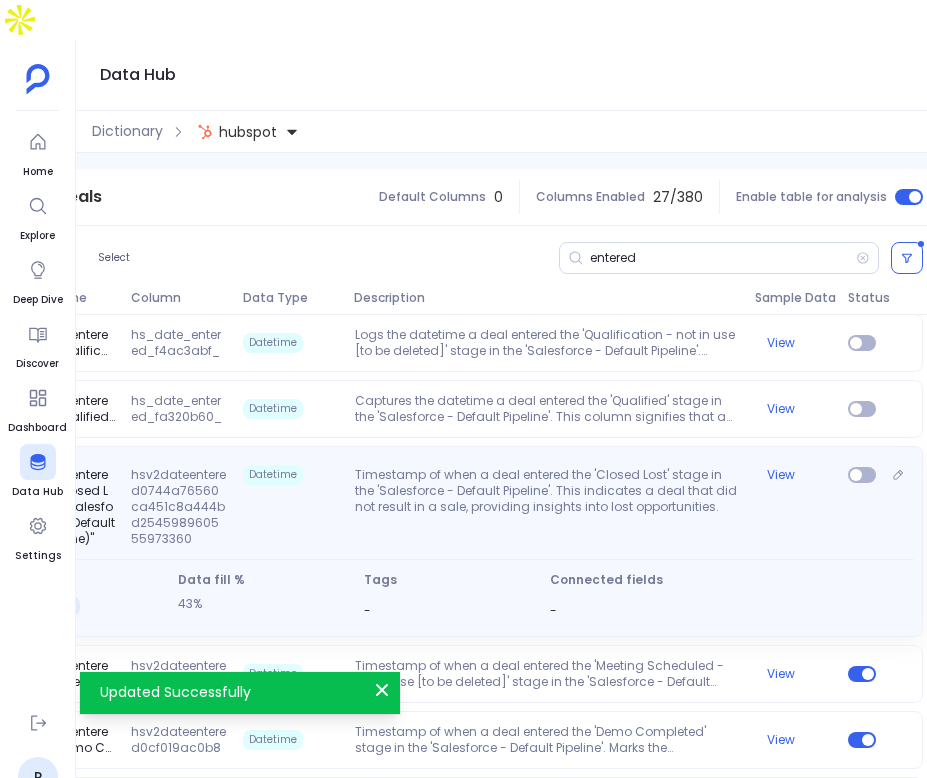 click on "Date entered "Closed Lost (Salesforce - Default Pipeline)" hsv2dateentered0744a76560ca451c8a444bd254598960555973360 Datetime Timestamp of when a deal entered the 'Closed Lost' stage in the 'Salesforce - Default Pipeline'. This indicates a deal that did not result in a sale, providing insights into lost opportunities. View" at bounding box center [449, 503] 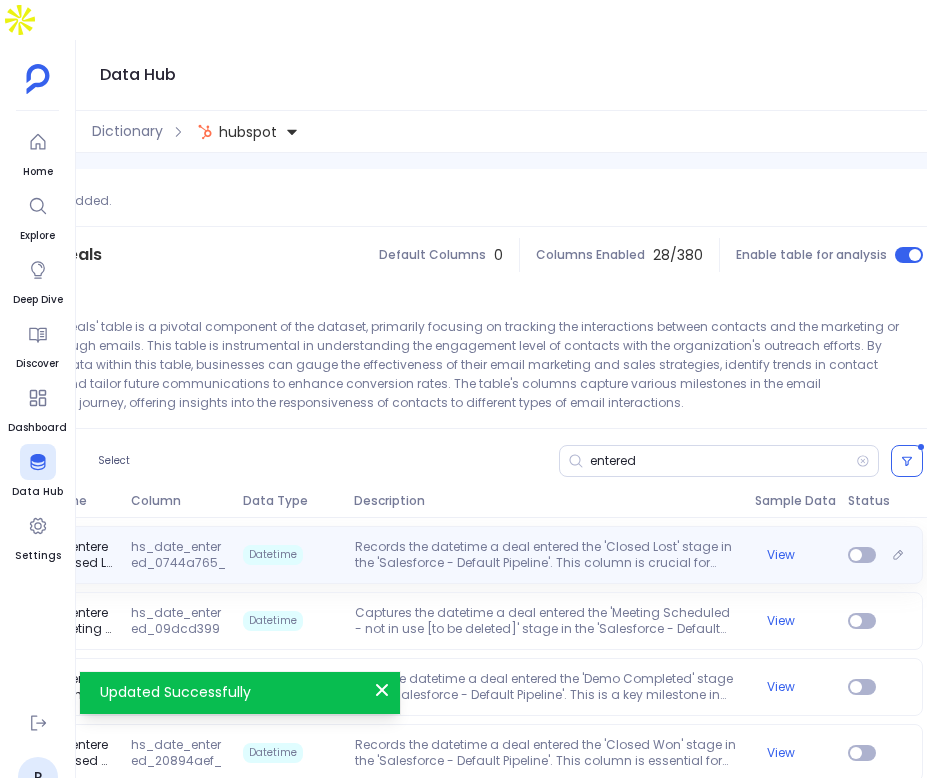 scroll, scrollTop: 61, scrollLeft: 0, axis: vertical 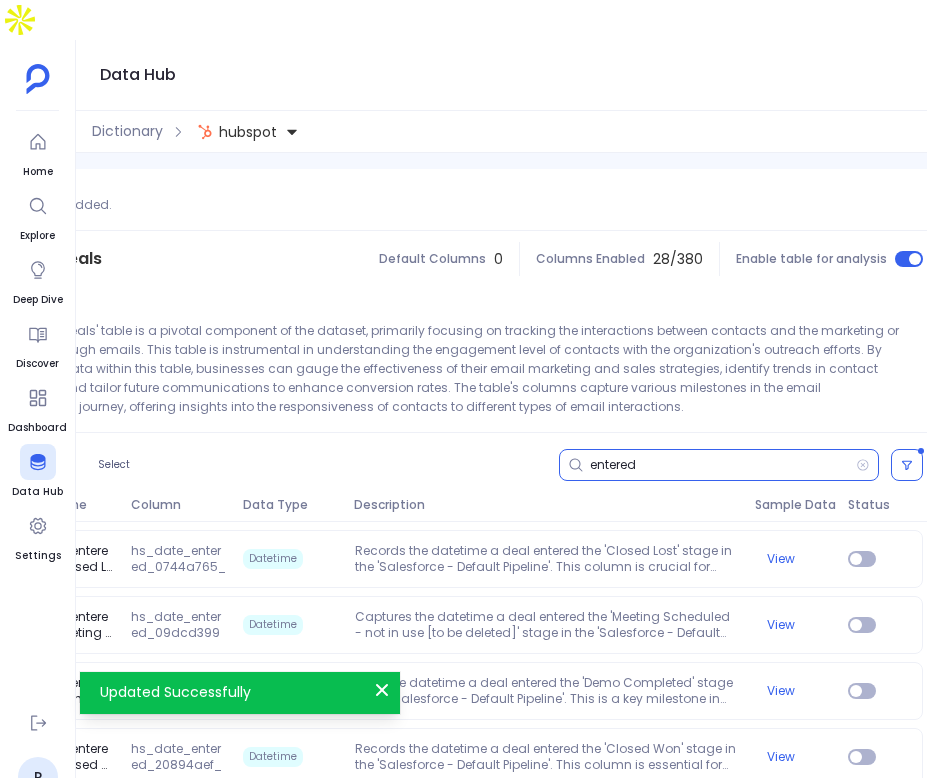 click on "entered" at bounding box center (723, 465) 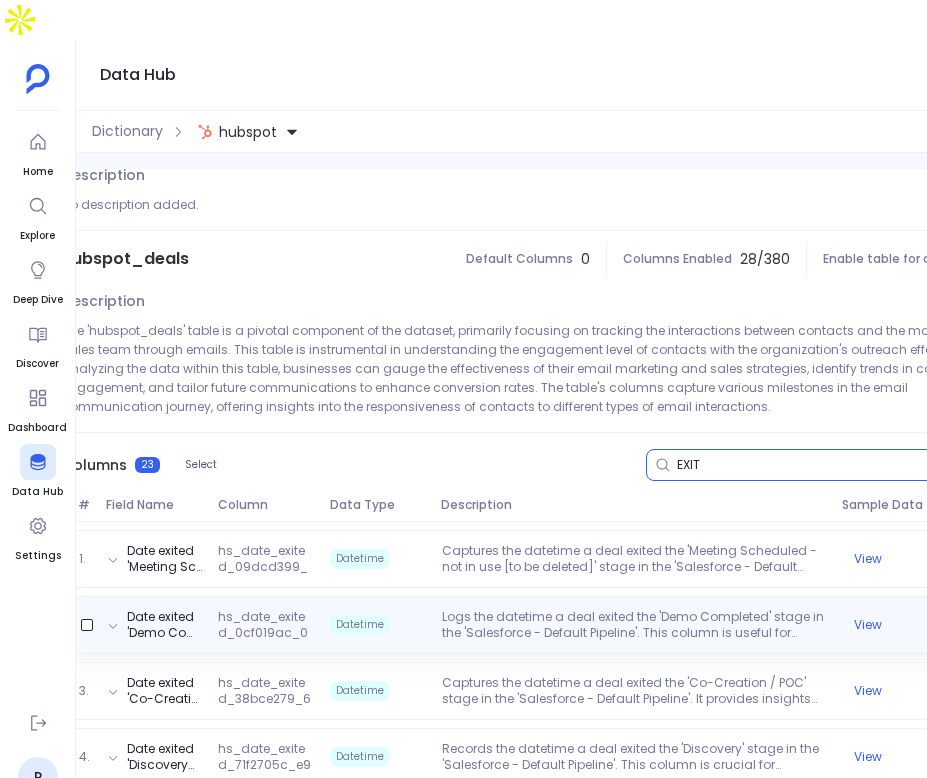 scroll, scrollTop: 0, scrollLeft: 322, axis: horizontal 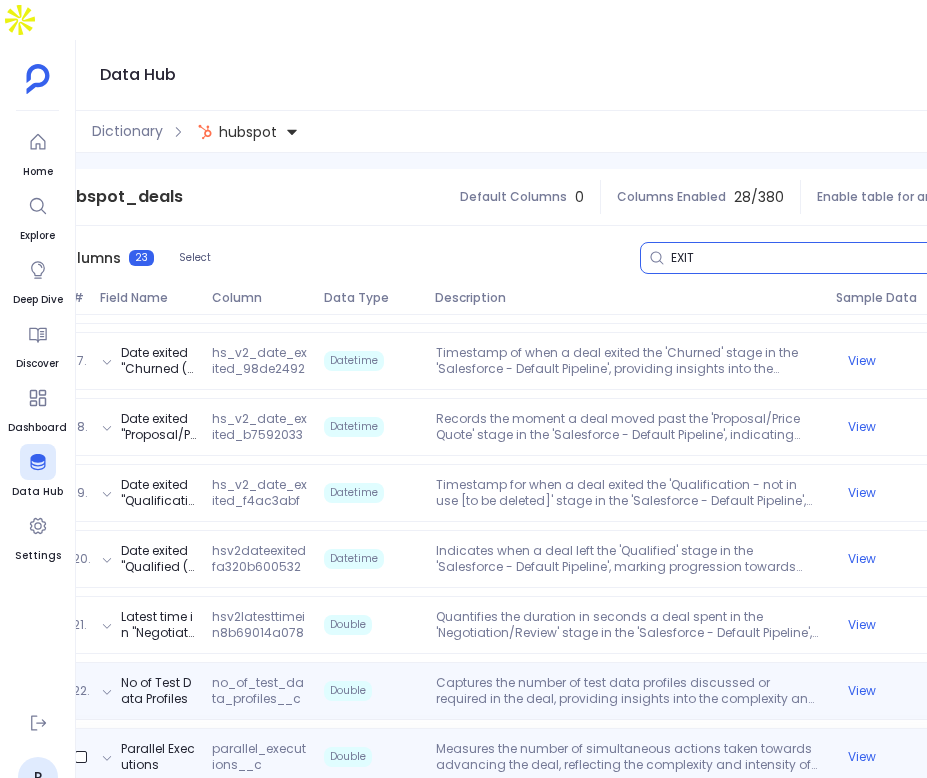 type on "EXIT" 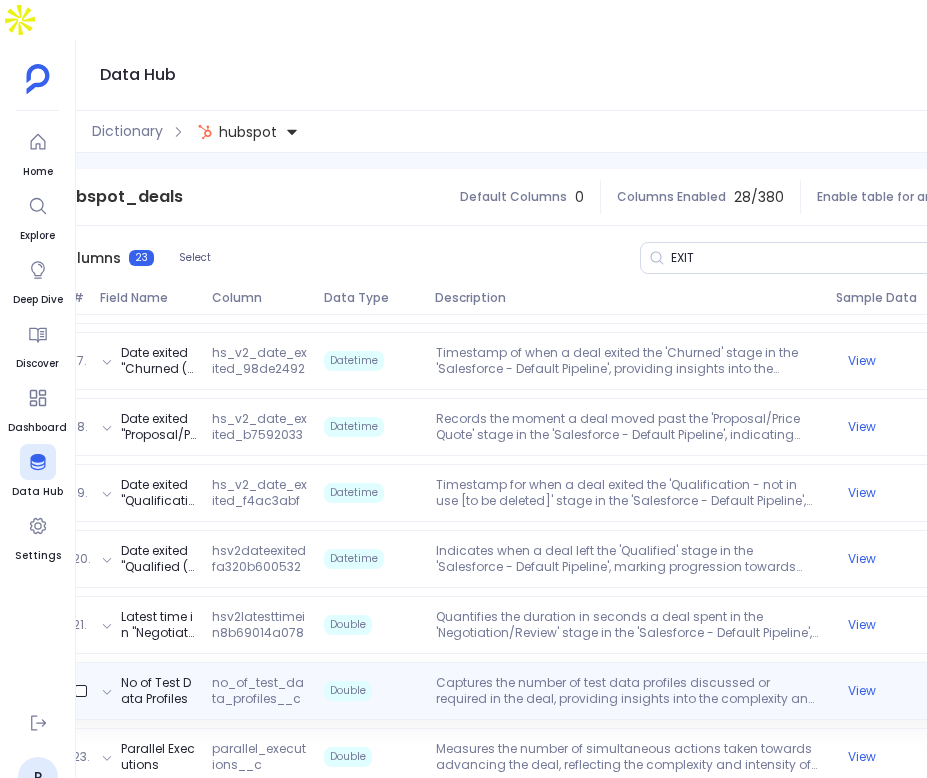 click on "Captures the number of test data profiles discussed or required in the deal, providing insights into the complexity and scope of testing services." at bounding box center (628, 691) 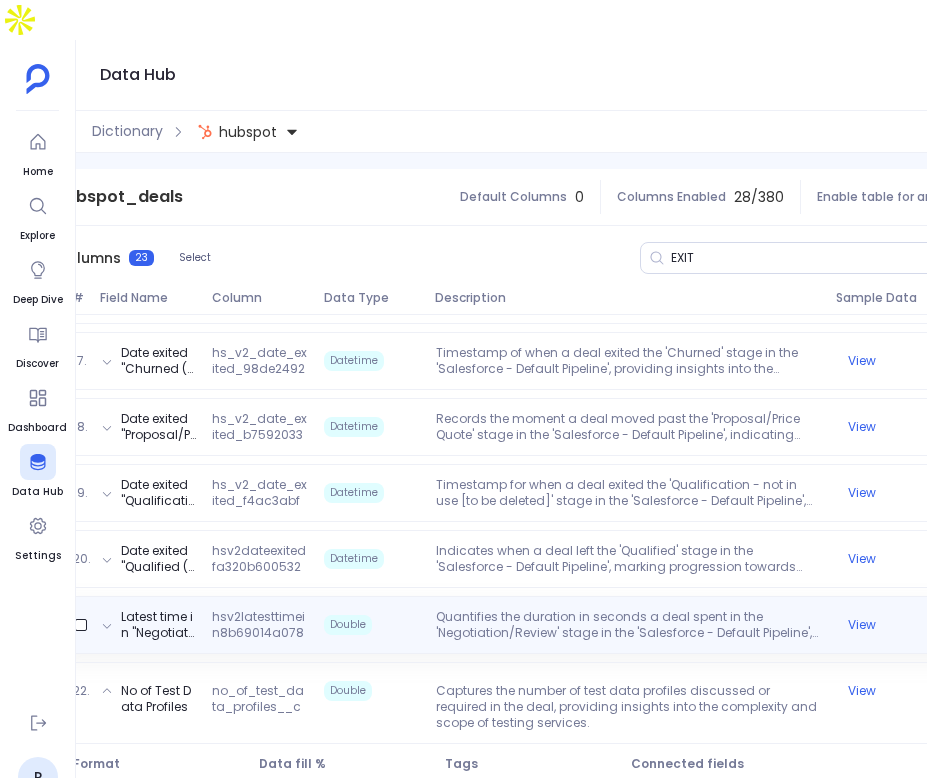 click on "Quantifies the duration in seconds a deal spent in the 'Negotiation/Review' stage in the 'Salesforce - Default Pipeline', indicating the complexity of final negotiations." at bounding box center [628, 625] 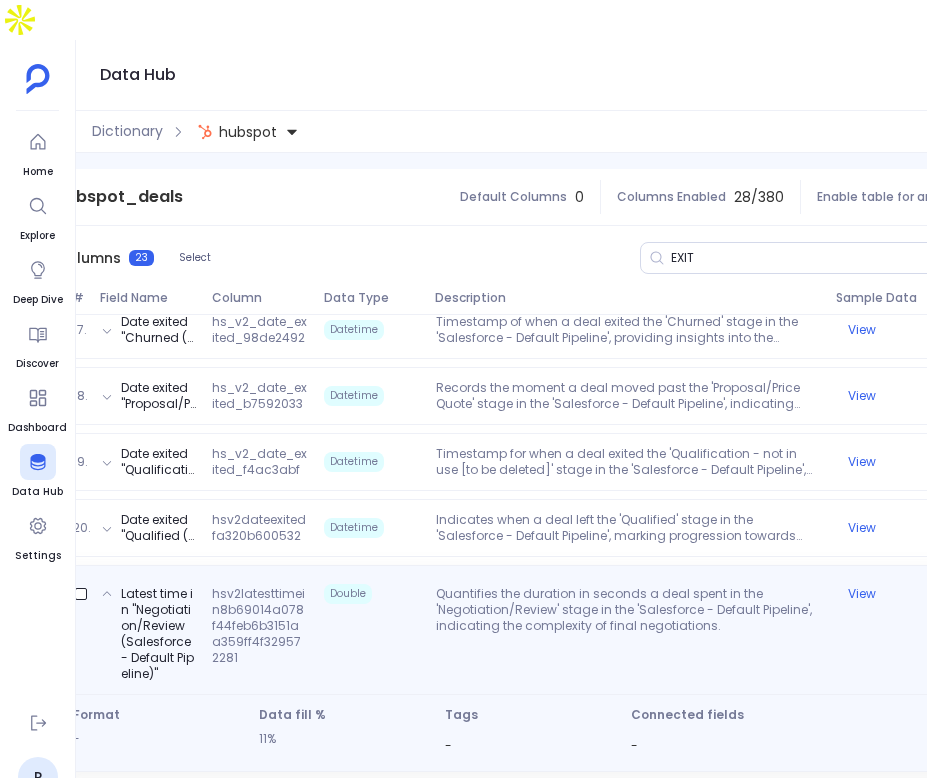 scroll, scrollTop: 1328, scrollLeft: 0, axis: vertical 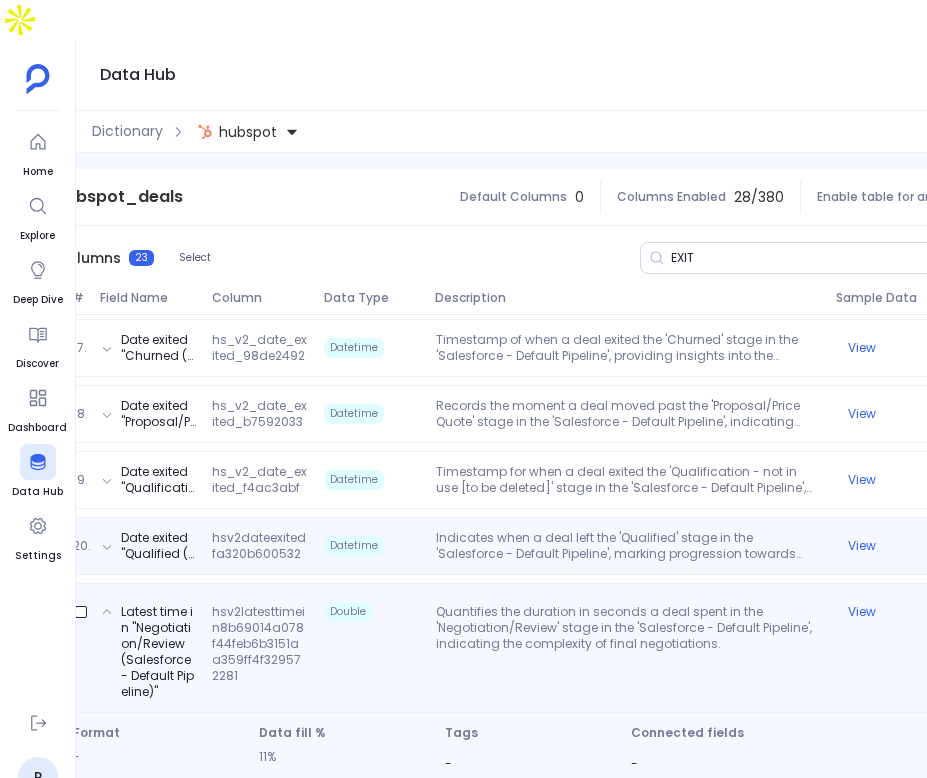 click on "Indicates when a deal left the 'Qualified' stage in the 'Salesforce - Default Pipeline', marking progression towards deal closure." at bounding box center [628, 546] 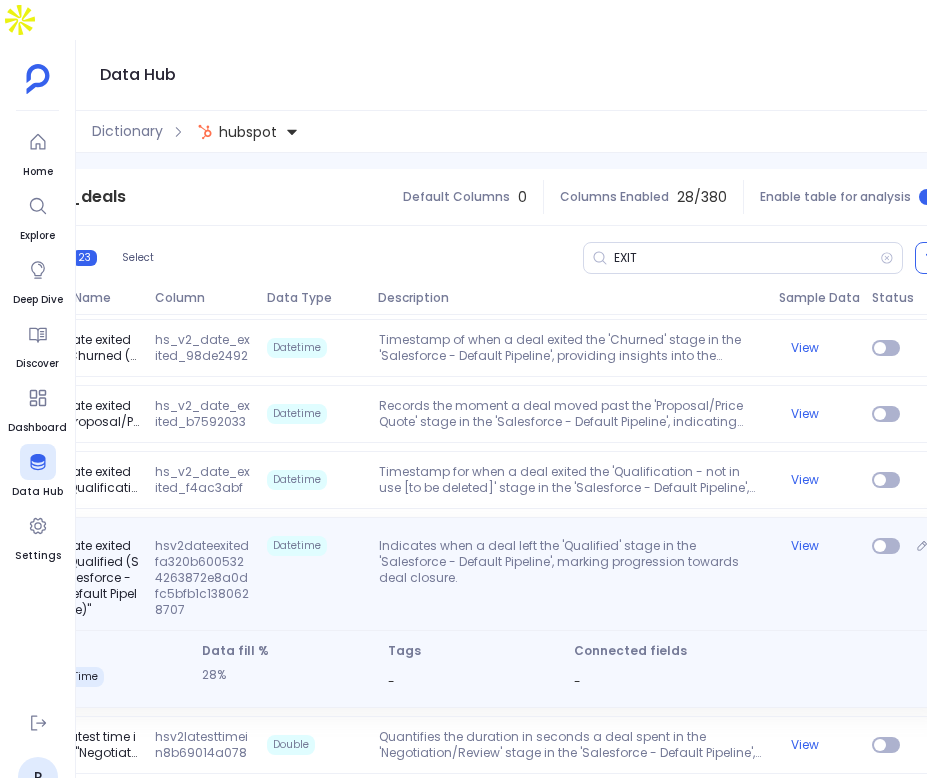 scroll, scrollTop: 0, scrollLeft: 403, axis: horizontal 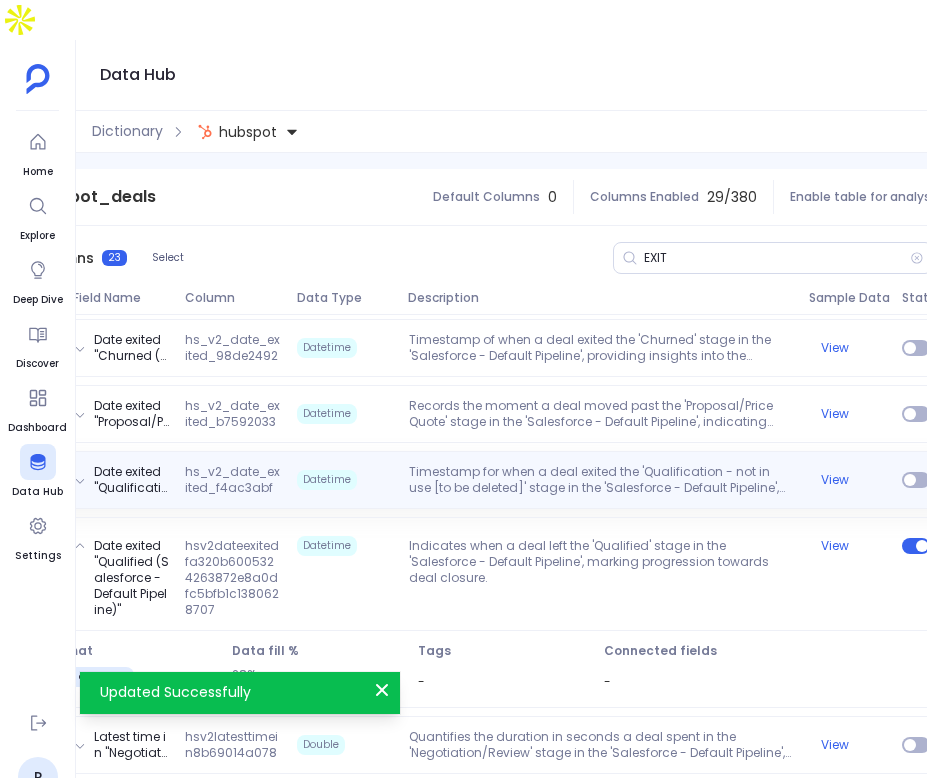 click on "Timestamp for when a deal exited the 'Qualification - not in use [to be deleted]' stage in the 'Salesforce - Default Pipeline', used for data cleanup and pipeline optimization." at bounding box center [601, 480] 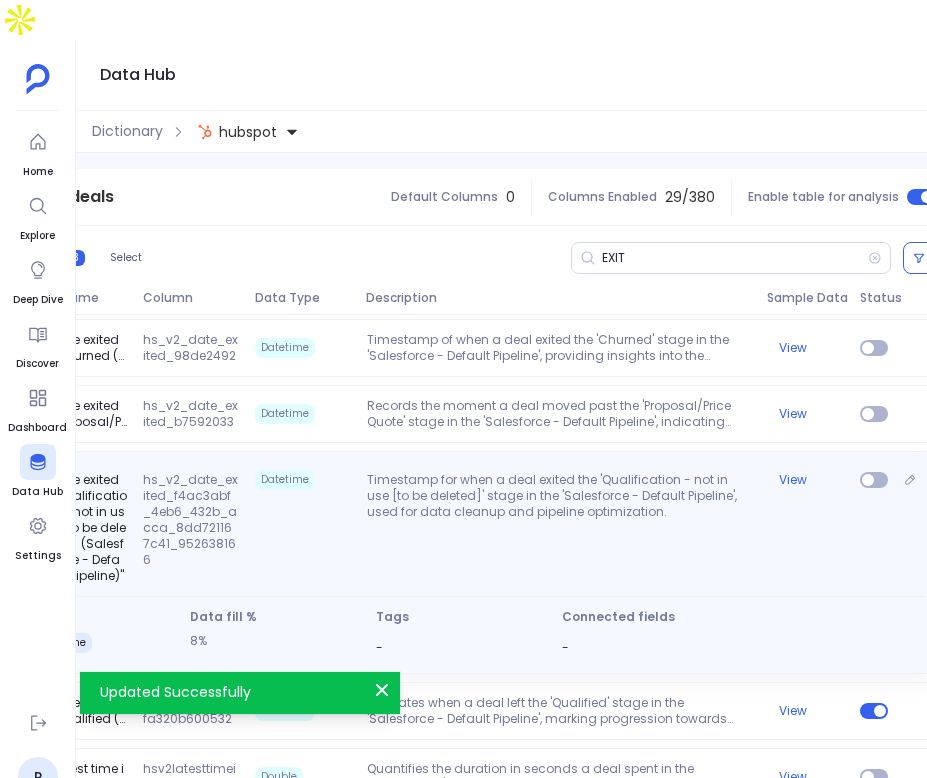 scroll, scrollTop: 0, scrollLeft: 403, axis: horizontal 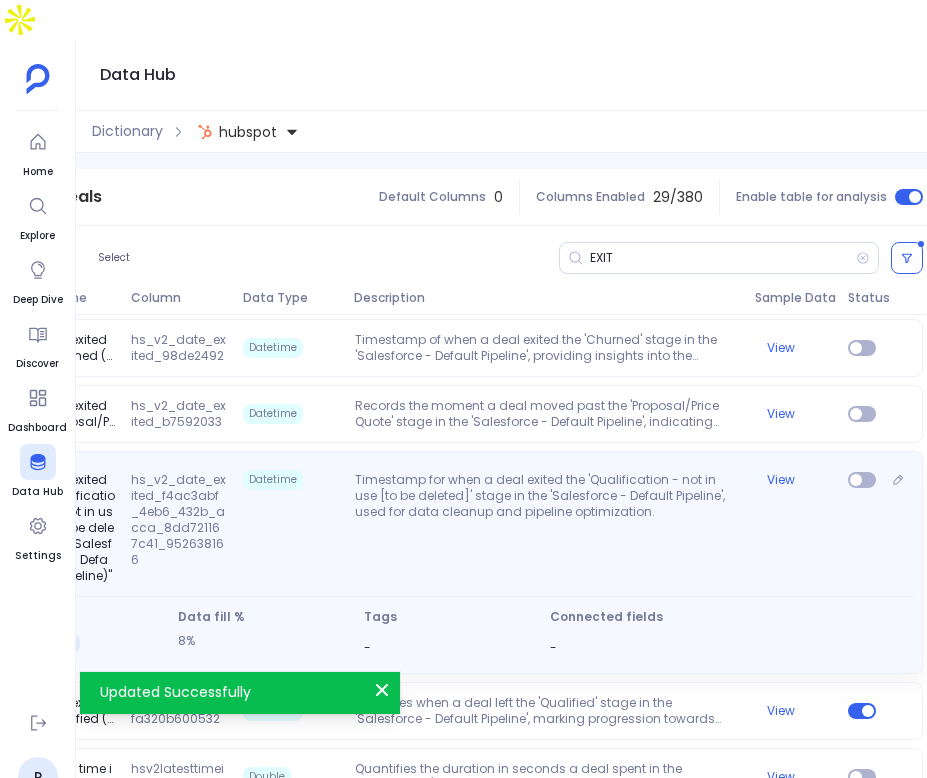 click at bounding box center (862, 528) 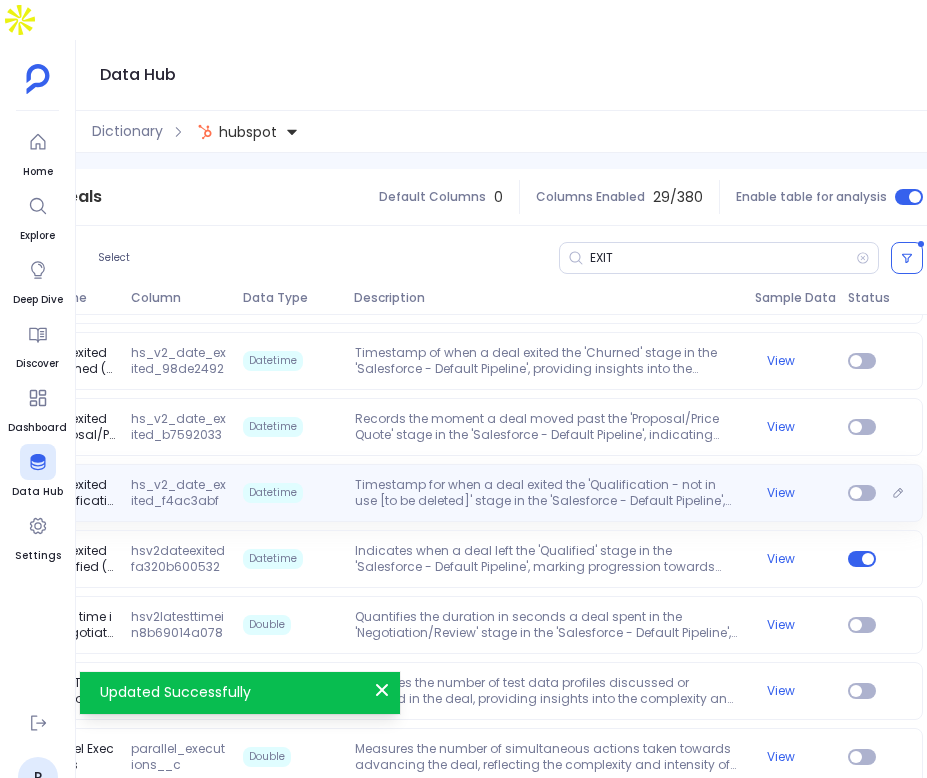 click on "Date exited "Qualification - not in use [to be deleted] (Salesforce - Default Pipeline)" hs_v2_date_exited_f4ac3abf_4eb6_432b_acca_8dd721167c41_952638166 Datetime Timestamp for when a deal exited the 'Qualification - not in use [to be deleted]' stage in the 'Salesforce - Default Pipeline', used for data cleanup and pipeline optimization. View" at bounding box center (449, 493) 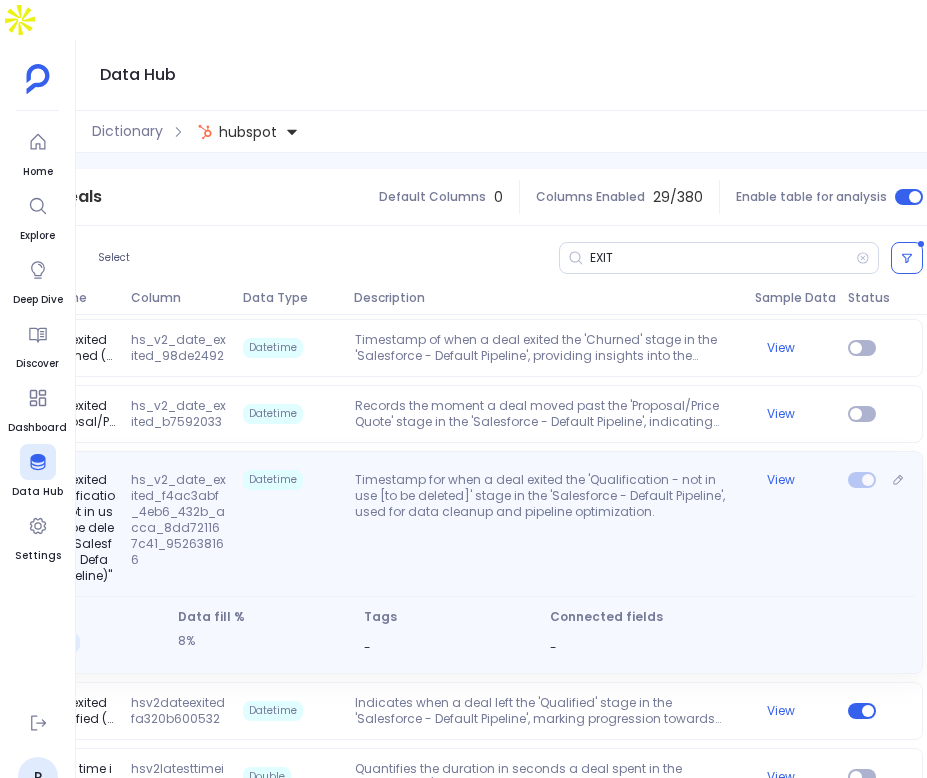 scroll, scrollTop: 1327, scrollLeft: 0, axis: vertical 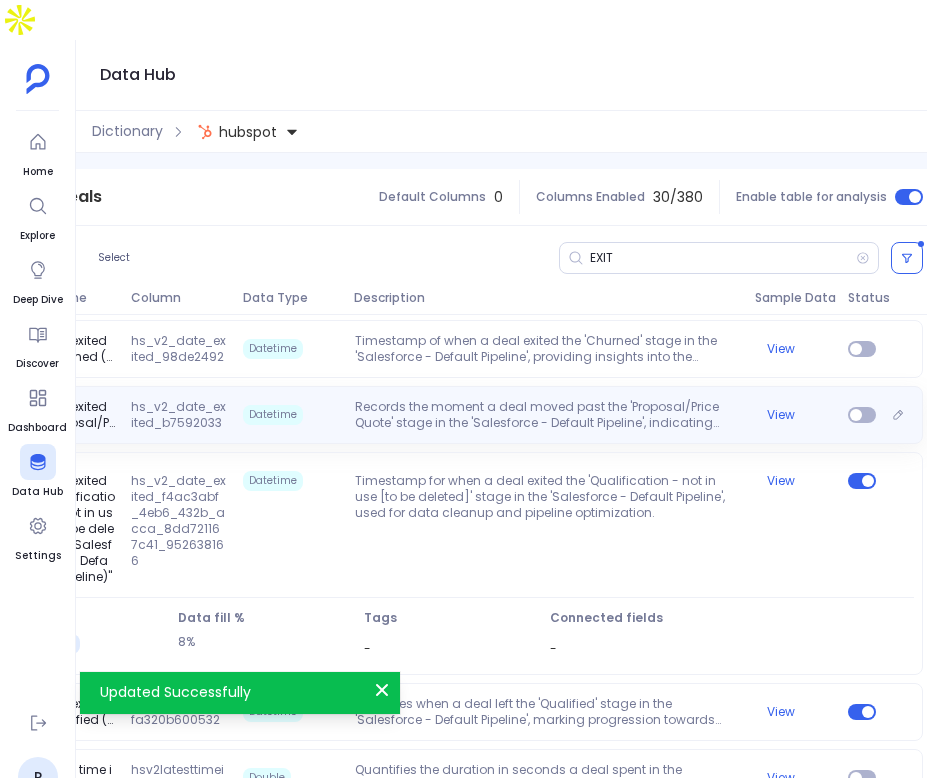 click on "Records the moment a deal moved past the 'Proposal/Price Quote' stage in the 'Salesforce - Default Pipeline', indicating progression towards deal closure." at bounding box center [547, 415] 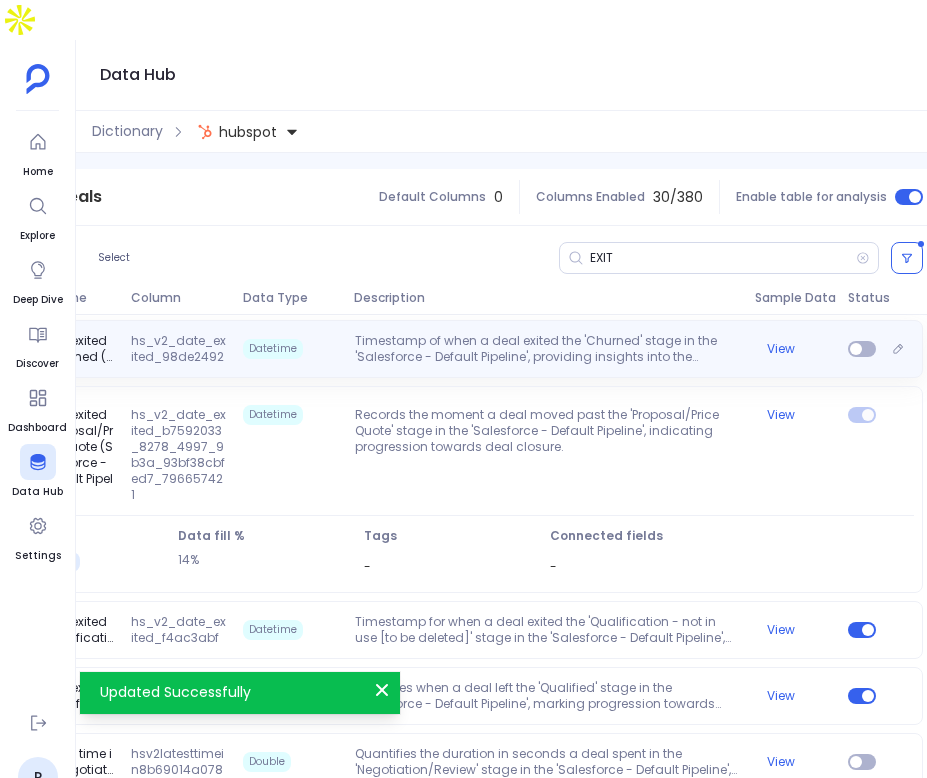 scroll, scrollTop: 1188, scrollLeft: 0, axis: vertical 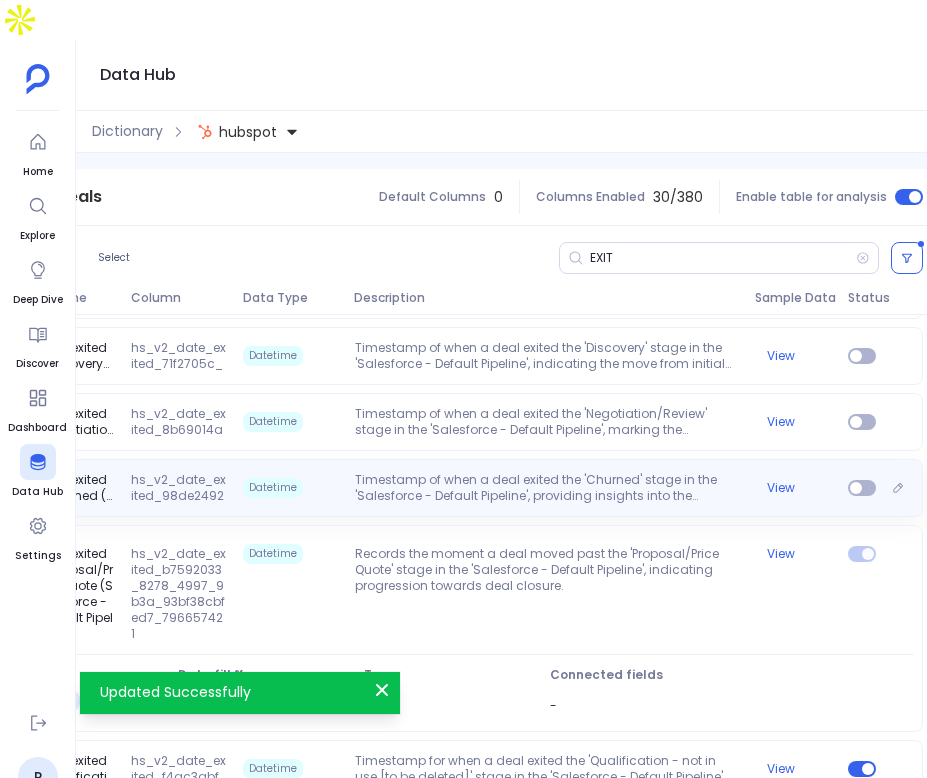 click on "Date exited "Churned (Salesforce - Default Pipeline)" hs_v2_date_exited_98de2492_9491_4072_bd99_ba343561b4e8_397249342 Datetime Timestamp of when a deal exited the 'Churned' stage in the 'Salesforce - Default Pipeline', providing insights into the recovery or final loss of previously churned deals. View" at bounding box center [449, 488] 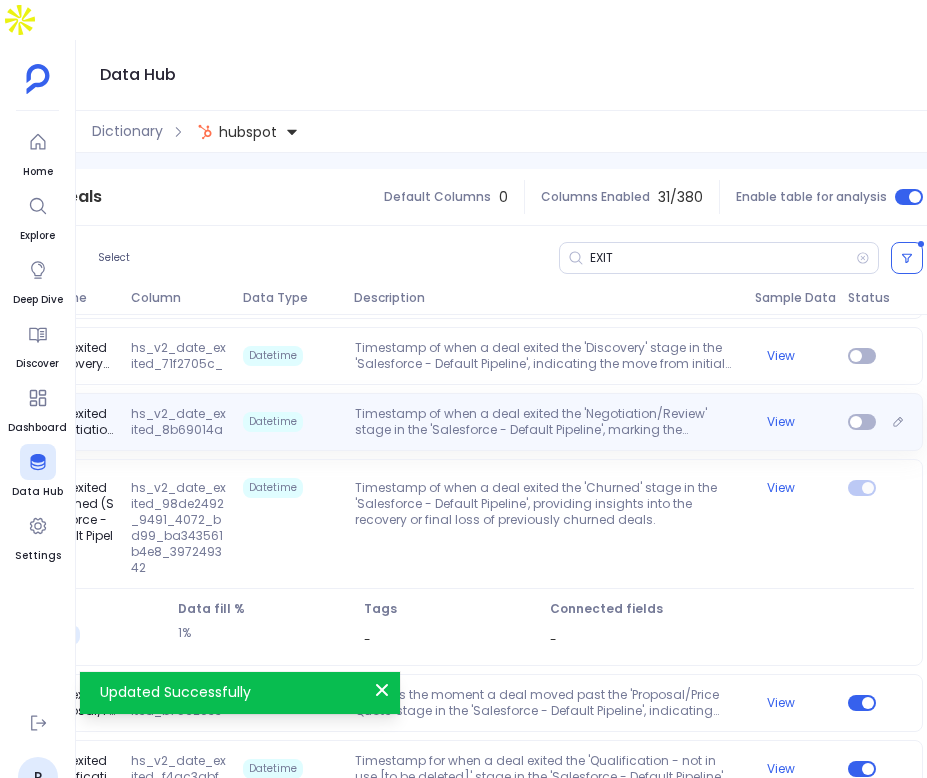 click on "Date exited "Negotiation/Review (Salesforce - Default Pipeline)" hs_v2_date_exited_8b69014a_078f_44fe_b6b3_151aa359ff4f_329572281 Datetime Timestamp of when a deal exited the 'Negotiation/Review' stage in the 'Salesforce - Default Pipeline', marking the conclusion of negotiations and the potential move towards deal closure. View" at bounding box center (449, 422) 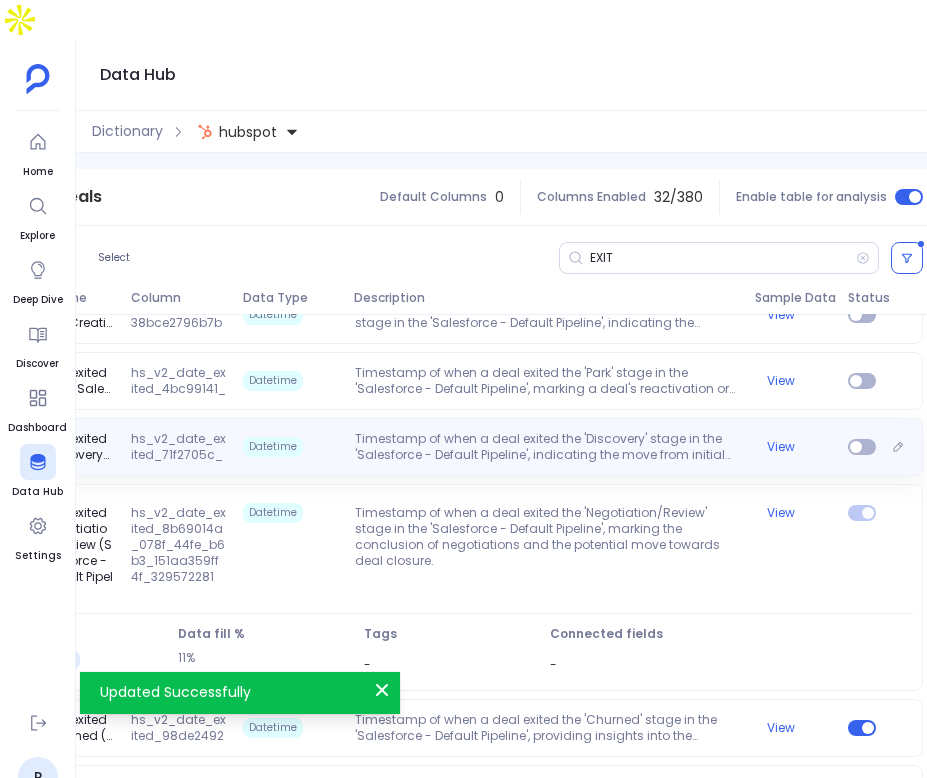 scroll, scrollTop: 1047, scrollLeft: 0, axis: vertical 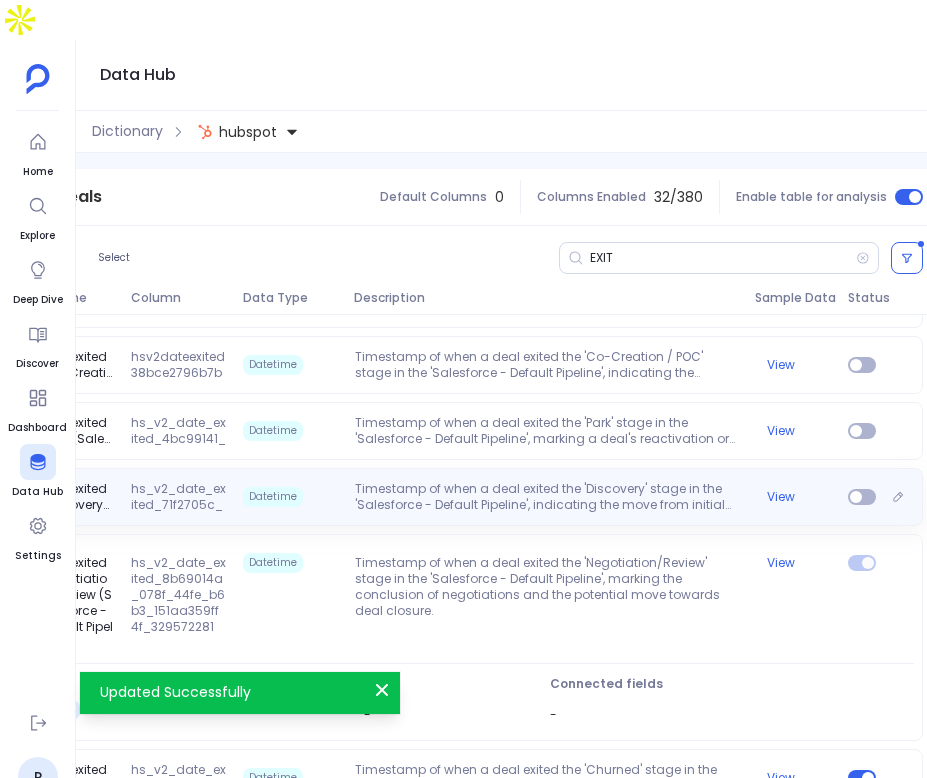 click on "Timestamp of when a deal exited the 'Discovery' stage in the 'Salesforce - Default Pipeline', indicating the move from initial exploration to deeper engagement or disqualification." at bounding box center [547, 497] 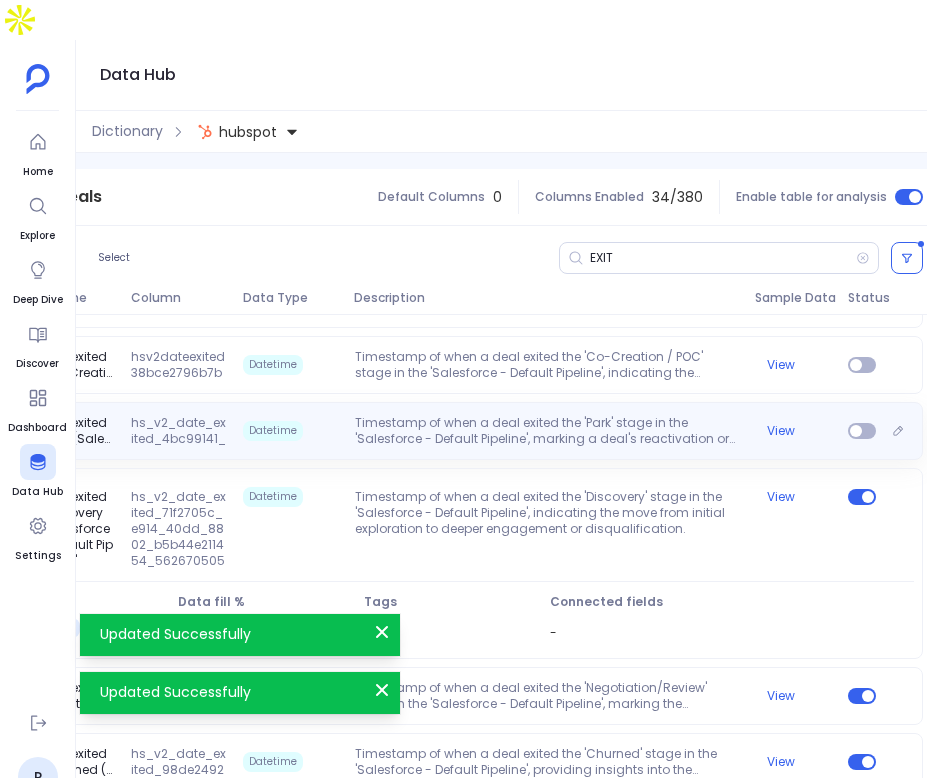click on "Timestamp of when a deal exited the 'Park' stage in the 'Salesforce - Default Pipeline', marking a deal's reactivation or termination from a previously held state." at bounding box center [547, 431] 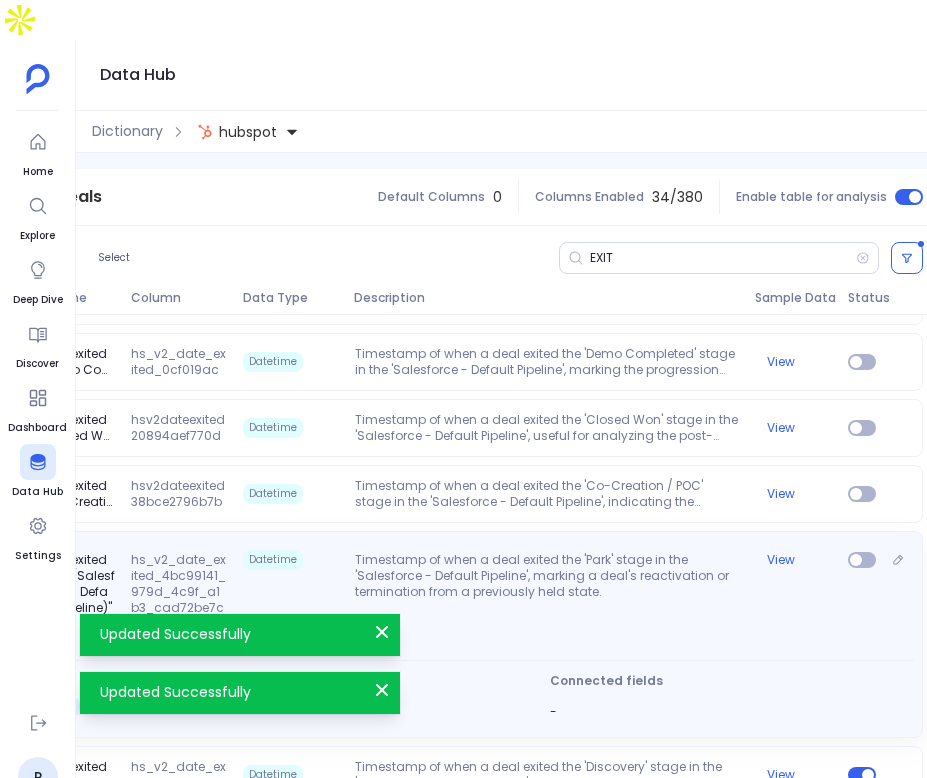 scroll, scrollTop: 907, scrollLeft: 0, axis: vertical 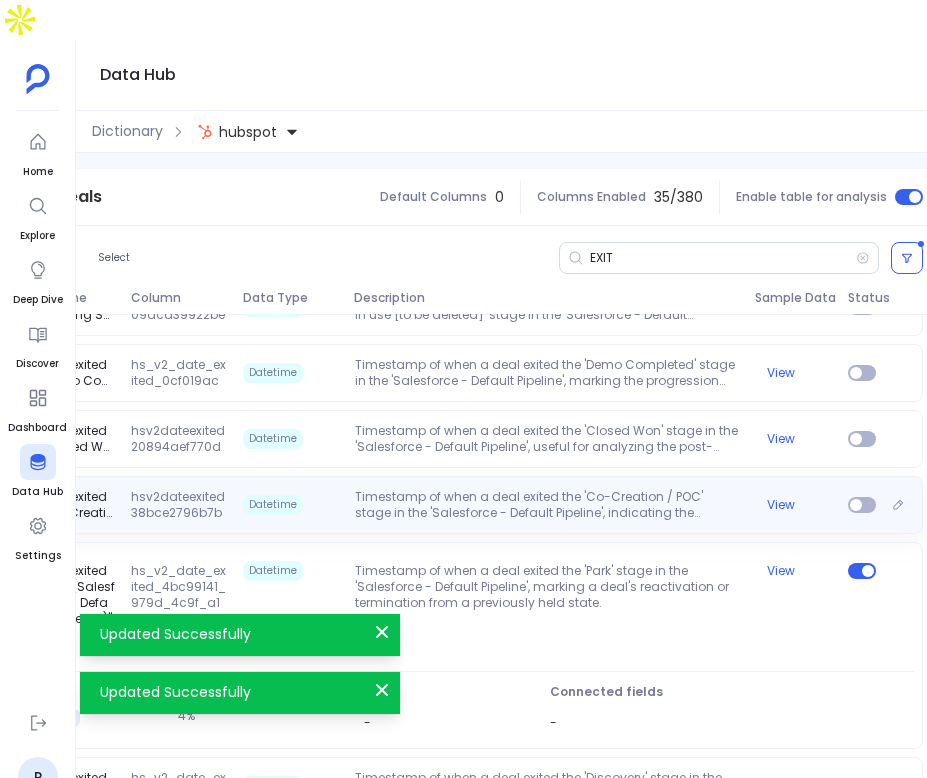 click on "Timestamp of when a deal exited the 'Co-Creation / POC' stage in the 'Salesforce - Default Pipeline', indicating the transition from collaborative development to further deal progression or closure." at bounding box center [547, 505] 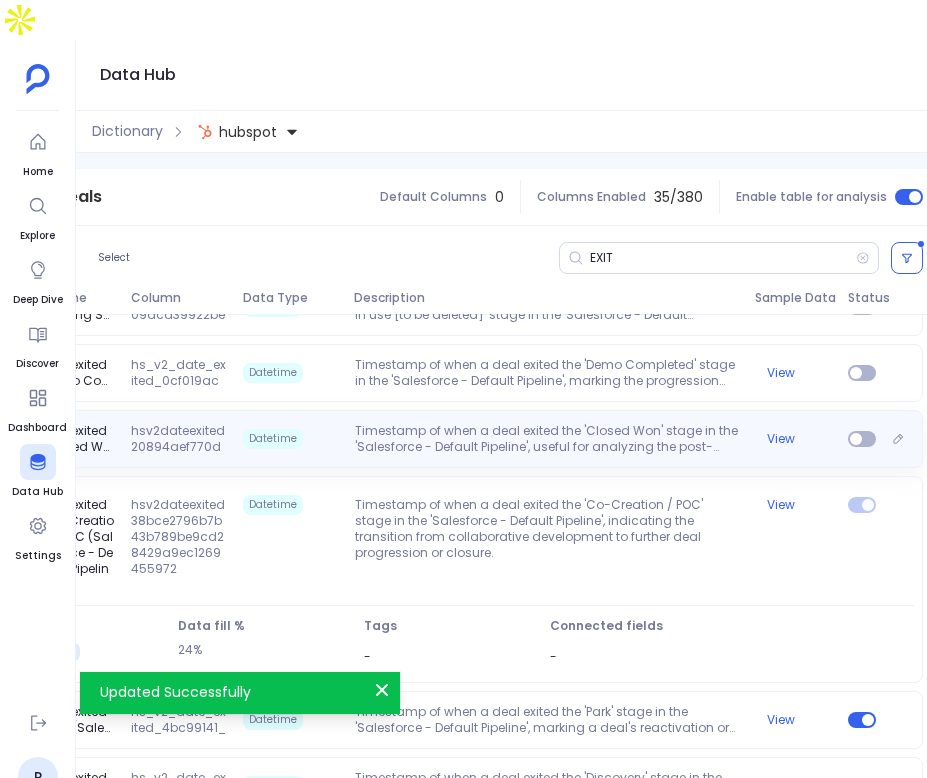 click on "Timestamp of when a deal exited the 'Closed Won' stage in the 'Salesforce - Default Pipeline', useful for analyzing the post-sale process and customer onboarding." at bounding box center (547, 439) 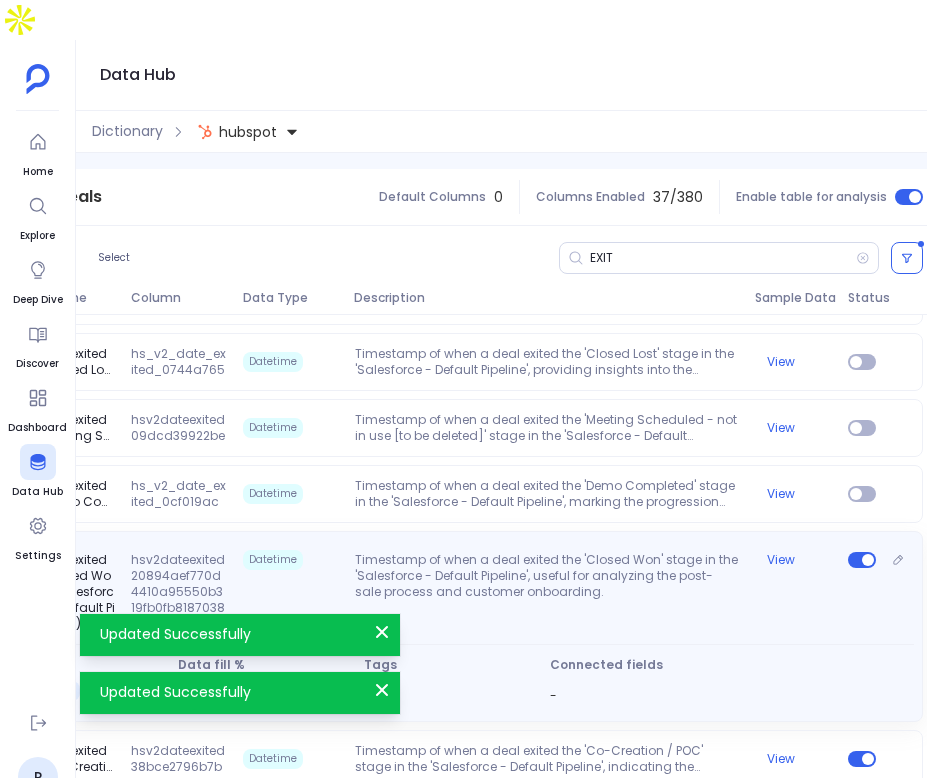 scroll, scrollTop: 757, scrollLeft: 0, axis: vertical 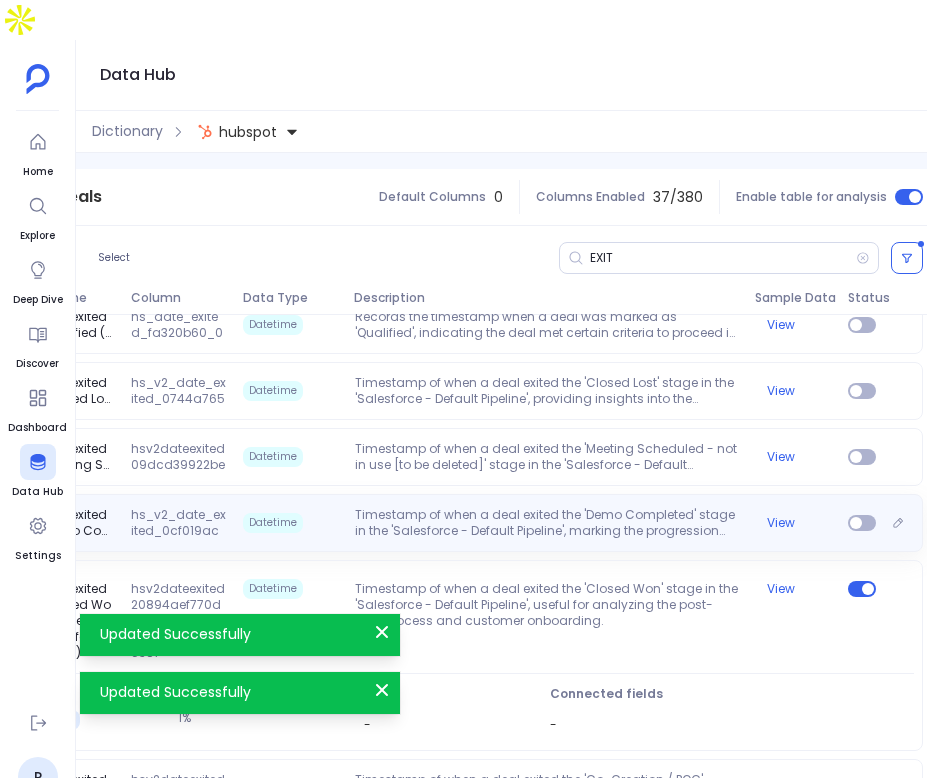 click on "Date exited "Demo Completed (Salesforce - Default Pipeline)" hs_v2_date_exited_0cf019ac_0b8b_4992_aa59_47599c597efe_577834339 Datetime Timestamp of when a deal exited the 'Demo Completed' stage in the 'Salesforce - Default Pipeline', marking the progression from product demonstration to further engagement stages. View" at bounding box center (449, 523) 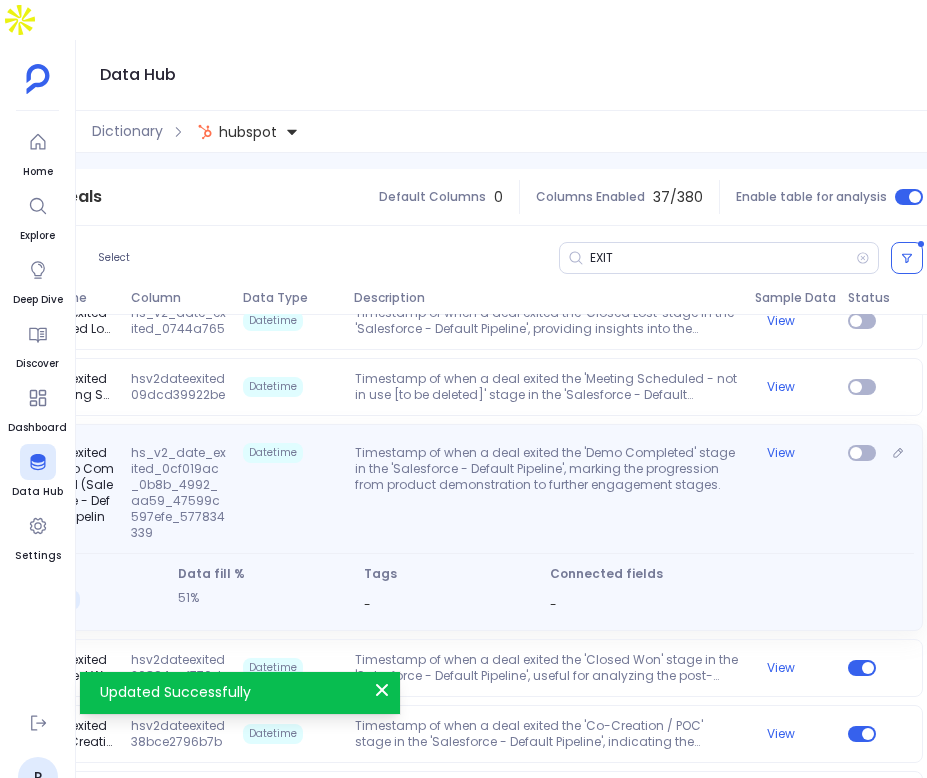 scroll, scrollTop: 834, scrollLeft: 0, axis: vertical 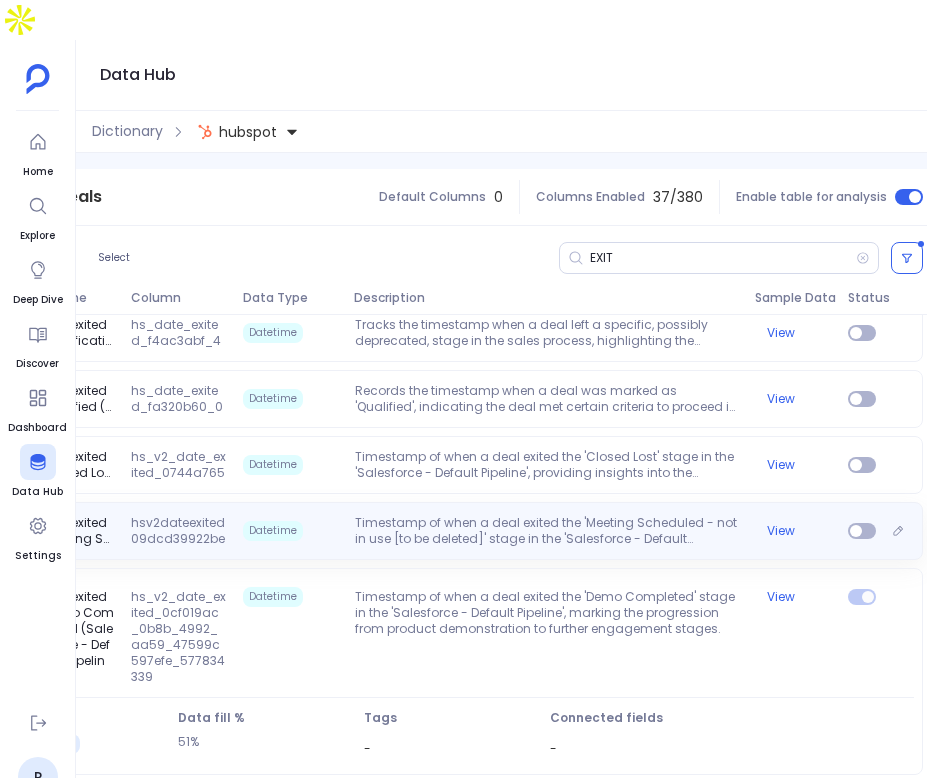 click on "Timestamp of when a deal exited the 'Meeting Scheduled - not in use [to be deleted]' stage in the 'Salesforce - Default Pipeline', reflecting the transition from scheduled meetings to subsequent stages." at bounding box center (547, 531) 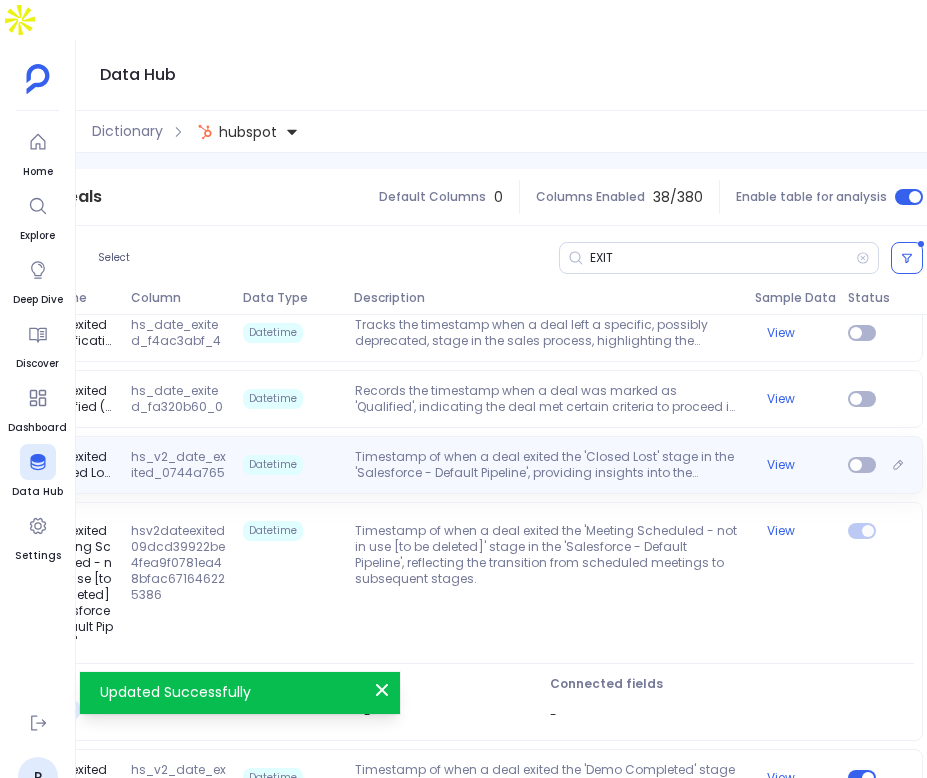 click on "Timestamp of when a deal exited the 'Closed Lost' stage in the 'Salesforce - Default Pipeline', providing insights into the duration and outcome of lost deals." at bounding box center [547, 465] 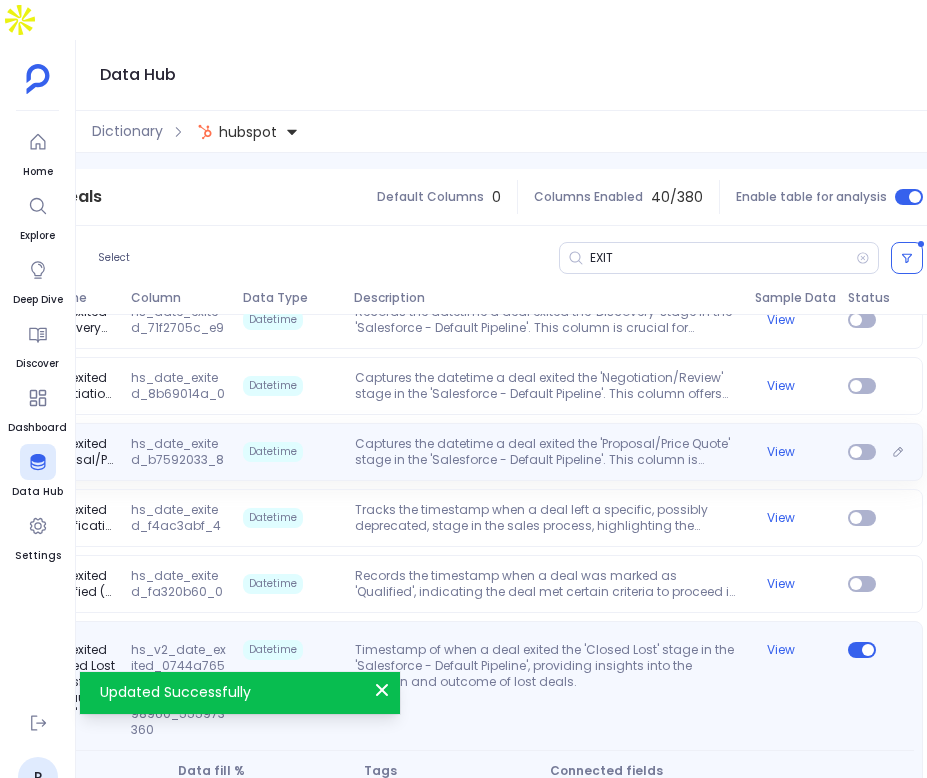 scroll, scrollTop: 496, scrollLeft: 0, axis: vertical 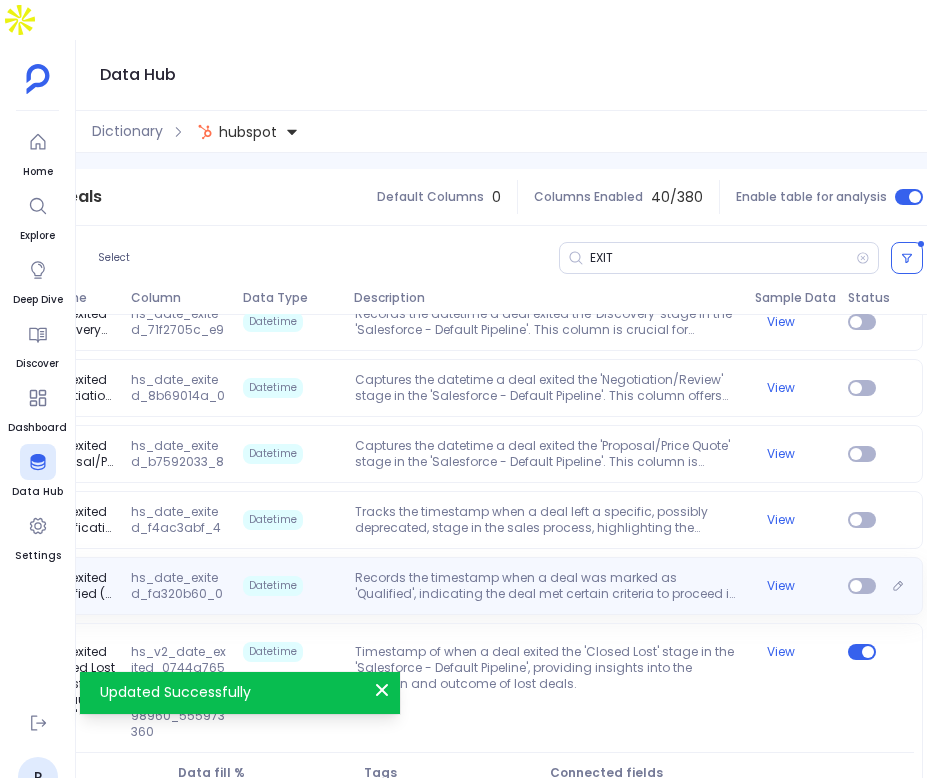click on "Records the timestamp when a deal was marked as 'Qualified', indicating the deal met certain criteria to proceed in the sales pipeline. This field is key for understanding the qualification process's efficiency." at bounding box center [547, 586] 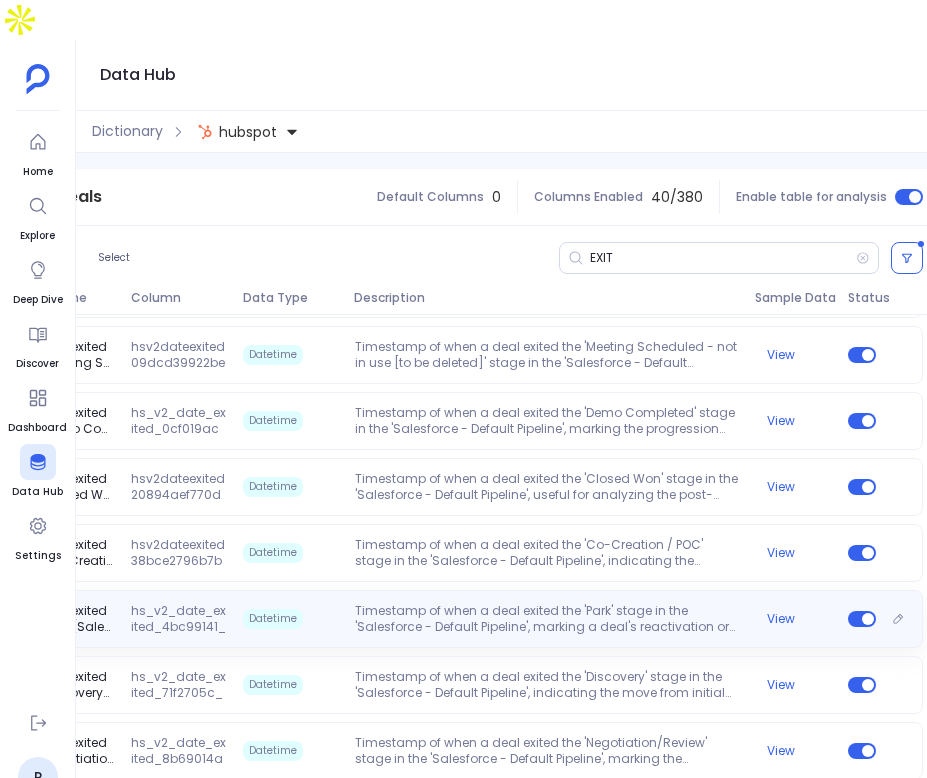 scroll, scrollTop: 1448, scrollLeft: 0, axis: vertical 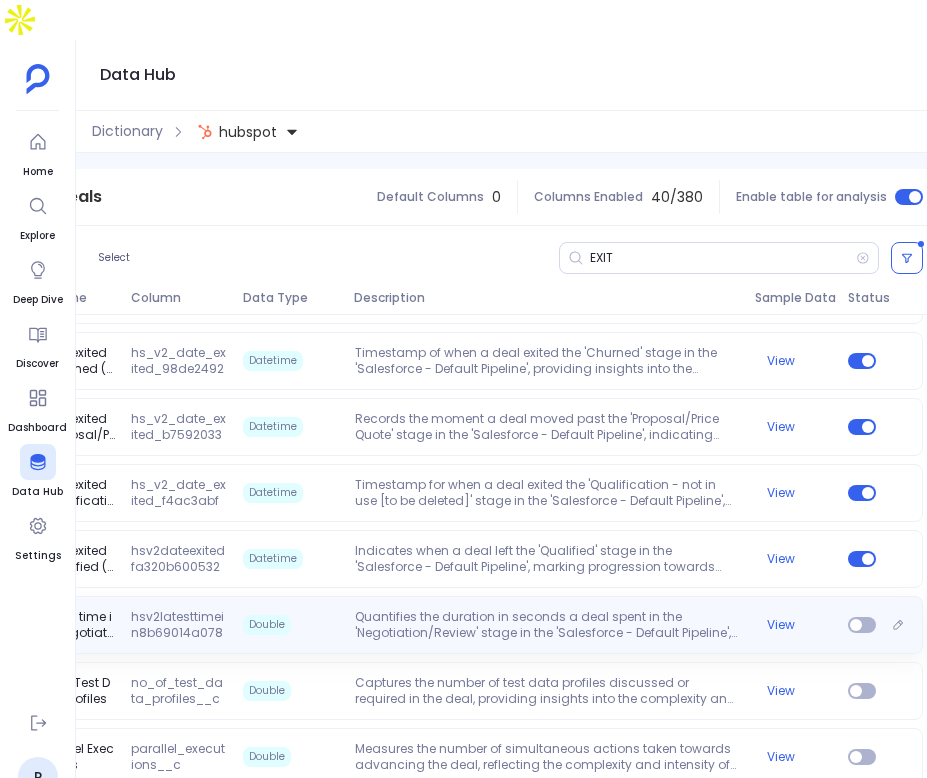 click on "Quantifies the duration in seconds a deal spent in the 'Negotiation/Review' stage in the 'Salesforce - Default Pipeline', indicating the complexity of final negotiations." at bounding box center [547, 625] 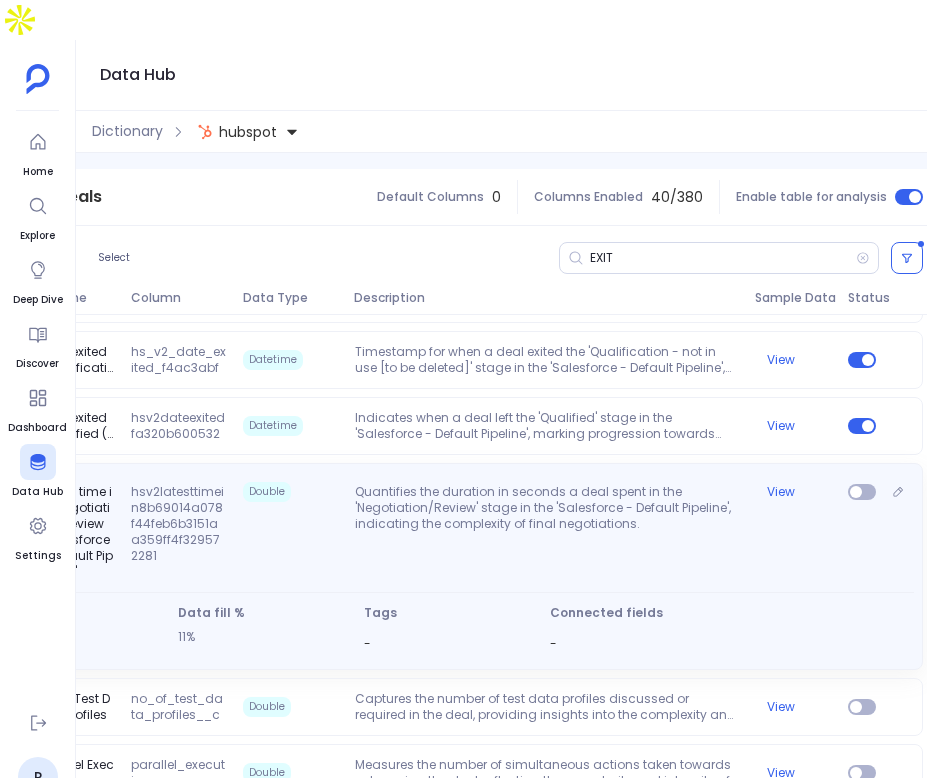 scroll, scrollTop: 1315, scrollLeft: 0, axis: vertical 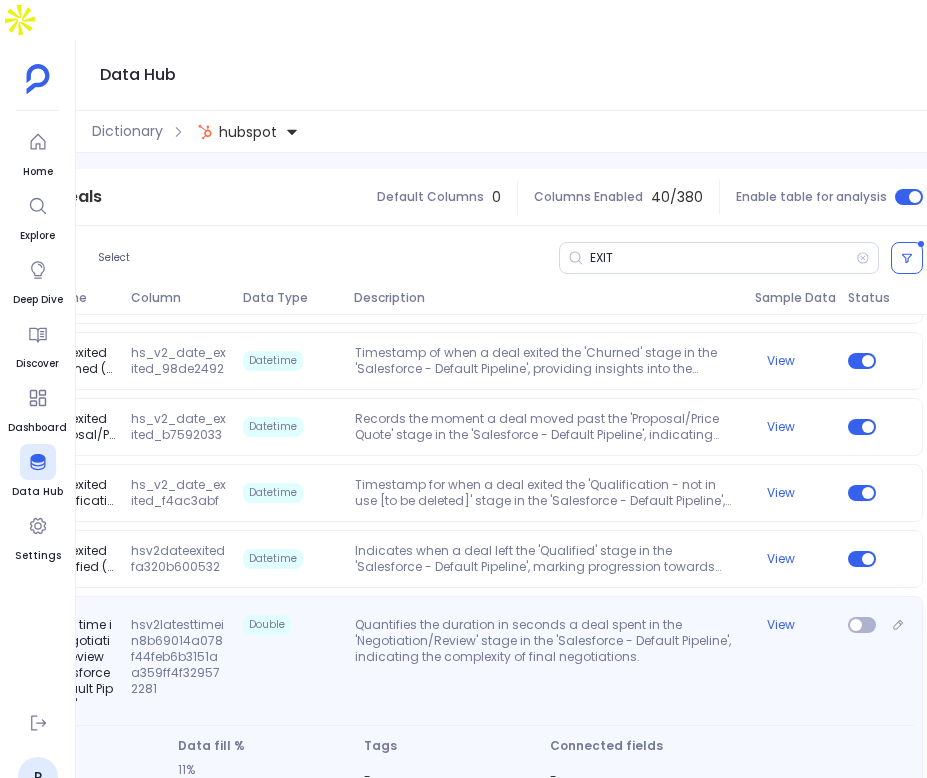 click on "Latest time in "Negotiation/Review (Salesforce - Default Pipeline)" hsv2latesttimein8b69014a078f44feb6b3151aa359ff4f329572281 Double Quantifies the duration in seconds a deal spent in the 'Negotiation/Review' stage in the 'Salesforce - Default Pipeline', indicating the complexity of final negotiations. View" at bounding box center [449, 661] 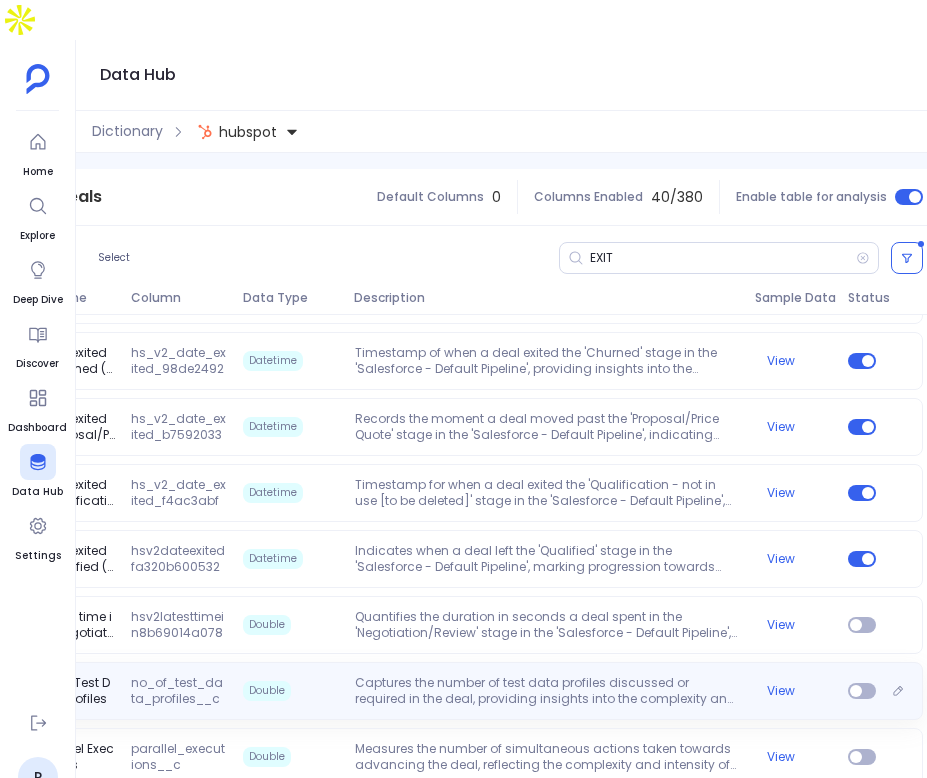 click on "No of Test Data Profiles no_of_test_data_profiles__c Double Captures the number of test data profiles discussed or required in the deal, providing insights into the complexity and scope of testing services. View" at bounding box center [449, 691] 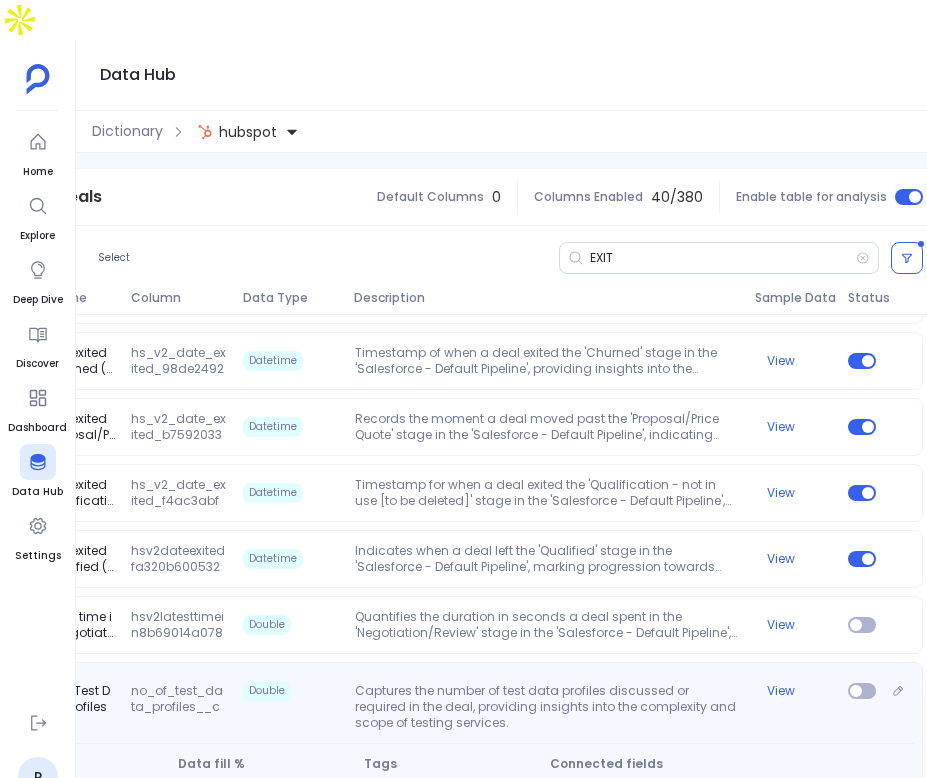 click on "No of Test Data Profiles no_of_test_data_profiles__c Double Captures the number of test data profiles discussed or required in the deal, providing insights into the complexity and scope of testing services. View Format - Data fill % 28% Tags - Connected fields -" at bounding box center (449, 741) 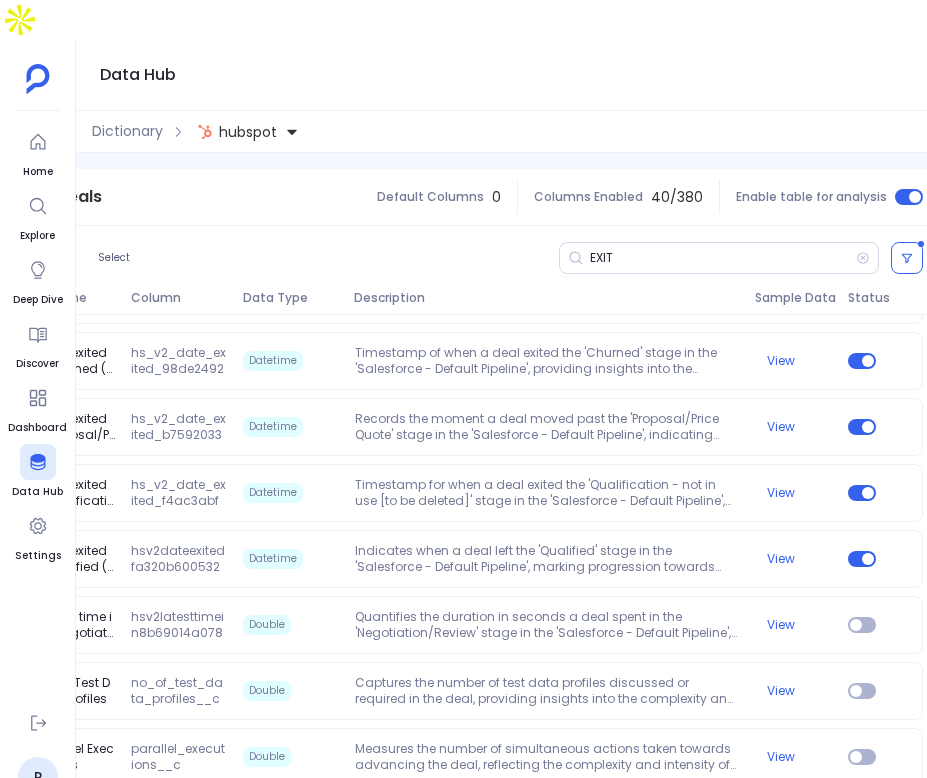 click on "1. Date exited 'Meeting Scheduled - not in use [to be deleted] (Salesforce - Default Pipeline)' hs_date_exited_09dcd399_22be_4fea_9f07_81ea48bfac67_1646225386 Datetime Captures the datetime a deal exited the 'Meeting Scheduled - not in use [to be deleted]' stage in the 'Salesforce - Default Pipeline'. It provides data on the transition time between scheduling a meeting and moving to the next stage. View 2. Date exited 'Demo Completed (Salesforce - Default Pipeline)' hs_date_exited_0cf019ac_0b8b_4992_aa59_47599c597efe_577834339 Datetime Logs the datetime a deal exited the 'Demo Completed' stage in the 'Salesforce - Default Pipeline'. This column is useful for understanding the time taken to progress deals after a product demonstration. View 3. Date exited 'Co-Creation / POC (Salesforce - Default Pipeline)' hs_date_exited_38bce279_6b7b_43b7_89be_9cd28429a9ec_1269455972 Datetime View 4. Date exited 'Discovery (Salesforce - Default Pipeline)' hs_date_exited_71f2705c_e914_40dd_8802_b5b44e211454_562670505 Datetime" at bounding box center (449, 35) 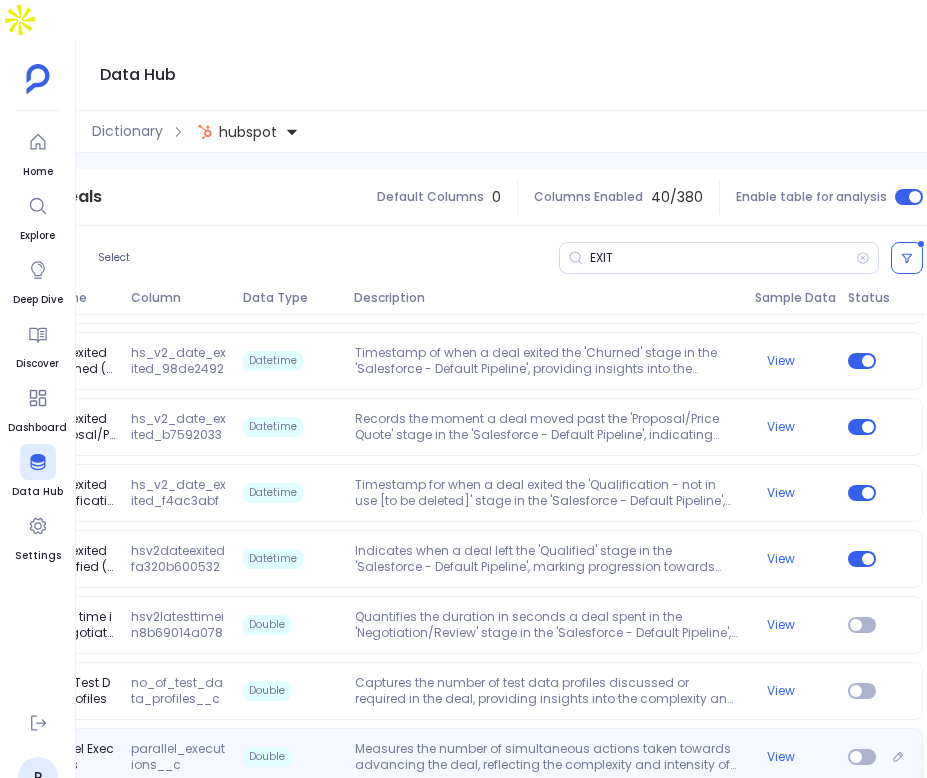 click on "Measures the number of simultaneous actions taken towards advancing the deal, reflecting the complexity and intensity of the sales process." at bounding box center [547, 757] 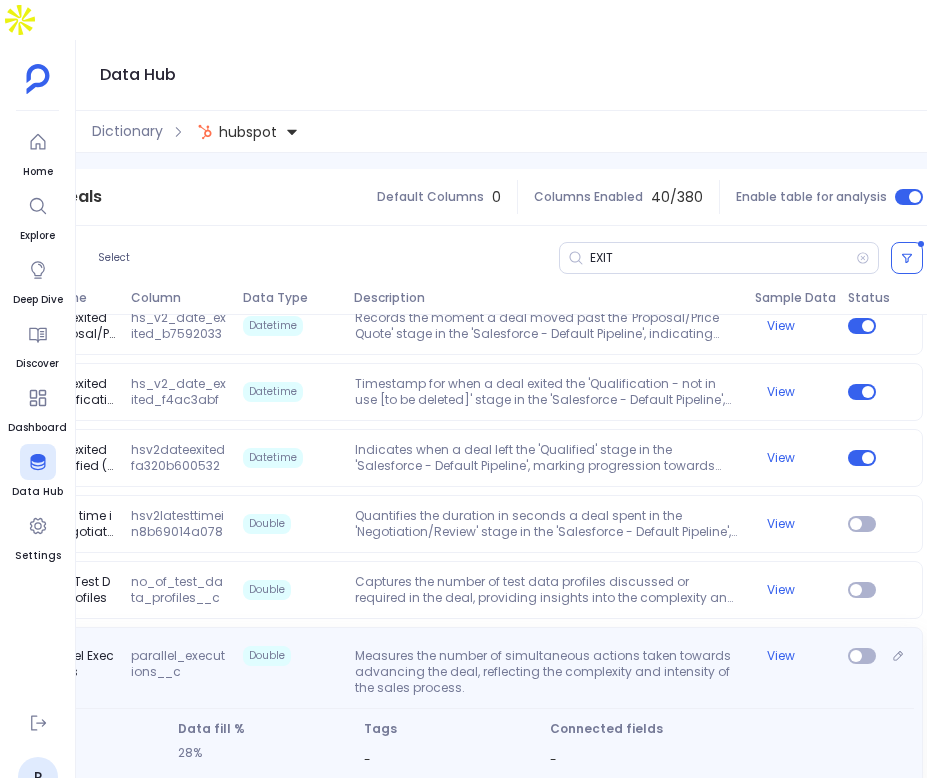 scroll, scrollTop: 1408, scrollLeft: 0, axis: vertical 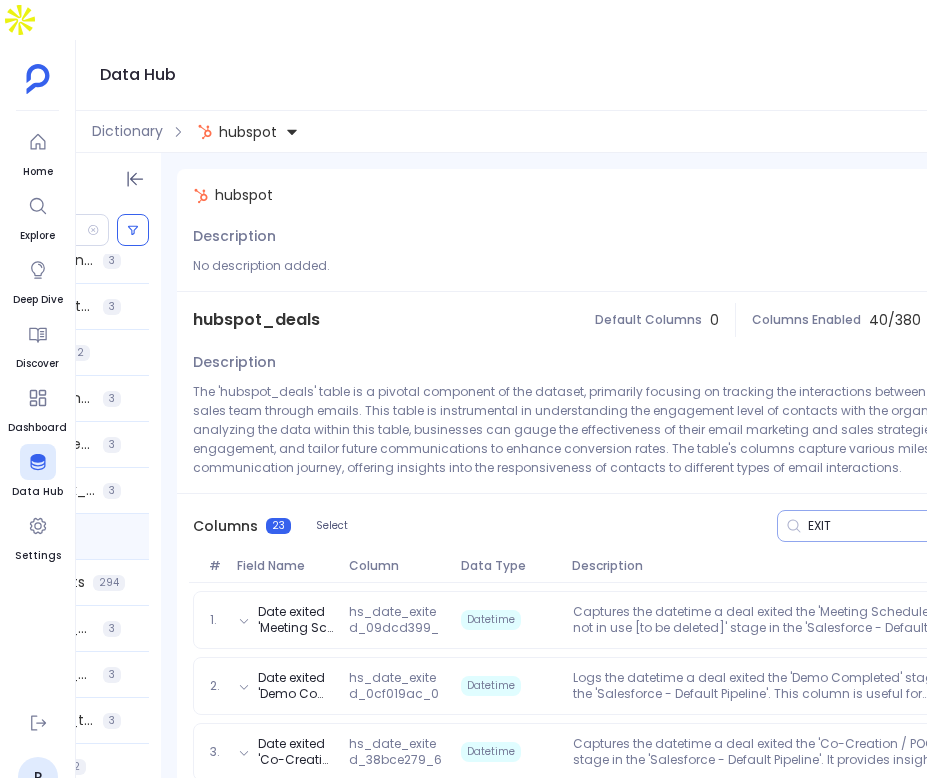click on "EXIT" at bounding box center (937, 526) 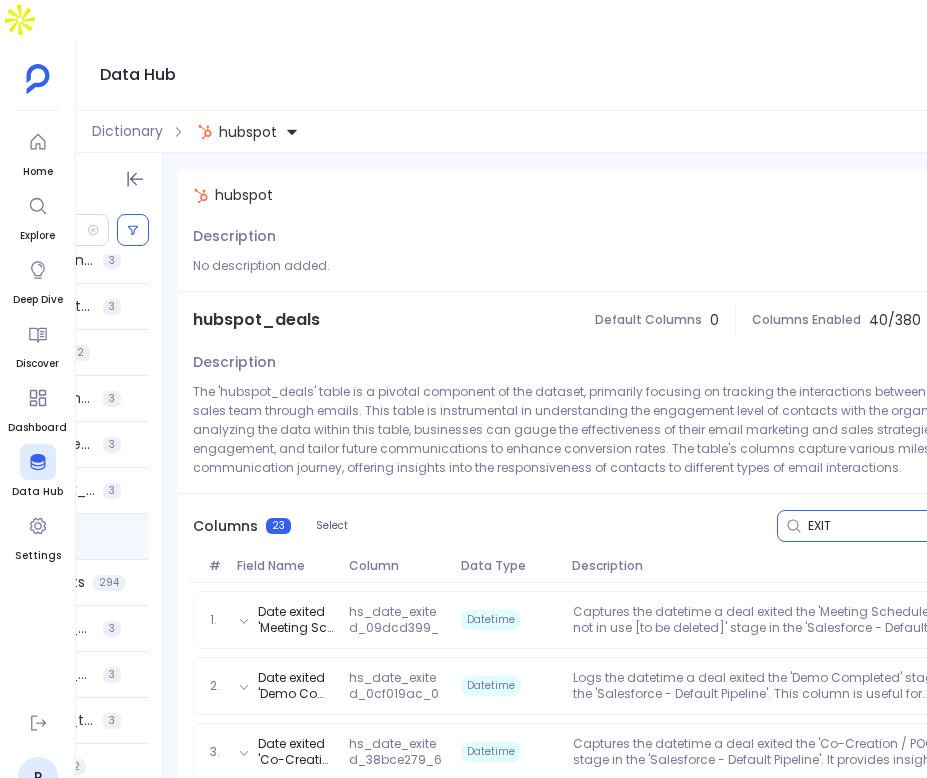 click on "EXIT" at bounding box center (941, 526) 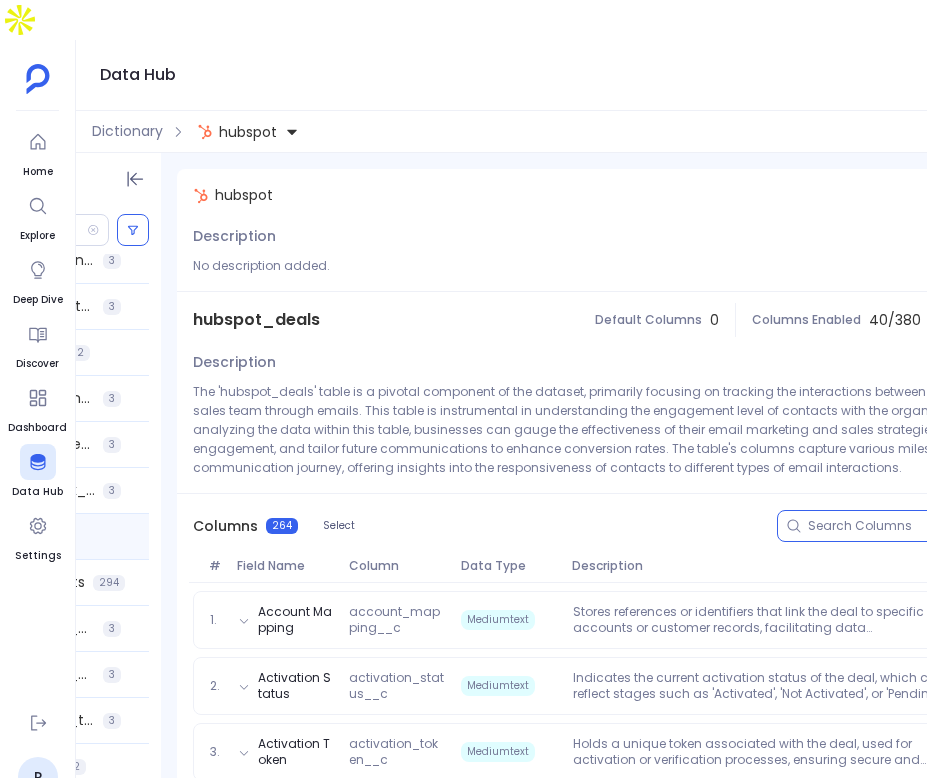 type 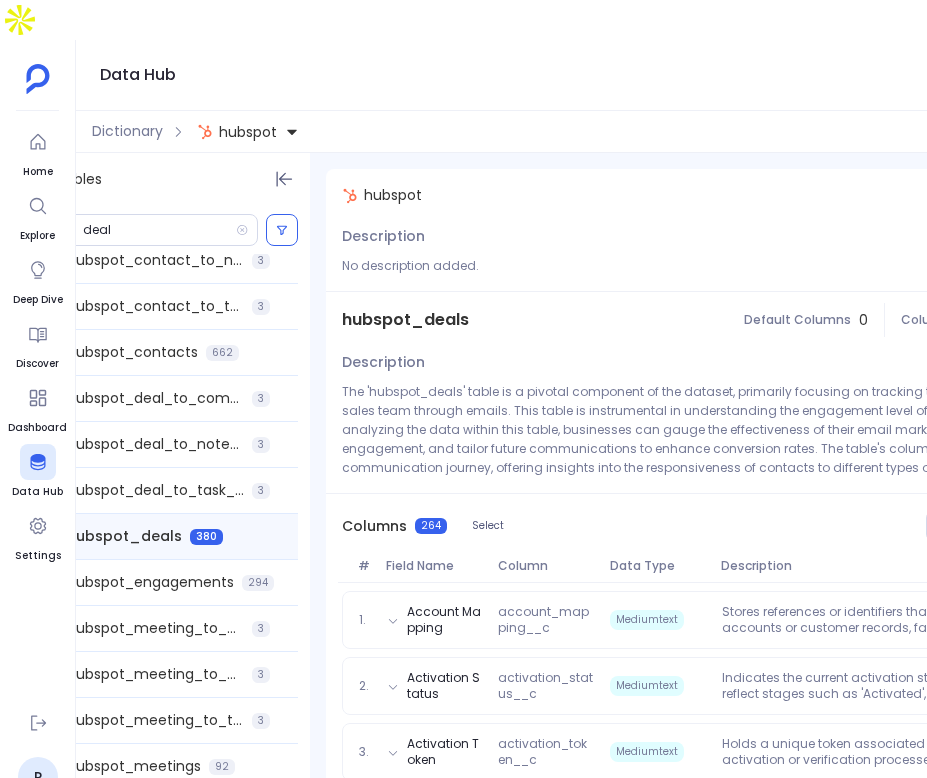 scroll, scrollTop: 0, scrollLeft: 0, axis: both 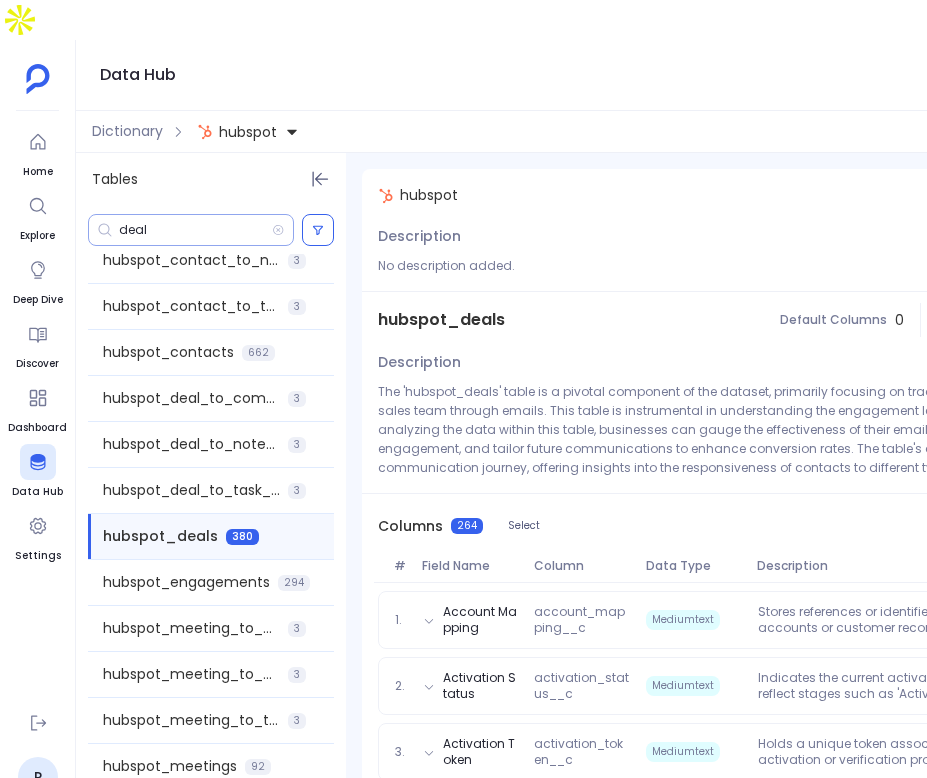 click on "deal" at bounding box center [195, 230] 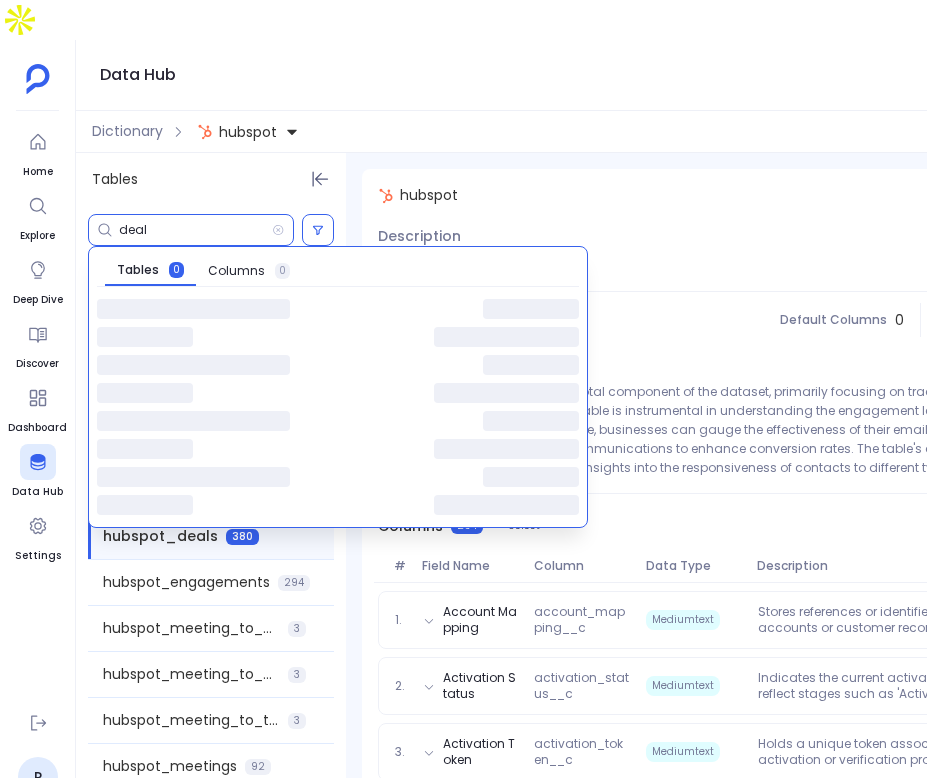 click on "deal" at bounding box center (195, 230) 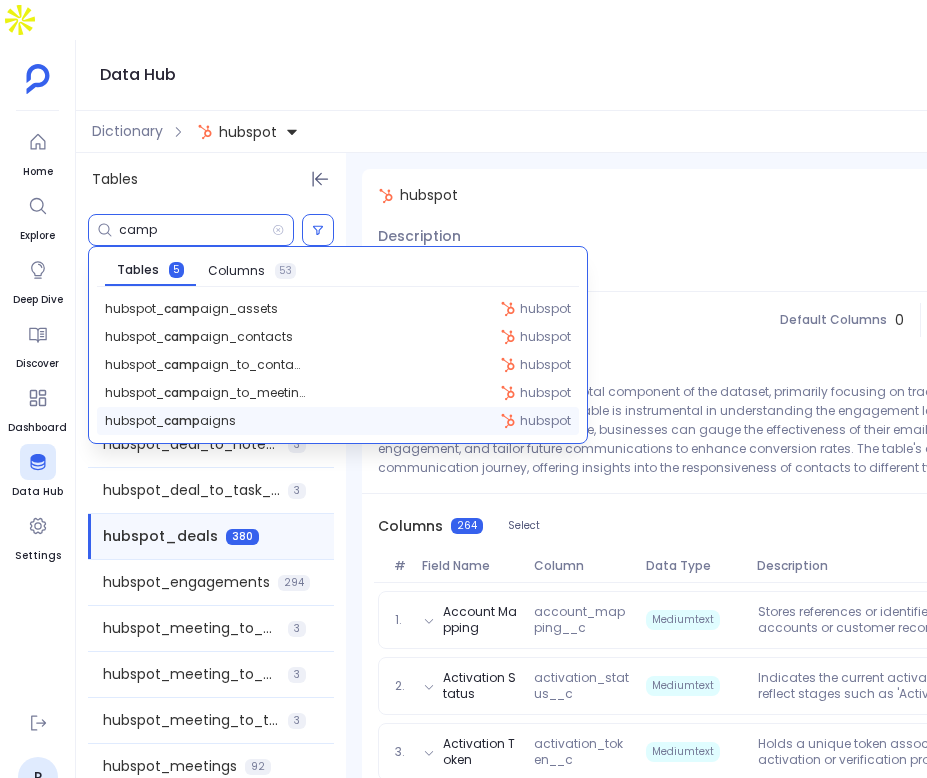 type on "camp" 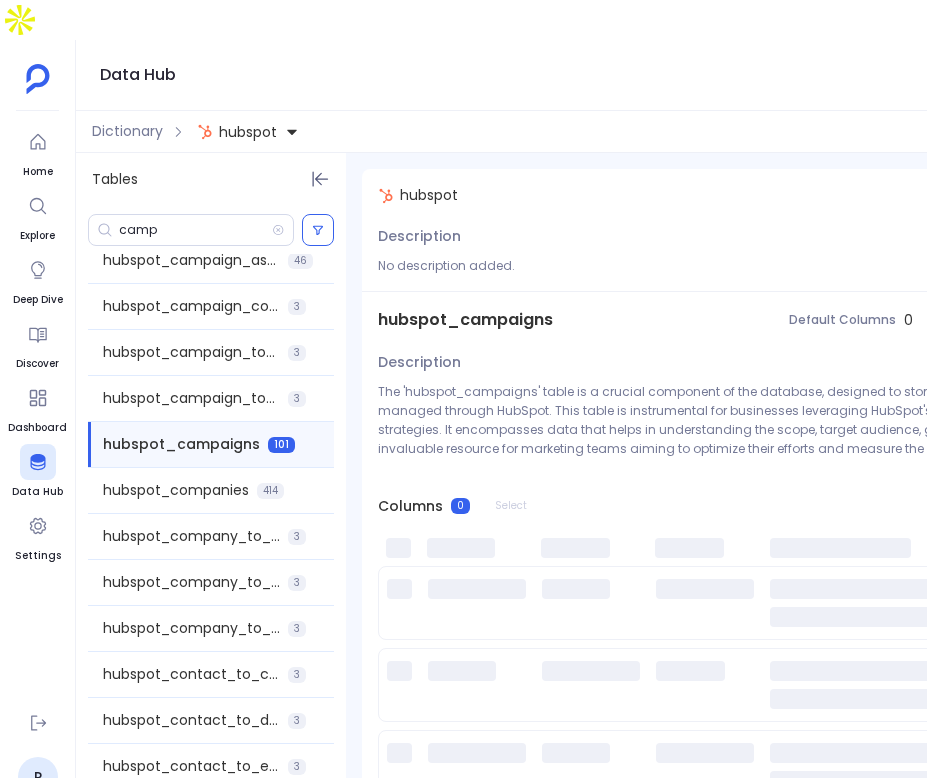 scroll, scrollTop: 0, scrollLeft: 0, axis: both 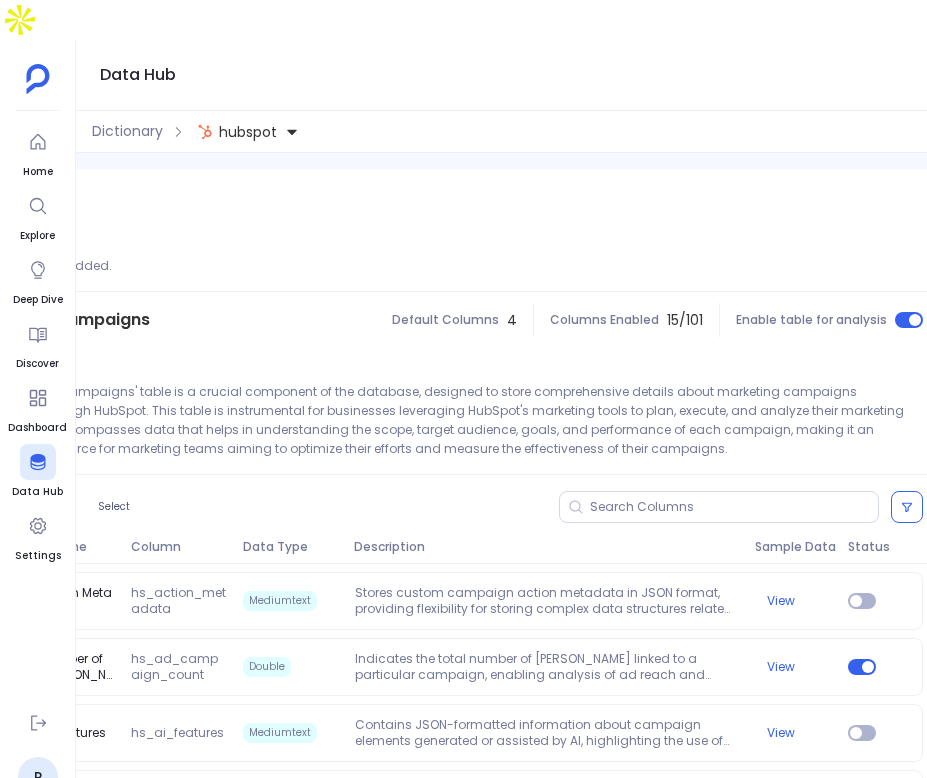click on "Columns 101 Select" at bounding box center (449, 507) 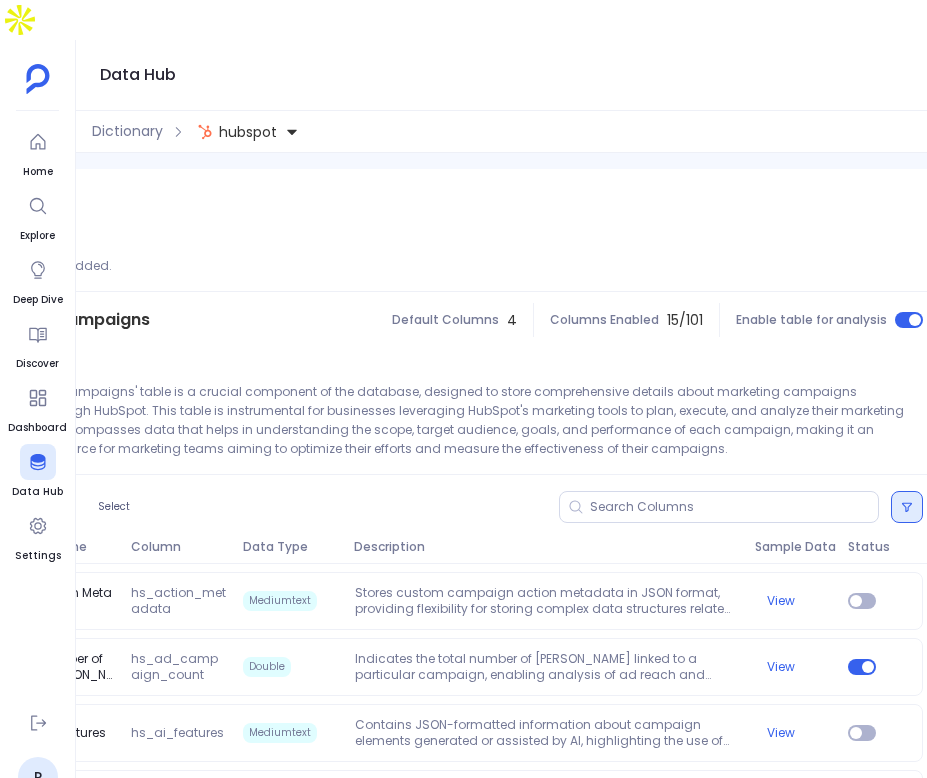 click at bounding box center (907, 507) 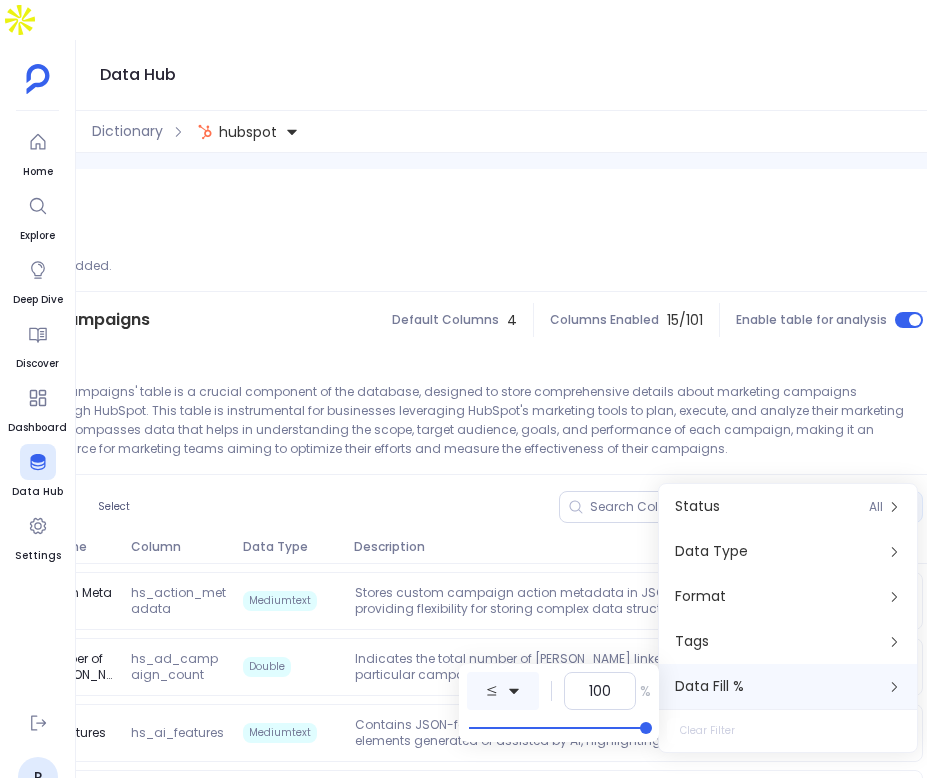 click at bounding box center (503, 691) 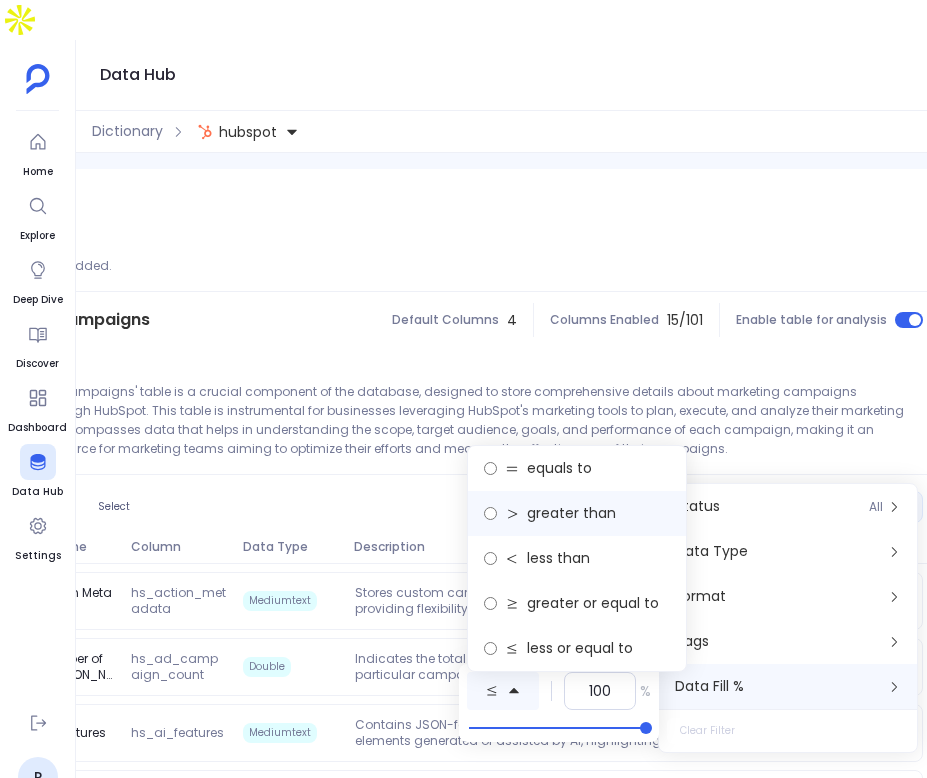 click on "greater than" at bounding box center [571, 513] 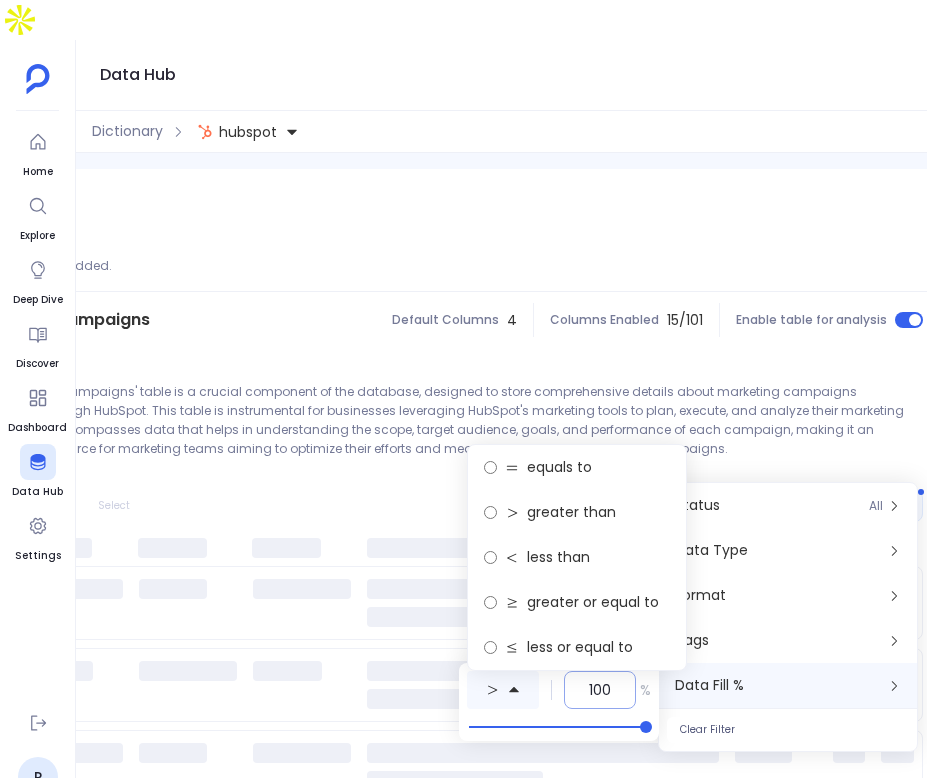 click on "100" at bounding box center [600, 690] 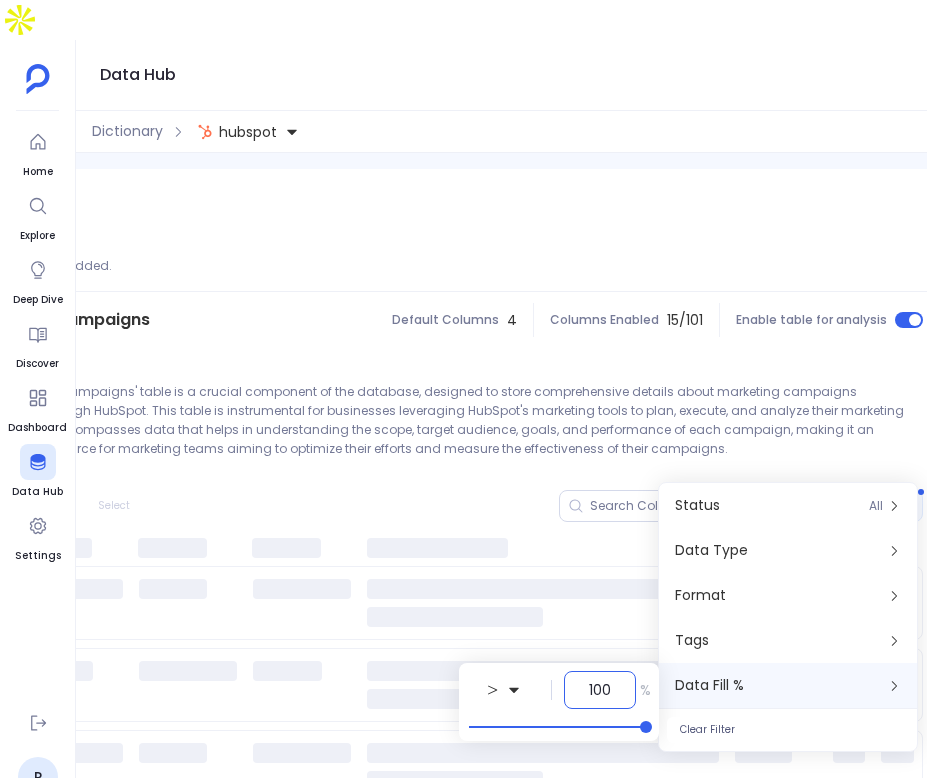 click on "100" at bounding box center (600, 690) 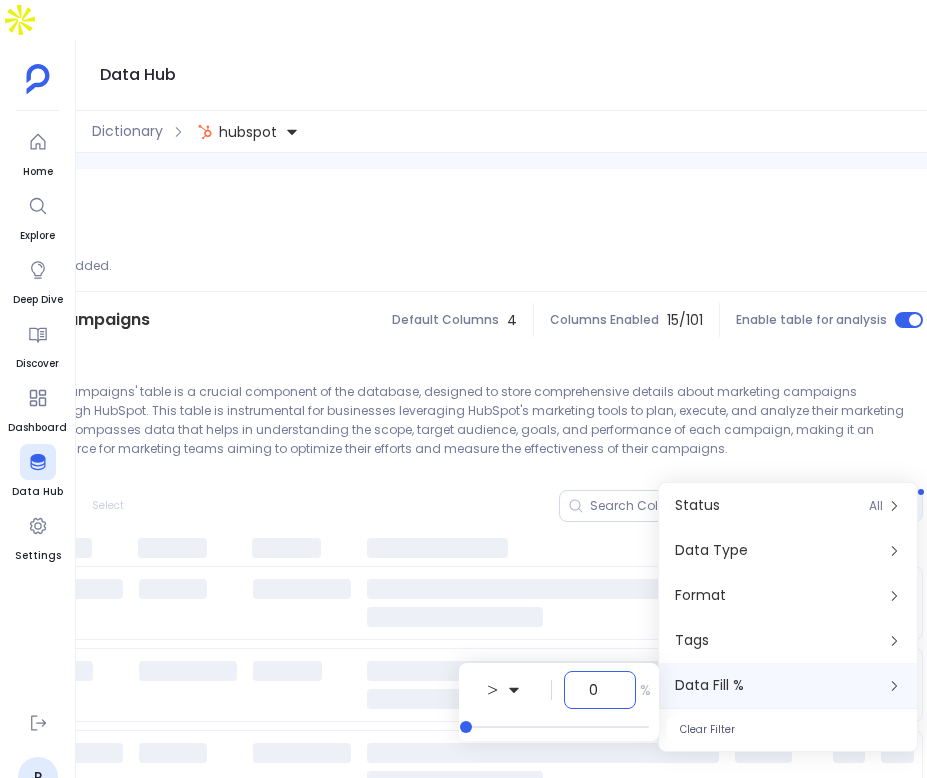type on "0" 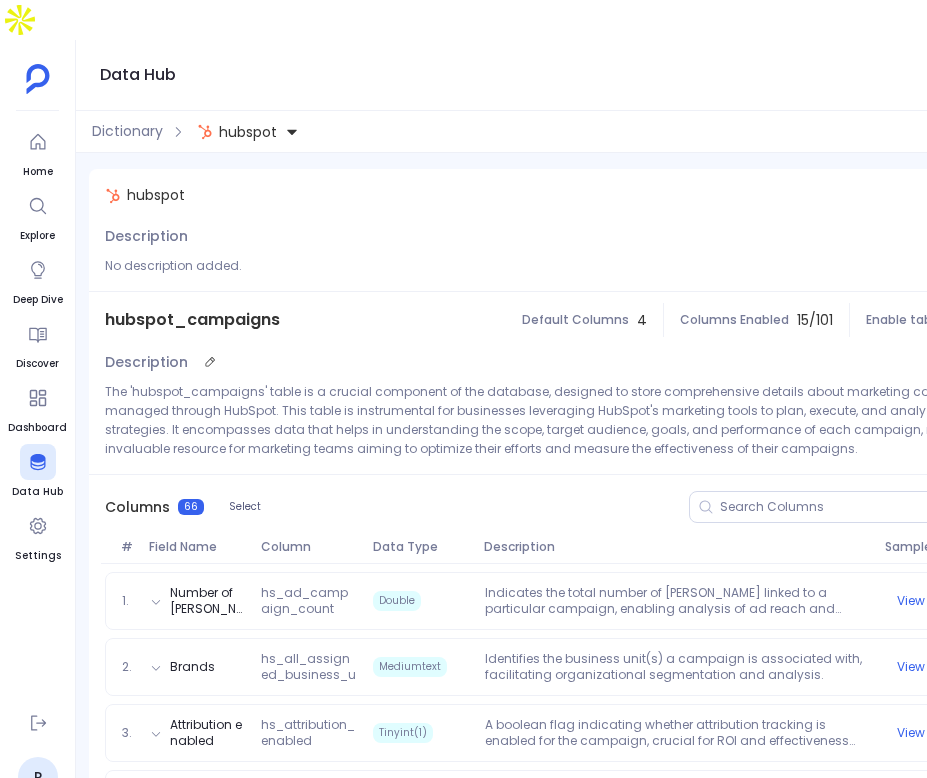 scroll, scrollTop: 0, scrollLeft: 238, axis: horizontal 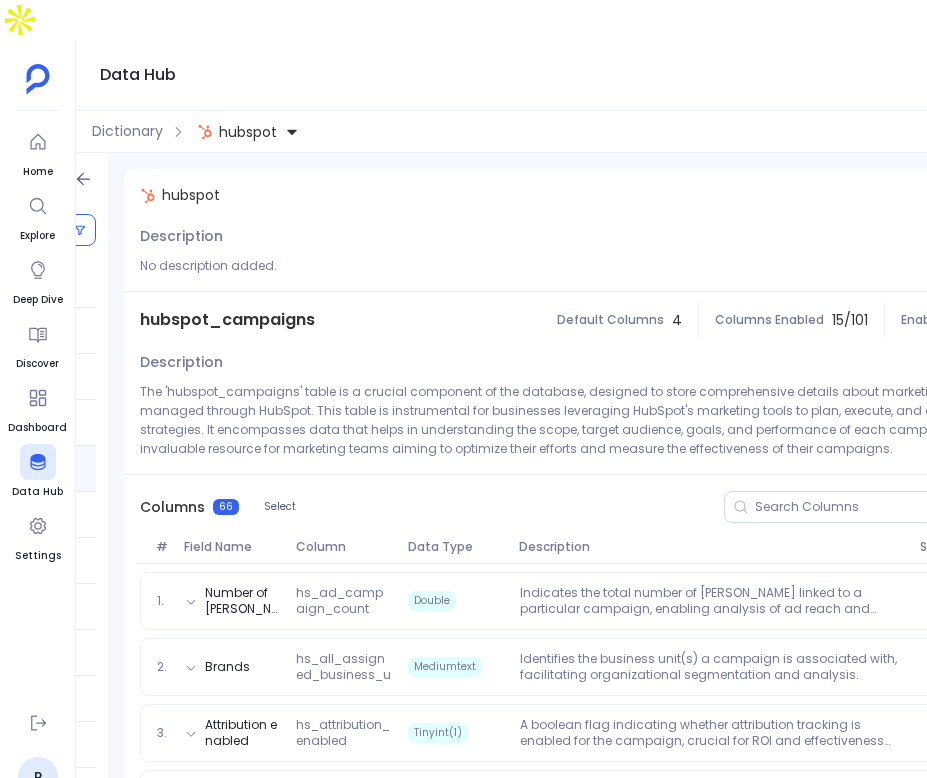 click on "Columns 66 Select" at bounding box center (614, 507) 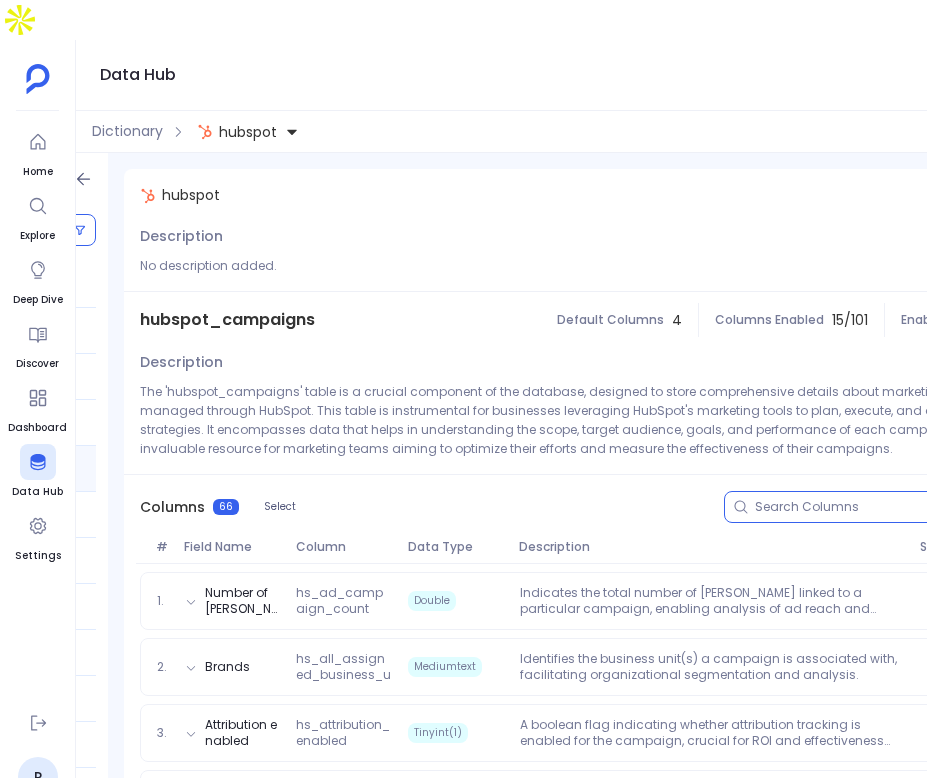 click at bounding box center [899, 507] 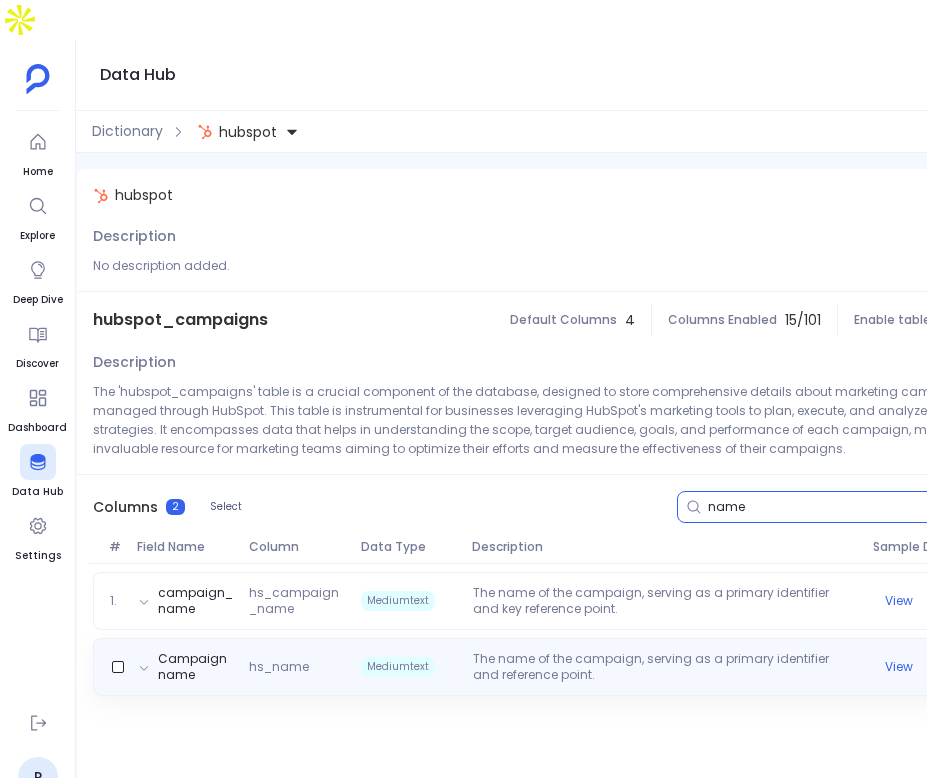 scroll, scrollTop: 0, scrollLeft: 403, axis: horizontal 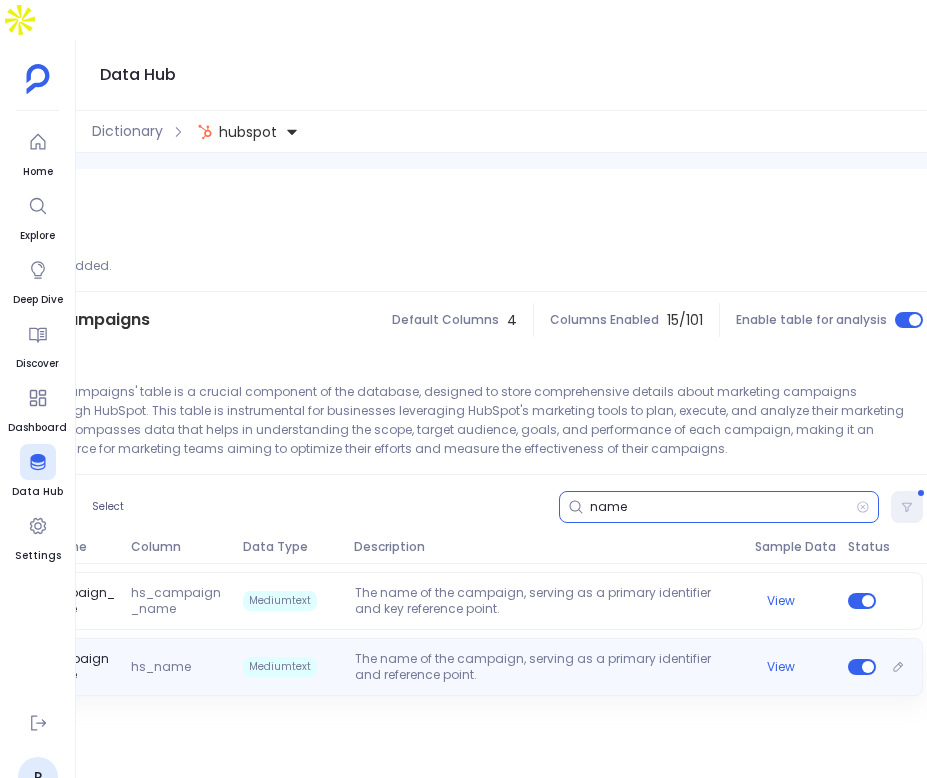type on "name" 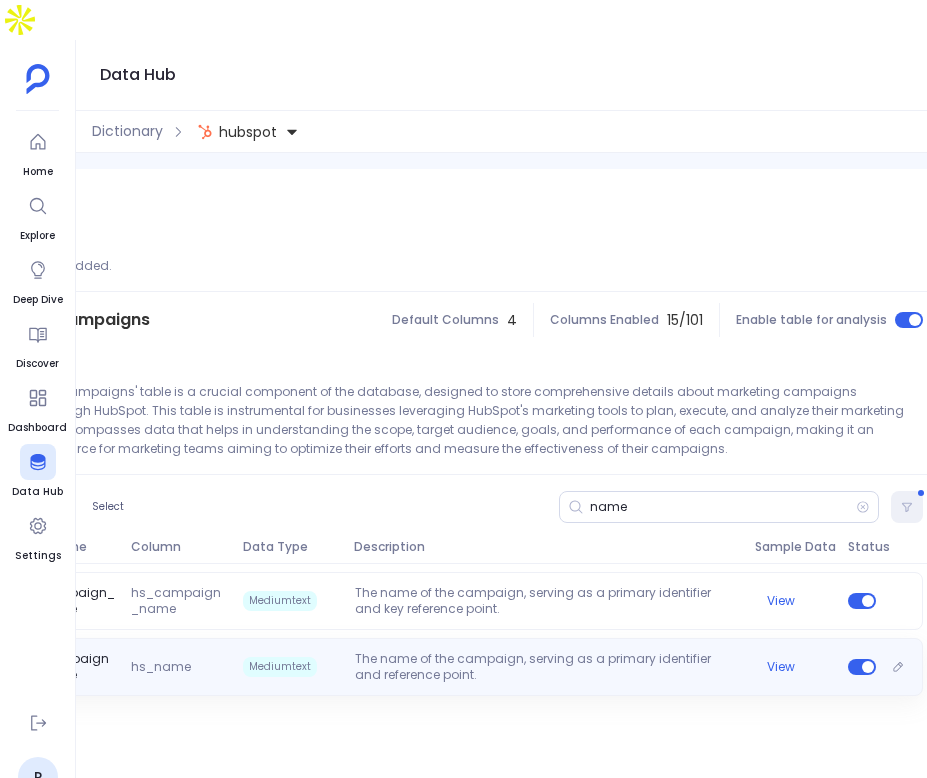 click on "The name of the campaign, serving as a primary identifier and reference point." at bounding box center [547, 667] 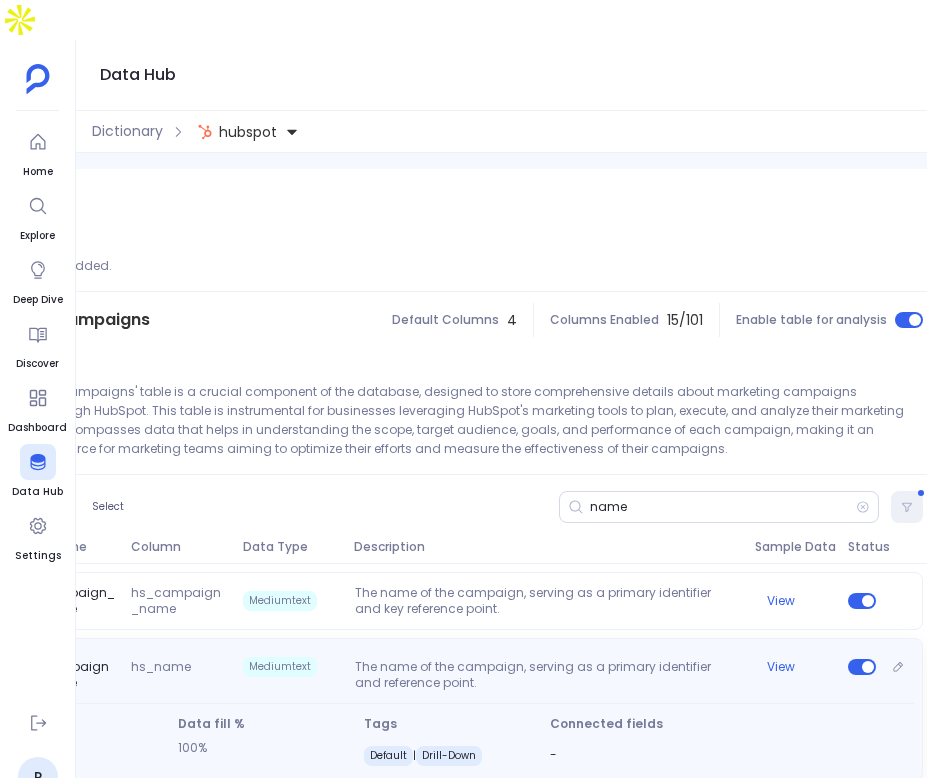scroll, scrollTop: 0, scrollLeft: 307, axis: horizontal 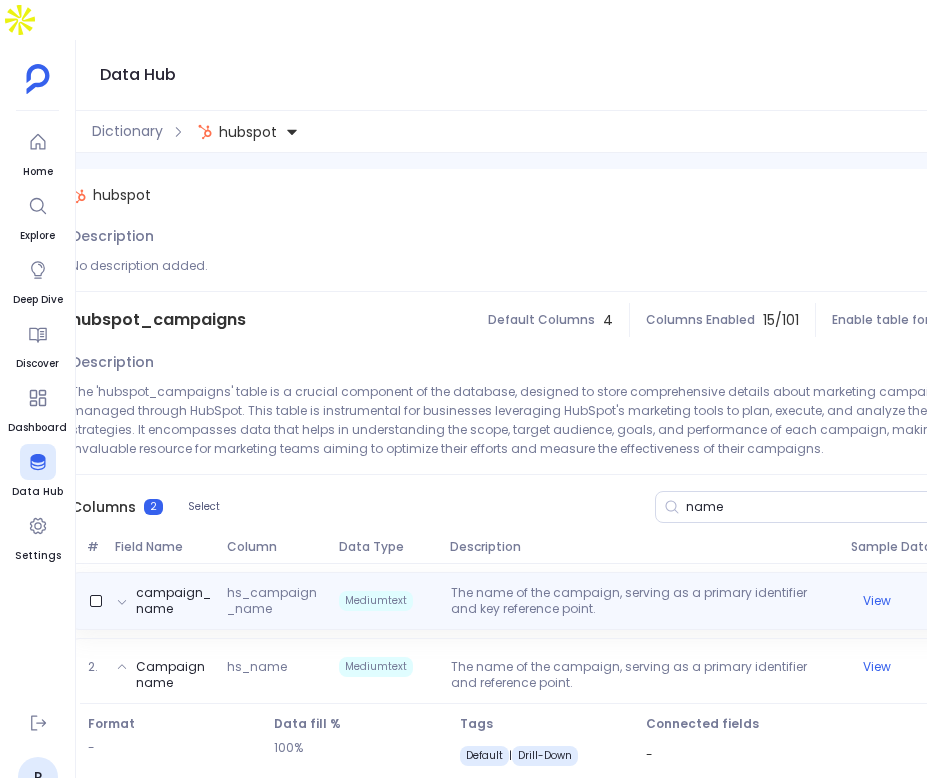 click on "campaign_name hs_campaign_name Mediumtext The name of the campaign, serving as a primary identifier and key reference point. View" at bounding box center [545, 601] 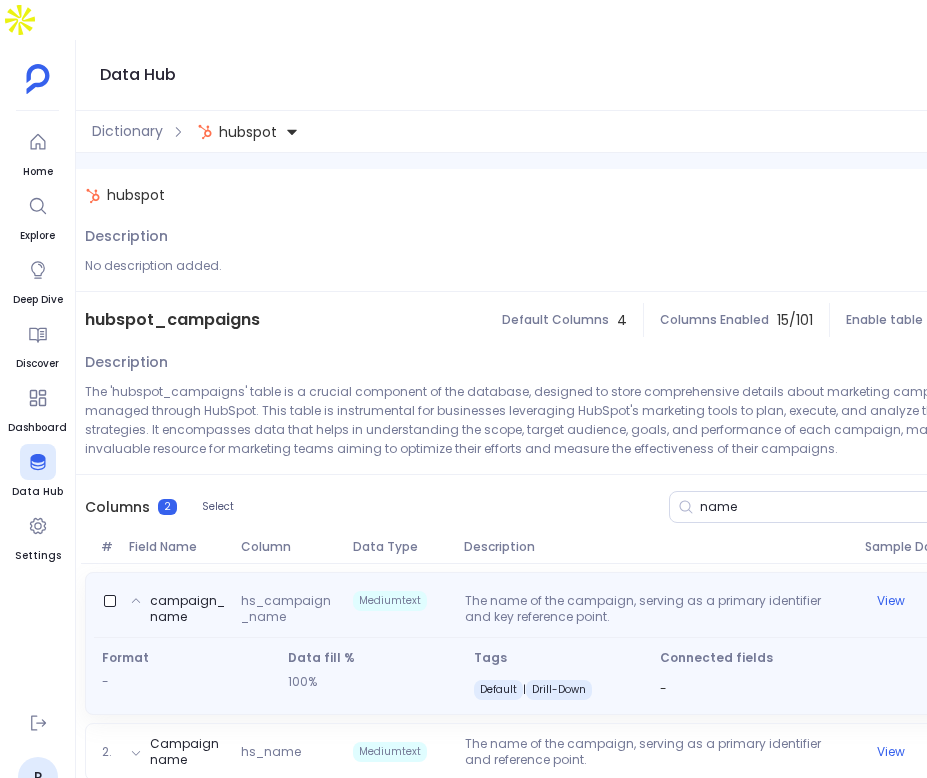 scroll, scrollTop: 0, scrollLeft: 403, axis: horizontal 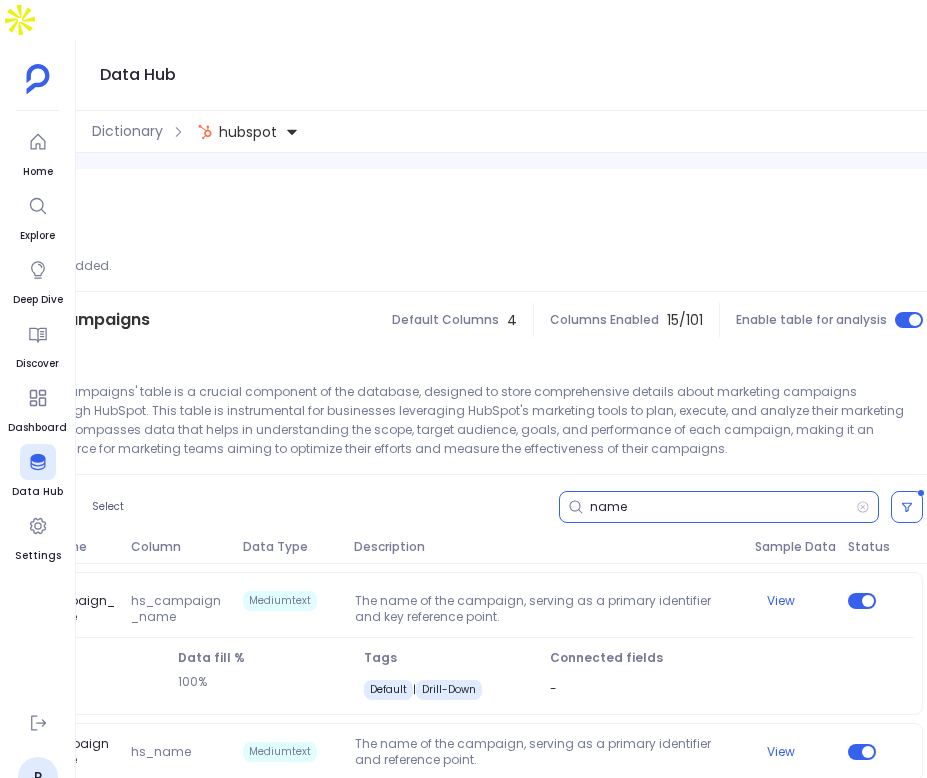 click on "name" at bounding box center [723, 507] 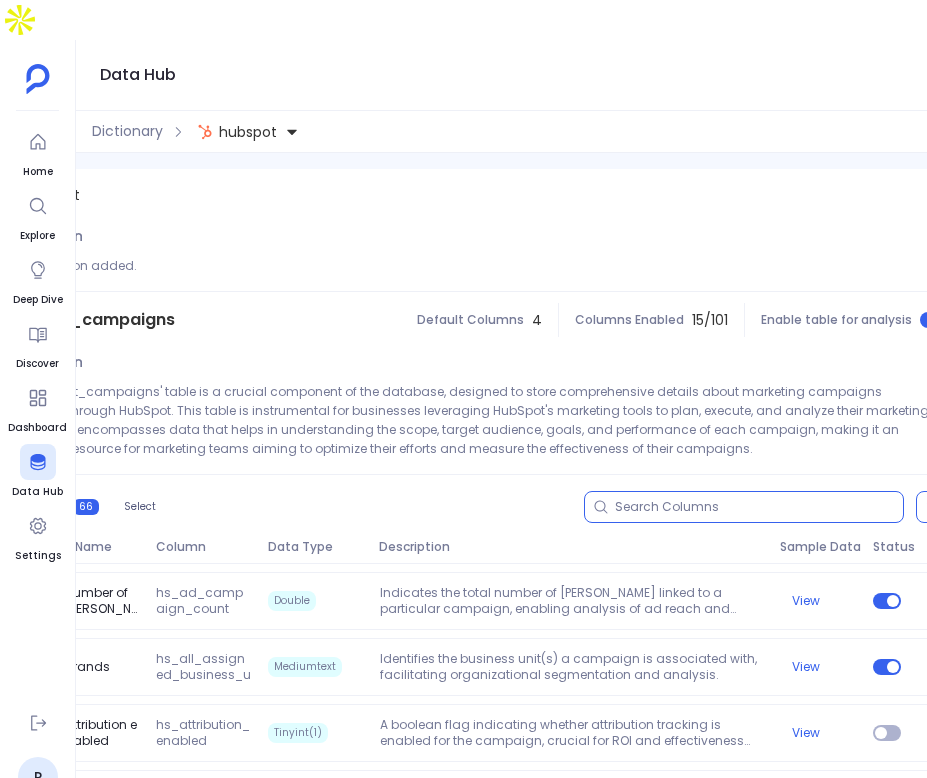 scroll, scrollTop: 0, scrollLeft: 0, axis: both 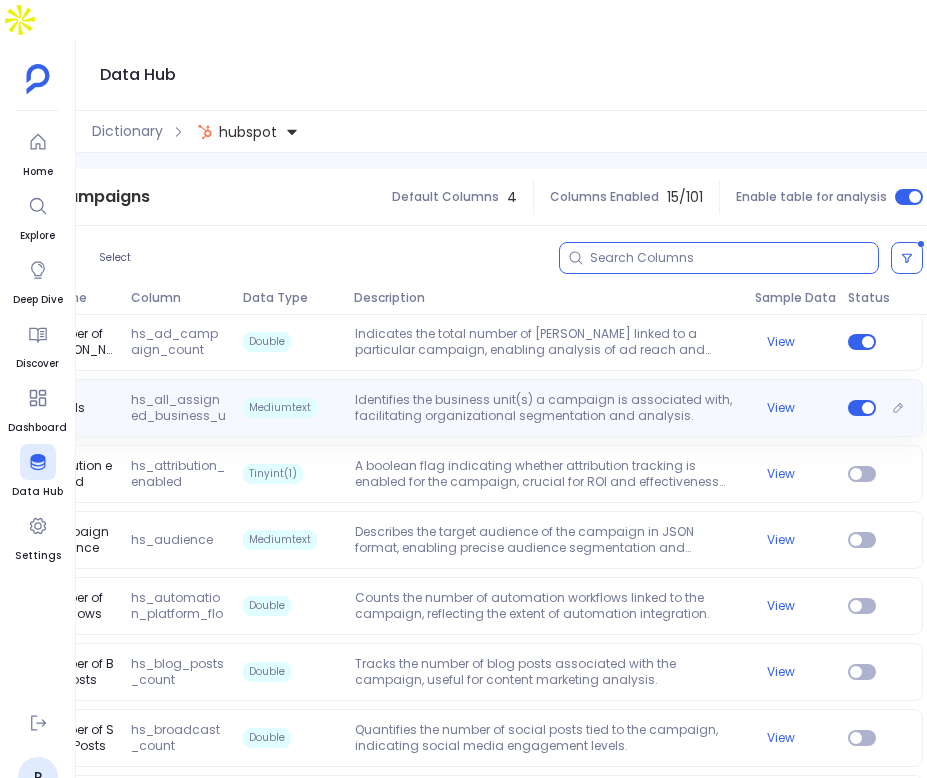 type 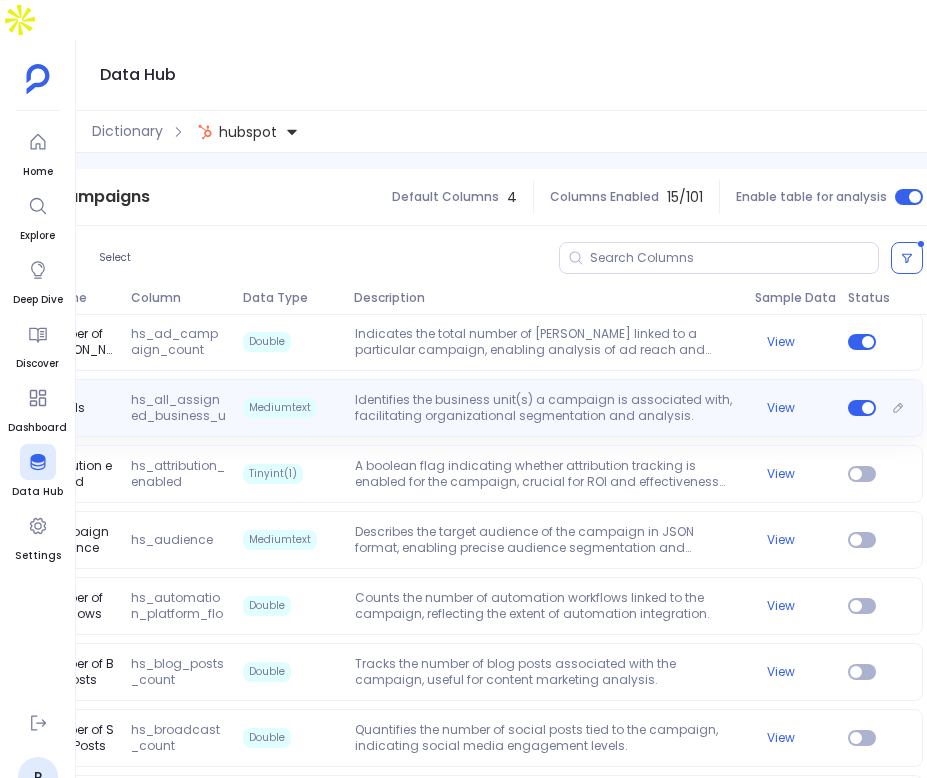 click on "Identifies the business unit(s) a campaign is associated with, facilitating organizational segmentation and analysis." at bounding box center [547, 408] 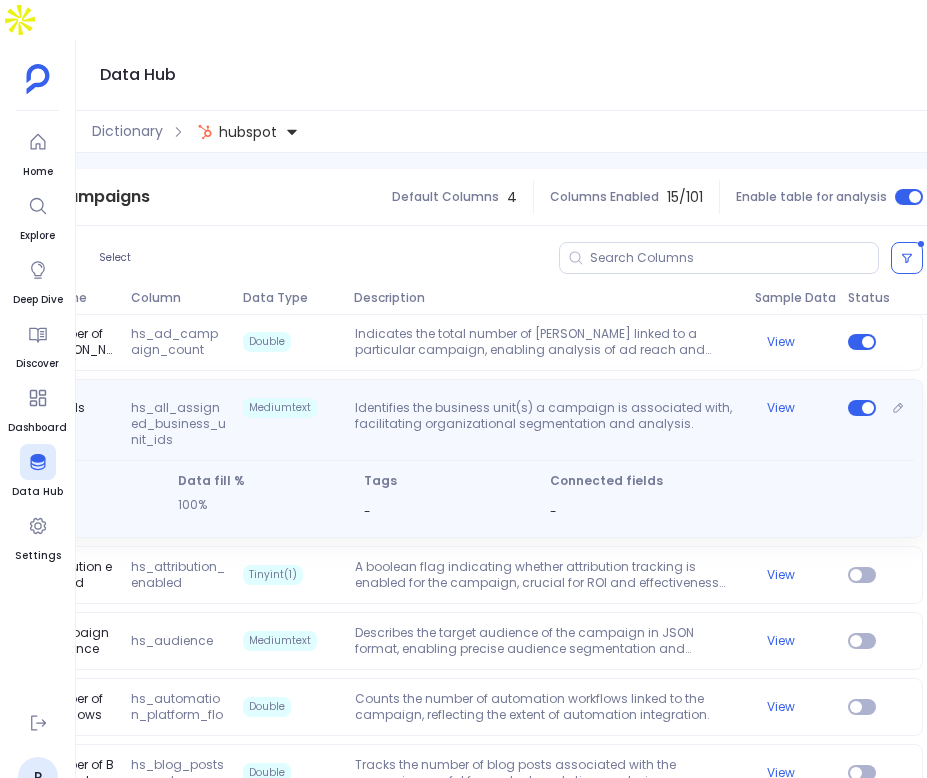 click on "Identifies the business unit(s) a campaign is associated with, facilitating organizational segmentation and analysis." at bounding box center [547, 424] 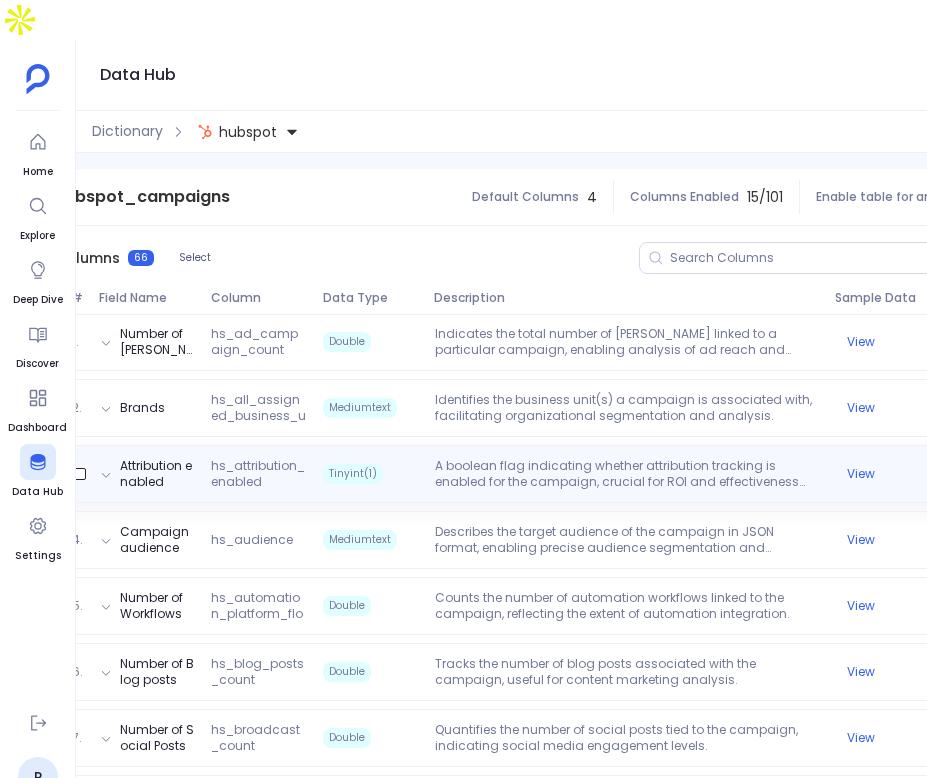scroll, scrollTop: 0, scrollLeft: 270, axis: horizontal 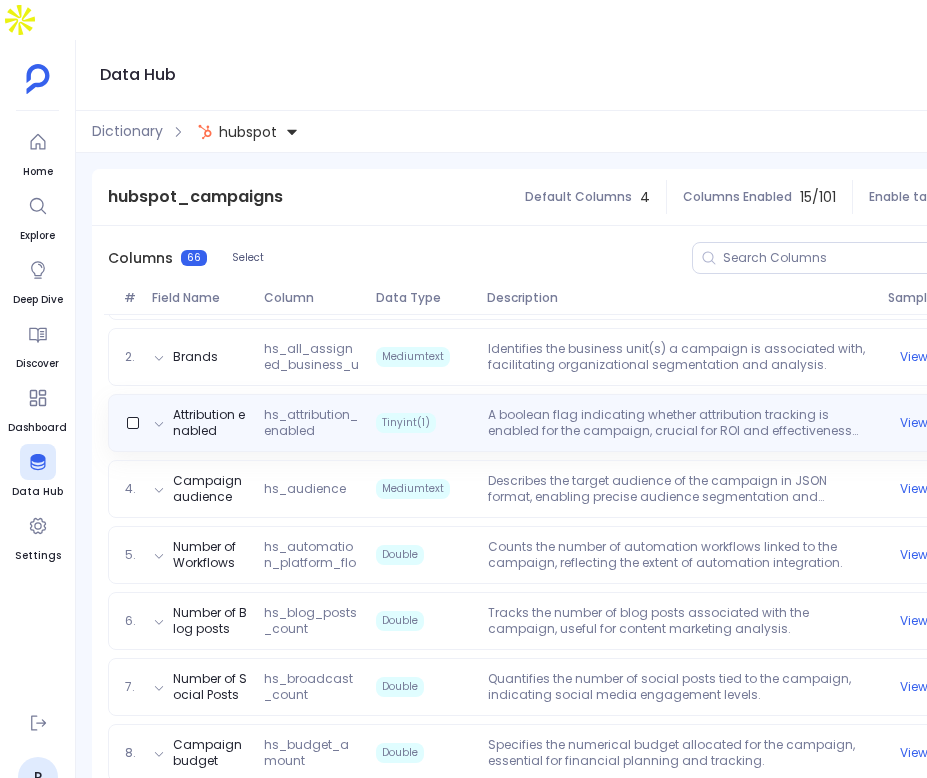 click on "Attribution enabled hs_attribution_enabled Tinyint(1) A boolean flag indicating whether attribution tracking is enabled for the campaign, crucial for ROI and effectiveness analysis. View" at bounding box center (582, 423) 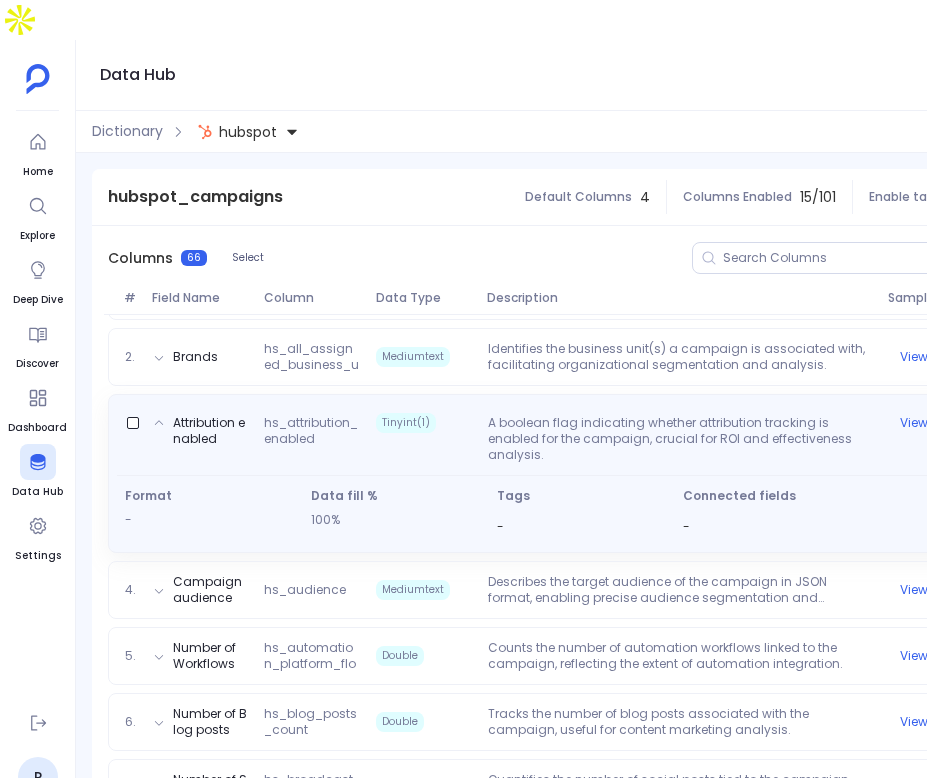 scroll, scrollTop: 0, scrollLeft: 403, axis: horizontal 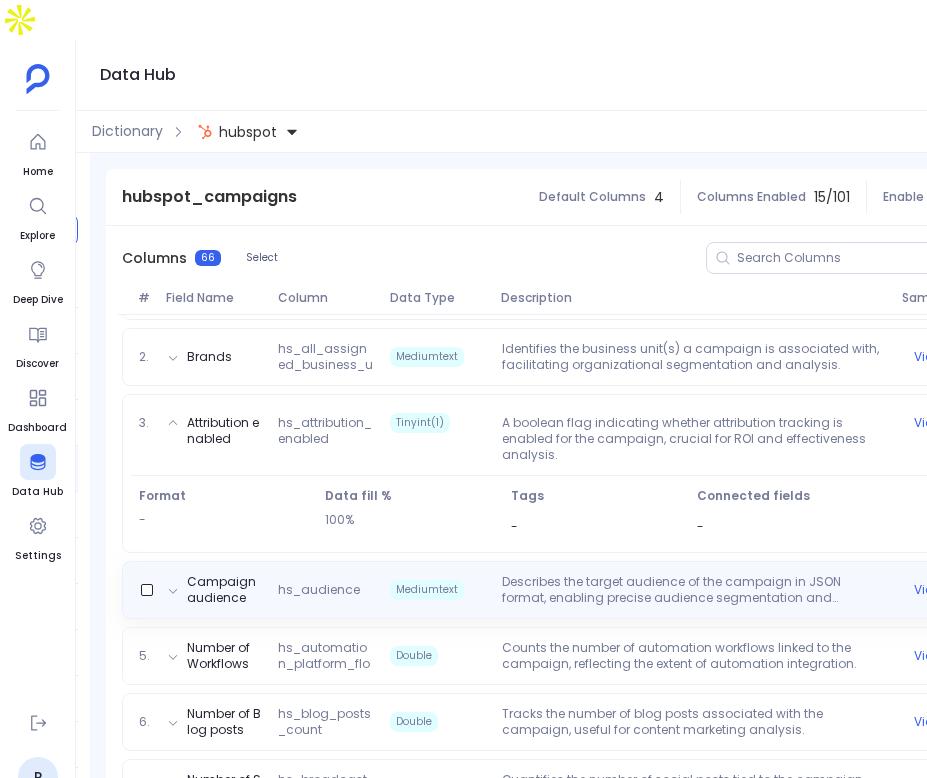 click on "Describes the target audience of the campaign in JSON format, enabling precise audience segmentation and targeting strategies." at bounding box center [694, 590] 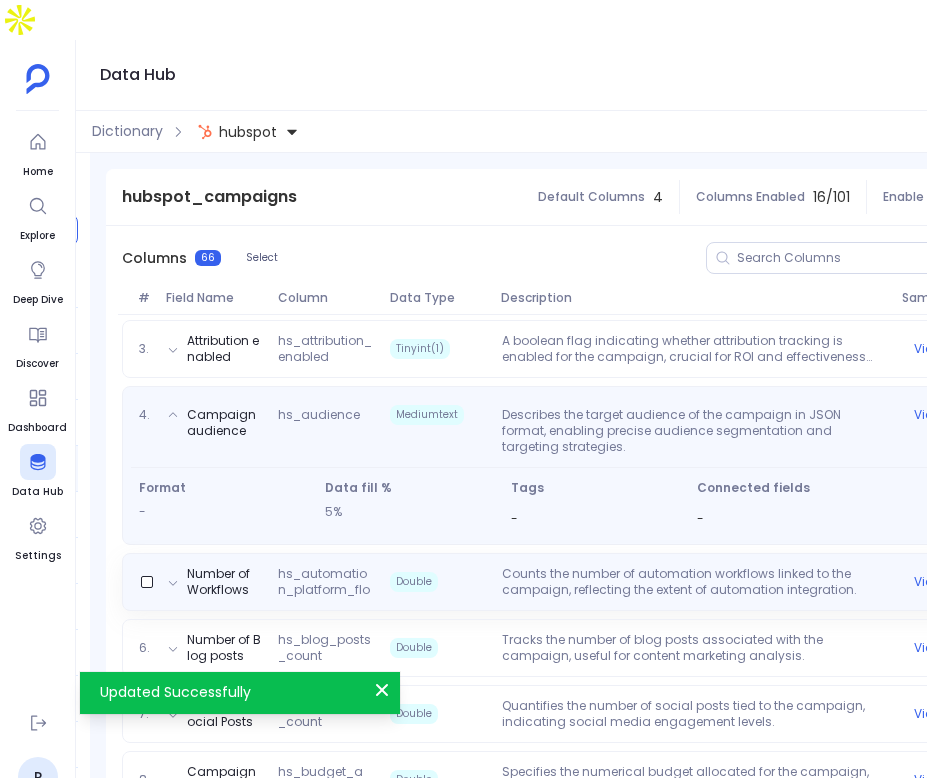 click on "Counts the number of automation workflows linked to the campaign, reflecting the extent of automation integration." at bounding box center (694, 582) 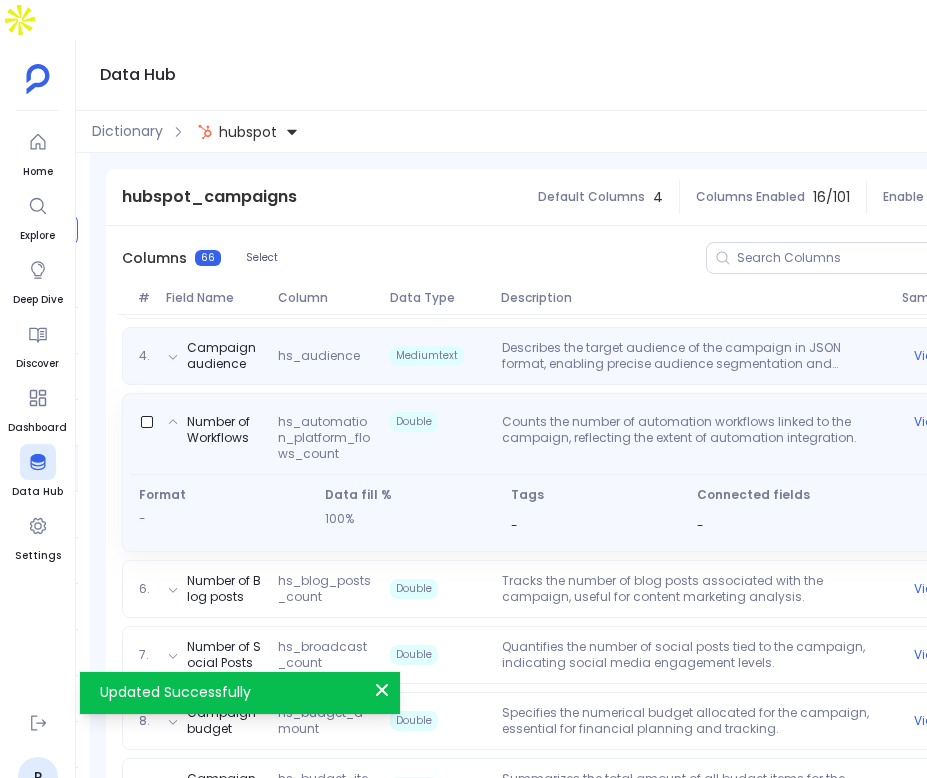 scroll, scrollTop: 467, scrollLeft: 0, axis: vertical 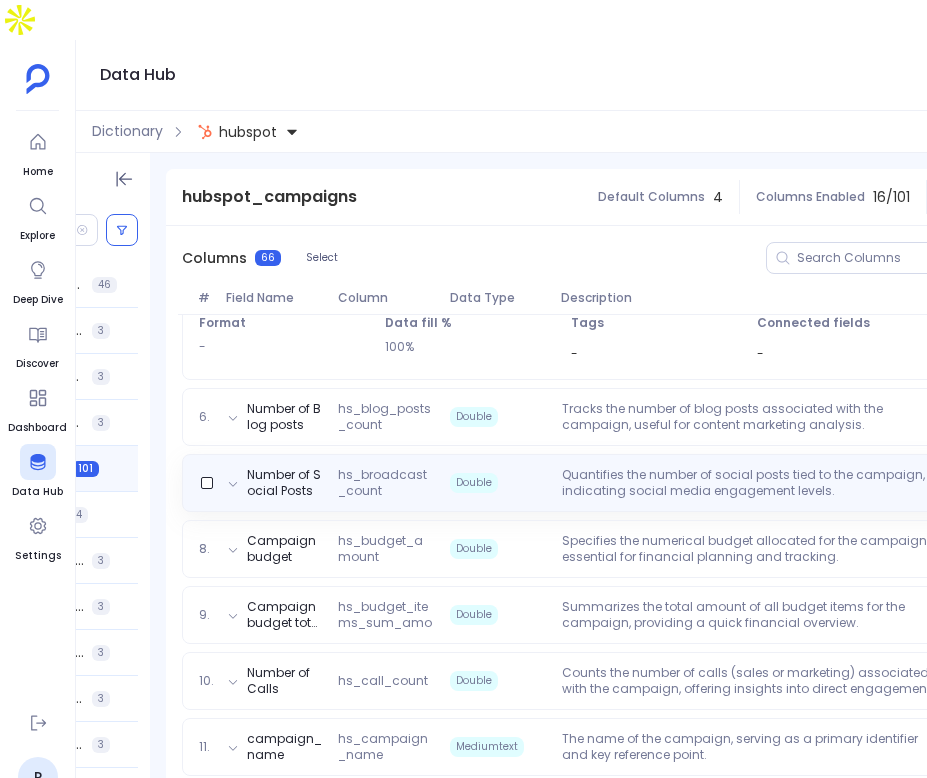 click on "Number of Social Posts hs_broadcast_count Double Quantifies the number of social posts tied to the campaign, indicating social media engagement levels. View" at bounding box center (656, 483) 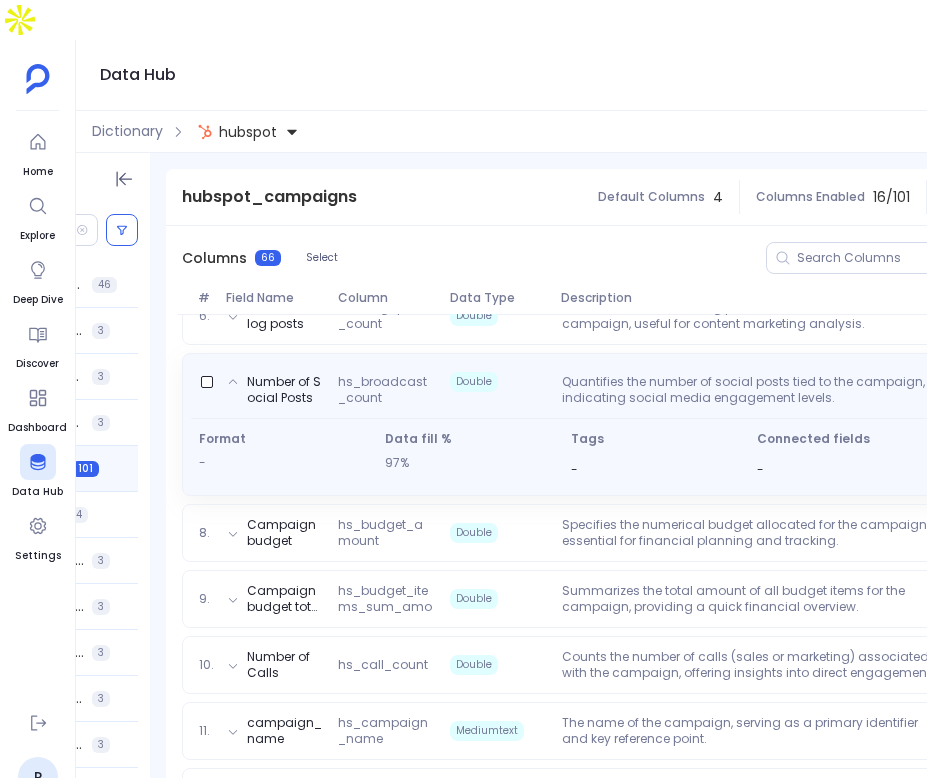 scroll, scrollTop: 472, scrollLeft: 0, axis: vertical 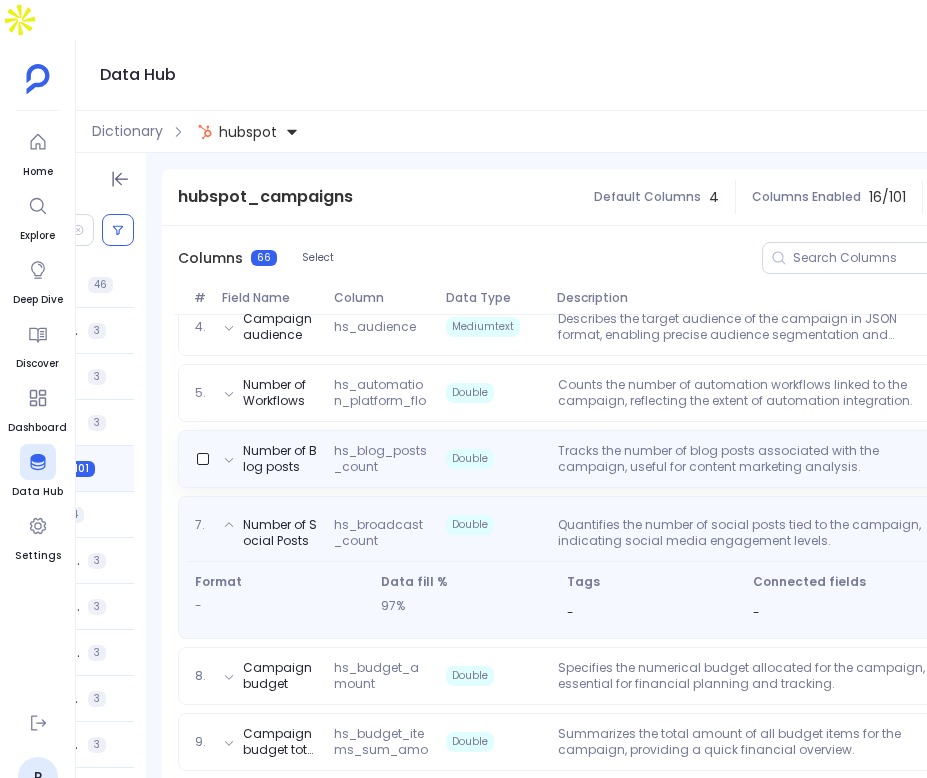 click on "Tracks the number of blog posts associated with the campaign, useful for content marketing analysis." at bounding box center [750, 459] 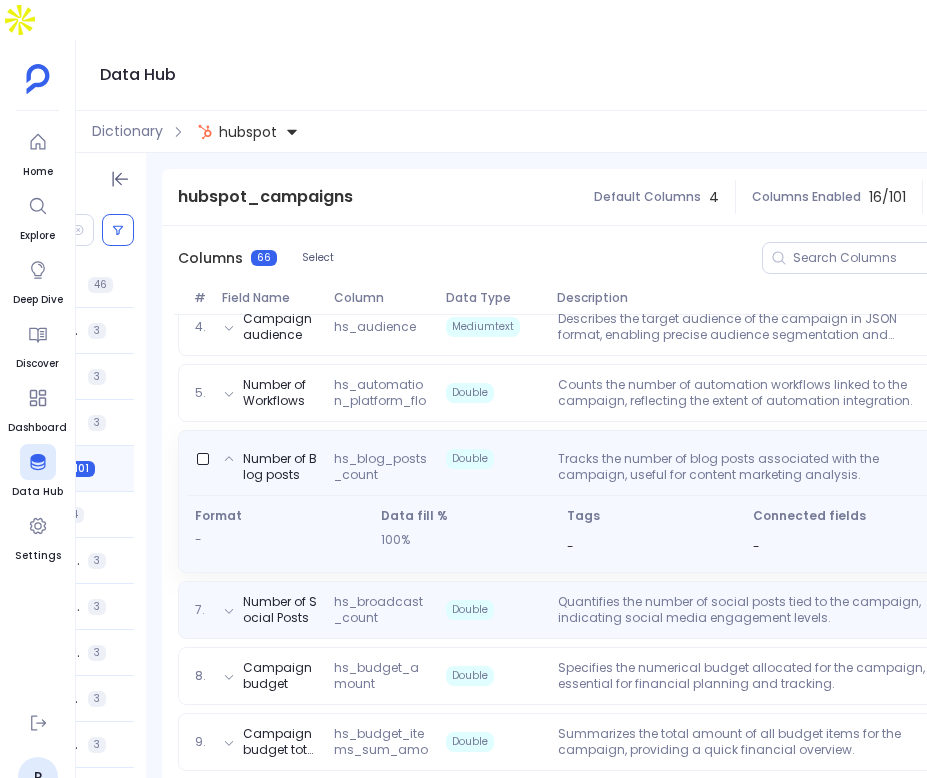 scroll, scrollTop: 0, scrollLeft: 403, axis: horizontal 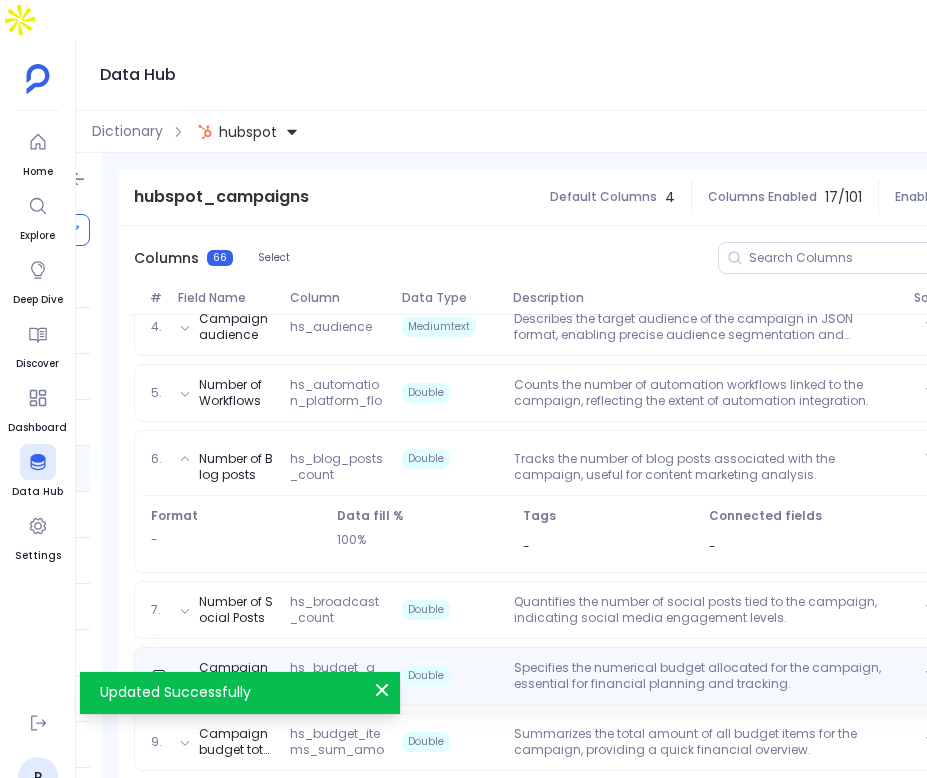 click on "Specifies the numerical budget allocated for the campaign, essential for financial planning and tracking." at bounding box center [706, 676] 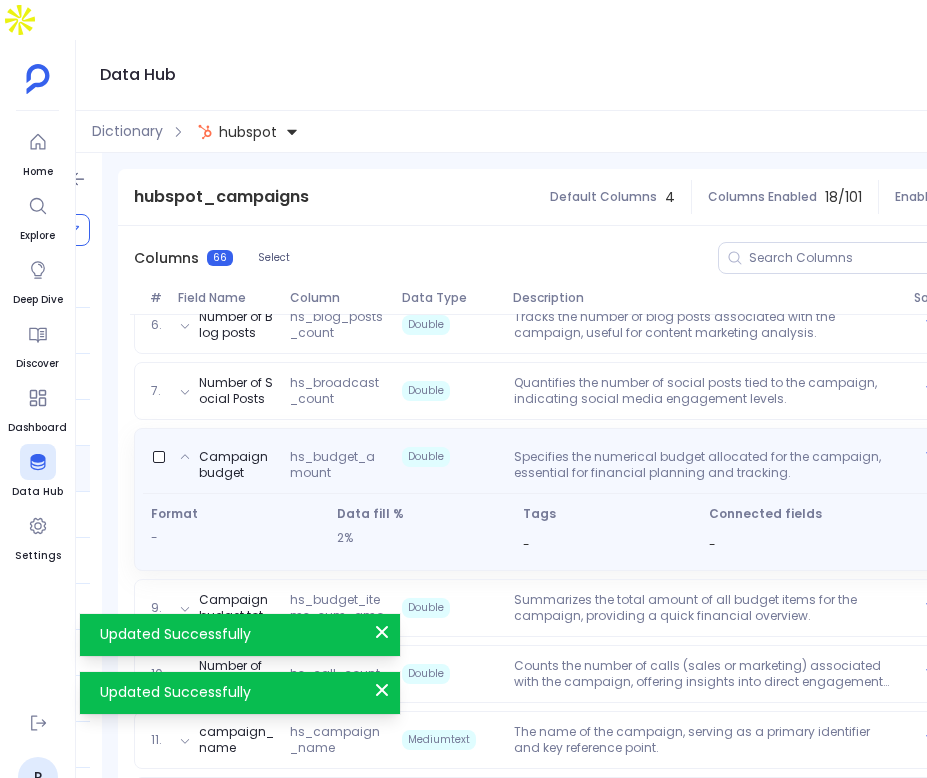 scroll, scrollTop: 693, scrollLeft: 0, axis: vertical 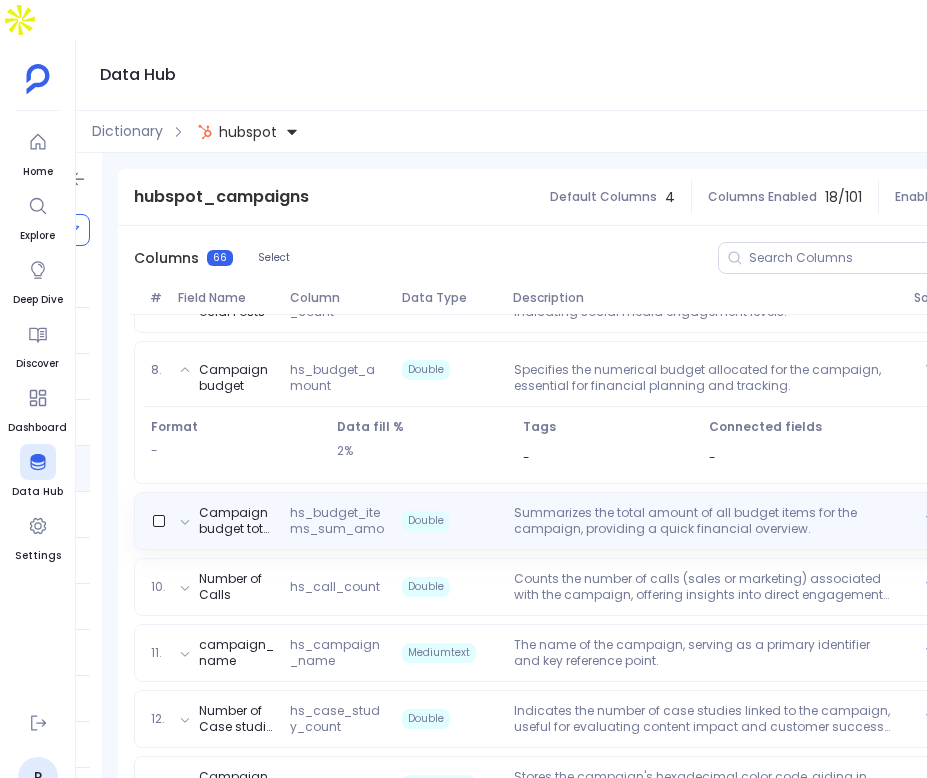click on "Summarizes the total amount of all budget items for the campaign, providing a quick financial overview." at bounding box center [706, 521] 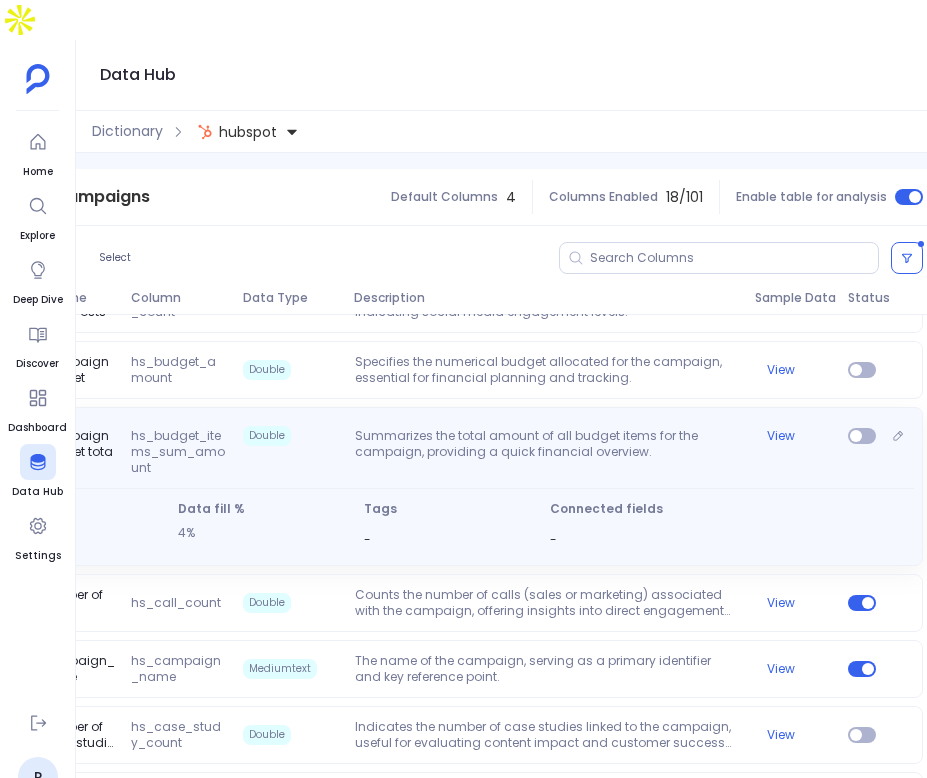scroll, scrollTop: 0, scrollLeft: 139, axis: horizontal 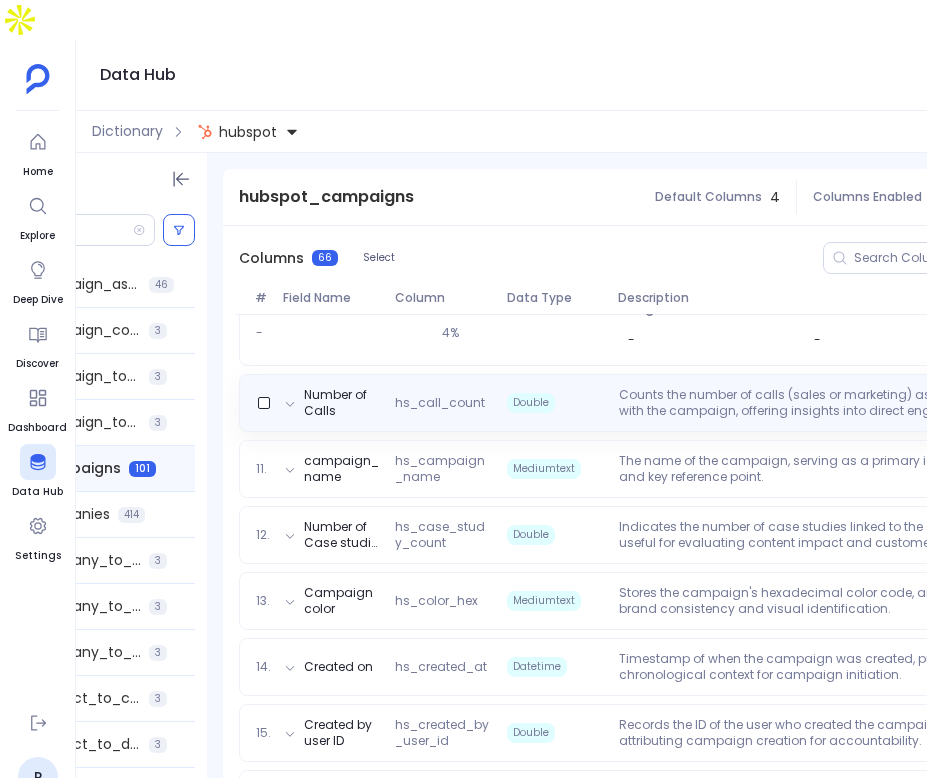 click on "Counts the number of calls (sales or marketing) associated with the campaign, offering insights into direct engagement efforts." at bounding box center (811, 403) 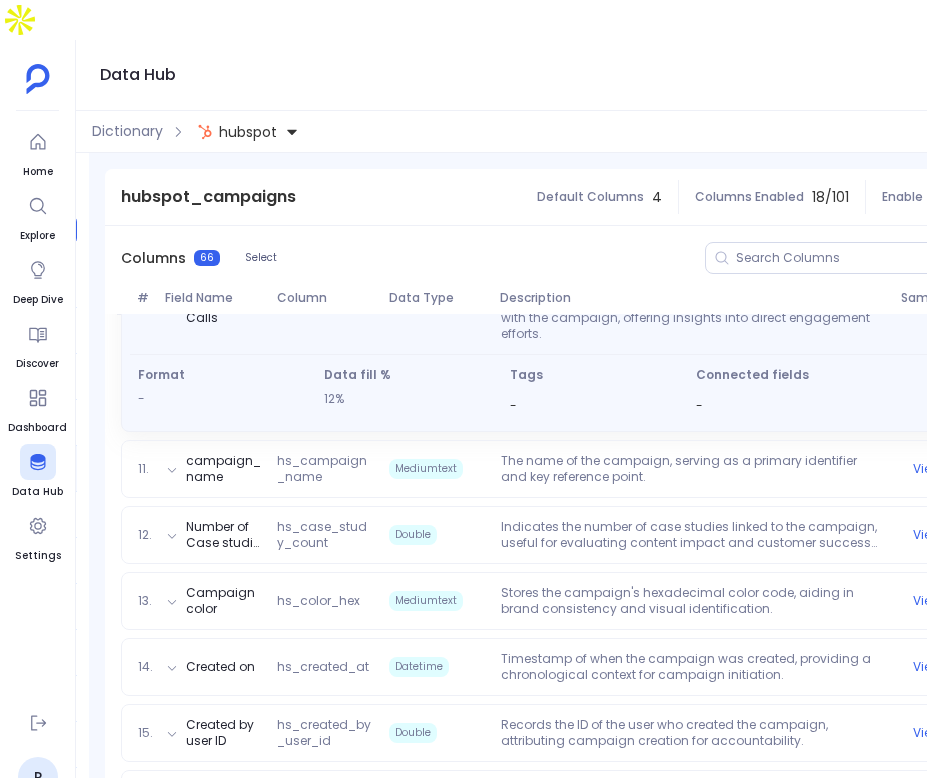 scroll, scrollTop: 0, scrollLeft: 403, axis: horizontal 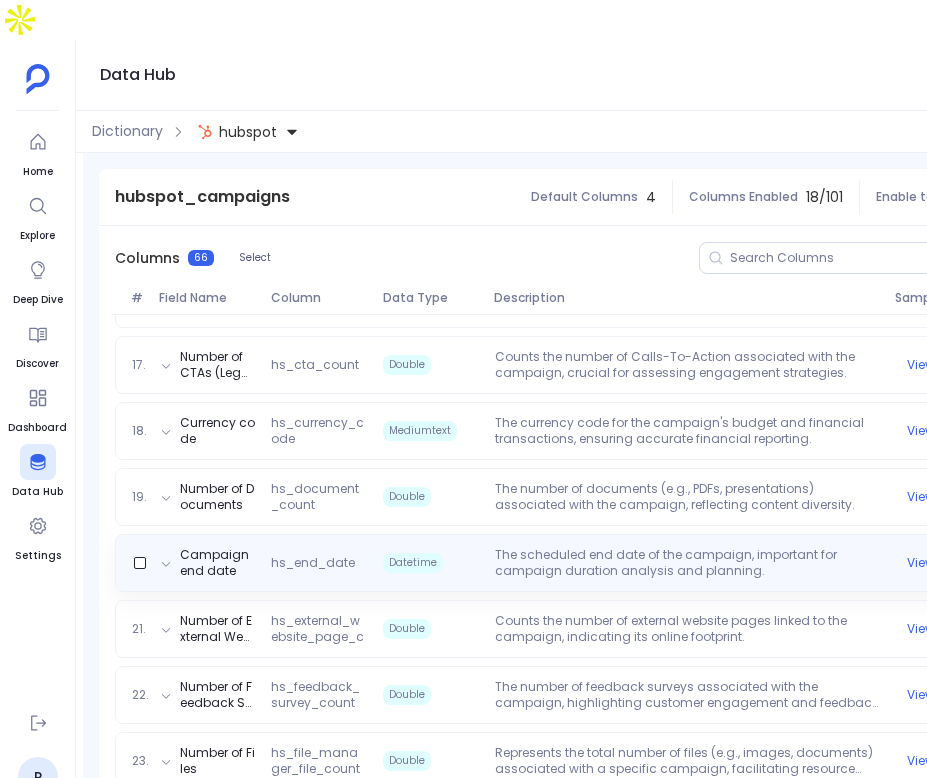 click on "Campaign end date hs_end_date Datetime The scheduled end date of the campaign, important for campaign duration analysis and planning. View" at bounding box center [589, 563] 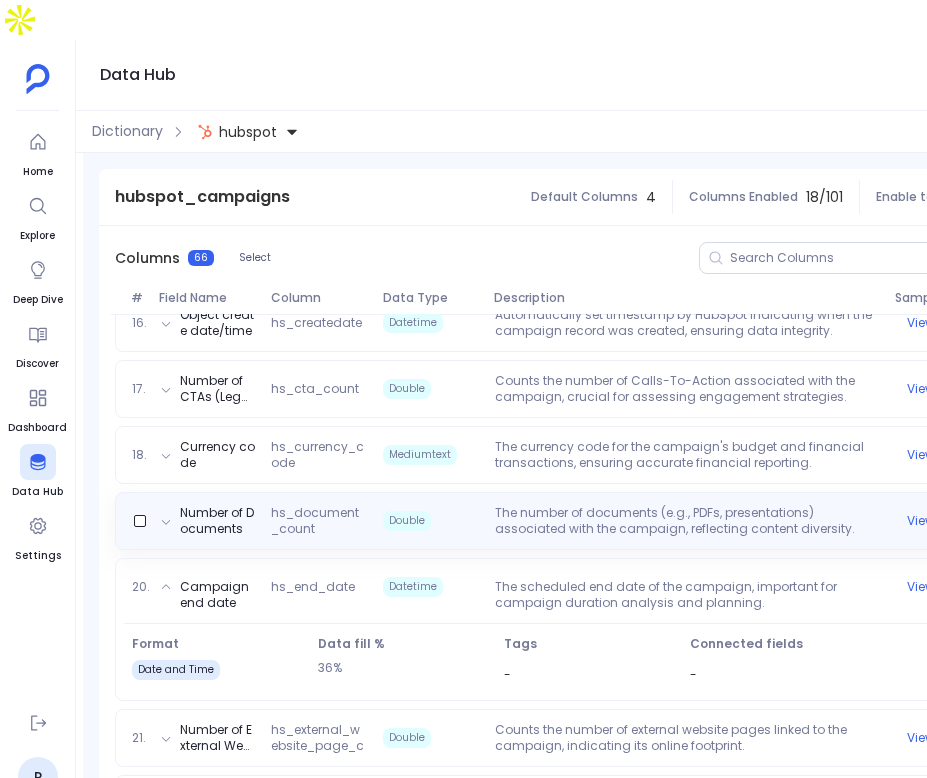 click on "Number of Documents hs_document_count Double The number of documents (e.g., PDFs, presentations) associated with the campaign, reflecting content diversity. View" at bounding box center (589, 521) 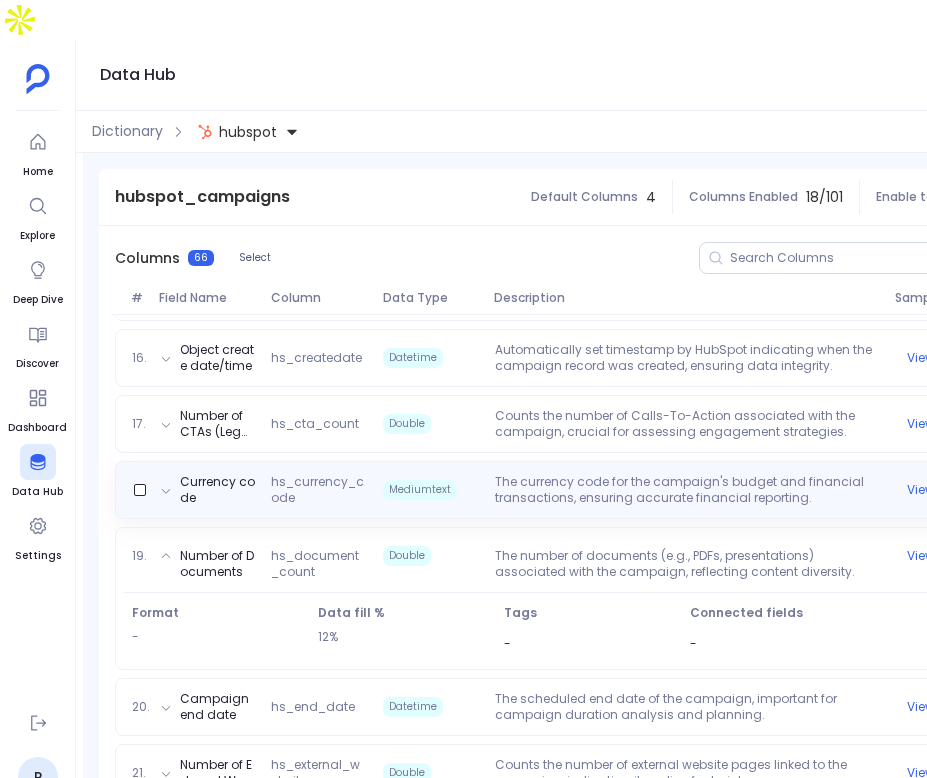 click on "The currency code for the campaign's budget and financial transactions, ensuring accurate financial reporting." at bounding box center [687, 490] 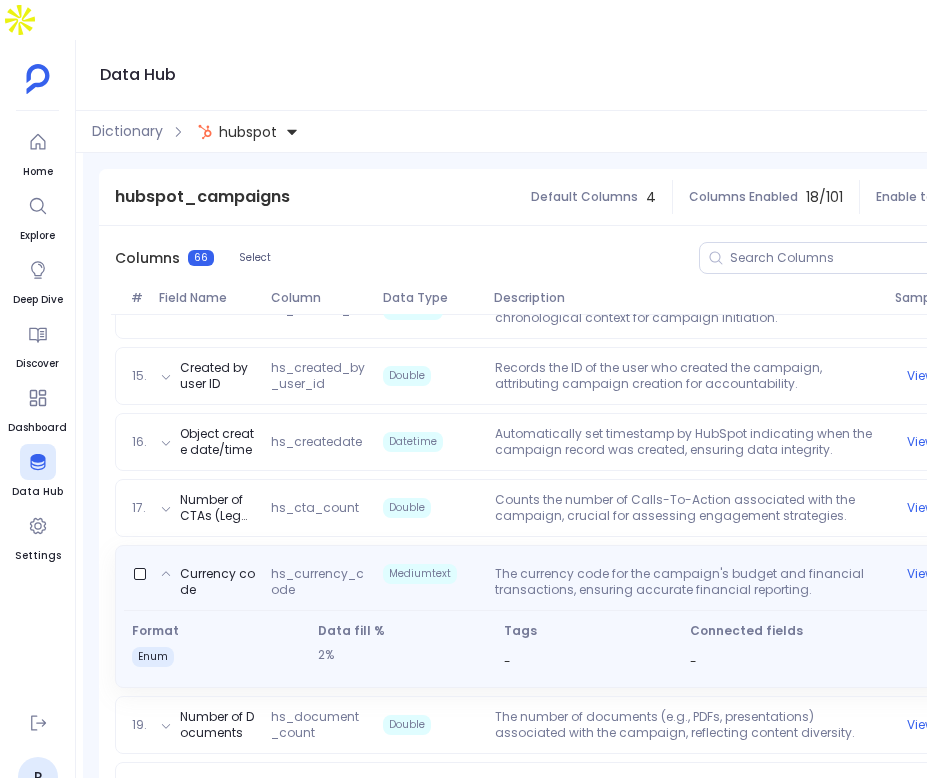 click on "Counts the number of Calls-To-Action associated with the campaign, crucial for assessing engagement strategies." at bounding box center (687, 508) 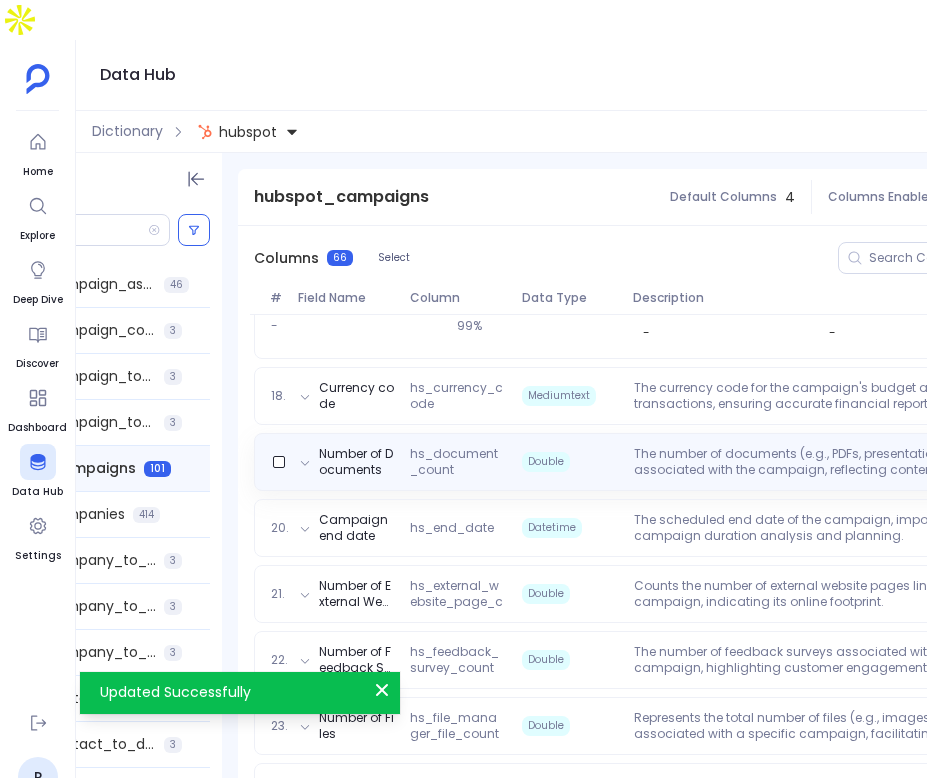 click on "The number of documents (e.g., PDFs, presentations) associated with the campaign, reflecting content diversity." at bounding box center (826, 462) 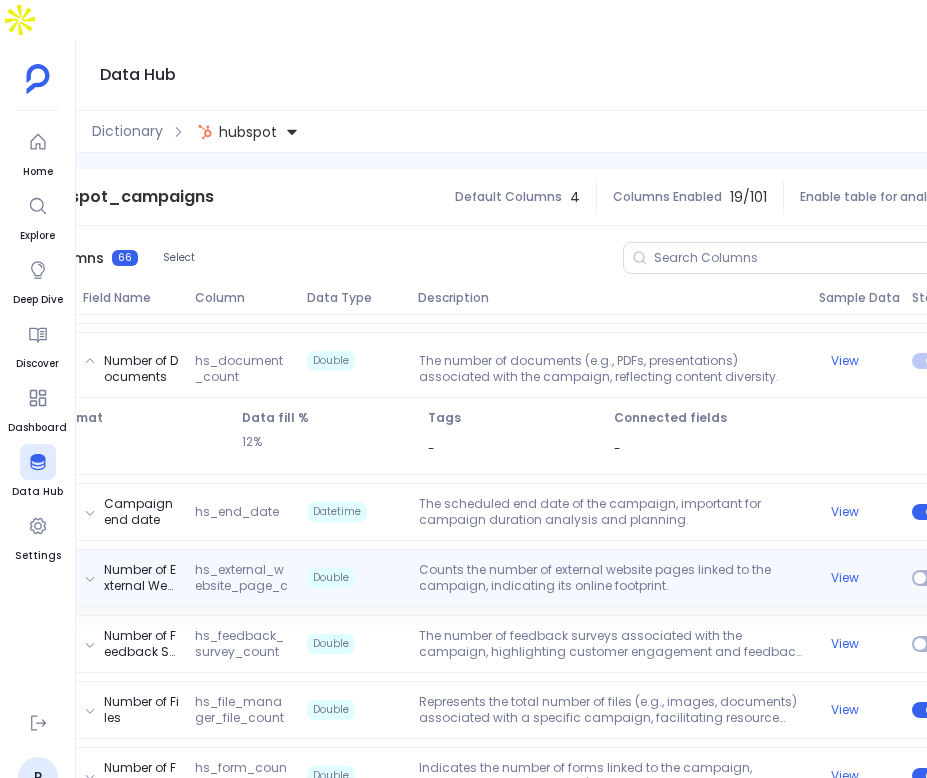 click on "Counts the number of external website pages linked to the campaign, indicating its online footprint." at bounding box center (611, 578) 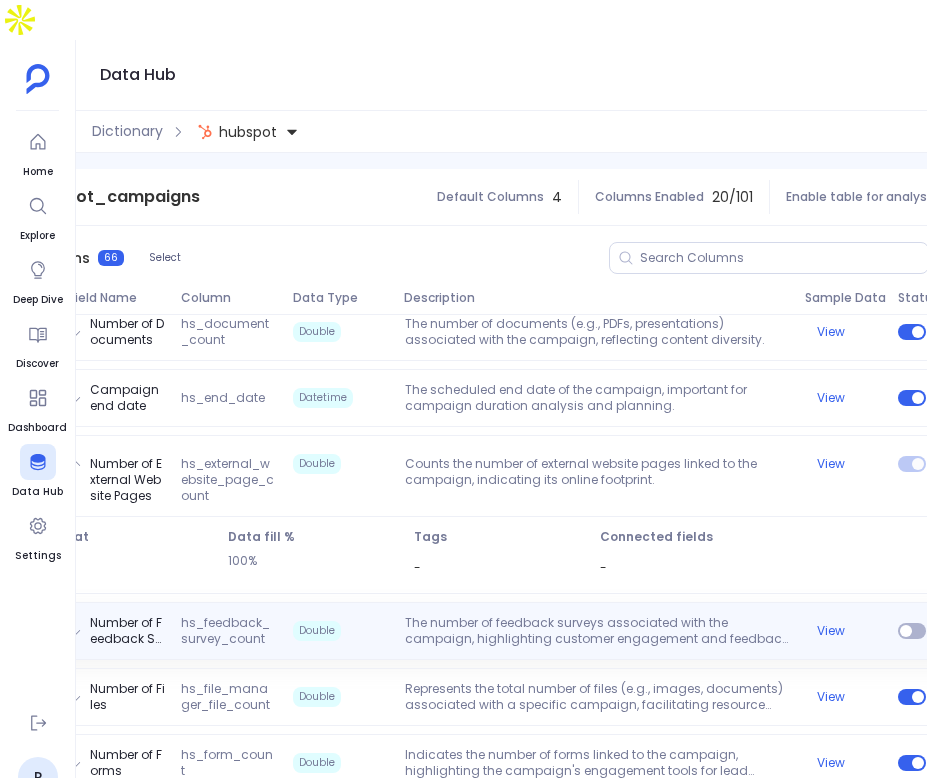 click on "The number of feedback surveys associated with the campaign, highlighting customer engagement and feedback mechanisms." at bounding box center [597, 631] 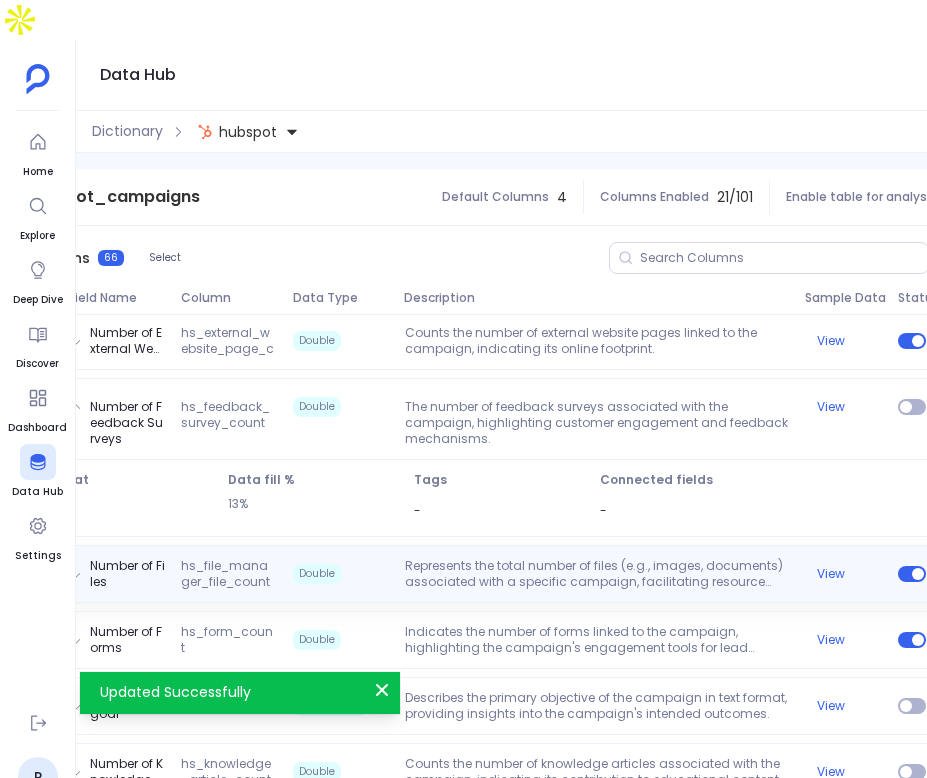 click on "Number of Files hs_file_manager_file_count Double Represents the total number of files (e.g., images, documents) associated with a specific campaign, facilitating resource management and content tracking. View" at bounding box center [499, 574] 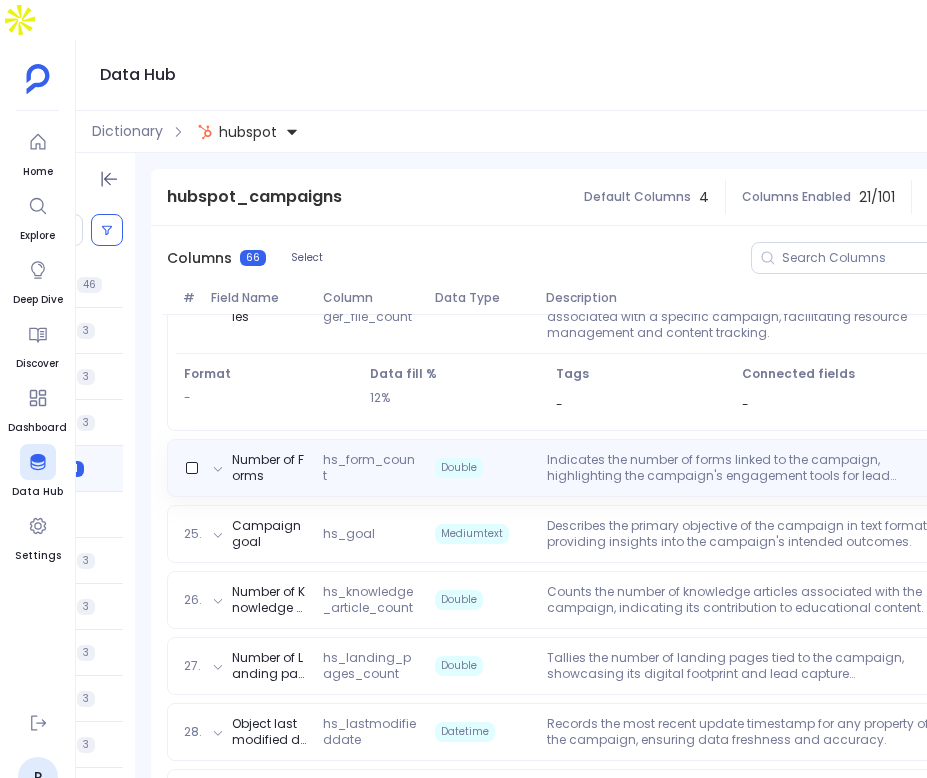 click on "Indicates the number of forms linked to the campaign, highlighting the campaign's engagement tools for lead capture." at bounding box center [739, 468] 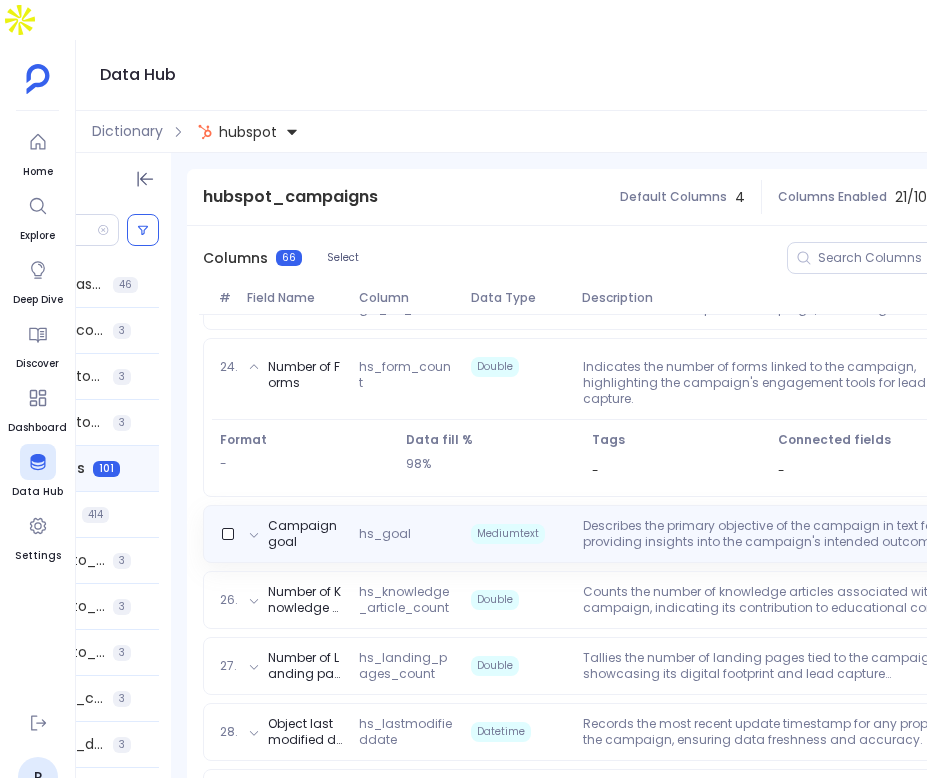 click on "Describes the primary objective of the campaign in text format, providing insights into the campaign's intended outcomes." at bounding box center (775, 534) 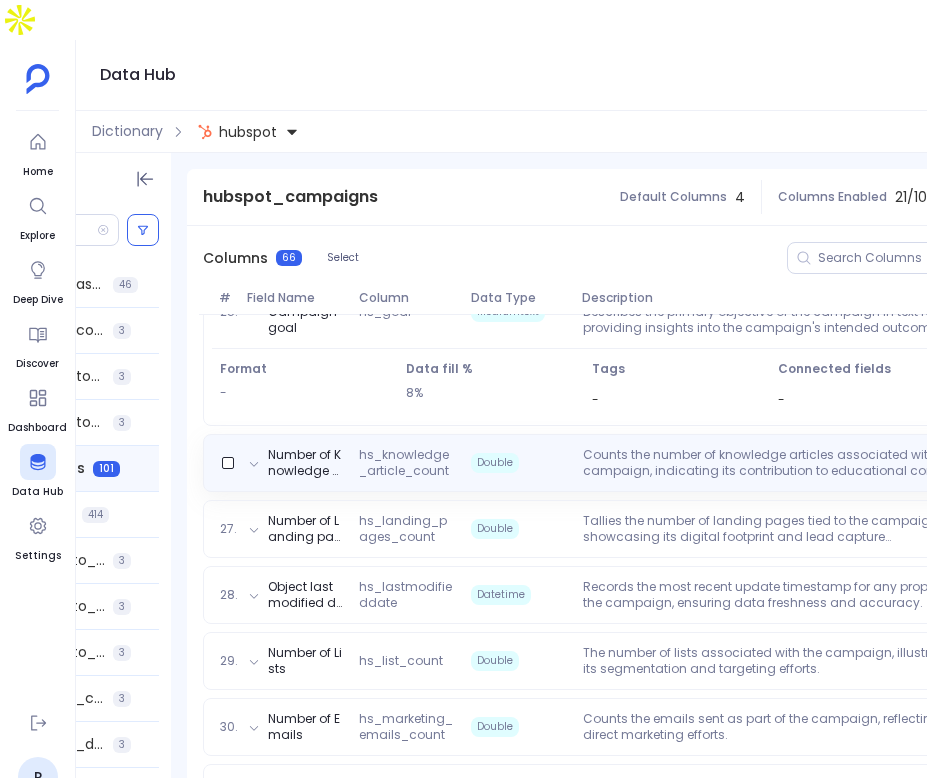 click on "Number of Knowledge Articles hs_knowledge_article_count Double Counts the number of knowledge articles associated with the campaign, indicating its contribution to educational content. View" at bounding box center [677, 463] 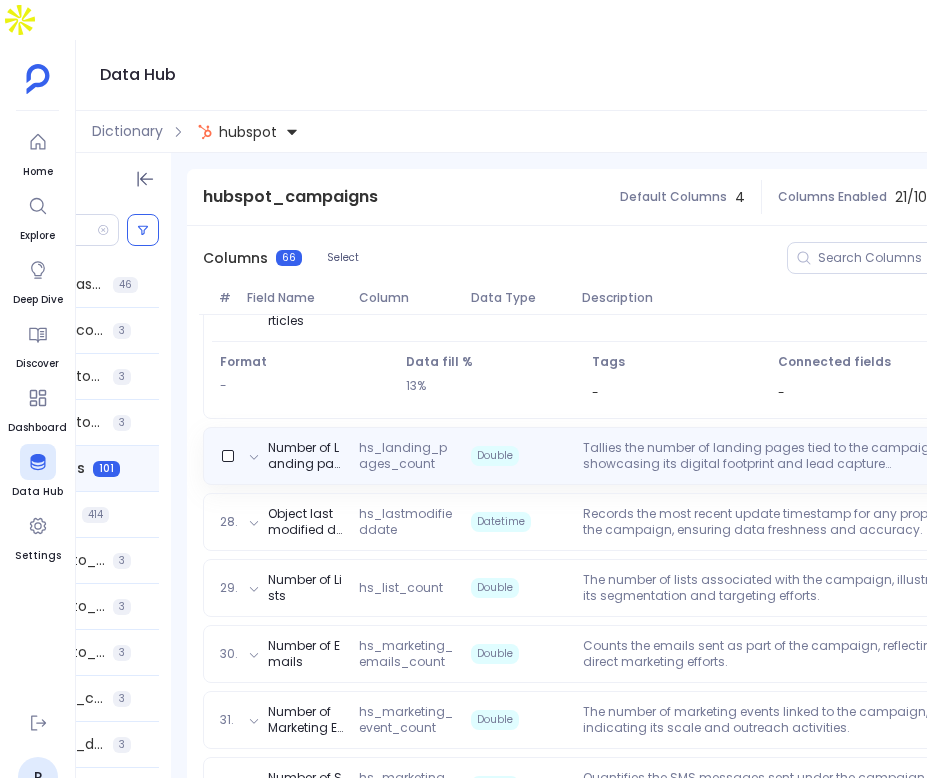 click on "Tallies the number of landing pages tied to the campaign, showcasing its digital footprint and lead capture mechanisms." at bounding box center (775, 456) 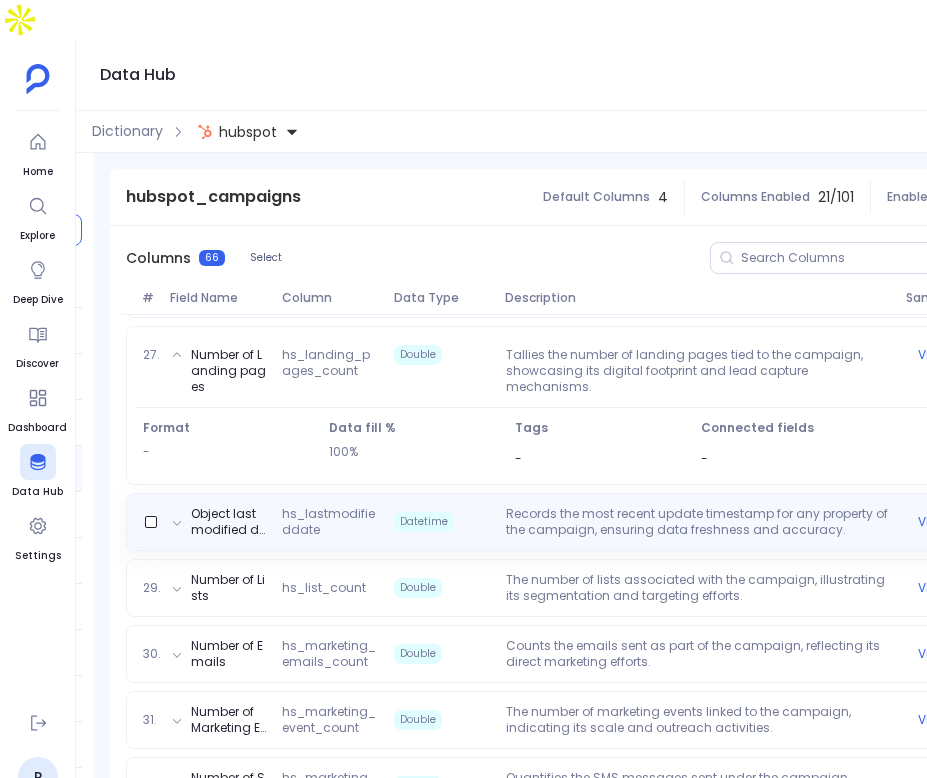 click on "Object last modified date/time hs_lastmodifieddate Datetime Records the most recent update timestamp for any property of the campaign, ensuring data freshness and accuracy. View" at bounding box center (600, 522) 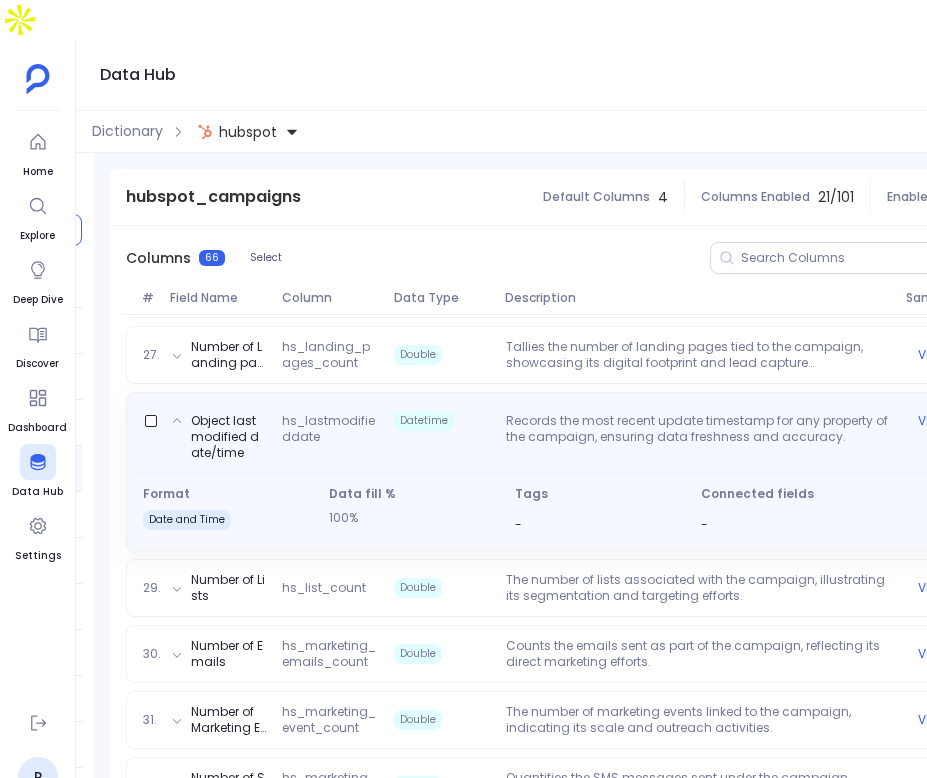 click on "Object last modified date/time hs_lastmodifieddate Datetime Records the most recent update timestamp for any property of the campaign, ensuring data freshness and accuracy. View Format Date and Time Data fill % 100% Tags - Connected fields -" at bounding box center (600, 471) 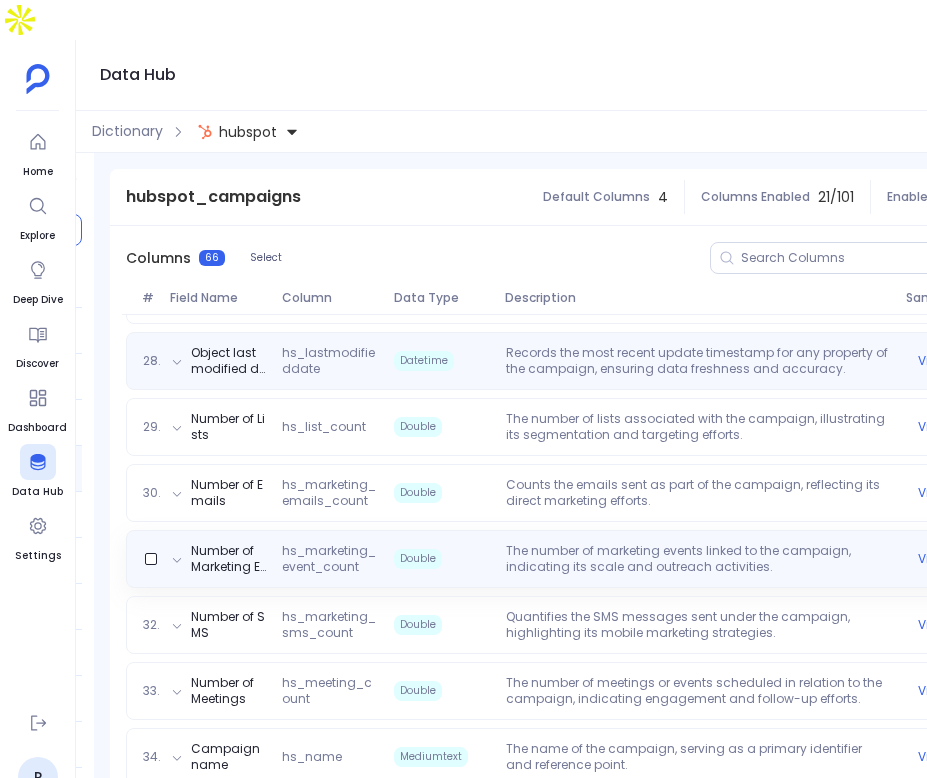 click on "The number of marketing events linked to the campaign, indicating its scale and outreach activities." at bounding box center [698, 559] 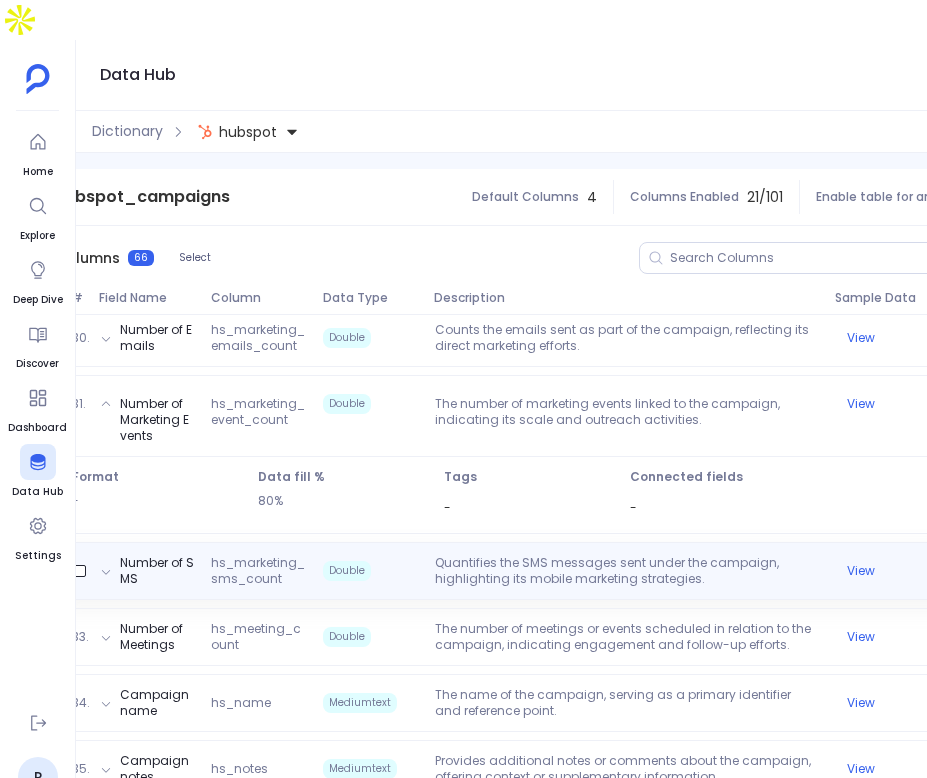 click on "Quantifies the SMS messages sent under the campaign, highlighting its mobile marketing strategies." at bounding box center (627, 571) 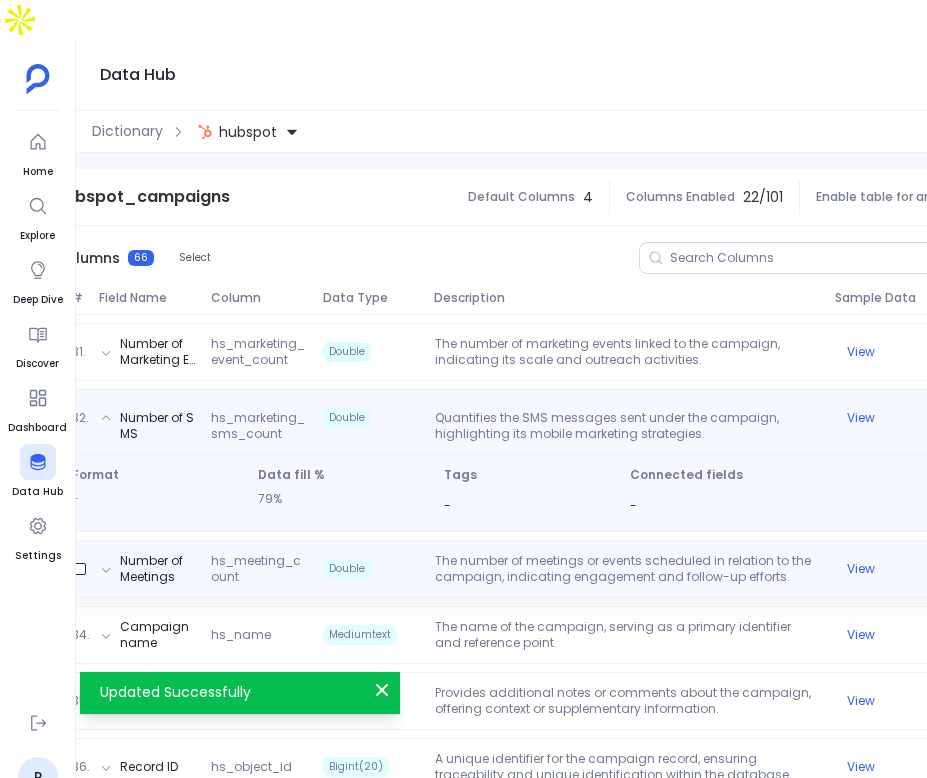 click on "The number of meetings or events scheduled in relation to the campaign, indicating engagement and follow-up efforts." at bounding box center [627, 569] 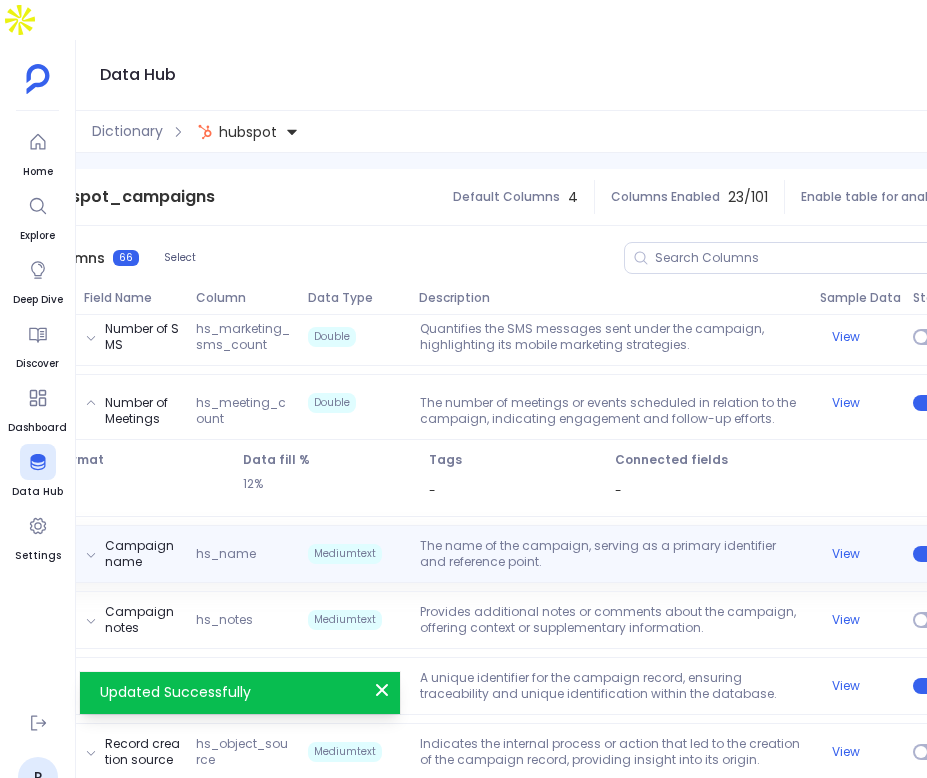 click on "Campaign name hs_name Mediumtext The name of the campaign, serving as a primary identifier and reference point. View" at bounding box center (514, 554) 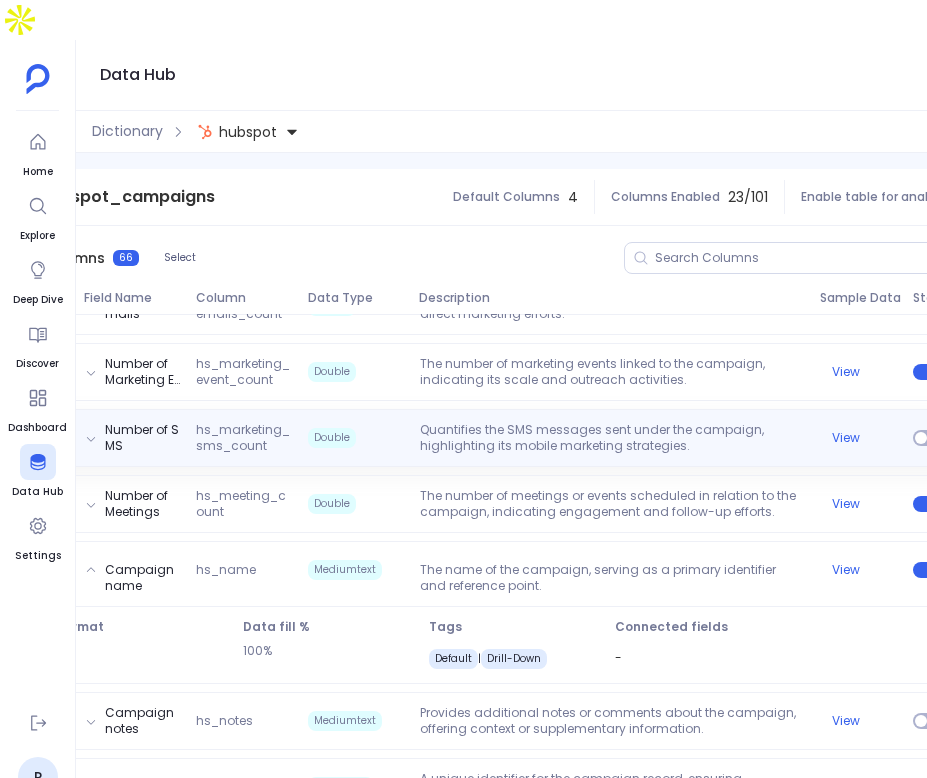 click on "Number of SMS hs_marketing_sms_count Double Quantifies the SMS messages sent under the campaign, highlighting its mobile marketing strategies. View" at bounding box center (514, 438) 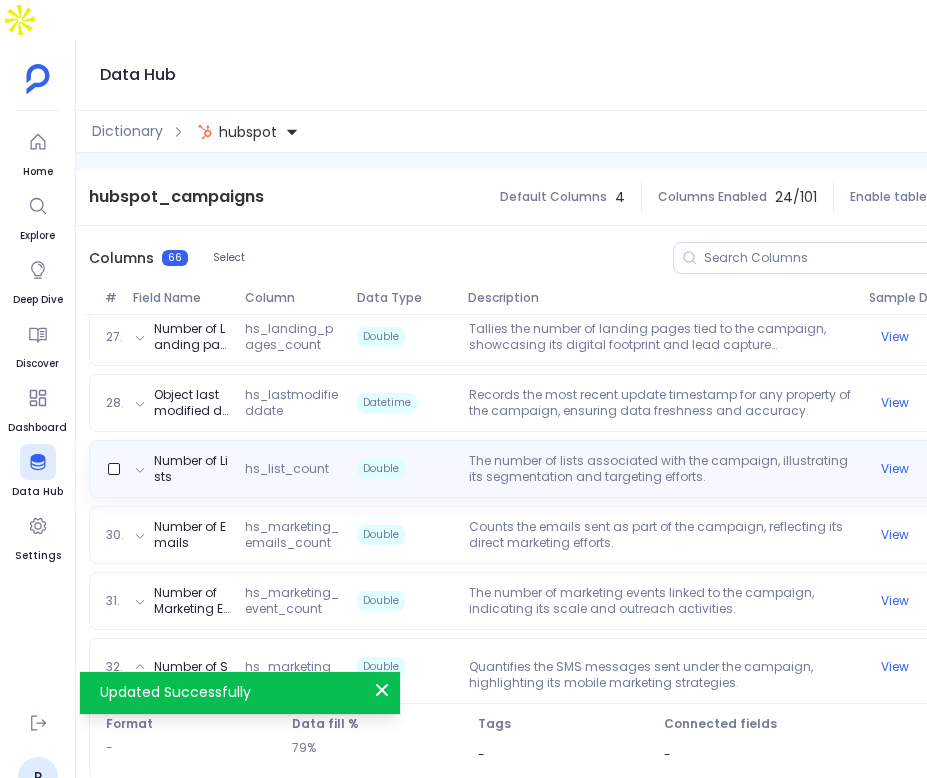 click on "The number of lists associated with the campaign, illustrating its segmentation and targeting efforts." at bounding box center [661, 469] 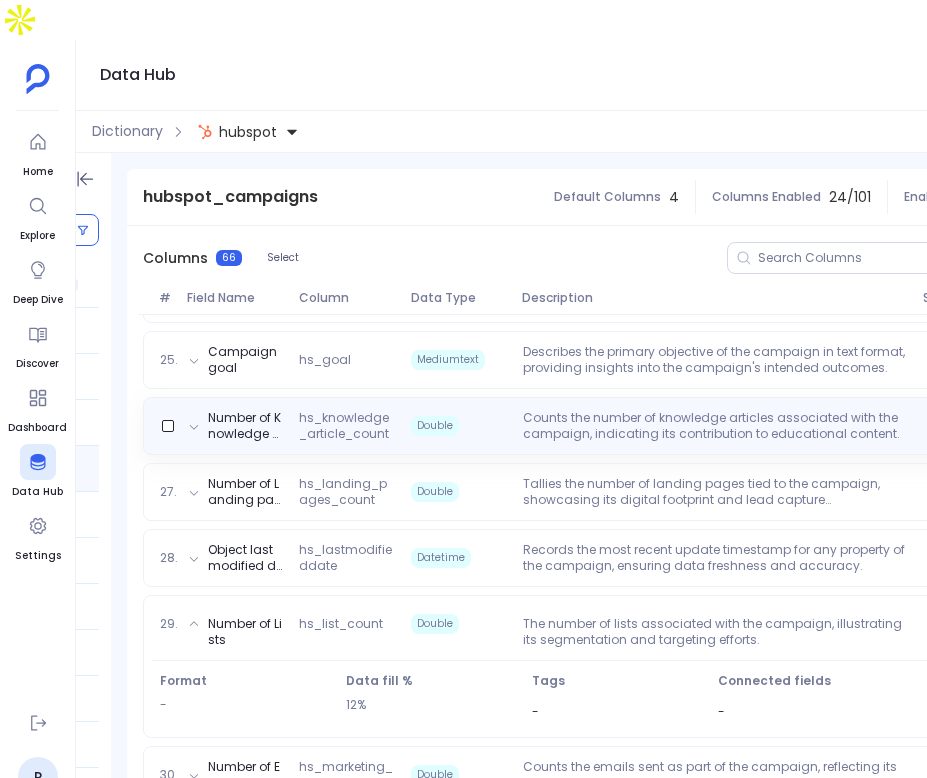 click on "Counts the number of knowledge articles associated with the campaign, indicating its contribution to educational content." at bounding box center [715, 426] 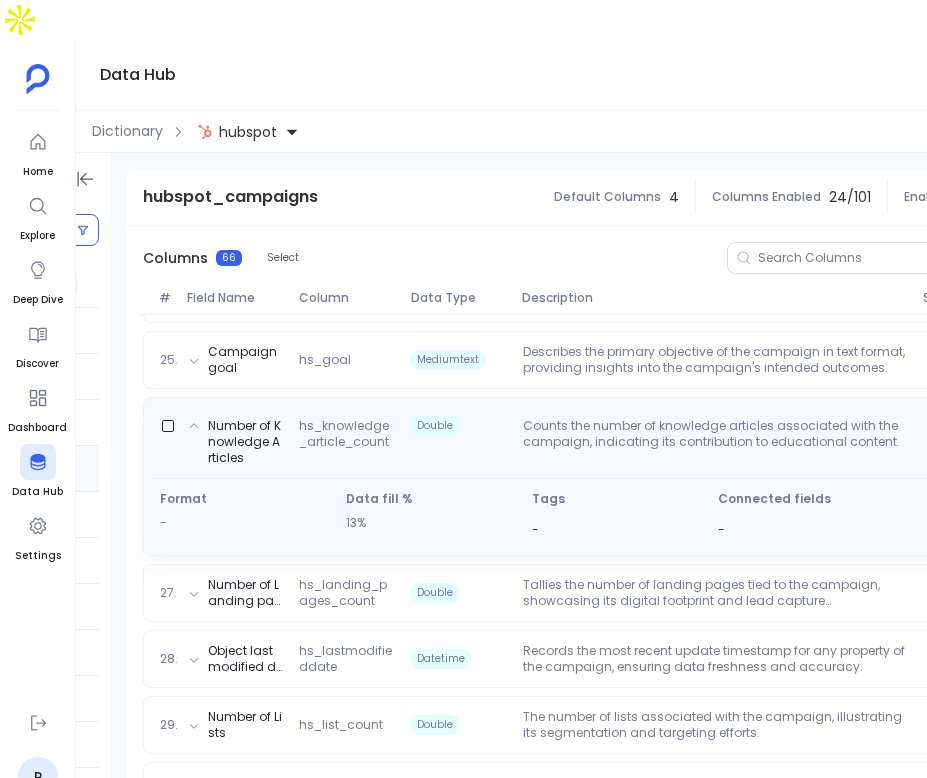 click on "Counts the number of knowledge articles associated with the campaign, indicating its contribution to educational content." at bounding box center (715, 442) 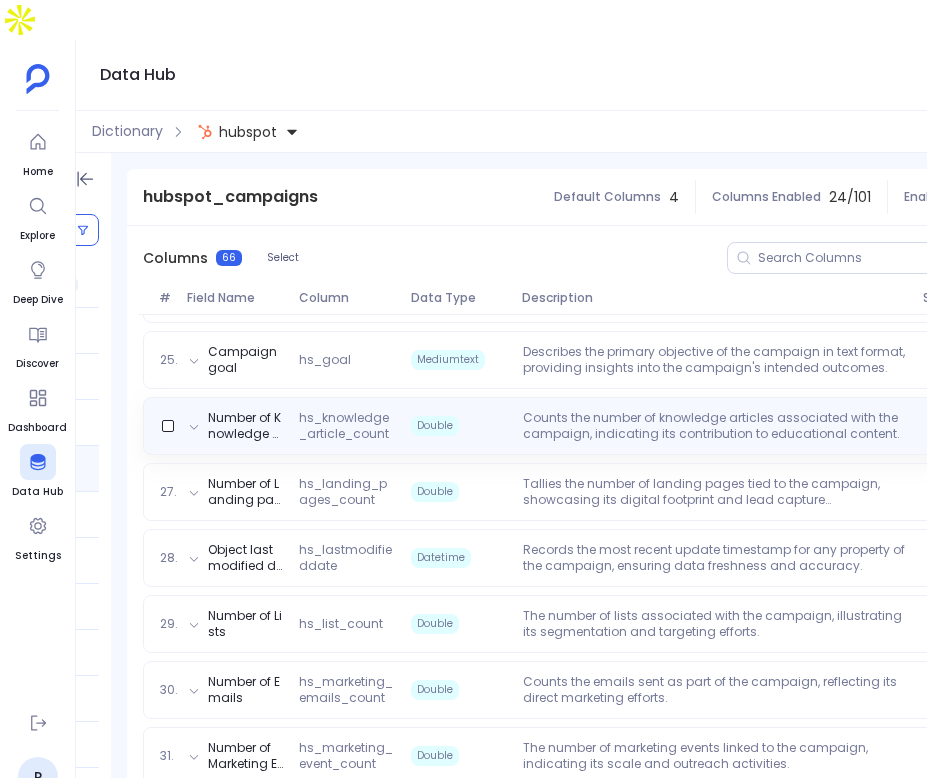click on "Counts the number of knowledge articles associated with the campaign, indicating its contribution to educational content." at bounding box center [715, 426] 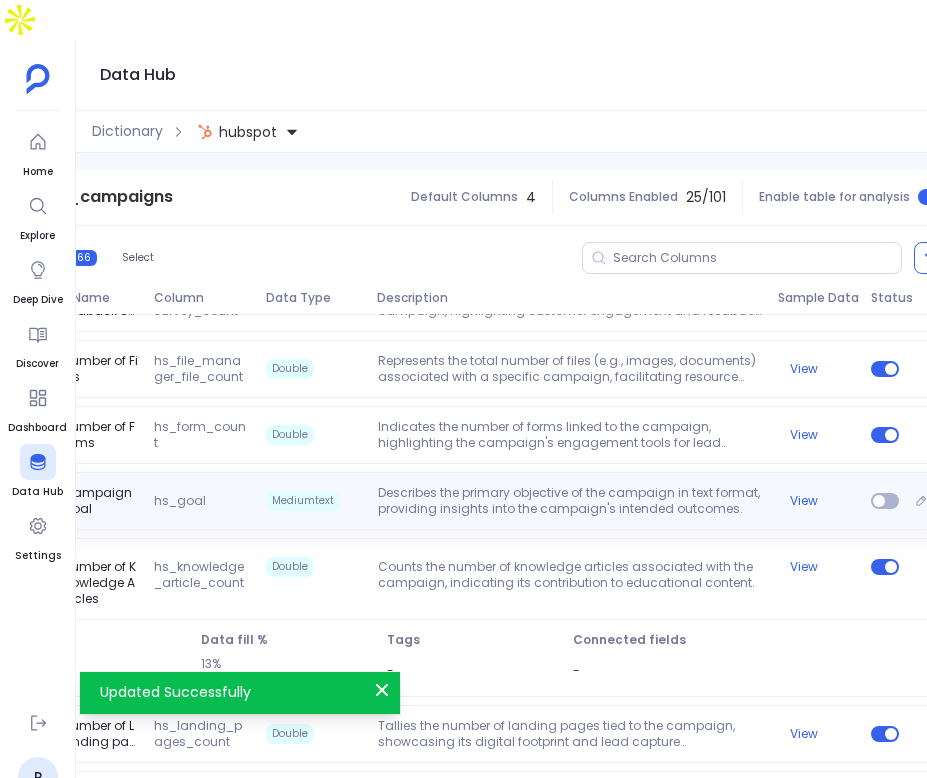 click on "Describes the primary objective of the campaign in text format, providing insights into the campaign's intended outcomes." at bounding box center (570, 501) 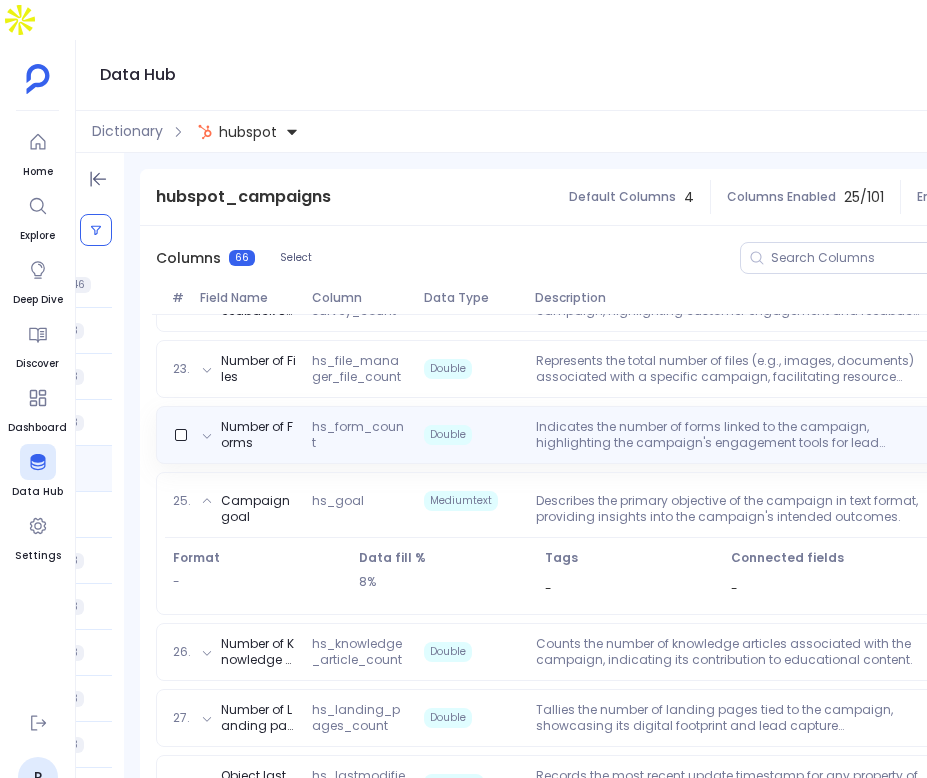 click on "Number of Forms hs_form_count Double Indicates the number of forms linked to the campaign, highlighting the campaign's engagement tools for lead capture. View" at bounding box center (630, 435) 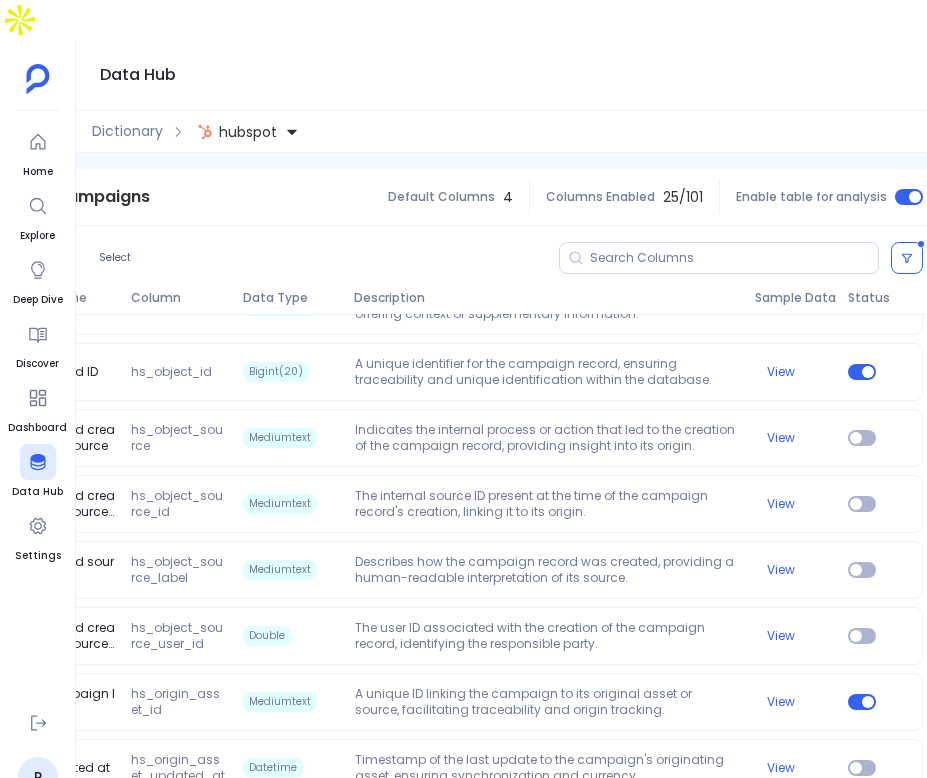 click on "1. Number of [PERSON_NAME] hs_ad_campaign_count Double Indicates the total number of [PERSON_NAME] linked to a particular campaign, enabling analysis of ad reach and engagement. View 2. Brands hs_all_assigned_business_unit_ids Mediumtext Identifies the business unit(s) a campaign is associated with, facilitating organizational segmentation and analysis. View 3. Attribution enabled hs_attribution_enabled [PERSON_NAME](1) A boolean flag indicating whether attribution tracking is enabled for the campaign, crucial for ROI and effectiveness analysis. View 4. Campaign audience hs_audience Mediumtext Describes the target audience of the campaign in JSON format, enabling precise audience segmentation and targeting strategies. View 5. Number of Workflows hs_automation_platform_flows_count Double Counts the number of automation workflows linked to the campaign, reflecting the extent of automation integration. View 6. Number of Blog posts hs_blog_posts_count Double View 7. Number of Social Posts hs_broadcast_count Double View -" at bounding box center [449, 160] 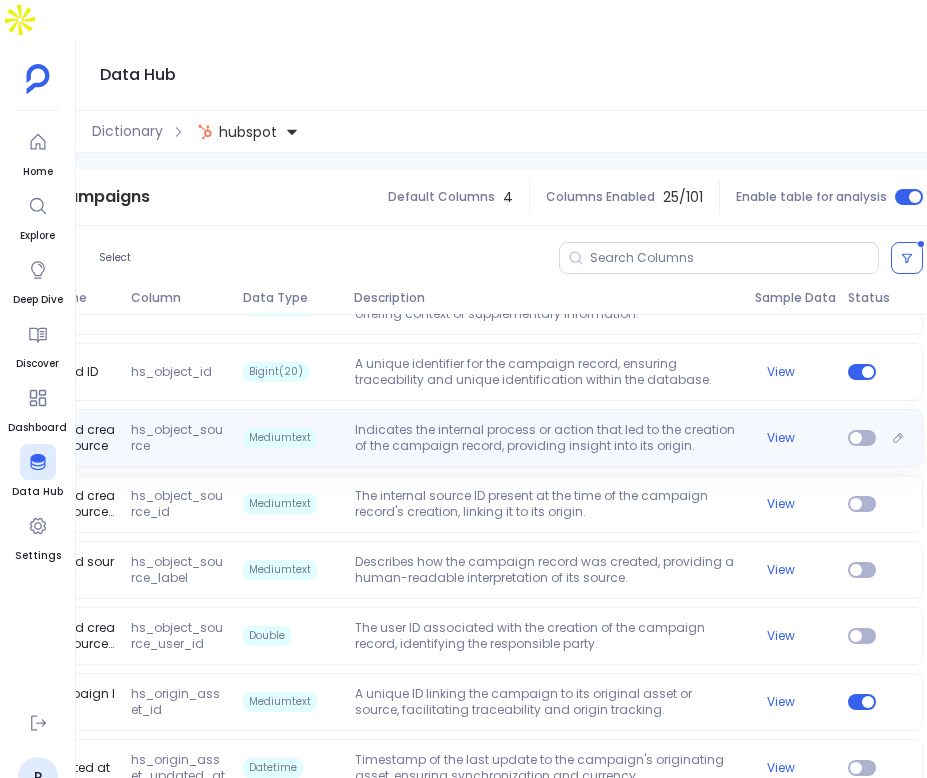 click on "Indicates the internal process or action that led to the creation of the campaign record, providing insight into its origin." at bounding box center [547, 438] 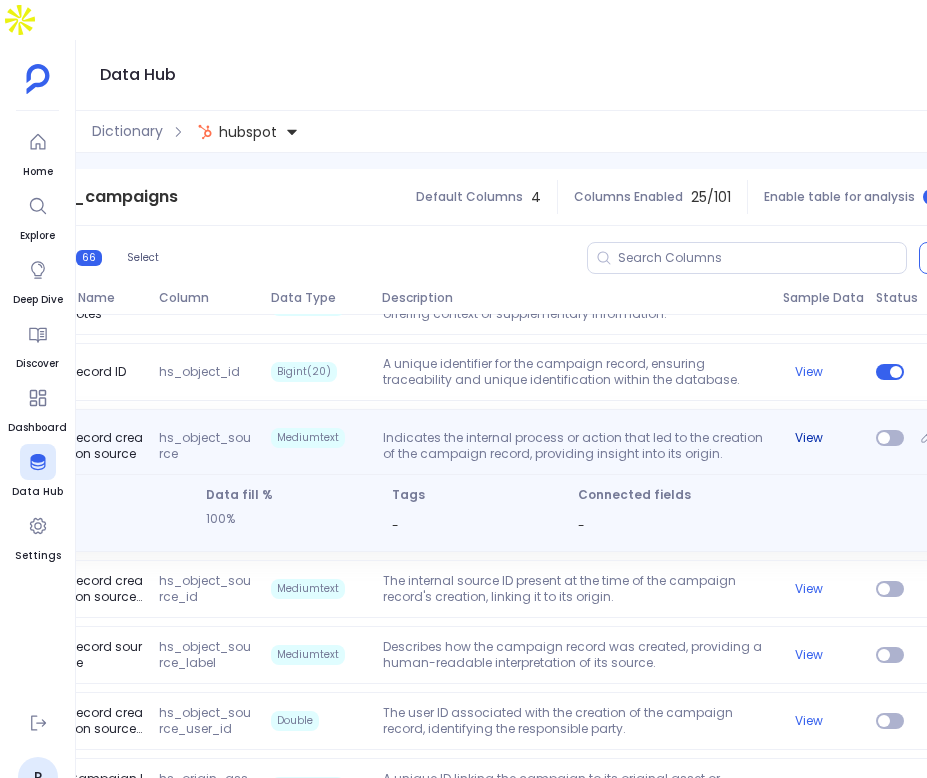 click on "View" at bounding box center (809, 438) 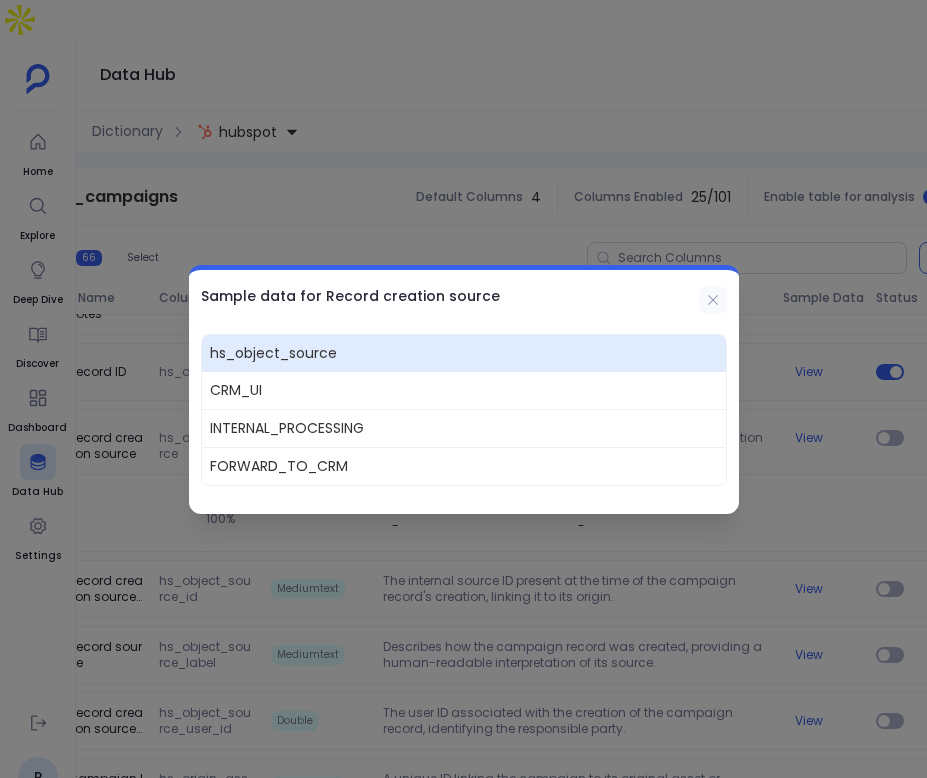 click at bounding box center [713, 300] 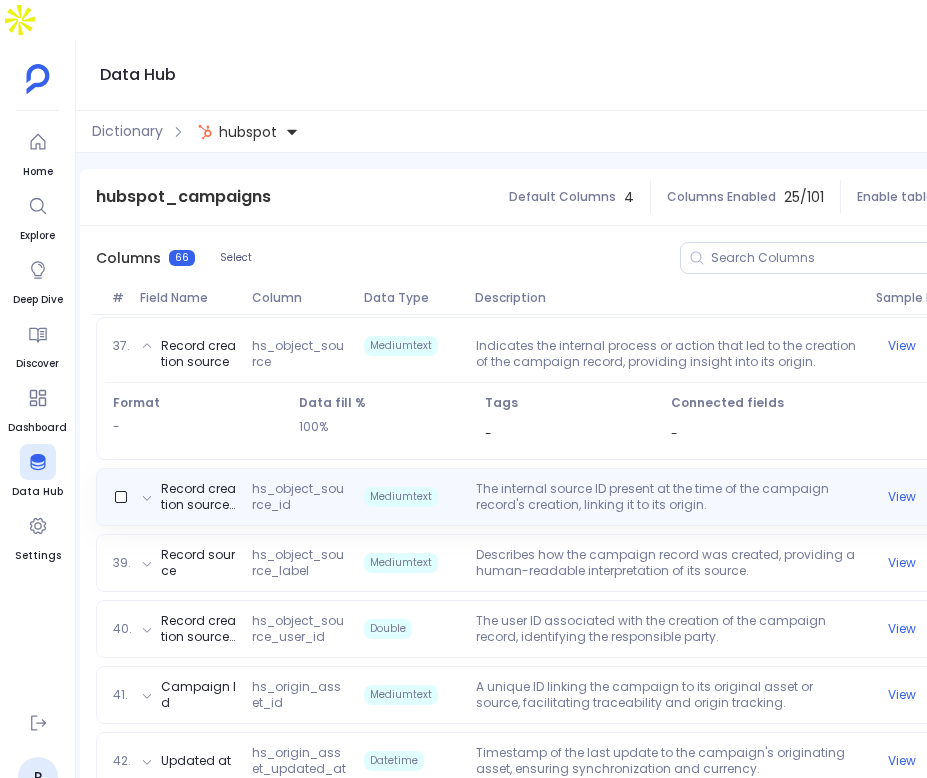 click on "The internal source ID present at the time of the campaign record's creation, linking it to its origin." at bounding box center (668, 497) 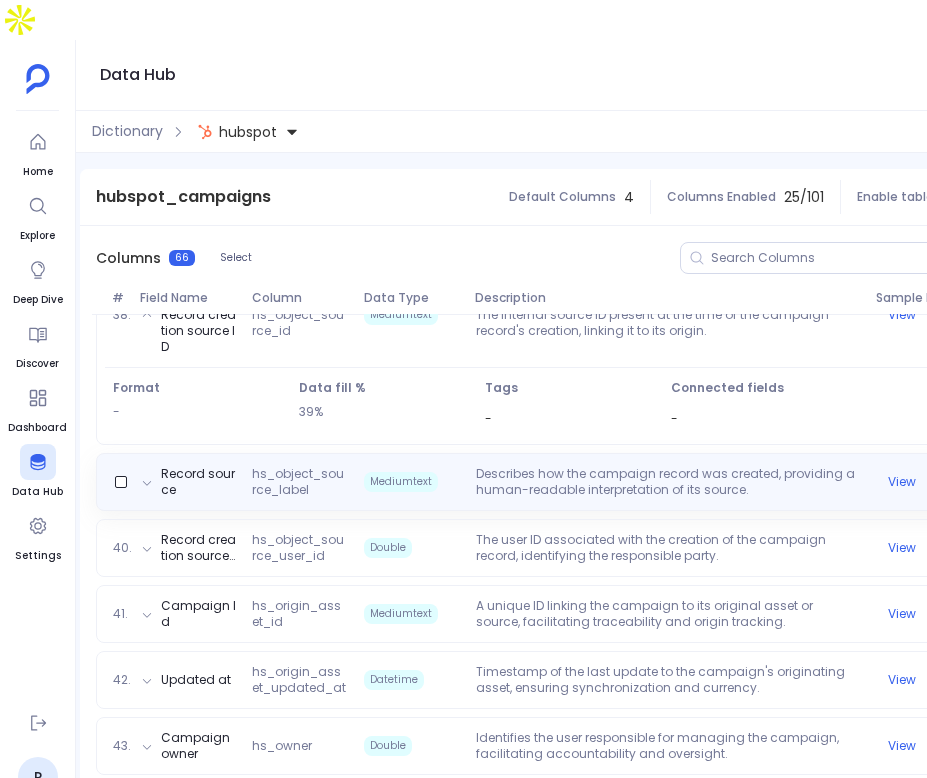 click on "Record source hs_object_source_label Mediumtext Describes how the campaign record was created, providing a human-readable interpretation of its source. View" at bounding box center (570, 482) 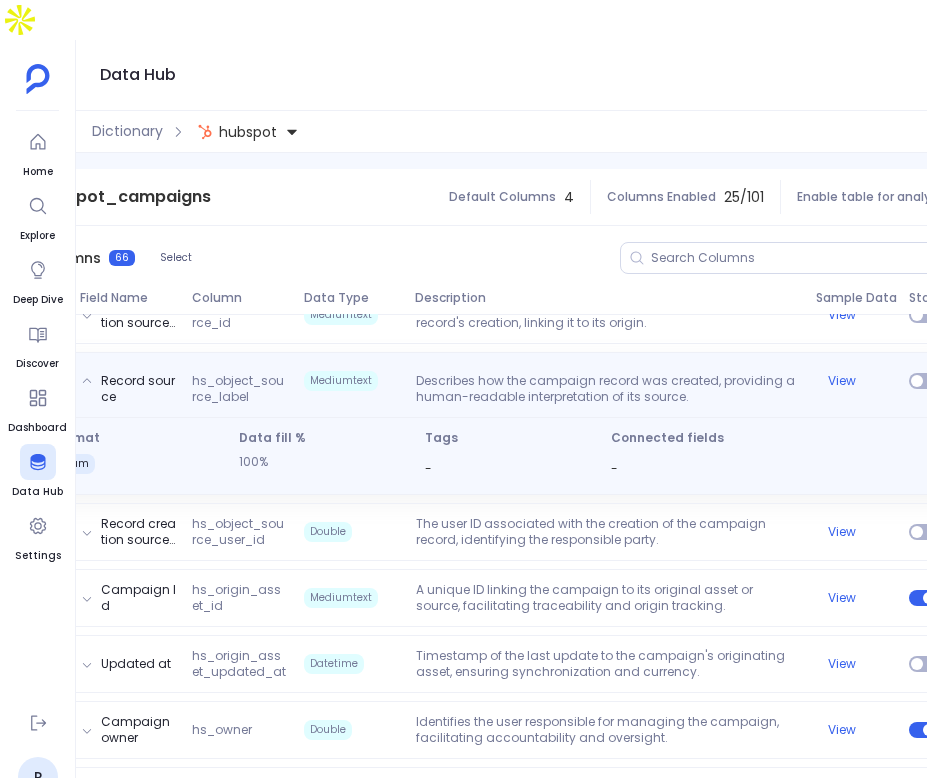 click on "Record source hs_object_source_label Mediumtext Describes how the campaign record was created, providing a human-readable interpretation of its source. View" at bounding box center (510, 385) 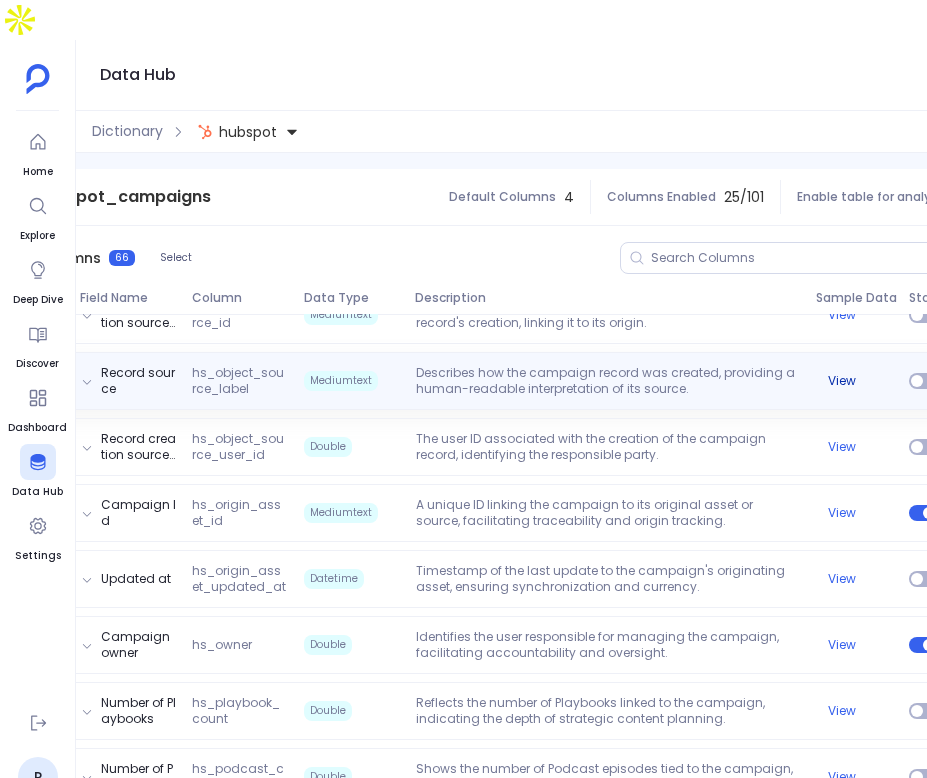 click on "View" at bounding box center (842, 381) 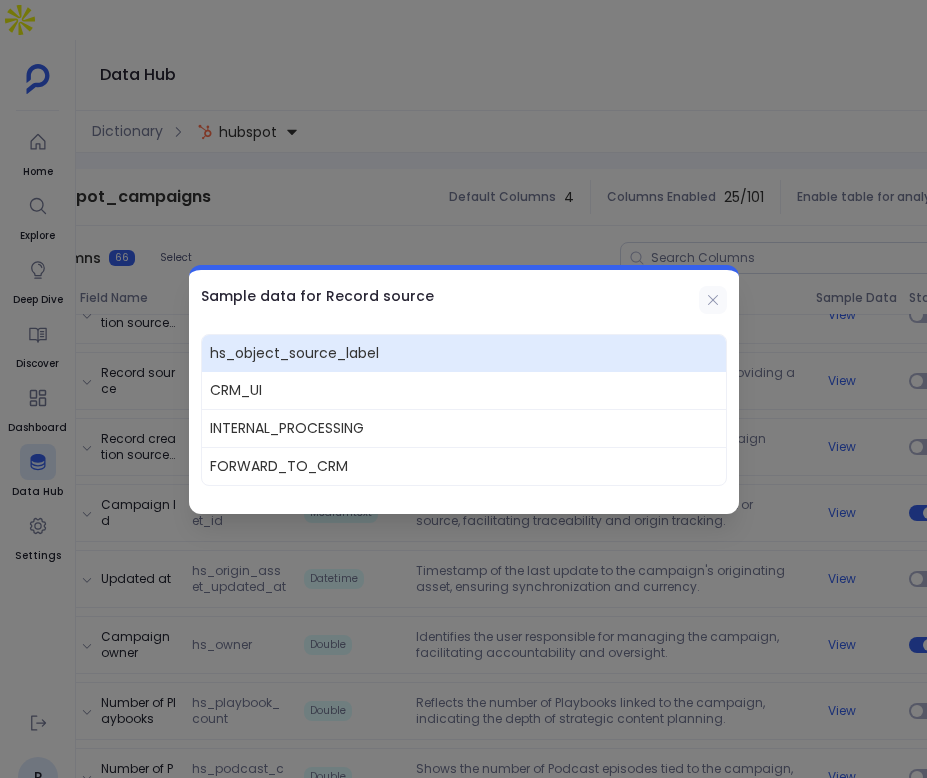 click at bounding box center [713, 300] 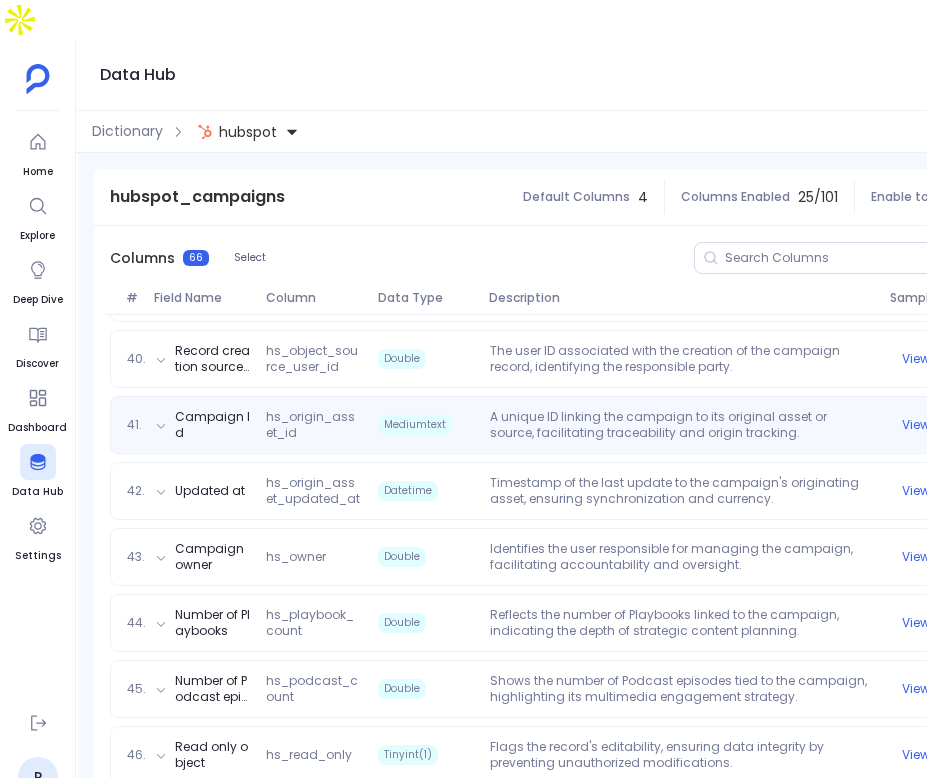 click on "41. Campaign Id hs_origin_asset_id Mediumtext A unique ID linking the campaign to its original asset or source, facilitating traceability and origin tracking. View" at bounding box center [584, 425] 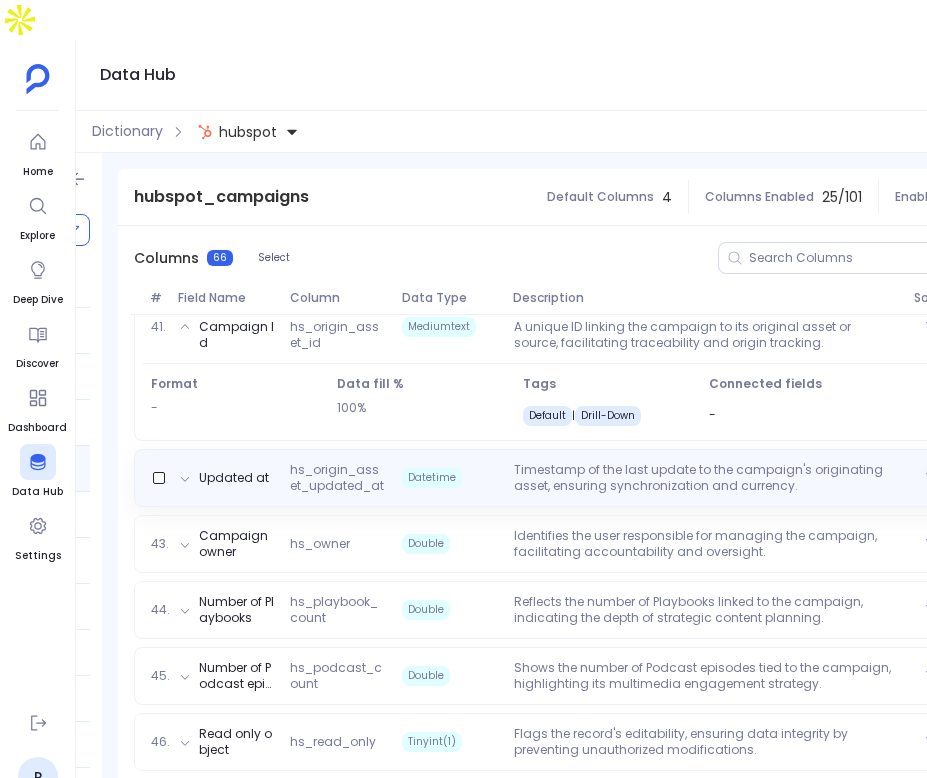 click on "Timestamp of the last update to the campaign's originating asset, ensuring synchronization and currency." at bounding box center [706, 478] 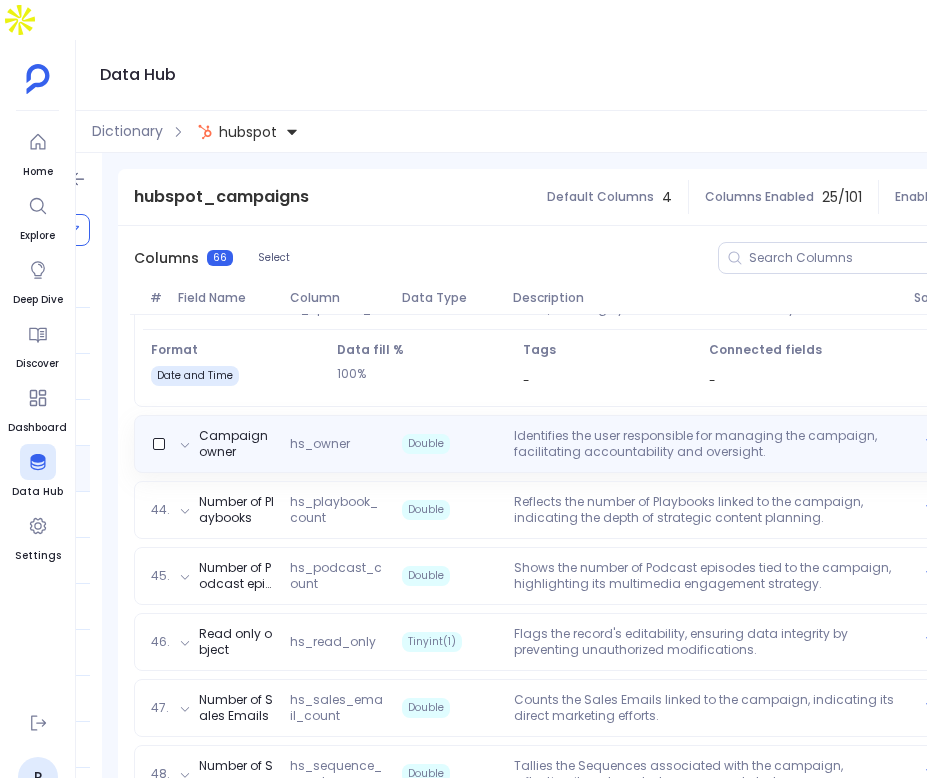 click on "Identifies the user responsible for managing the campaign, facilitating accountability and oversight." at bounding box center (706, 444) 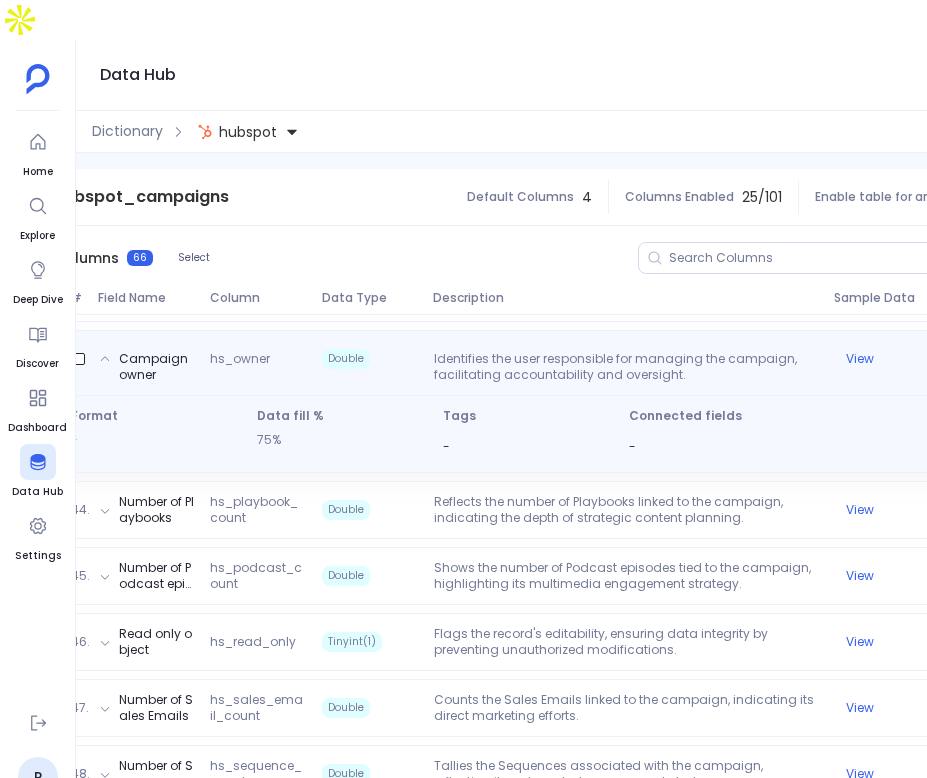 click on "-" at bounding box center [807, 446] 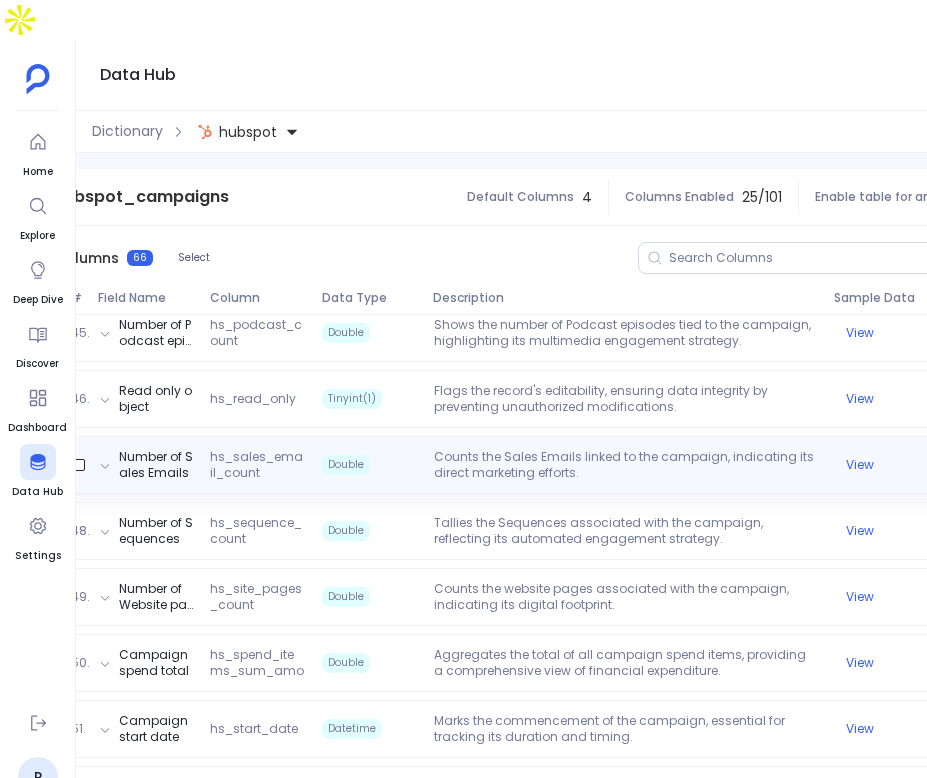 click on "Counts the Sales Emails linked to the campaign, indicating its direct marketing efforts." at bounding box center (626, 465) 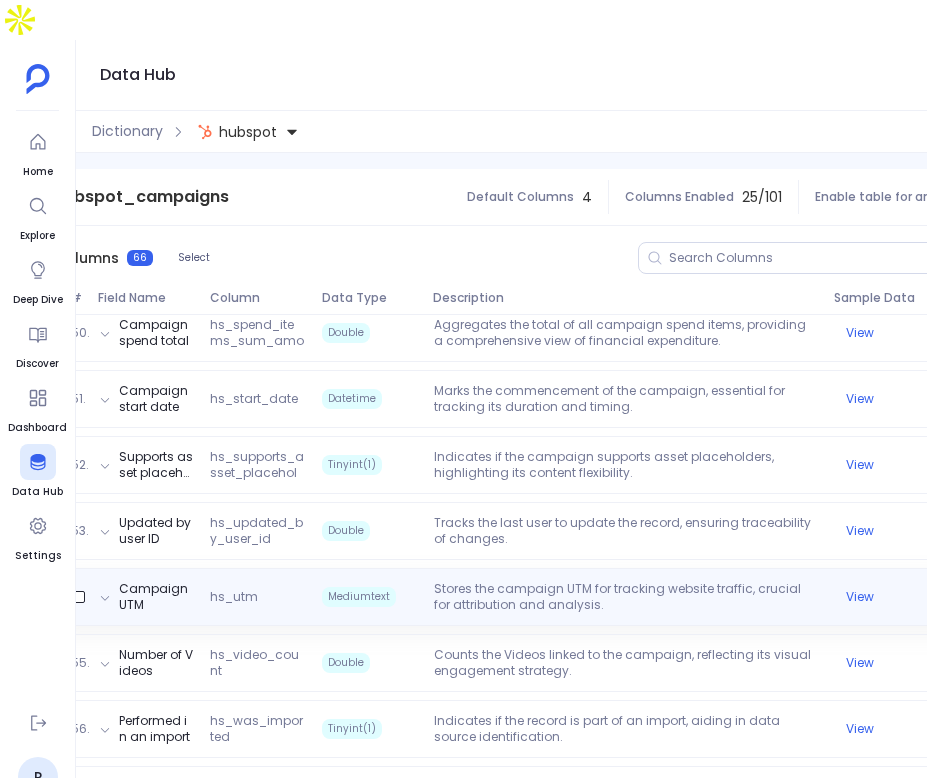 click on "Campaign UTM hs_utm Mediumtext Stores the campaign UTM for tracking website traffic, crucial for attribution and analysis. View" at bounding box center (528, 597) 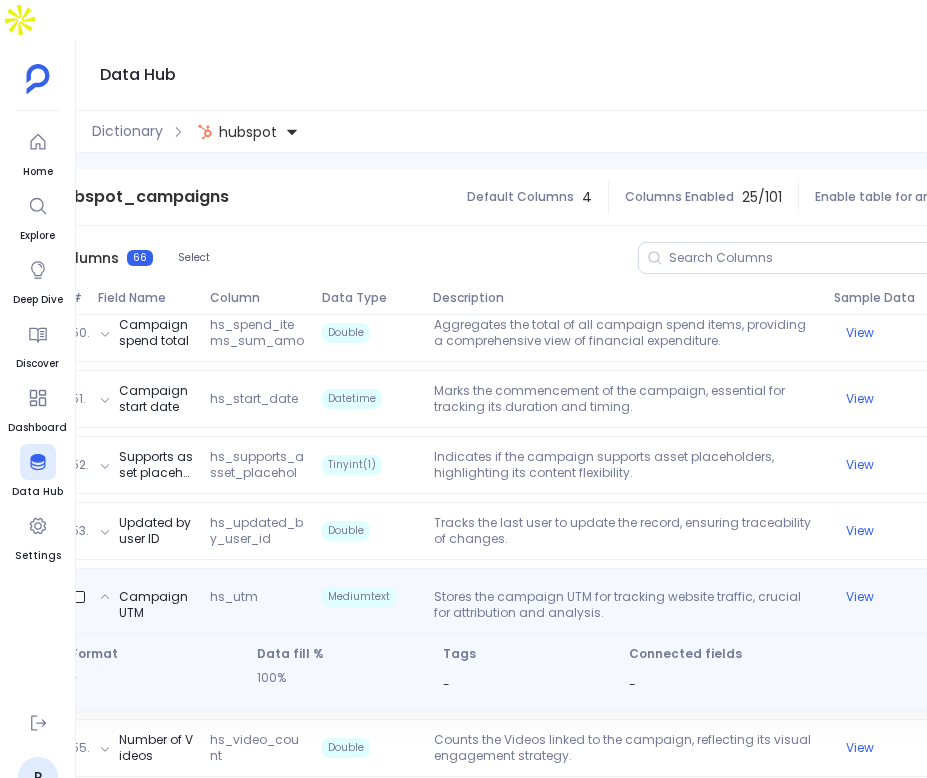 scroll, scrollTop: 3646, scrollLeft: 0, axis: vertical 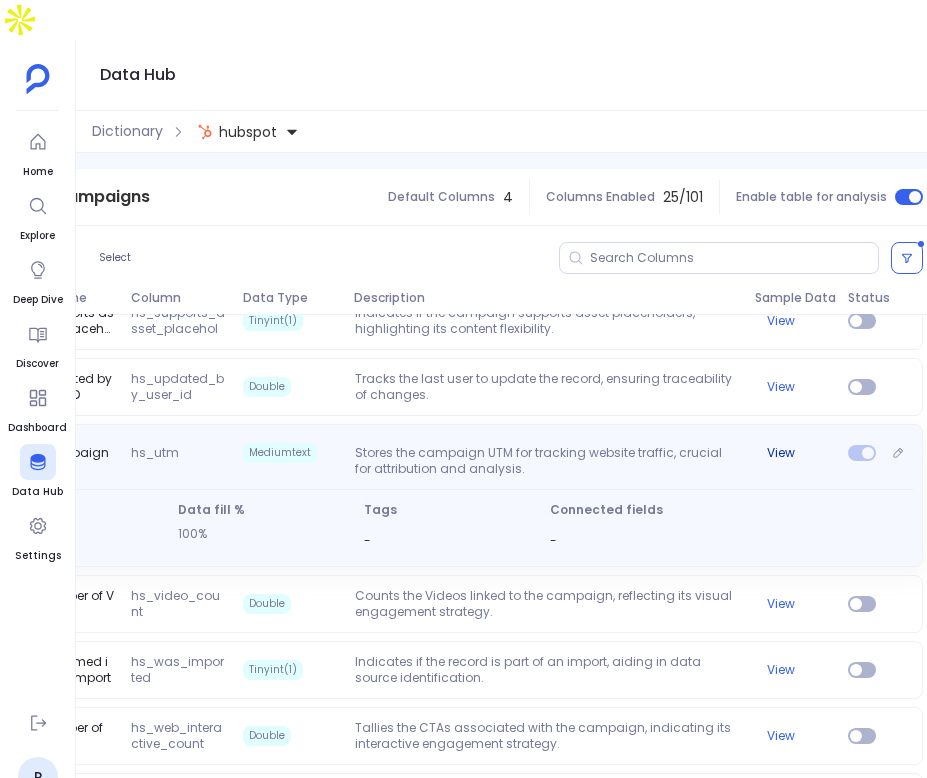 click on "View" at bounding box center [781, 453] 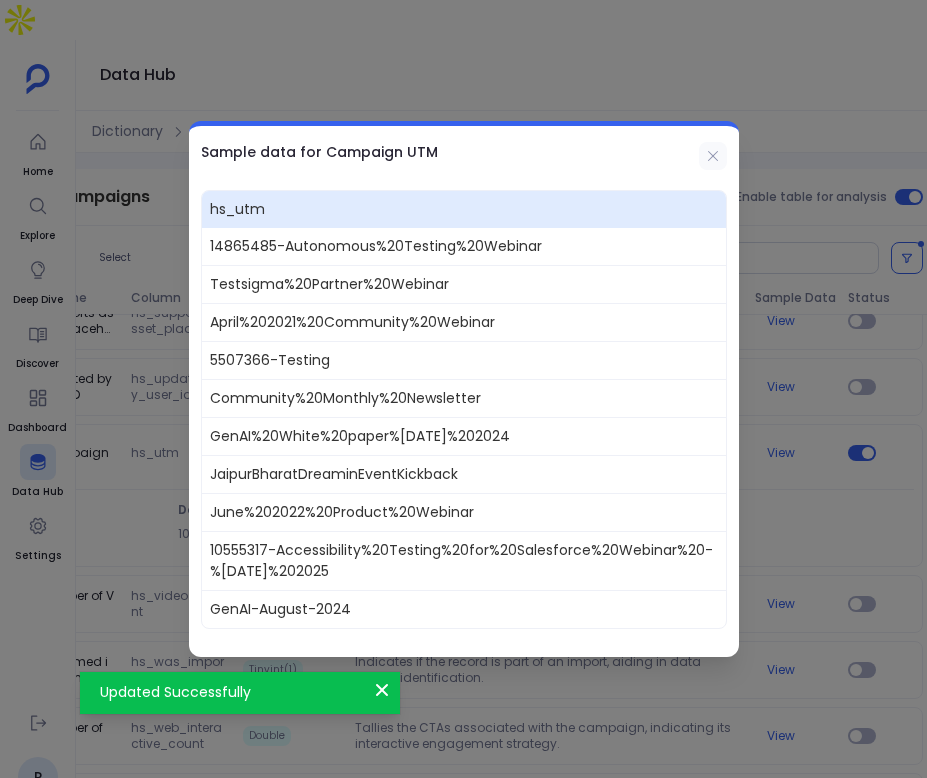 click at bounding box center (713, 156) 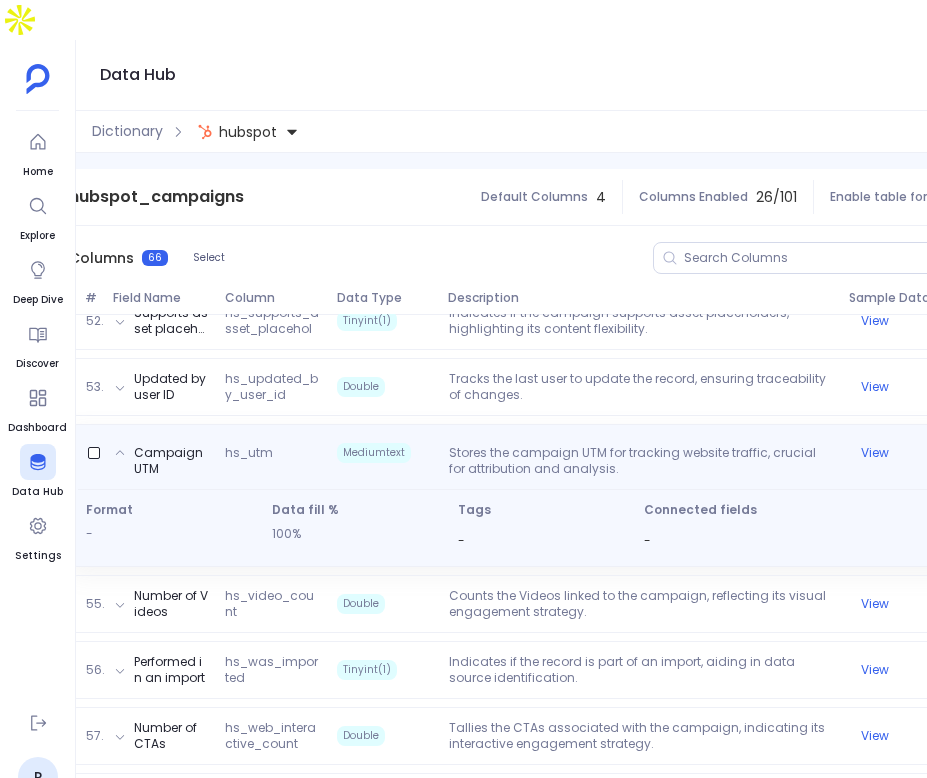 scroll, scrollTop: 0, scrollLeft: 304, axis: horizontal 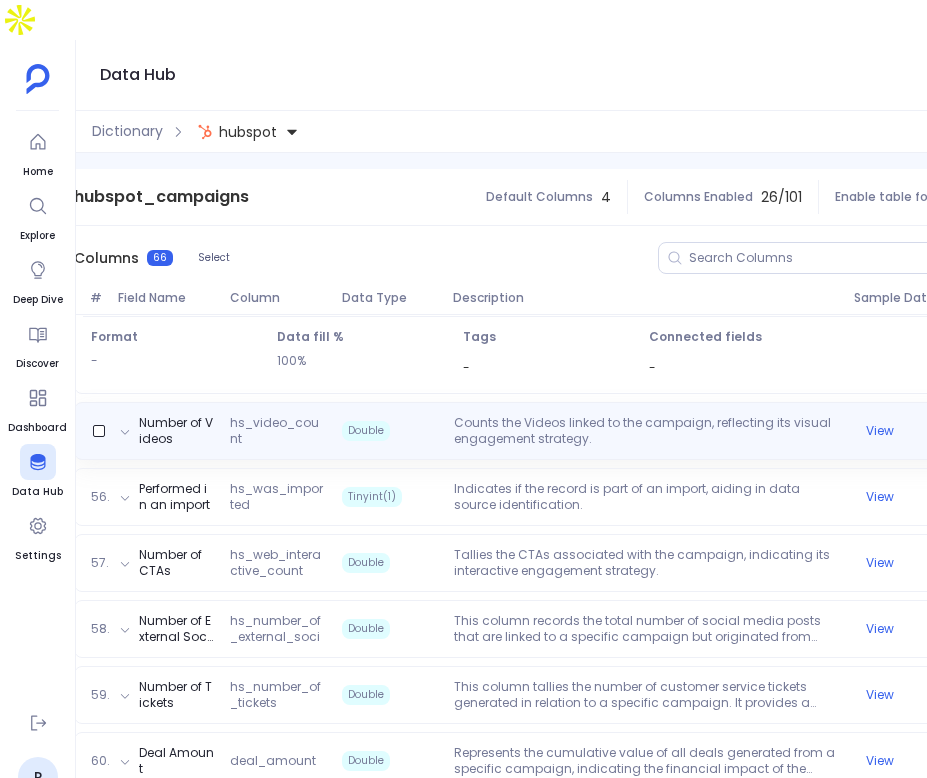 click on "Counts the Videos linked to the campaign, reflecting its visual engagement strategy." at bounding box center (646, 431) 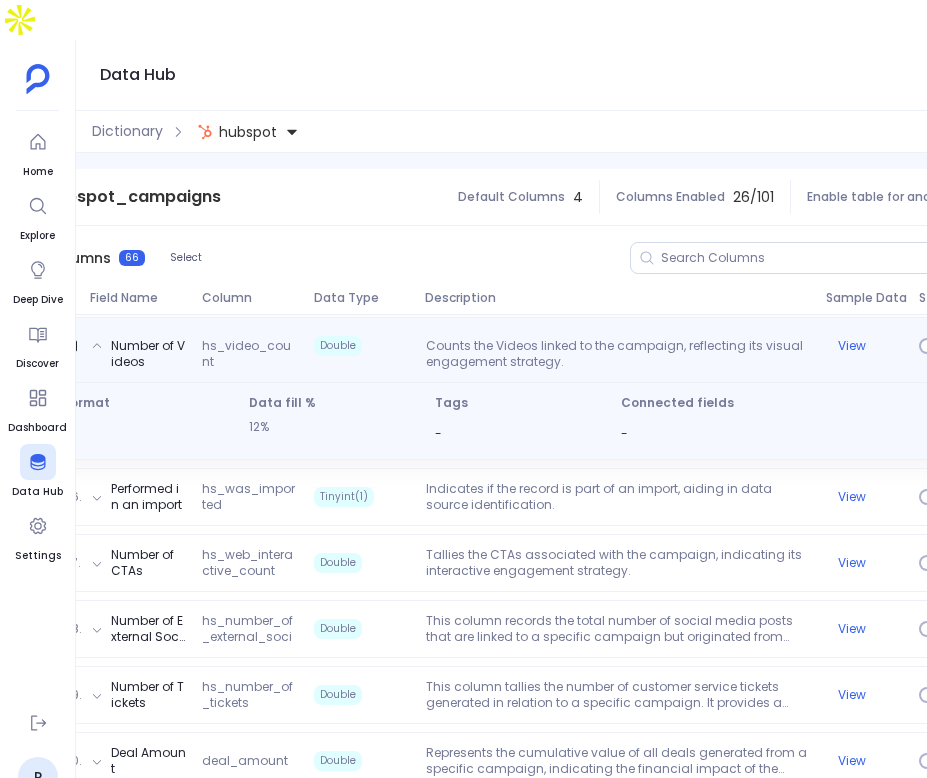 scroll, scrollTop: 0, scrollLeft: 266, axis: horizontal 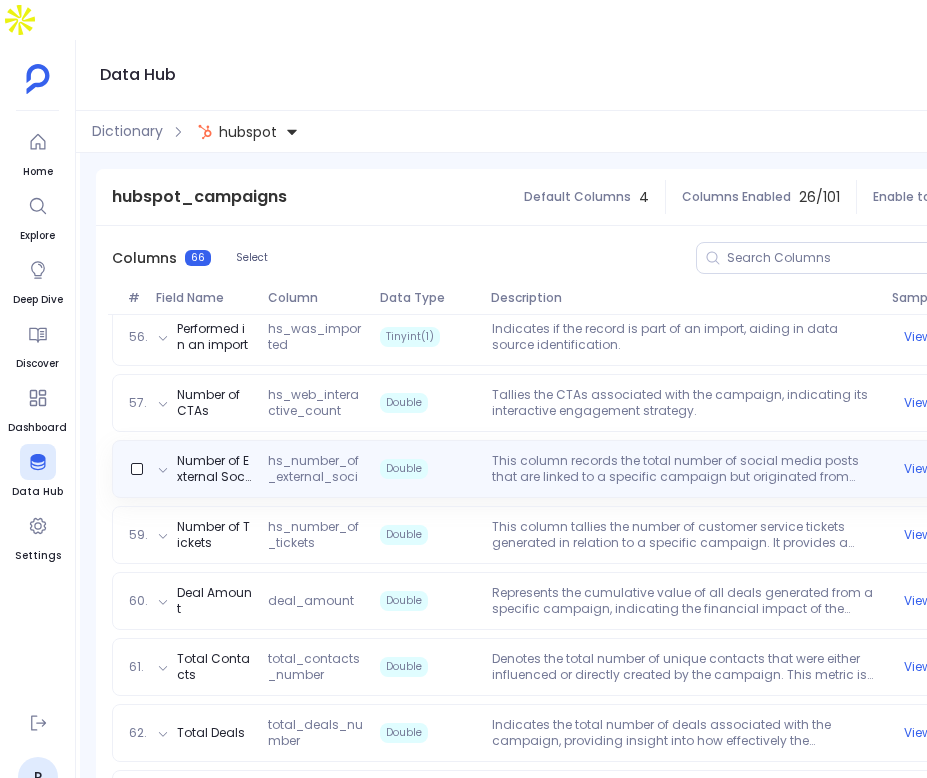 click on "Number of External Social Posts hs_number_of_external_social_posts Double This column records the total number of social media posts that are linked to a specific campaign but originated from external platforms or sources outside of HubSpot. It is a crucial metric for understanding the breadth of a campaign's social media presence and engagement beyond the HubSpot ecosystem. The presence of null values, as seen in the sample records, indicates campaigns that may not have utilized external social media channels or where the data has not been captured or integrated into HubSpot. View" at bounding box center (586, 469) 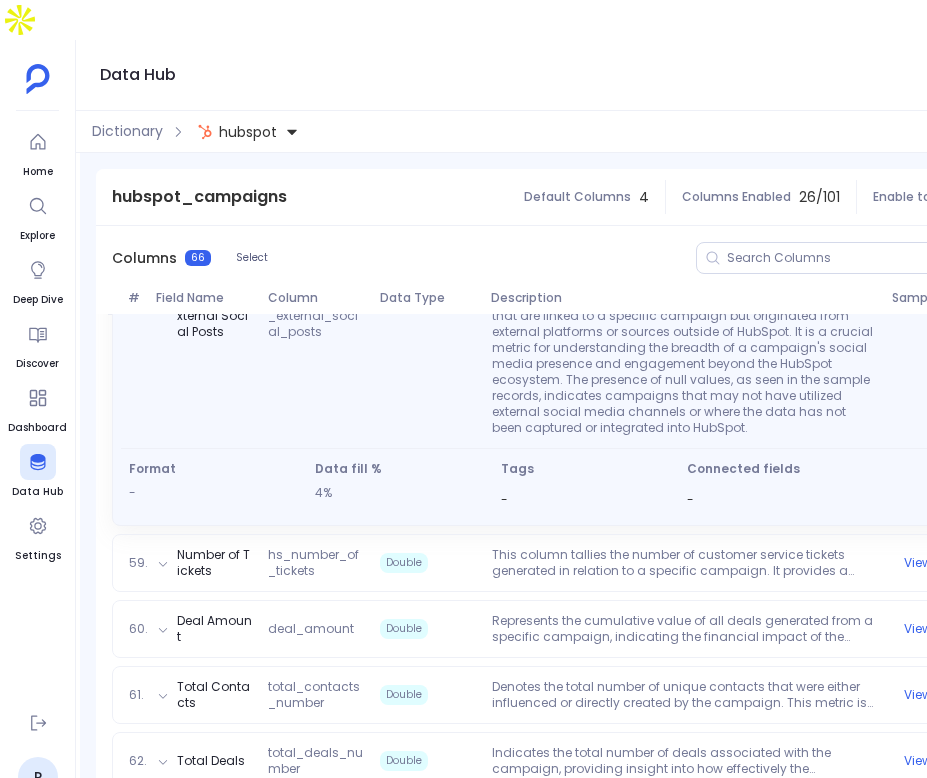 scroll, scrollTop: 4167, scrollLeft: 0, axis: vertical 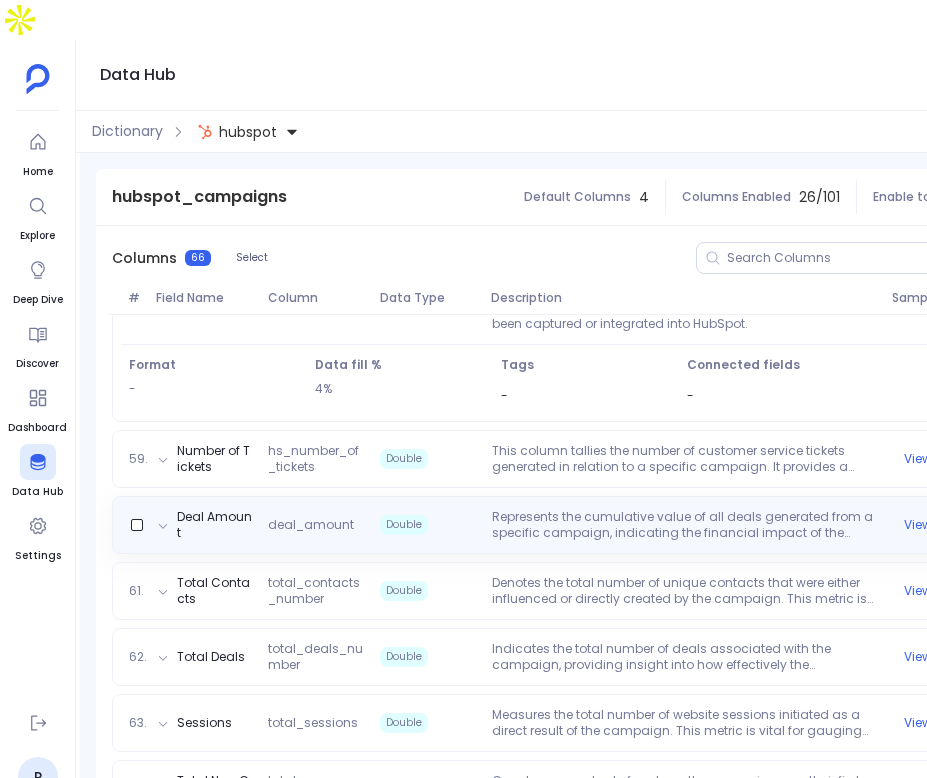 click on "Deal Amount deal_amount Double Represents the cumulative value of all deals generated from a specific campaign, indicating the financial impact of the campaign. This double-type column can include large sums, reflecting the total revenue potential tied to the campaign's success. View" at bounding box center (586, 525) 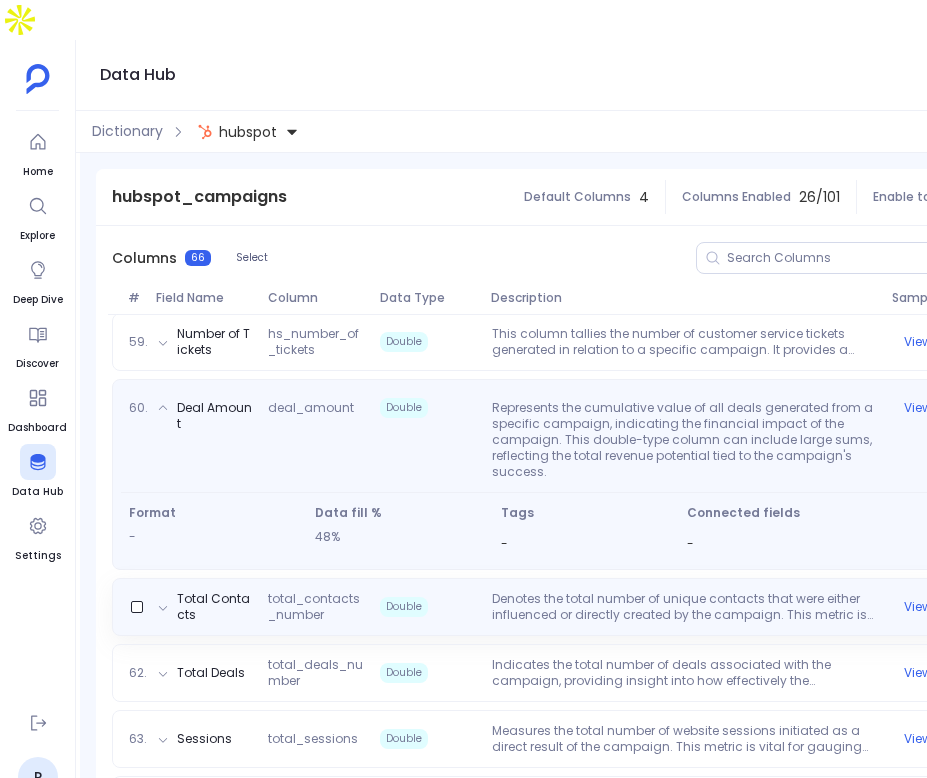 scroll, scrollTop: 4063, scrollLeft: 0, axis: vertical 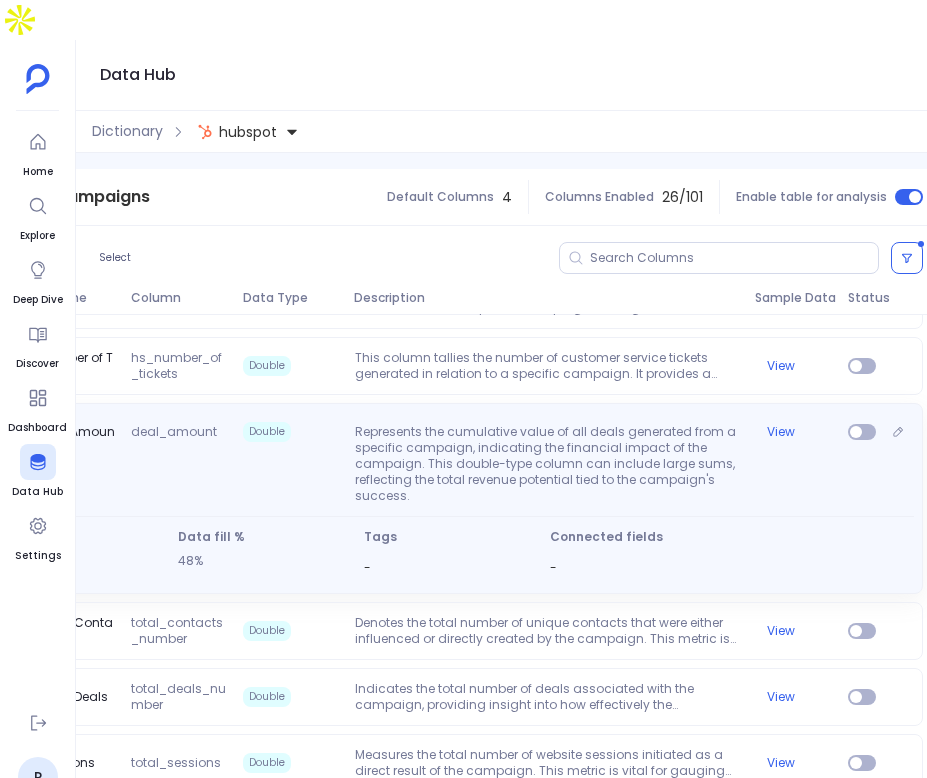 click at bounding box center [862, 464] 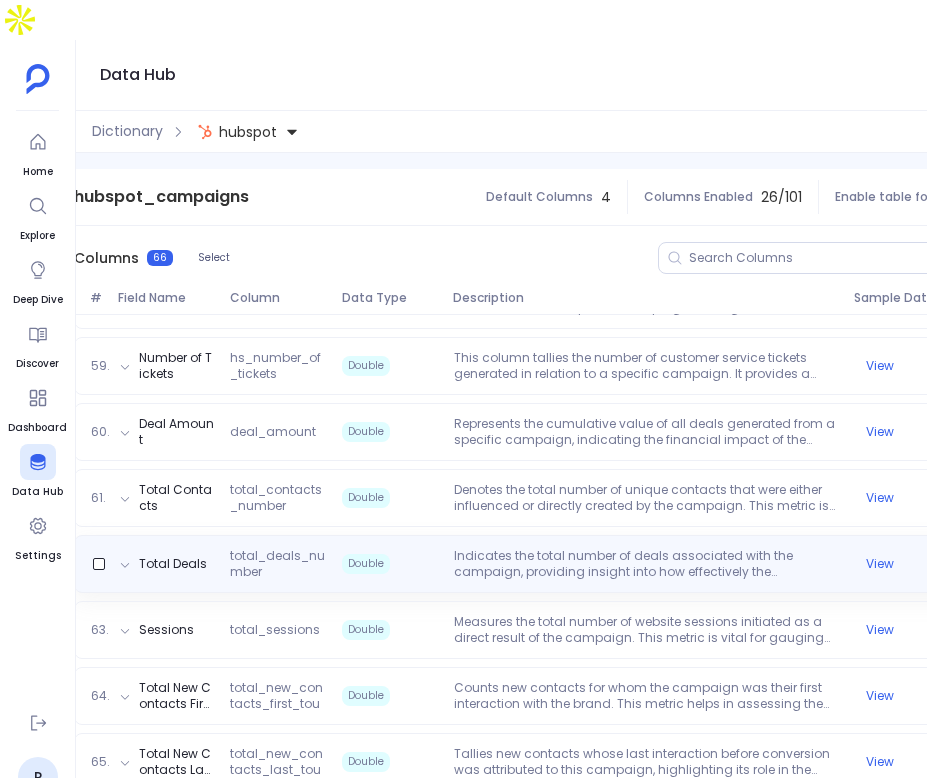 scroll, scrollTop: 0, scrollLeft: 233, axis: horizontal 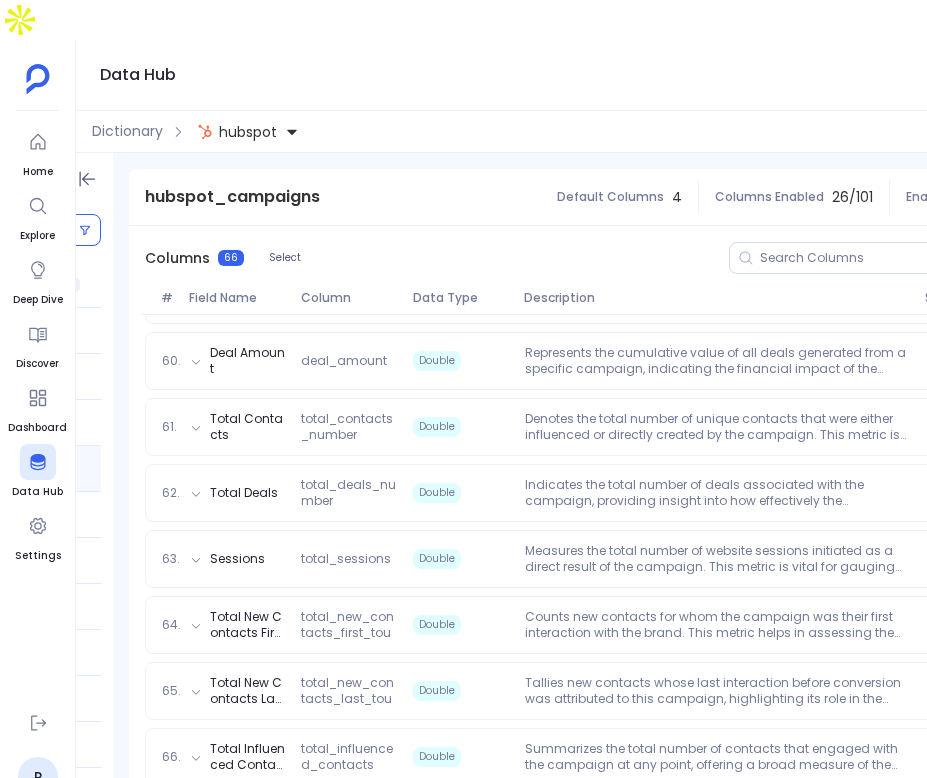 click on "1. Number of [PERSON_NAME] hs_ad_campaign_count Double Indicates the total number of [PERSON_NAME] linked to a particular campaign, enabling analysis of ad reach and engagement. View 2. Brands hs_all_assigned_business_unit_ids Mediumtext Identifies the business unit(s) a campaign is associated with, facilitating organizational segmentation and analysis. View 3. Attribution enabled hs_attribution_enabled [PERSON_NAME](1) A boolean flag indicating whether attribution tracking is enabled for the campaign, crucial for ROI and effectiveness analysis. View 4. Campaign audience hs_audience Mediumtext Describes the target audience of the campaign in JSON format, enabling precise audience segmentation and targeting strategies. View 5. Number of Workflows hs_automation_platform_flows_count Double Counts the number of automation workflows linked to the campaign, reflecting the extent of automation integration. View 6. Number of Blog posts hs_blog_posts_count Double View 7. Number of Social Posts hs_broadcast_count Double View" at bounding box center [619, -1384] 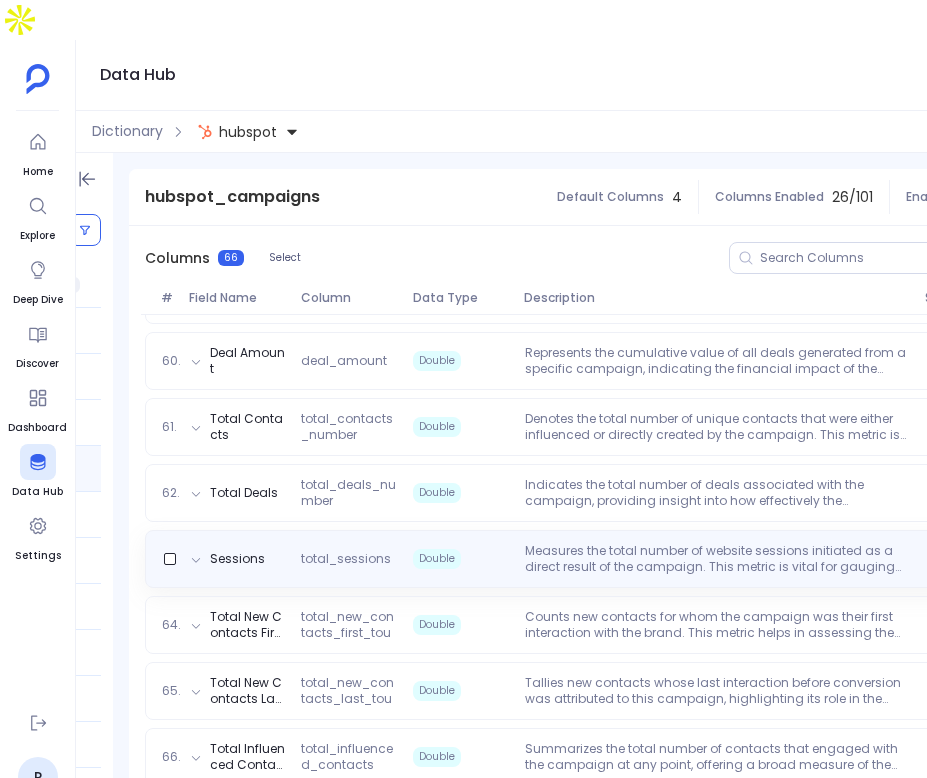 click on "Measures the total number of website sessions initiated as a direct result of the campaign. This metric is vital for gauging the campaign's ability to drive traffic to the website." at bounding box center (717, 559) 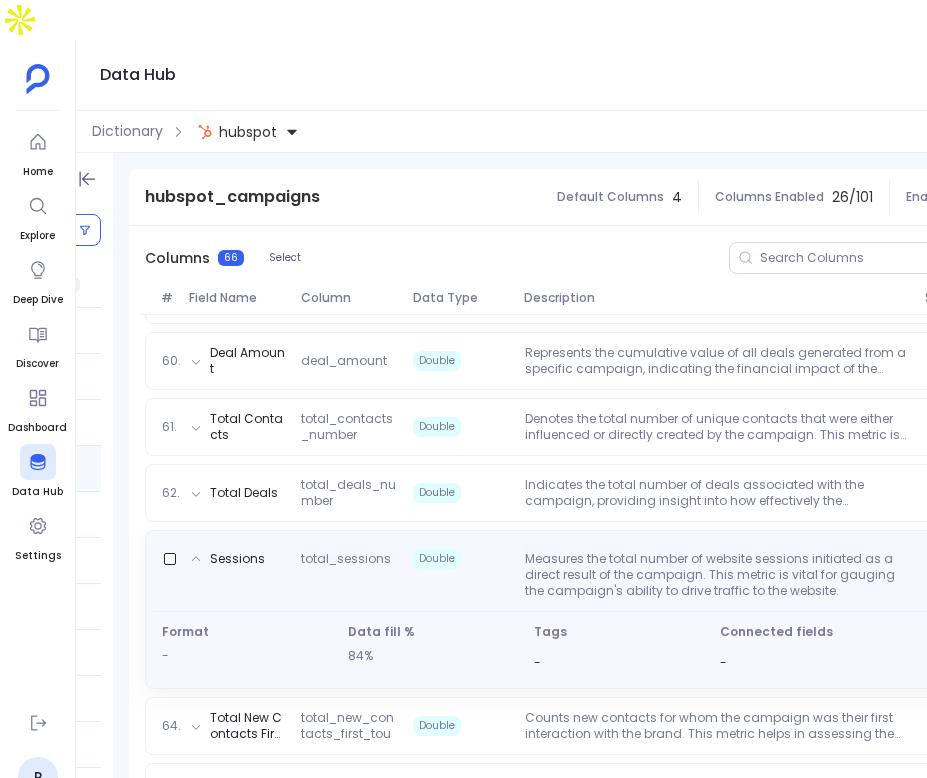 click on "Sessions total_sessions Double Measures the total number of website sessions initiated as a direct result of the campaign. This metric is vital for gauging the campaign's ability to drive traffic to the website. View" at bounding box center [619, 571] 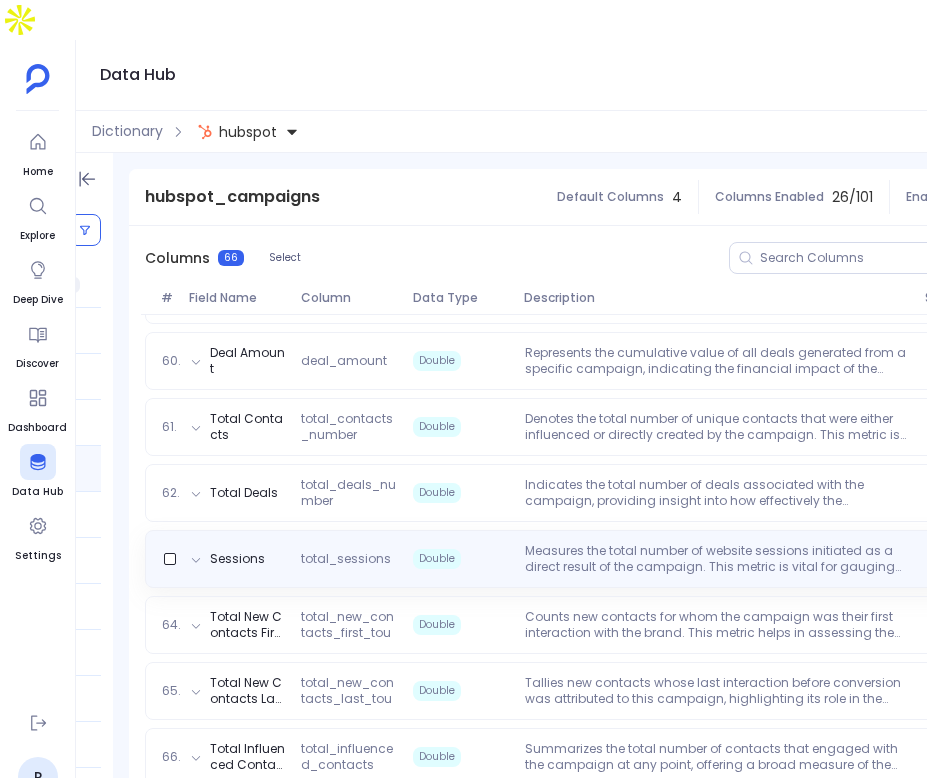 scroll, scrollTop: 0, scrollLeft: 403, axis: horizontal 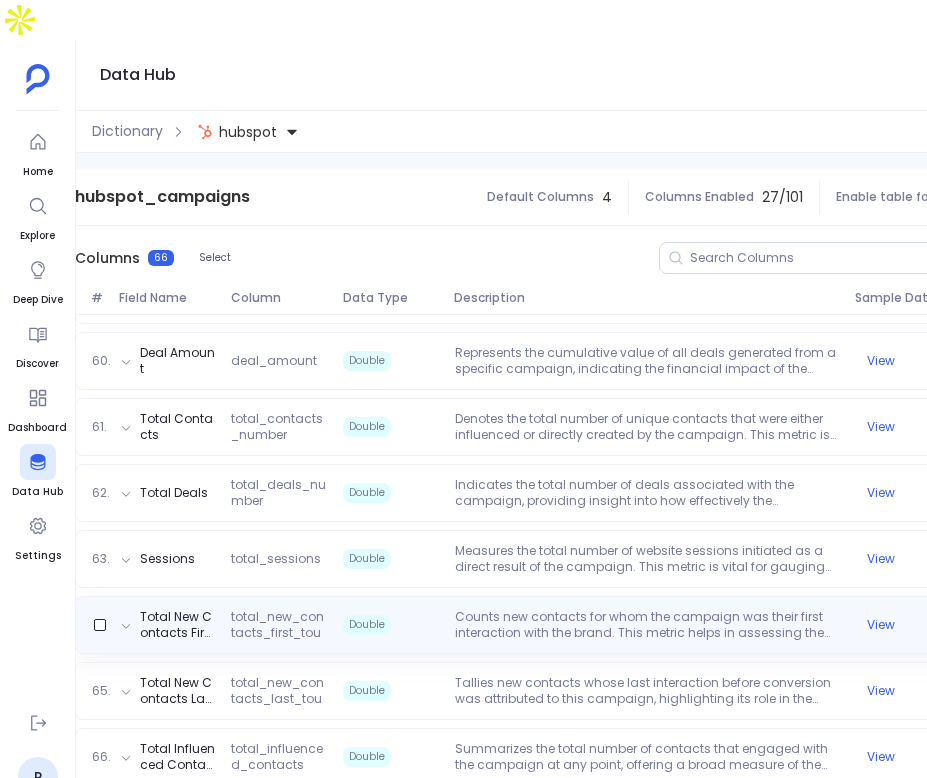 click on "Total New Contacts First Touch total_new_contacts_first_touch Double Counts new contacts for whom the campaign was their first interaction with the brand. This metric helps in assessing the campaign's capacity to attract new prospects. View" at bounding box center (549, 625) 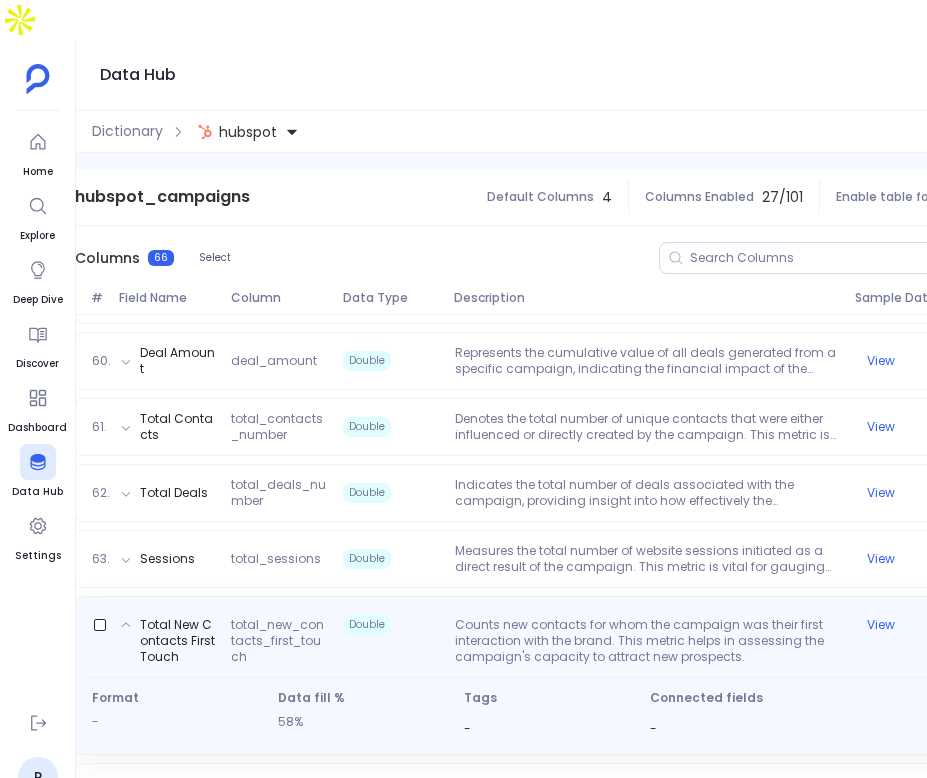 scroll, scrollTop: 4235, scrollLeft: 0, axis: vertical 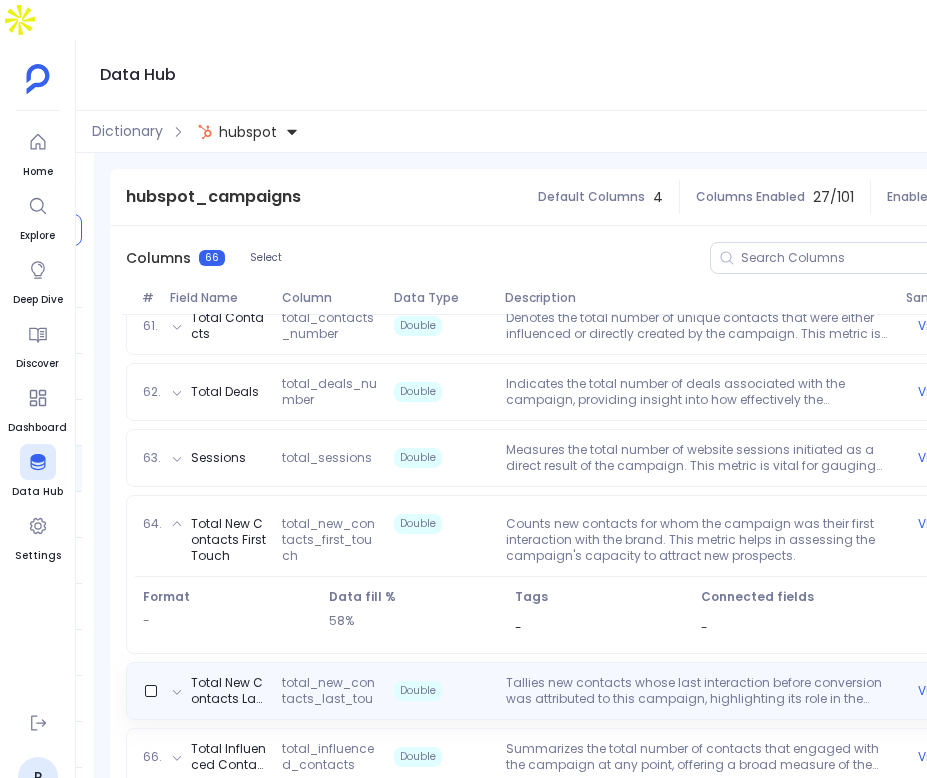 click on "Tallies new contacts whose last interaction before conversion was attributed to this campaign, highlighting its role in the final decision-making process." at bounding box center (698, 691) 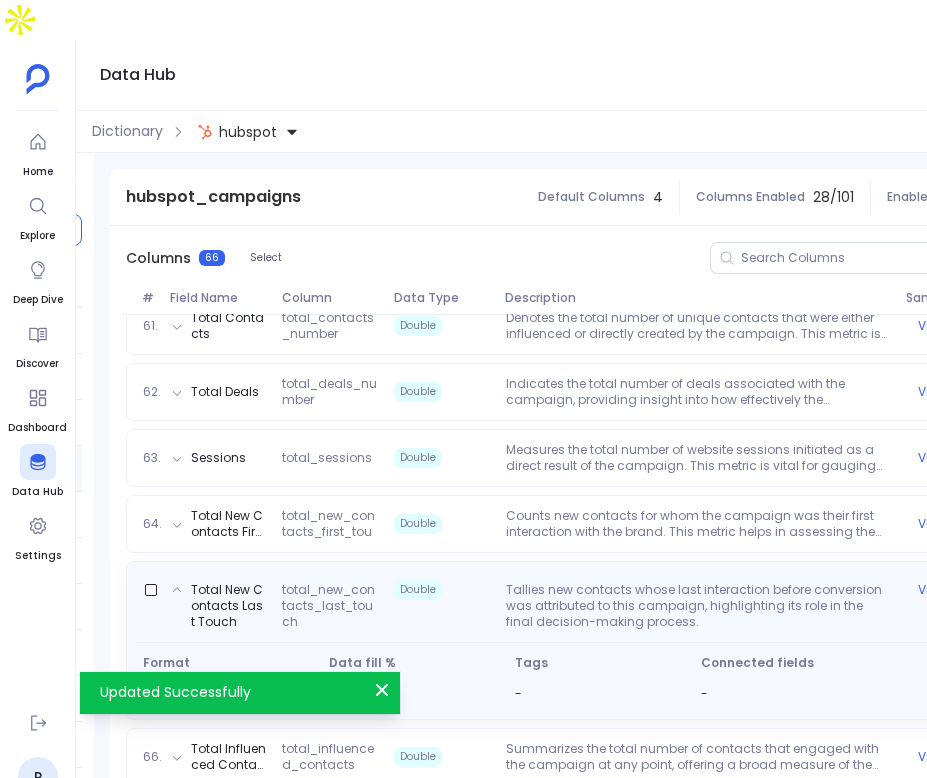 scroll, scrollTop: 0, scrollLeft: 380, axis: horizontal 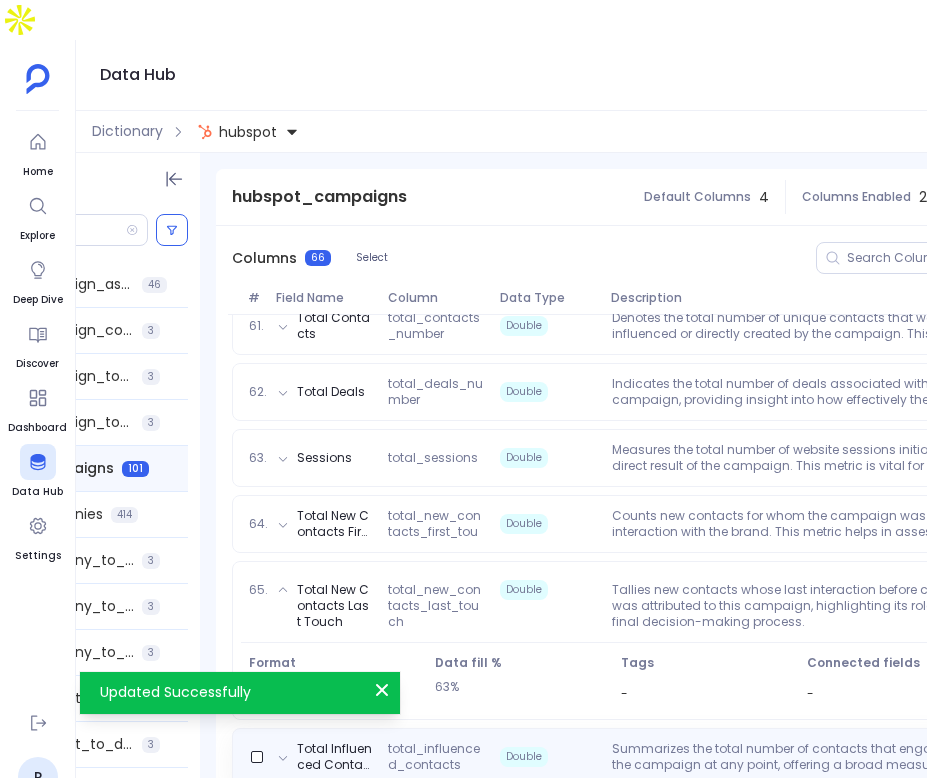 click on "Summarizes the total number of contacts that engaged with the campaign at any point, offering a broad measure of the campaign's influence on the audience." at bounding box center (804, 757) 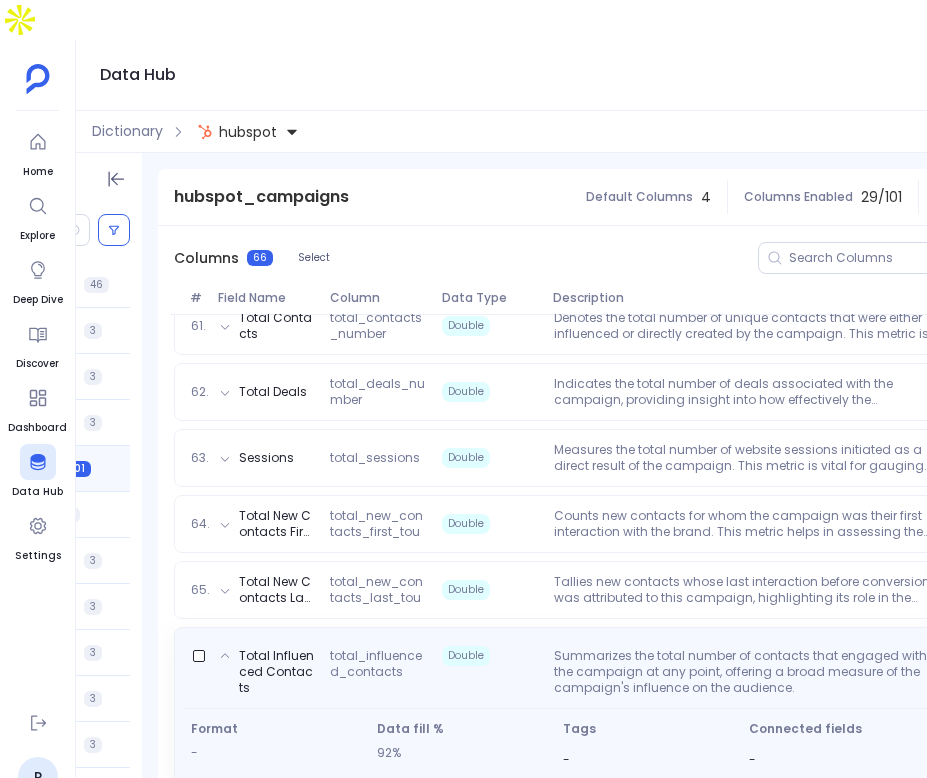 scroll, scrollTop: 0, scrollLeft: 403, axis: horizontal 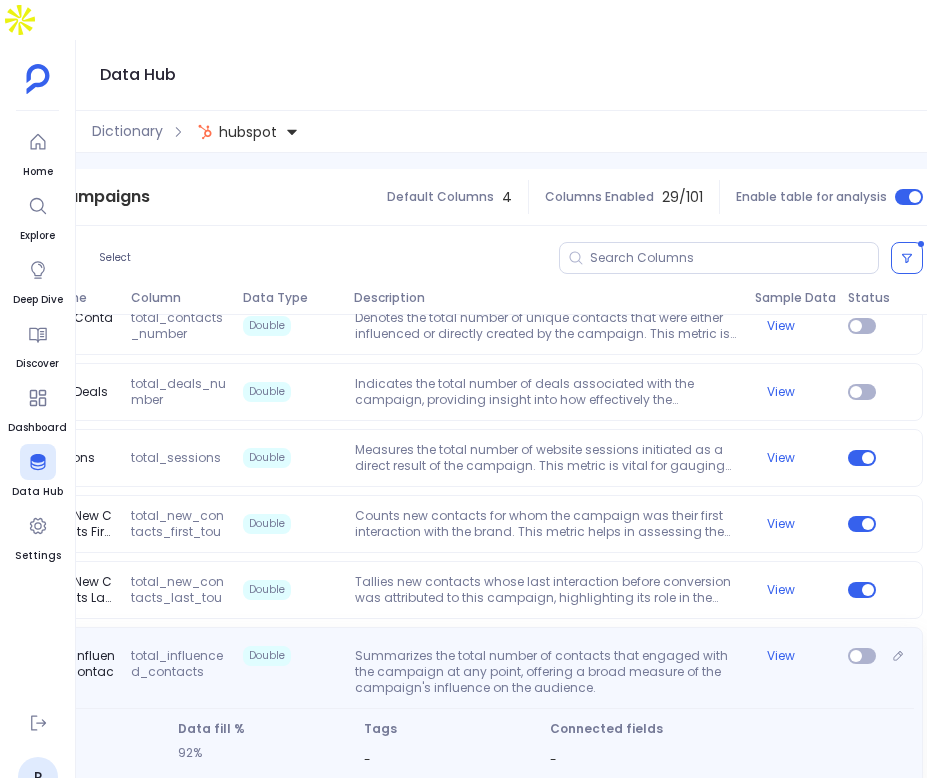click at bounding box center [862, 672] 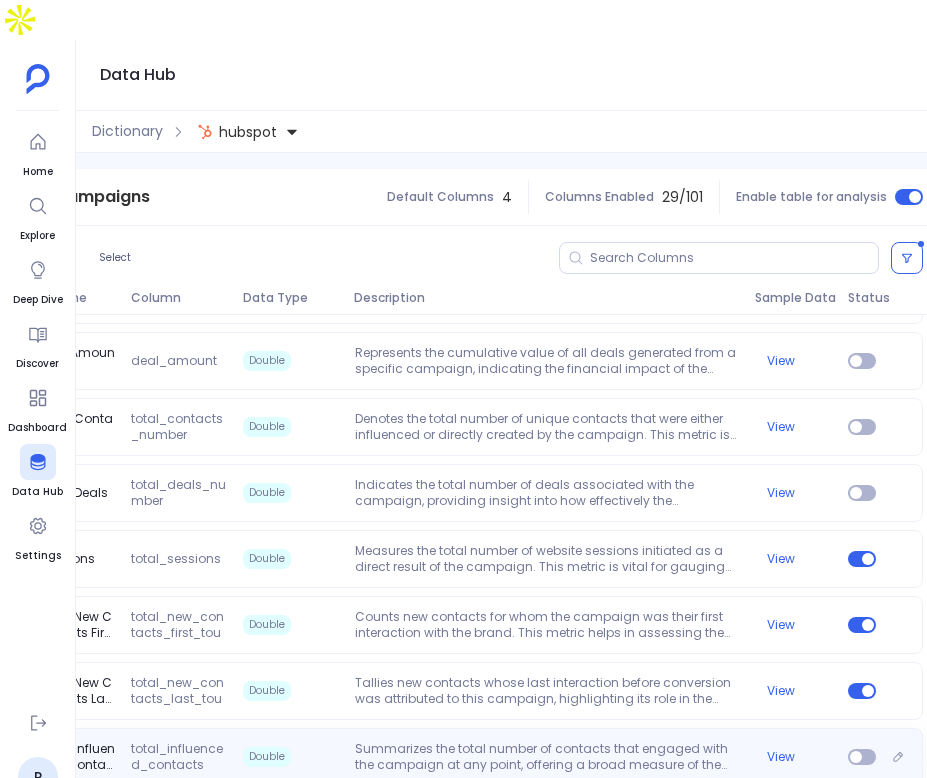 click on "Total Influenced Contacts total_influenced_contacts Double Summarizes the total number of contacts that engaged with the campaign at any point, offering a broad measure of the campaign's influence on the audience. View" at bounding box center [449, 757] 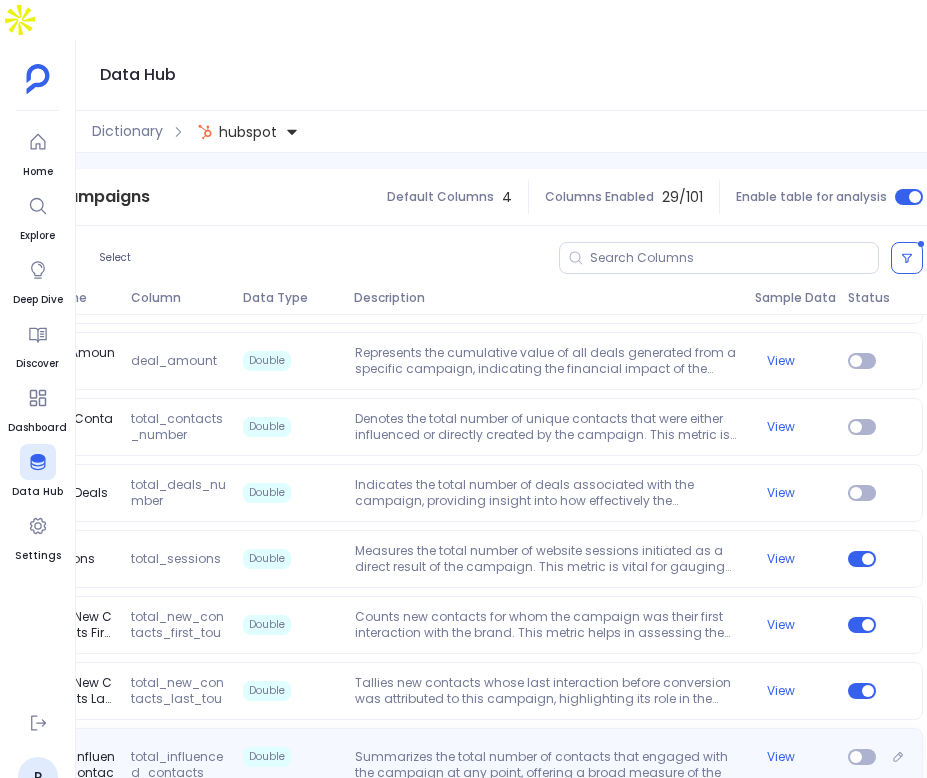 scroll, scrollTop: 4235, scrollLeft: 0, axis: vertical 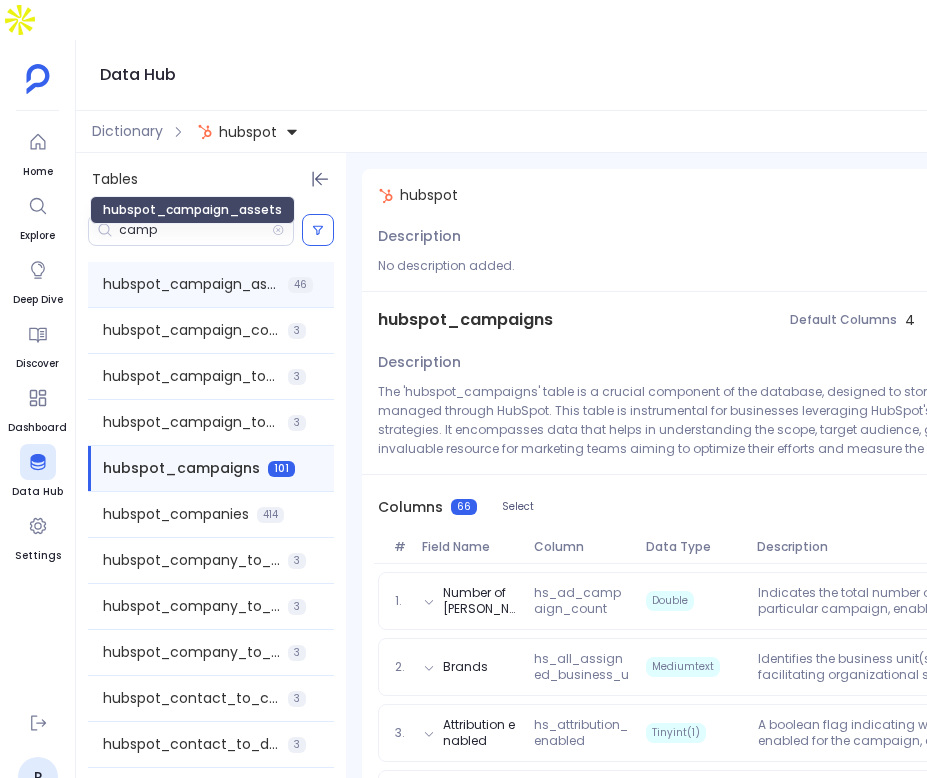 click on "hubspot_campaign_assets" at bounding box center (191, 284) 